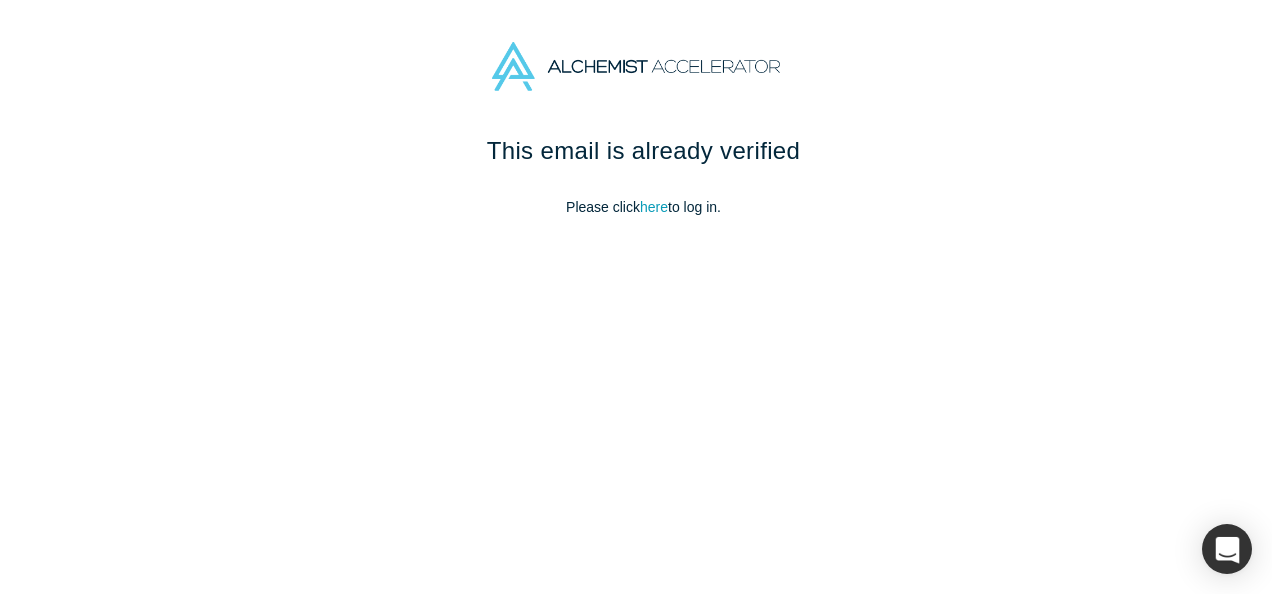scroll, scrollTop: 0, scrollLeft: 0, axis: both 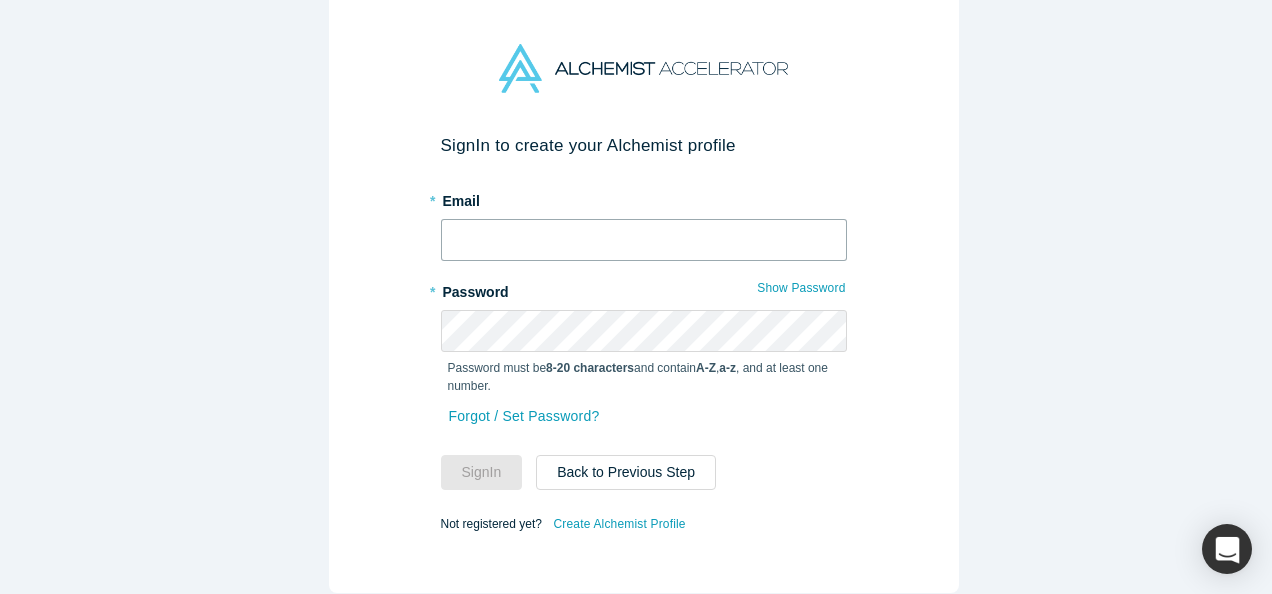 click at bounding box center (644, 240) 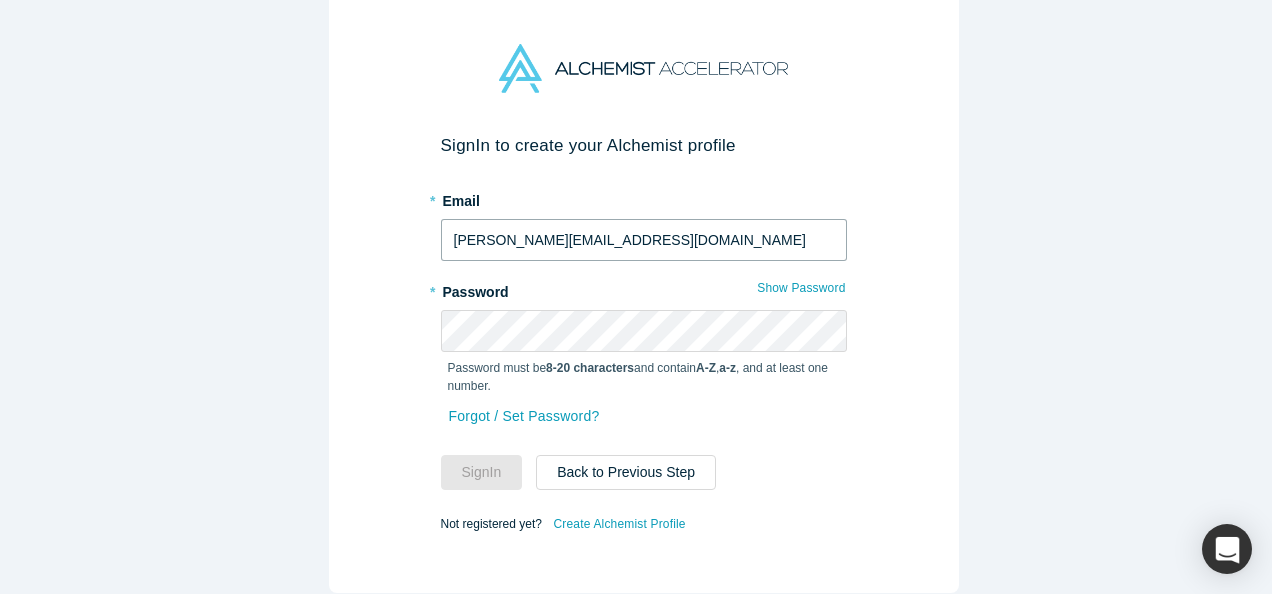 type on "[PERSON_NAME][EMAIL_ADDRESS][DOMAIN_NAME]" 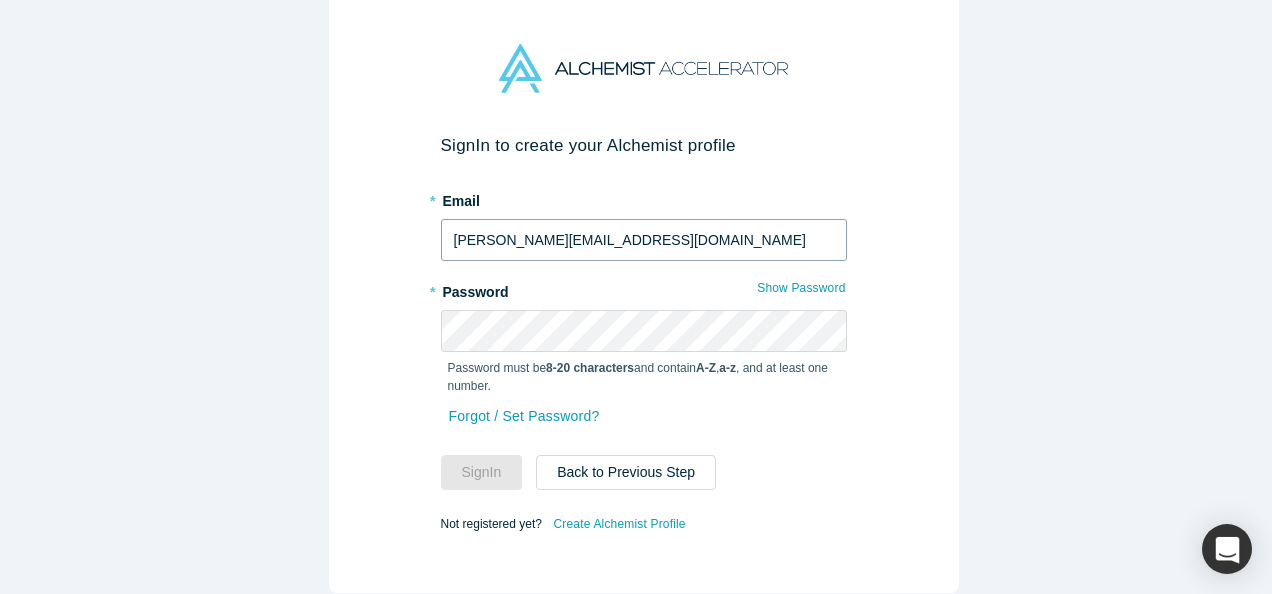 type 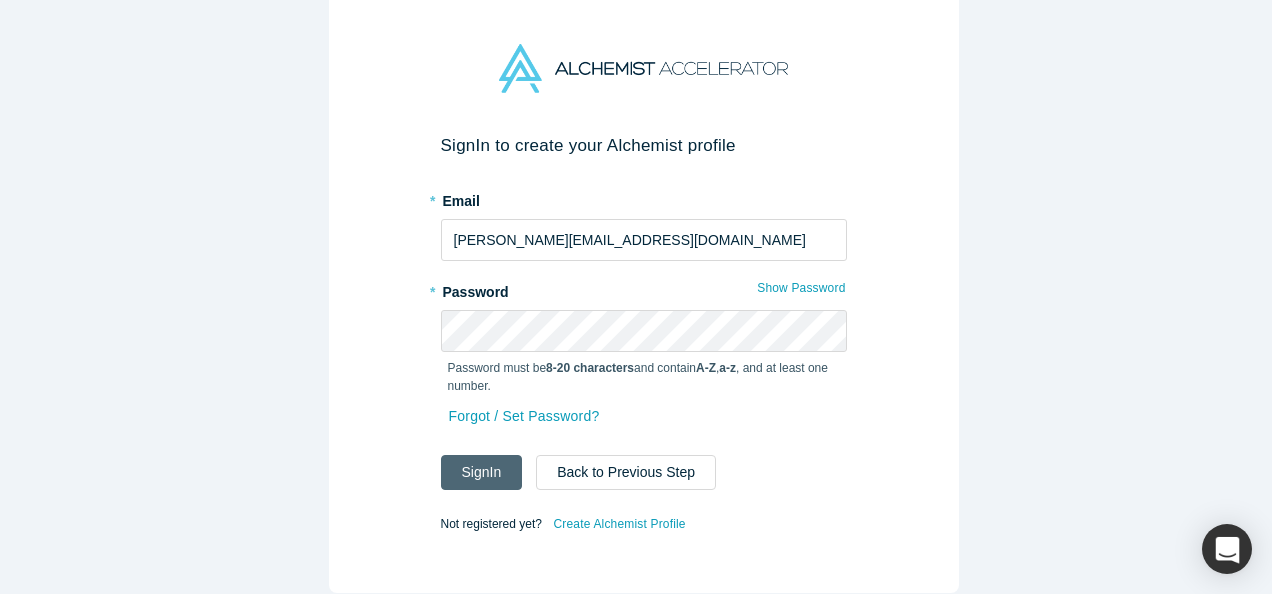 click on "Sign  In" at bounding box center [482, 472] 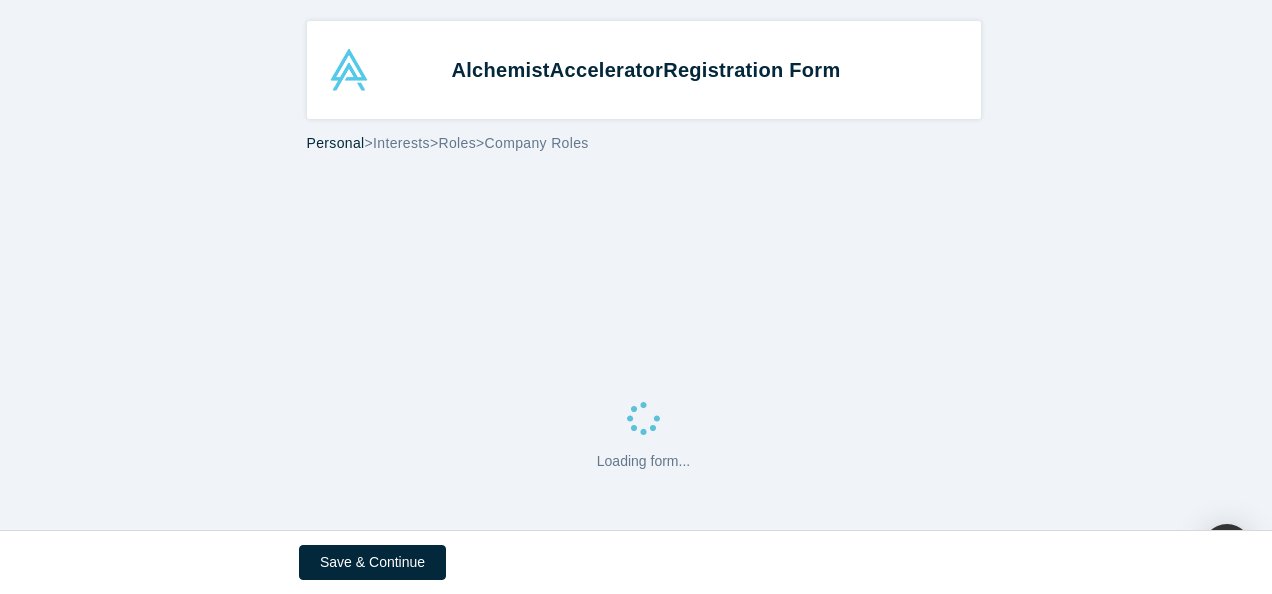 select on "US" 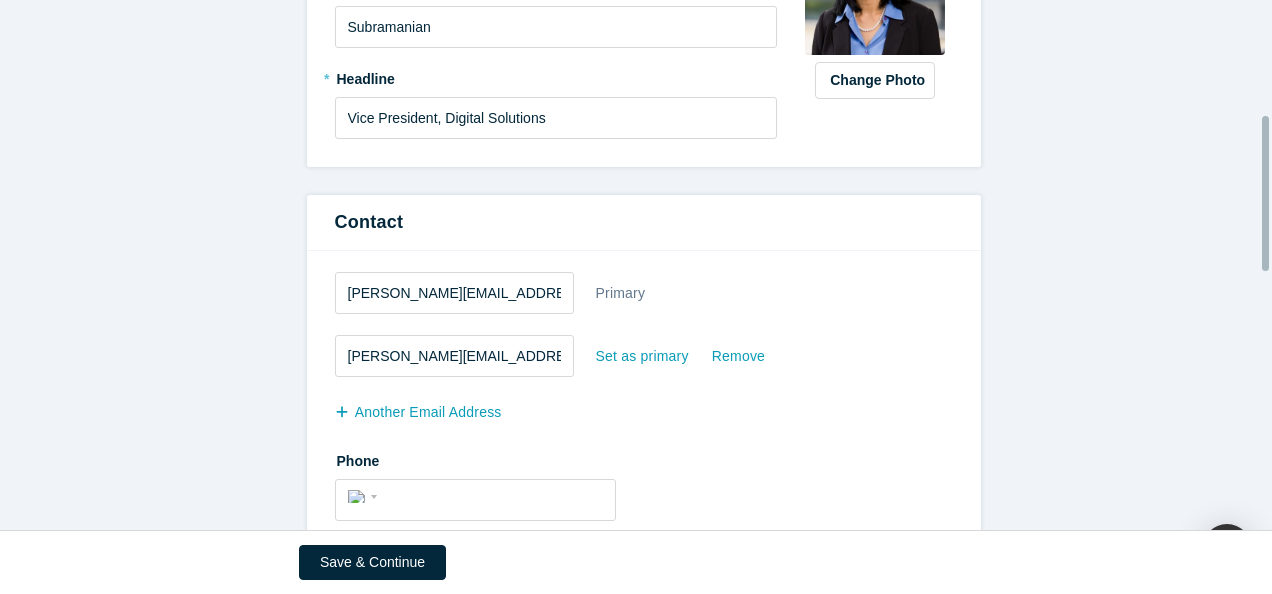 scroll, scrollTop: 200, scrollLeft: 0, axis: vertical 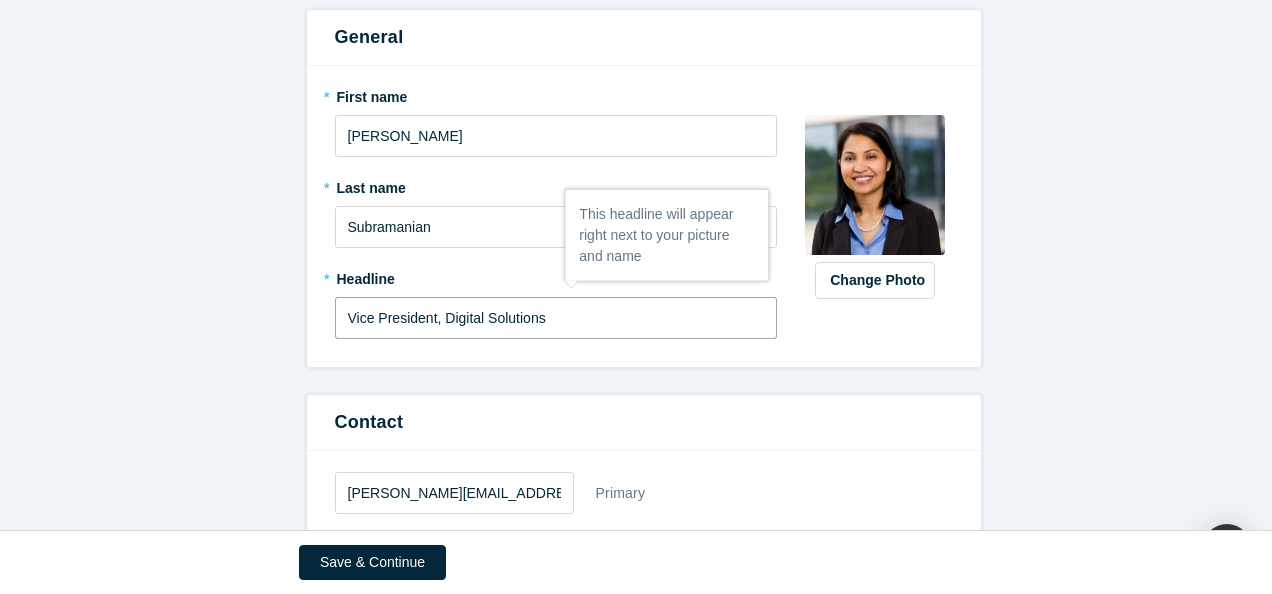 drag, startPoint x: 567, startPoint y: 320, endPoint x: 284, endPoint y: 310, distance: 283.17664 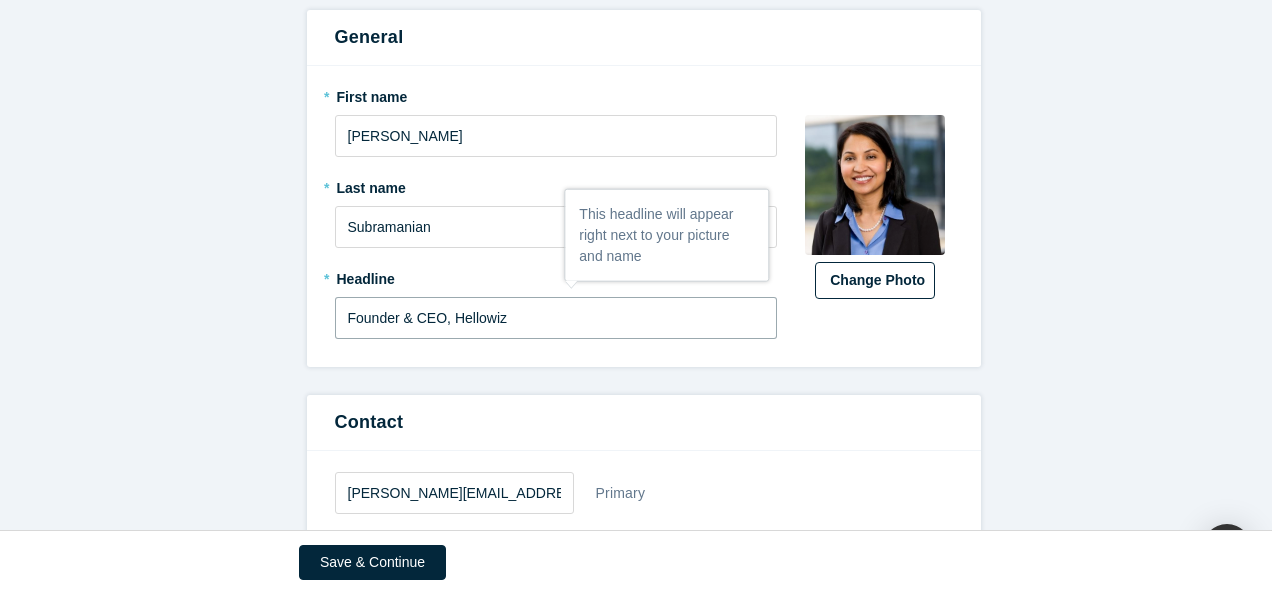 type on "Founder & CEO, Hellowiz" 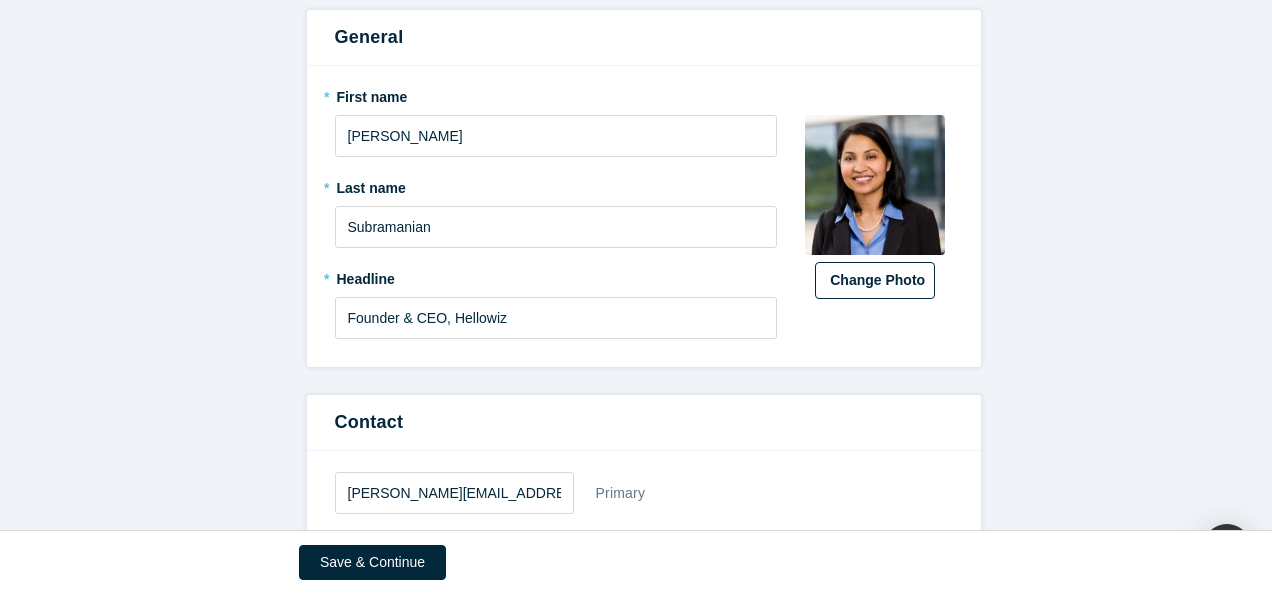click on "Change Photo" at bounding box center (875, 280) 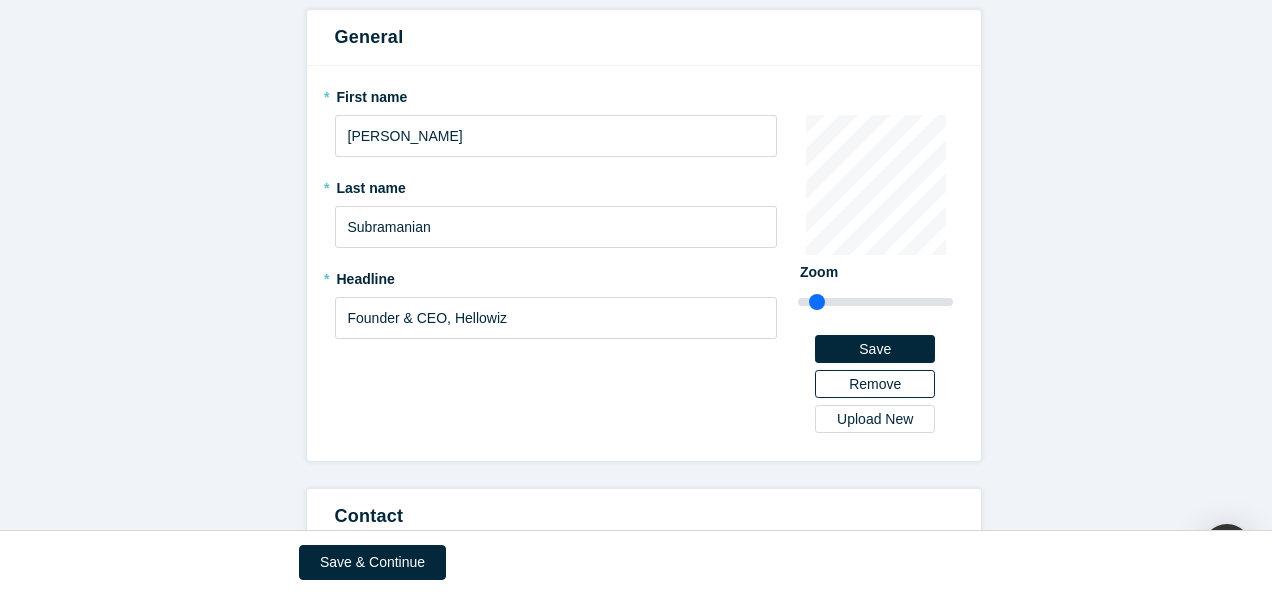 click on "Remove" at bounding box center (875, 384) 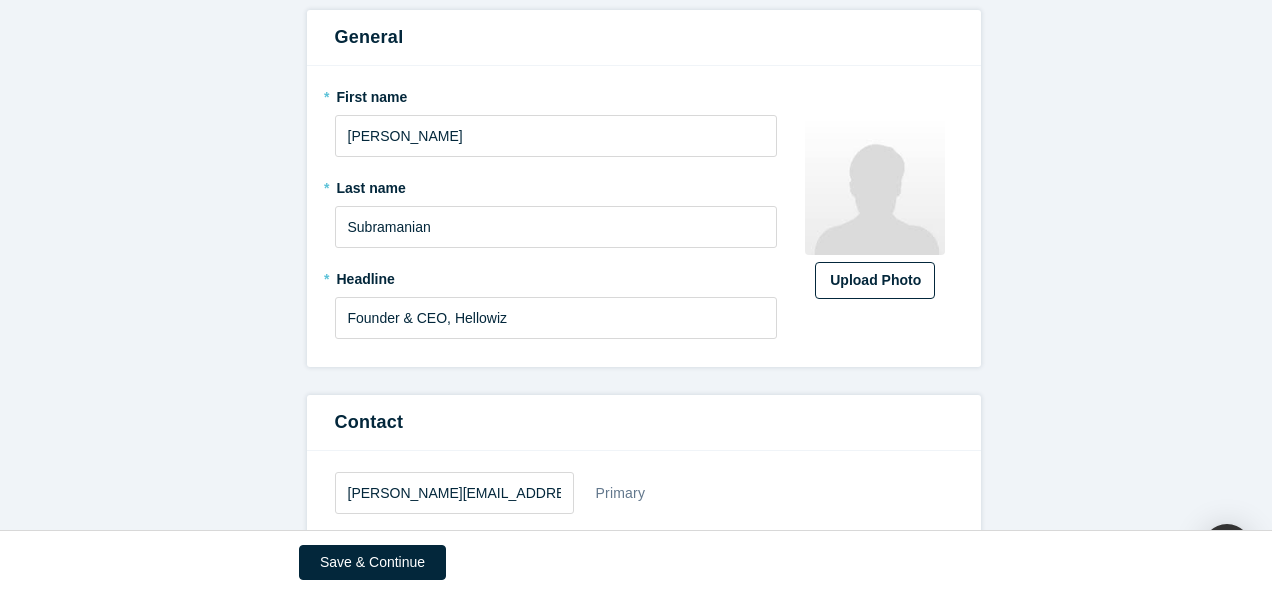 click on "Upload Photo" at bounding box center [875, 280] 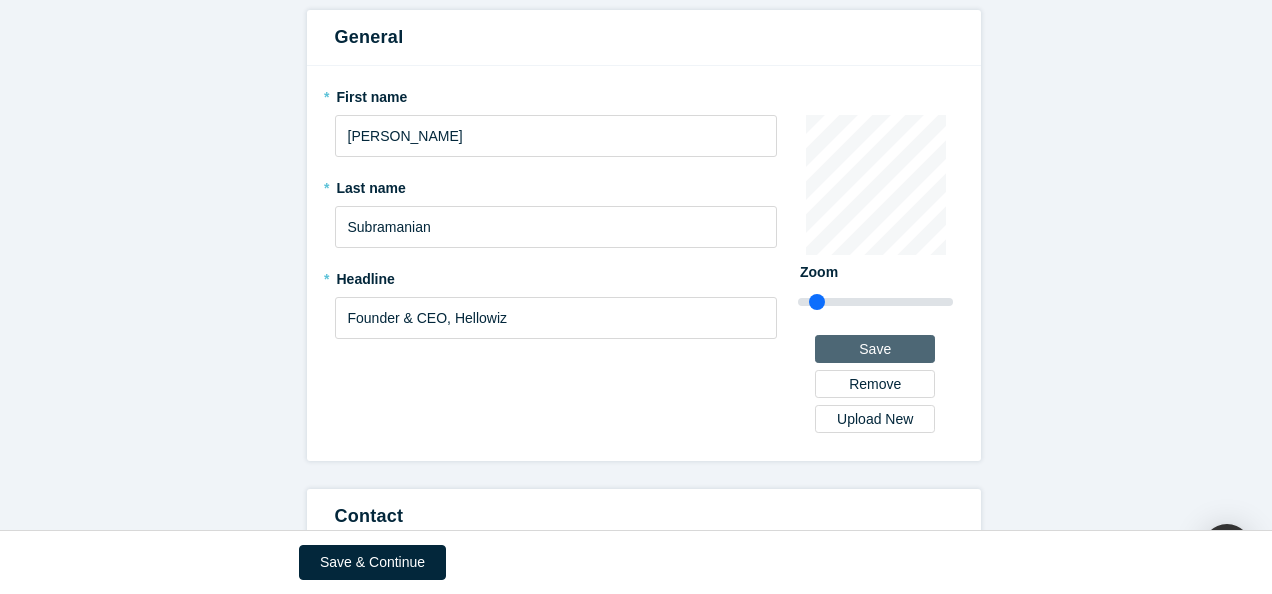 click on "Save" at bounding box center [875, 349] 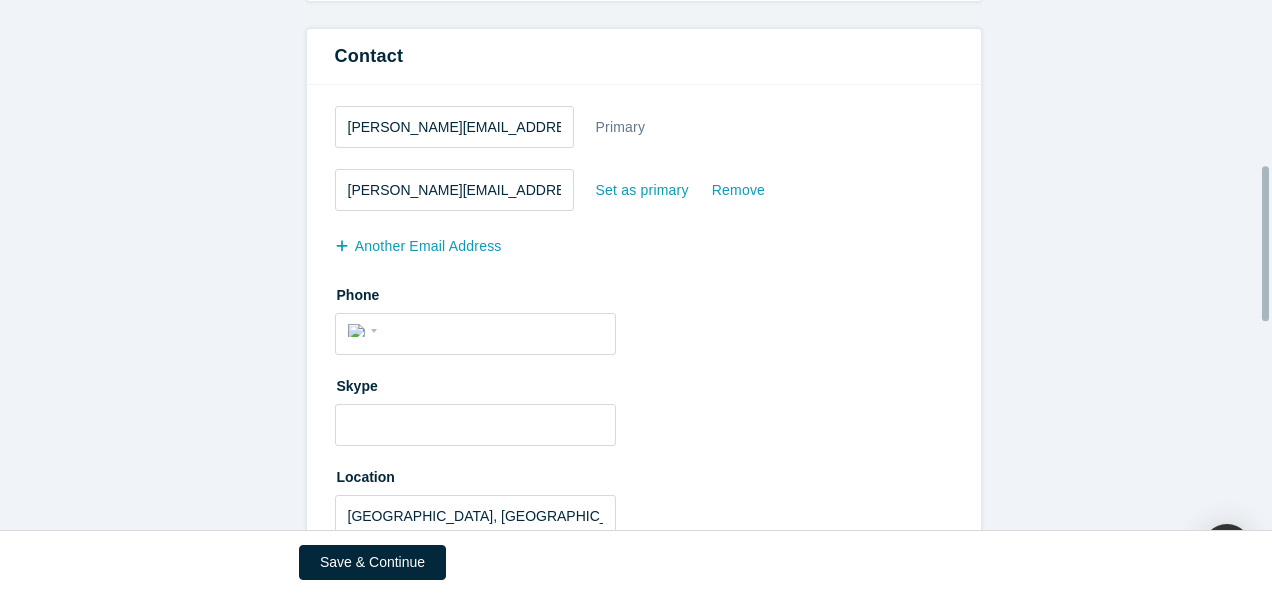 scroll, scrollTop: 600, scrollLeft: 0, axis: vertical 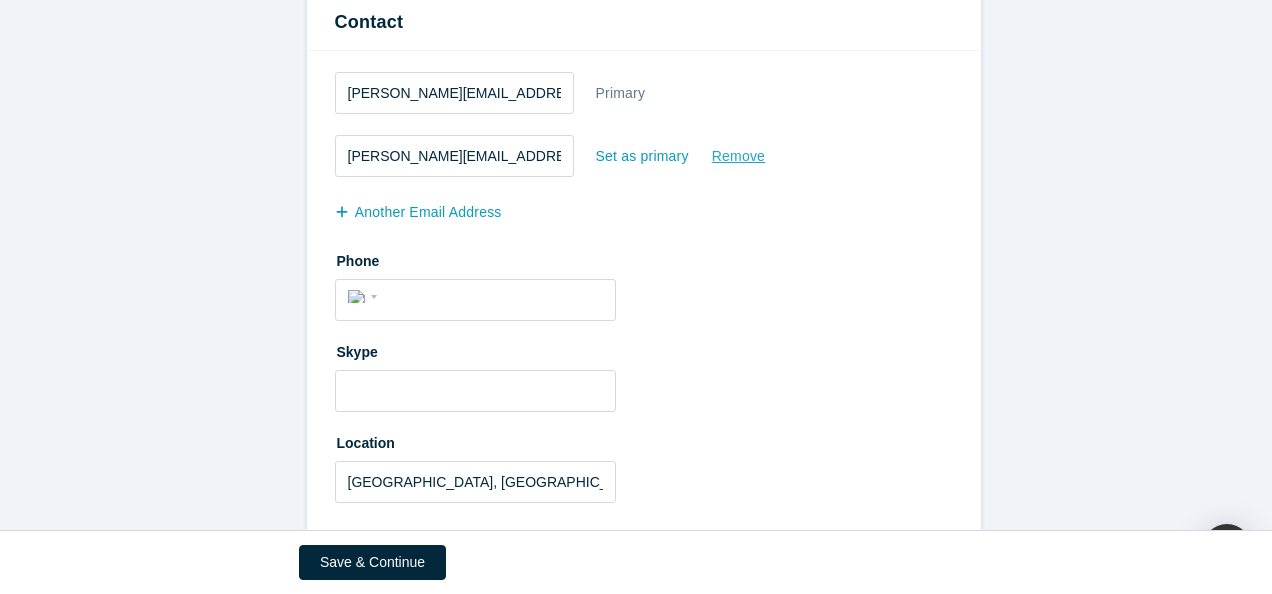 click on "Remove" at bounding box center [738, 156] 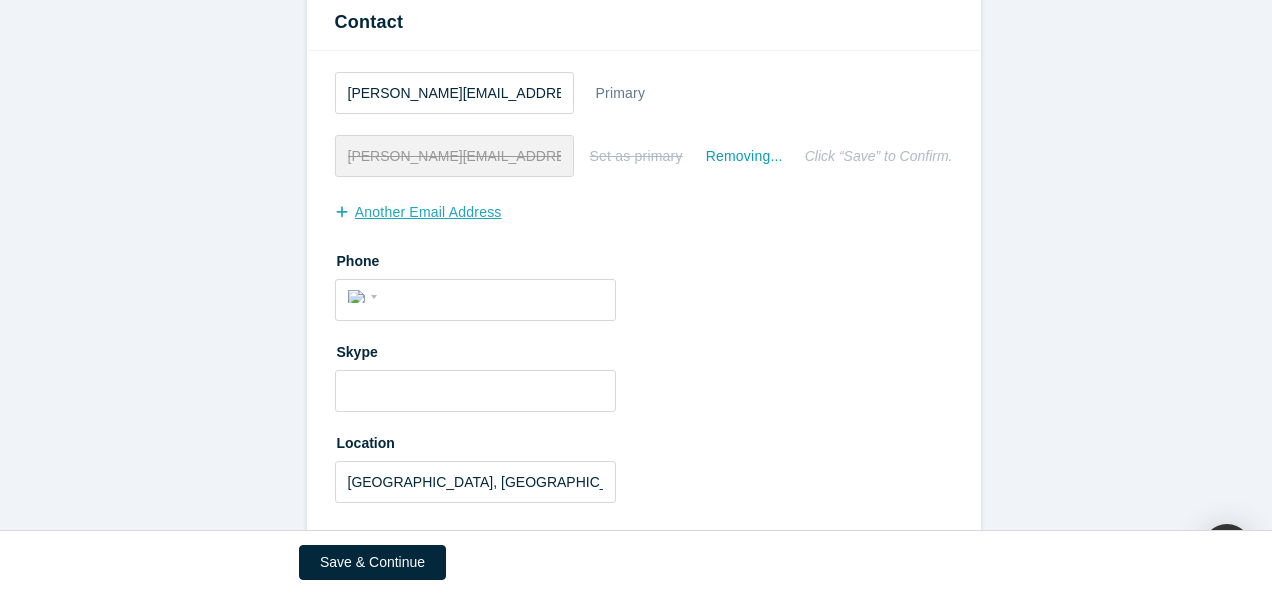 click on "another Email Address" at bounding box center (429, 212) 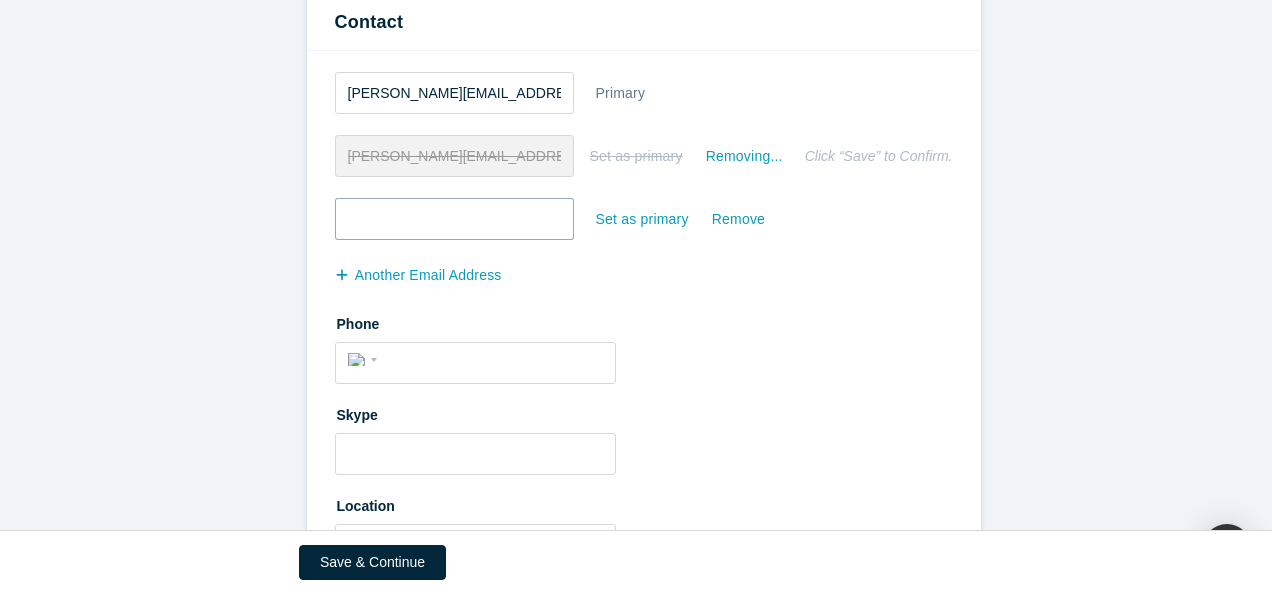 click at bounding box center [454, 219] 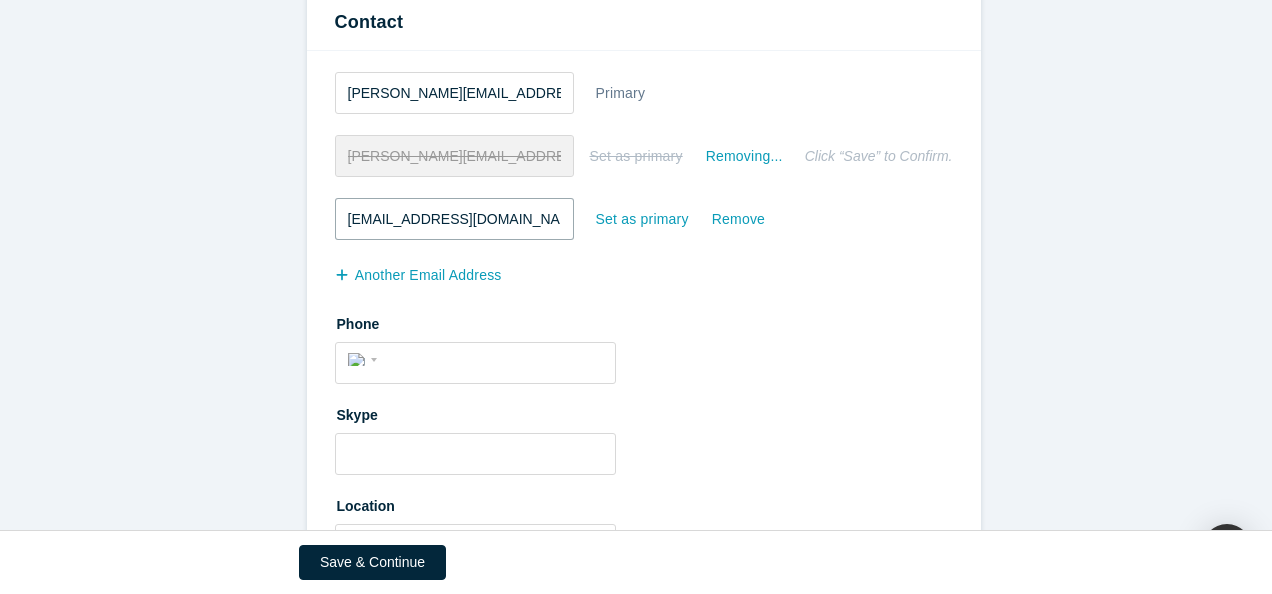 type on "[EMAIL_ADDRESS][DOMAIN_NAME]" 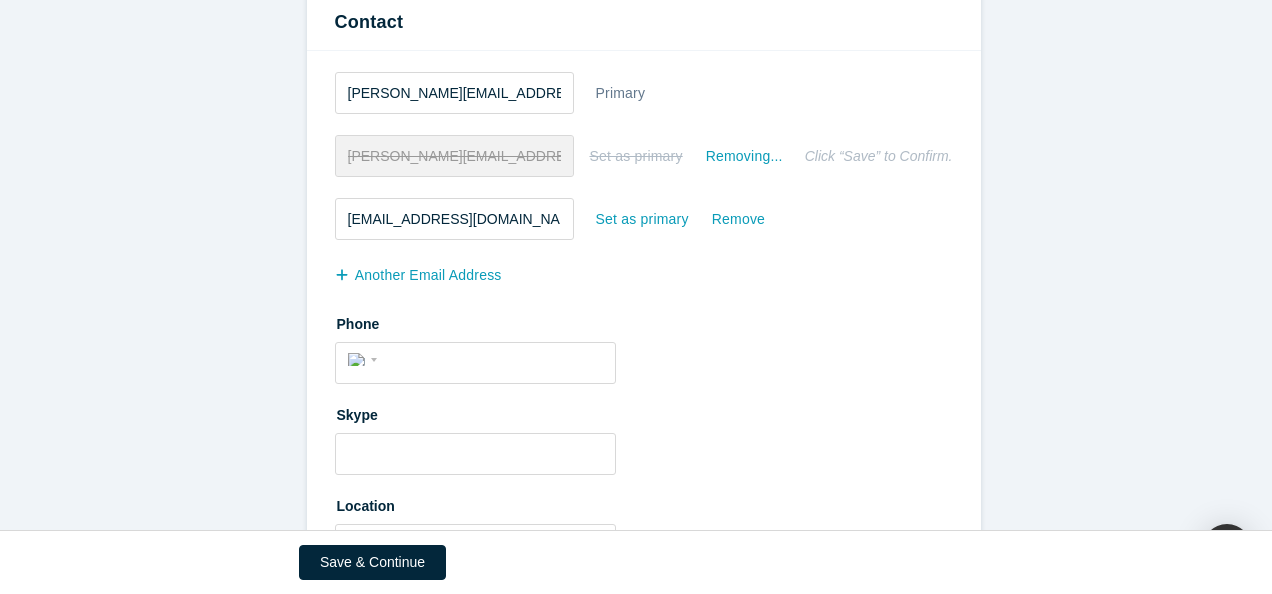 drag, startPoint x: 690, startPoint y: 382, endPoint x: 642, endPoint y: 381, distance: 48.010414 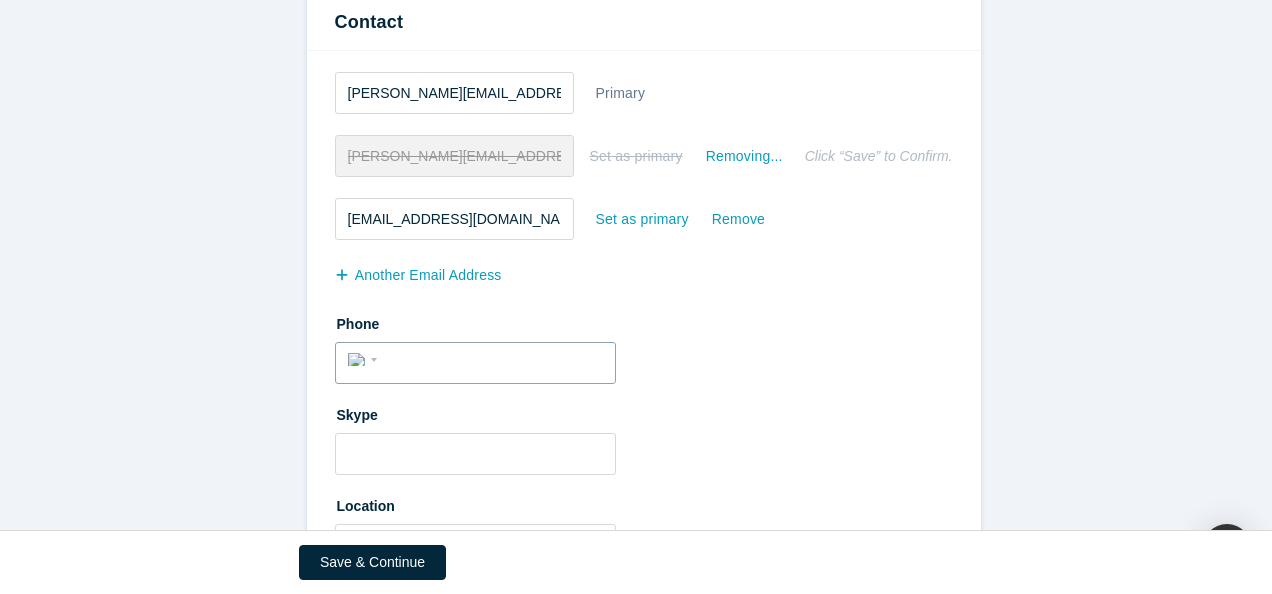 click at bounding box center (493, 360) 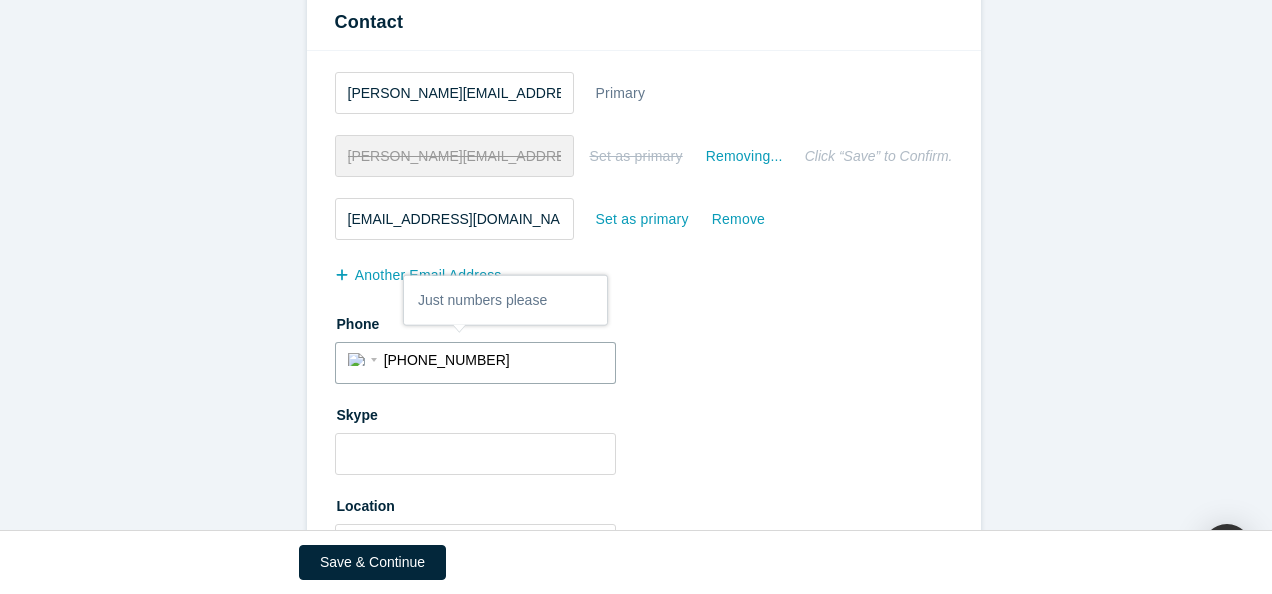 type on "[PHONE_NUMBER]" 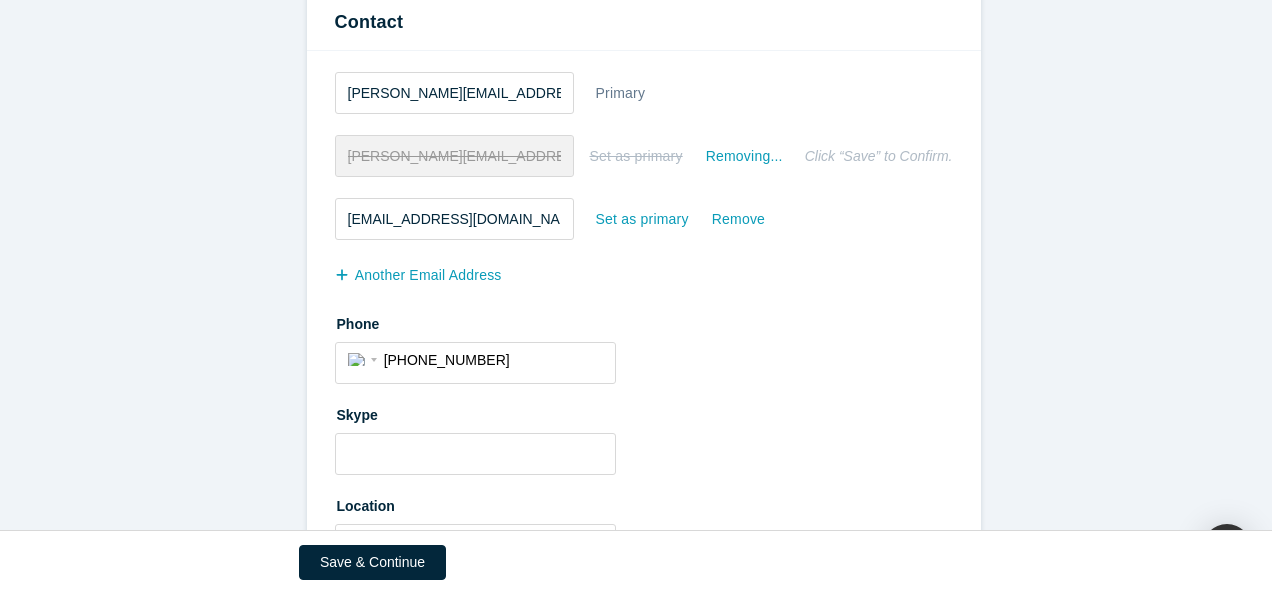 click on "Skype" at bounding box center (644, 412) 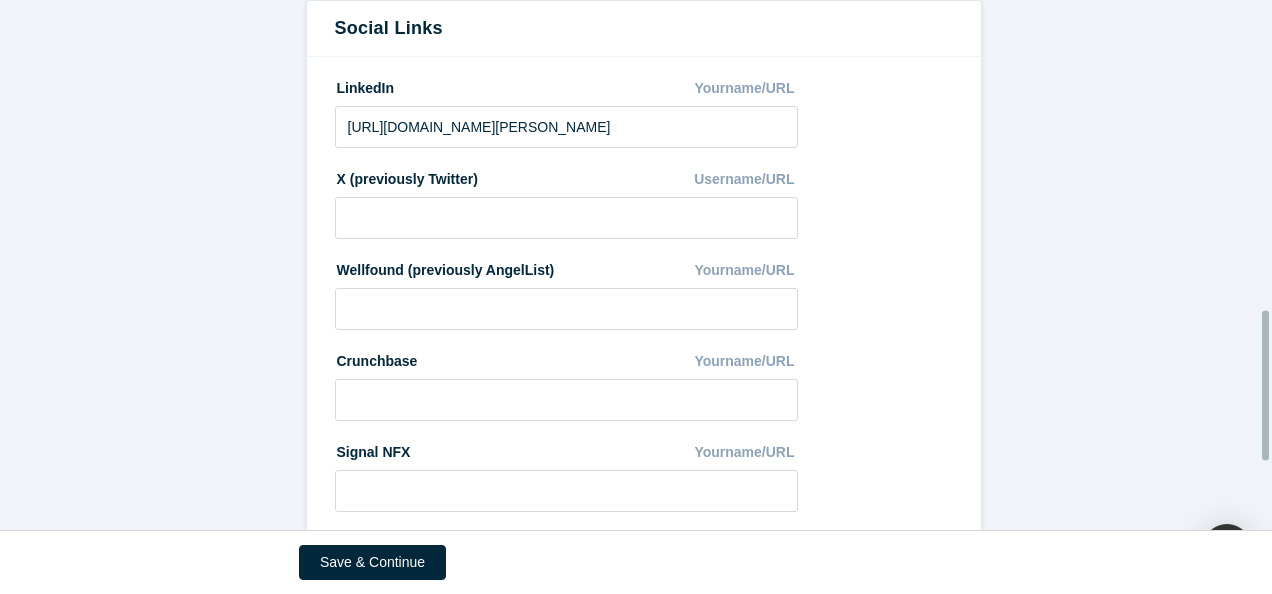 scroll, scrollTop: 1348, scrollLeft: 0, axis: vertical 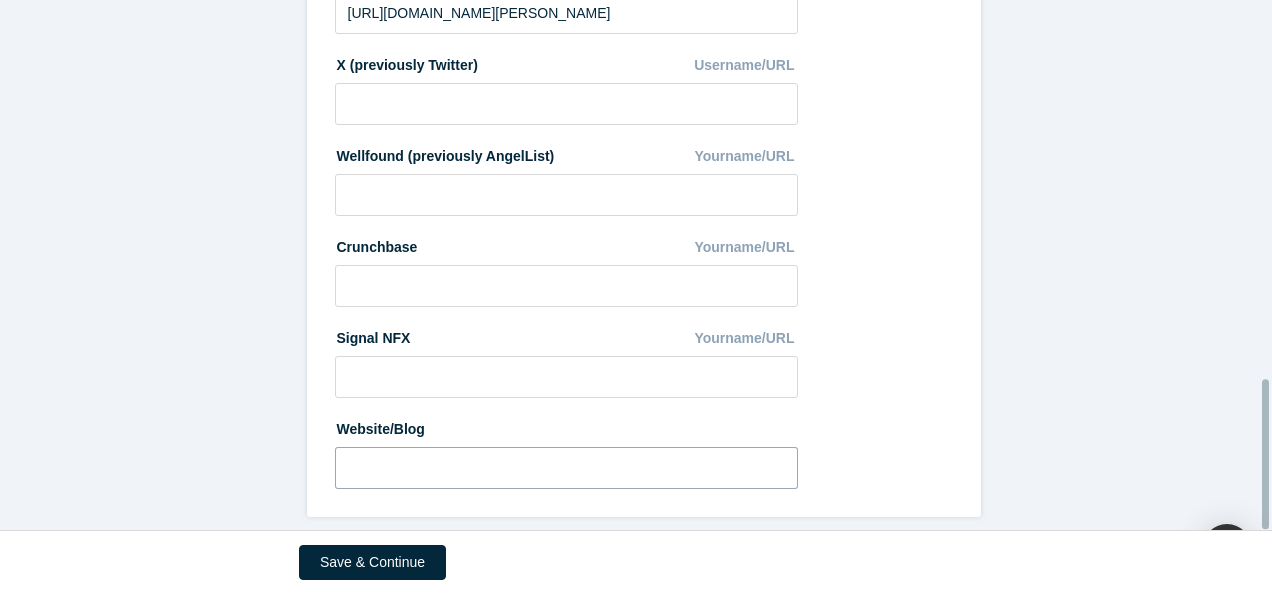 click at bounding box center (567, 468) 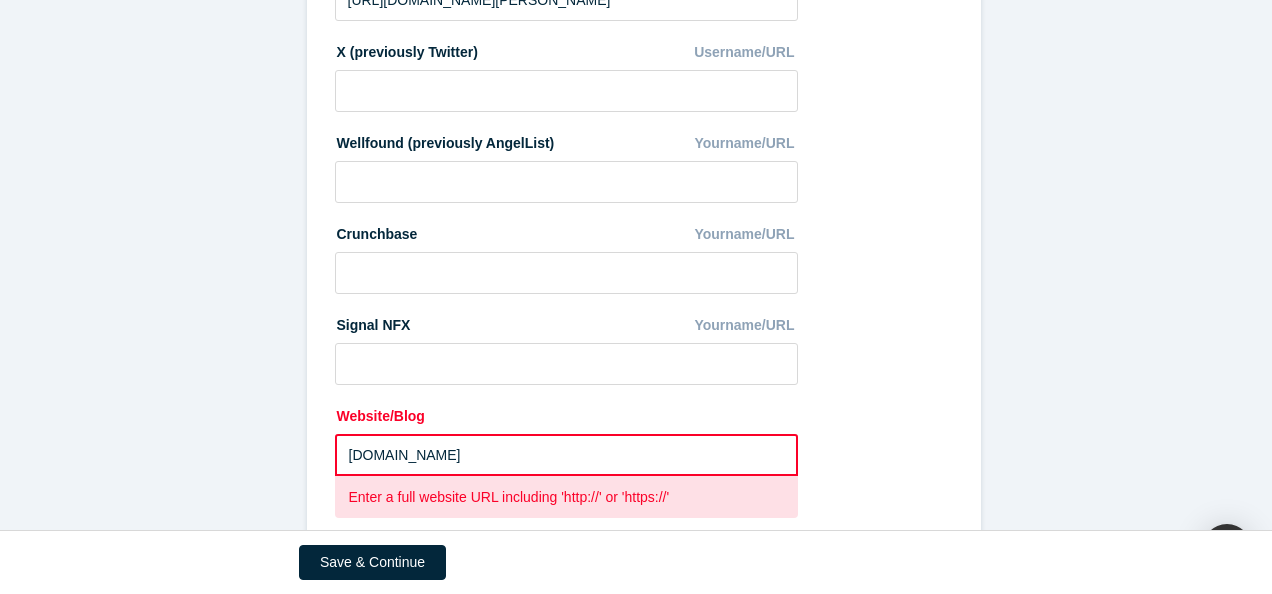 click on "LinkedIn Yourname/URL [URL][DOMAIN_NAME][PERSON_NAME] X (previously Twitter) Username/URL Wellfound (previously AngelList) Yourname/URL Crunchbase Yourname/URL Signal NFX Yourname/URL Website/Blog [DOMAIN_NAME] Enter a full website URL including 'http://' or 'https://'" at bounding box center (644, 238) 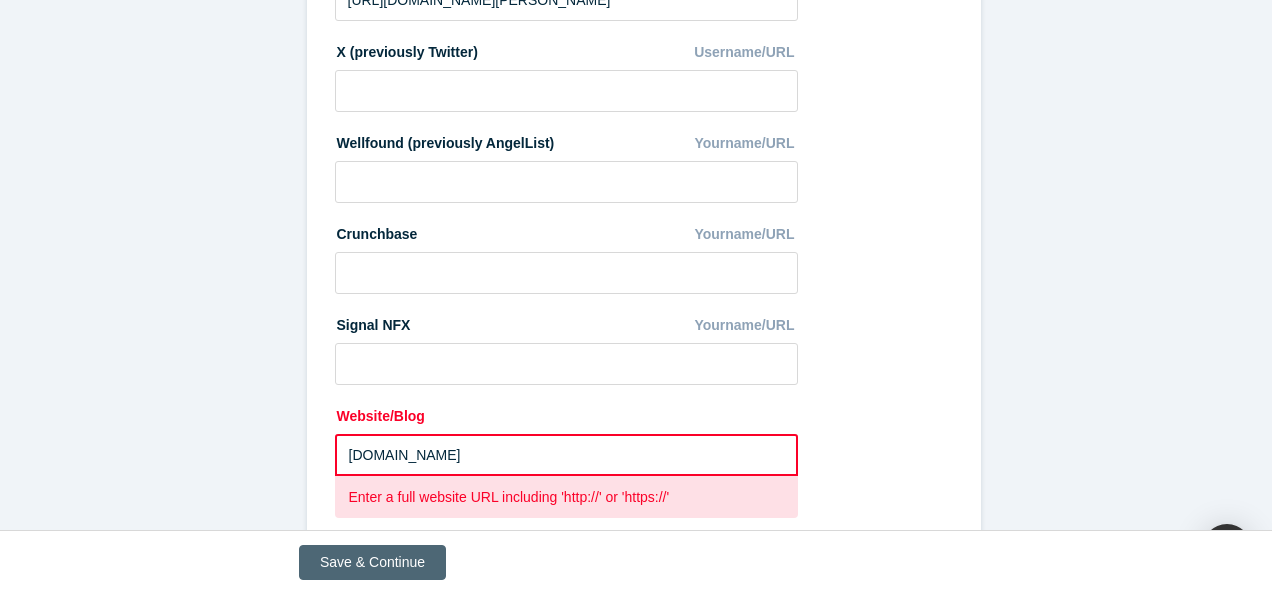click on "Save & Continue" at bounding box center (372, 562) 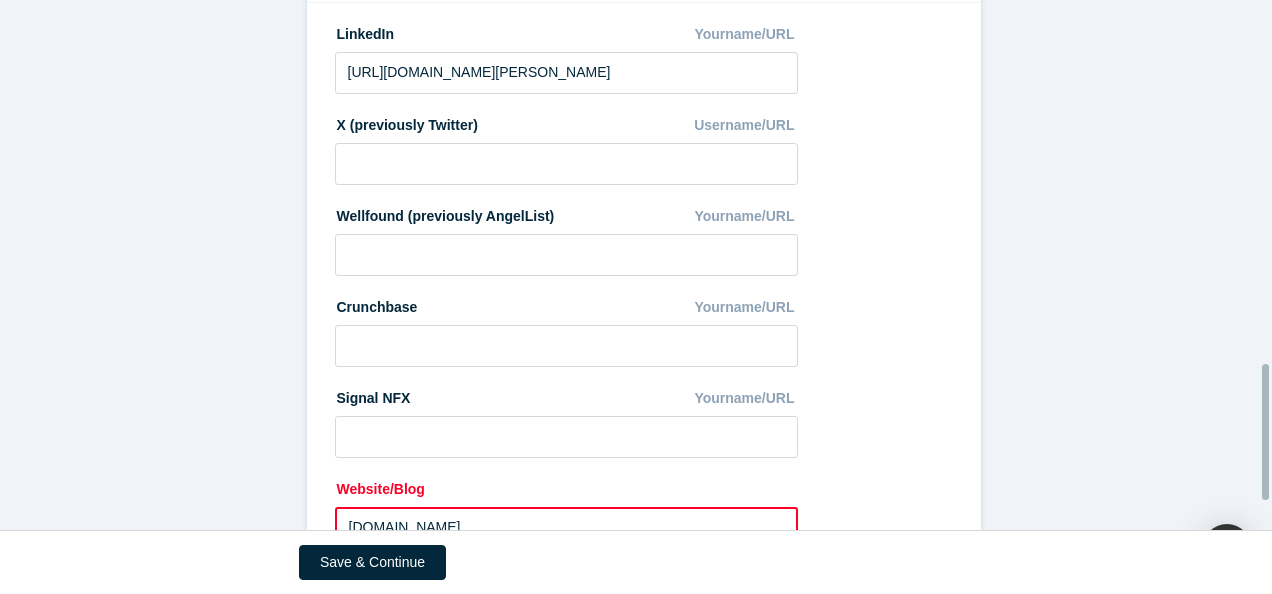 scroll, scrollTop: 1500, scrollLeft: 0, axis: vertical 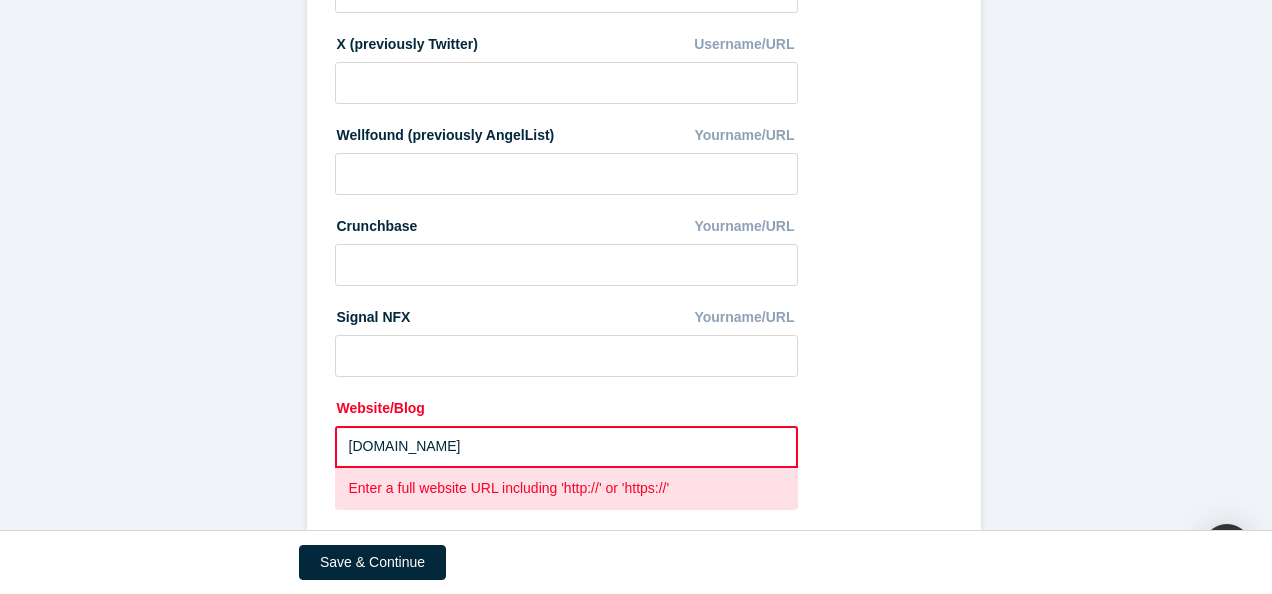 drag, startPoint x: 472, startPoint y: 436, endPoint x: 168, endPoint y: 394, distance: 306.8876 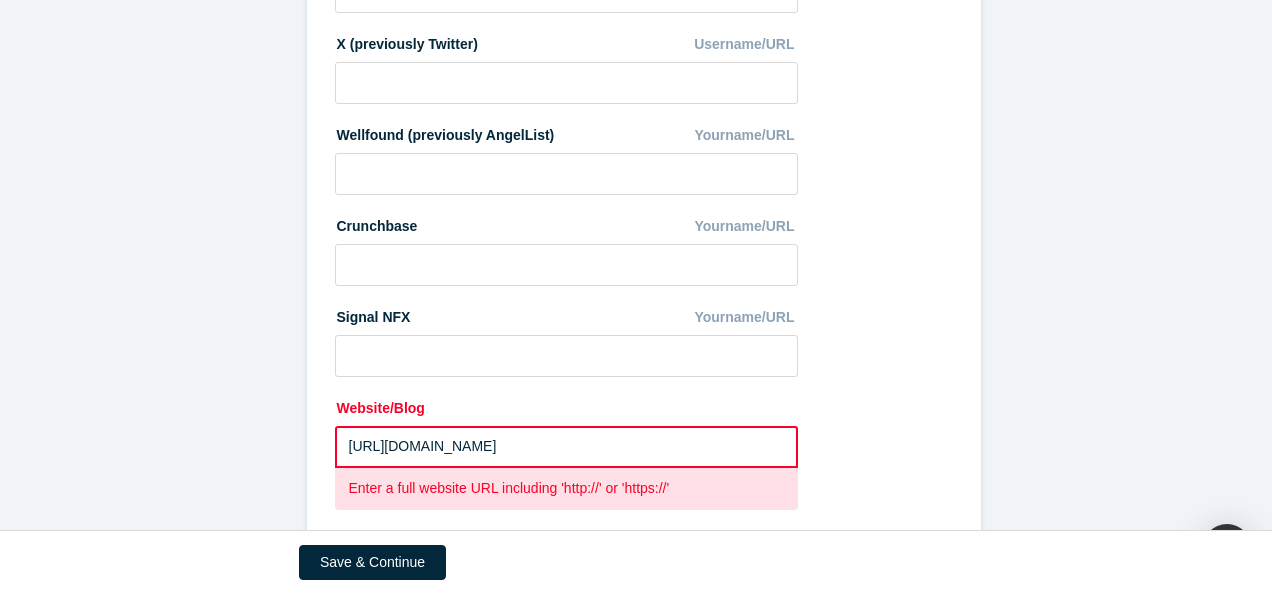 scroll, scrollTop: 1348, scrollLeft: 0, axis: vertical 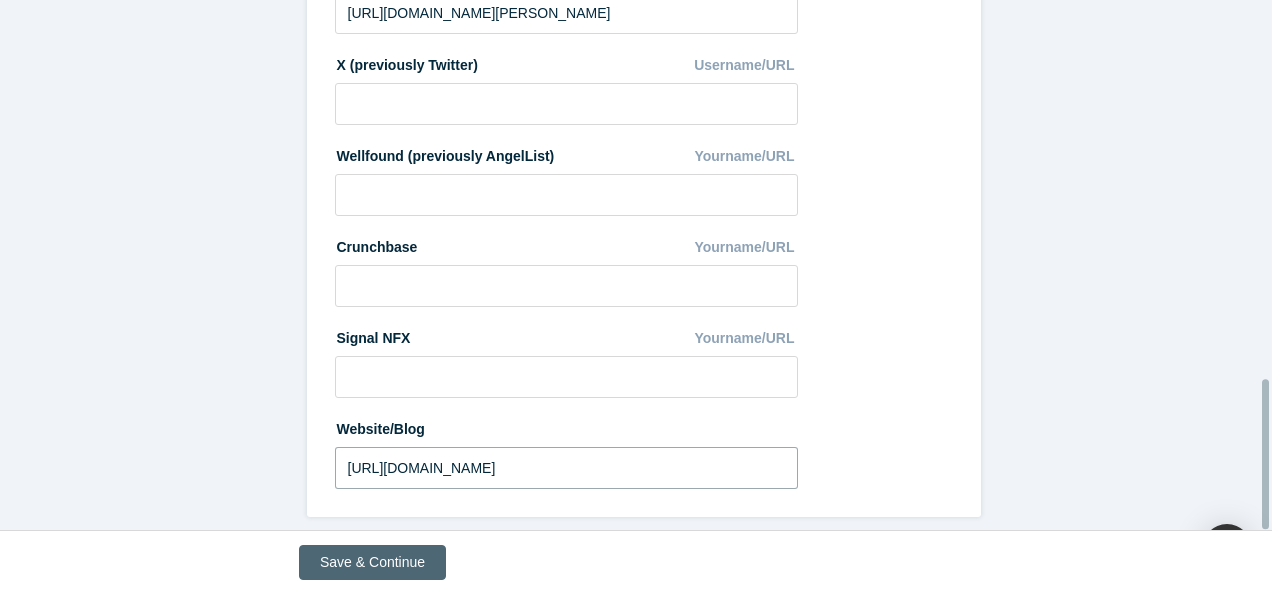 type on "[URL][DOMAIN_NAME]" 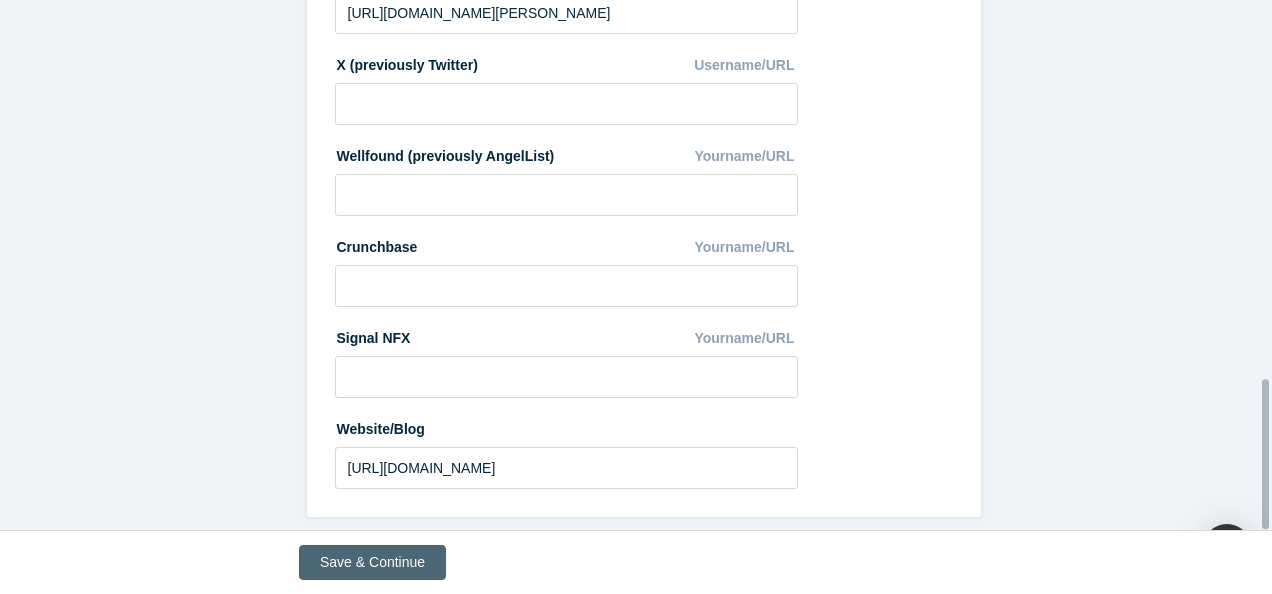 click on "Save & Continue" at bounding box center [372, 562] 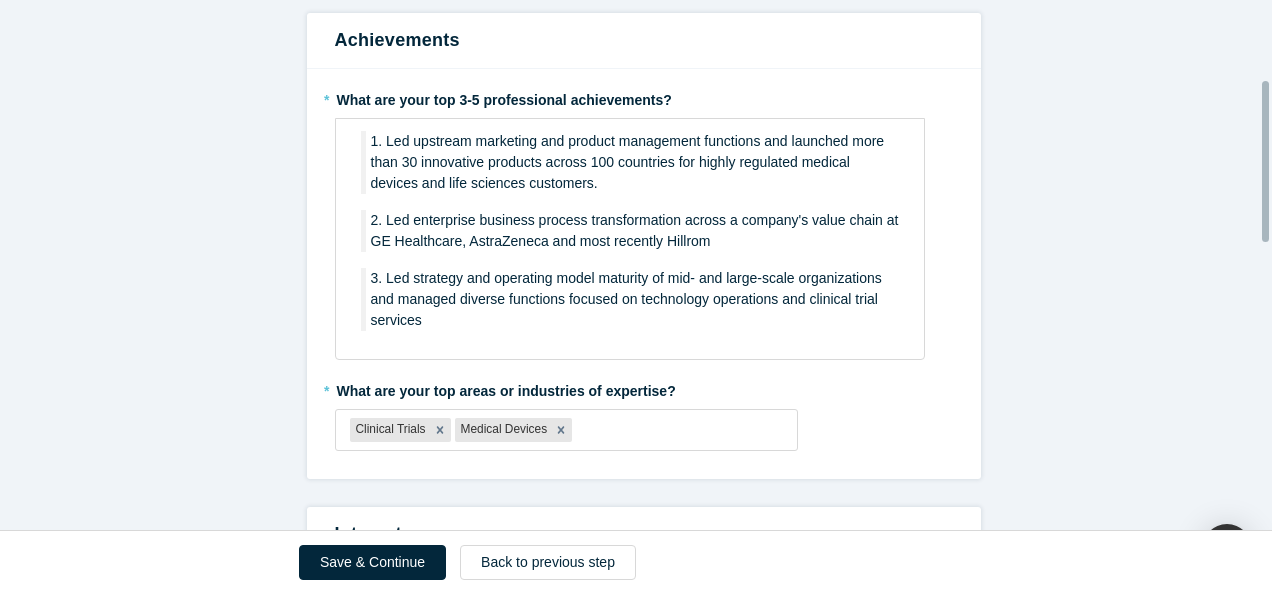 scroll, scrollTop: 100, scrollLeft: 0, axis: vertical 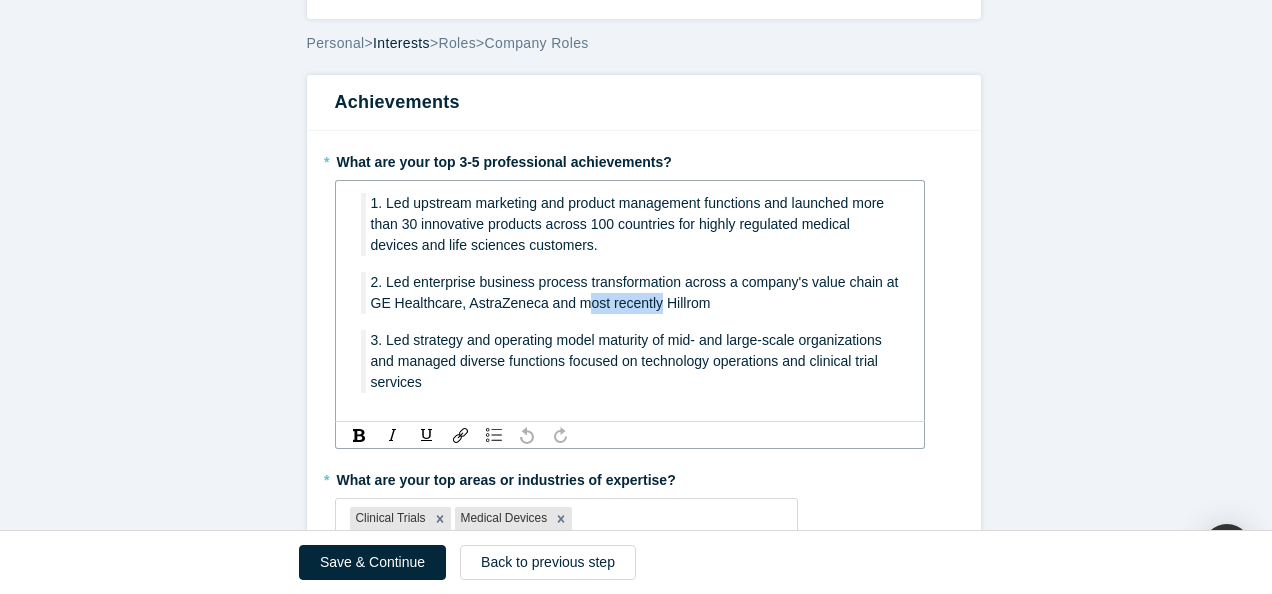 drag, startPoint x: 644, startPoint y: 299, endPoint x: 575, endPoint y: 300, distance: 69.00725 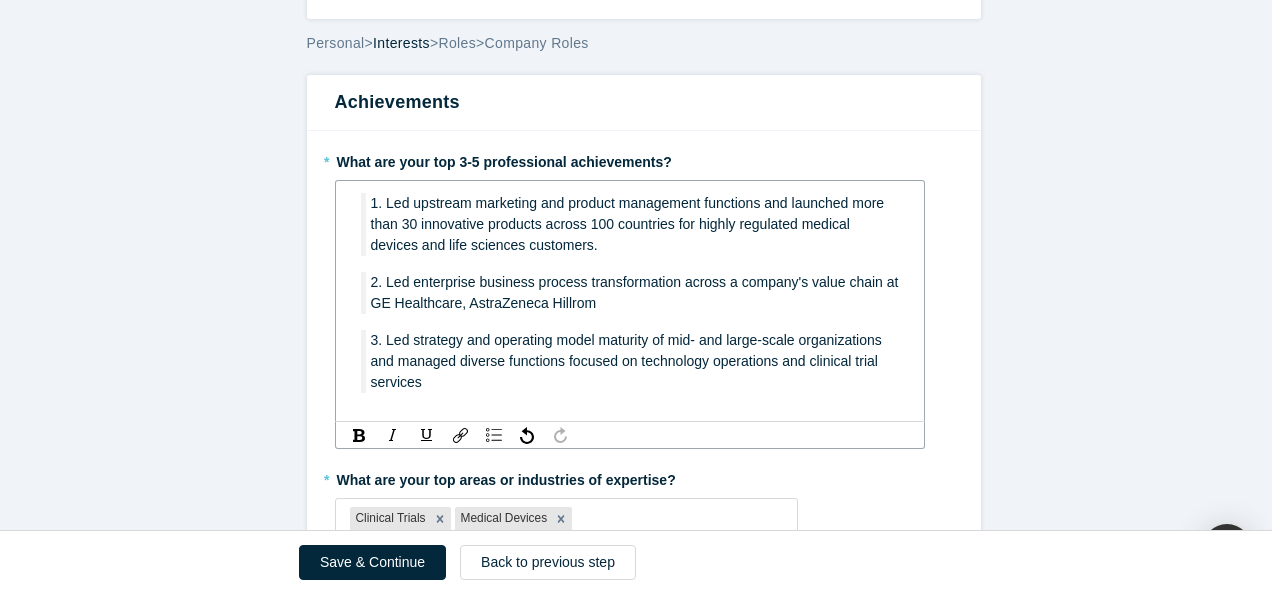 type 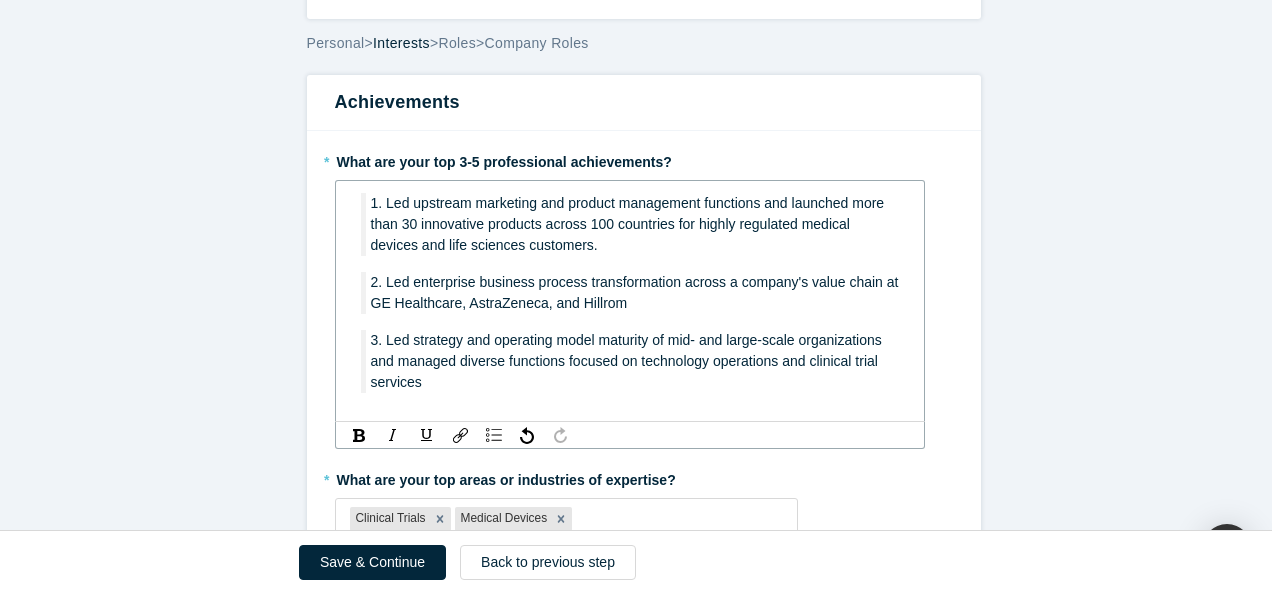 click on "3. Led strategy and operating model maturity of mid- and large-scale organizations and managed diverse functions focused on technology operations and clinical trial services" at bounding box center (635, 361) 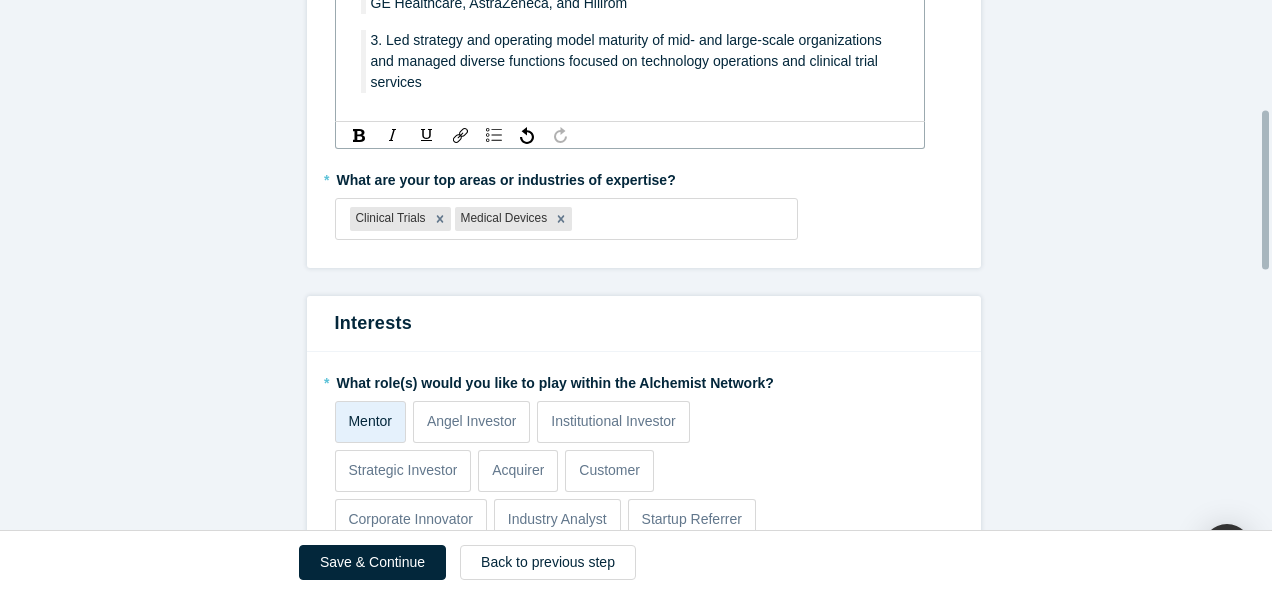 scroll, scrollTop: 100, scrollLeft: 0, axis: vertical 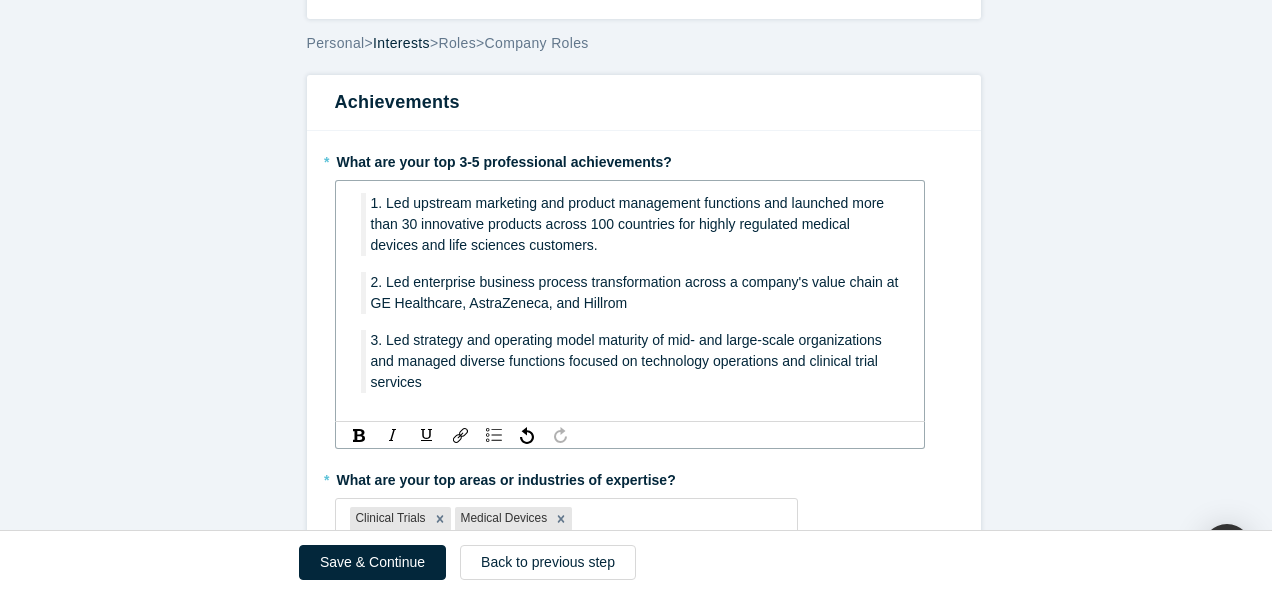 click on "3. Led strategy and operating model maturity of mid- and large-scale organizations and managed diverse functions focused on technology operations and clinical trial services" at bounding box center [628, 361] 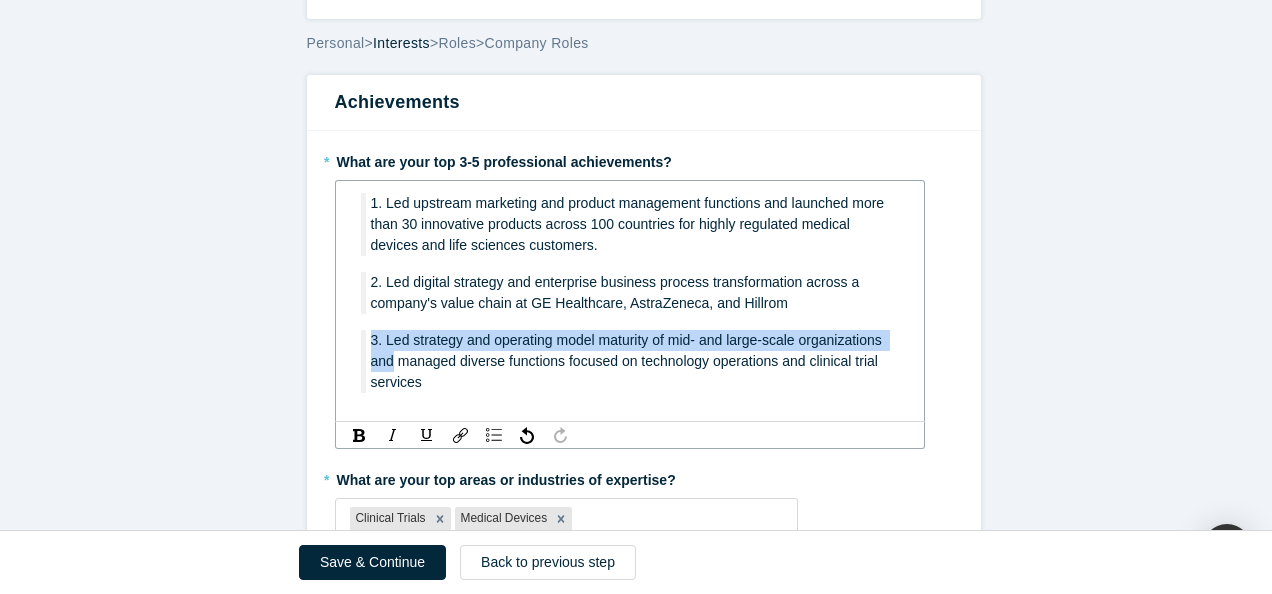drag, startPoint x: 382, startPoint y: 358, endPoint x: 320, endPoint y: 326, distance: 69.77106 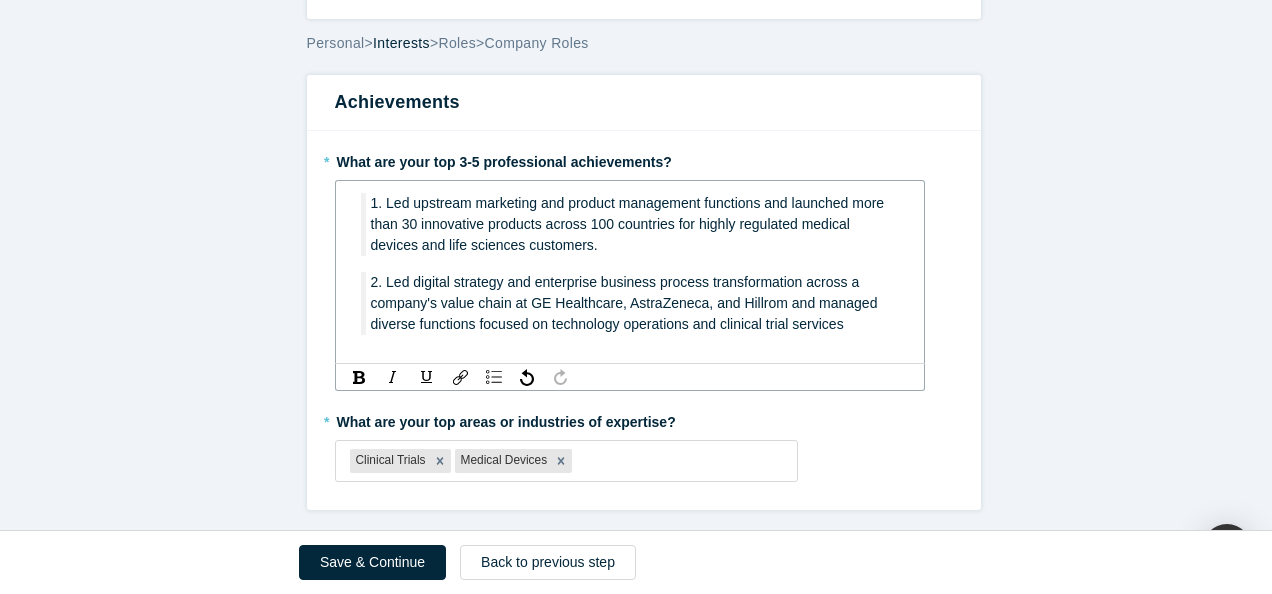 click on "2. Led digital strategy and enterprise business process transformation across a company's value chain at GE Healthcare, AstraZeneca, and Hillrom and managed diverse functions focused on technology operations and clinical trial services" at bounding box center [626, 303] 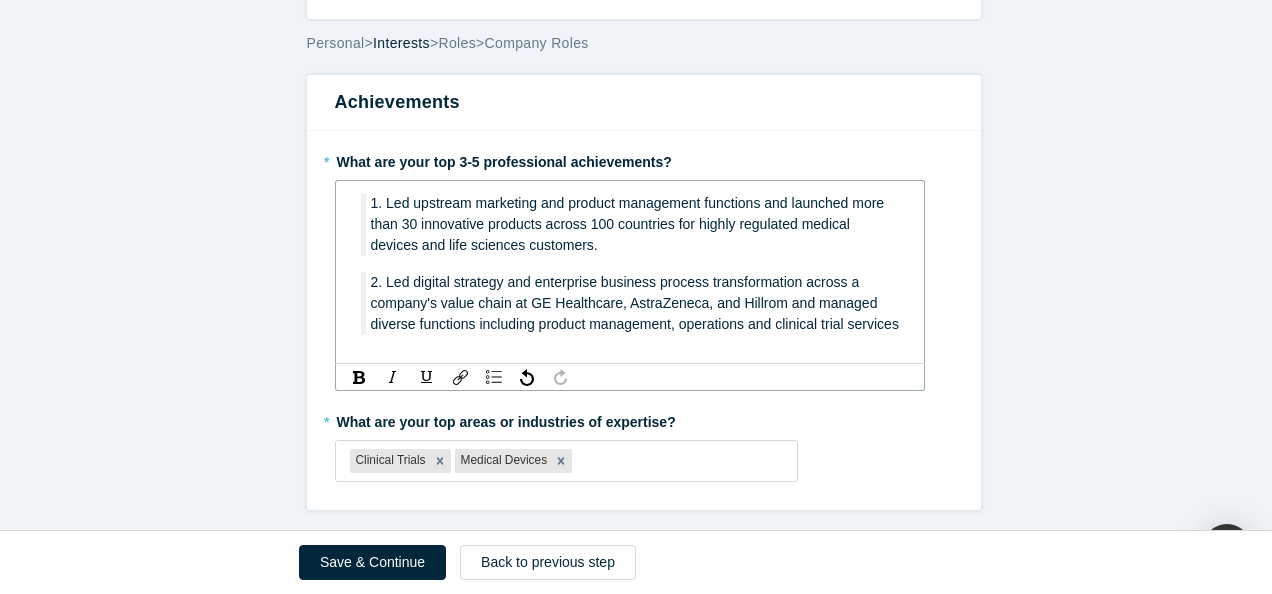 click on "2. Led digital strategy and enterprise business process transformation across a company's value chain at GE Healthcare, AstraZeneca, and Hillrom and managed diverse functions including product management, operations and clinical trial services" at bounding box center [635, 303] 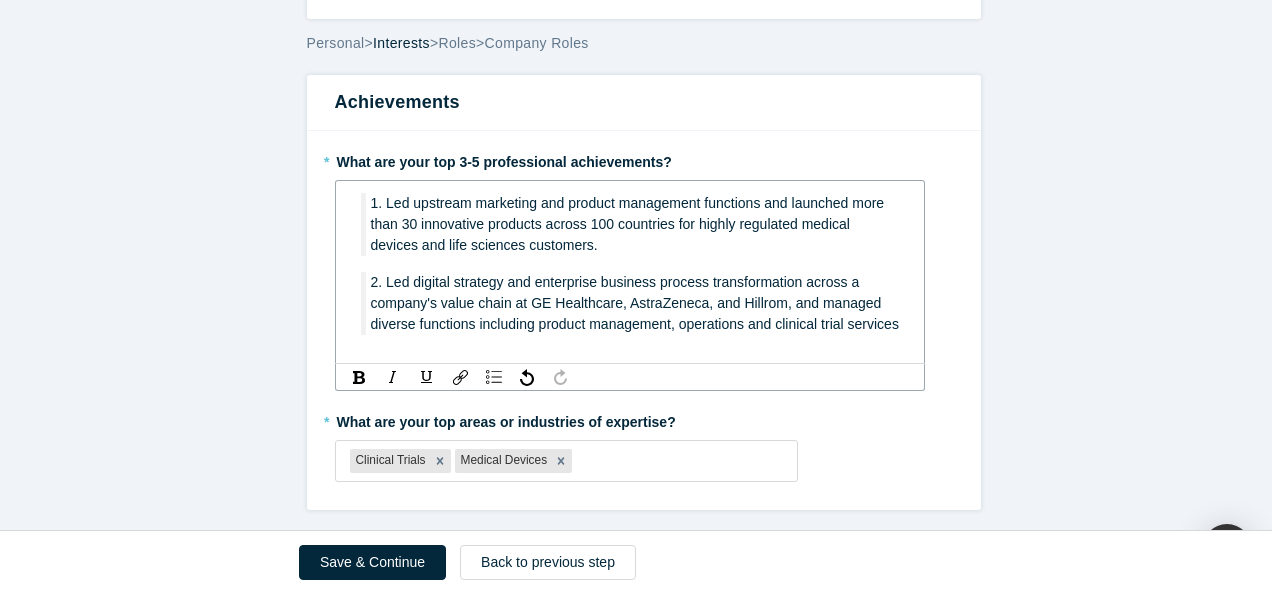 click on "2. Led digital strategy and enterprise business process transformation across a company's value chain at GE Healthcare, AstraZeneca, and Hillrom, and managed diverse functions including product management, operations and clinical trial services" at bounding box center [635, 303] 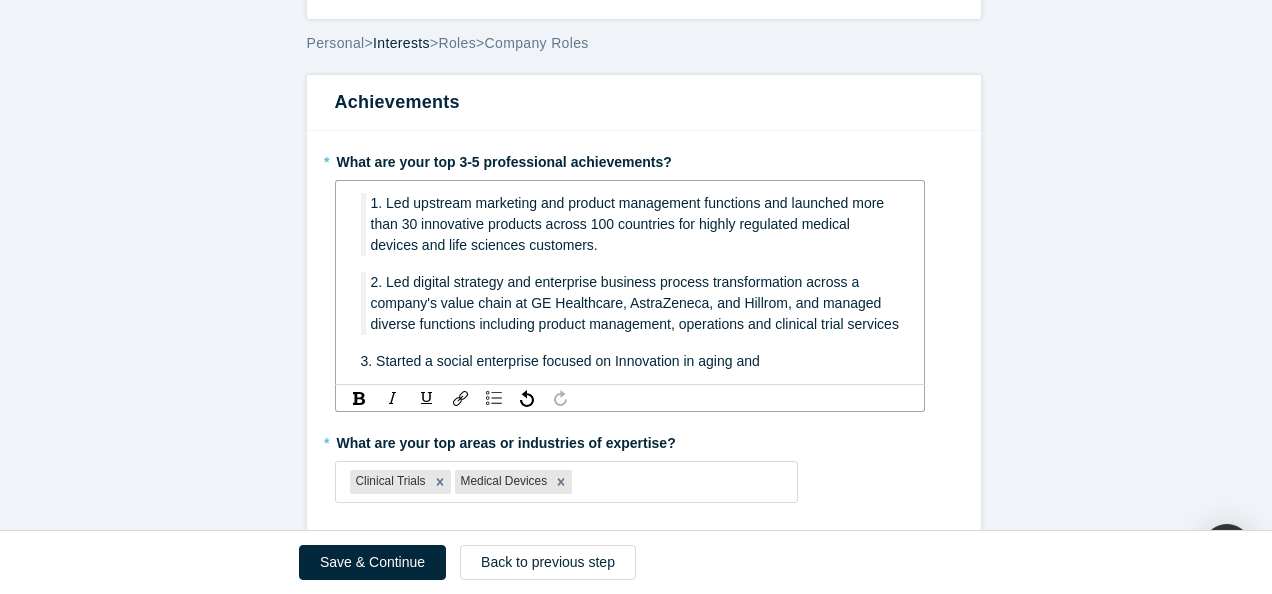 drag, startPoint x: 607, startPoint y: 357, endPoint x: 598, endPoint y: 348, distance: 12.727922 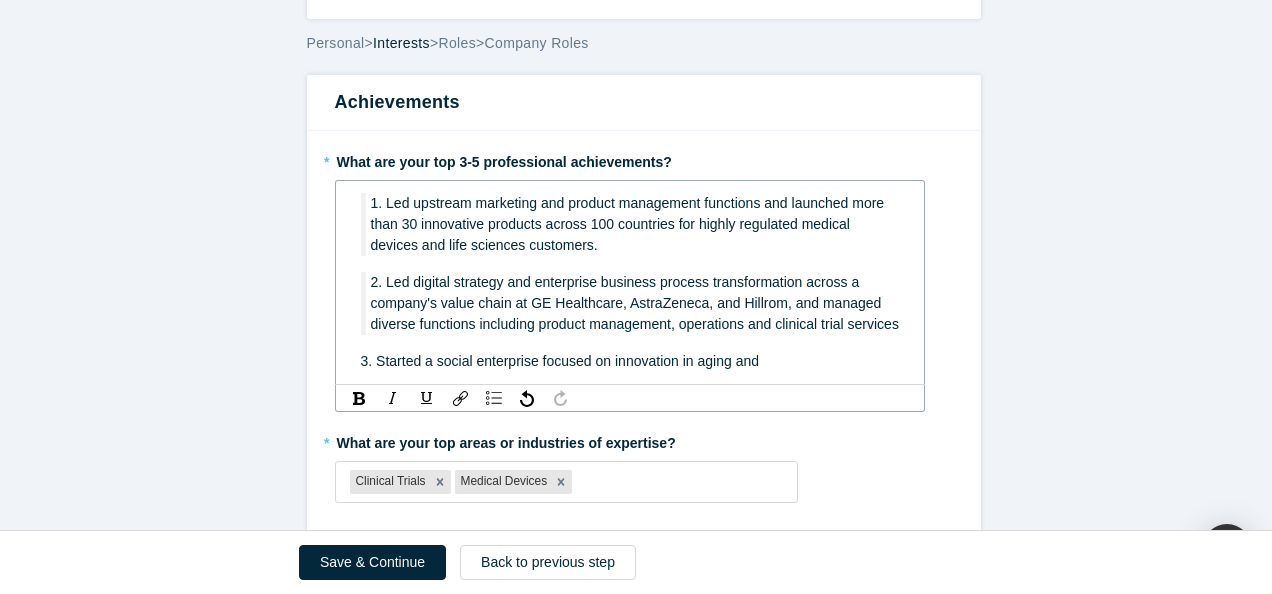 click on "3. Started a social enterprise focused on innovation in aging and" at bounding box center (630, 361) 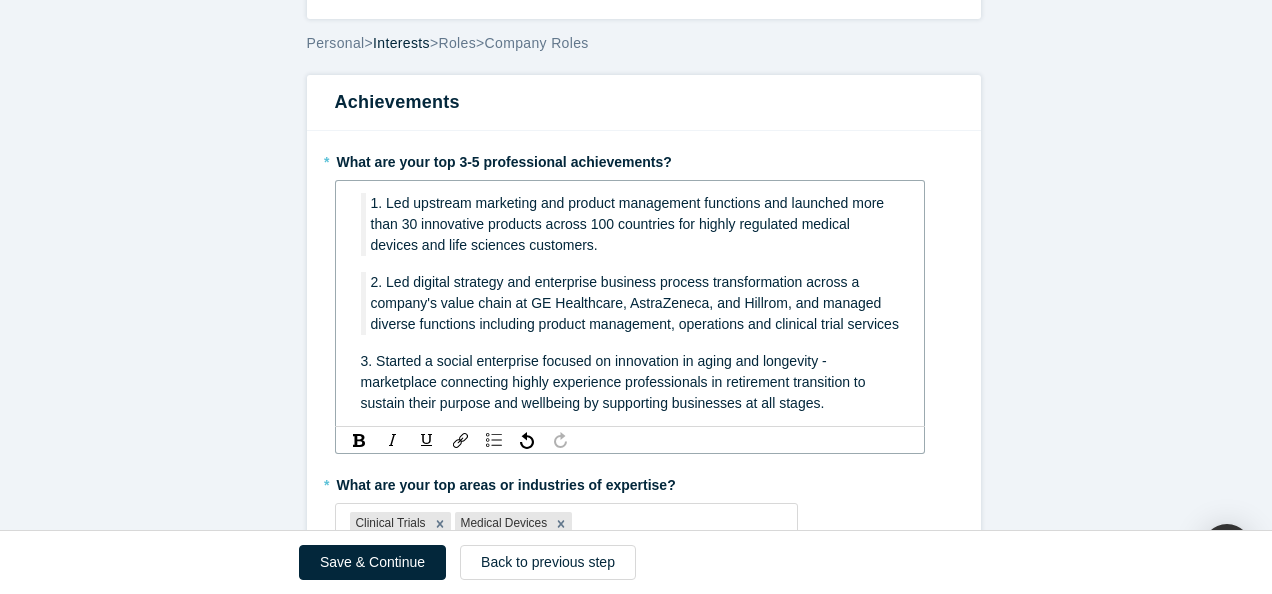 click on "3. Started a social enterprise focused on innovation in aging and longevity - marketplace connecting highly experience professionals in retirement transition to sustain their purpose and wellbeing by supporting businesses at all stages." at bounding box center (615, 382) 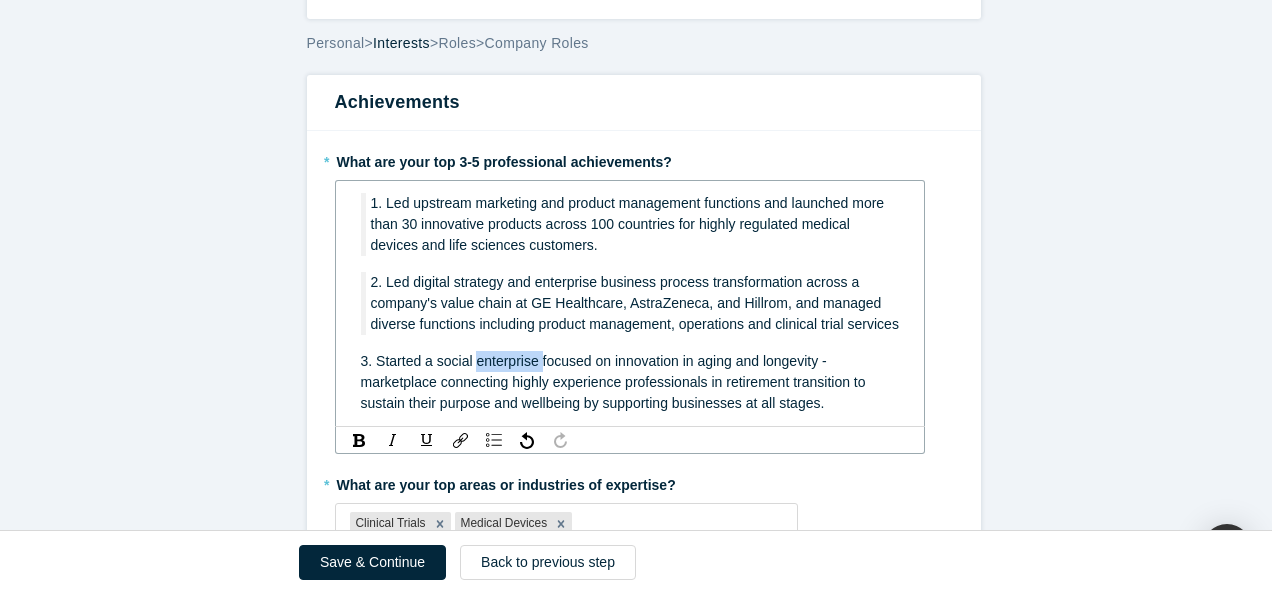 click on "3. Started a social enterprise focused on innovation in aging and longevity - marketplace connecting highly experience professionals in retirement transition to sustain their purpose and wellbeing by supporting businesses at all stages." at bounding box center [615, 382] 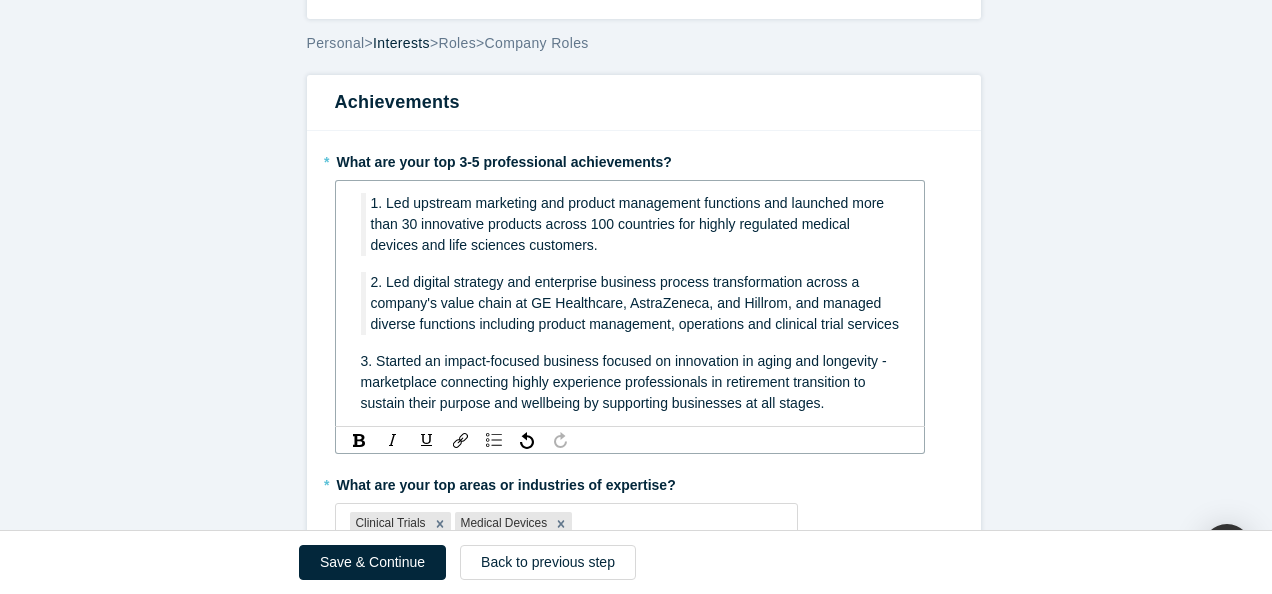 click on "3. Started an impact-focused business focused on innovation in aging and longevity - marketplace connecting highly experience professionals in retirement transition to sustain their purpose and wellbeing by supporting businesses at all stages." at bounding box center (626, 382) 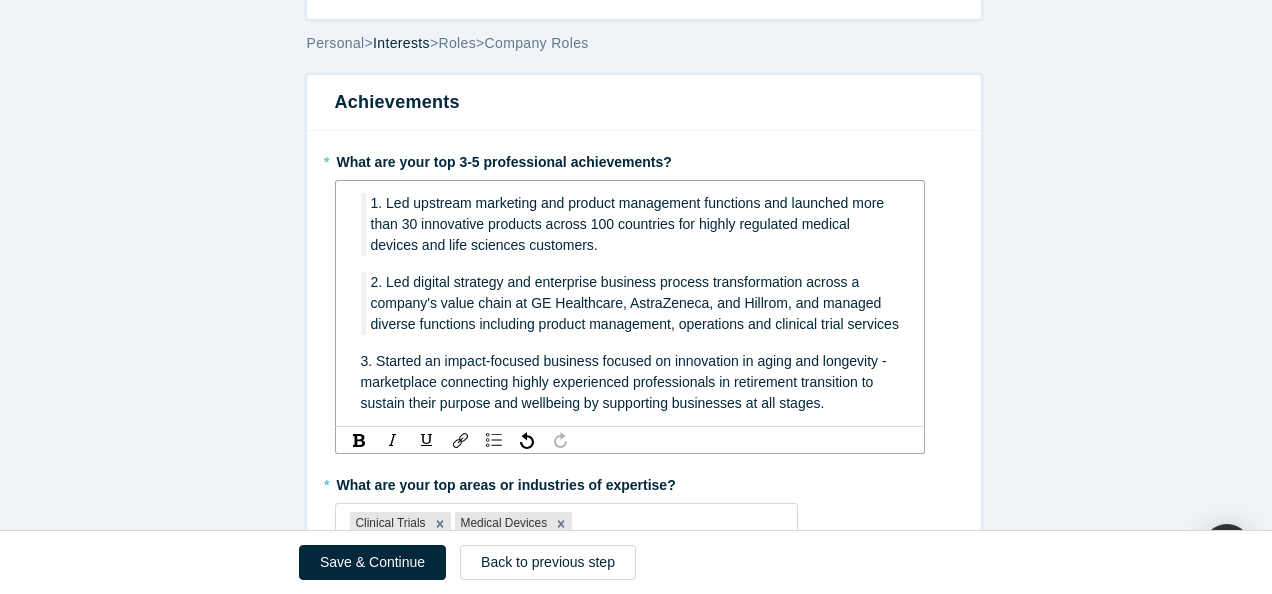 click on "3. Started an impact-focused business focused on innovation in aging and longevity - marketplace connecting highly experienced professionals in retirement transition to sustain their purpose and wellbeing by supporting businesses at all stages." at bounding box center (626, 382) 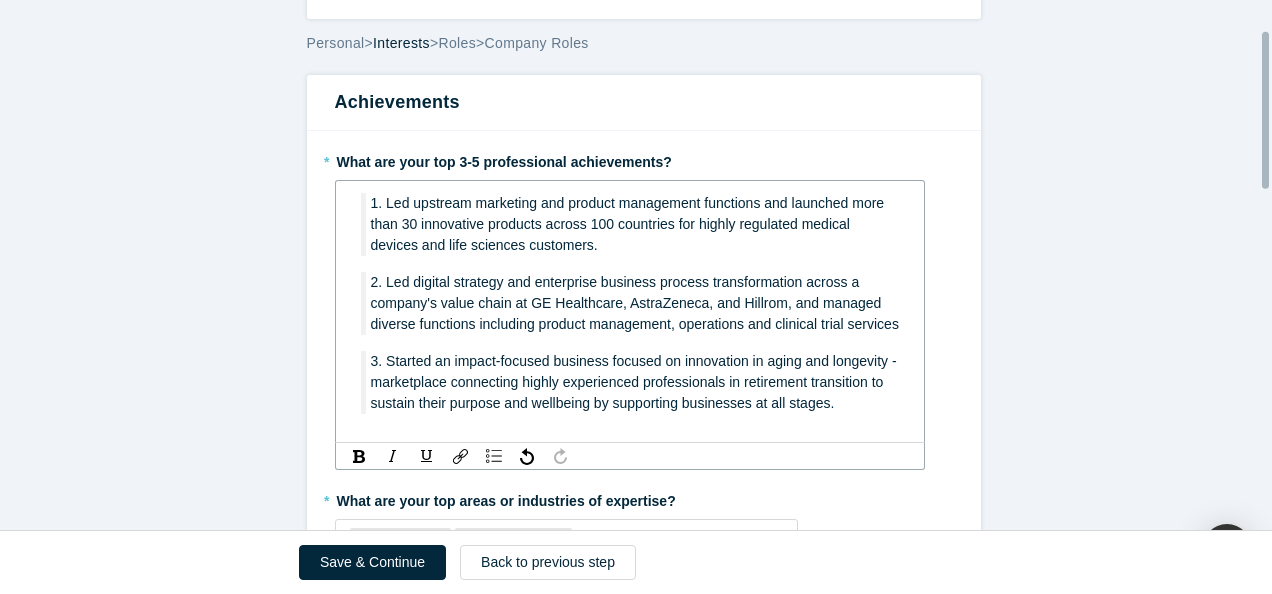 scroll, scrollTop: 300, scrollLeft: 0, axis: vertical 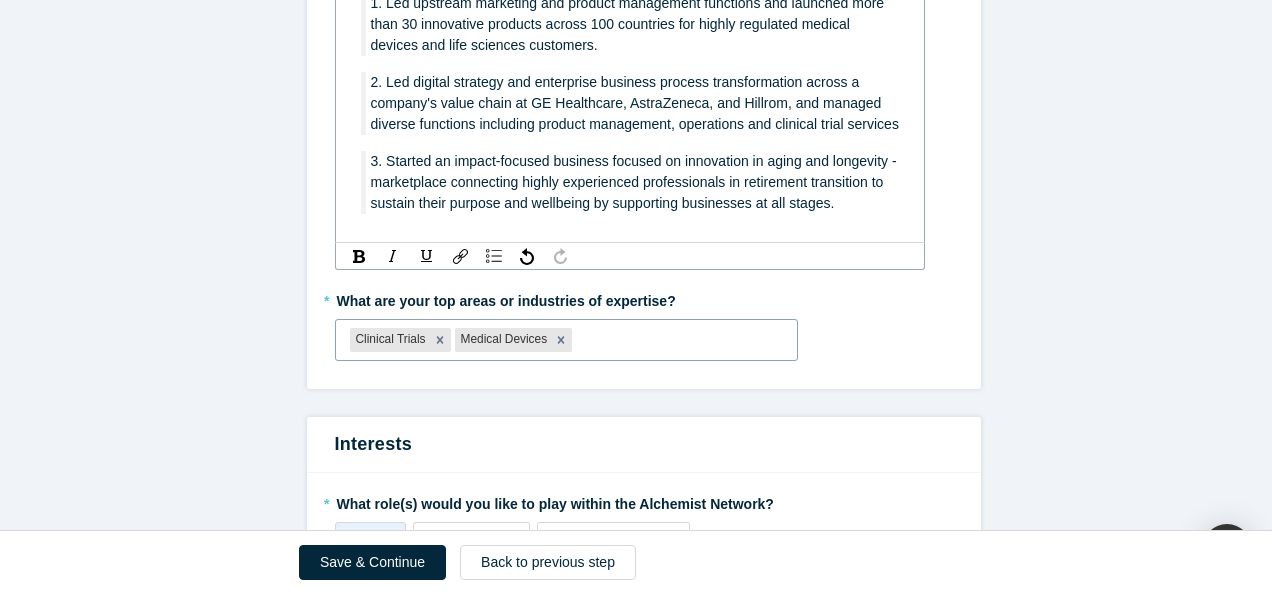 click on "Clinical Trials Medical Devices" at bounding box center (567, 340) 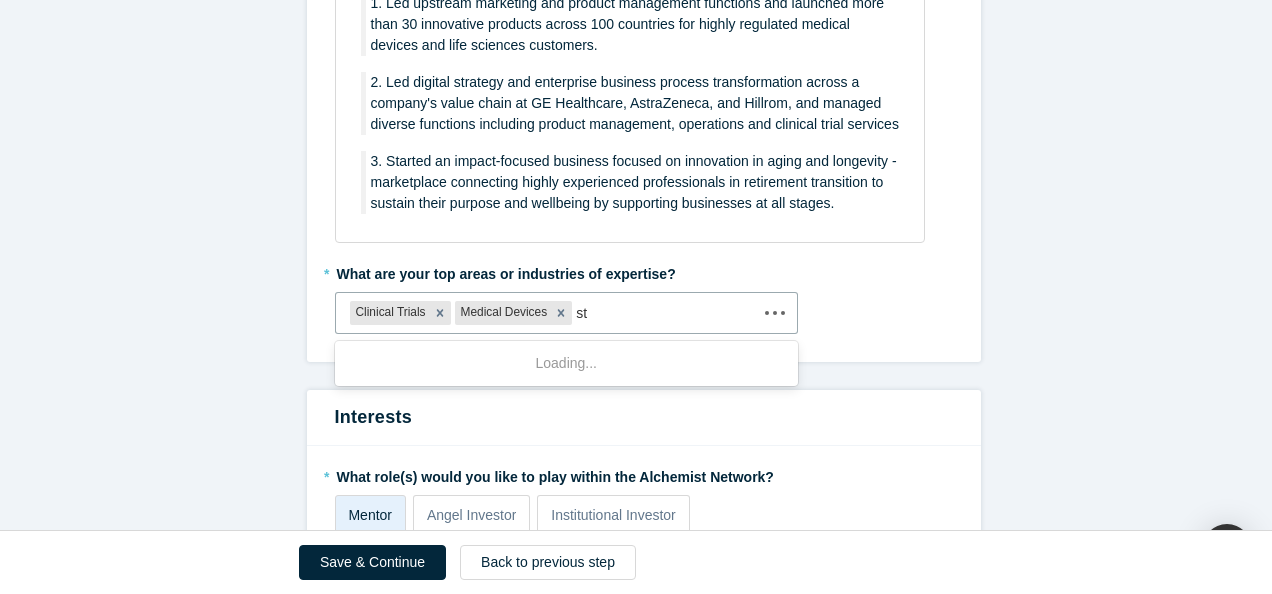 type on "s" 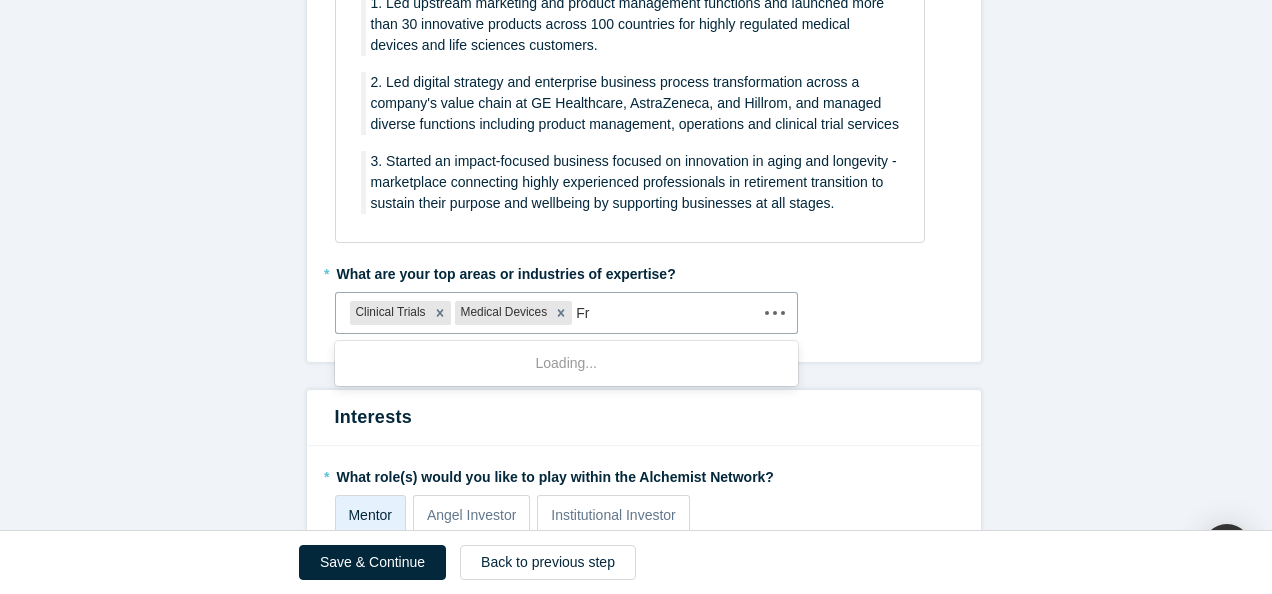 type on "F" 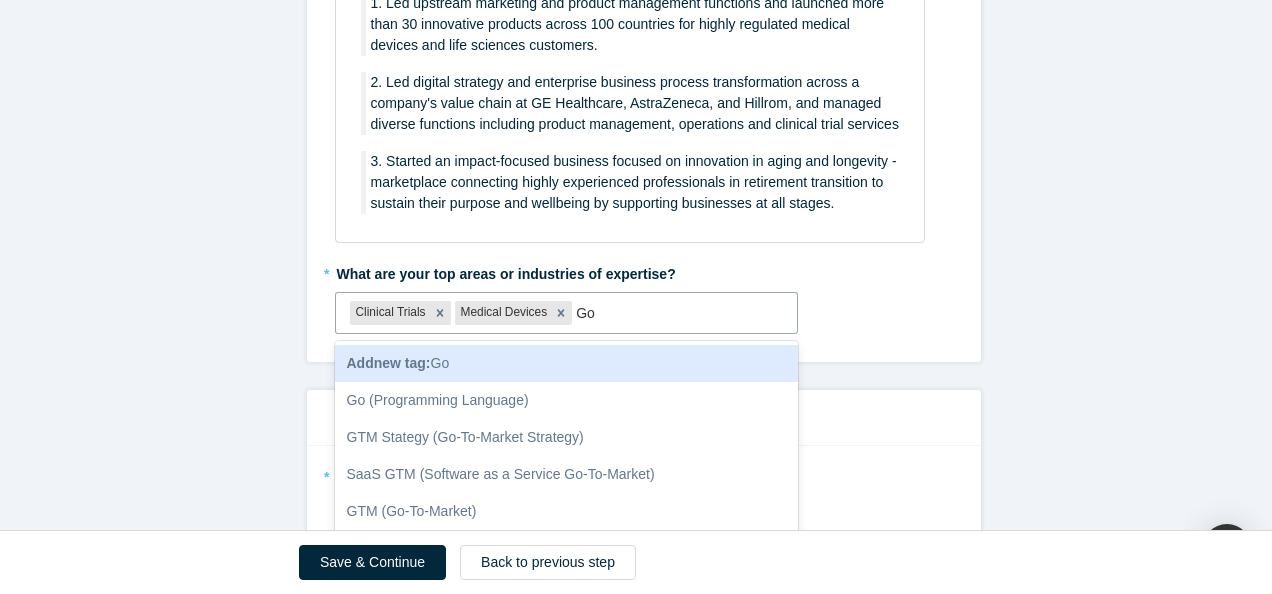 type on "G" 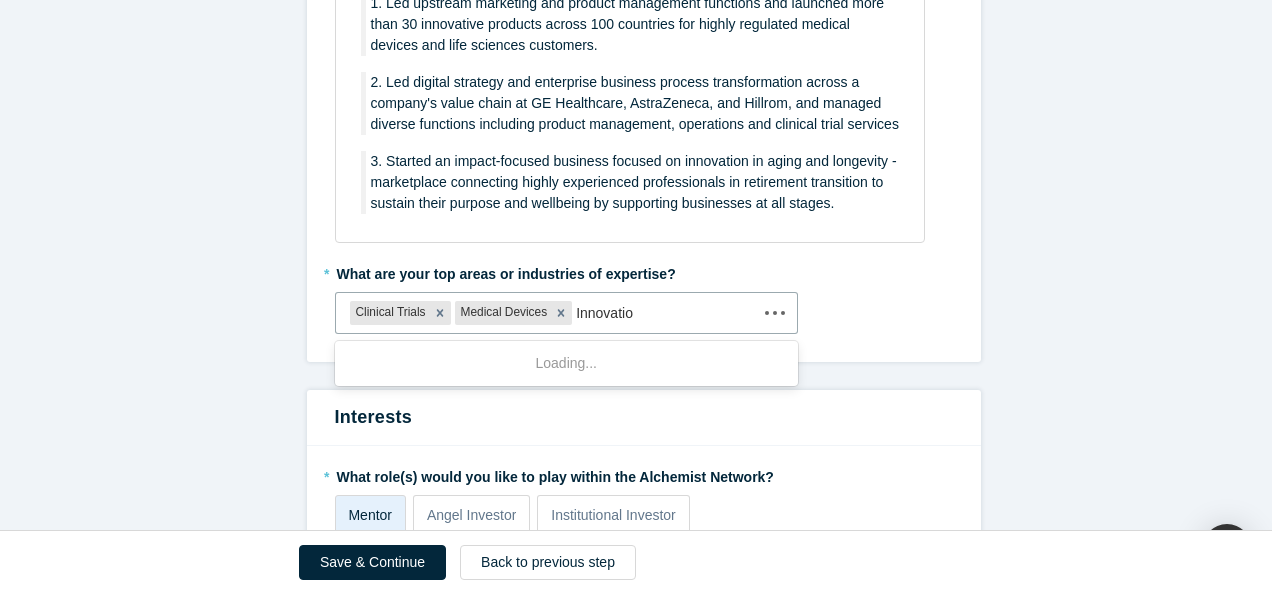 type on "Innovation" 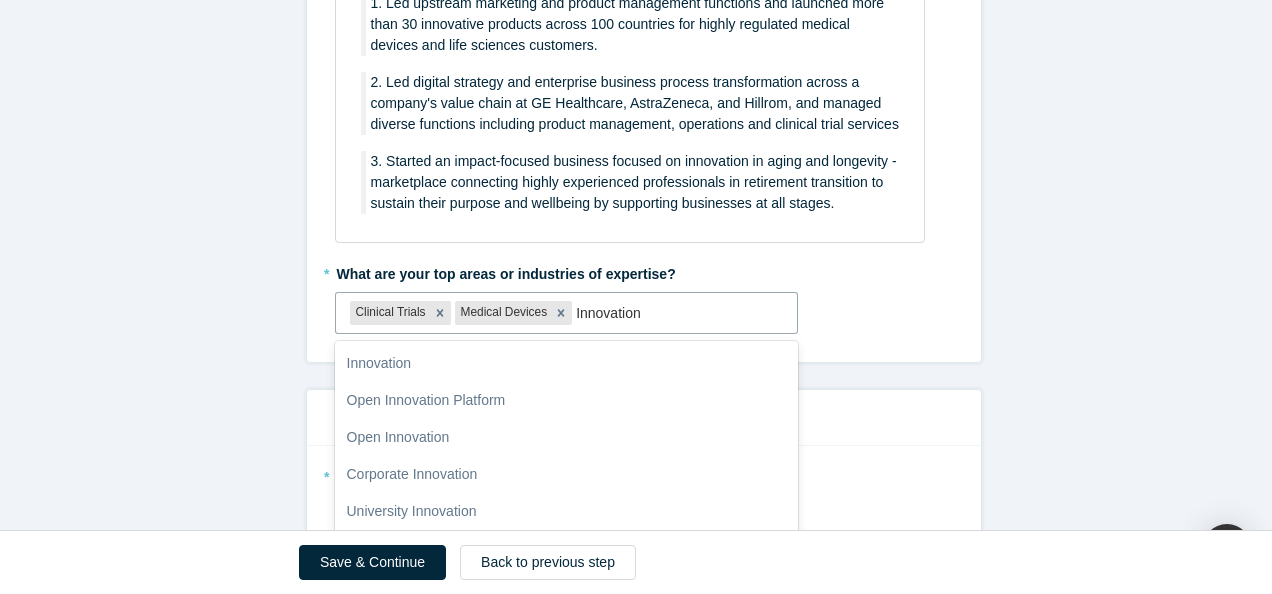 scroll, scrollTop: 78, scrollLeft: 0, axis: vertical 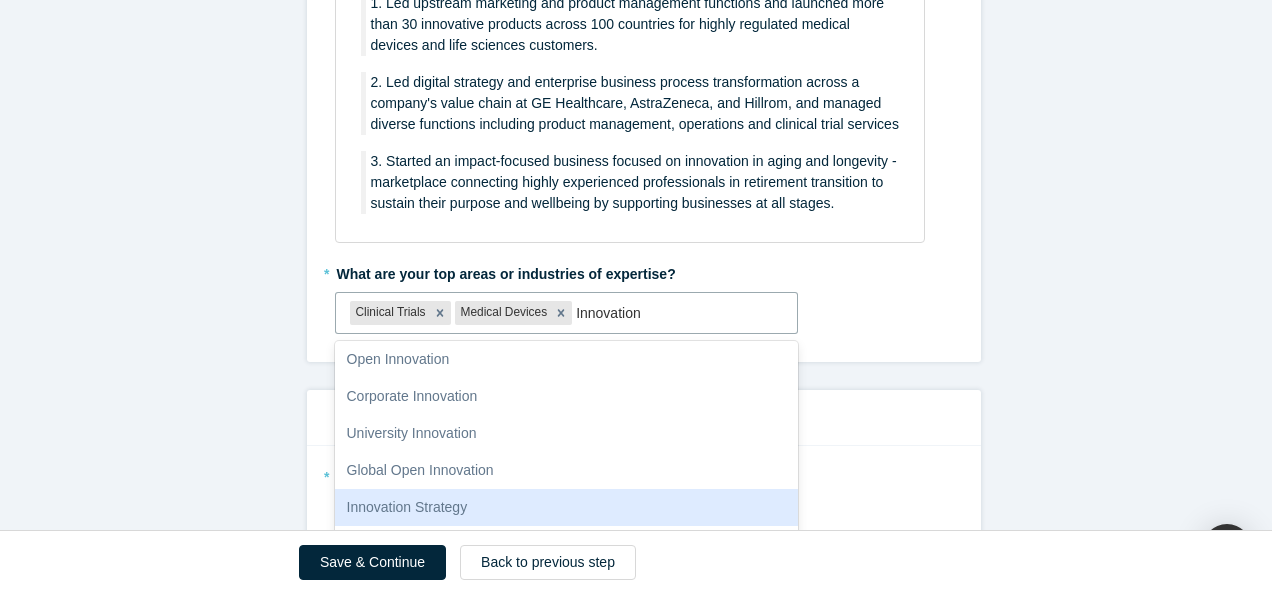 click on "Innovation Strategy" at bounding box center (567, 507) 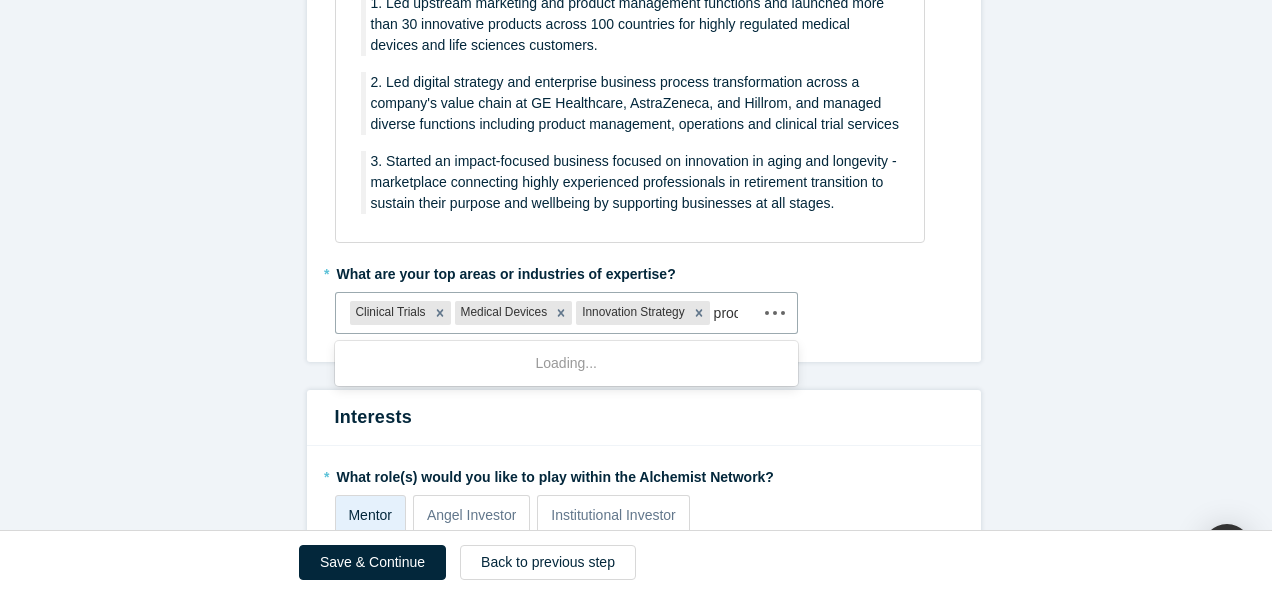type on "prody" 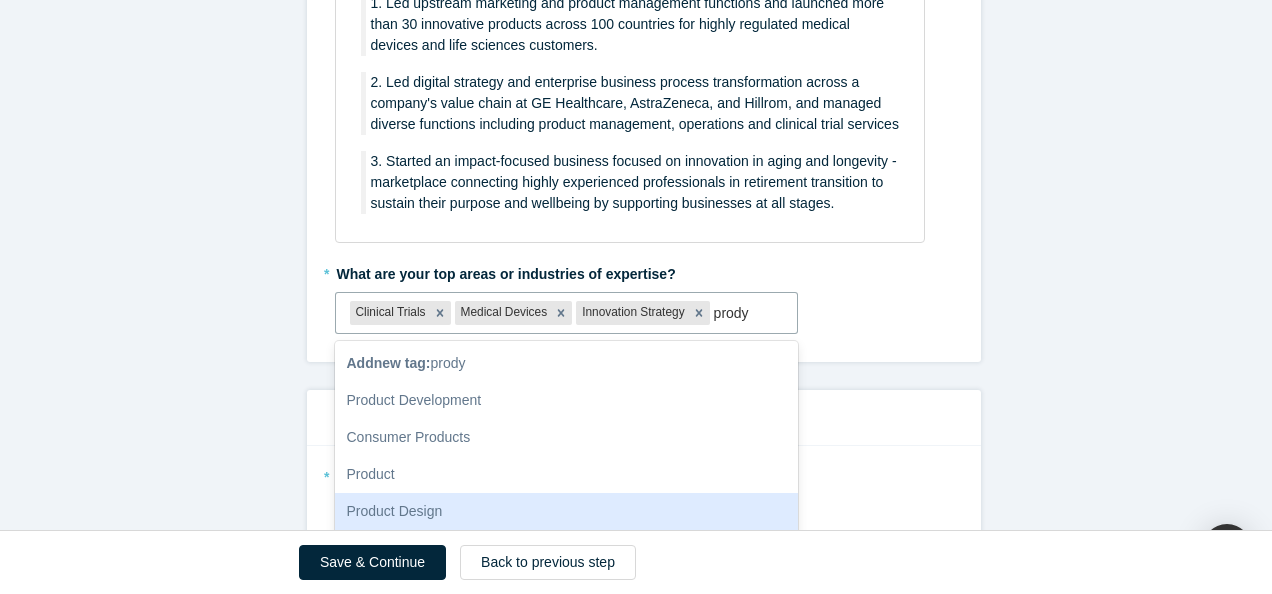 click on "Product Design" at bounding box center (567, 511) 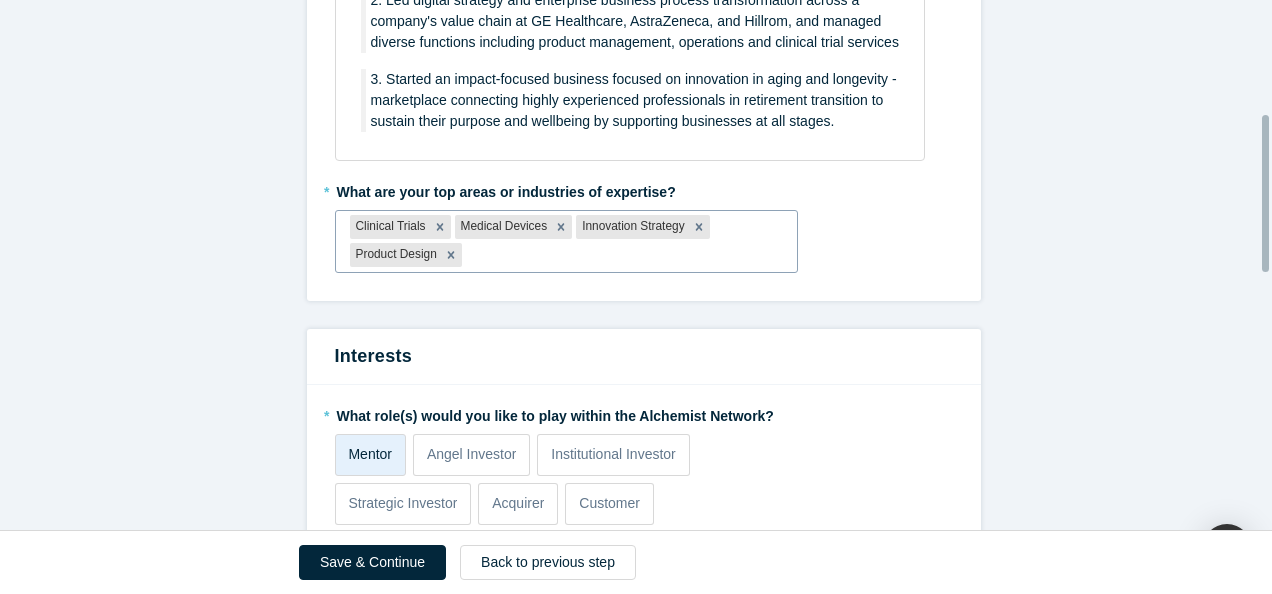 scroll, scrollTop: 300, scrollLeft: 0, axis: vertical 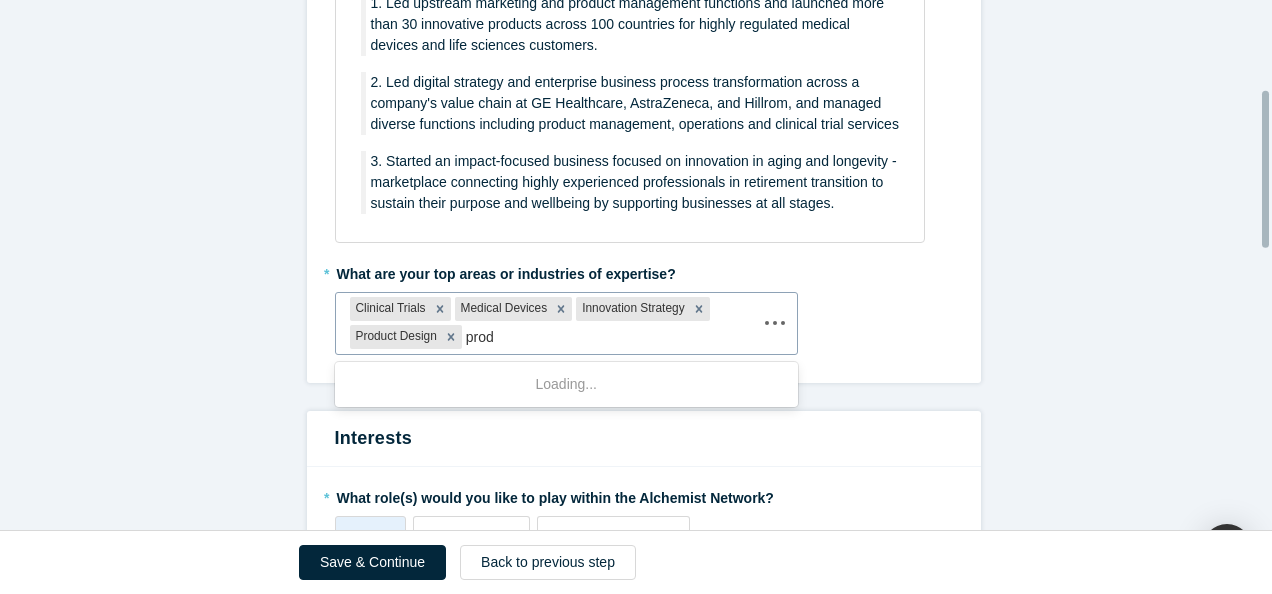 type on "prody" 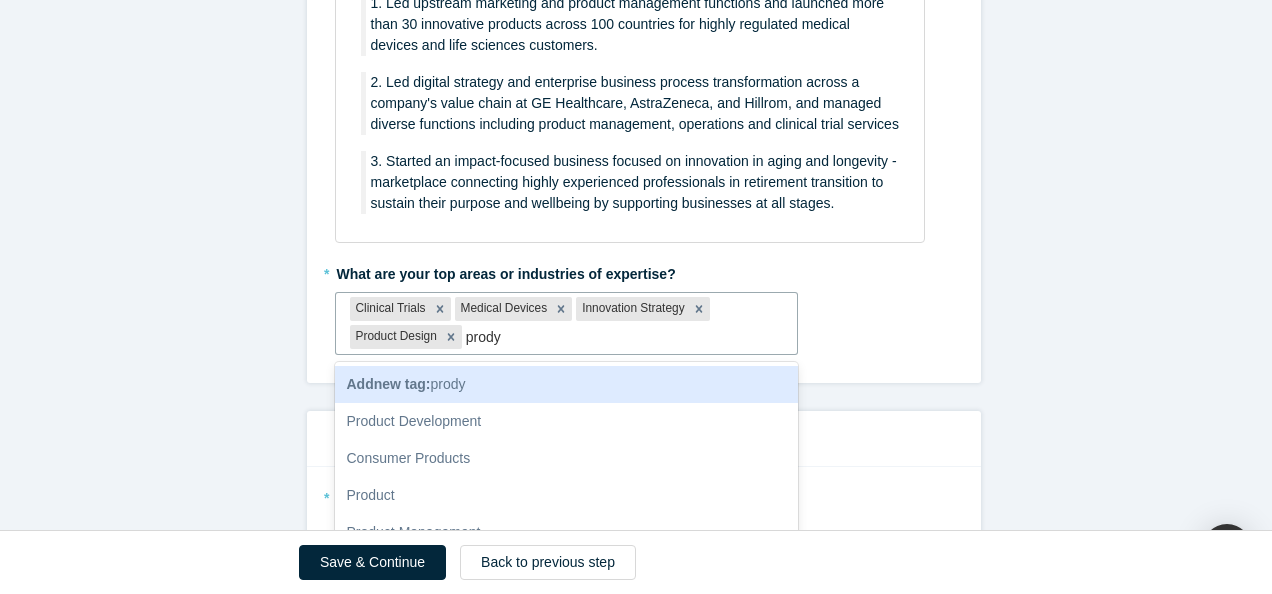 scroll, scrollTop: 78, scrollLeft: 0, axis: vertical 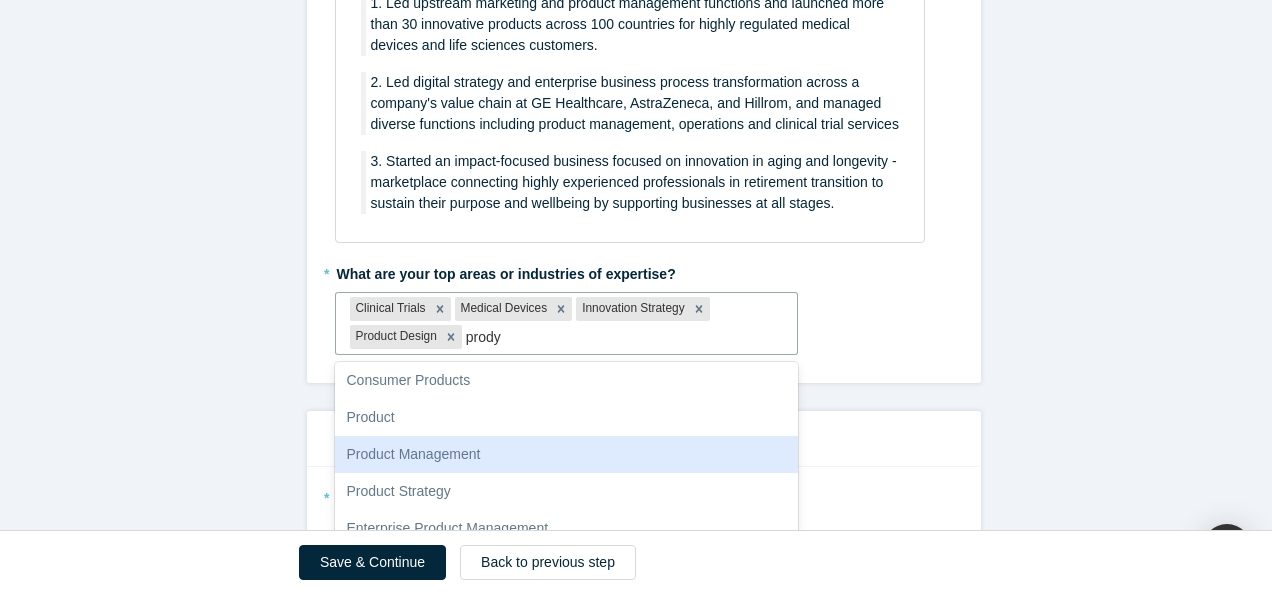 click on "Product Management" at bounding box center [567, 454] 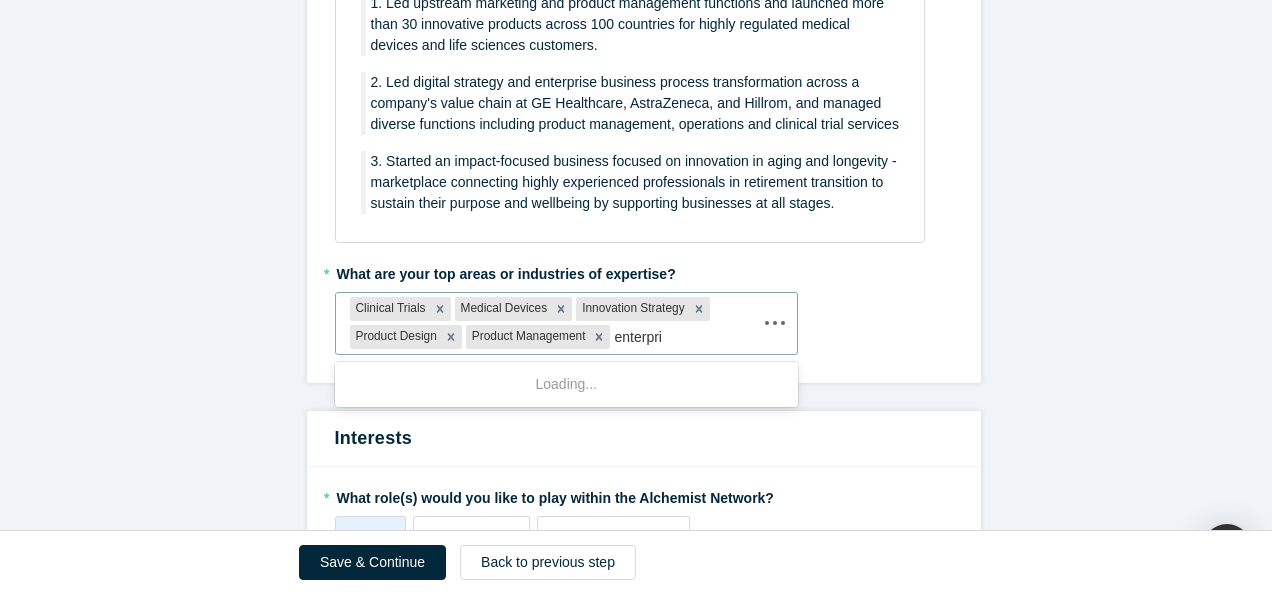 type on "enterpris" 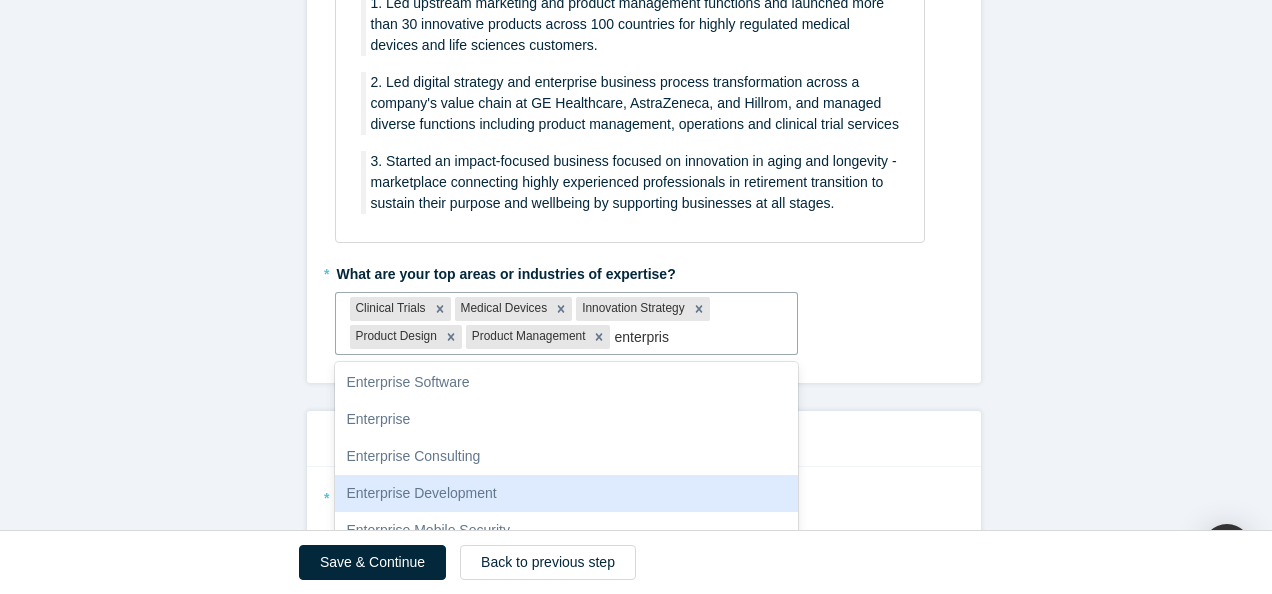 scroll, scrollTop: 0, scrollLeft: 0, axis: both 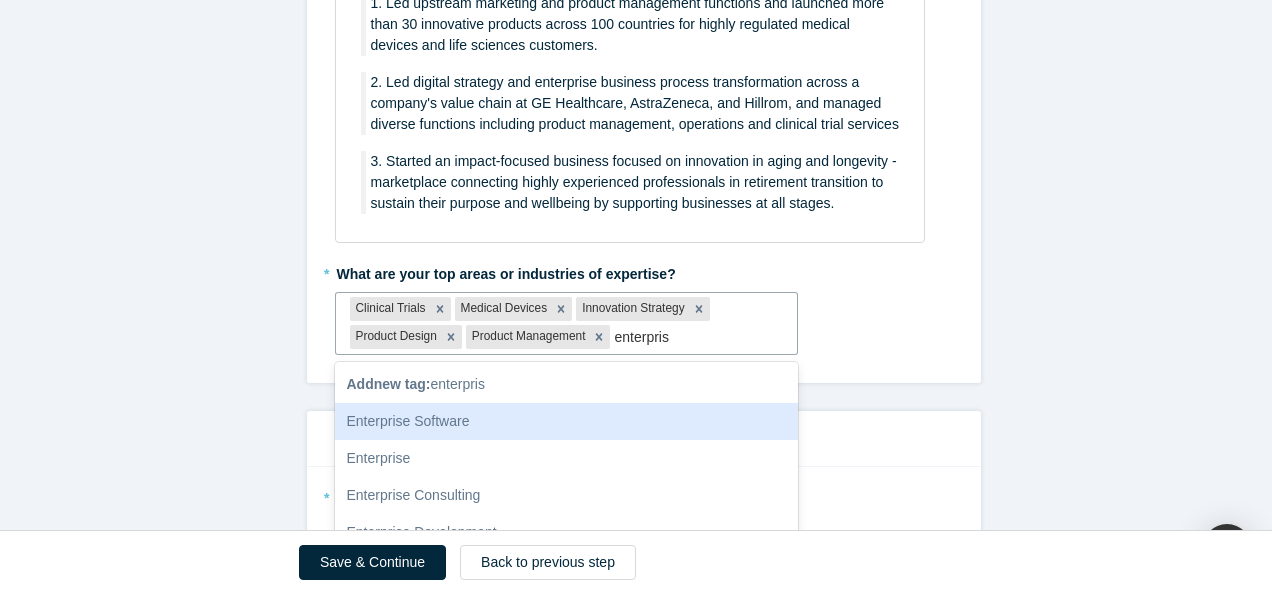 click on "Enterprise Software" at bounding box center (567, 421) 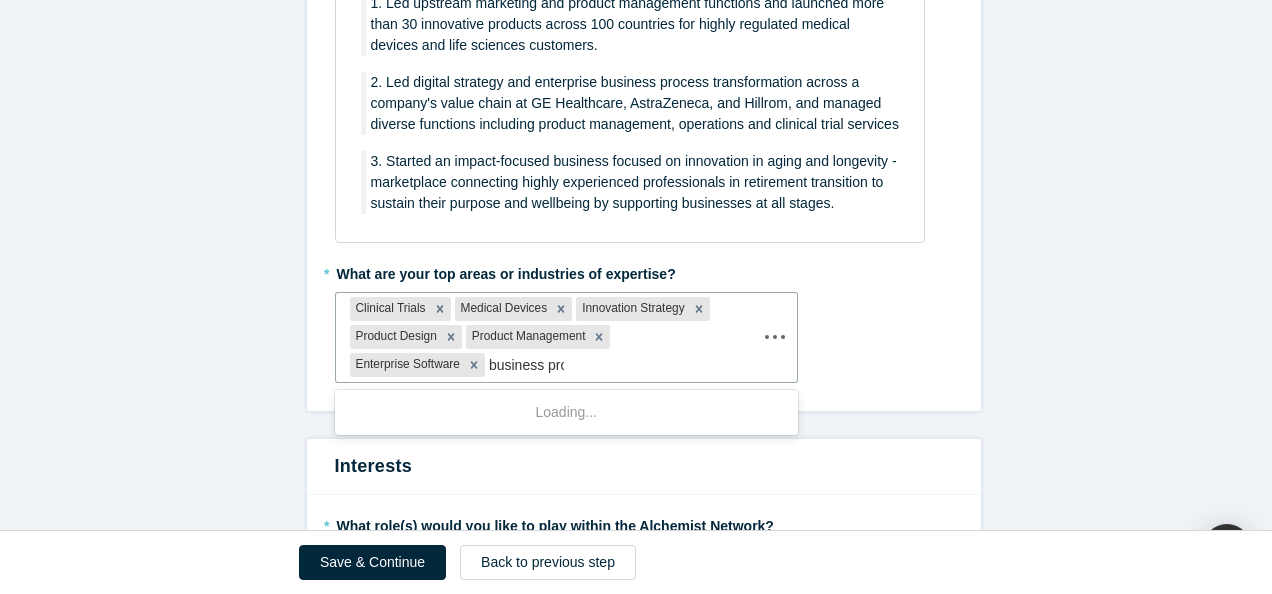 type on "business proce" 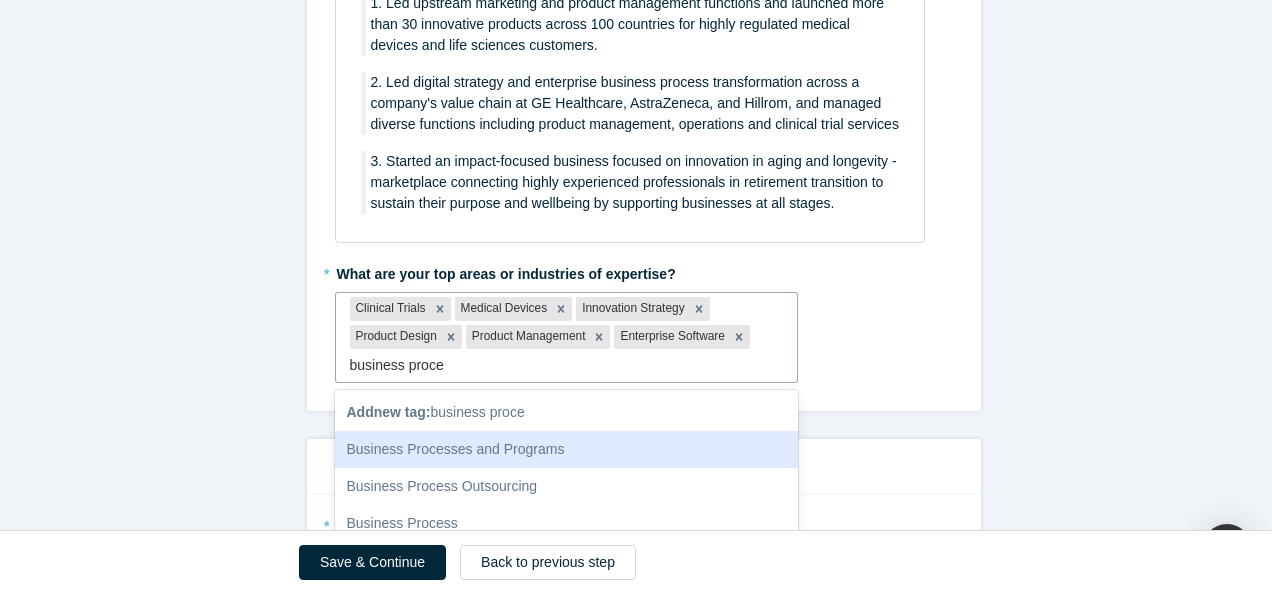 click on "Business Processes and Programs" at bounding box center [567, 449] 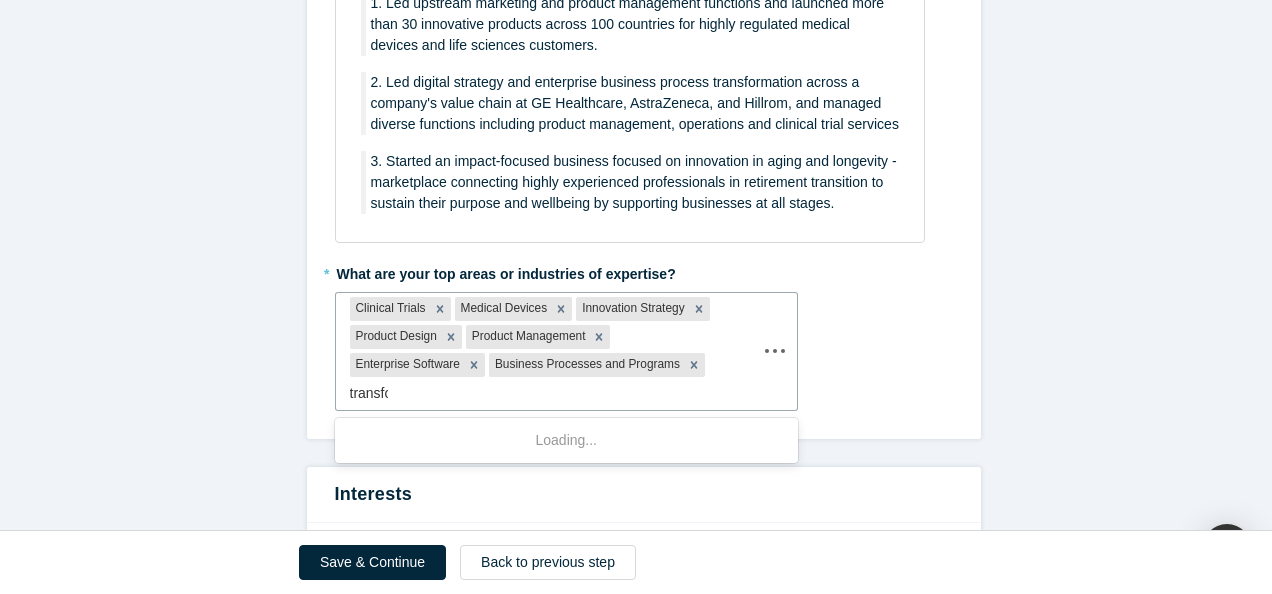 type on "transfor" 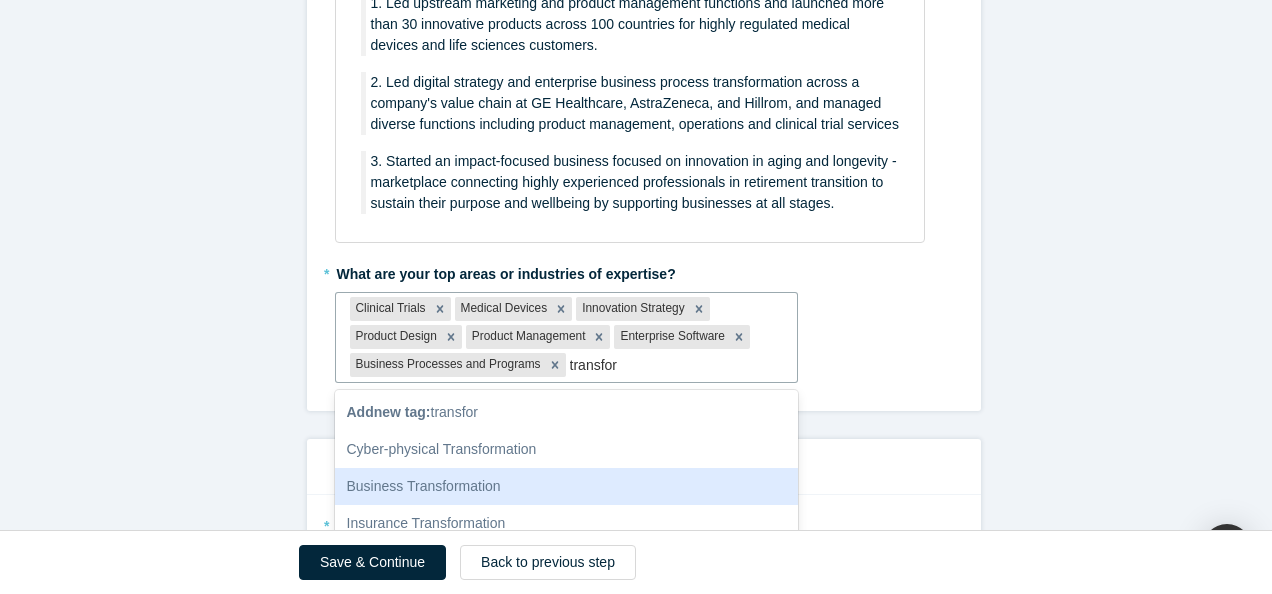 click on "Business Transformation" at bounding box center [567, 486] 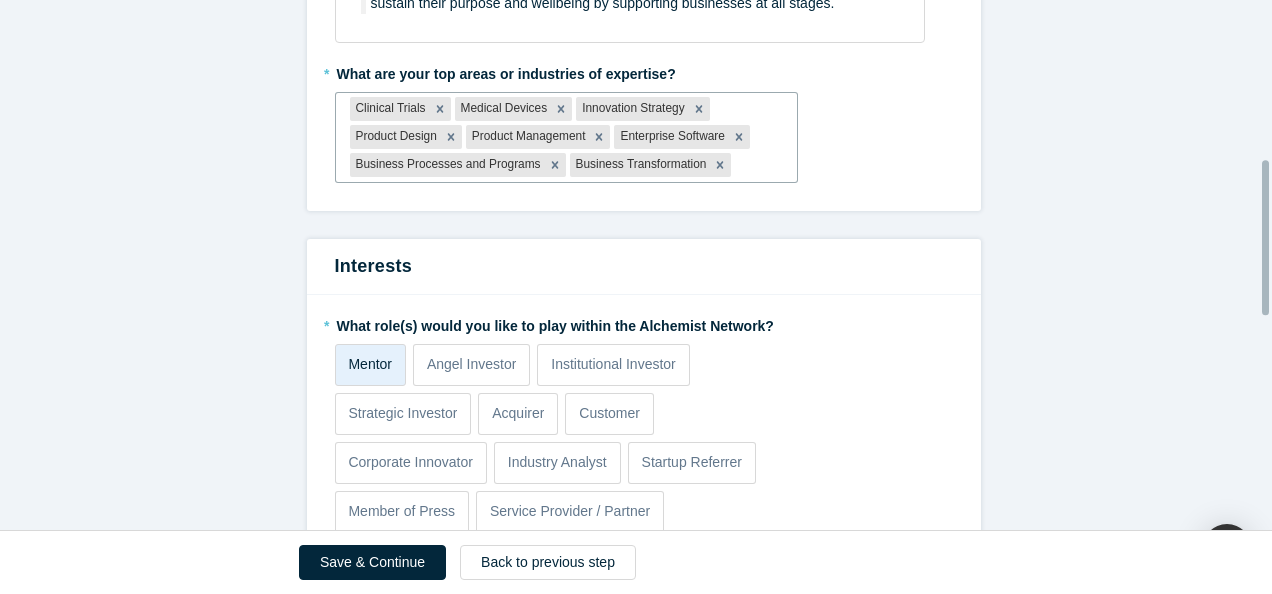 scroll, scrollTop: 600, scrollLeft: 0, axis: vertical 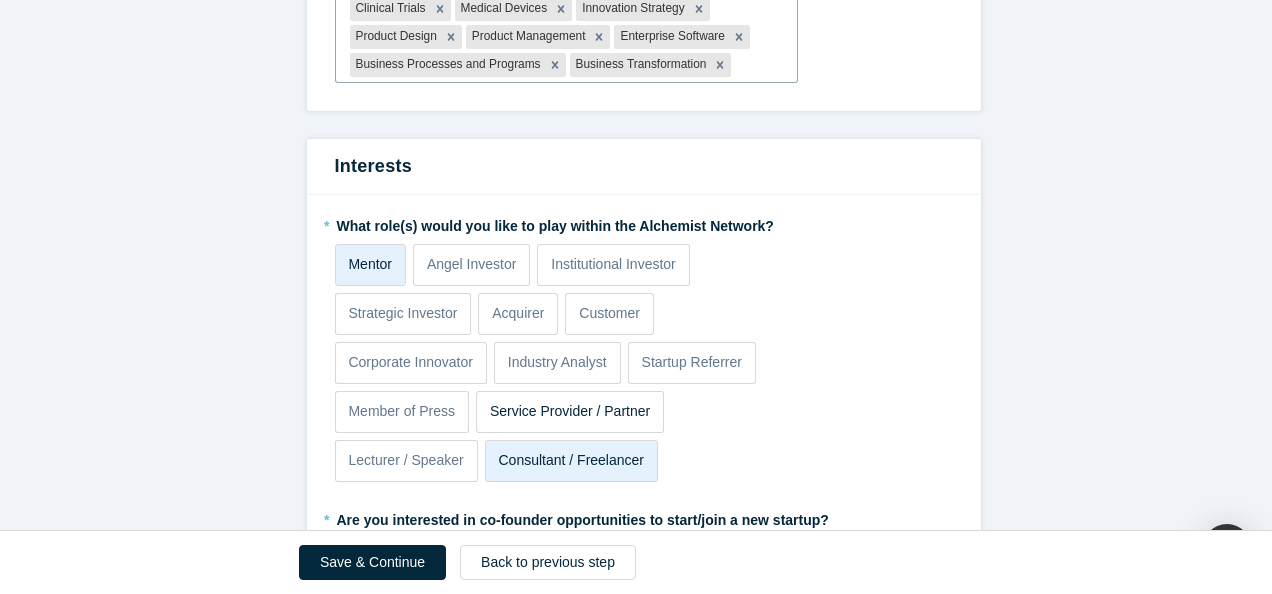 click on "Service Provider / Partner" at bounding box center [570, 411] 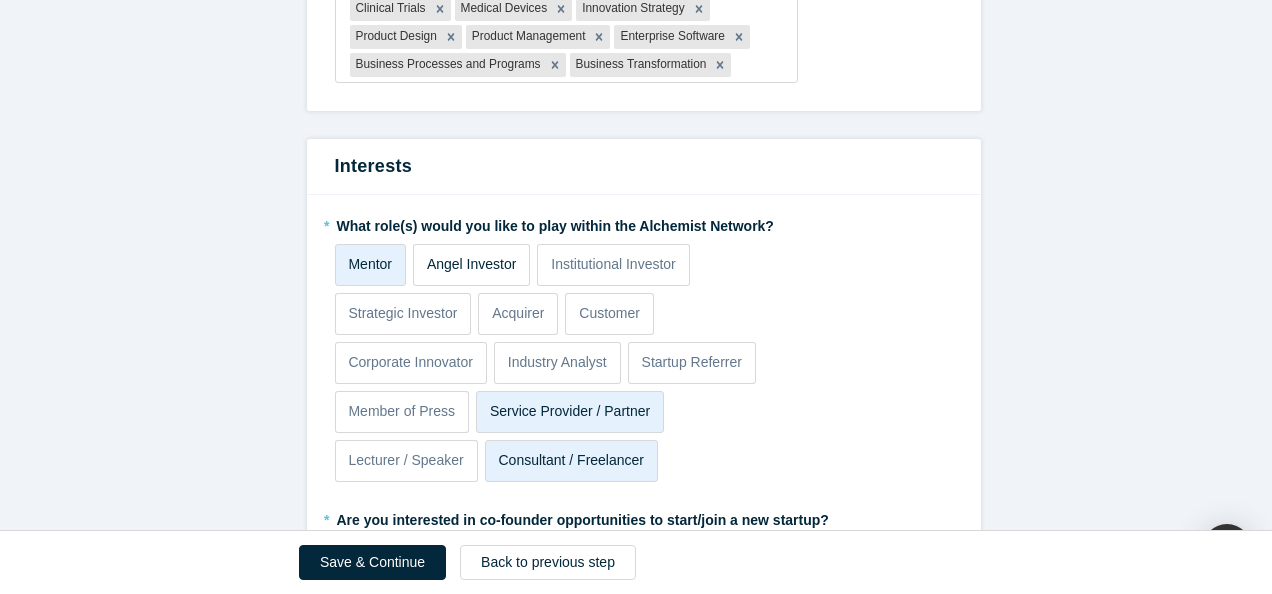 click on "Angel Investor" at bounding box center [472, 264] 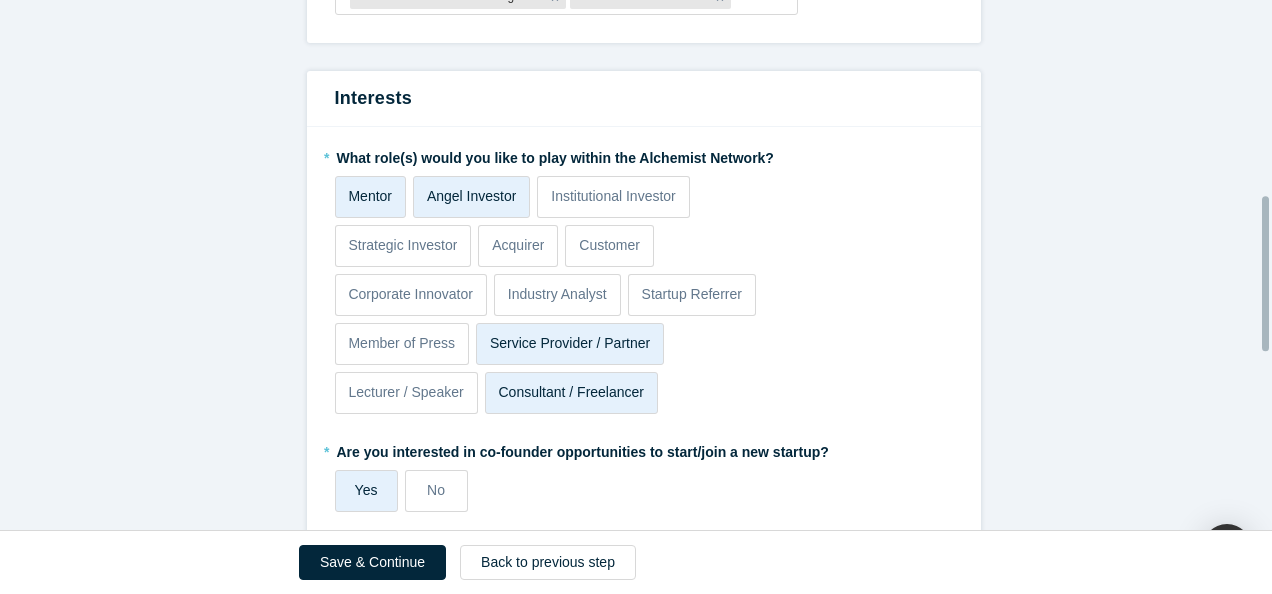 scroll, scrollTop: 700, scrollLeft: 0, axis: vertical 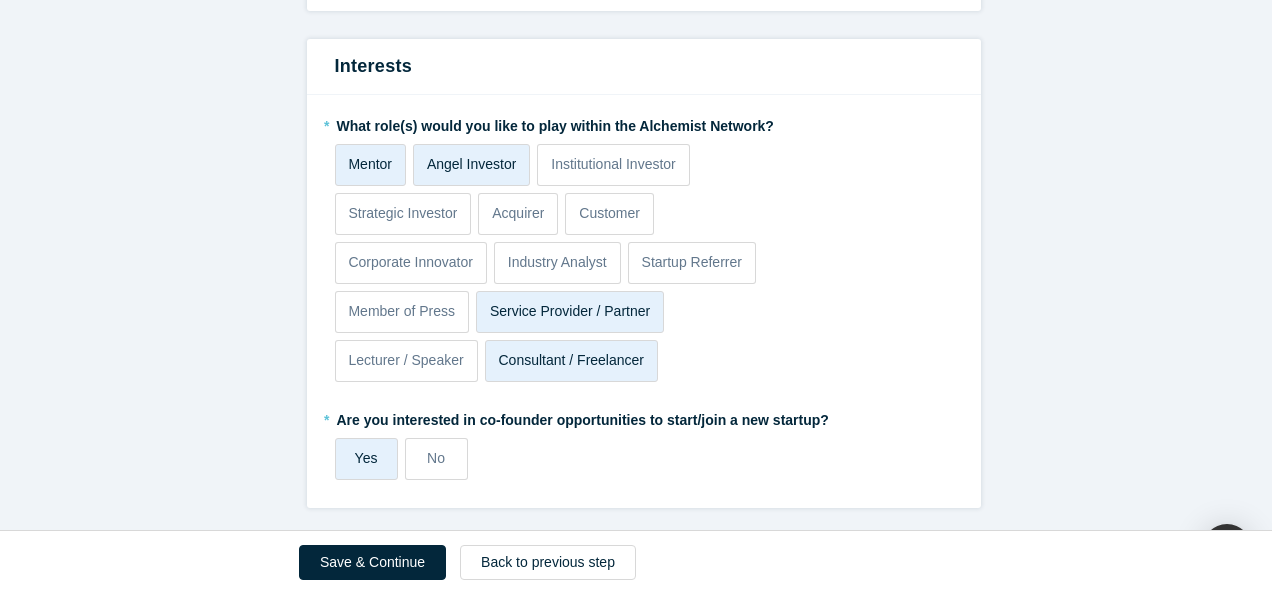 click on "Yes" at bounding box center [366, 458] 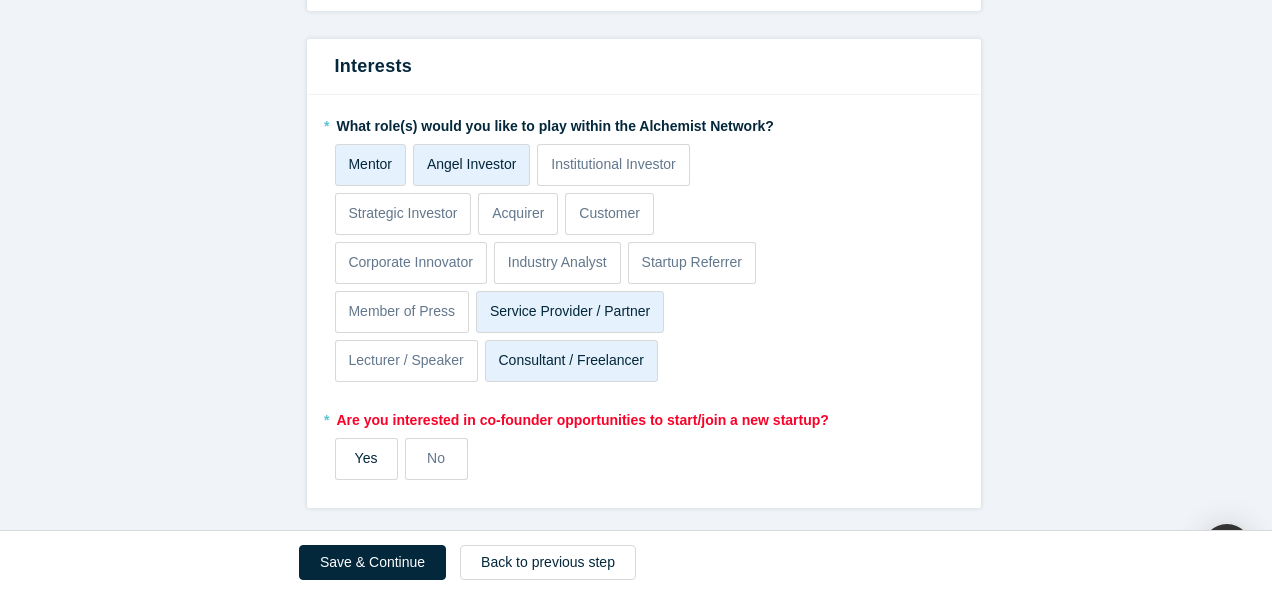 click on "Yes" at bounding box center [366, 458] 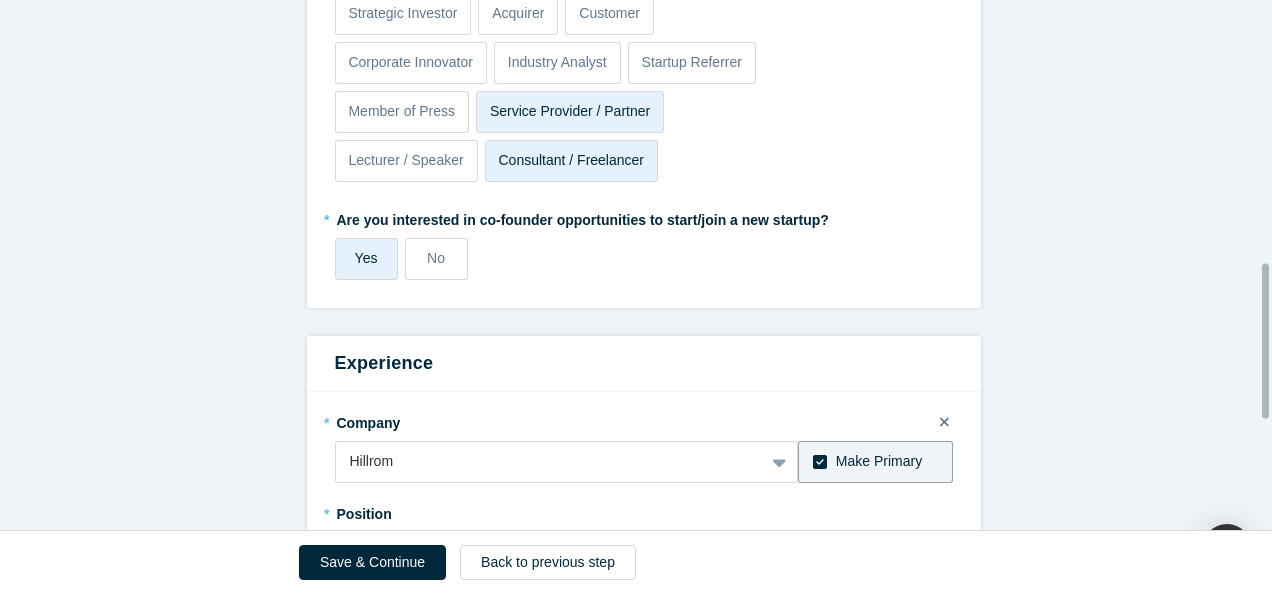 scroll, scrollTop: 1000, scrollLeft: 0, axis: vertical 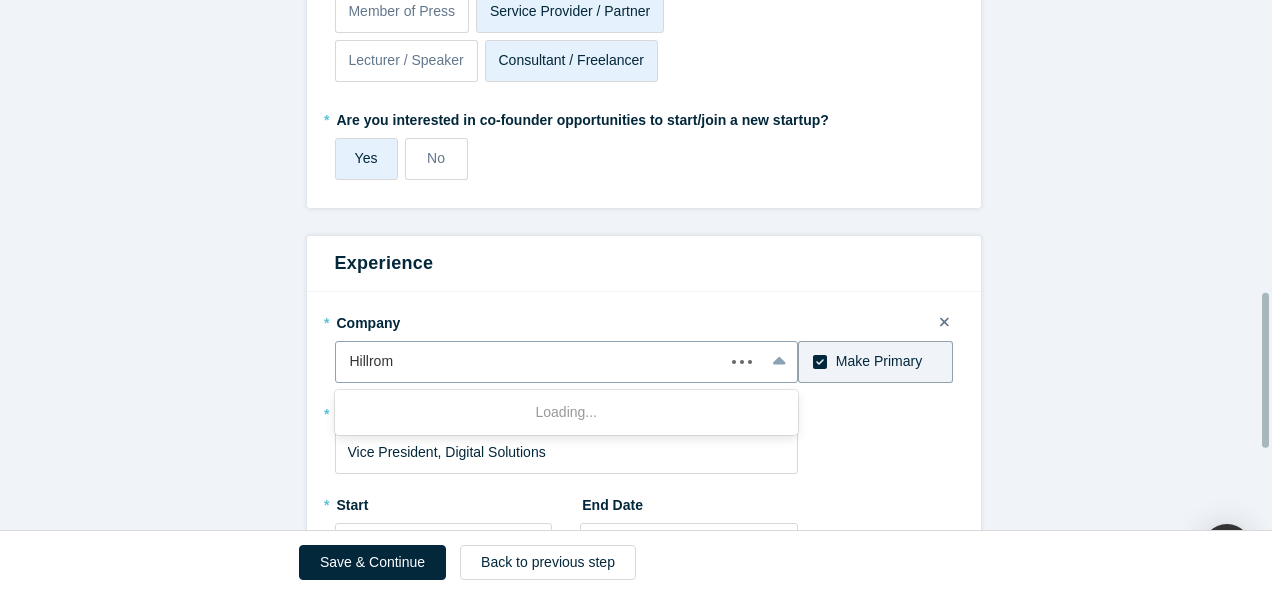 click at bounding box center [530, 361] 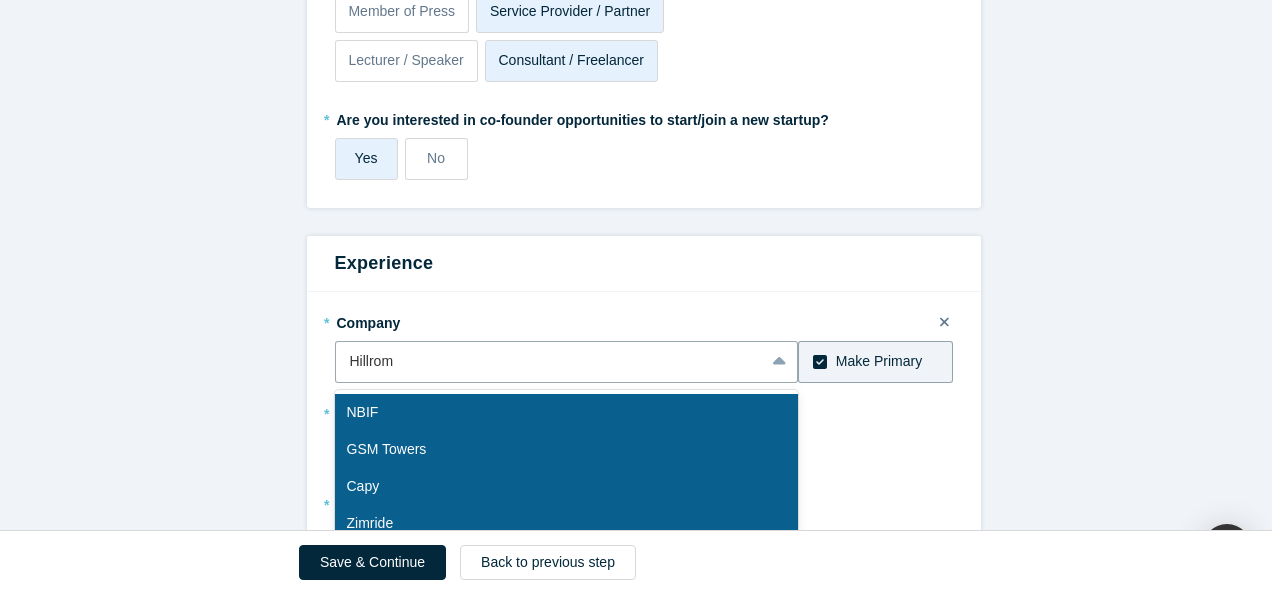 click on "Achievements   * What are your top 3-5 professional achievements? 1. Led upstream marketing and product management functions and launched more than 30 innovative products across 100 countries for highly regulated medical devices and life sciences customers.  2. Led digital strategy and enterprise business process transformation across a company's value chain at GE Healthcare, AstraZeneca, and Hillrom, and managed diverse functions including product management, operations and clinical trial services 3. Started an impact-focused business focused on innovation in aging and longevity - marketplace connecting highly experienced professionals in retirement transition to sustain their purpose and wellbeing by supporting businesses at all stages. * What are your top areas or industries of expertise? Clinical Trials Medical Devices Innovation Strategy Product Design Product Management Enterprise Software Business Processes and Programs Business Transformation Interests     * Mentor Angel Investor Strategic Investor *" at bounding box center (643, -20) 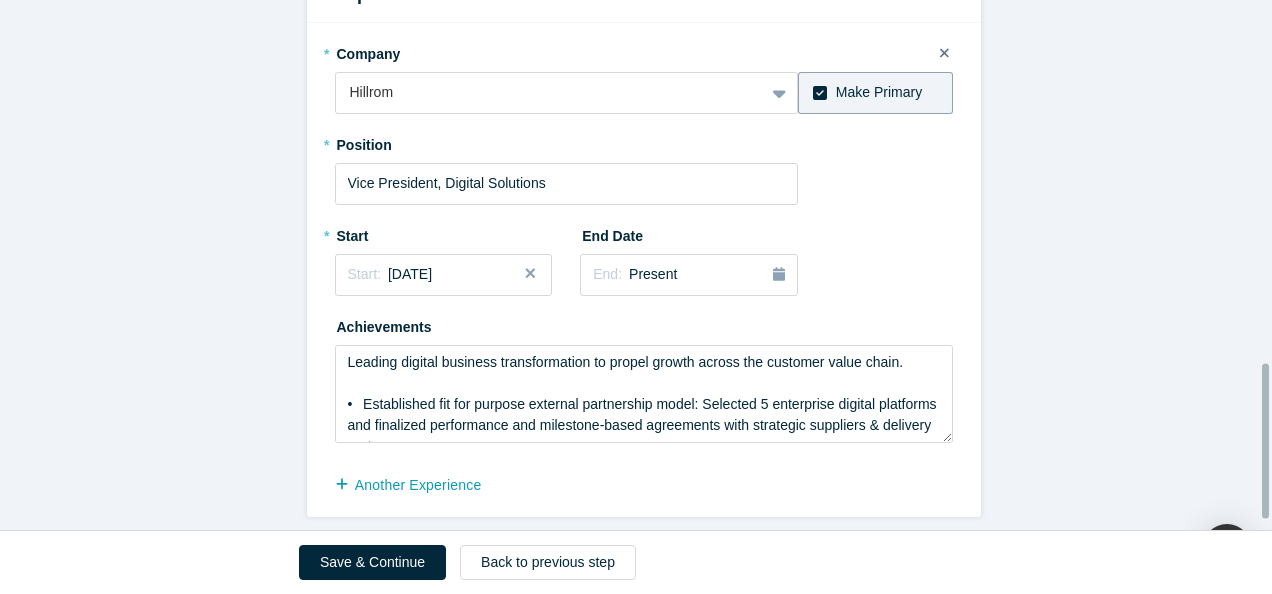 scroll, scrollTop: 1080, scrollLeft: 0, axis: vertical 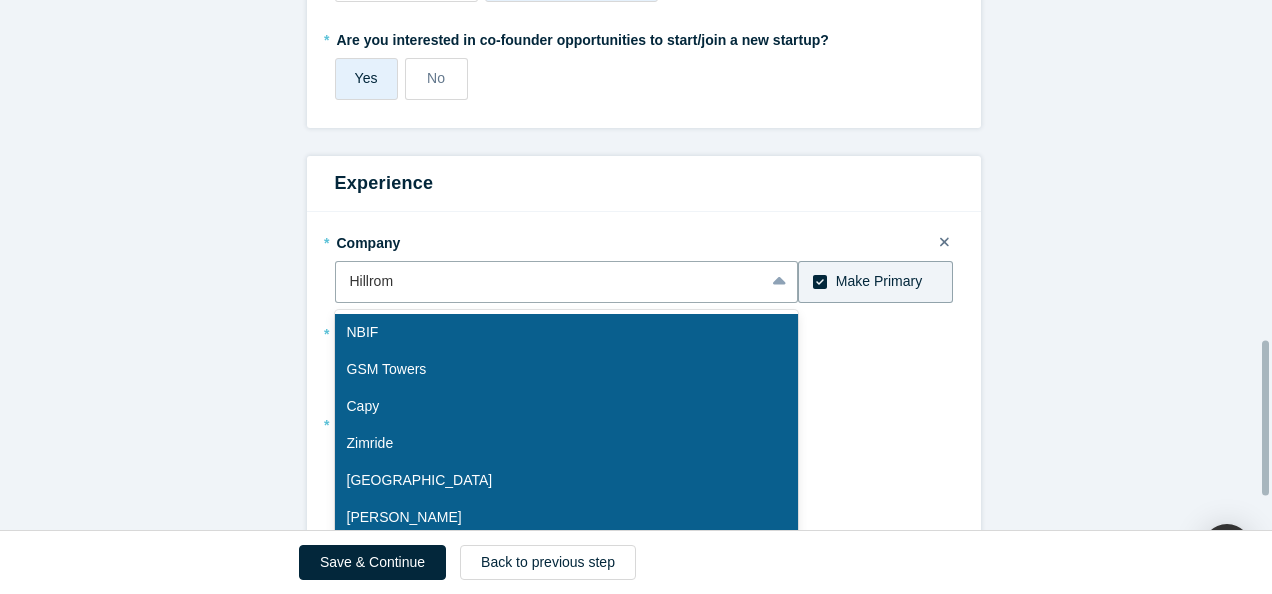 drag, startPoint x: 461, startPoint y: 278, endPoint x: 438, endPoint y: 282, distance: 23.345236 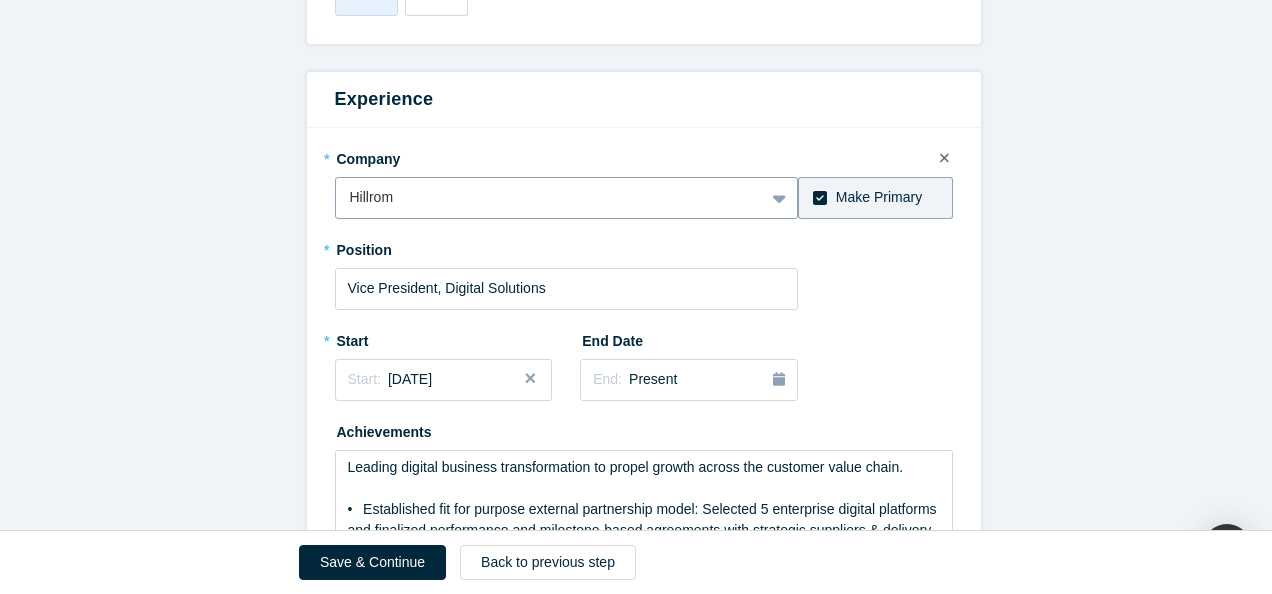 drag, startPoint x: 396, startPoint y: 200, endPoint x: 345, endPoint y: 202, distance: 51.0392 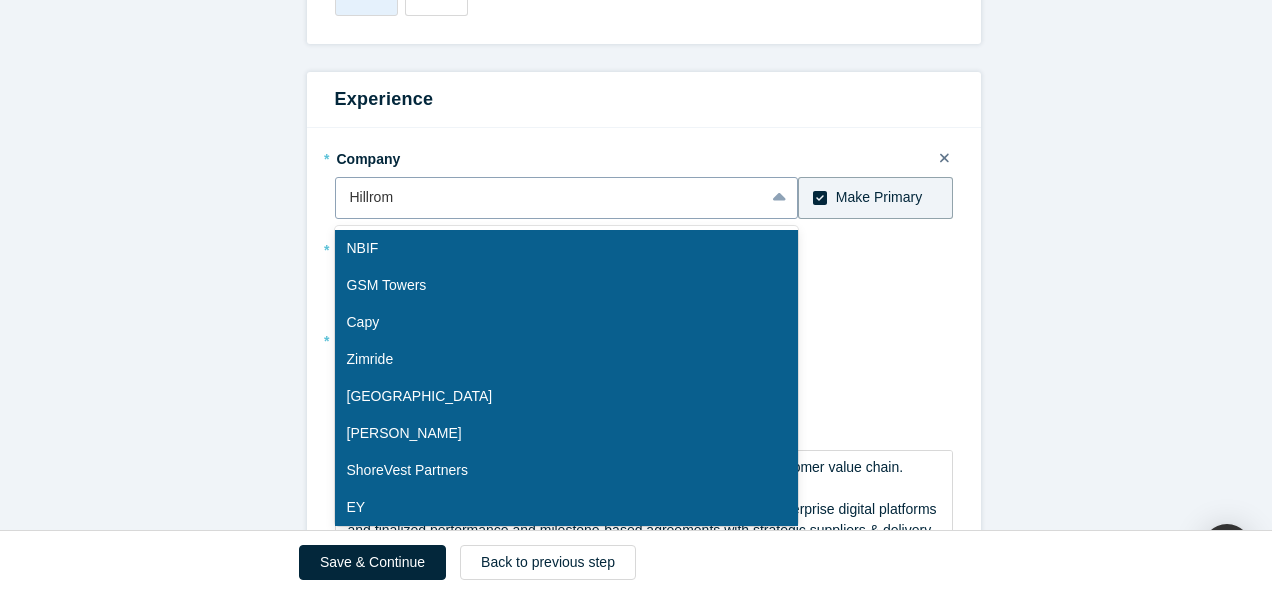 click at bounding box center [550, 197] 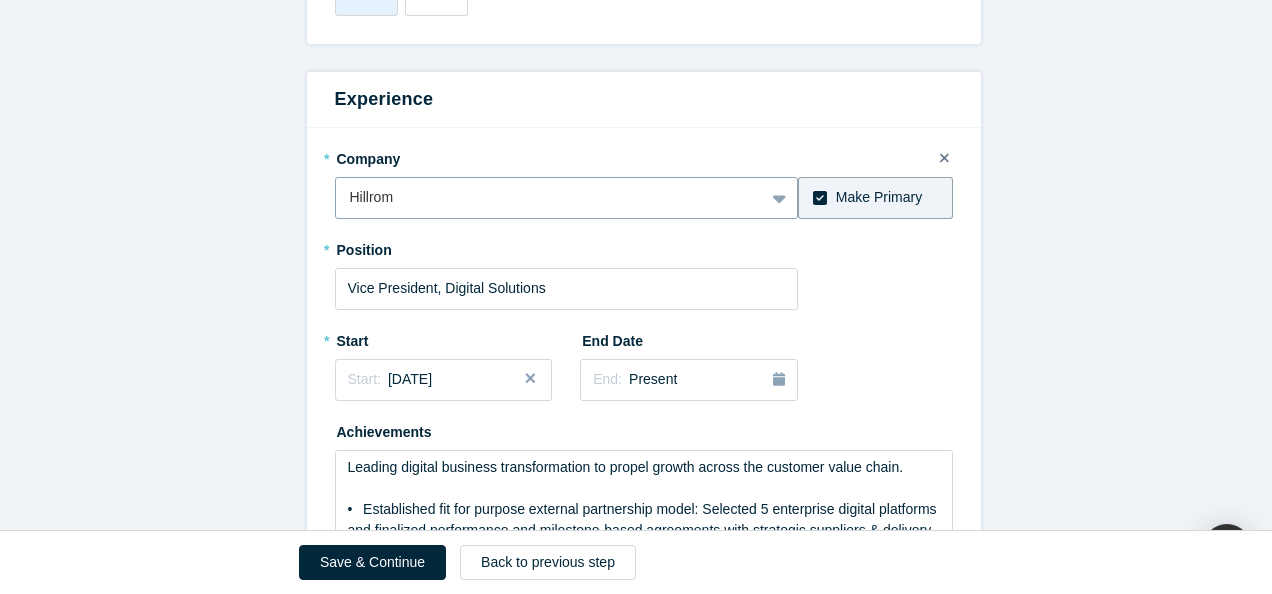 click at bounding box center (550, 197) 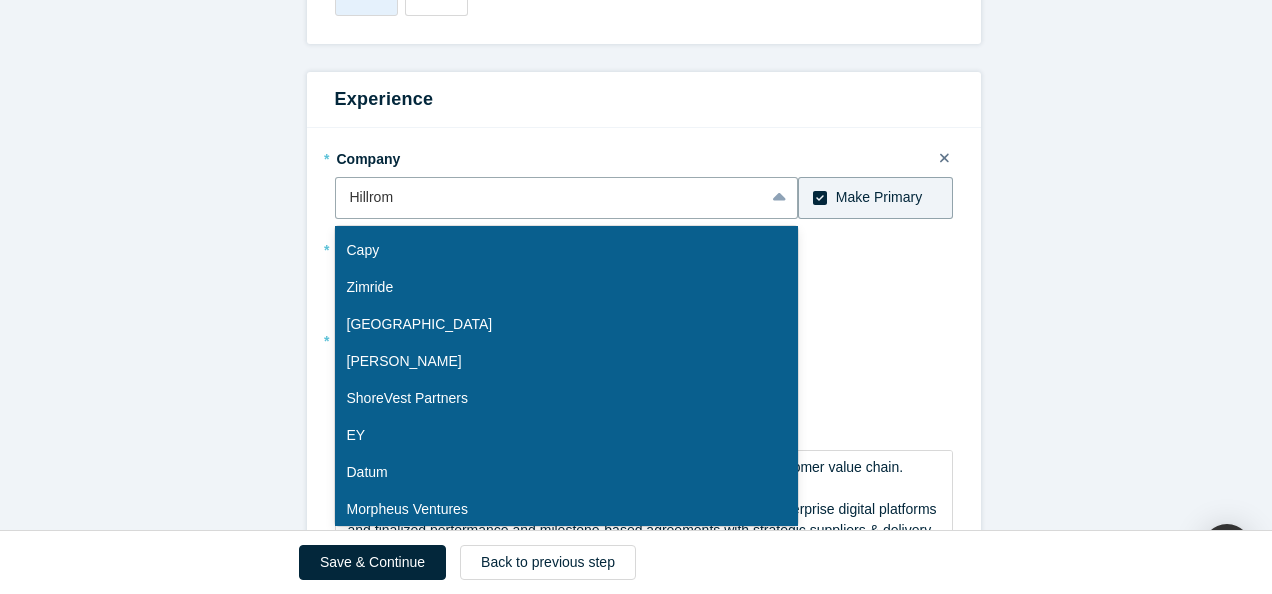 scroll, scrollTop: 78, scrollLeft: 0, axis: vertical 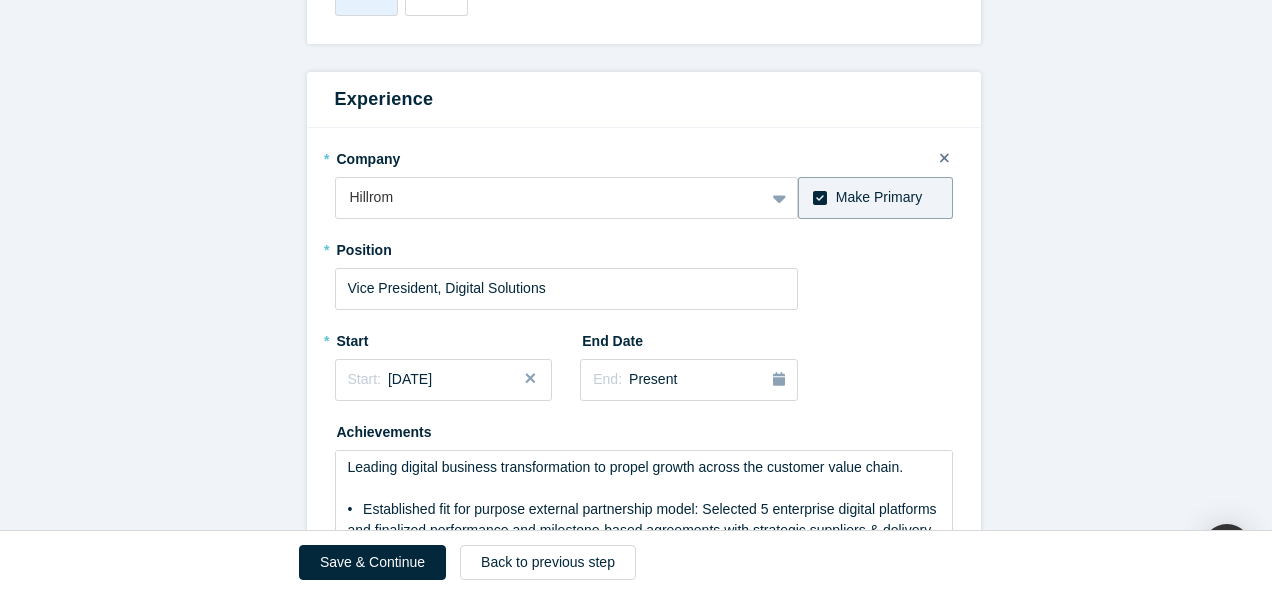 click 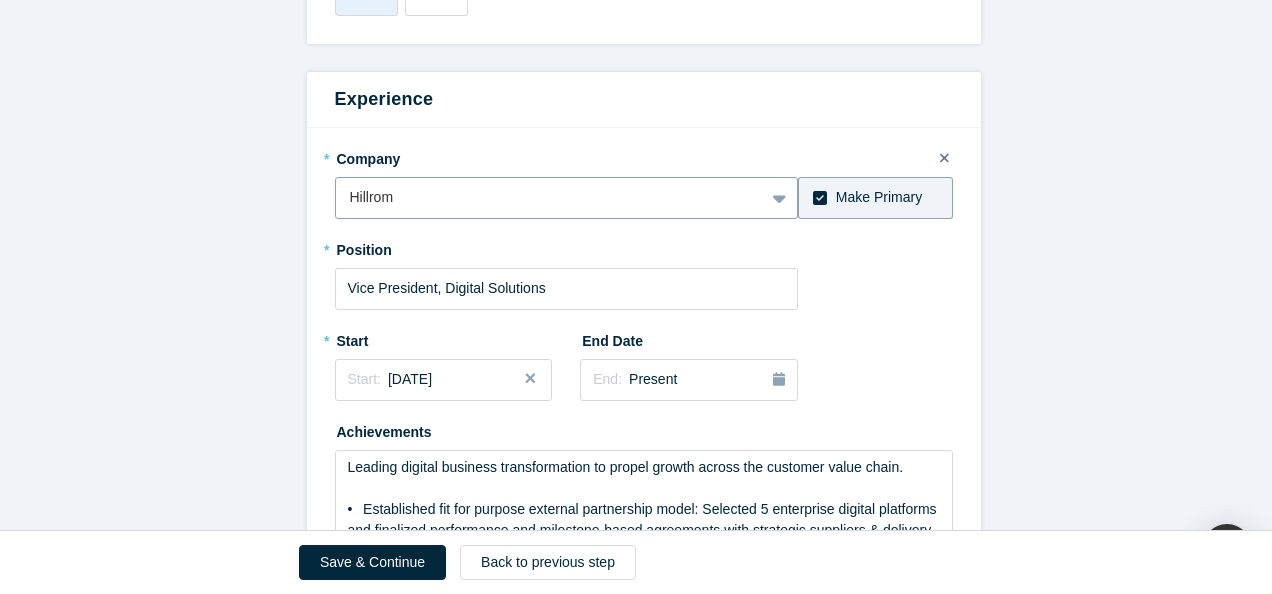 click at bounding box center [550, 197] 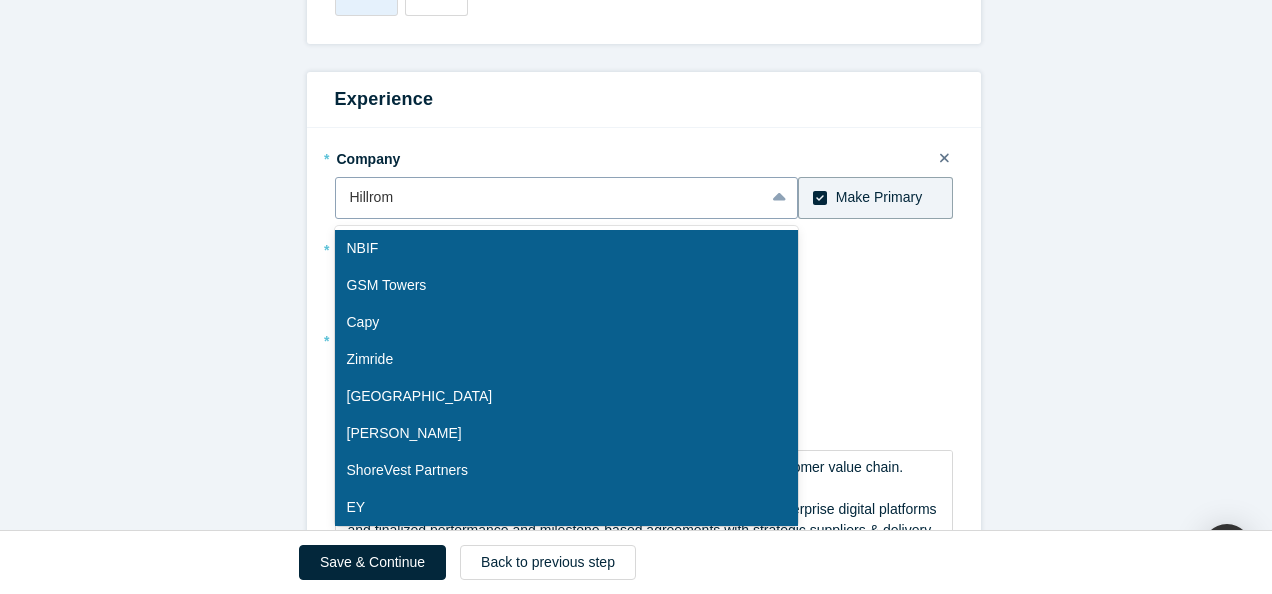type on "H" 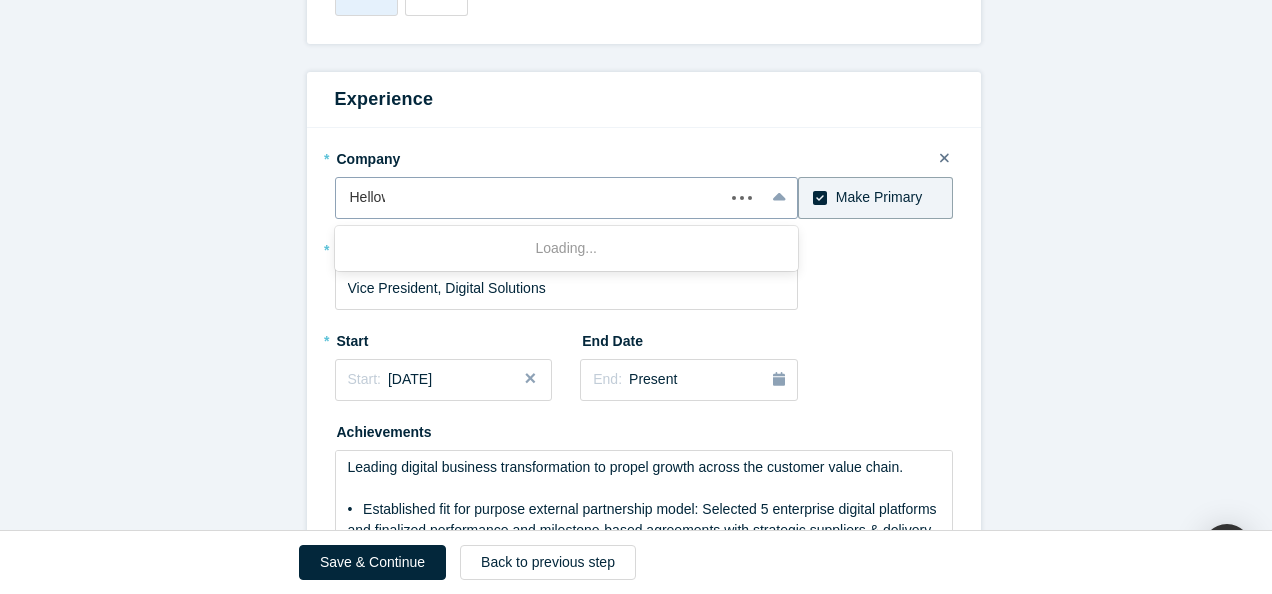 type on "Hellowiz" 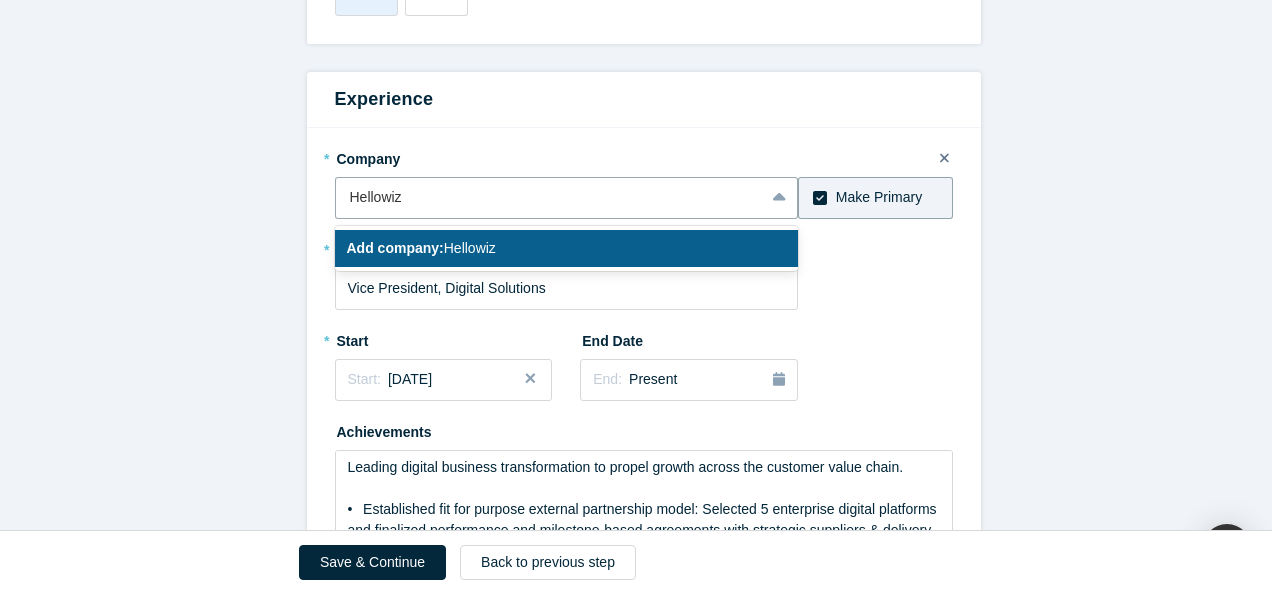 click on "Add company:  Hellowiz" at bounding box center [421, 248] 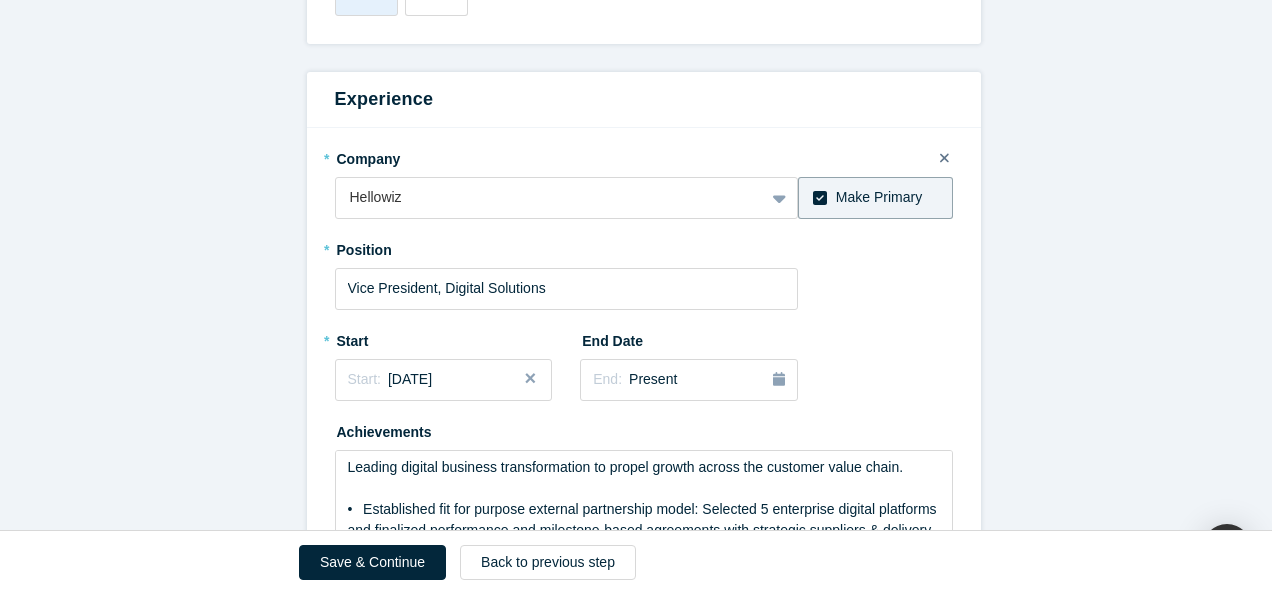 click on "* Company Hellowiz
To pick up a draggable item, press the space bar.
While dragging, use the arrow keys to move the item.
Press space again to drop the item in its new position, or press escape to cancel.
Make Primary * Position Vice President, Digital Solutions * Start Start: [DATE] End Date End: Present Achievements" at bounding box center (644, 345) 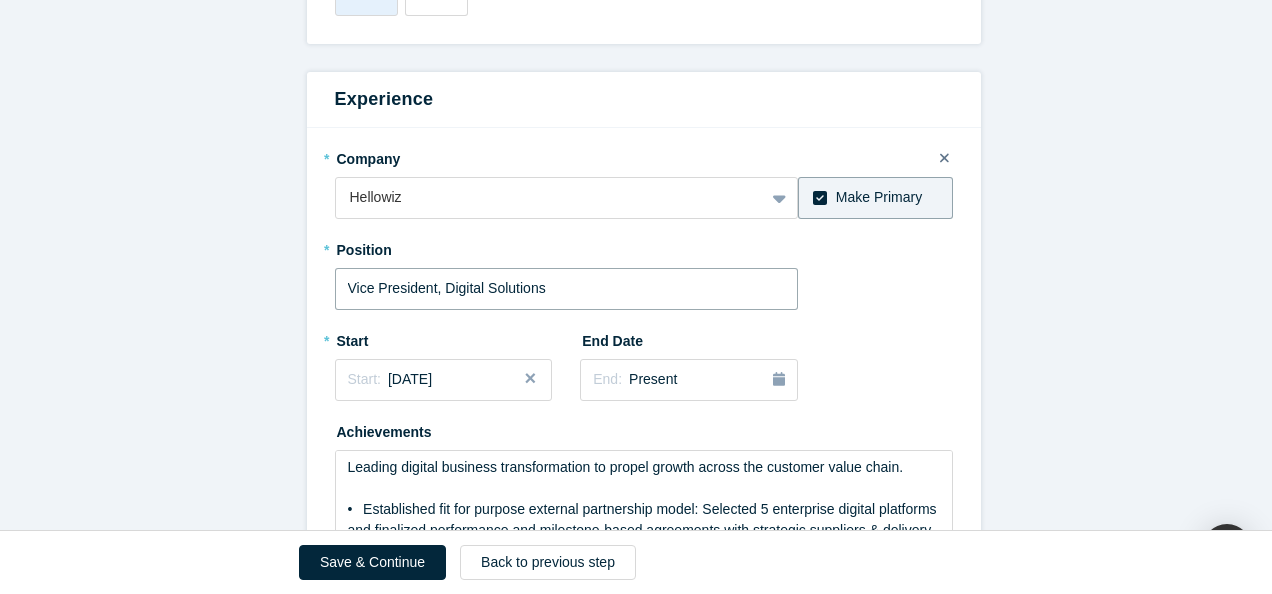 click on "Vice President, Digital Solutions" at bounding box center (567, 289) 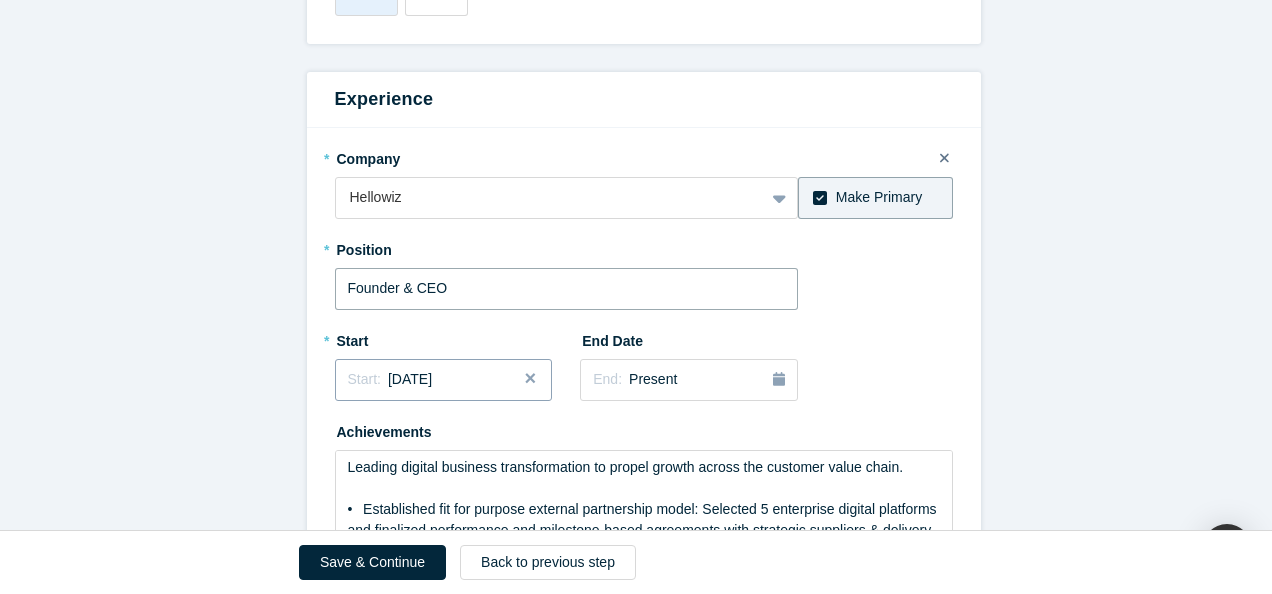 type on "Founder & CEO" 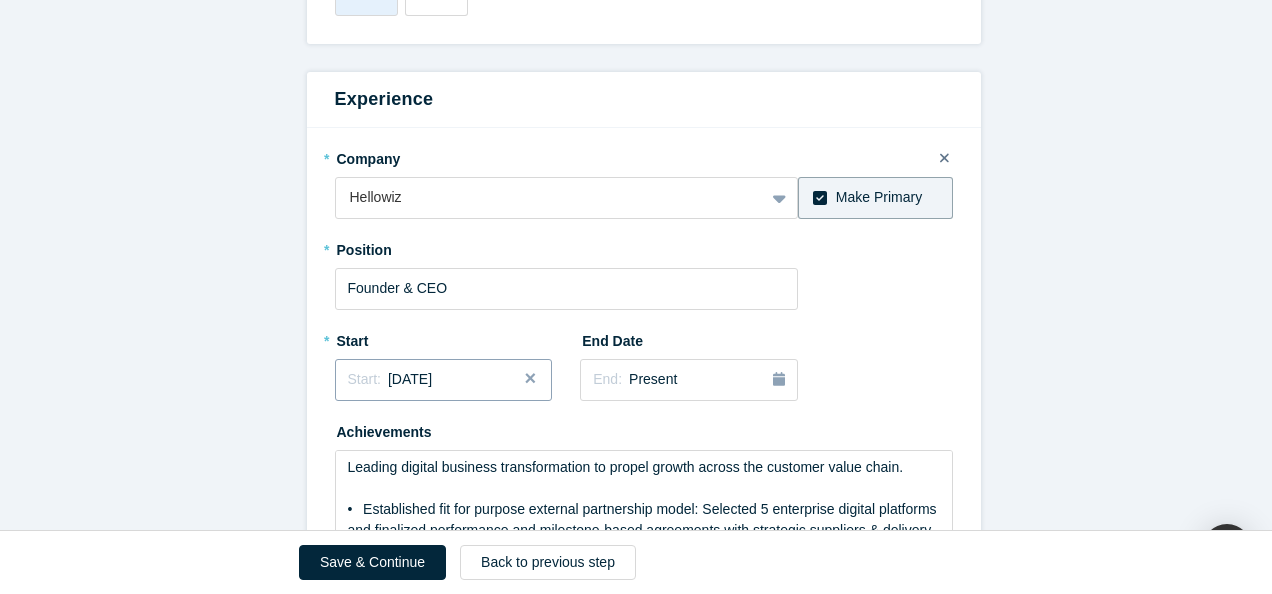 click on "Start: [DATE]" at bounding box center [444, 379] 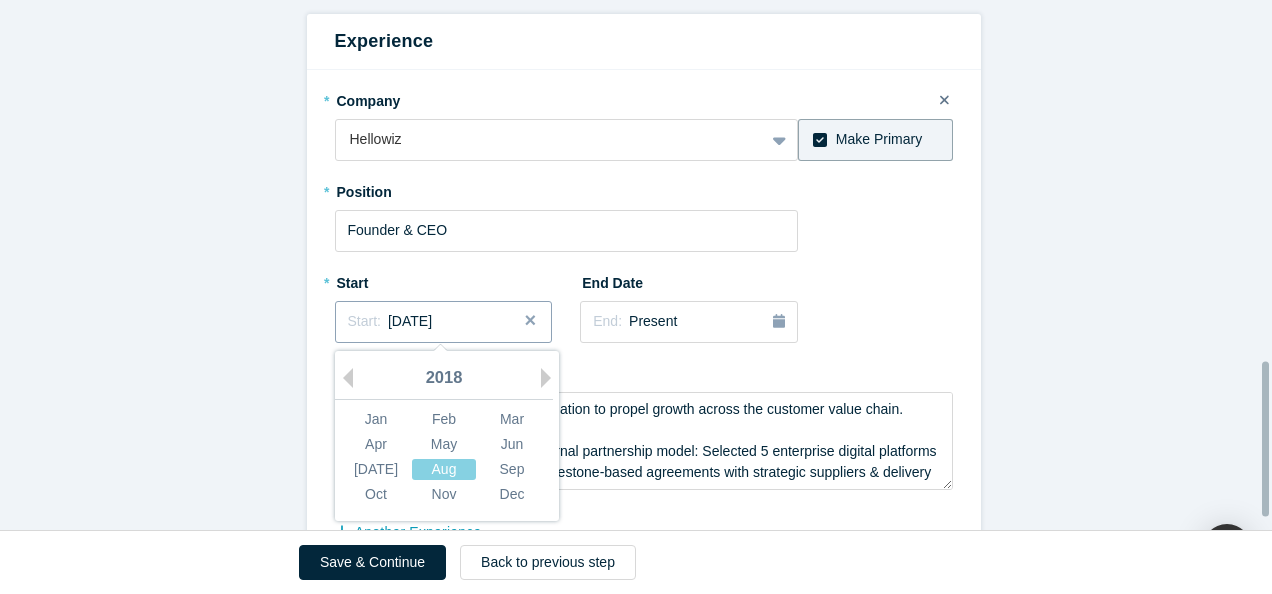 scroll, scrollTop: 1264, scrollLeft: 0, axis: vertical 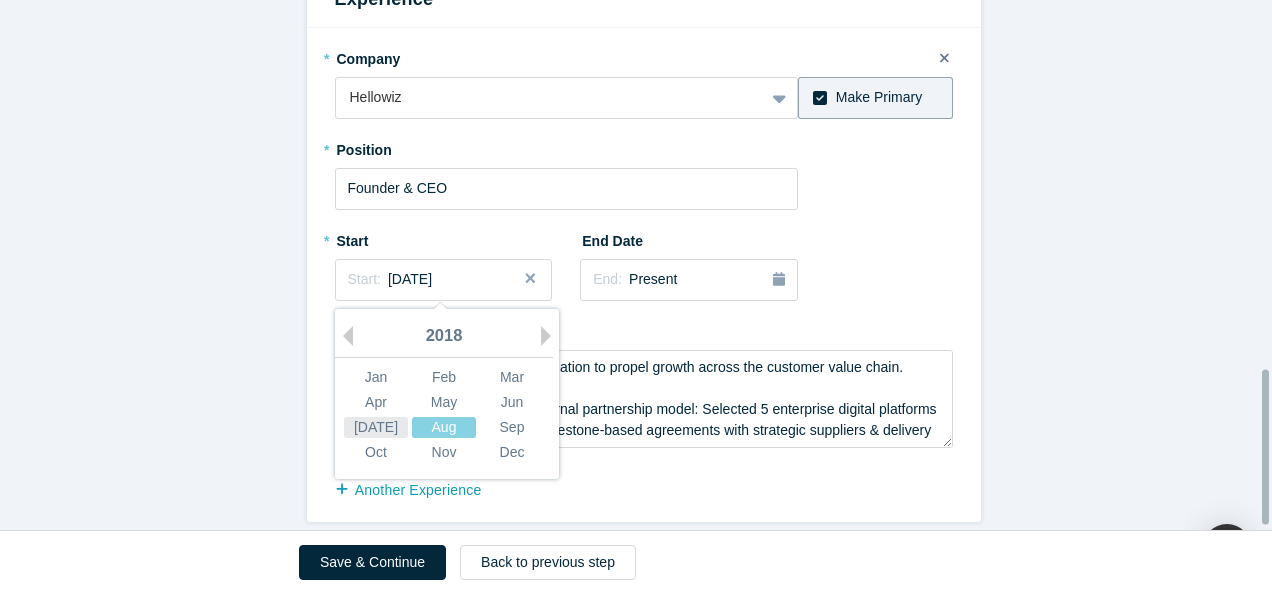 click on "[DATE]" at bounding box center [376, 426] 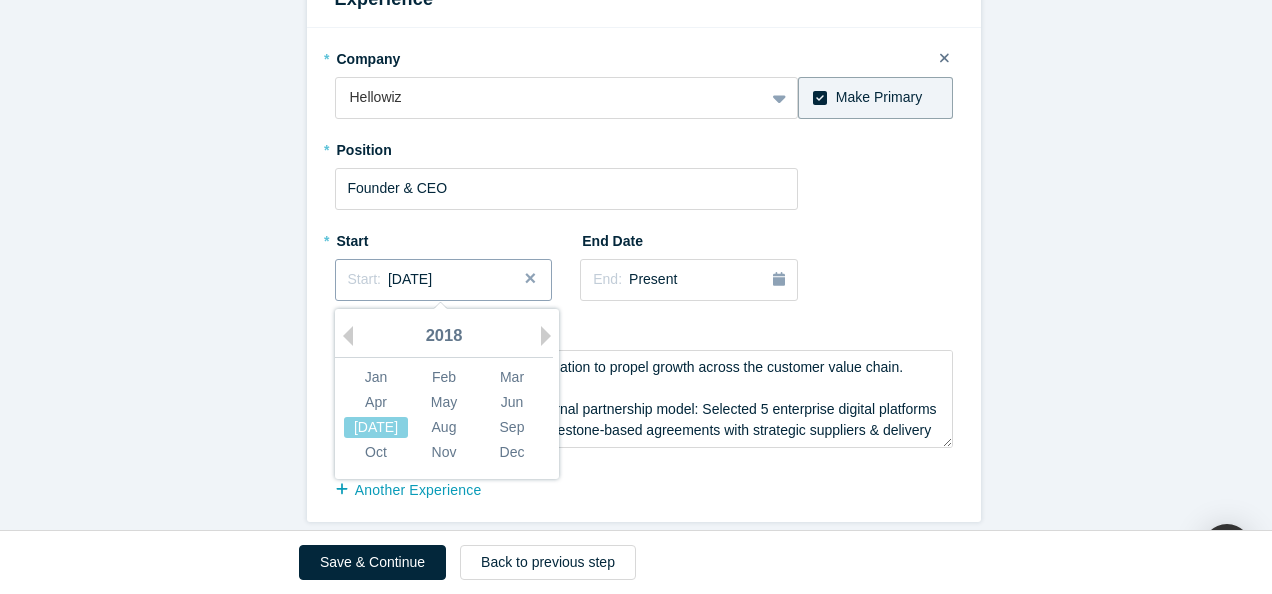 click on "Start: [DATE]" at bounding box center (444, 279) 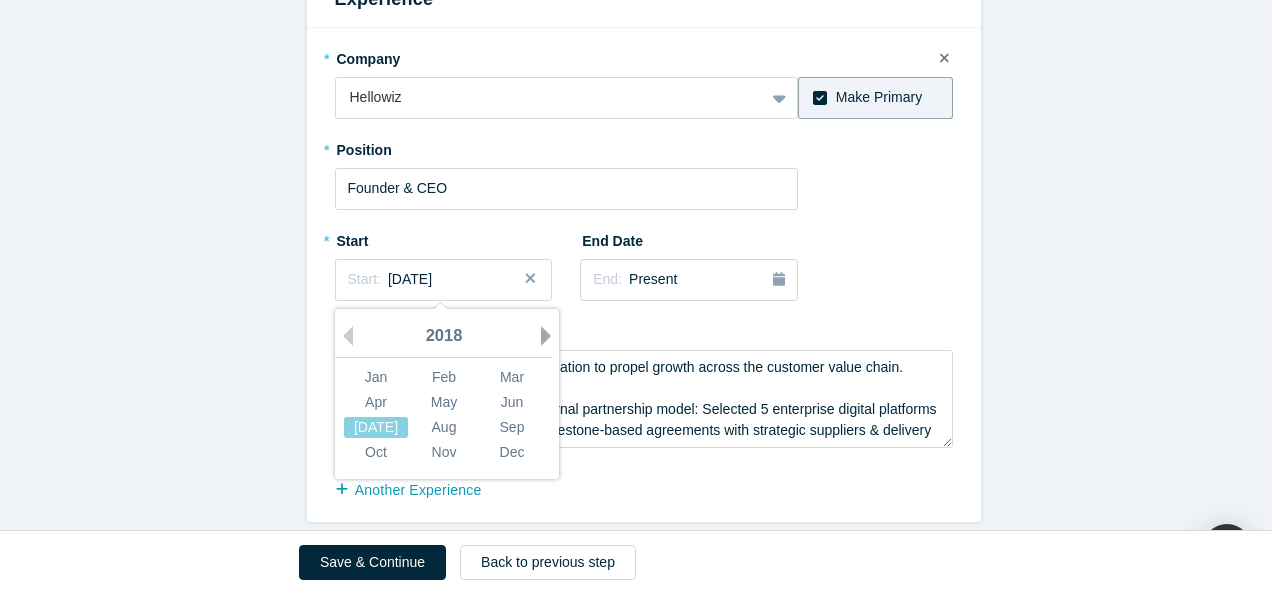 click on "Next Year" at bounding box center (551, 336) 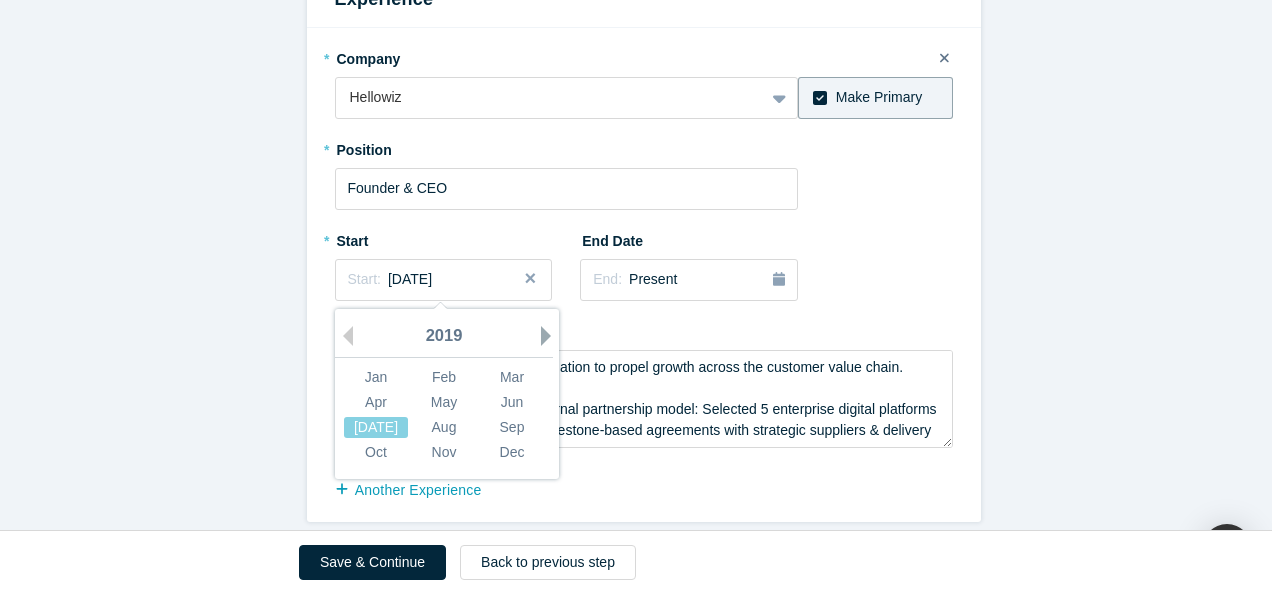 click on "Next Year" at bounding box center (551, 336) 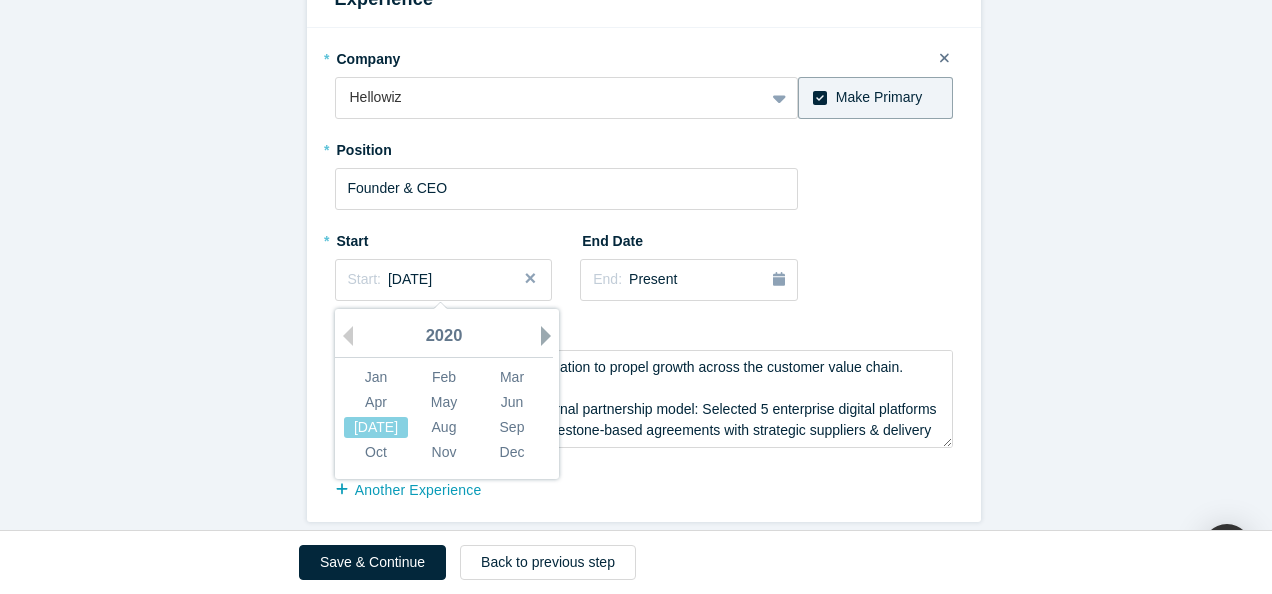 click on "Next Year" at bounding box center [551, 336] 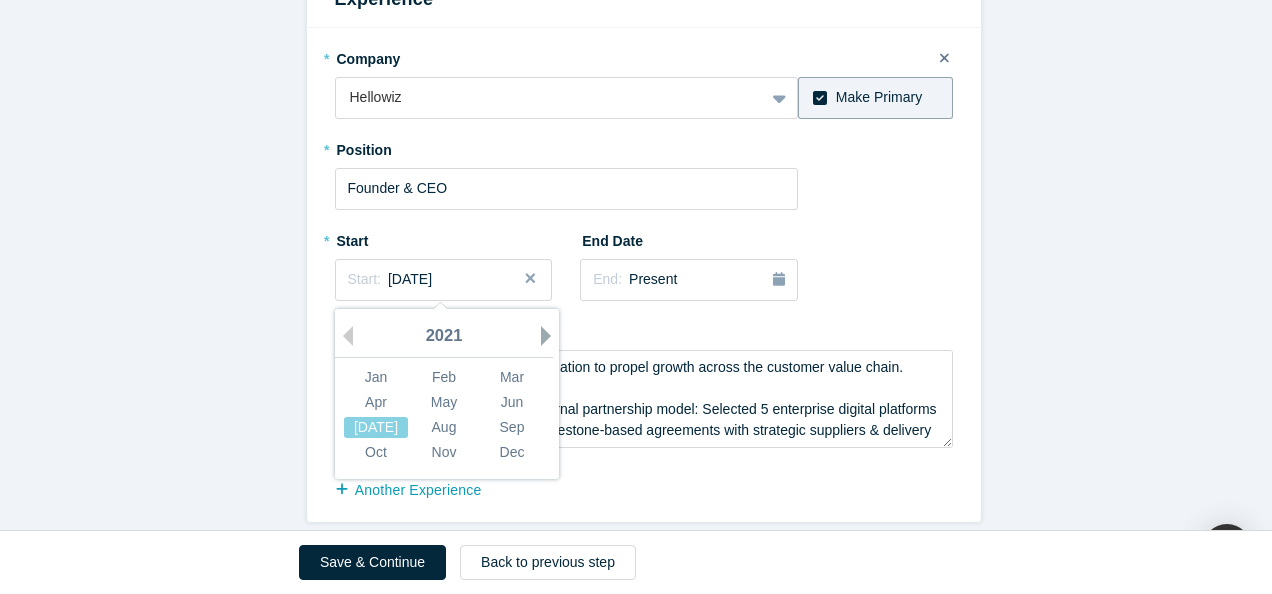 click on "Next Year" at bounding box center (551, 336) 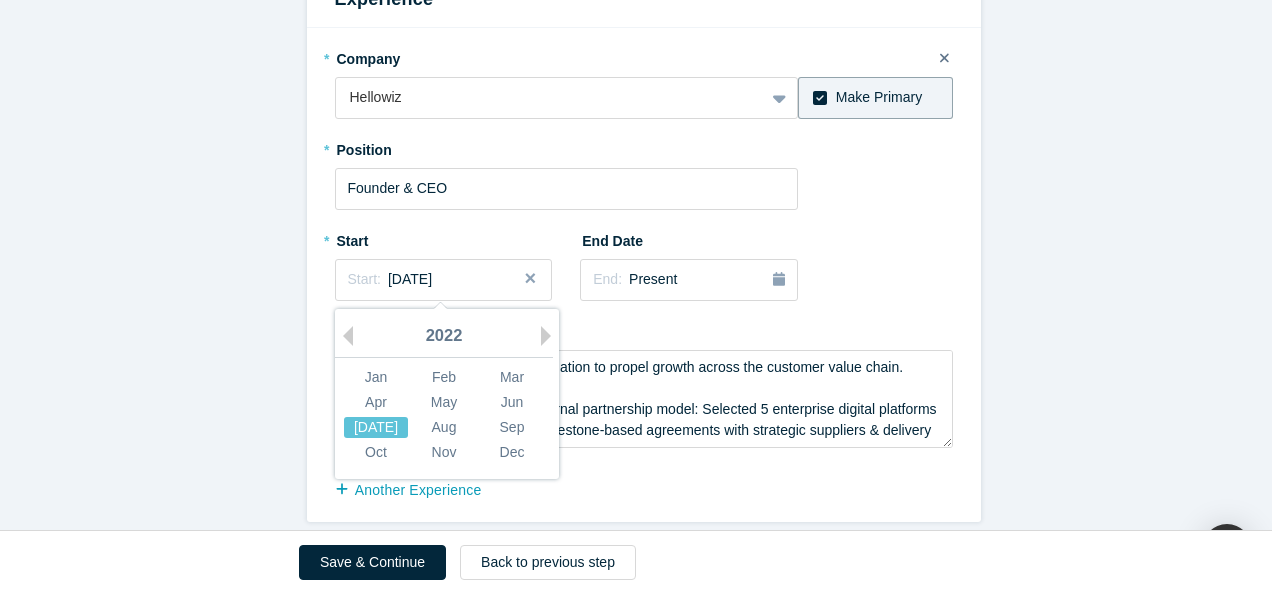 click on "[DATE]" at bounding box center (376, 426) 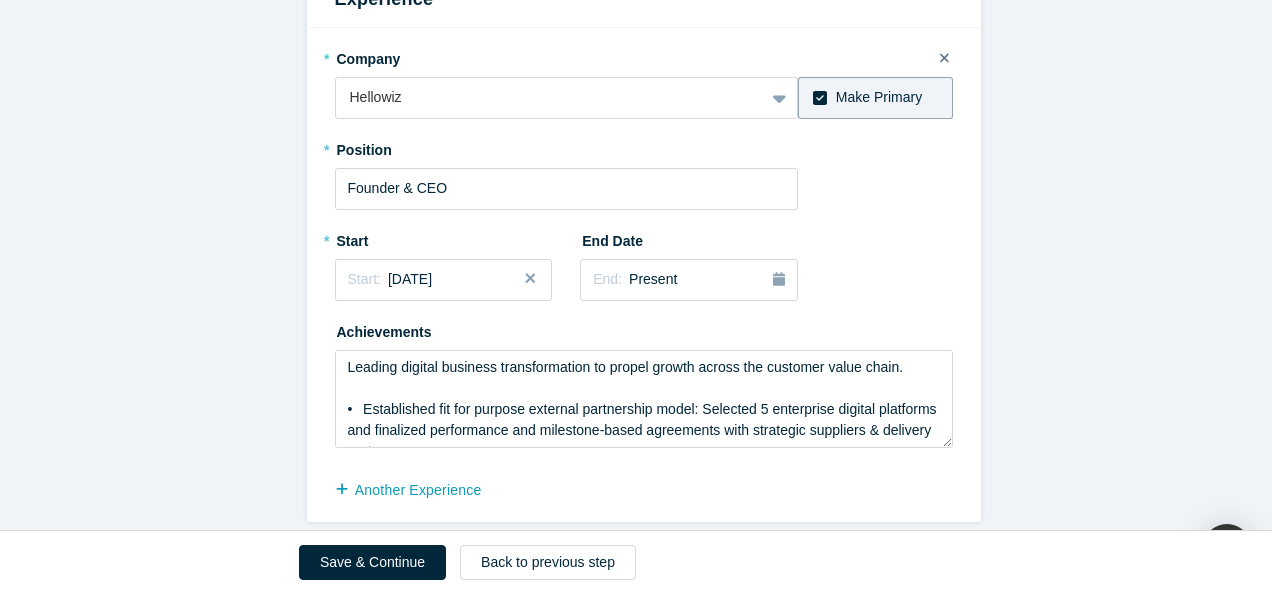 click on "Achievements   * What are your top 3-5 professional achievements? 1. Led upstream marketing and product management functions and launched more than 30 innovative products across 100 countries for highly regulated medical devices and life sciences customers.  2. Led digital strategy and enterprise business process transformation across a company's value chain at GE Healthcare, AstraZeneca, and Hillrom, and managed diverse functions including product management, operations and clinical trial services 3. Started an impact-focused business focused on innovation in aging and longevity - marketplace connecting highly experienced professionals in retirement transition to sustain their purpose and wellbeing by supporting businesses at all stages. * What are your top areas or industries of expertise? Clinical Trials Medical Devices Innovation Strategy Product Design Product Management Enterprise Software Business Processes and Programs Business Transformation Interests     * Mentor Angel Investor Strategic Investor *" at bounding box center [643, -284] 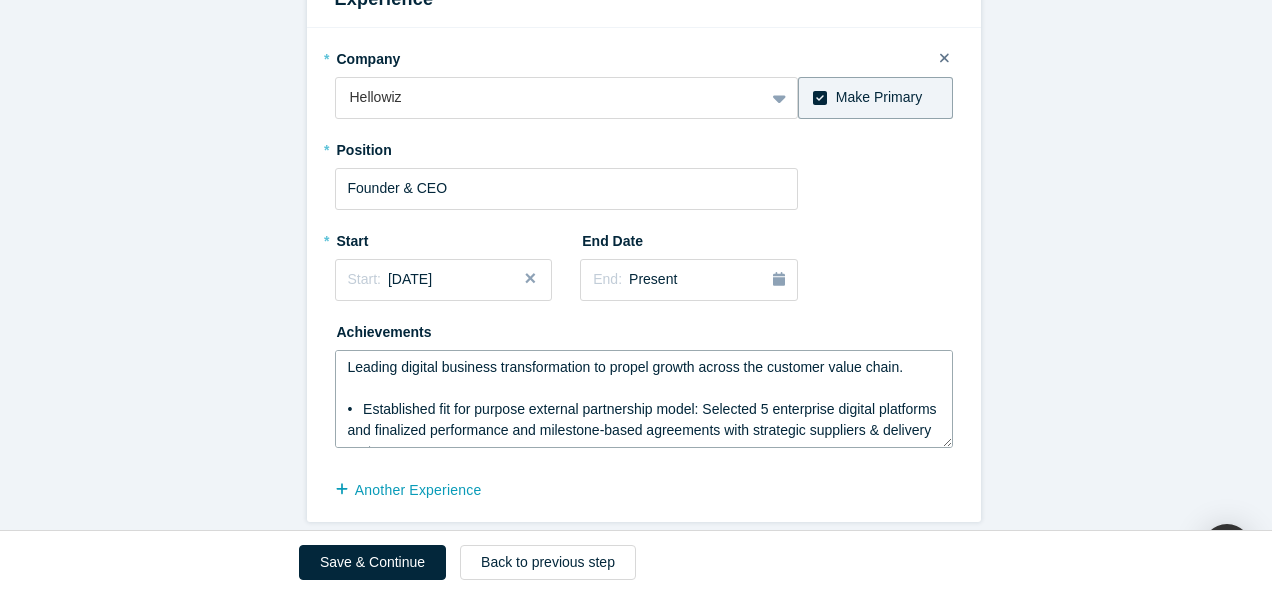 scroll, scrollTop: 209, scrollLeft: 0, axis: vertical 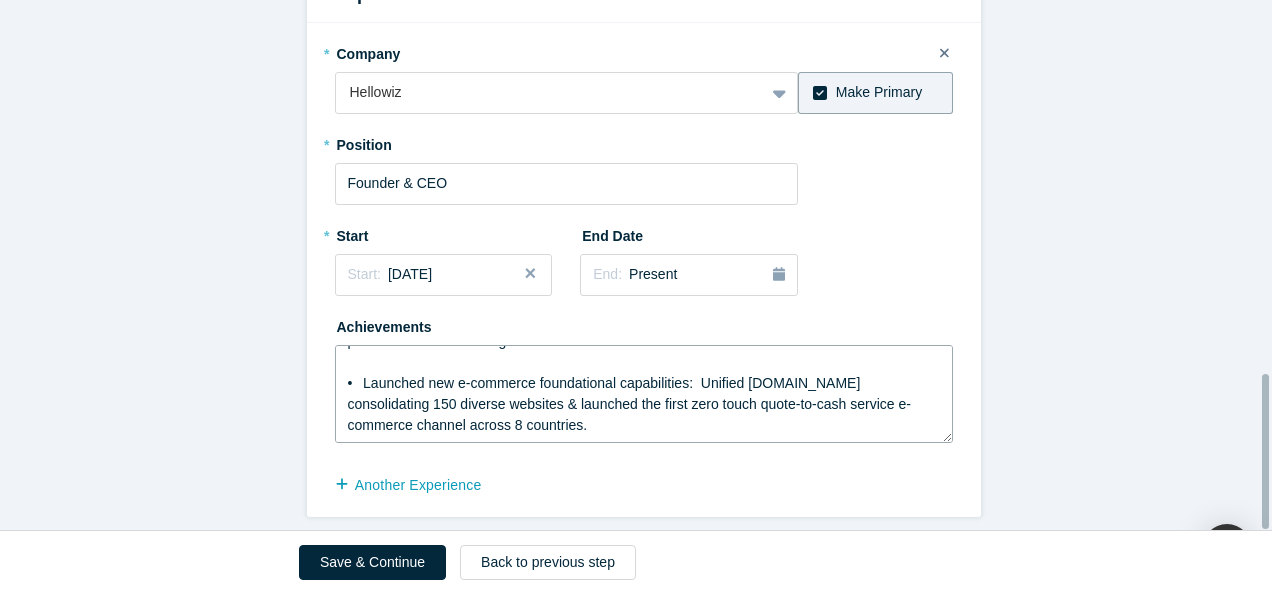 drag, startPoint x: 339, startPoint y: 366, endPoint x: 1096, endPoint y: 584, distance: 787.7646 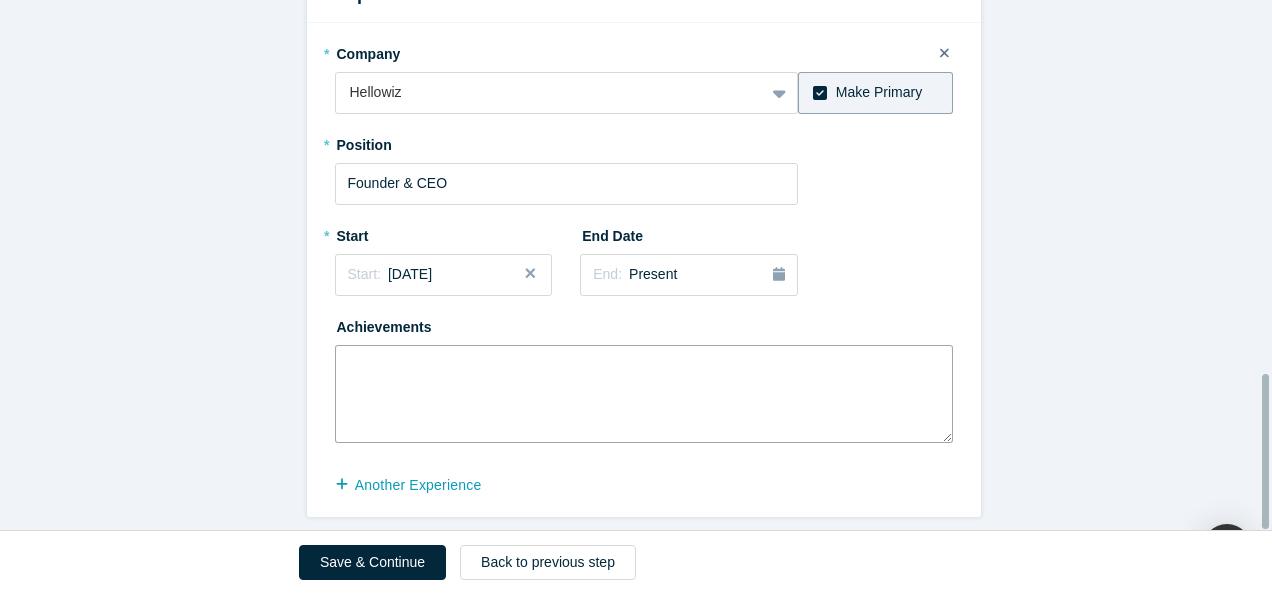 scroll, scrollTop: 0, scrollLeft: 0, axis: both 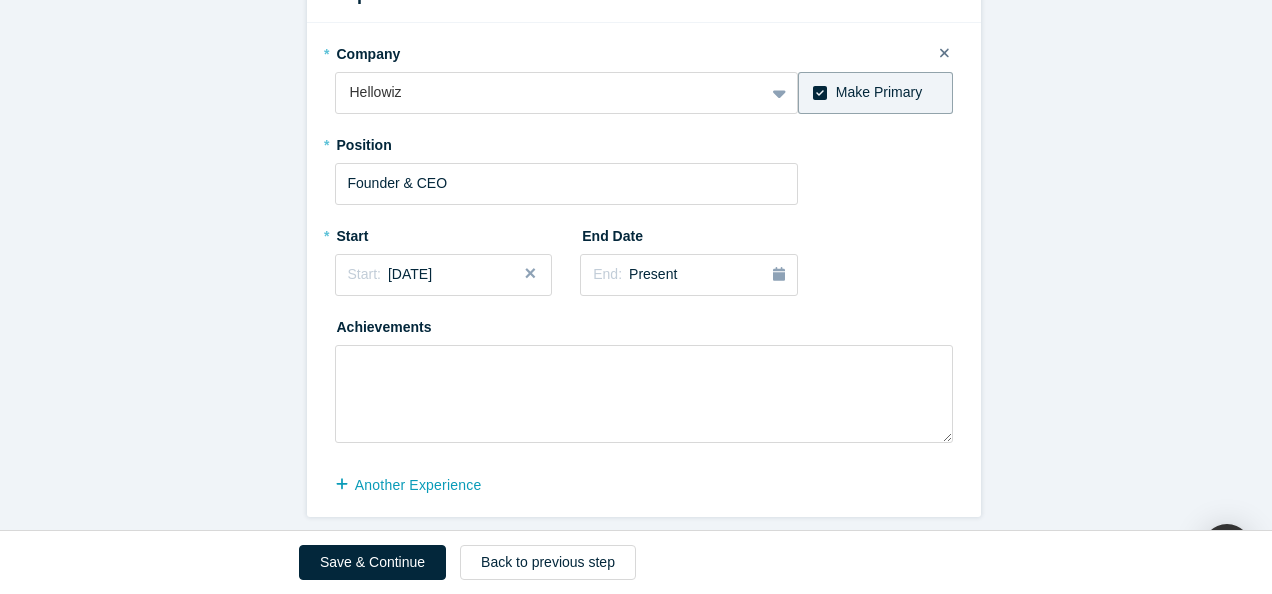 click on "Achievements   * What are your top 3-5 professional achievements? 1. Led upstream marketing and product management functions and launched more than 30 innovative products across 100 countries for highly regulated medical devices and life sciences customers.  2. Led digital strategy and enterprise business process transformation across a company's value chain at GE Healthcare, AstraZeneca, and Hillrom, and managed diverse functions including product management, operations and clinical trial services 3. Started an impact-focused business focused on innovation in aging and longevity - marketplace connecting highly experienced professionals in retirement transition to sustain their purpose and wellbeing by supporting businesses at all stages. * What are your top areas or industries of expertise? Clinical Trials Medical Devices Innovation Strategy Product Design Product Management Enterprise Software Business Processes and Programs Business Transformation Interests     * Mentor Angel Investor Strategic Investor *" at bounding box center (643, -289) 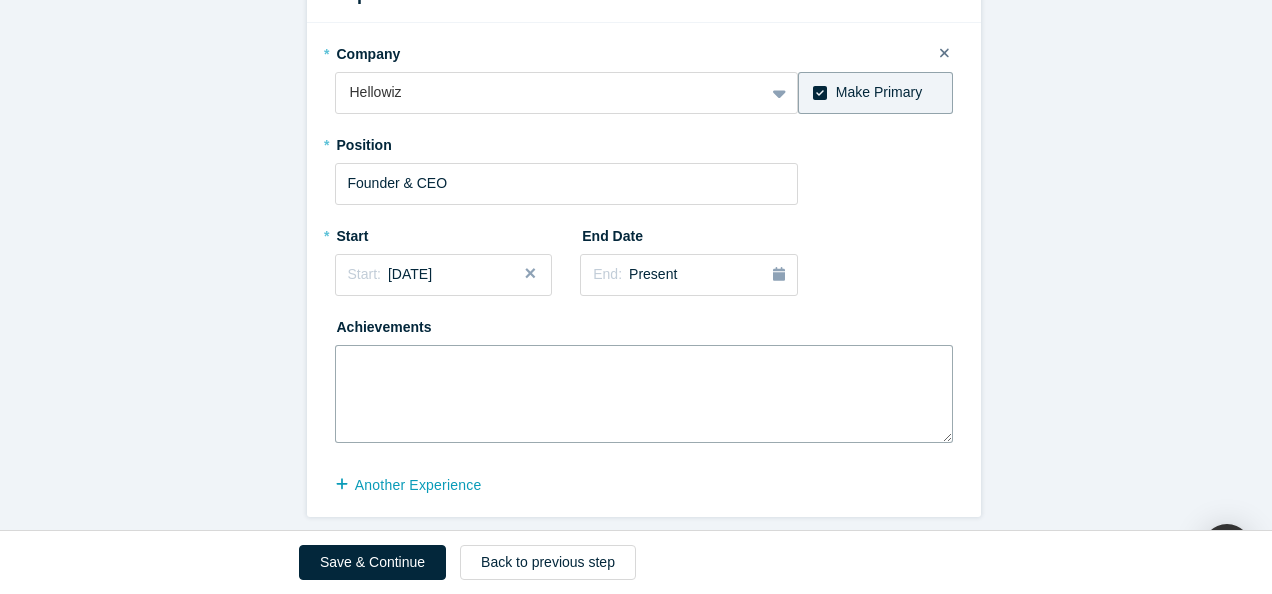 click at bounding box center (644, 394) 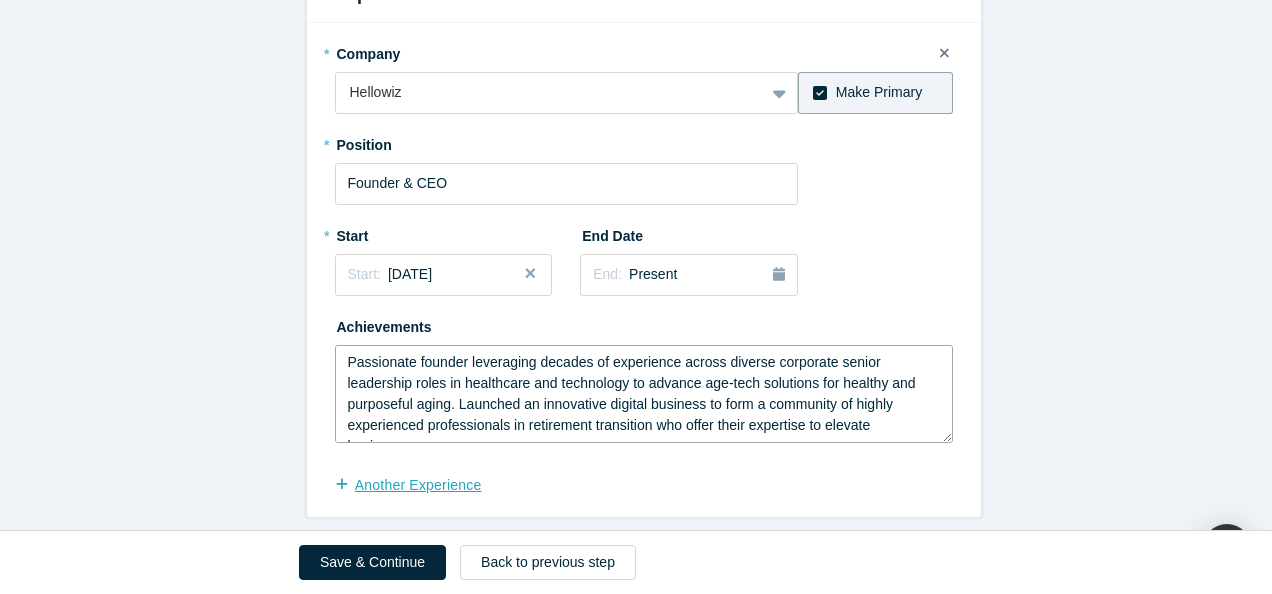 type on "Passionate founder leveraging decades of experience across diverse corporate senior leadership roles in healthcare and technology to advance age-tech solutions for healthy and purposeful aging. Launched an innovative digital business to form a community of highly experienced professionals in retirement transition who offer their expertise to elevate businesses." 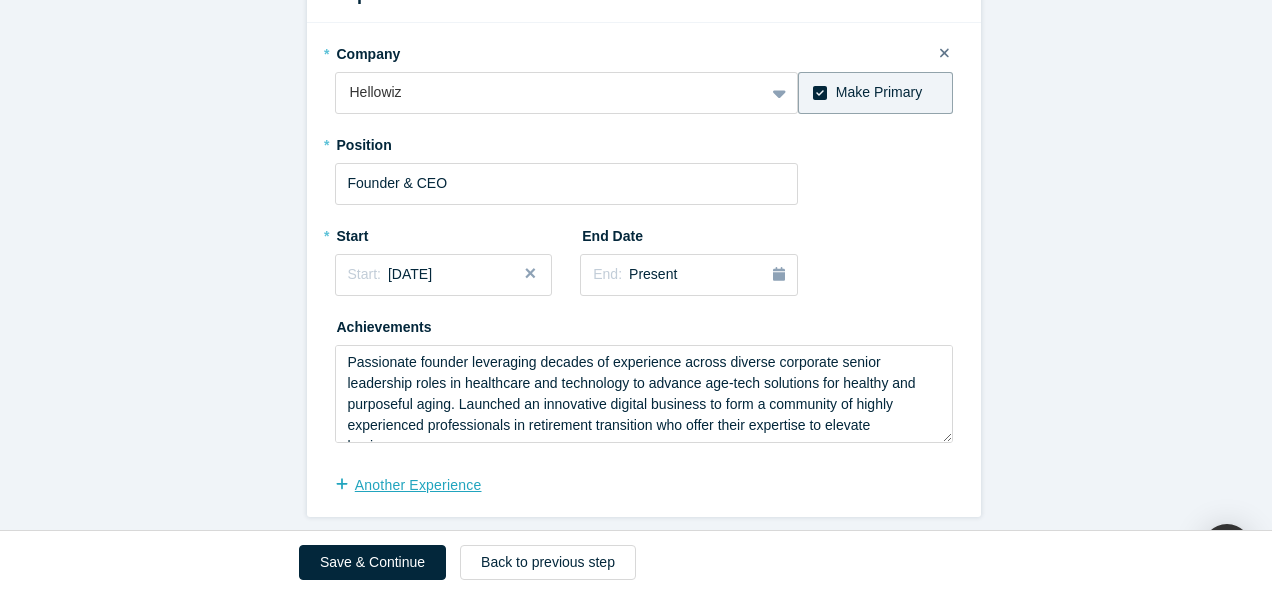 click on "another Experience" at bounding box center (419, 485) 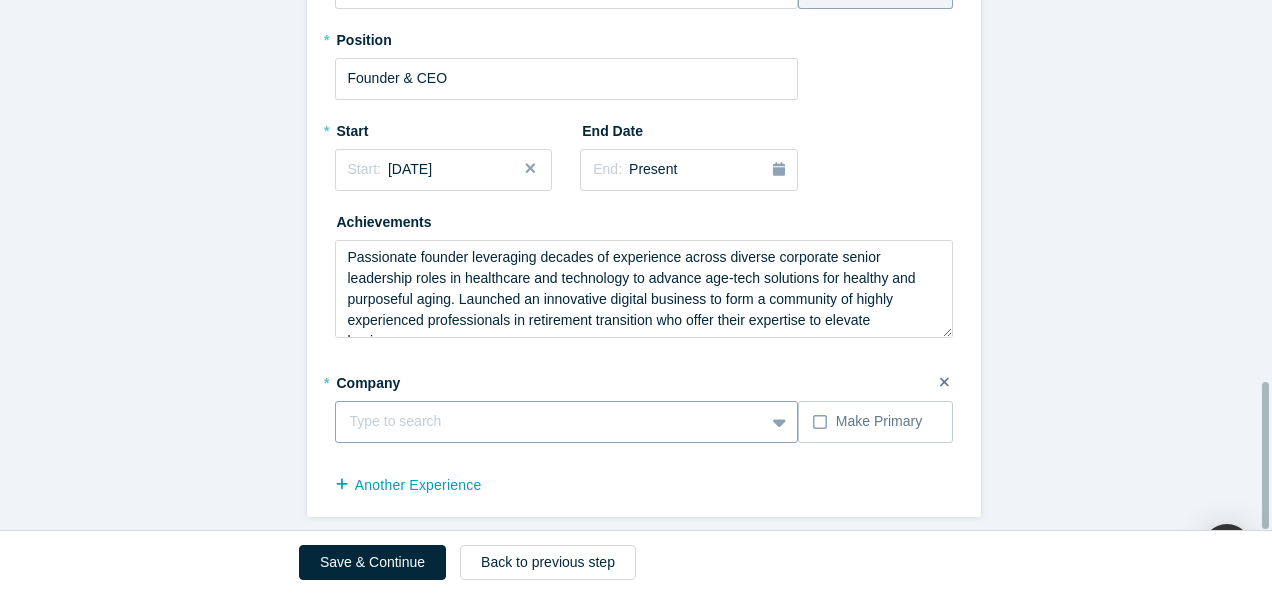 scroll, scrollTop: 1385, scrollLeft: 0, axis: vertical 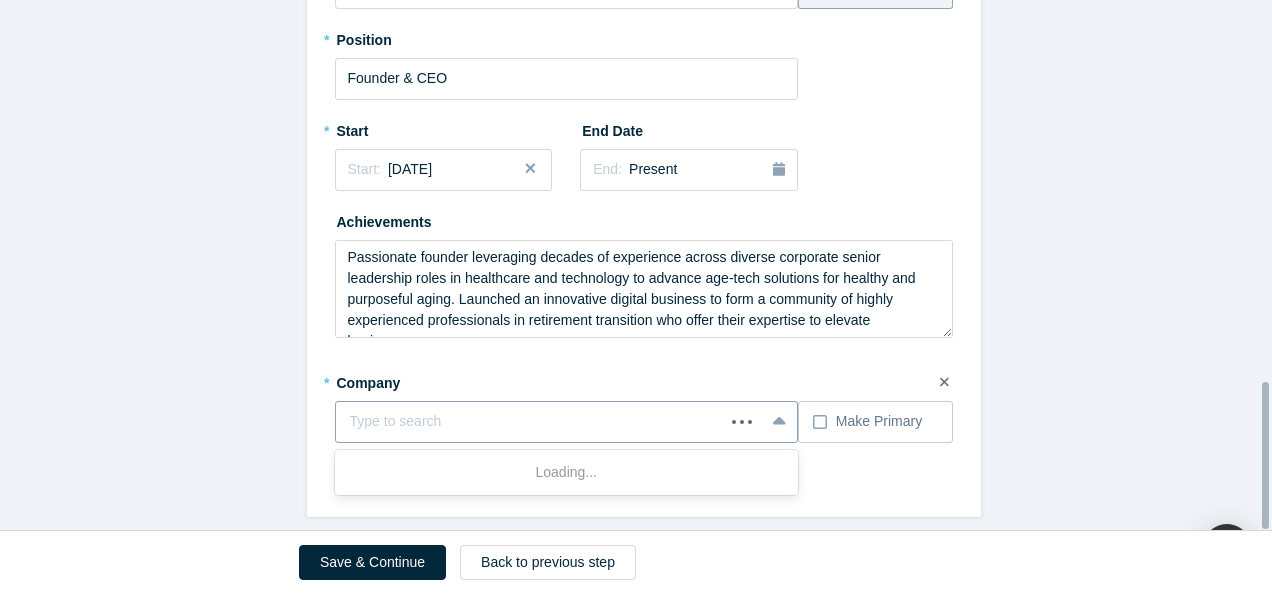 click at bounding box center (530, 421) 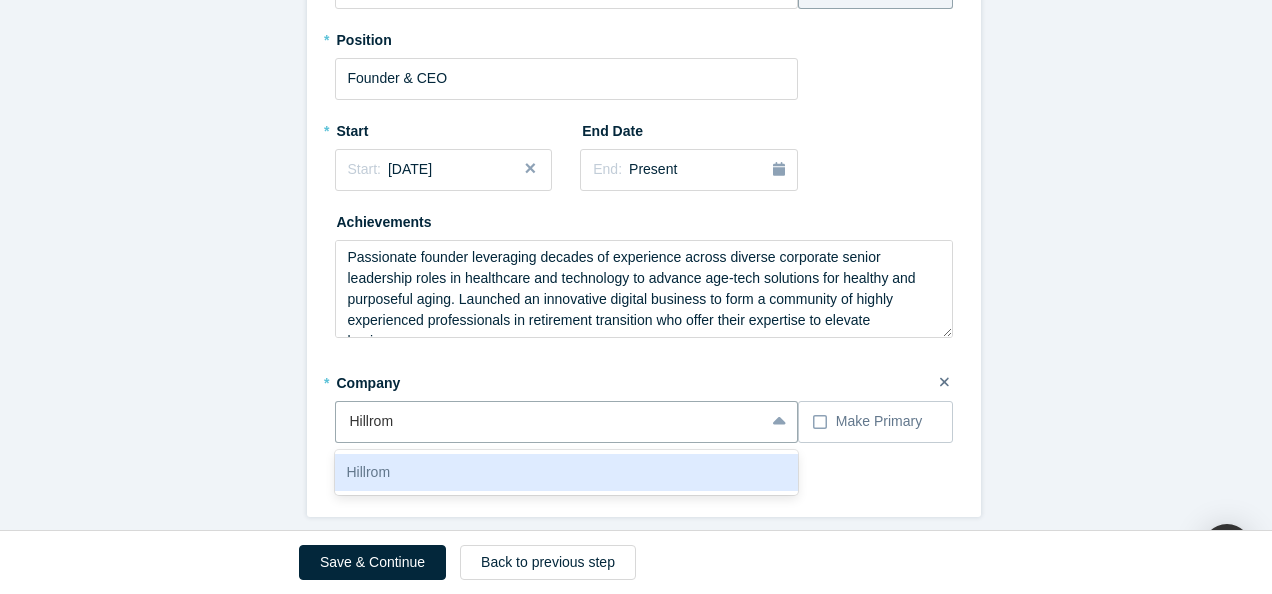 type on "Hillrom" 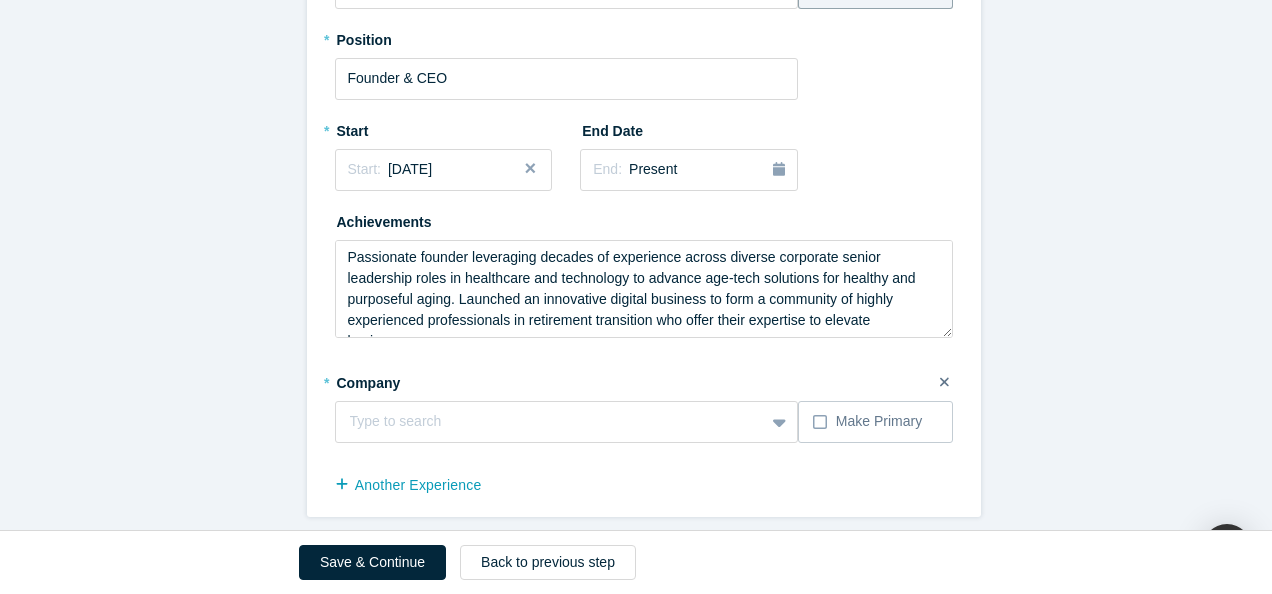 click on "Achievements   * What are your top 3-5 professional achievements? 1. Led upstream marketing and product management functions and launched more than 30 innovative products across 100 countries for highly regulated medical devices and life sciences customers.  2. Led digital strategy and enterprise business process transformation across a company's value chain at GE Healthcare, AstraZeneca, and Hillrom, and managed diverse functions including product management, operations and clinical trial services 3. Started an impact-focused business focused on innovation in aging and longevity - marketplace connecting highly experienced professionals in retirement transition to sustain their purpose and wellbeing by supporting businesses at all stages. * What are your top areas or industries of expertise? Clinical Trials Medical Devices Innovation Strategy Product Design Product Management Enterprise Software Business Processes and Programs Business Transformation Interests     * Mentor Angel Investor Strategic Investor *" at bounding box center (643, -341) 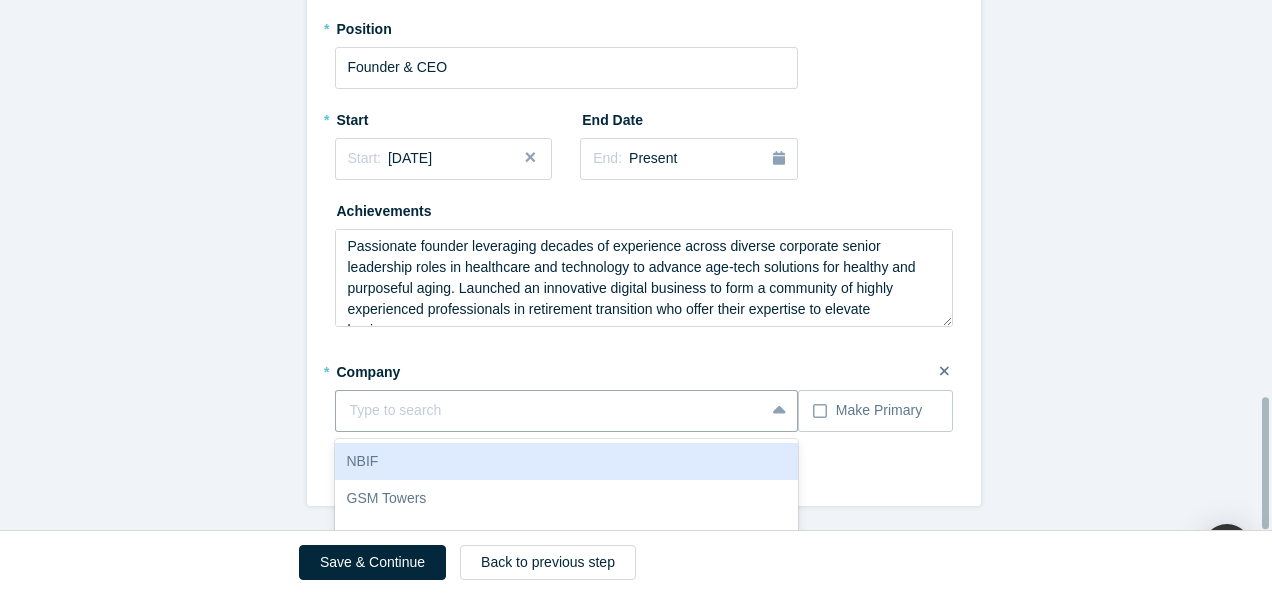 scroll, scrollTop: 1590, scrollLeft: 0, axis: vertical 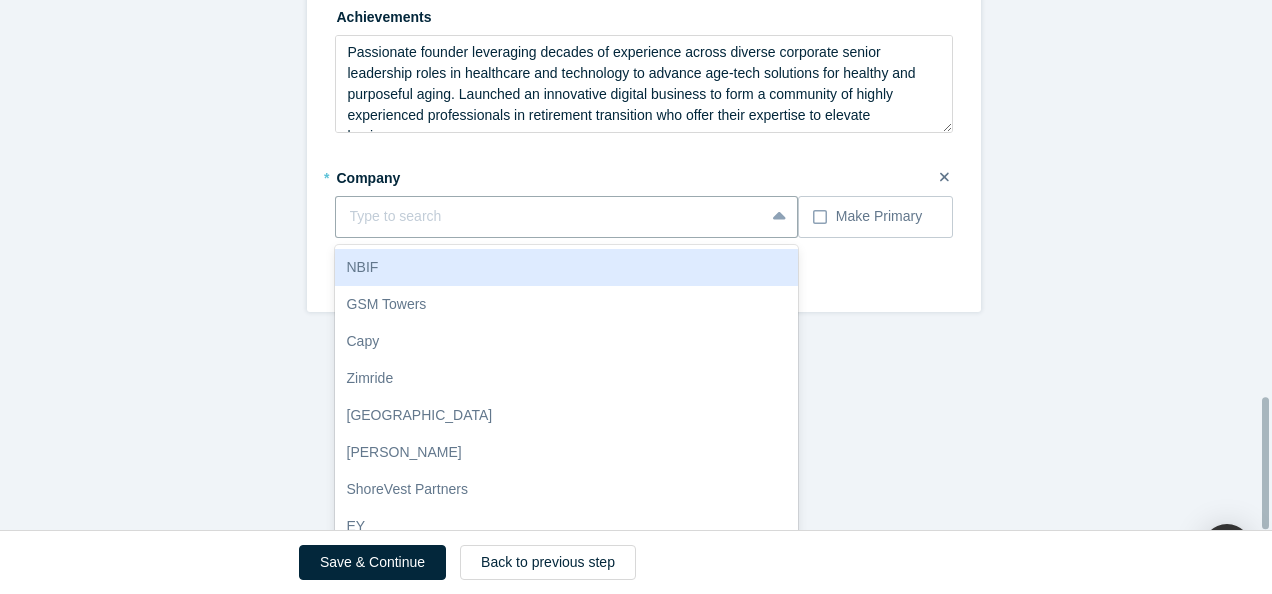 click on "10 results available. Use Up and Down to choose options, press Enter to select the currently focused option, press Escape to exit the menu, press Tab to select the option and exit the menu. Type to search NBIF GSM Towers Capy Zimride Gold House [PERSON_NAME] ShoreVest Partners EY Datum Morpheus Ventures" at bounding box center [567, 217] 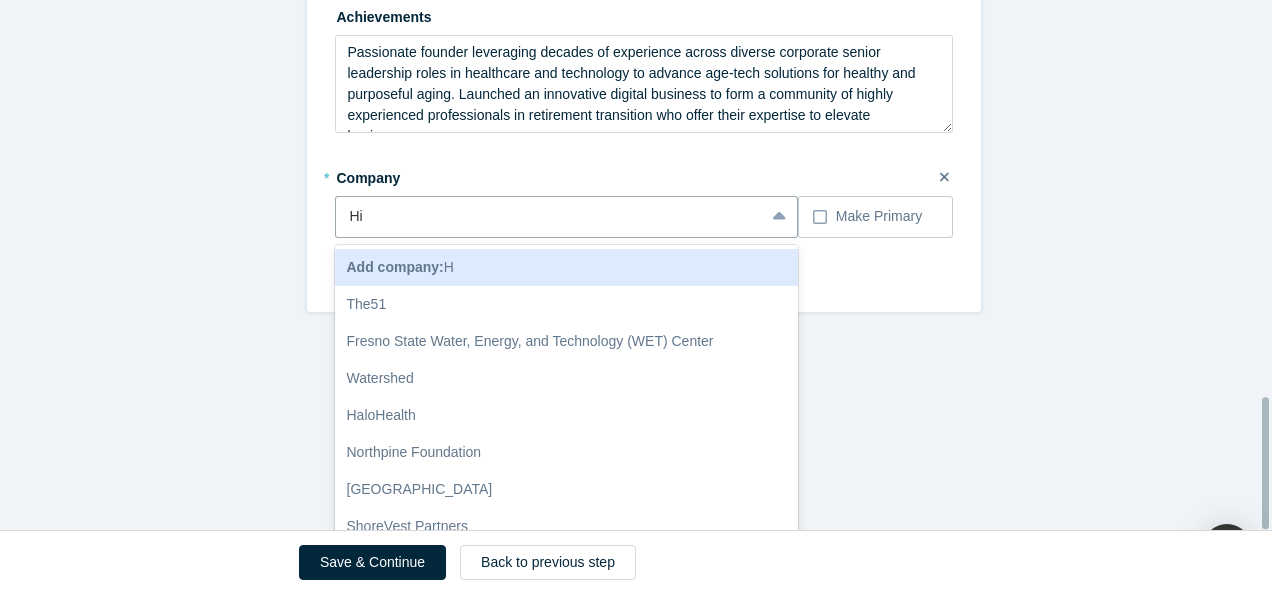 scroll, scrollTop: 1385, scrollLeft: 0, axis: vertical 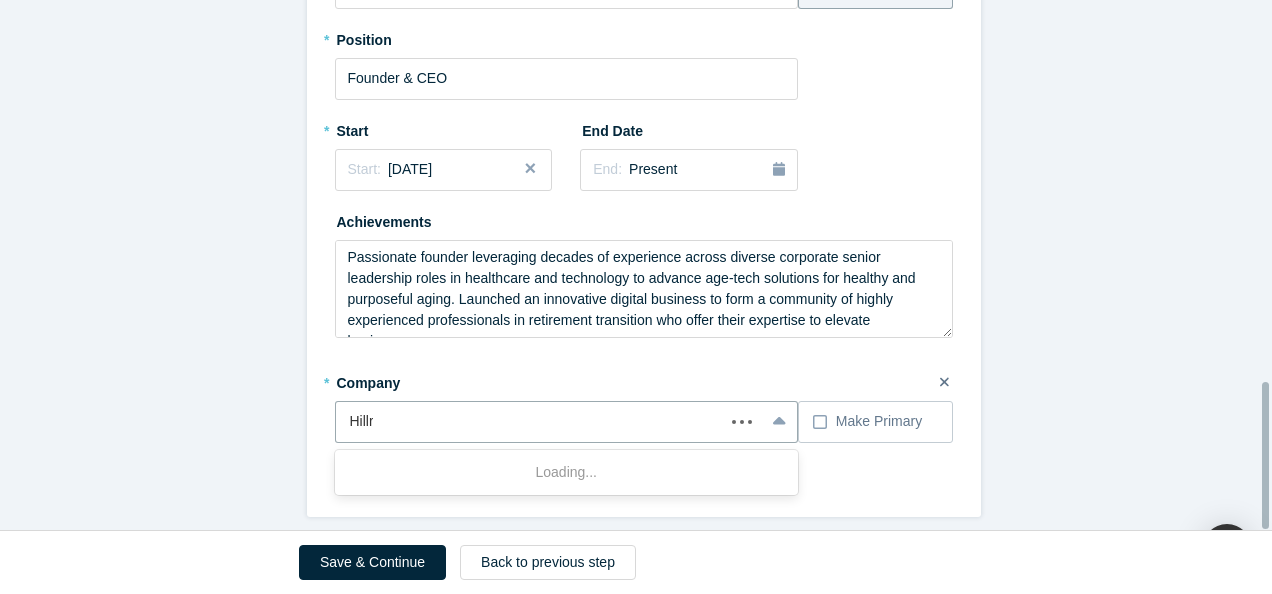 type on "Hillrom" 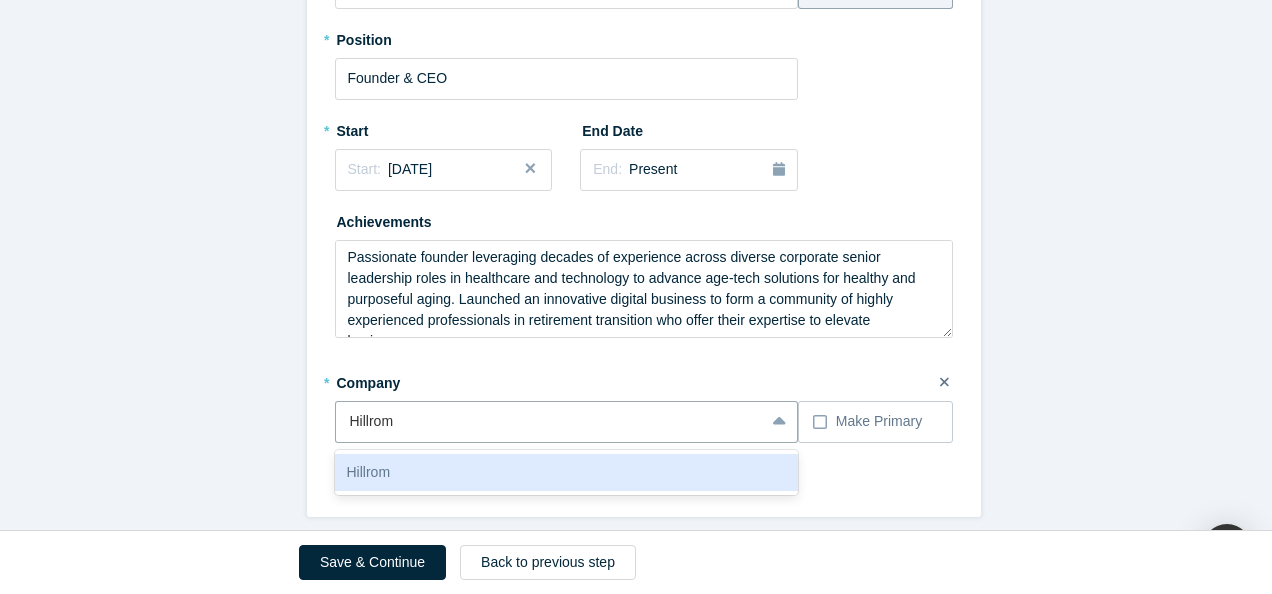 click on "Hillrom" at bounding box center (567, 472) 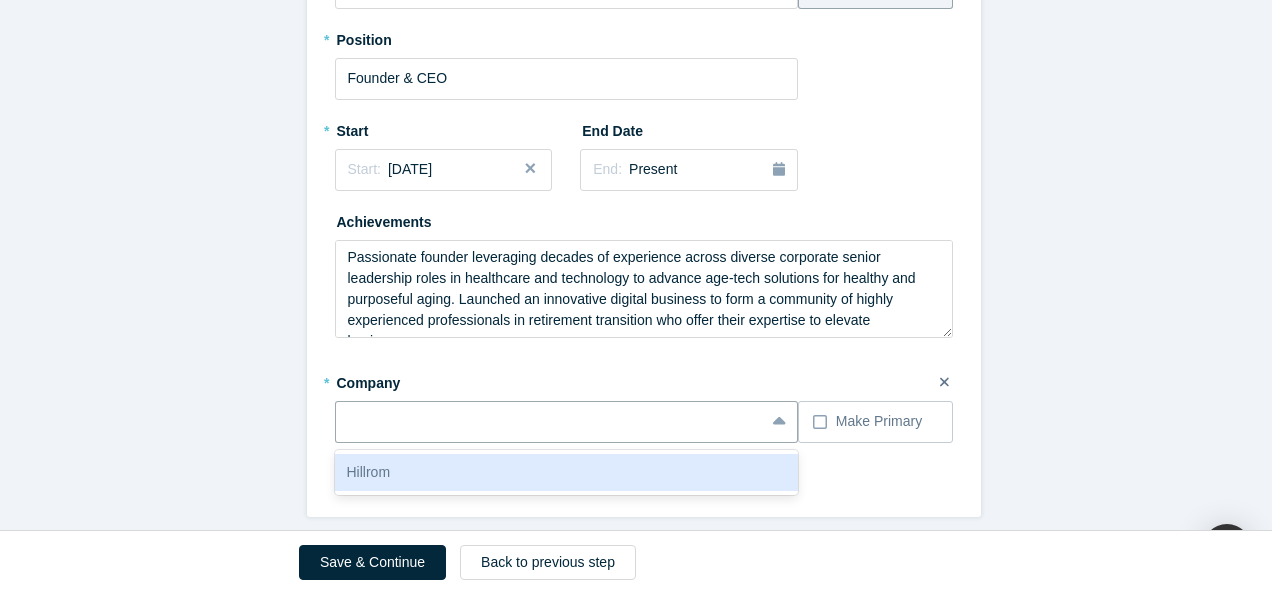 scroll, scrollTop: 1590, scrollLeft: 0, axis: vertical 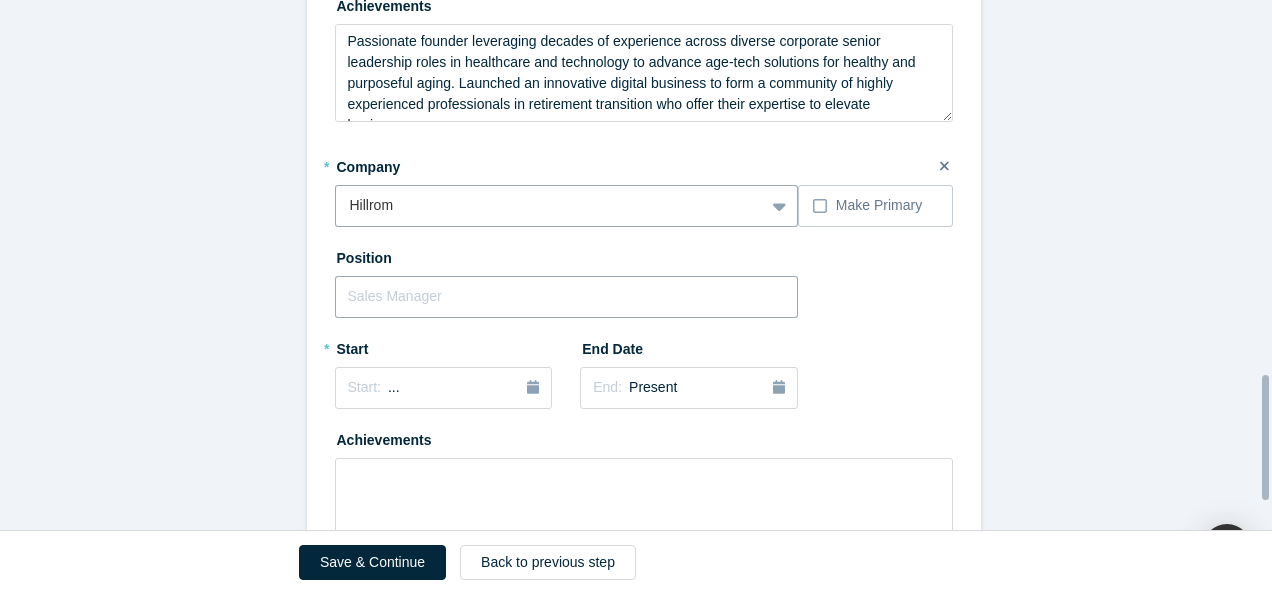 click at bounding box center [567, 297] 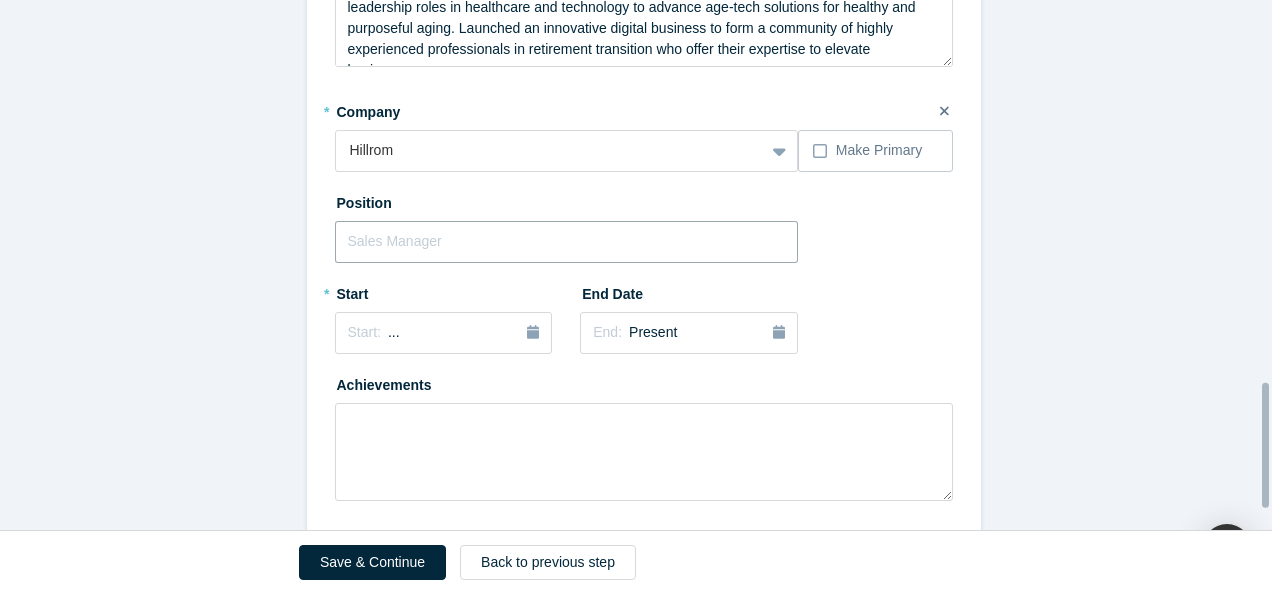 scroll, scrollTop: 1614, scrollLeft: 0, axis: vertical 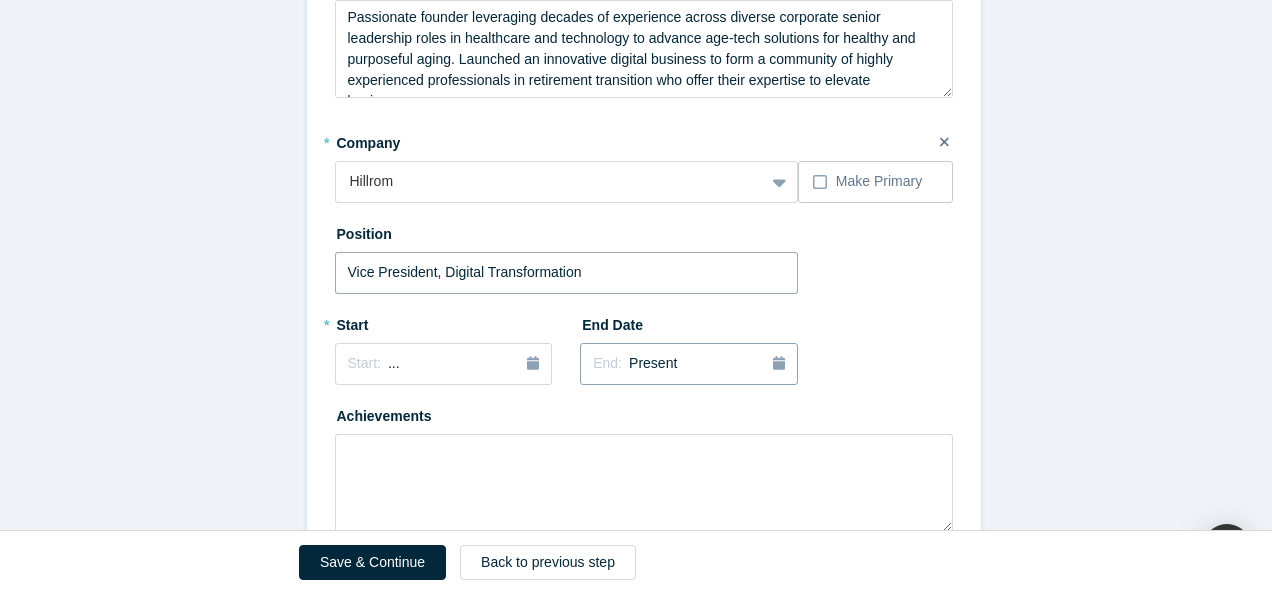 type on "Vice President, Digital Transformation" 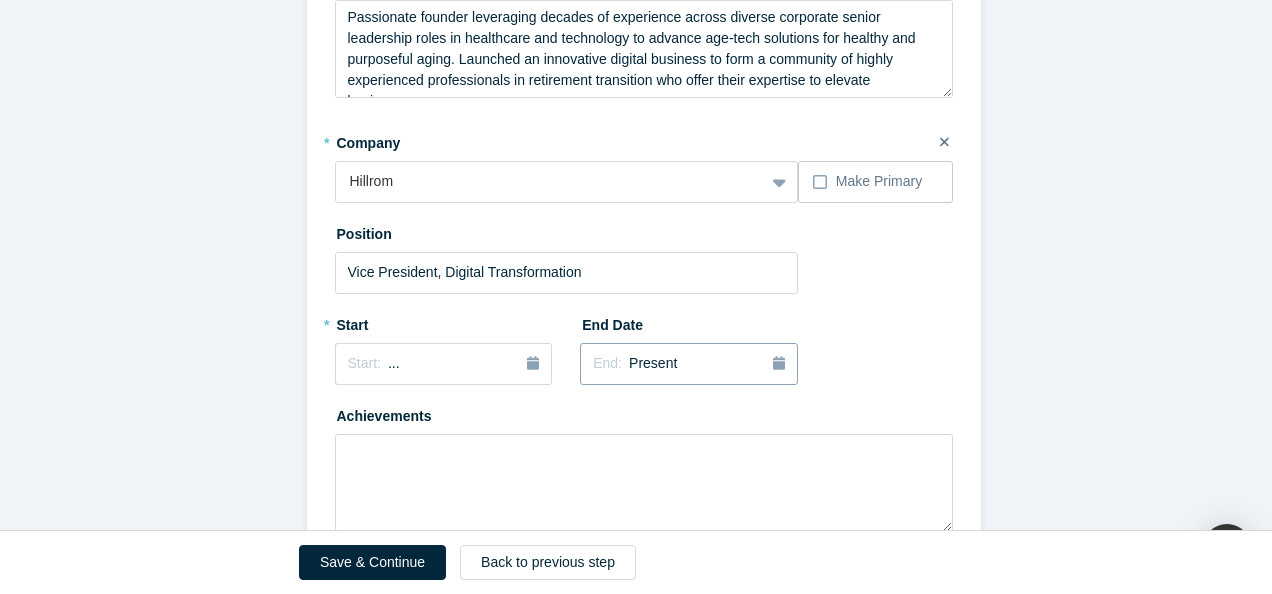 click 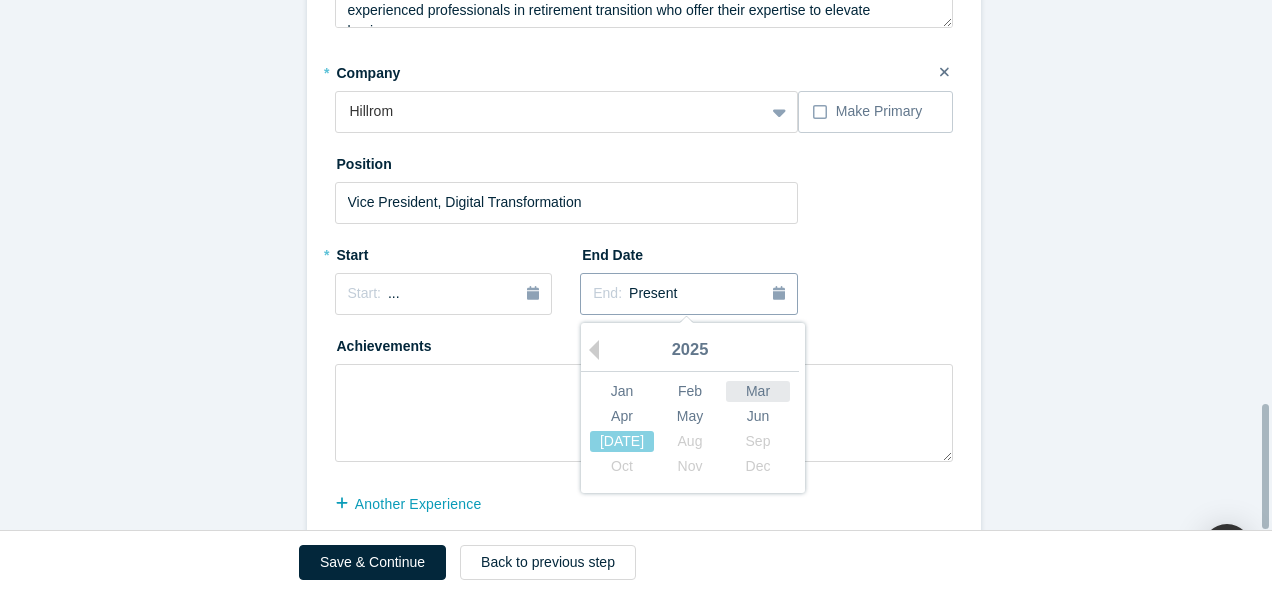 scroll, scrollTop: 1714, scrollLeft: 0, axis: vertical 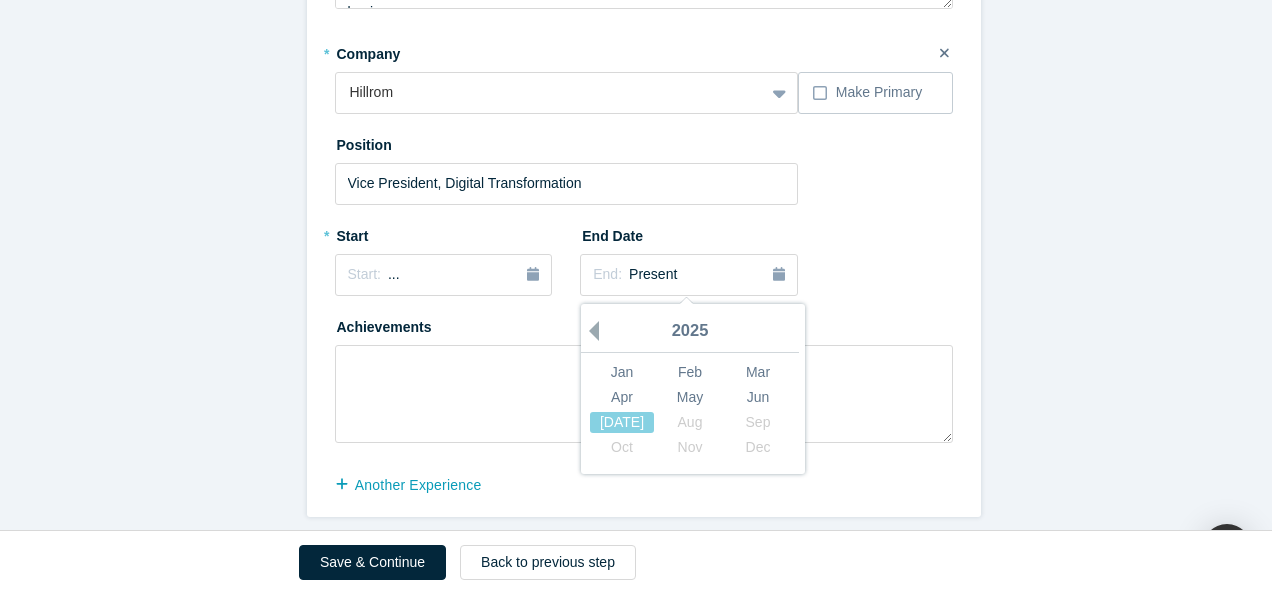 click on "Previous Year" at bounding box center [589, 331] 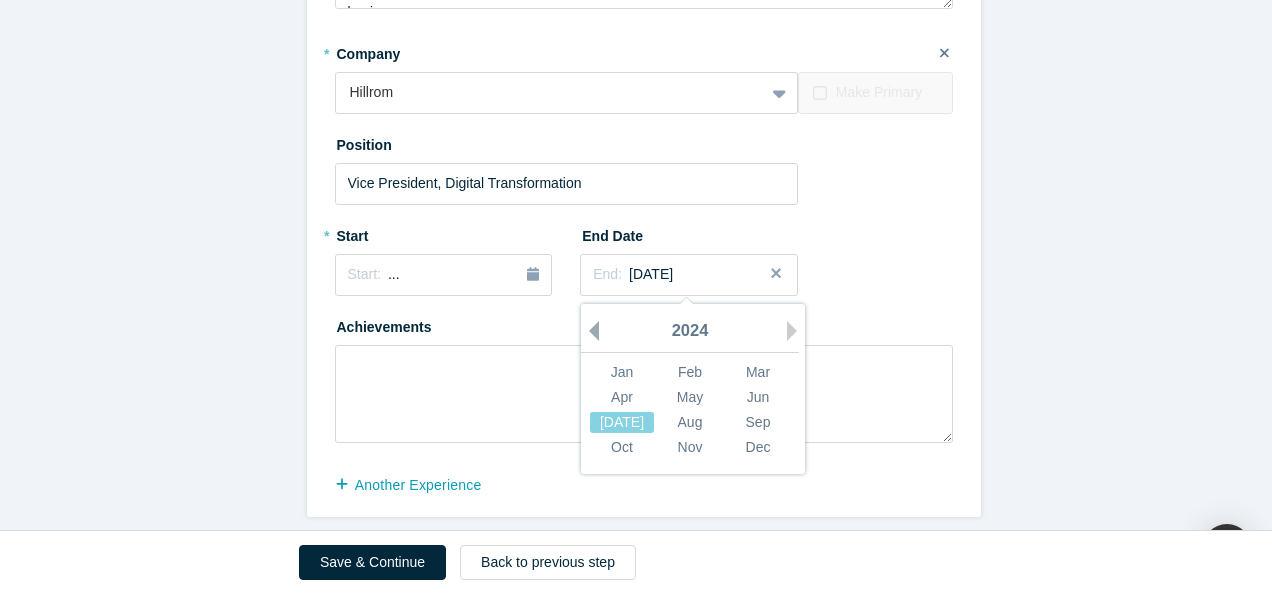 click on "Previous Year" at bounding box center (589, 331) 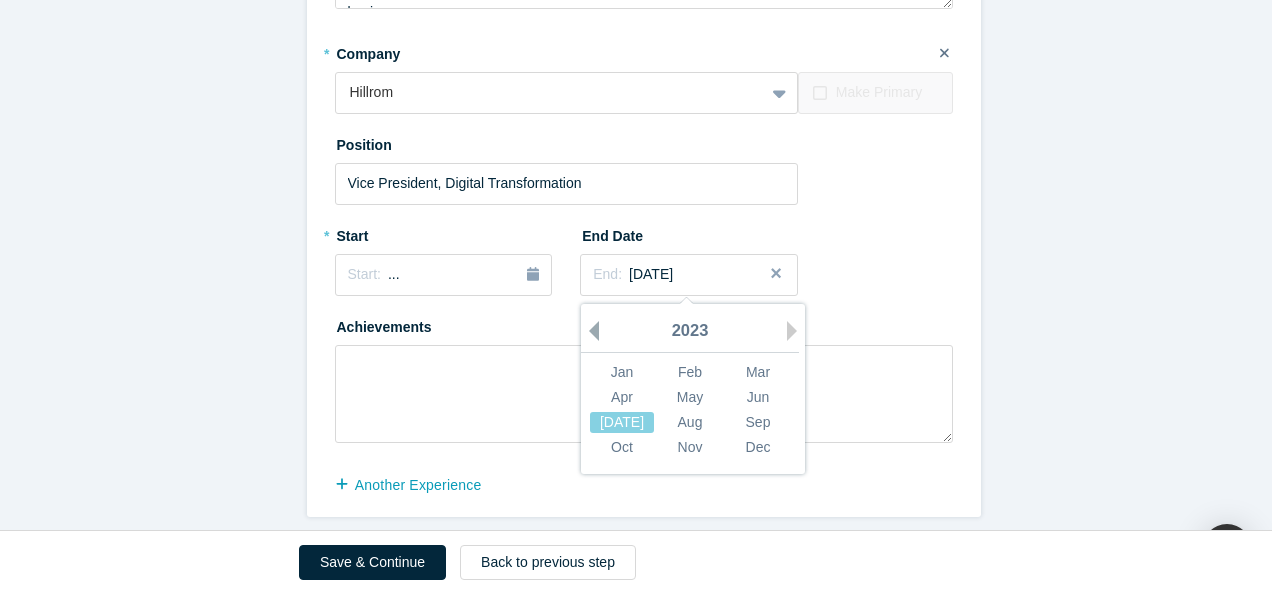 click on "Previous Year" at bounding box center (589, 331) 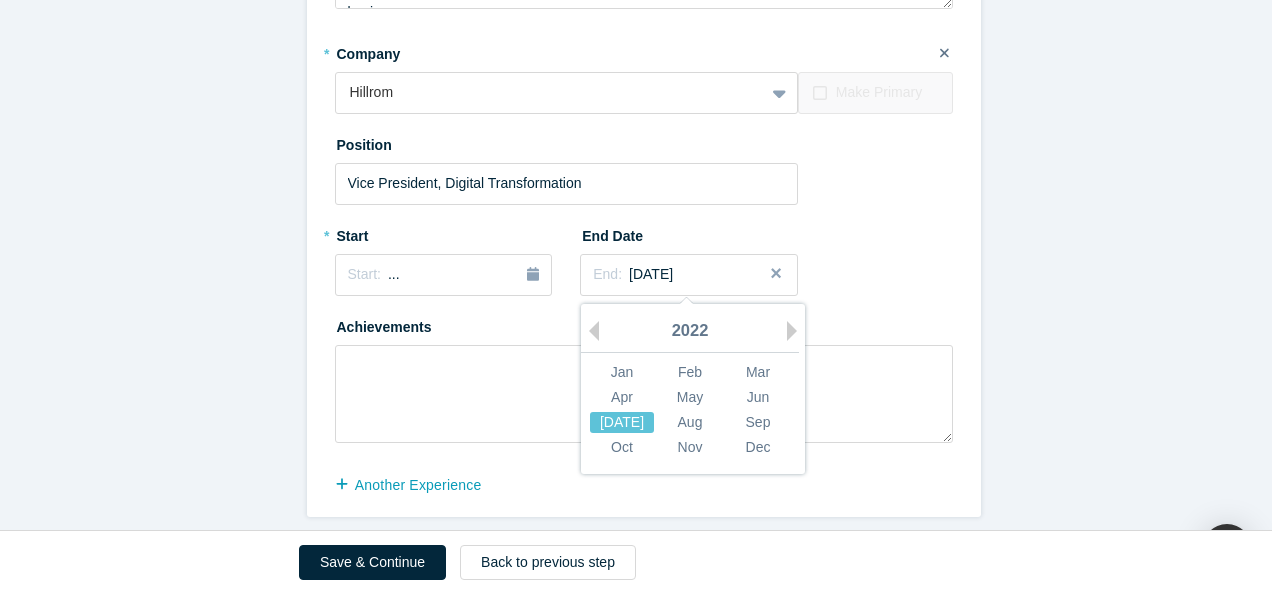 click on "[DATE]" at bounding box center [622, 421] 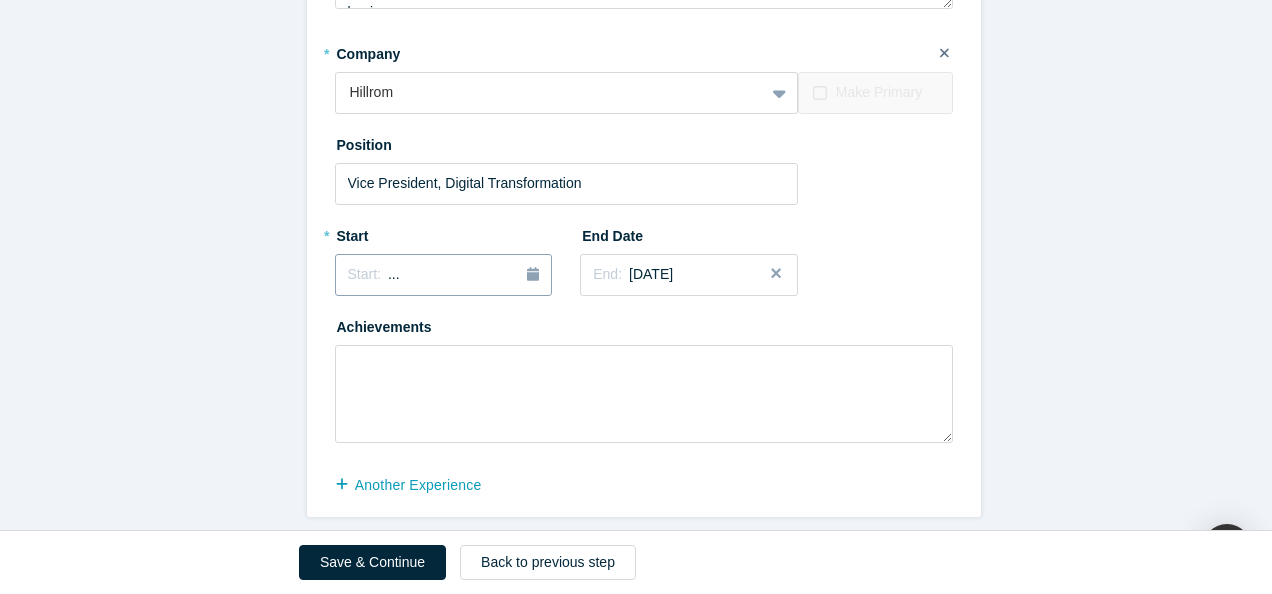 click 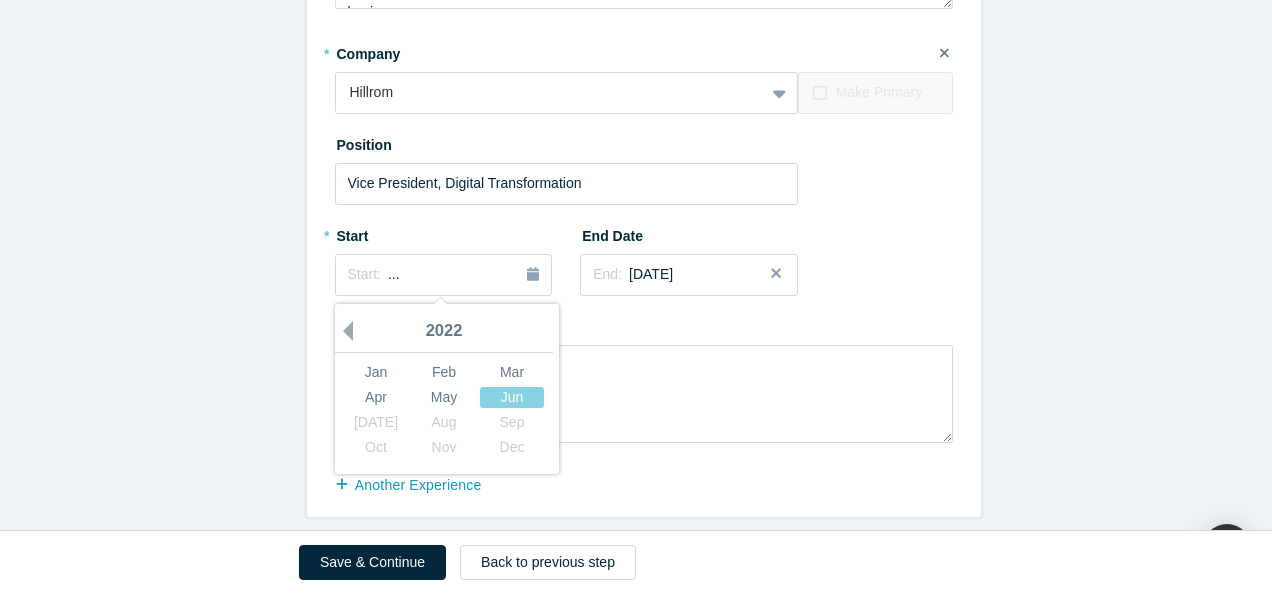 click on "Previous Year" at bounding box center (343, 331) 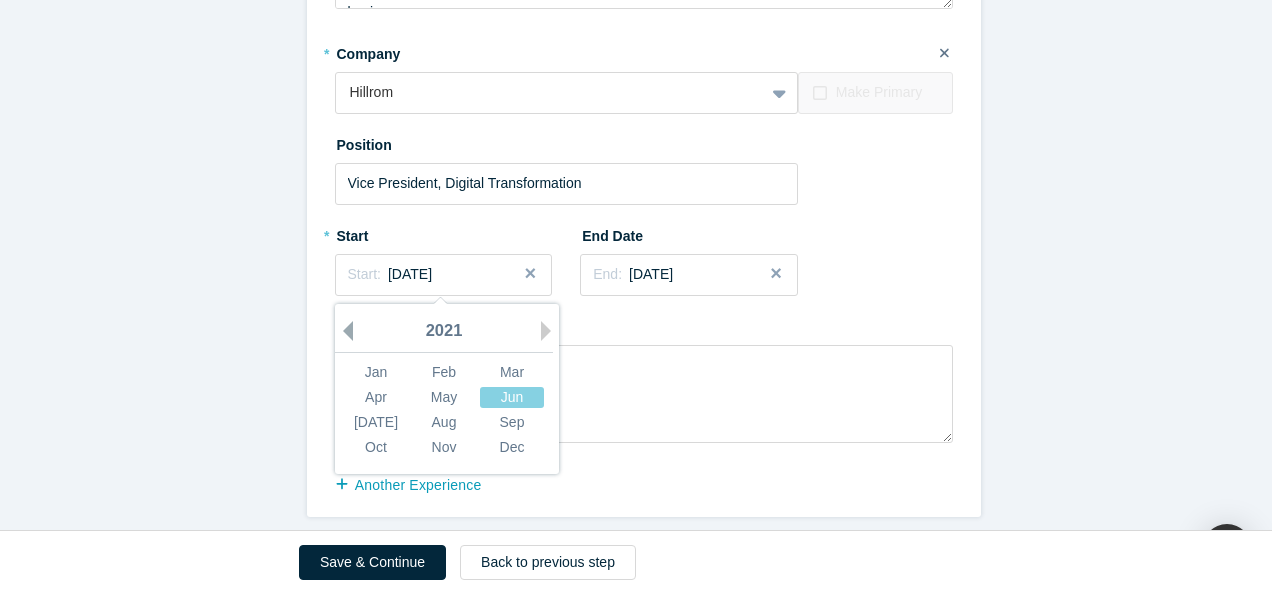 click on "Previous Year" at bounding box center (343, 331) 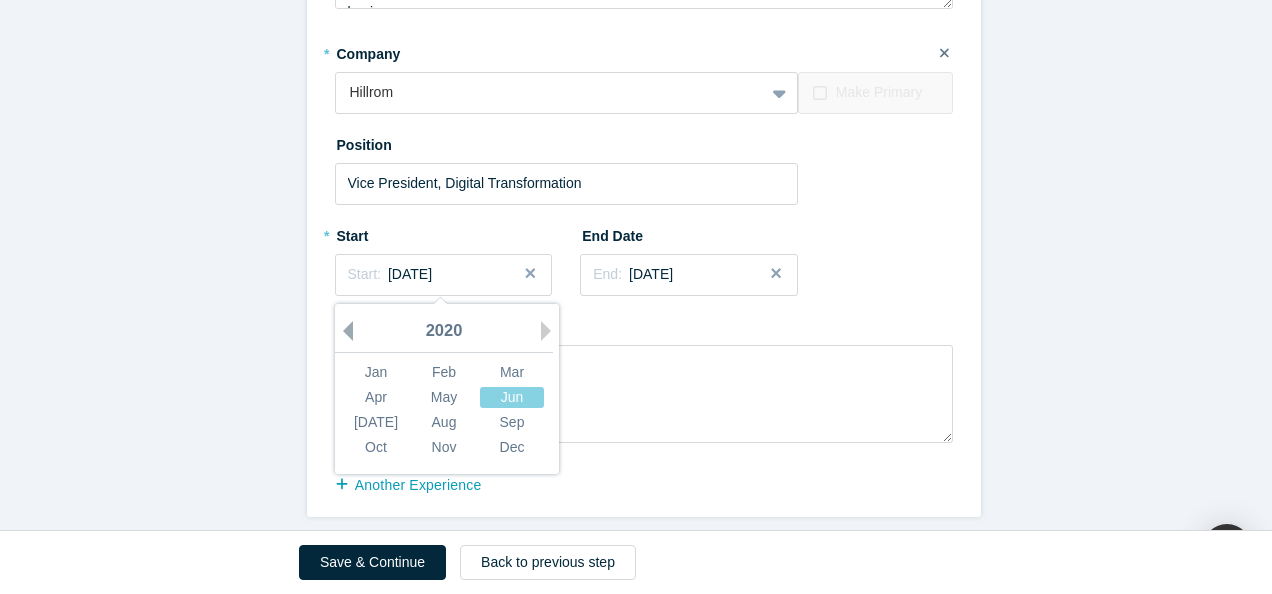 click on "Previous Year" at bounding box center [343, 331] 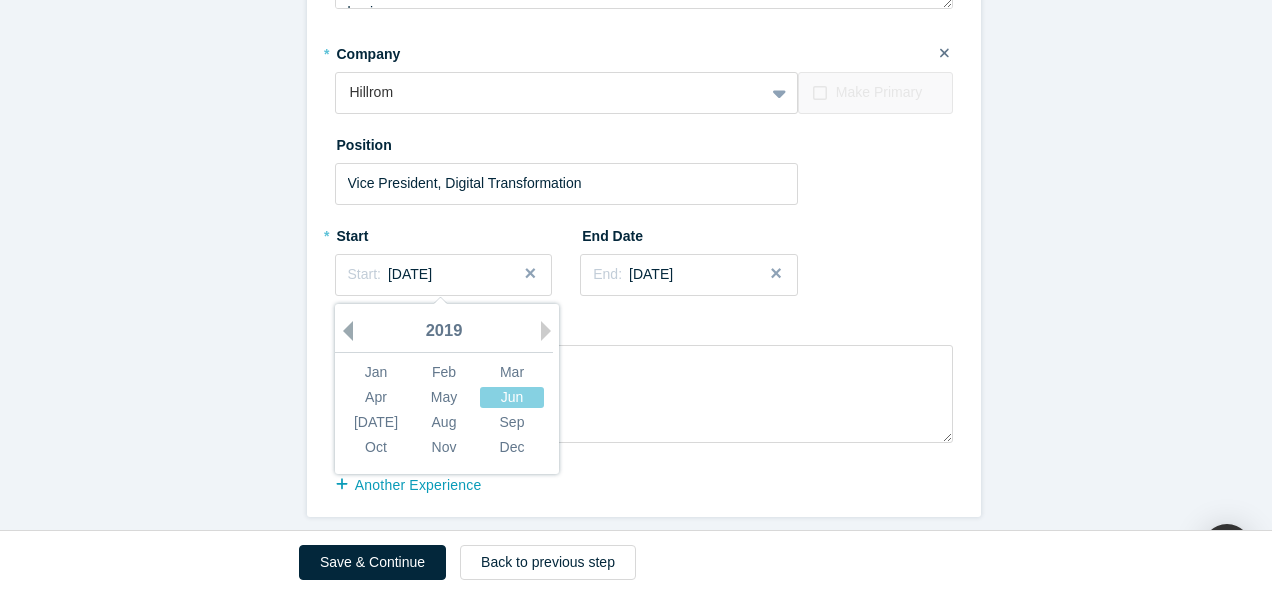 click on "Previous Year" at bounding box center [343, 331] 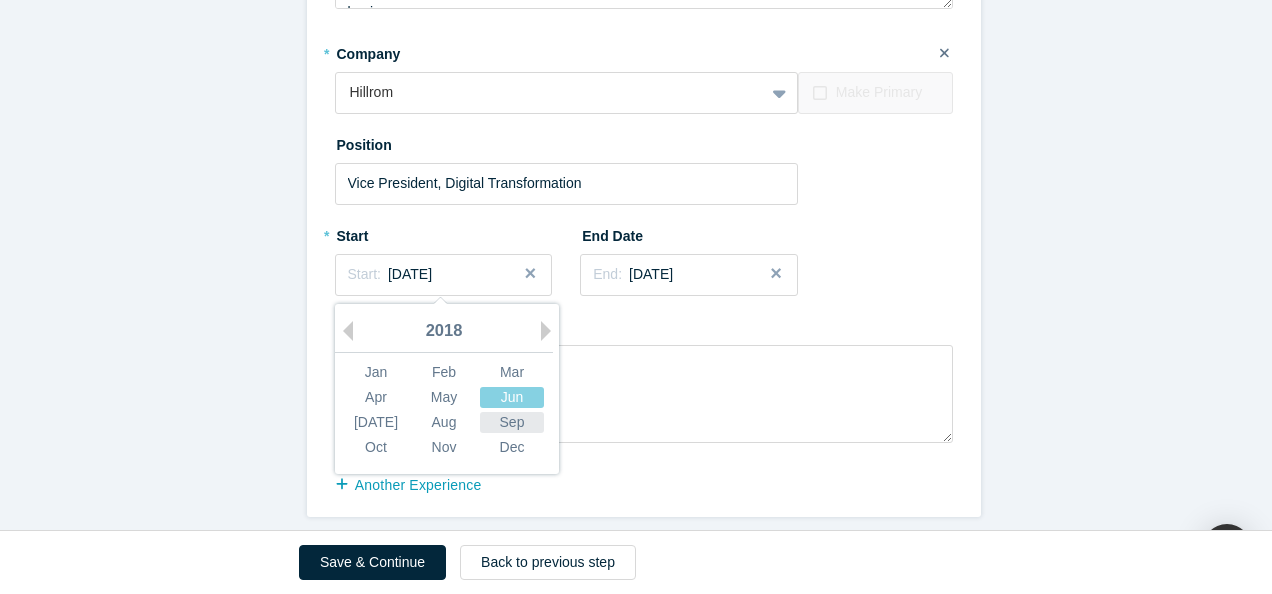 click on "Sep" at bounding box center [512, 421] 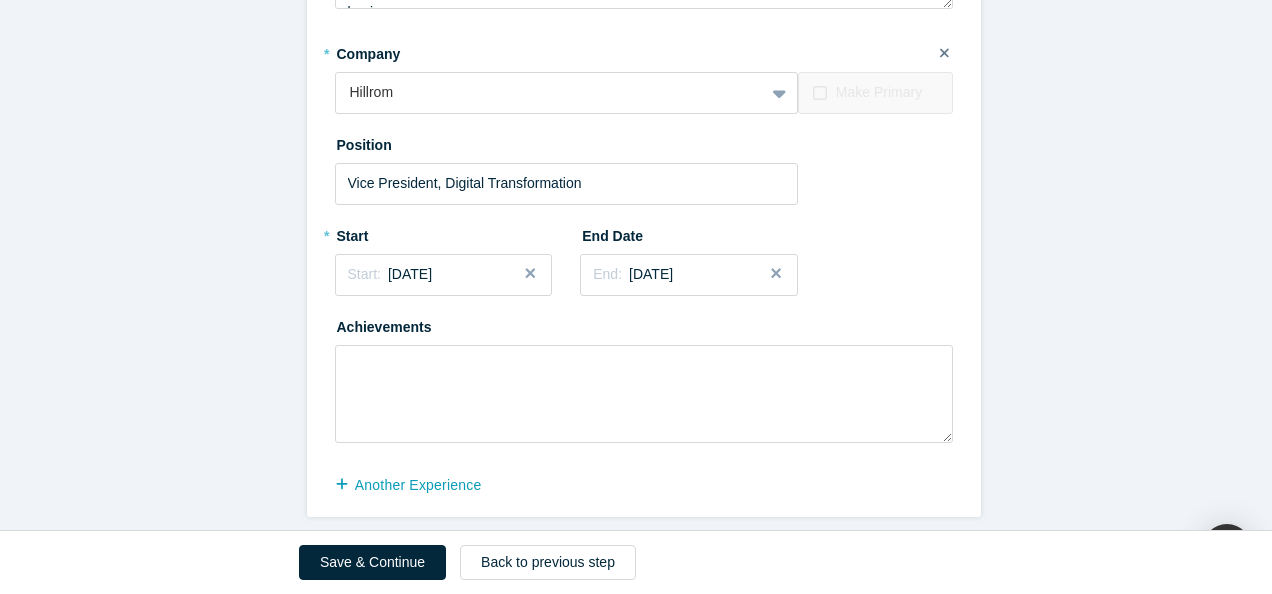 click on "Achievements" at bounding box center [644, 376] 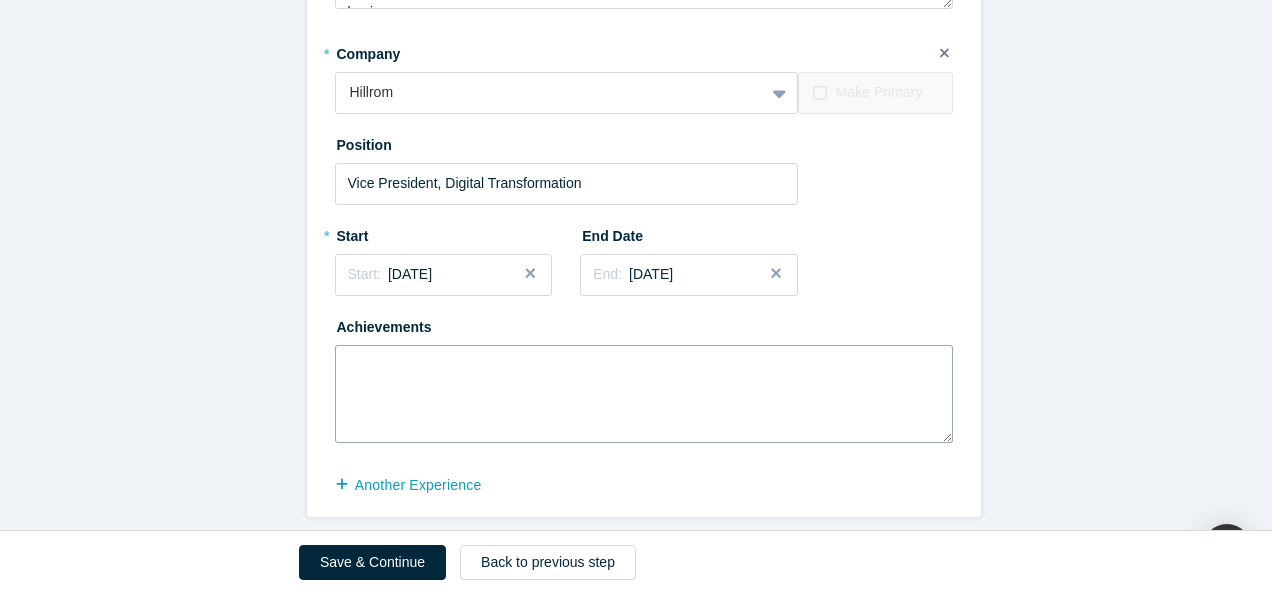 click at bounding box center [644, 394] 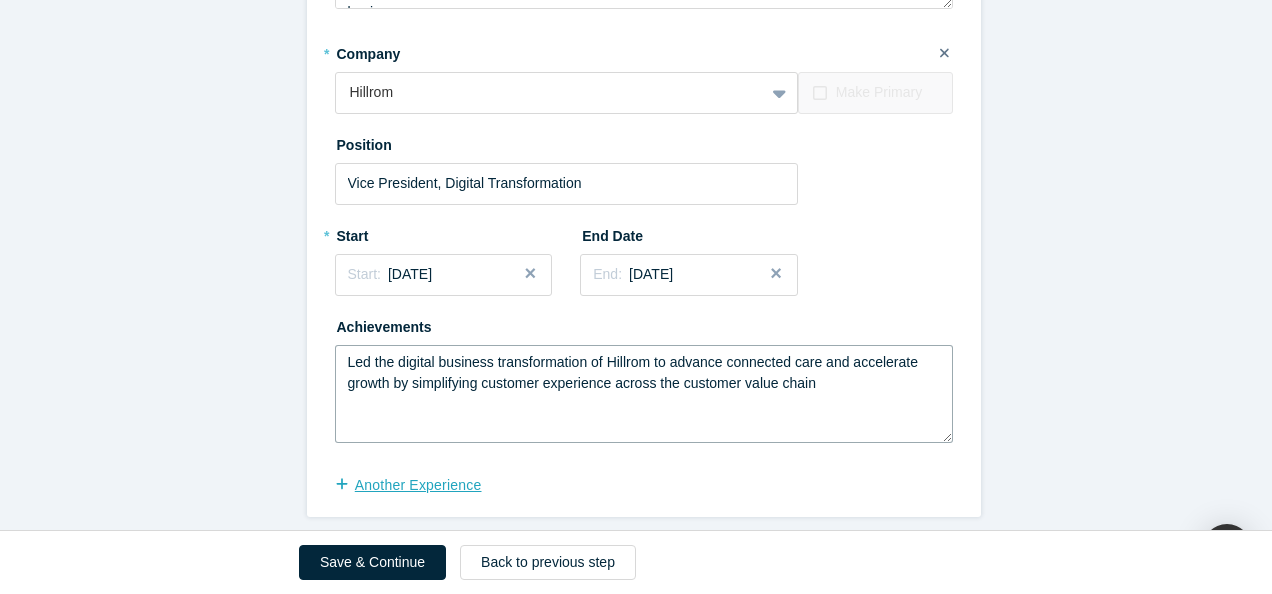 type on "Led the digital business transformation of Hillrom to advance connected care and accelerate growth by simplifying customer experience across the customer value chain" 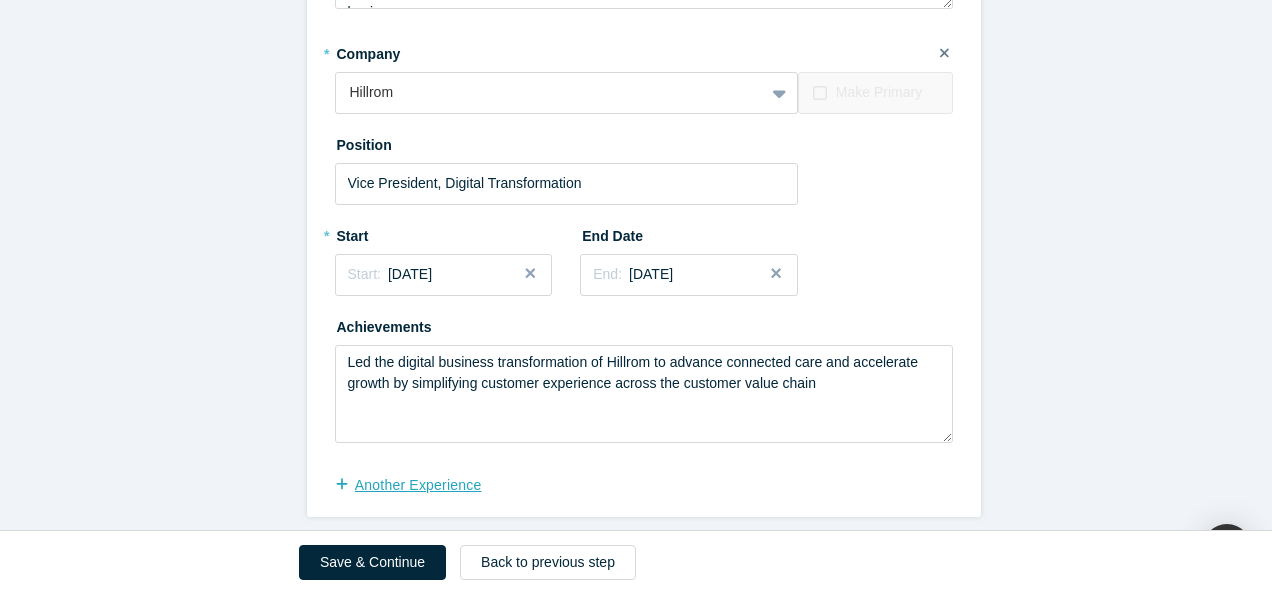 click on "another Experience" at bounding box center [419, 485] 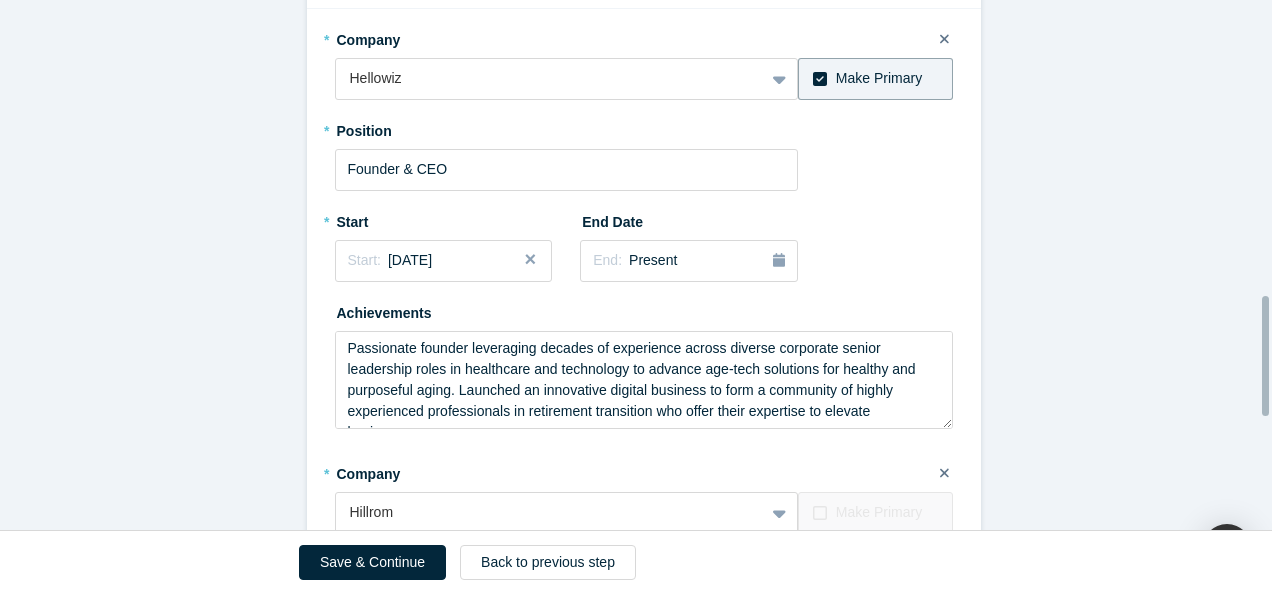 scroll, scrollTop: 1314, scrollLeft: 0, axis: vertical 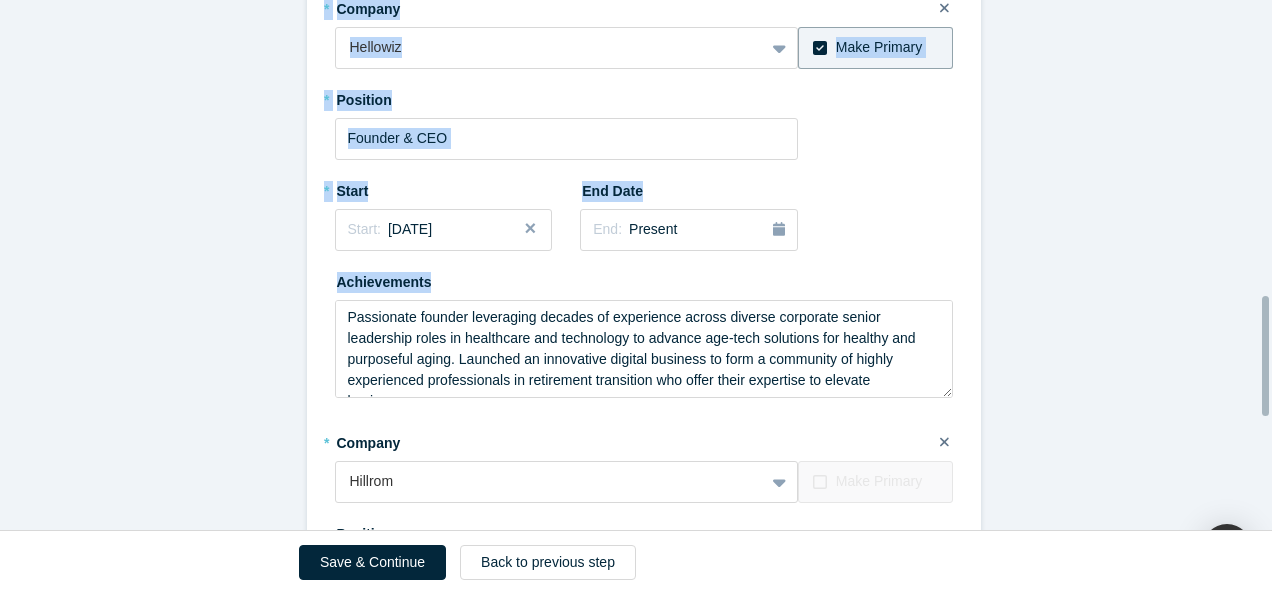 drag, startPoint x: 1271, startPoint y: 345, endPoint x: 1275, endPoint y: 516, distance: 171.04678 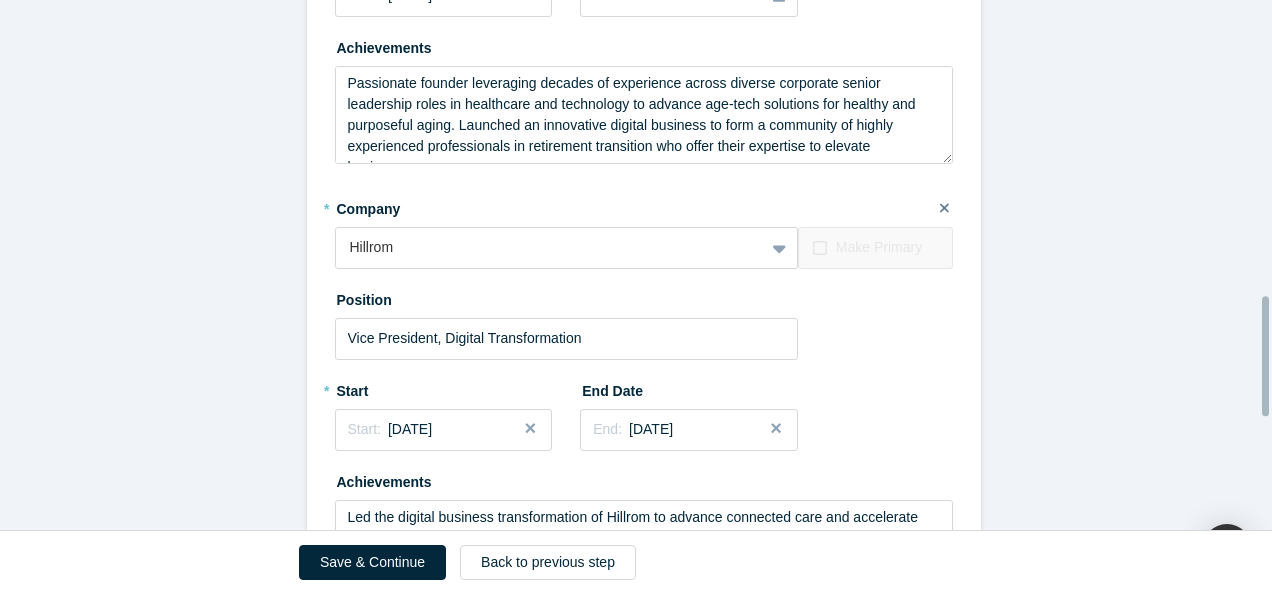 scroll, scrollTop: 1814, scrollLeft: 0, axis: vertical 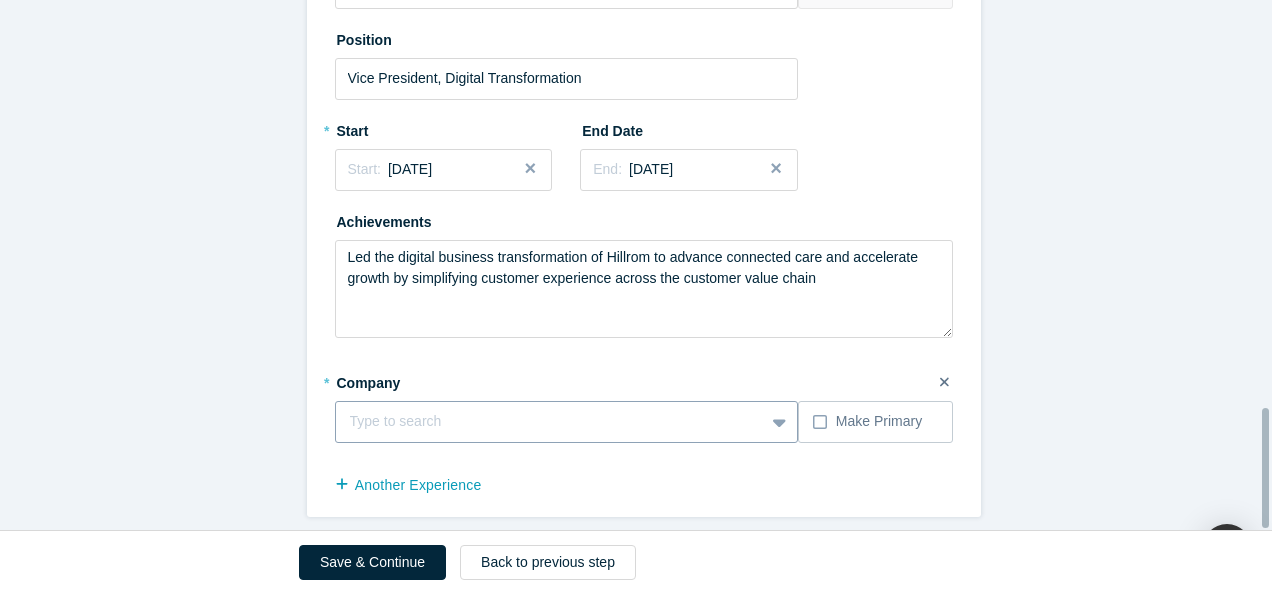 click at bounding box center (550, 421) 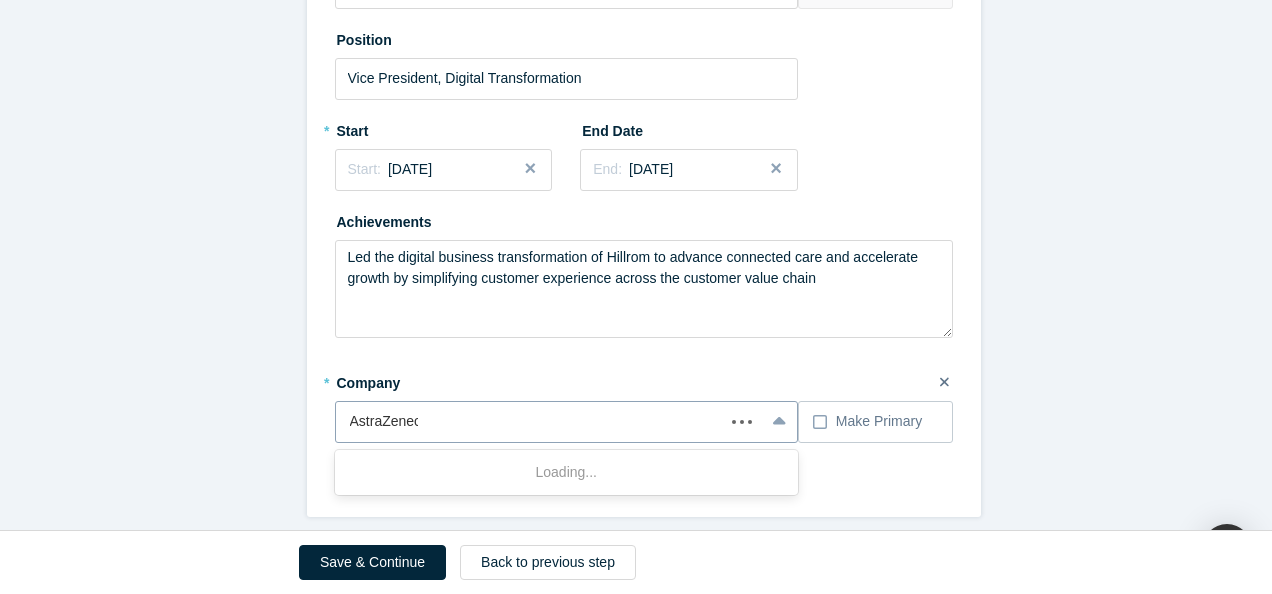 type on "AstraZeneca" 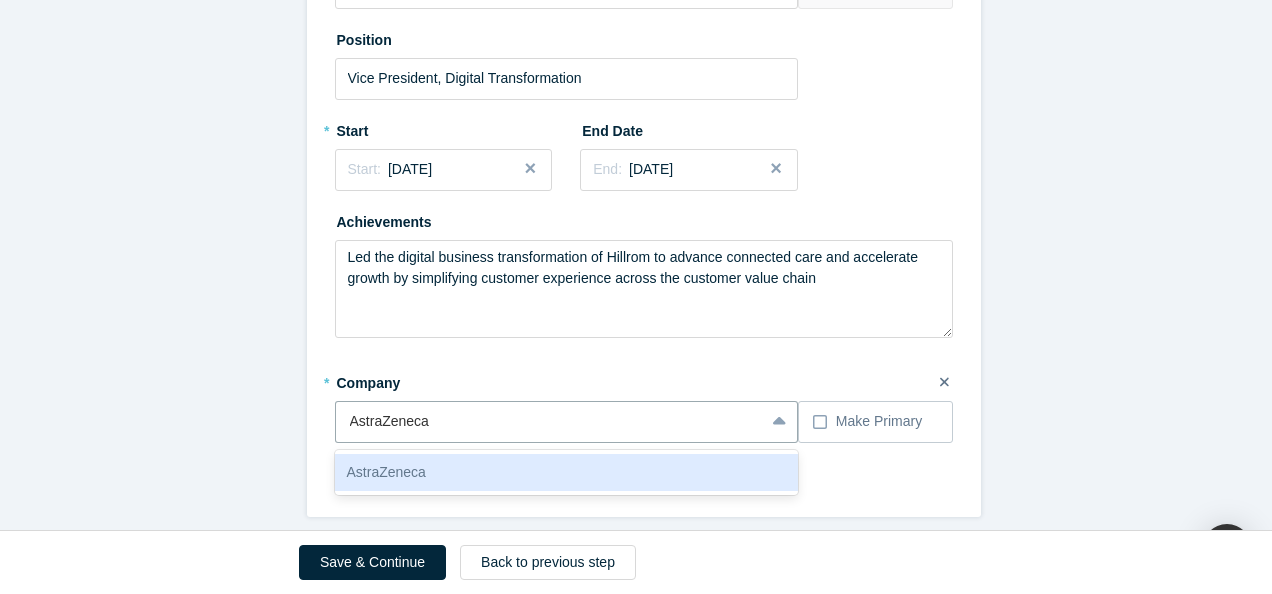 click on "AstraZeneca" at bounding box center [567, 472] 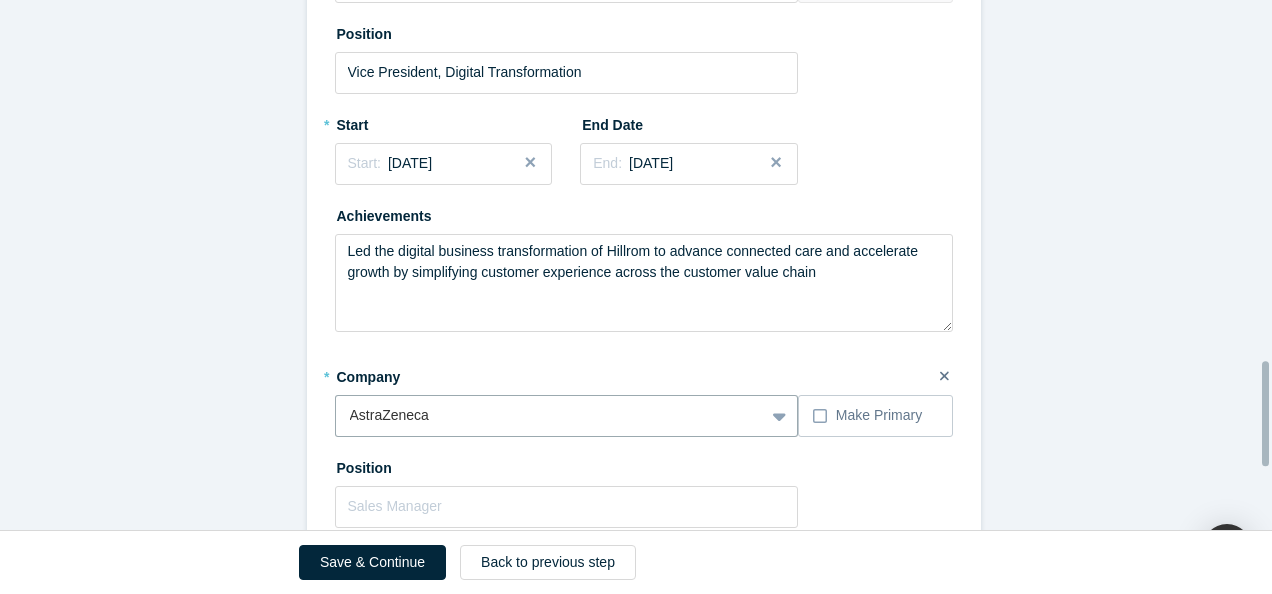 scroll, scrollTop: 2014, scrollLeft: 0, axis: vertical 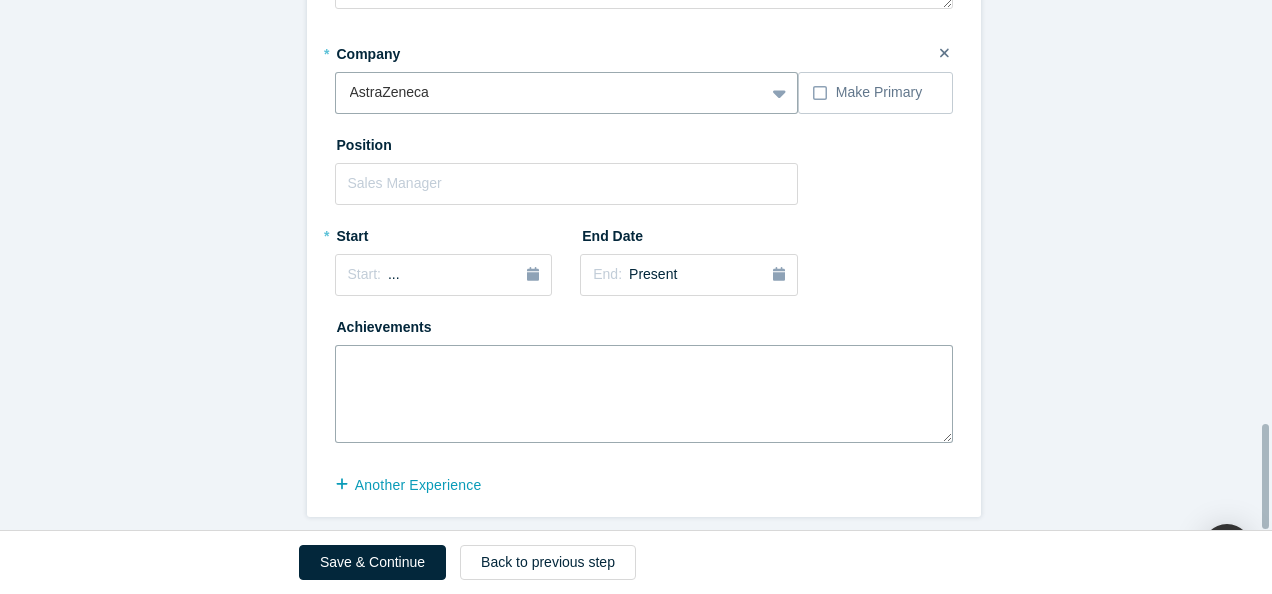 click at bounding box center (644, 394) 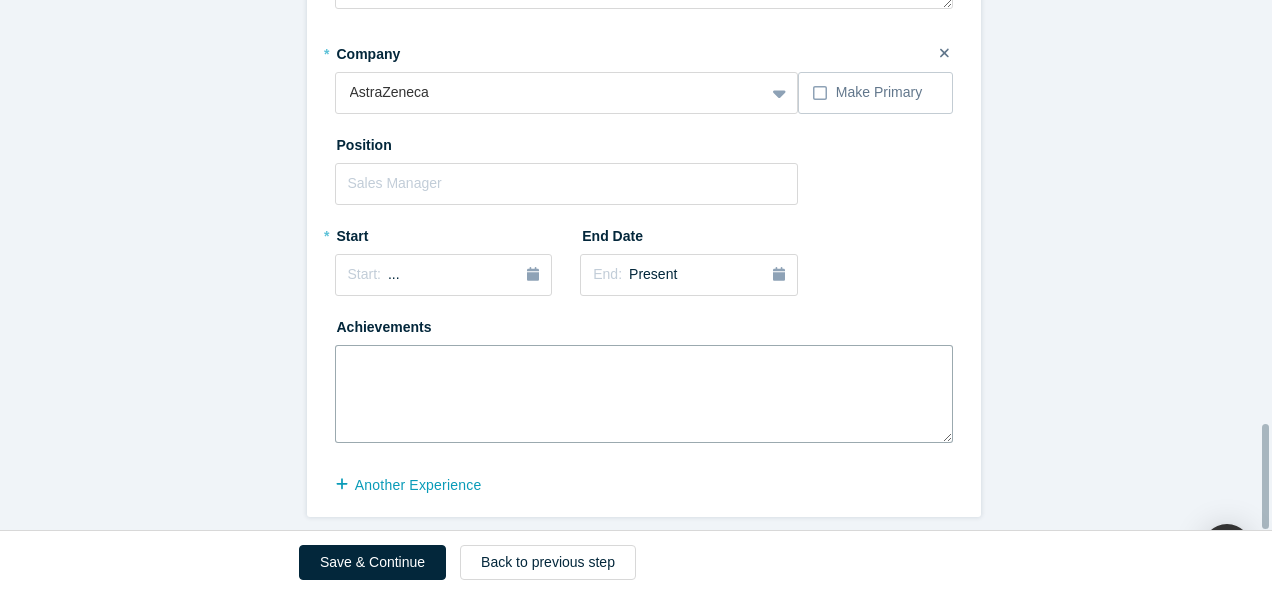 paste on "Led an 80+ person operations function that provided diverse set of services supporting 100+ trials and $250M outsourcing spend for MedImmune, the biologics division of AstraZeneca." 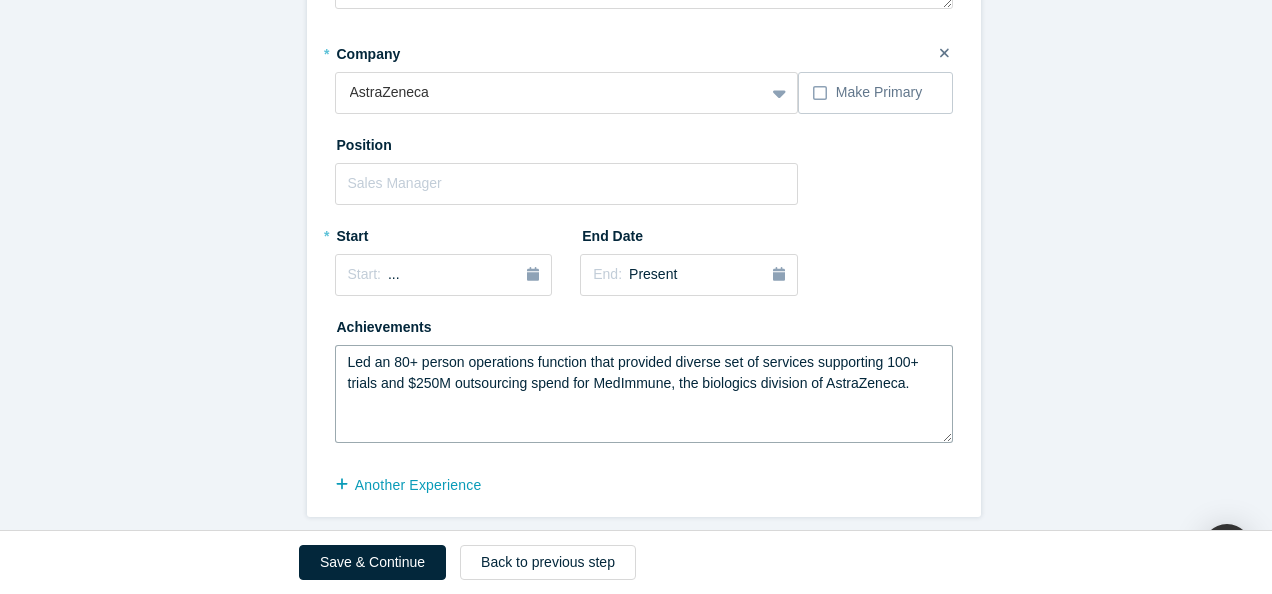 drag, startPoint x: 454, startPoint y: 348, endPoint x: 404, endPoint y: 344, distance: 50.159744 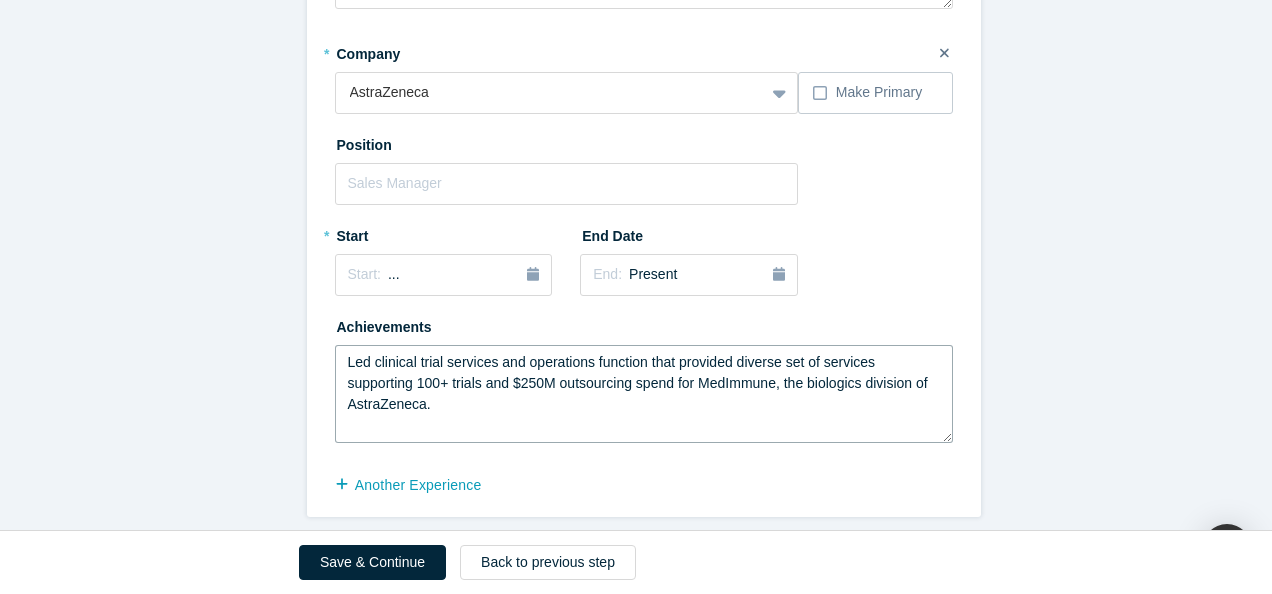 click on "Led clinical trial services and operations function that provided diverse set of services supporting 100+ trials and $250M outsourcing spend for MedImmune, the biologics division of AstraZeneca." at bounding box center (644, 394) 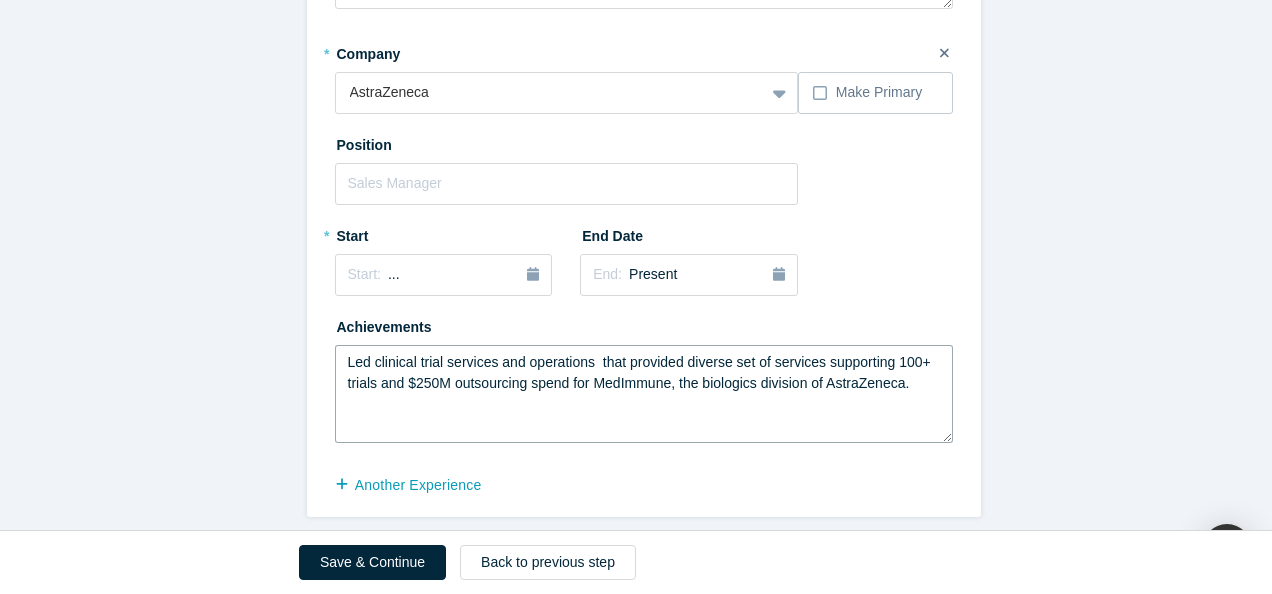 drag, startPoint x: 812, startPoint y: 349, endPoint x: 511, endPoint y: 347, distance: 301.00665 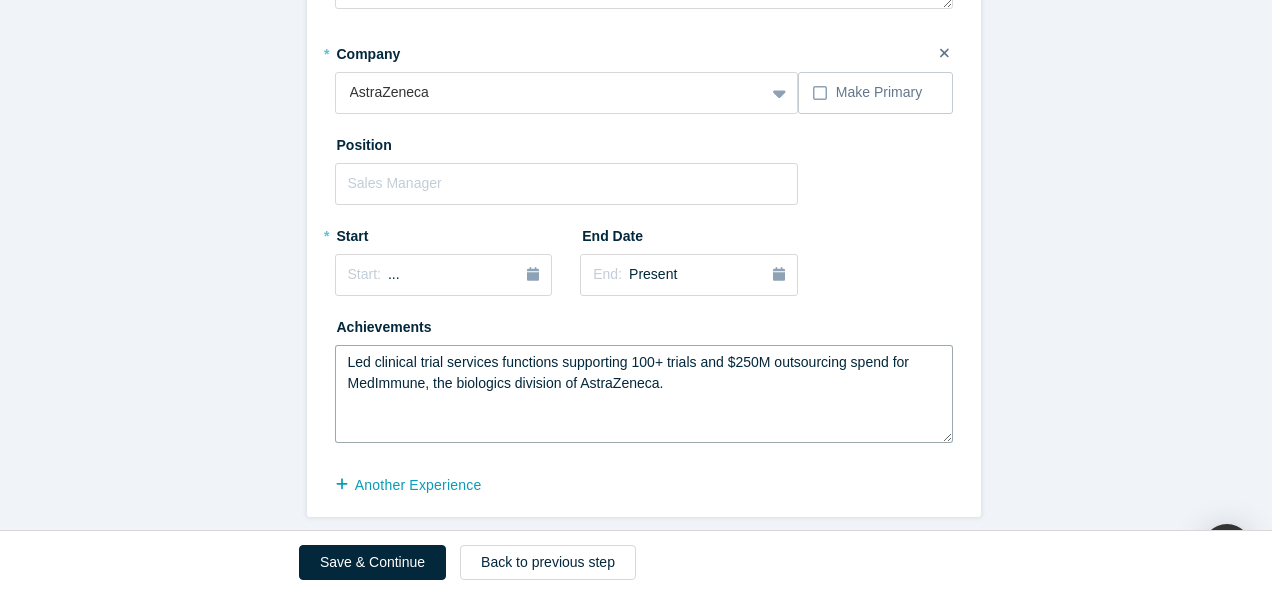 click on "Led clinical trial services functions supporting 100+ trials and $250M outsourcing spend for MedImmune, the biologics division of AstraZeneca." at bounding box center (644, 394) 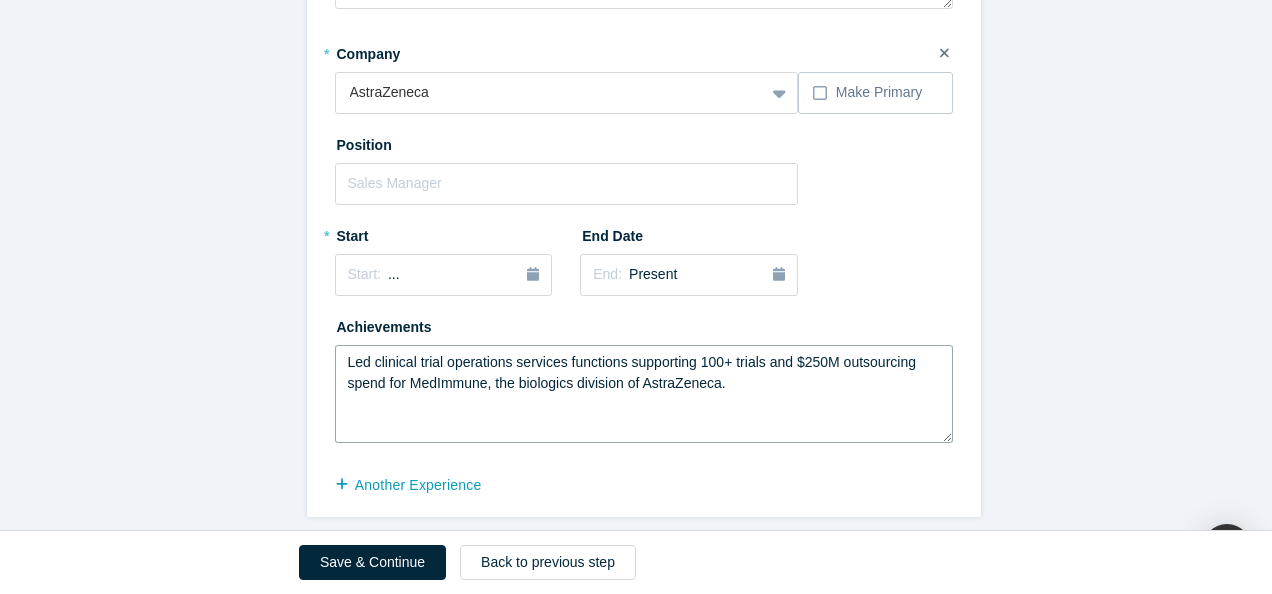 click on "Led clinical trial operations services functions supporting 100+ trials and $250M outsourcing spend for MedImmune, the biologics division of AstraZeneca." at bounding box center (644, 394) 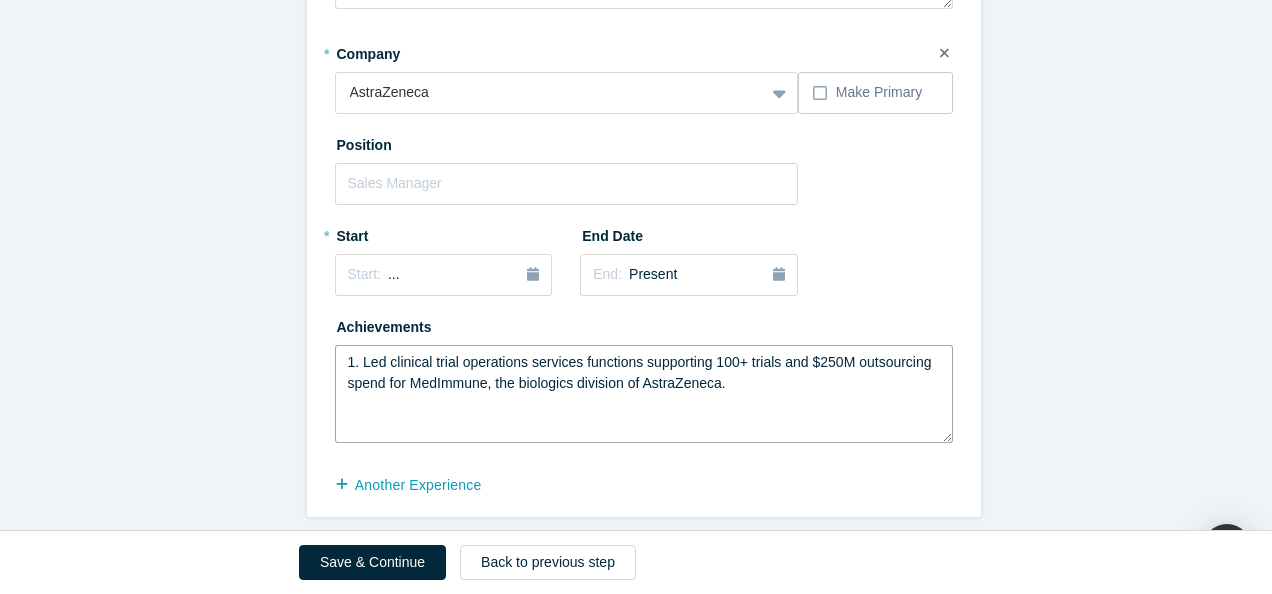 click on "1. Led clinical trial operations services functions supporting 100+ trials and $250M outsourcing spend for MedImmune, the biologics division of AstraZeneca." at bounding box center [644, 394] 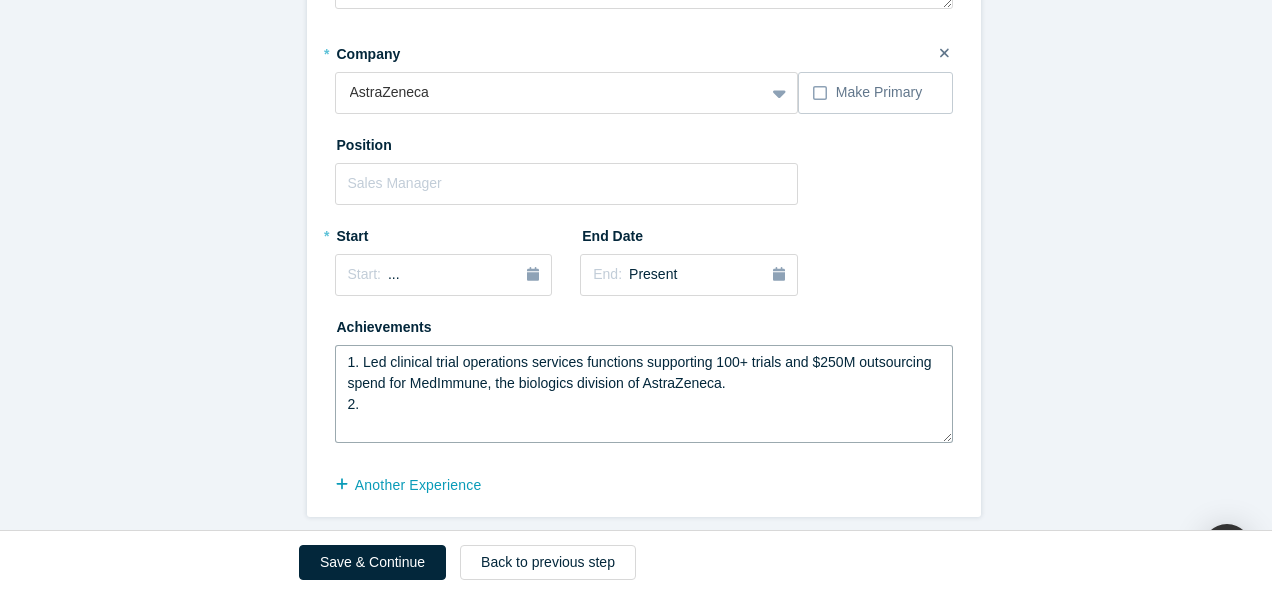 paste on "Led the CEO-sponsored transformation initiative focused on enterprise simplification by partnering with AstraZeneca’s Executive Leadership Team and led a culture change movement across all levels of a 60,000-person organization." 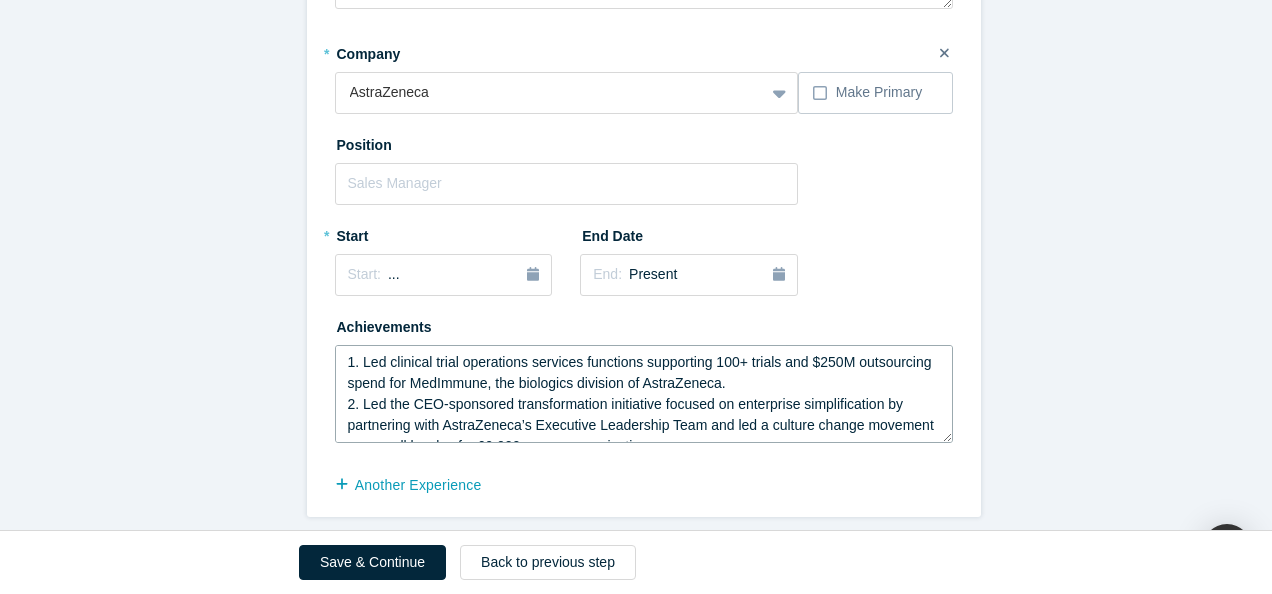 scroll, scrollTop: 13, scrollLeft: 0, axis: vertical 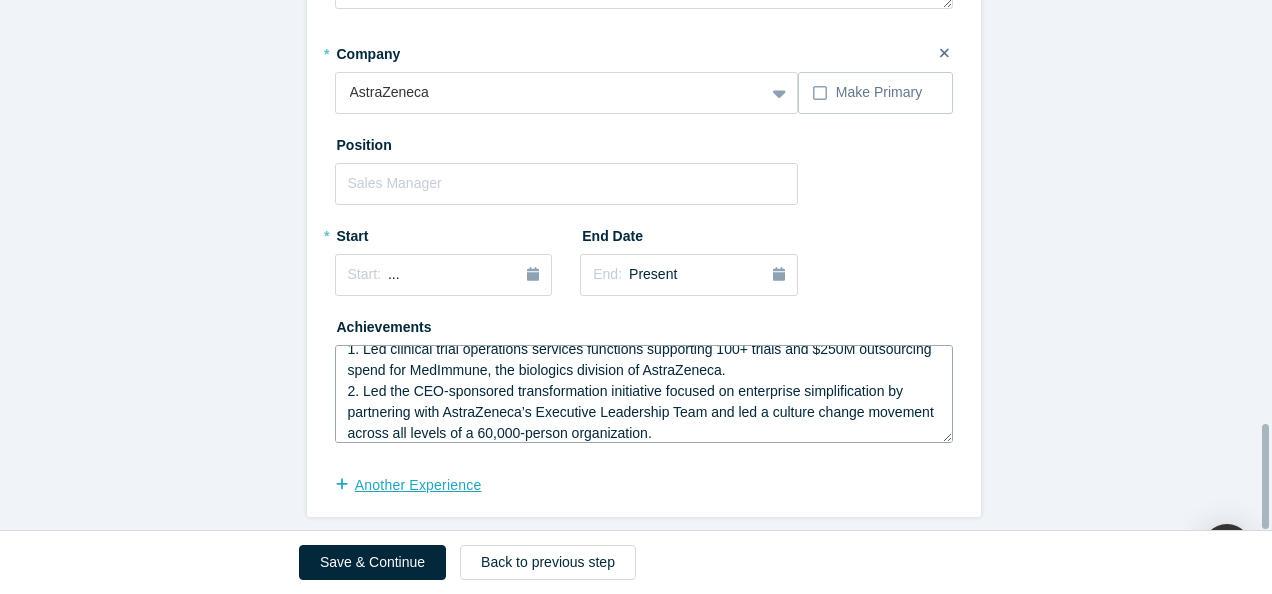 type on "1. Led clinical trial operations services functions supporting 100+ trials and $250M outsourcing spend for MedImmune, the biologics division of AstraZeneca.
2. Led the CEO-sponsored transformation initiative focused on enterprise simplification by partnering with AstraZeneca’s Executive Leadership Team and led a culture change movement across all levels of a 60,000-person organization." 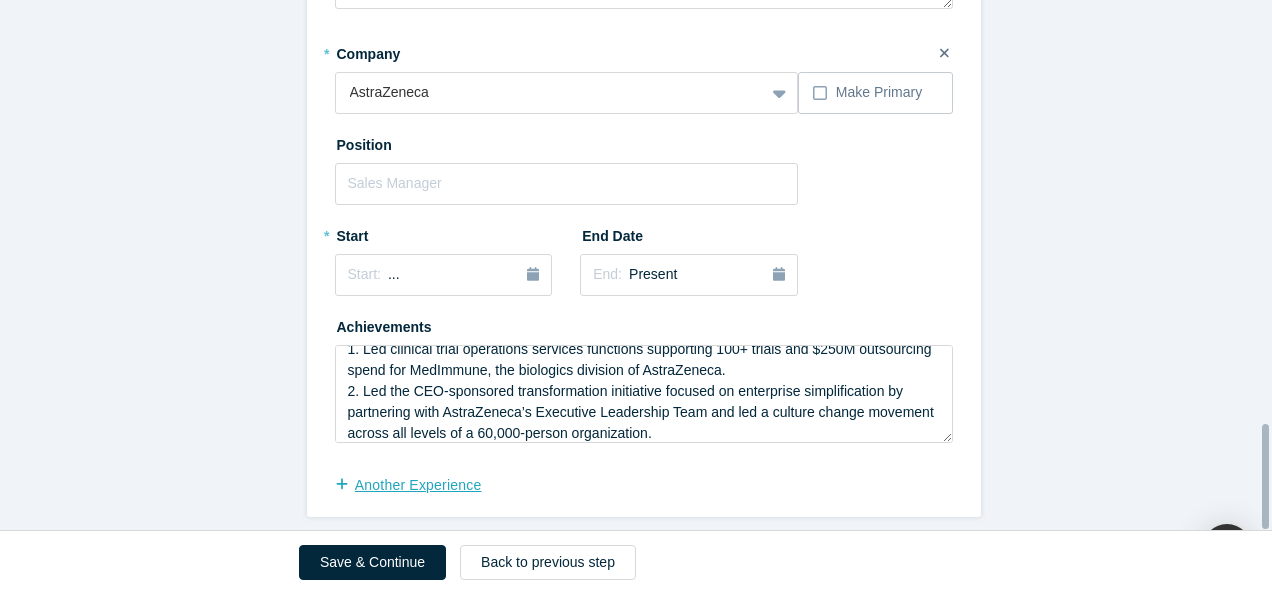 click on "another Experience" at bounding box center (419, 485) 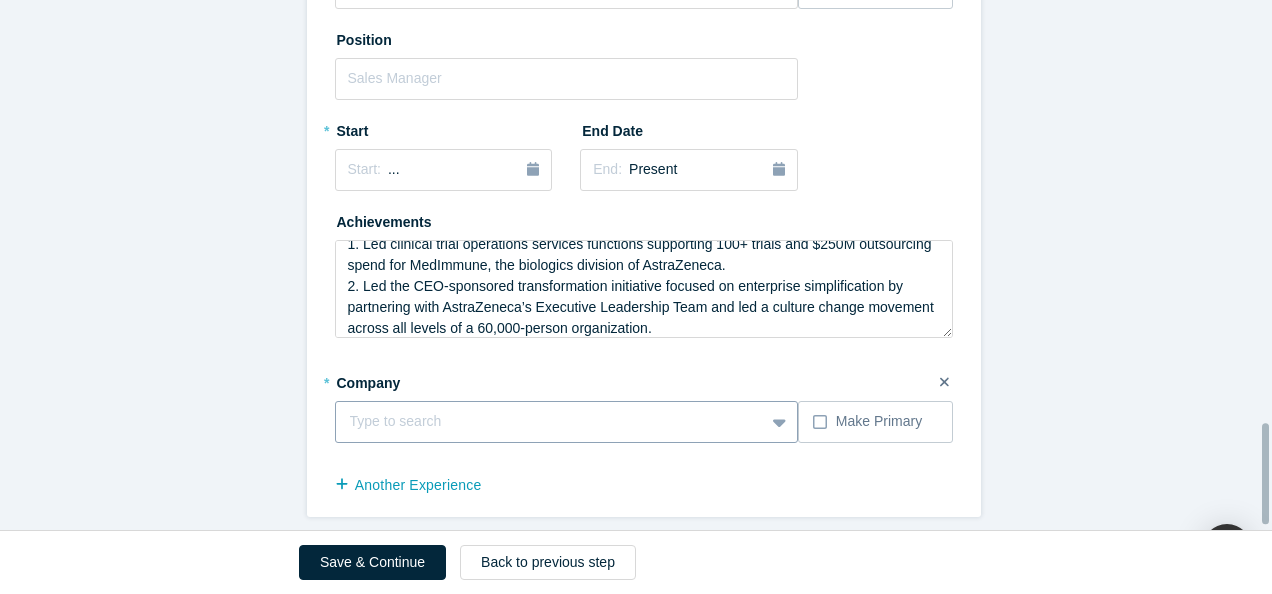 scroll, scrollTop: 2253, scrollLeft: 0, axis: vertical 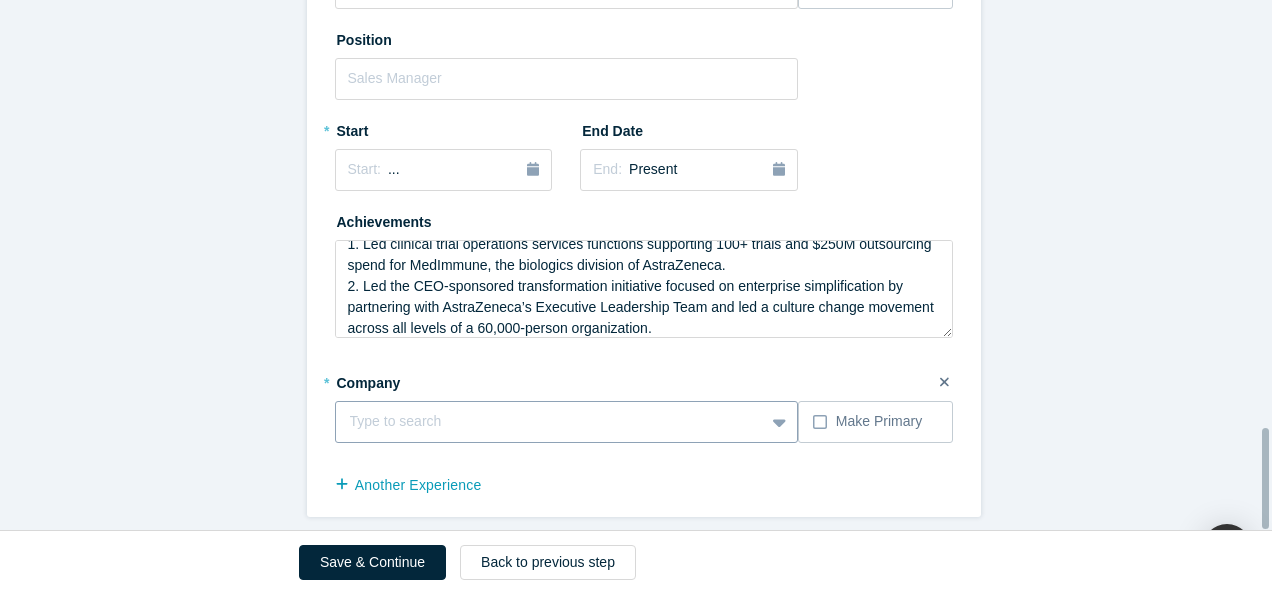 click at bounding box center [550, 421] 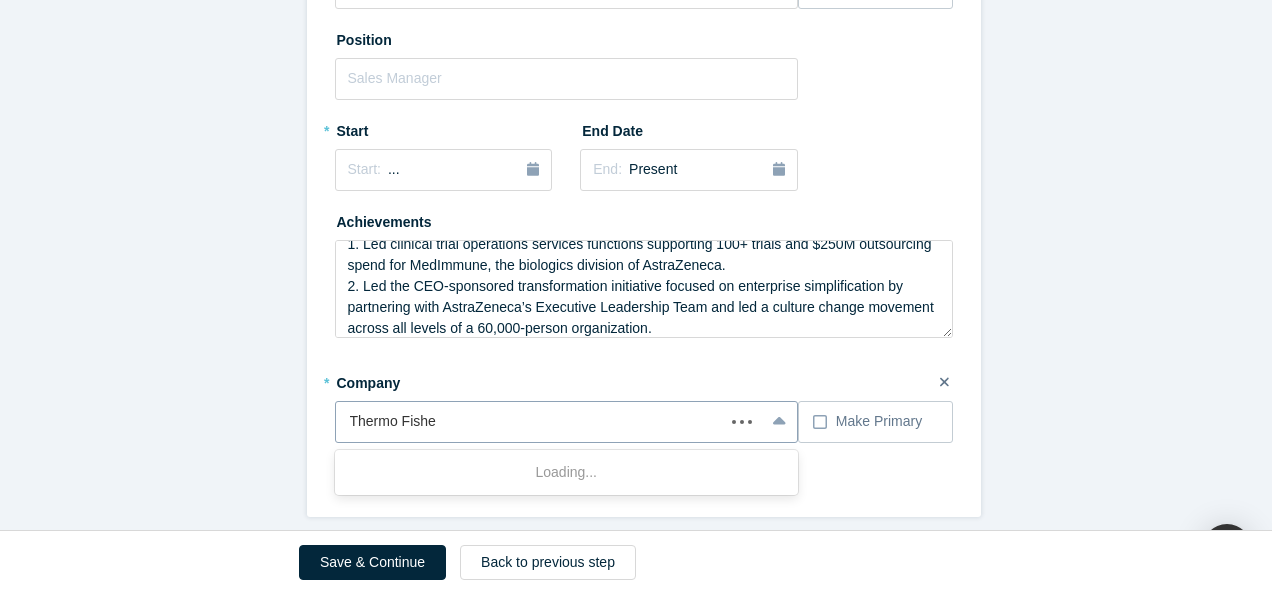 type on "Thermo [PERSON_NAME]" 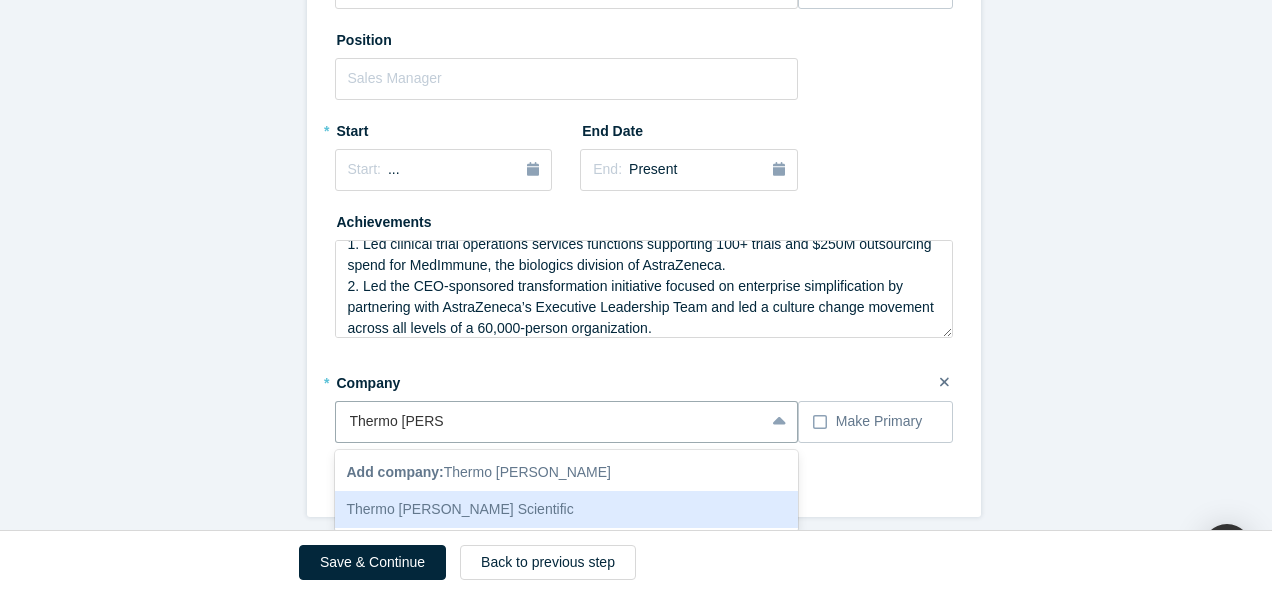 drag, startPoint x: 392, startPoint y: 491, endPoint x: 888, endPoint y: 8, distance: 692.31854 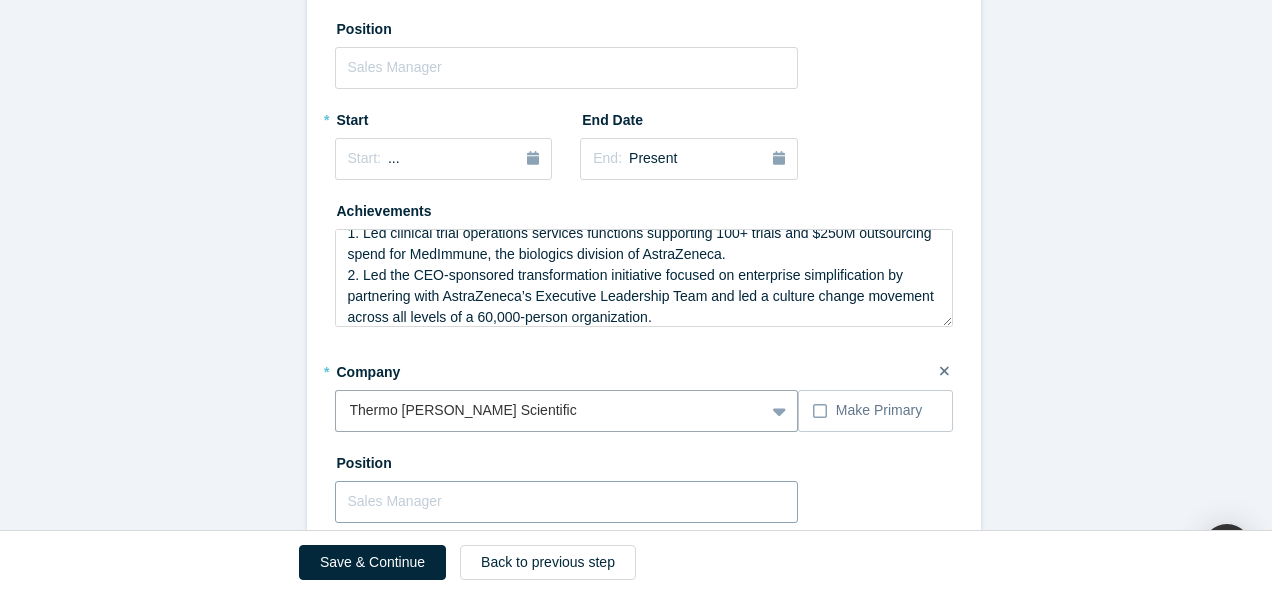 scroll, scrollTop: 2582, scrollLeft: 0, axis: vertical 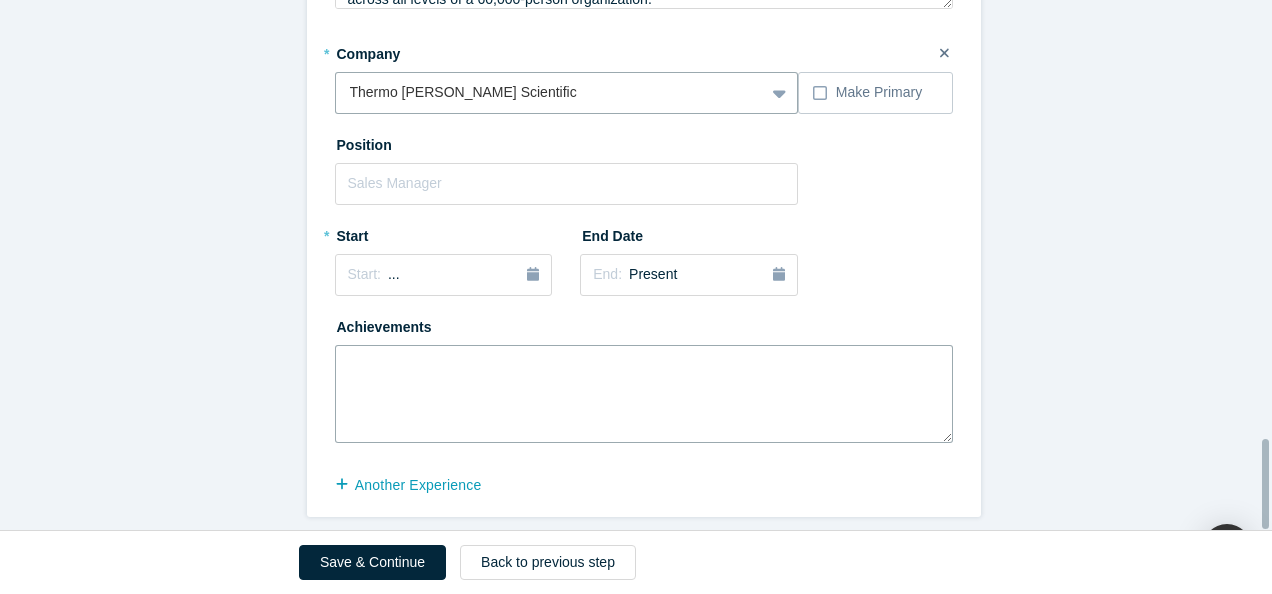 click at bounding box center (644, 394) 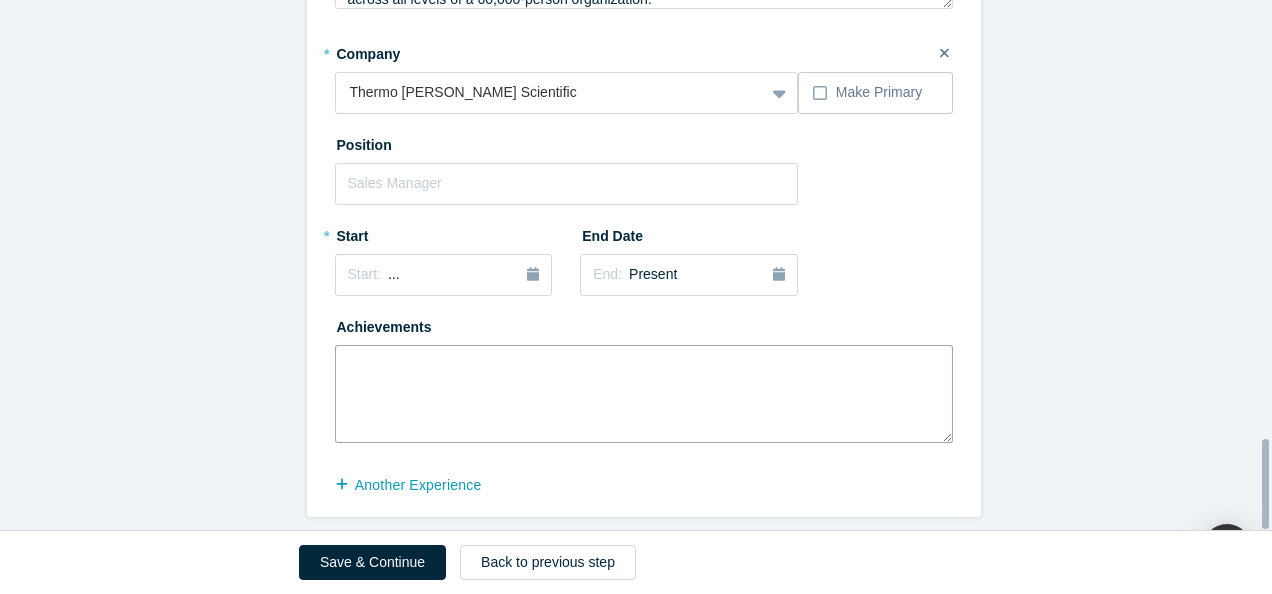 paste on "Led a 20-person strategic marketing and product management function for a $60M Specialty Cell Culture Reagents & Supplies P&L. Achieved 15% growth via innovation, marketing strategies and business development." 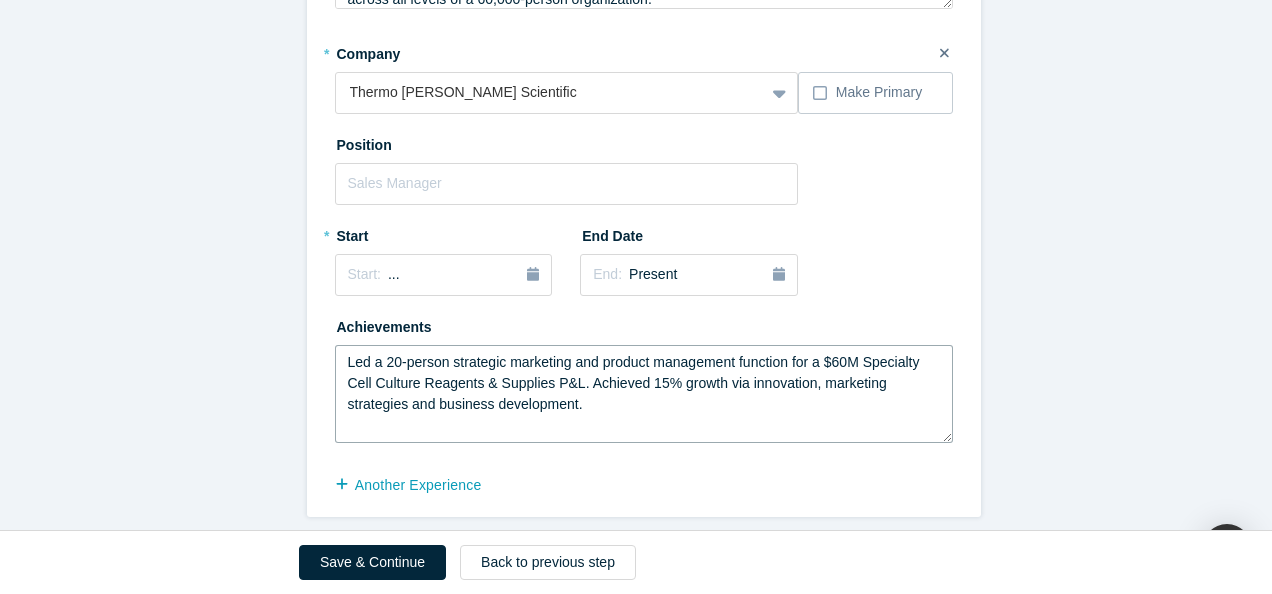 type on "Led a 20-person strategic marketing and product management function for a $60M Specialty Cell Culture Reagents & Supplies P&L. Achieved 15% growth via innovation, marketing strategies and business development." 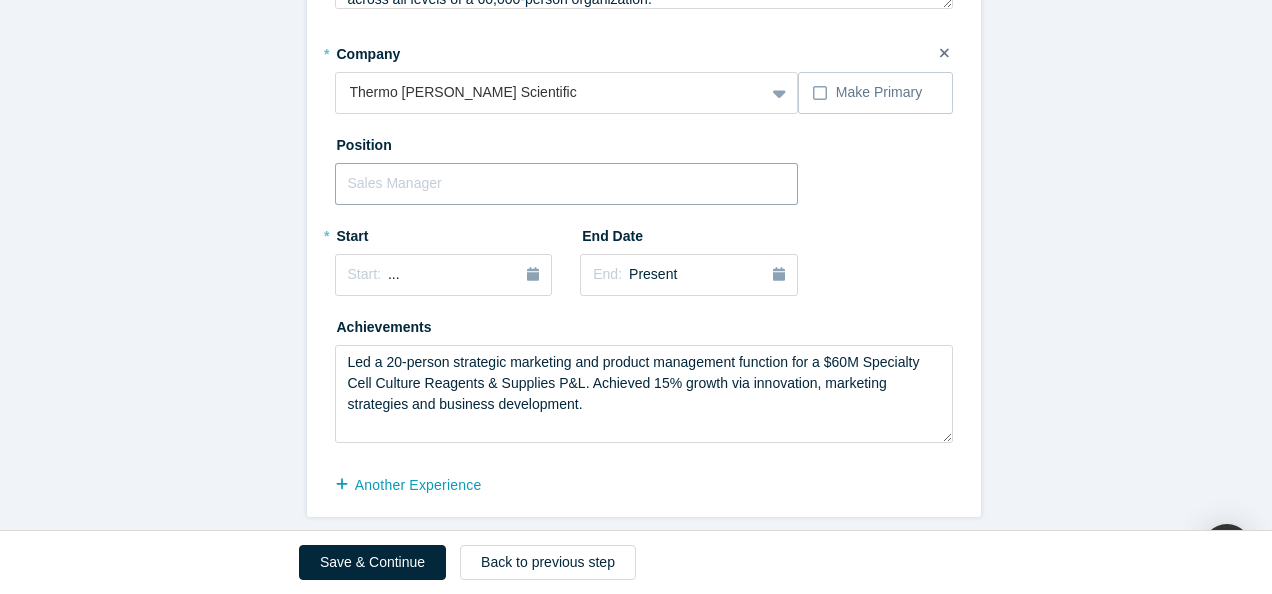 click at bounding box center (567, 184) 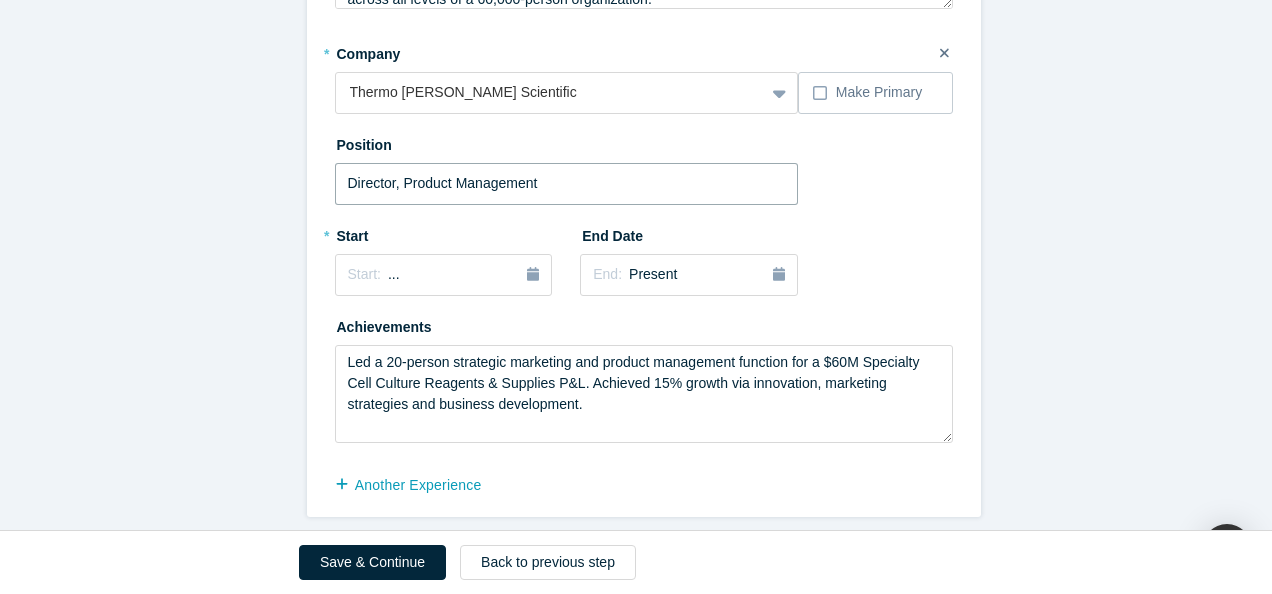 type on "Director, Product Management" 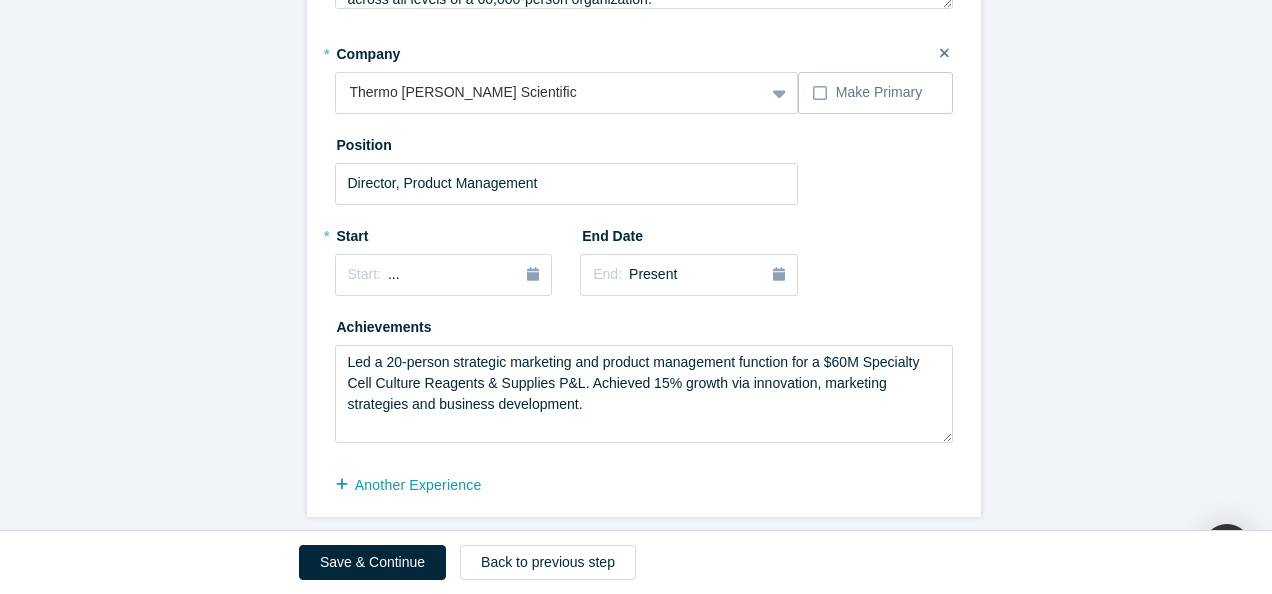 click on "Achievements   * What are your top 3-5 professional achievements? 1. Led upstream marketing and product management functions and launched more than 30 innovative products across 100 countries for highly regulated medical devices and life sciences customers.  2. Led digital strategy and enterprise business process transformation across a company's value chain at GE Healthcare, AstraZeneca, and Hillrom, and managed diverse functions including product management, operations and clinical trial services 3. Started an impact-focused business focused on innovation in aging and longevity - marketplace connecting highly experienced professionals in retirement transition to sustain their purpose and wellbeing by supporting businesses at all stages. * What are your top areas or industries of expertise? Clinical Trials Medical Devices Innovation Strategy Product Design Product Management Enterprise Software Business Processes and Programs Business Transformation Interests     * Mentor Angel Investor Strategic Investor *" at bounding box center [643, -940] 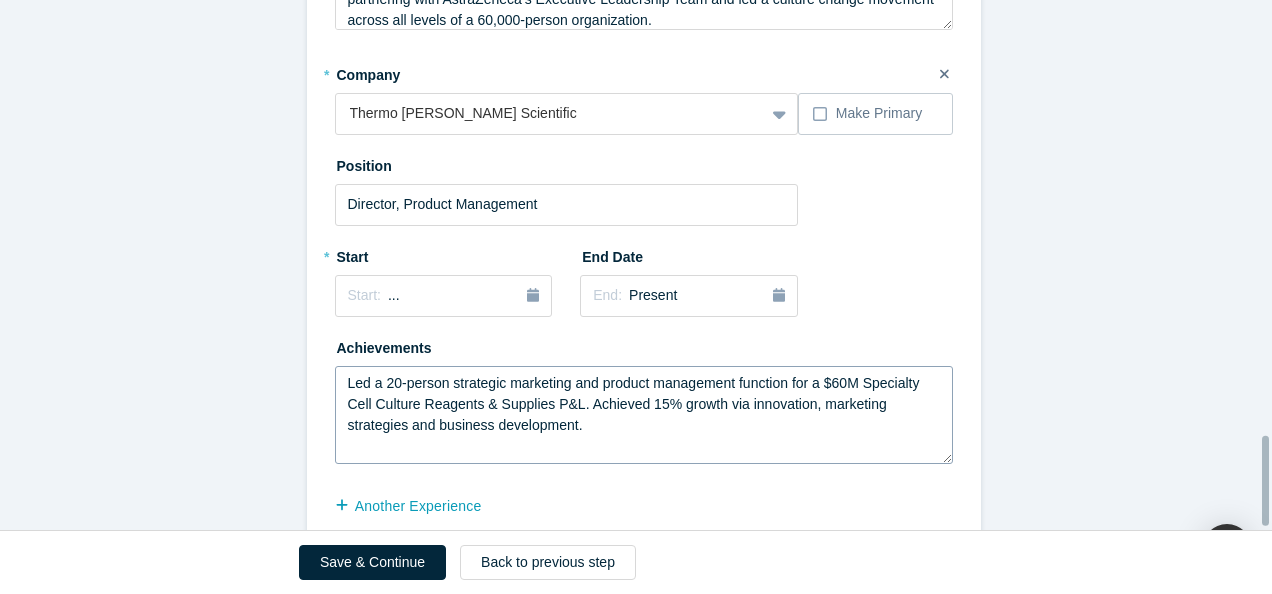 scroll, scrollTop: 2582, scrollLeft: 0, axis: vertical 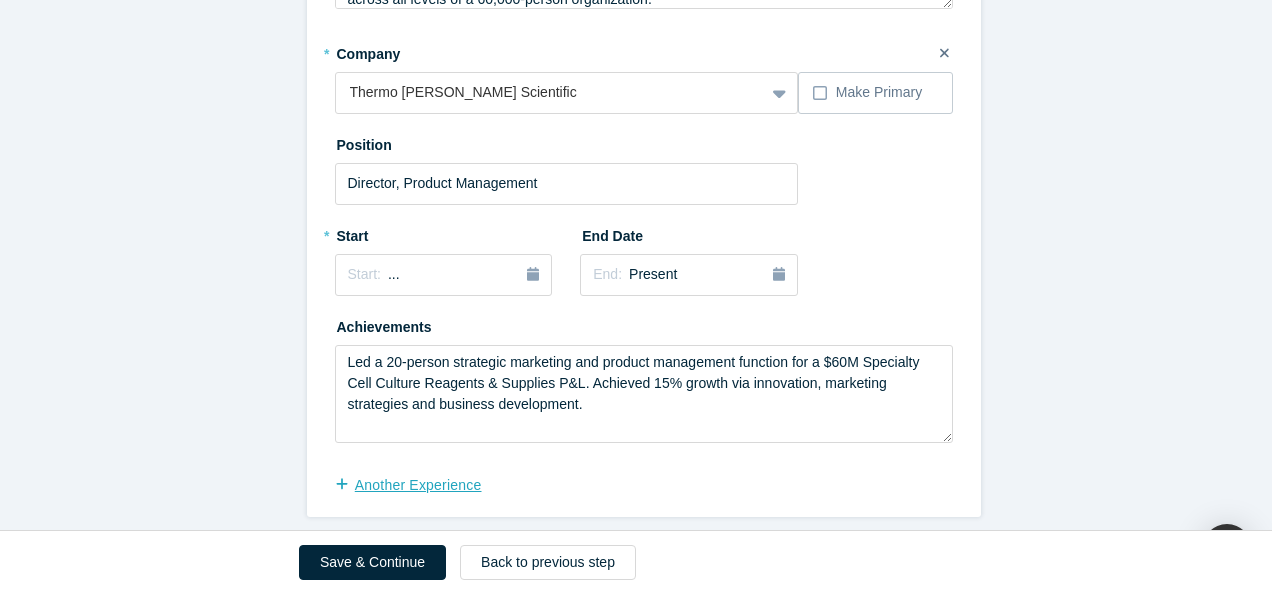 click on "another Experience" at bounding box center (419, 485) 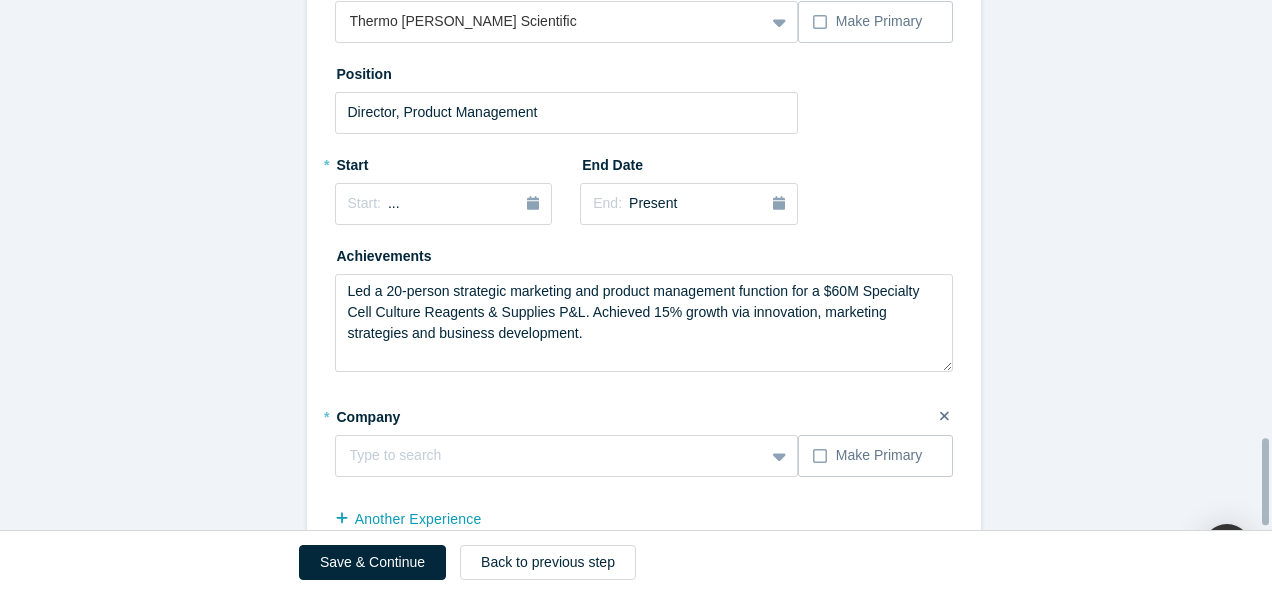scroll, scrollTop: 2687, scrollLeft: 0, axis: vertical 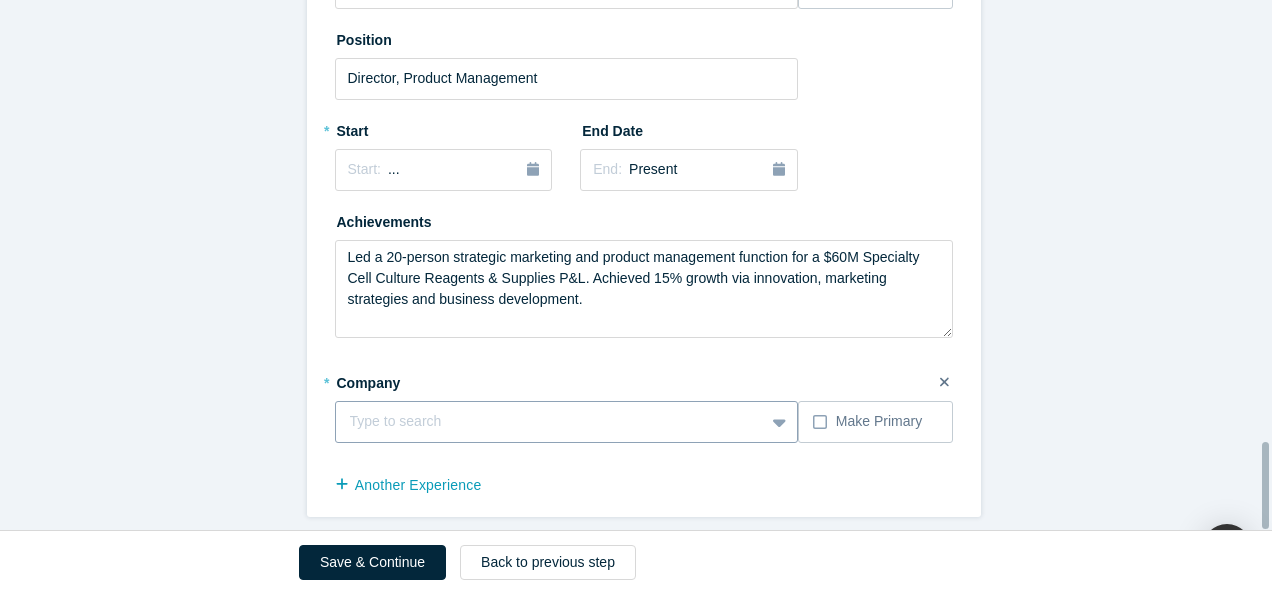 click at bounding box center [550, 421] 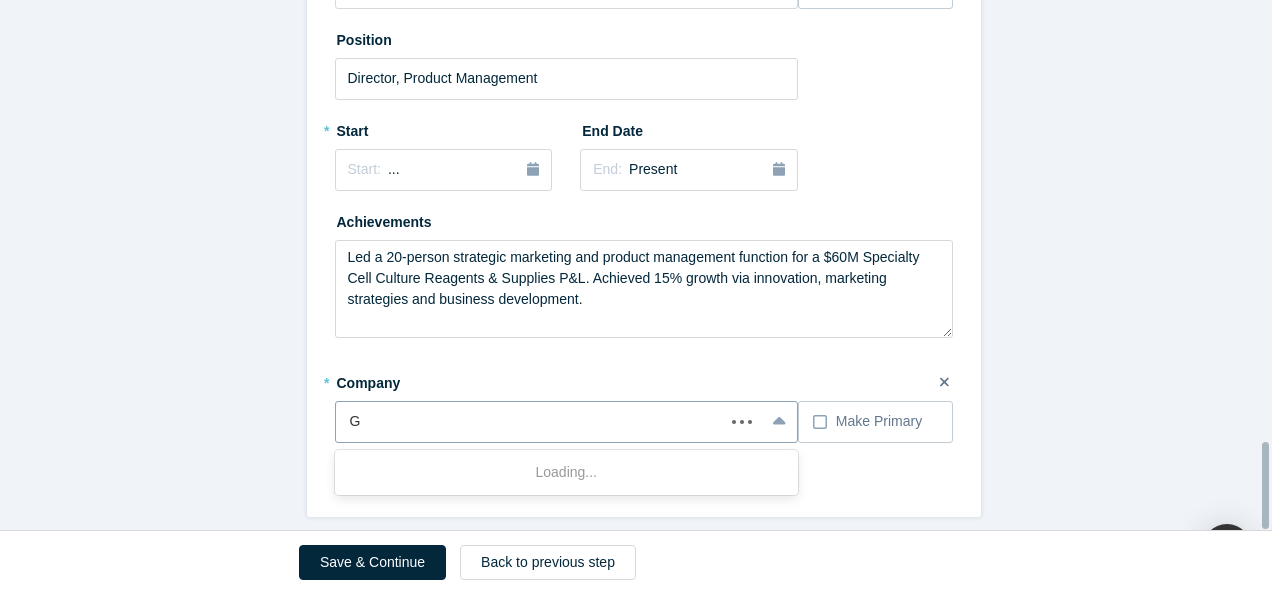 type on "GE" 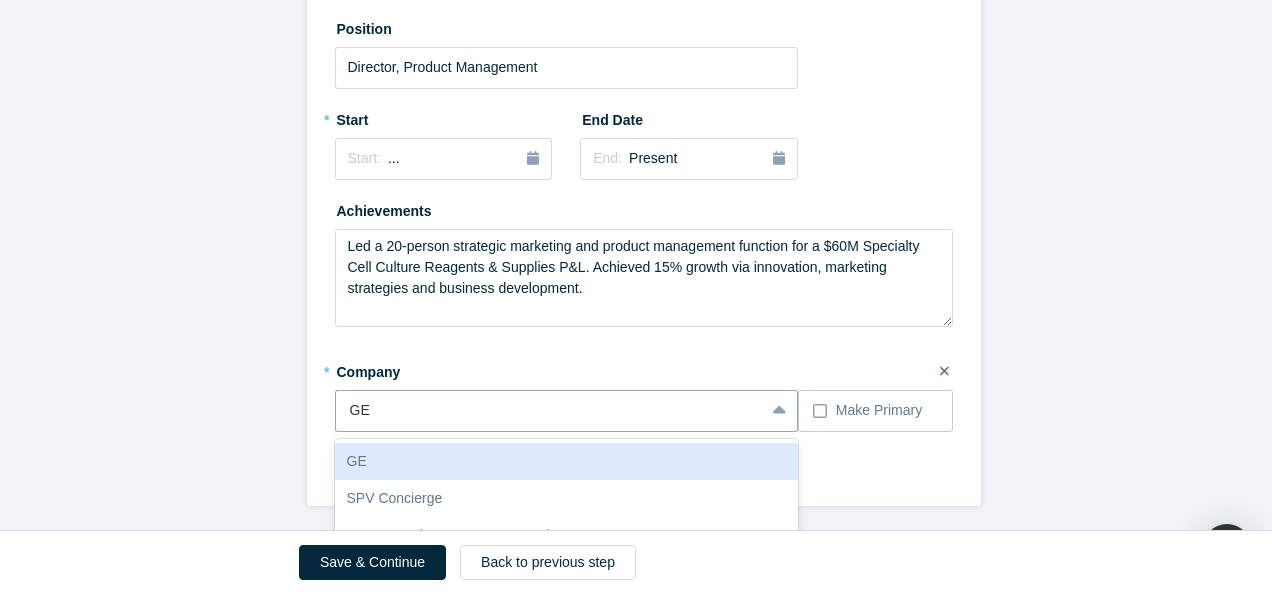 click on "GE" at bounding box center (567, 461) 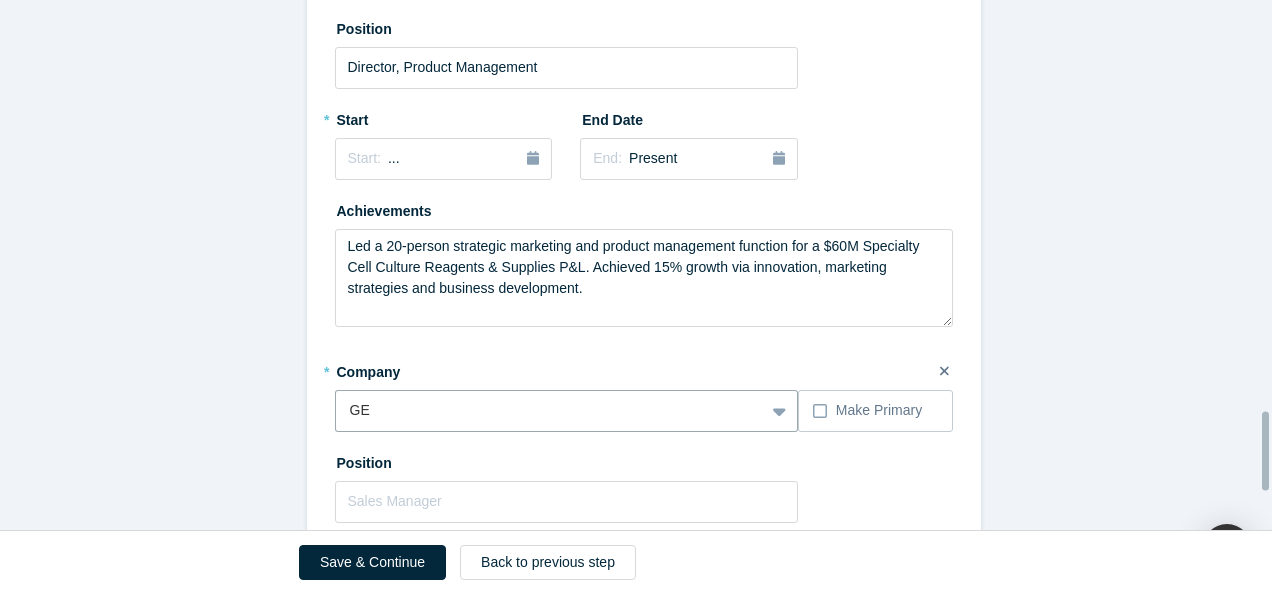 scroll, scrollTop: 3016, scrollLeft: 0, axis: vertical 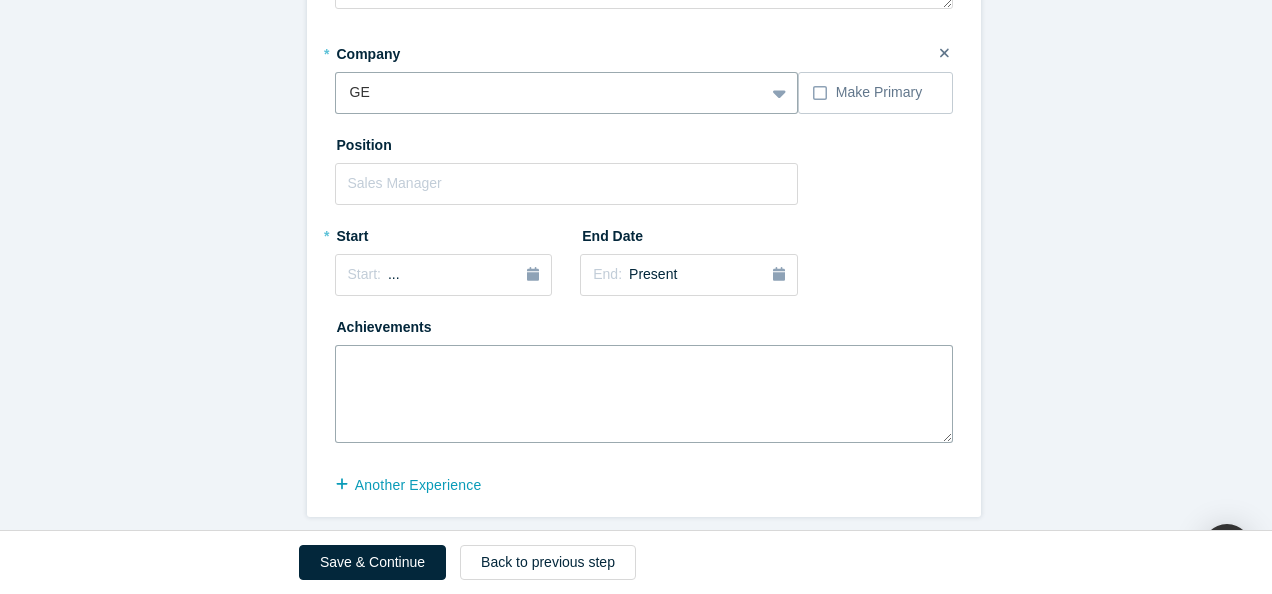 click at bounding box center [644, 394] 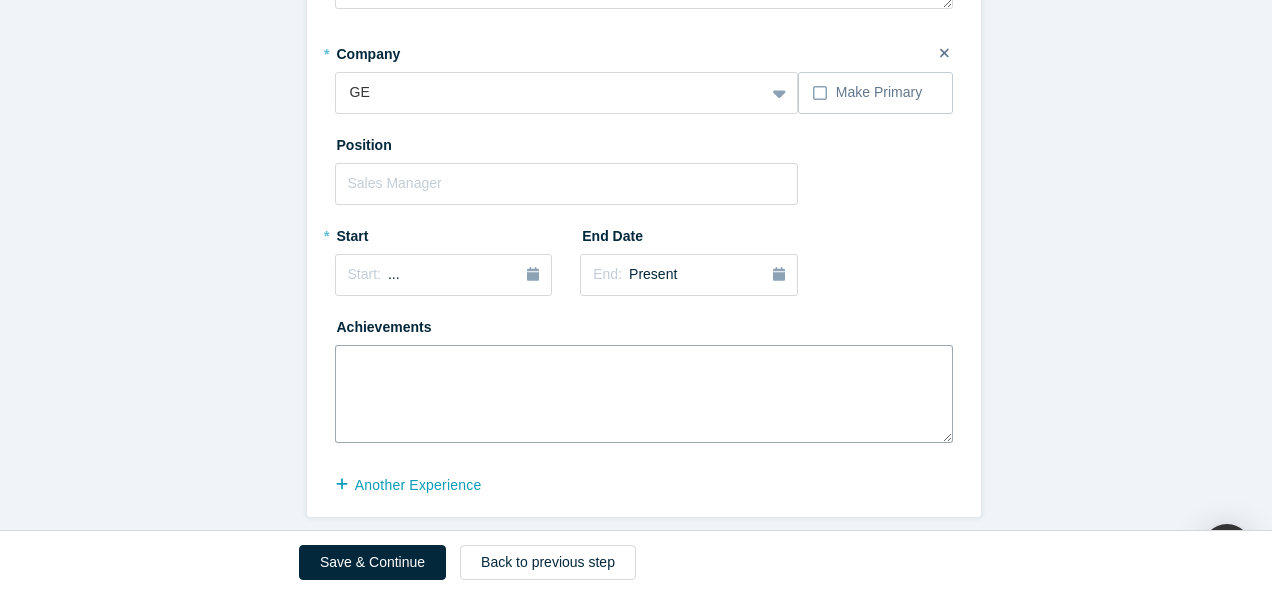 paste on "Led product development for a $70M business segment to monitor patients in critical care. Launched a novel solution eliminating 6 related products resulting in 10% YOY growth." 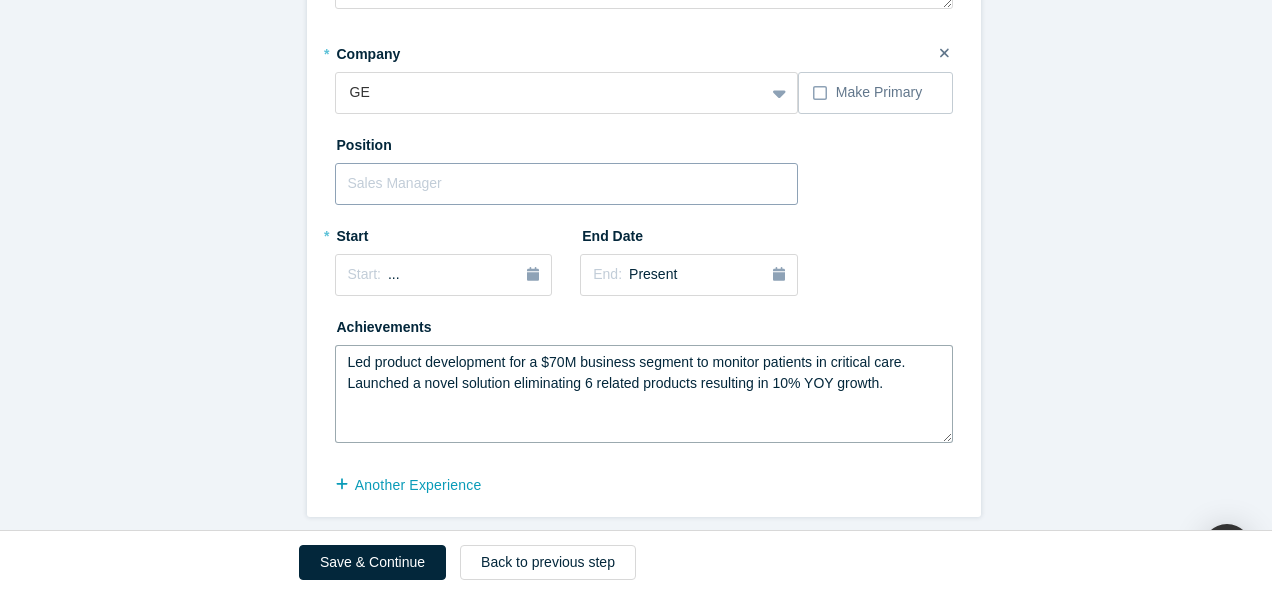 type on "Led product development for a $70M business segment to monitor patients in critical care. Launched a novel solution eliminating 6 related products resulting in 10% YOY growth." 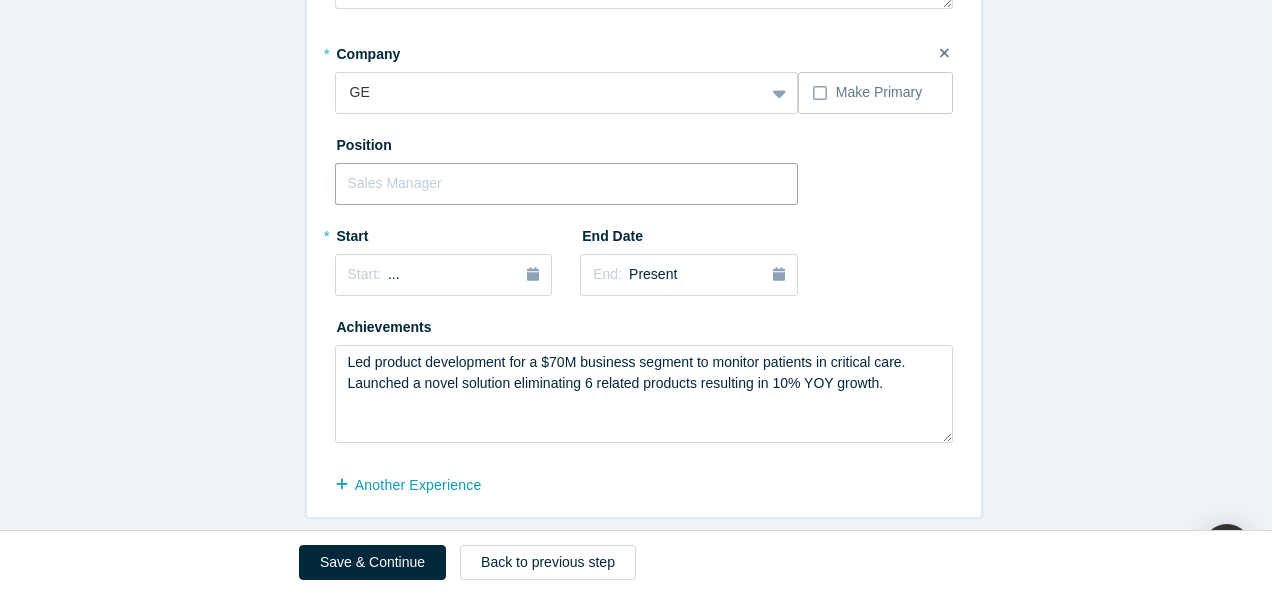 click at bounding box center (567, 184) 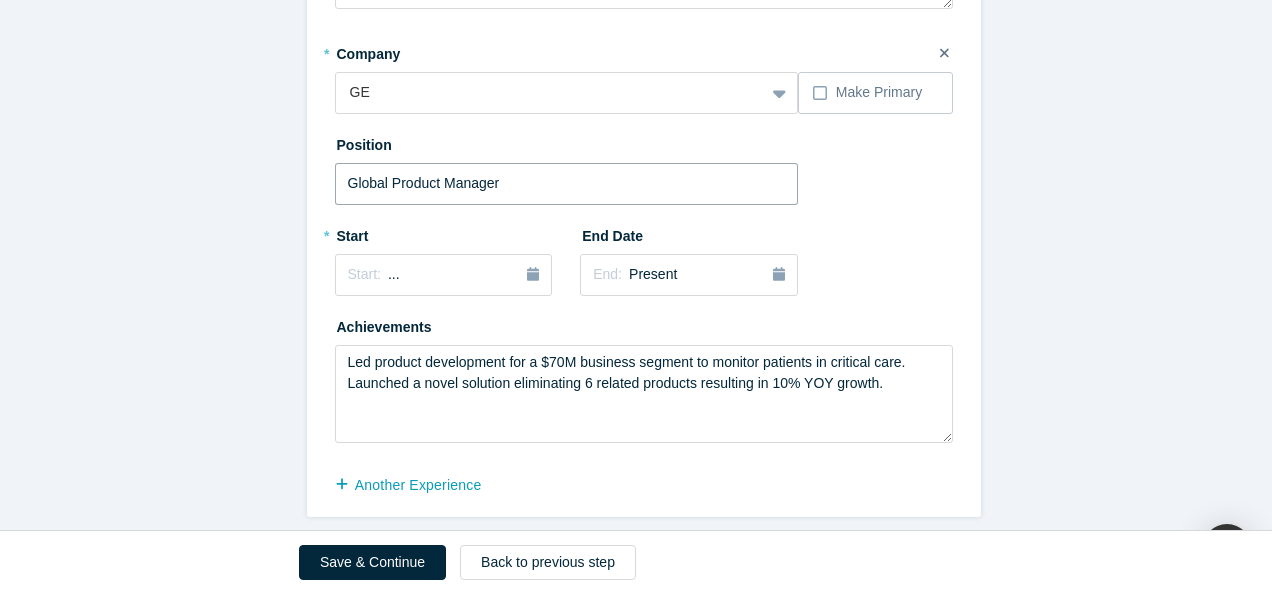 type on "Global Product Manager" 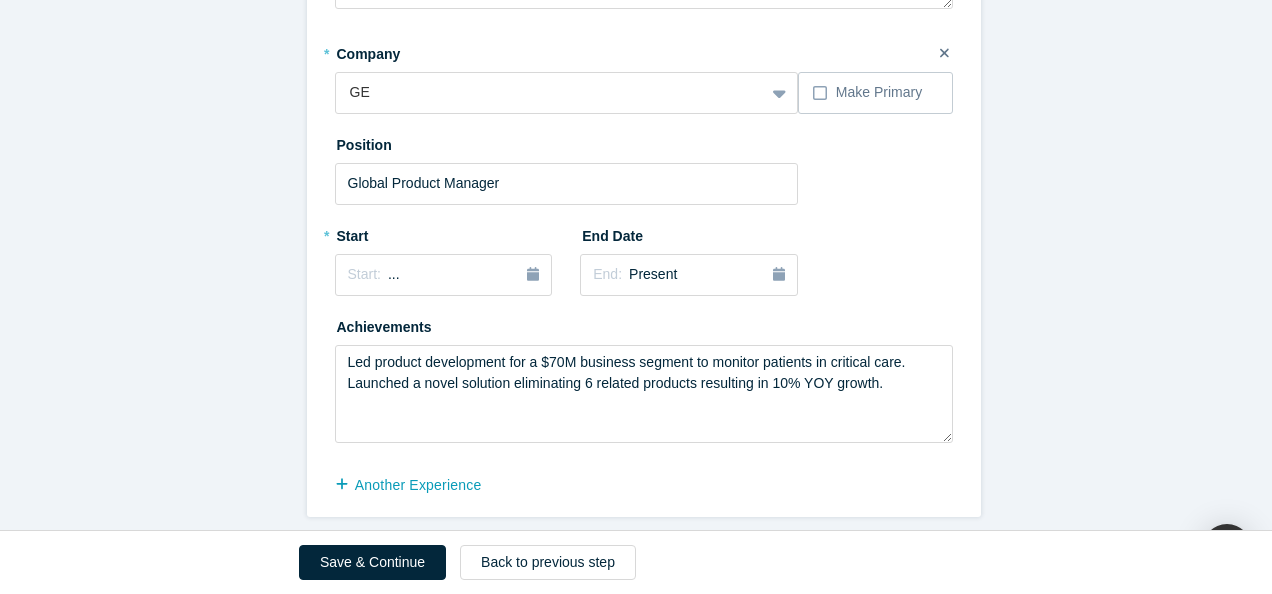click on "Achievements   * What are your top 3-5 professional achievements? 1. Led upstream marketing and product management functions and launched more than 30 innovative products across 100 countries for highly regulated medical devices and life sciences customers.  2. Led digital strategy and enterprise business process transformation across a company's value chain at GE Healthcare, AstraZeneca, and Hillrom, and managed diverse functions including product management, operations and clinical trial services 3. Started an impact-focused business focused on innovation in aging and longevity - marketplace connecting highly experienced professionals in retirement transition to sustain their purpose and wellbeing by supporting businesses at all stages. * What are your top areas or industries of expertise? Clinical Trials Medical Devices Innovation Strategy Product Design Product Management Enterprise Software Business Processes and Programs Business Transformation Interests     * Mentor Angel Investor Strategic Investor *" at bounding box center (643, -1157) 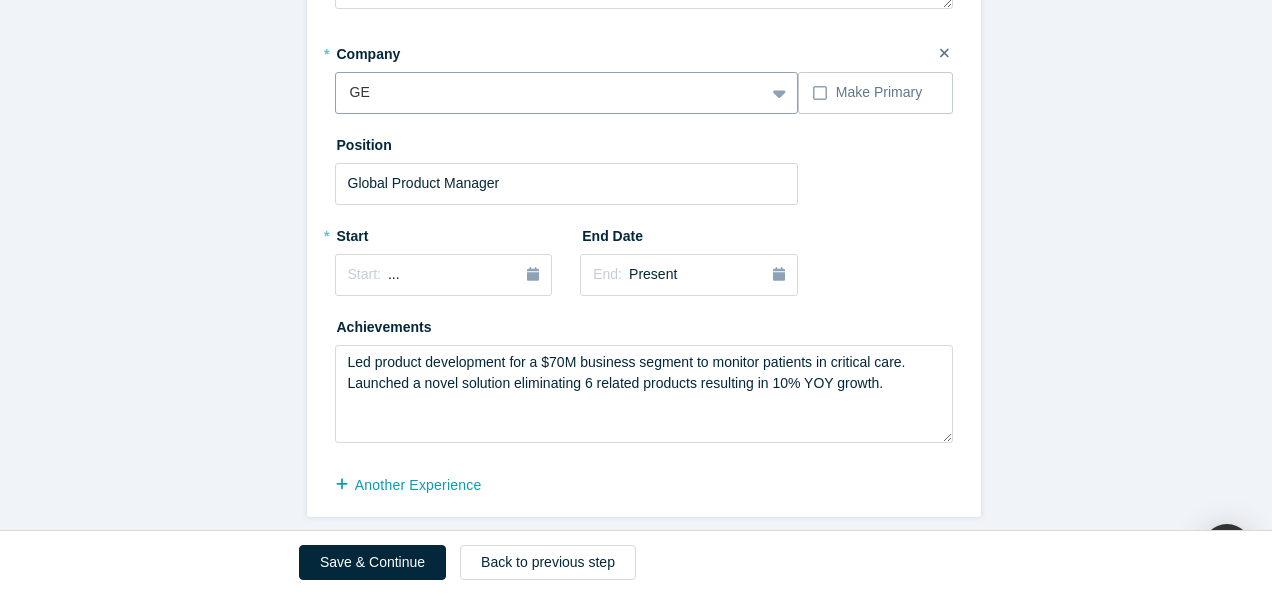 click on "GE" at bounding box center [567, 93] 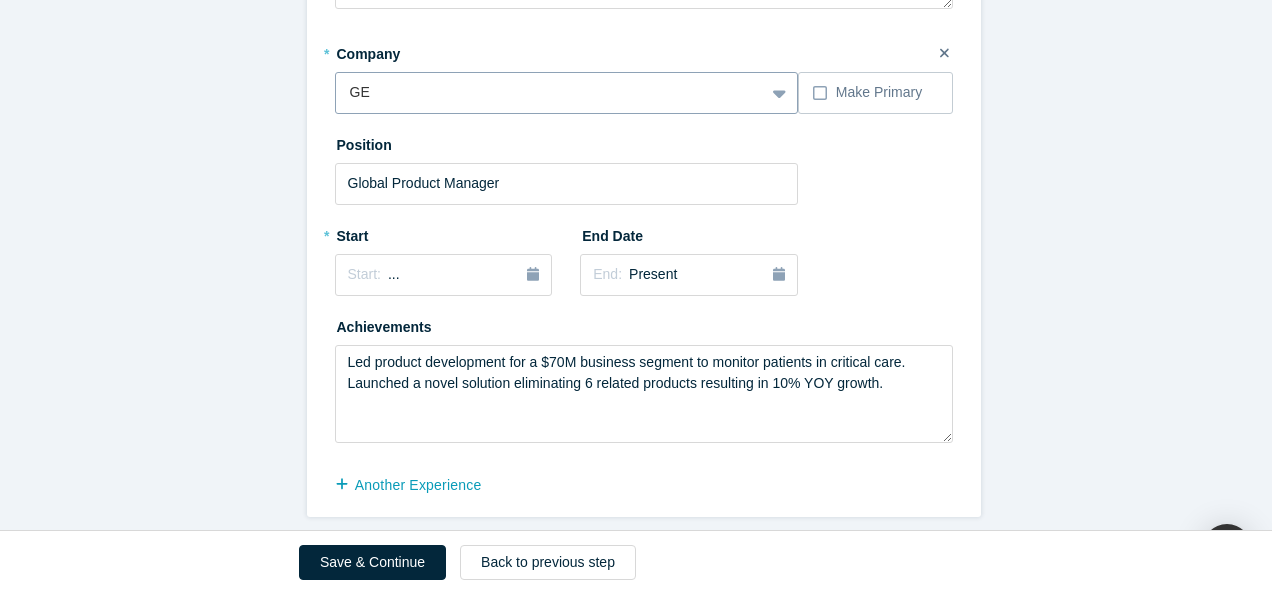 click at bounding box center (550, 92) 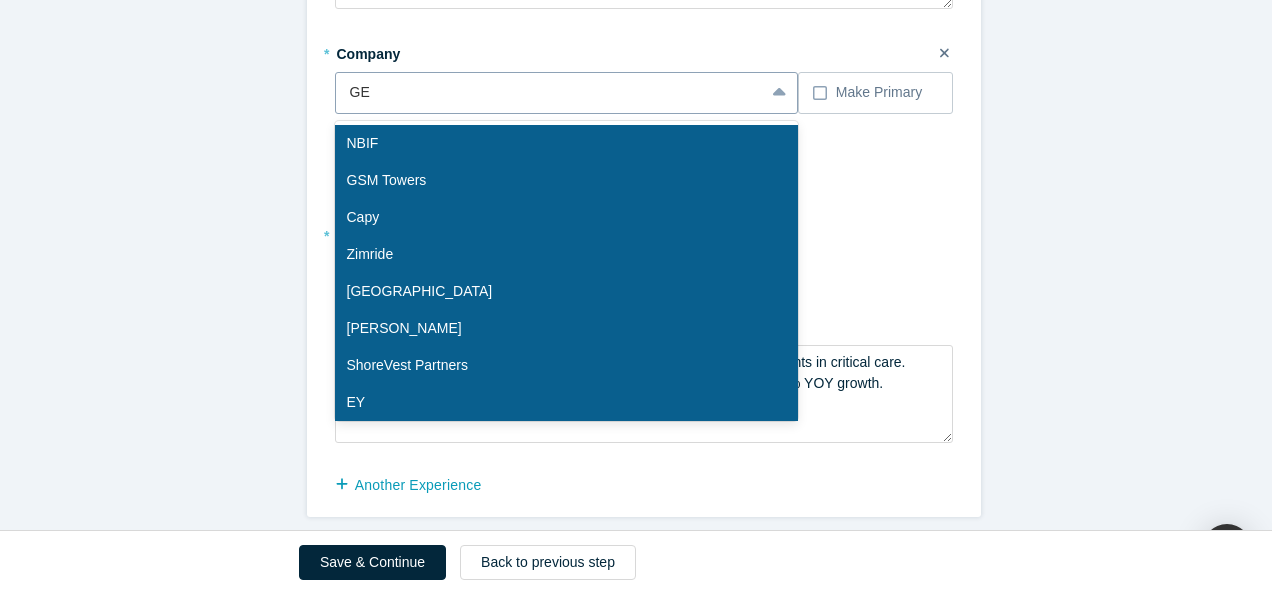 click at bounding box center (550, 92) 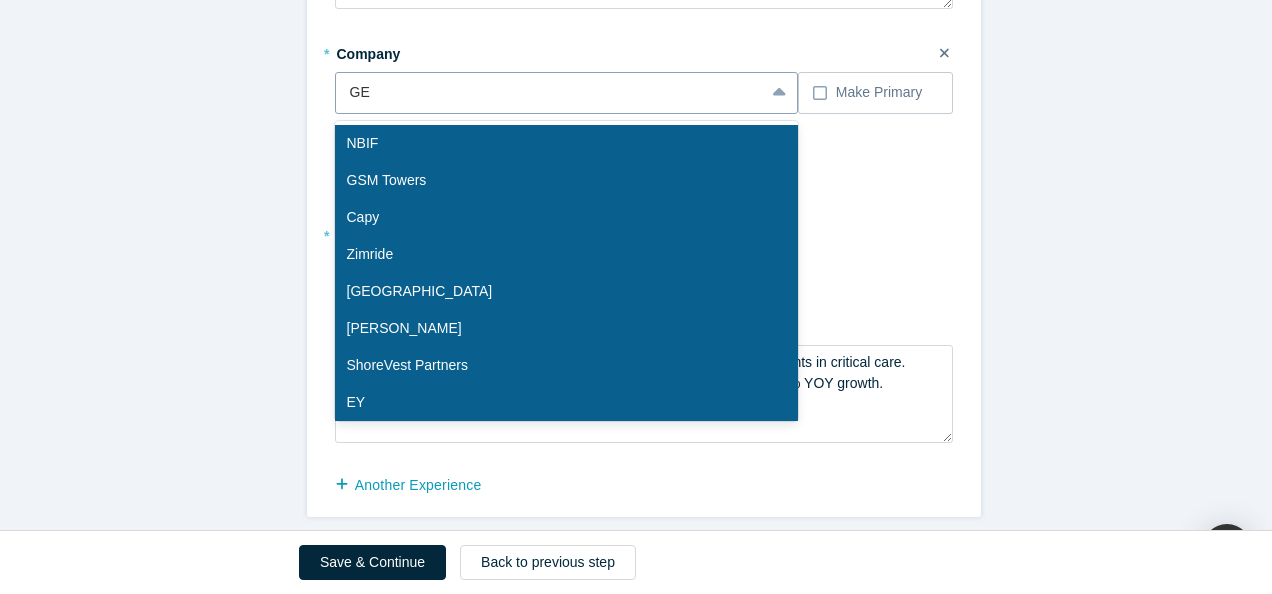 click at bounding box center [550, 92] 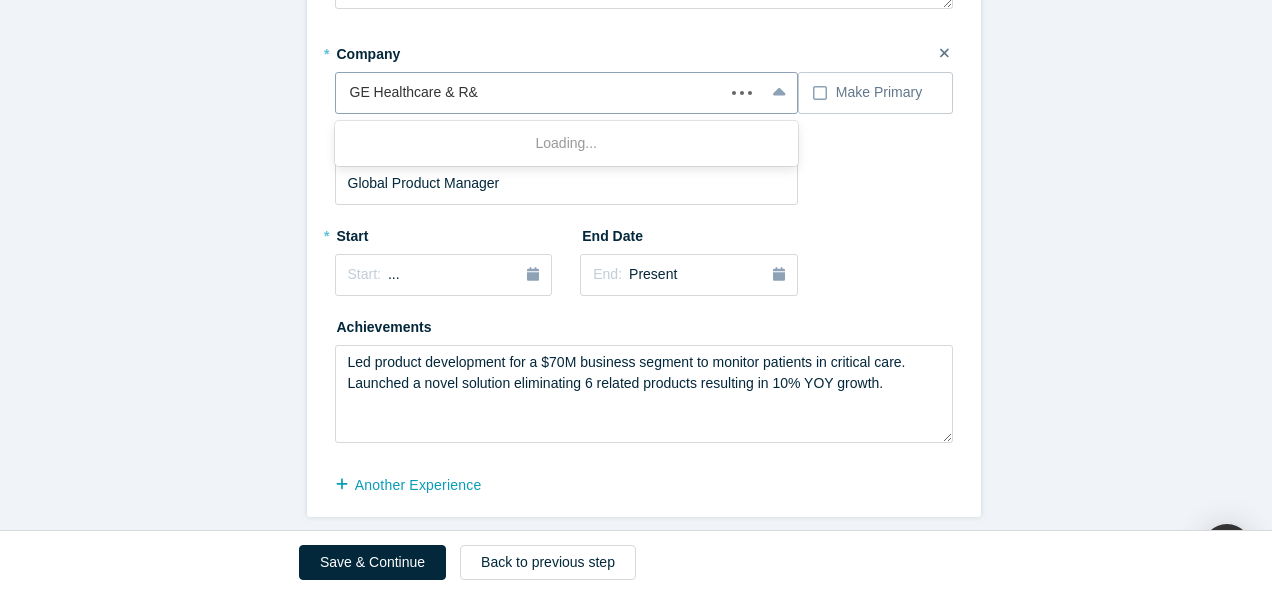 type on "GE Healthcare & R&D" 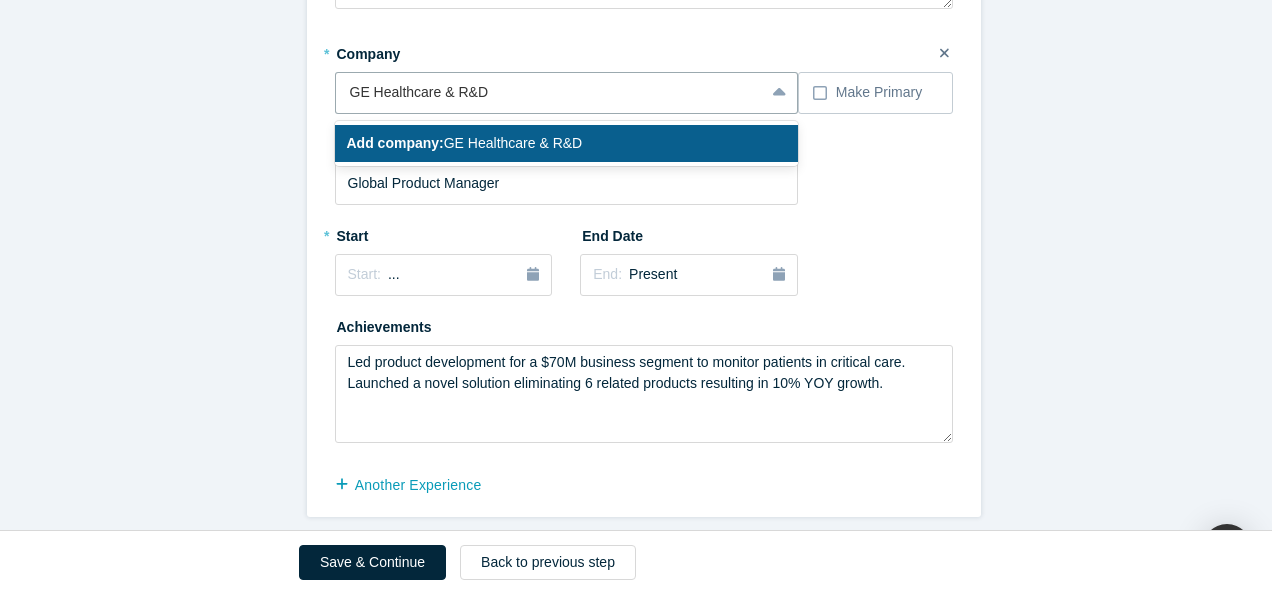 click on "Add company:  GE Healthcare & R&D" at bounding box center [465, 143] 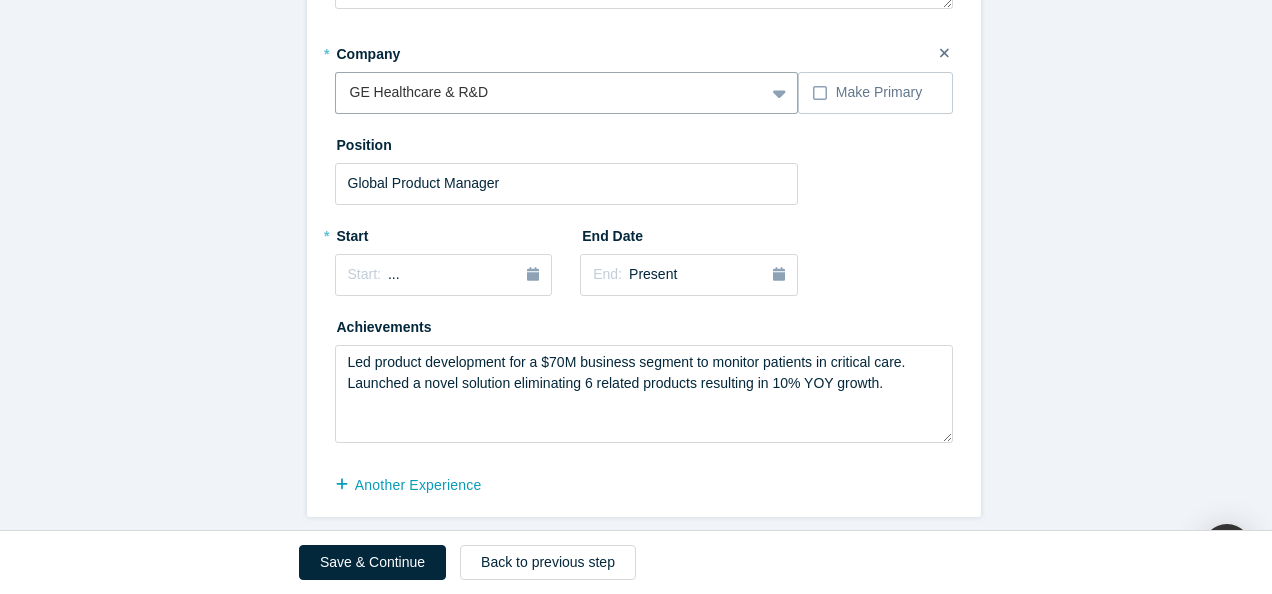 click on "Achievements   * What are your top 3-5 professional achievements? 1. Led upstream marketing and product management functions and launched more than 30 innovative products across 100 countries for highly regulated medical devices and life sciences customers.  2. Led digital strategy and enterprise business process transformation across a company's value chain at GE Healthcare, AstraZeneca, and Hillrom, and managed diverse functions including product management, operations and clinical trial services 3. Started an impact-focused business focused on innovation in aging and longevity - marketplace connecting highly experienced professionals in retirement transition to sustain their purpose and wellbeing by supporting businesses at all stages. * What are your top areas or industries of expertise? Clinical Trials Medical Devices Innovation Strategy Product Design Product Management Enterprise Software Business Processes and Programs Business Transformation Interests     * Mentor Angel Investor Strategic Investor *" at bounding box center [643, -1157] 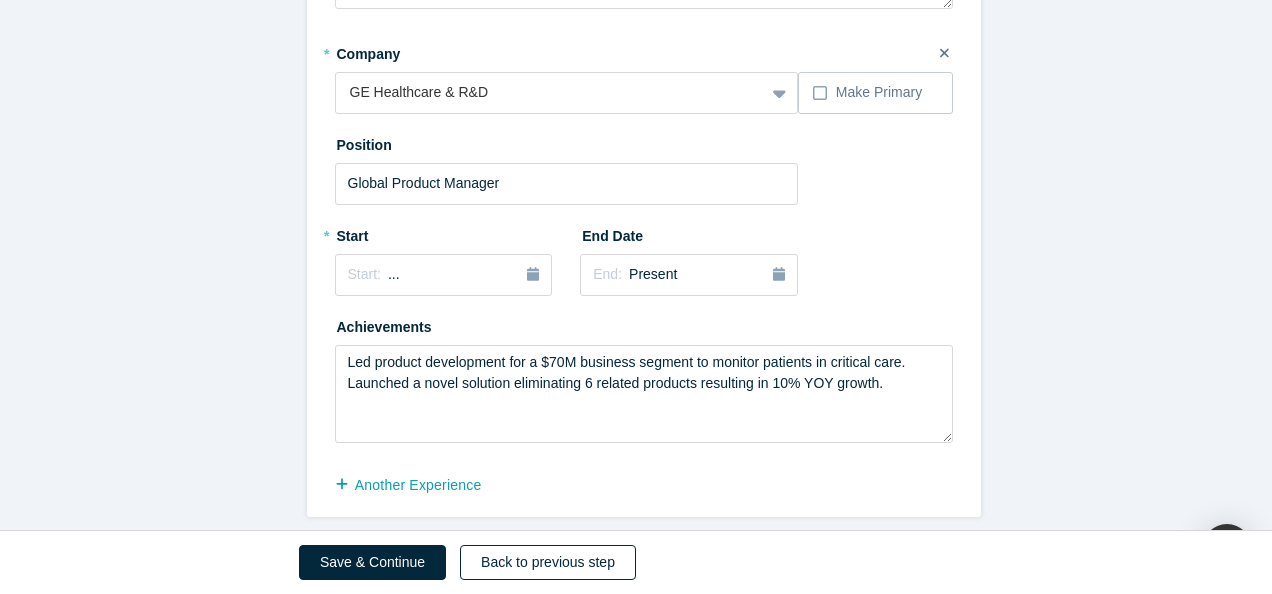 drag, startPoint x: 406, startPoint y: 562, endPoint x: 590, endPoint y: 546, distance: 184.69434 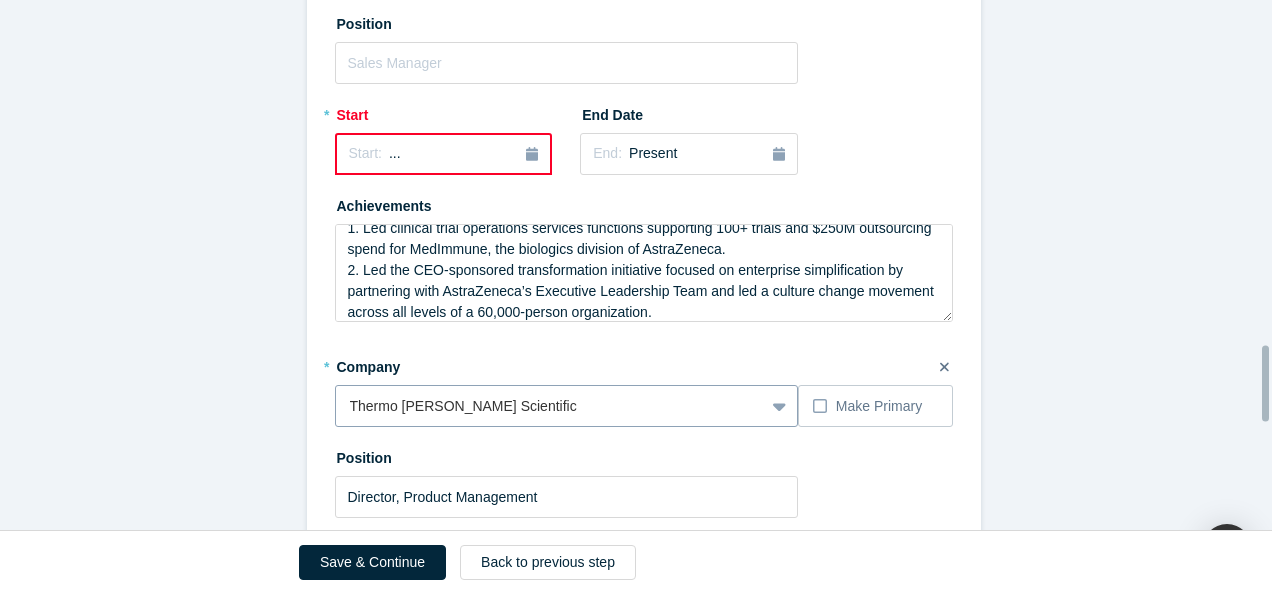 scroll, scrollTop: 2400, scrollLeft: 0, axis: vertical 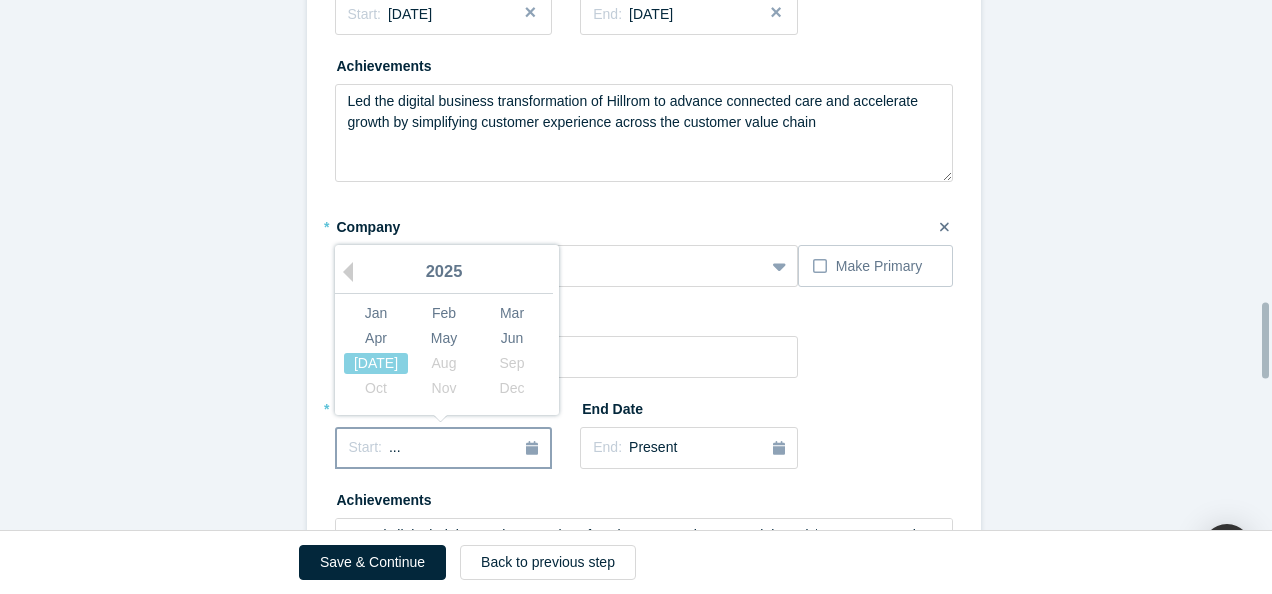click 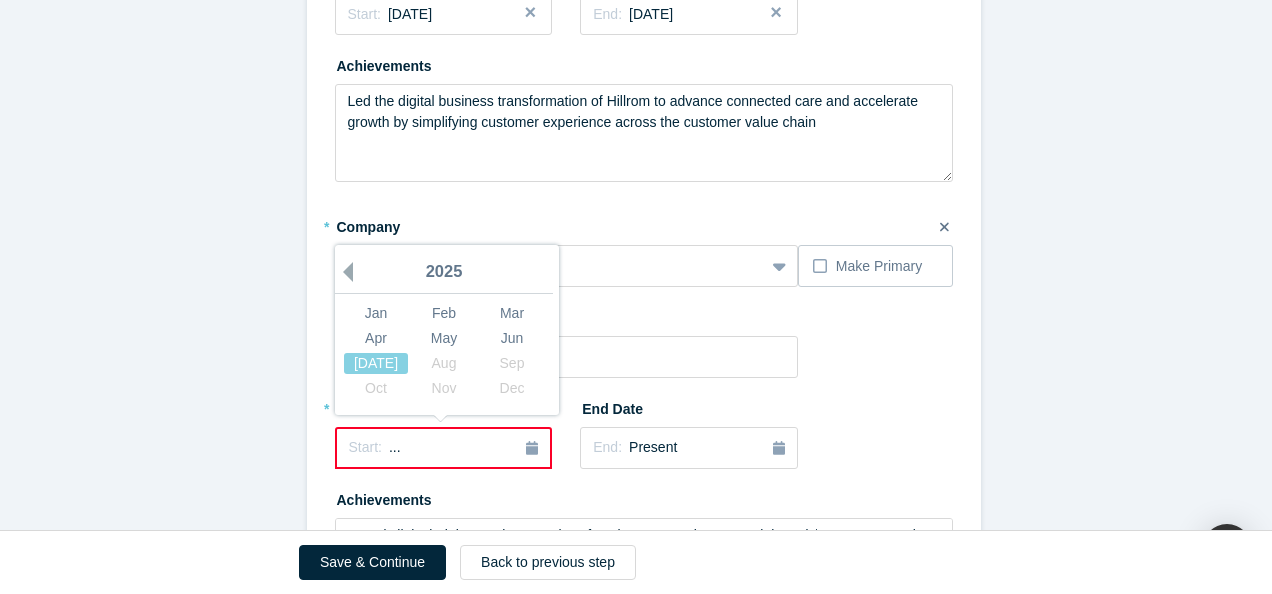 click on "Previous Year" at bounding box center [343, 272] 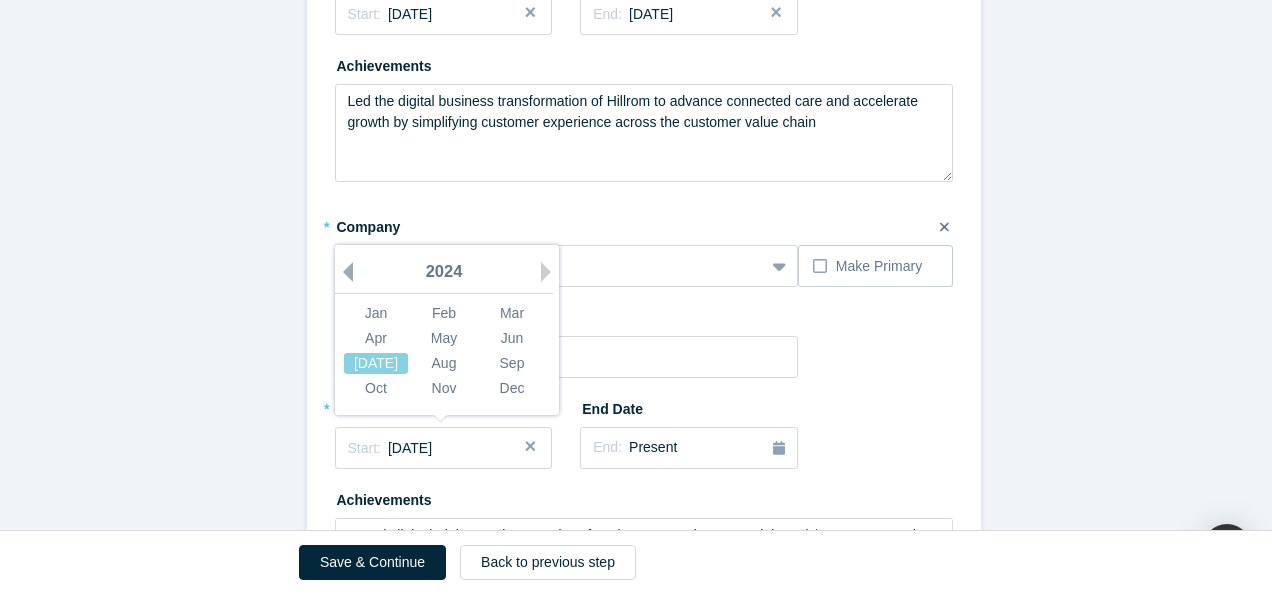 click on "Previous Year" at bounding box center [343, 272] 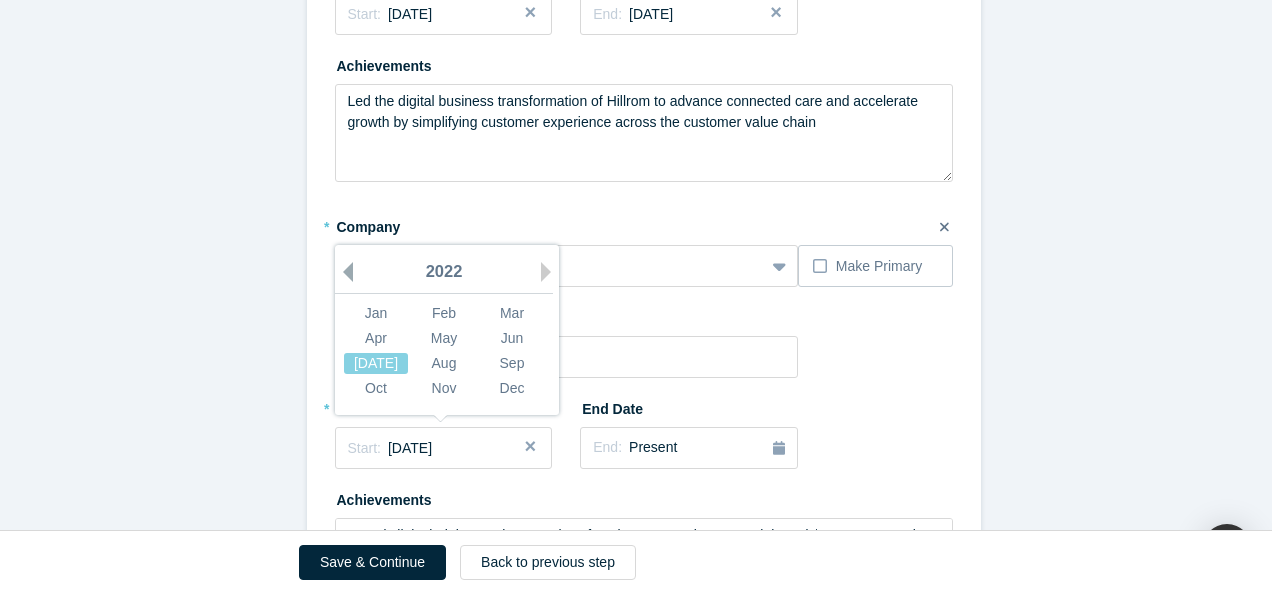 click on "Previous Year" at bounding box center (343, 272) 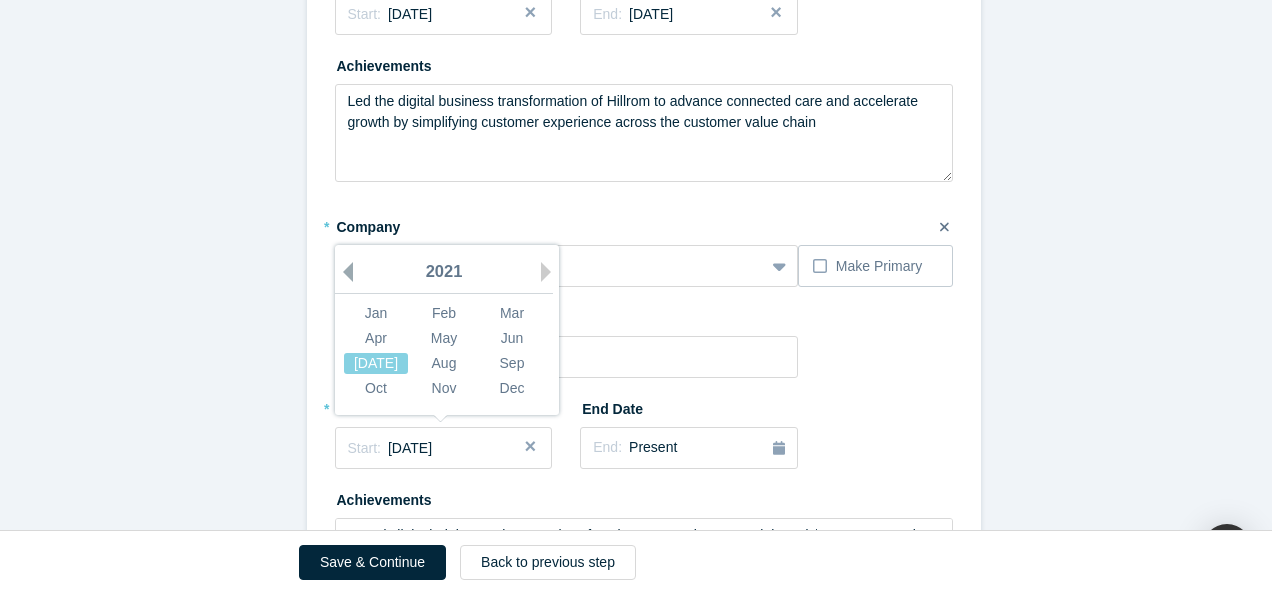 click on "Previous Year" at bounding box center (343, 272) 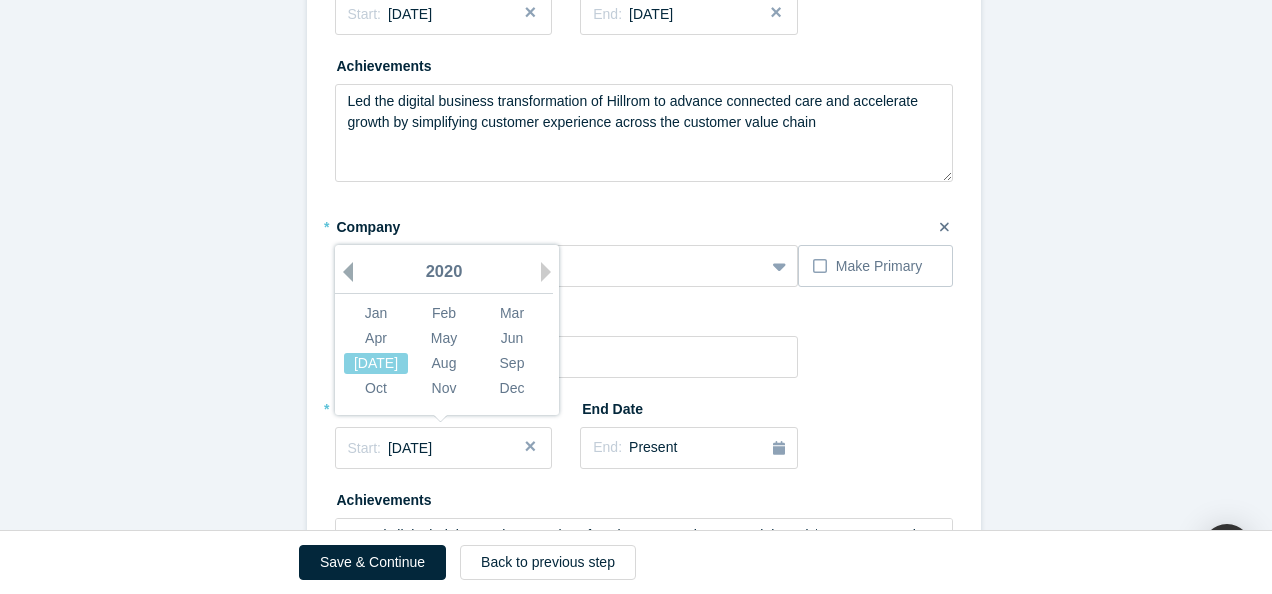 click on "Previous Year" at bounding box center [343, 272] 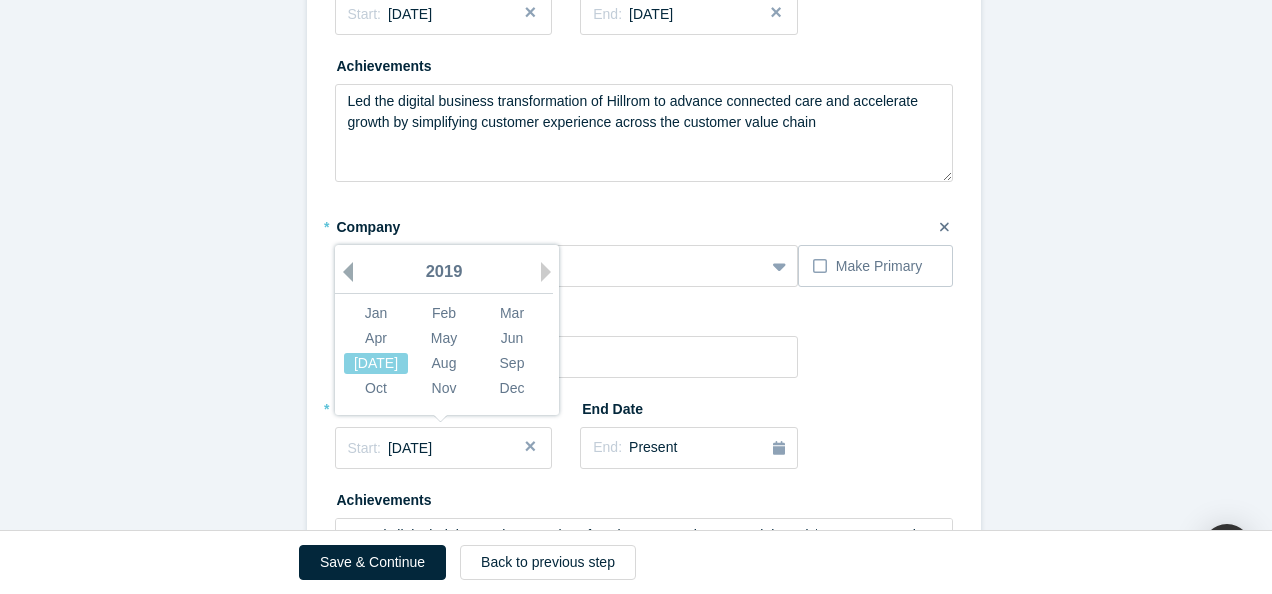 click on "Previous Year" at bounding box center (343, 272) 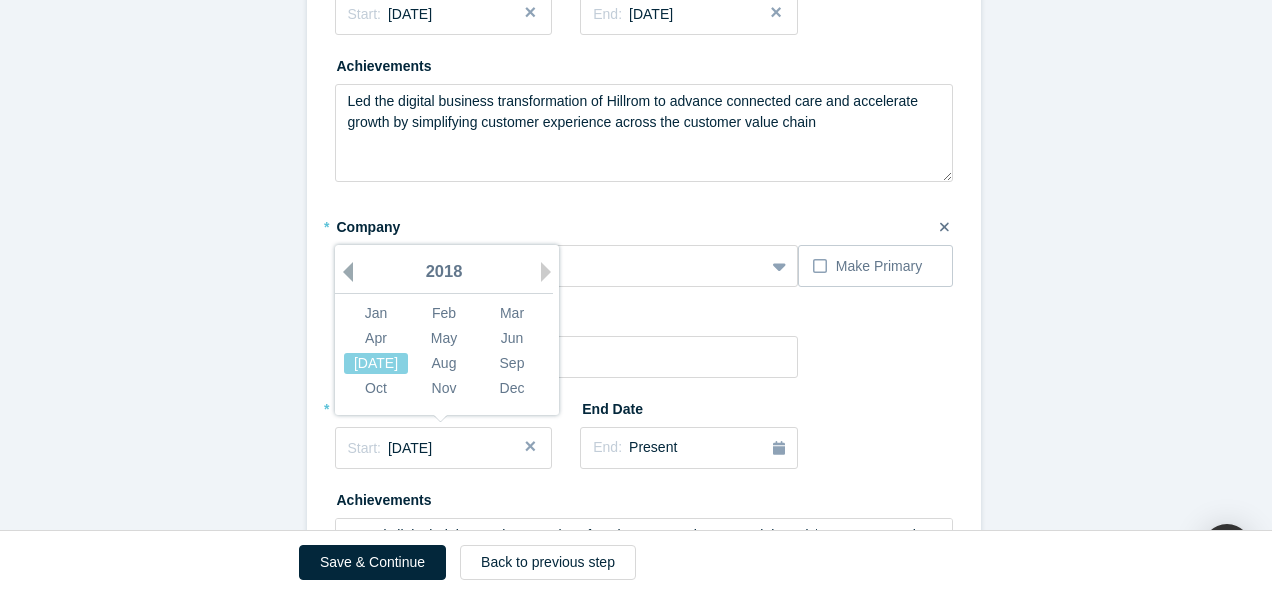 click on "Previous Year" at bounding box center (343, 272) 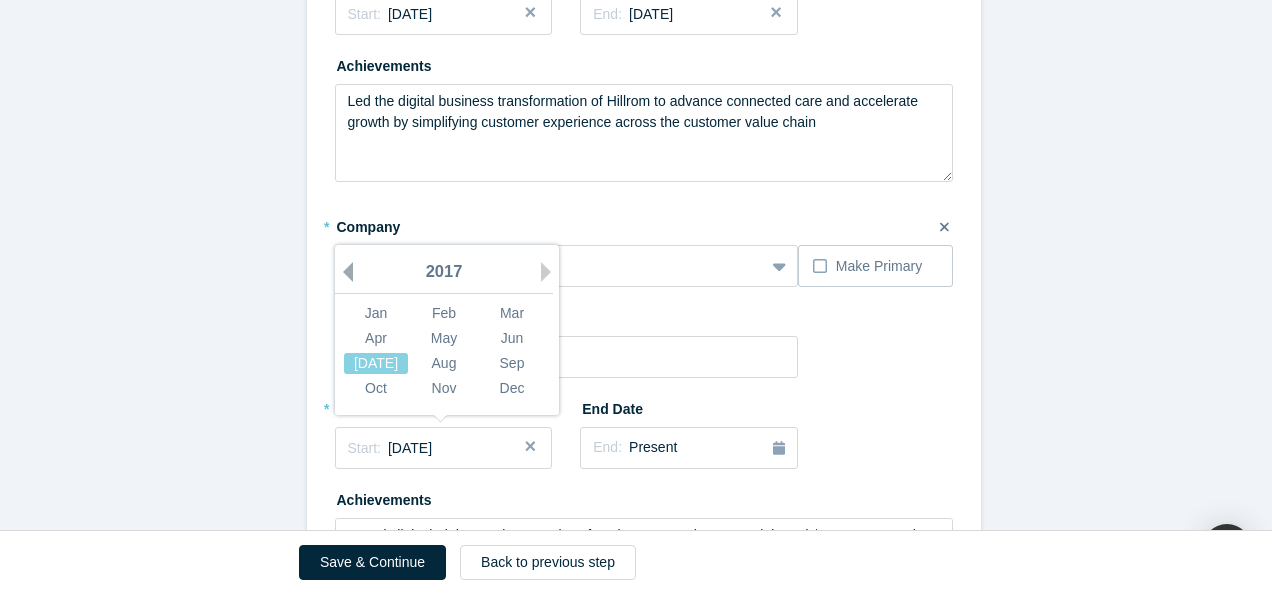 click on "Previous Year" at bounding box center (343, 272) 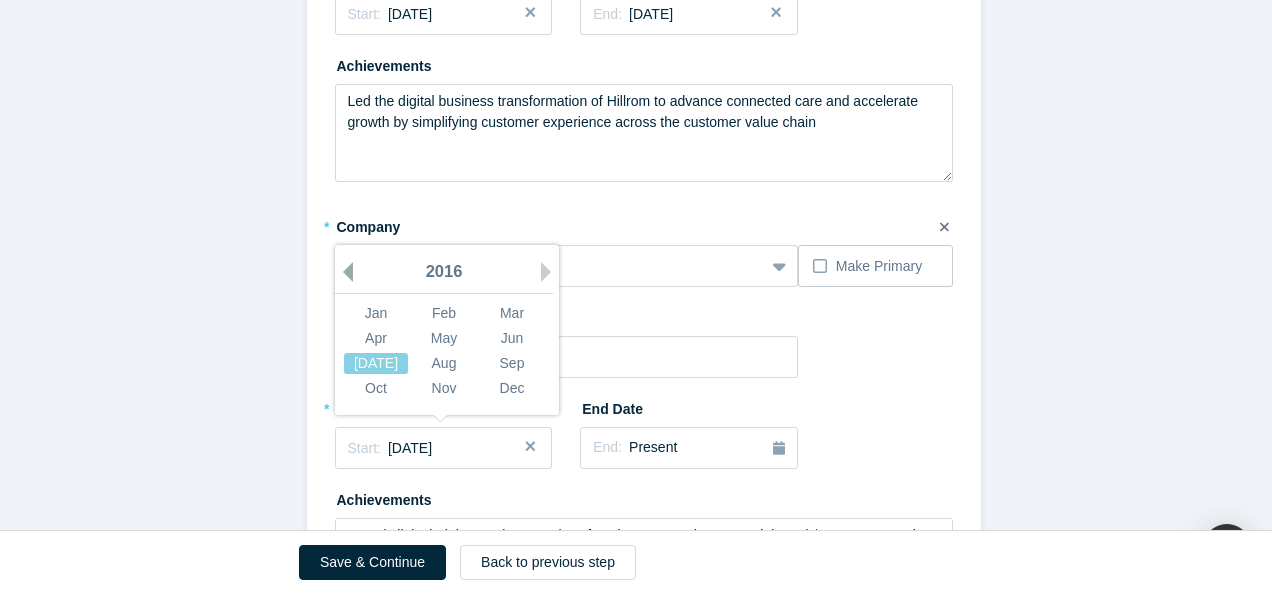 click on "Previous Year" at bounding box center [343, 272] 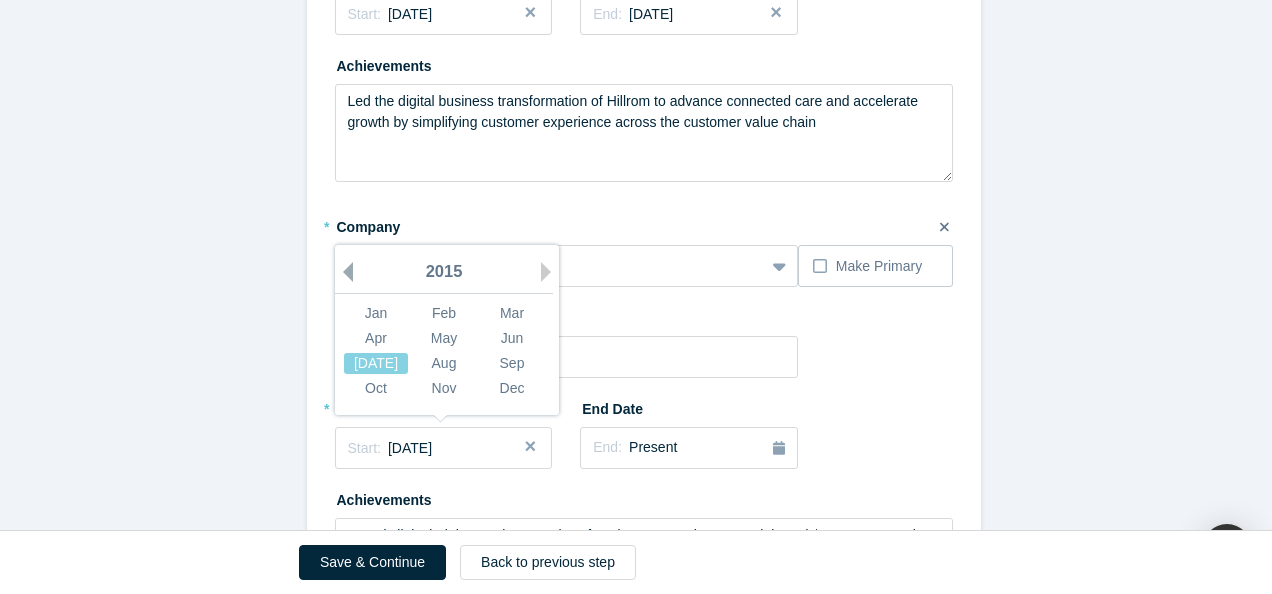 click on "Previous Year" at bounding box center (343, 272) 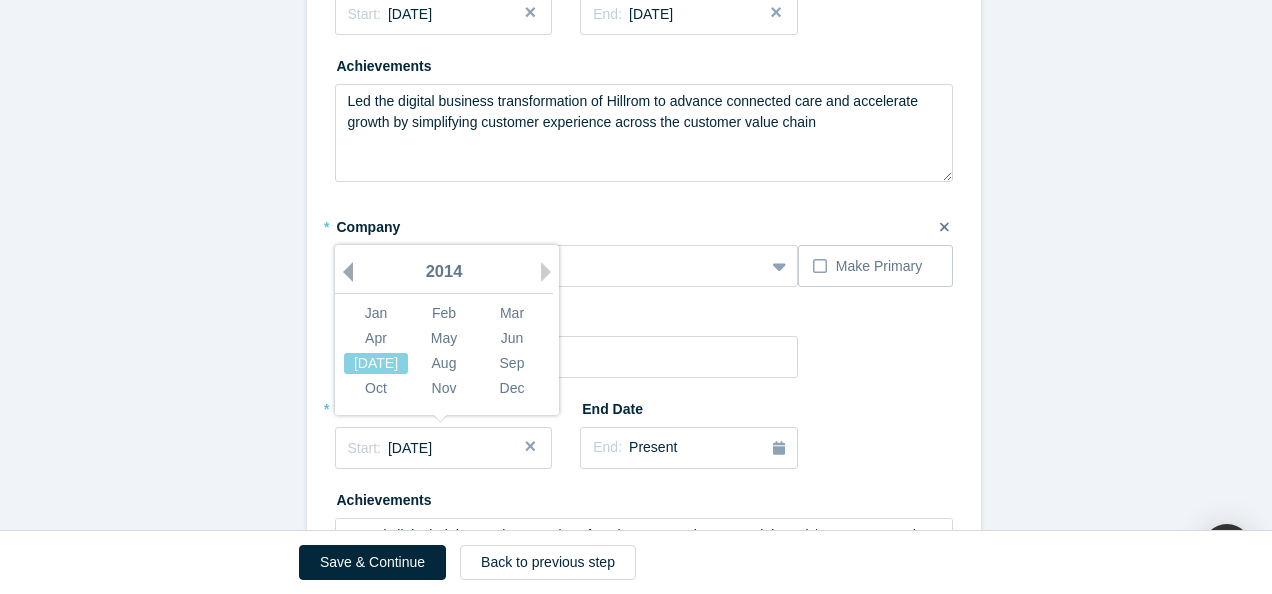 click on "Previous Year" at bounding box center (343, 272) 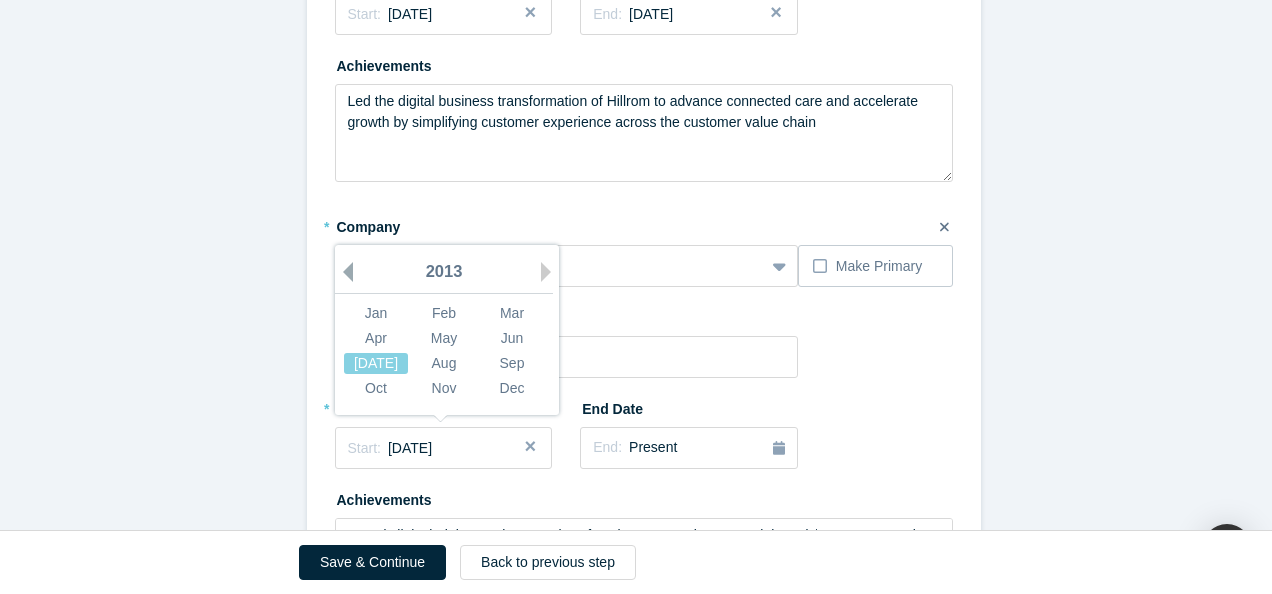 click on "Previous Year" at bounding box center (343, 272) 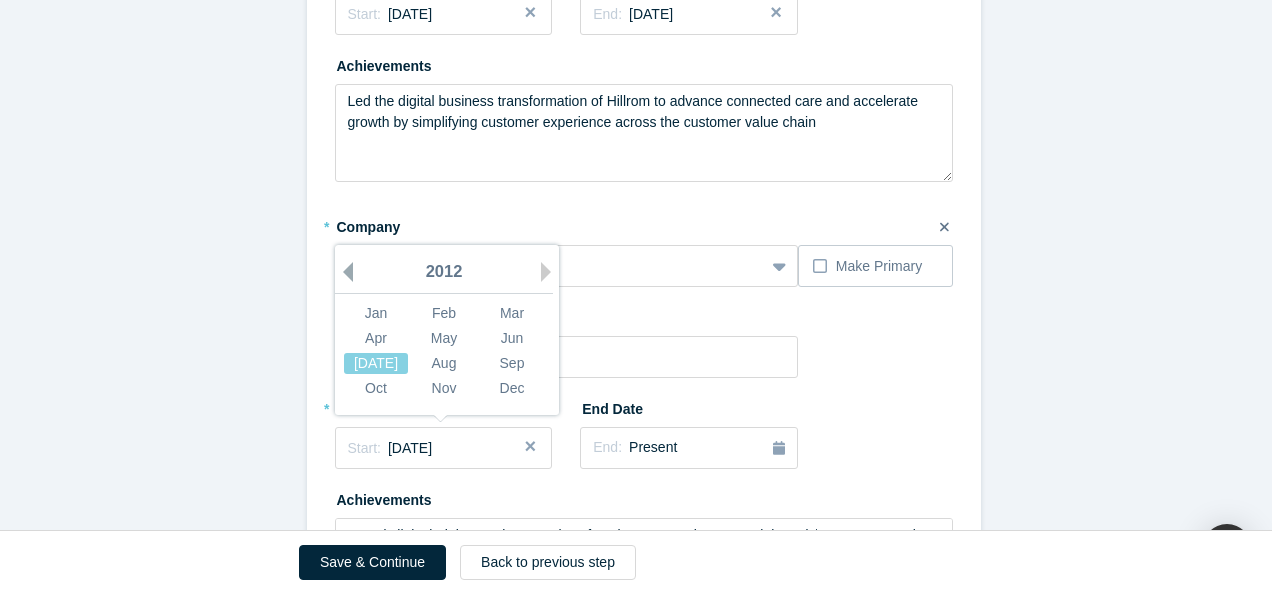 click on "Previous Year" at bounding box center [343, 272] 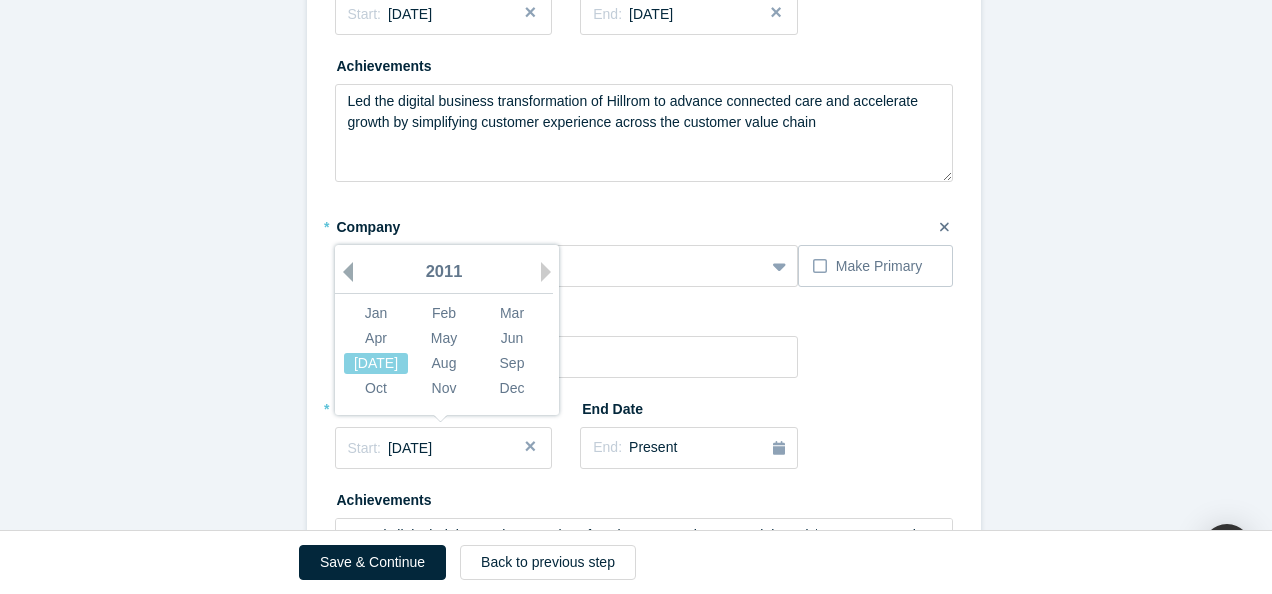 click on "Previous Year" at bounding box center (343, 272) 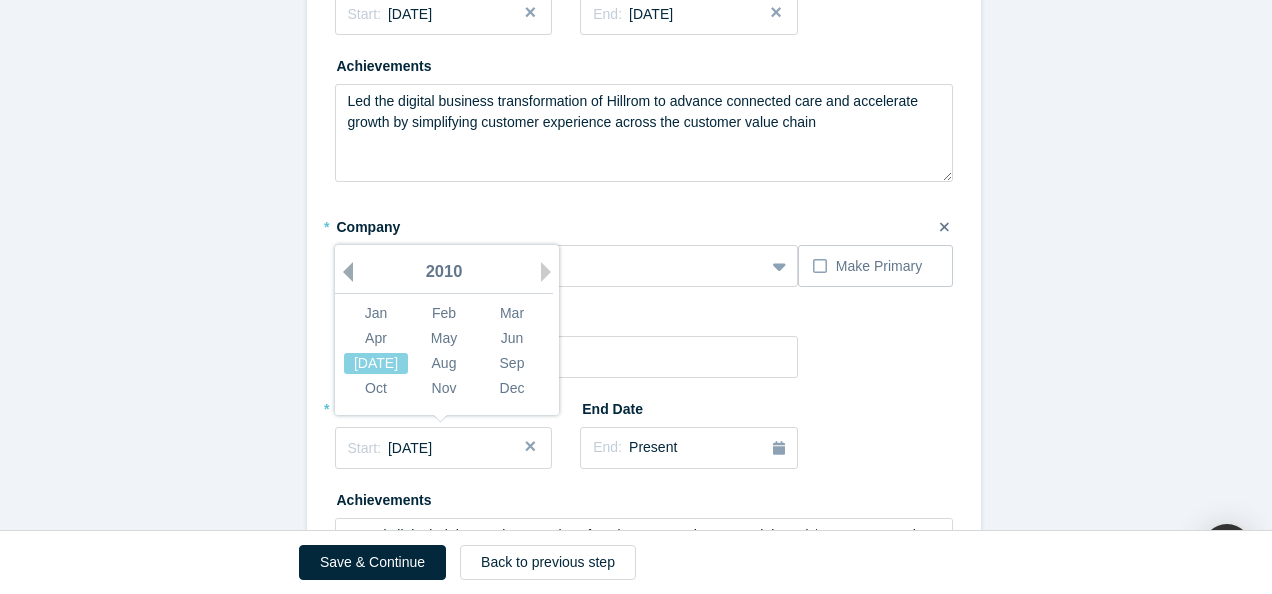 click on "Previous Year" at bounding box center [343, 272] 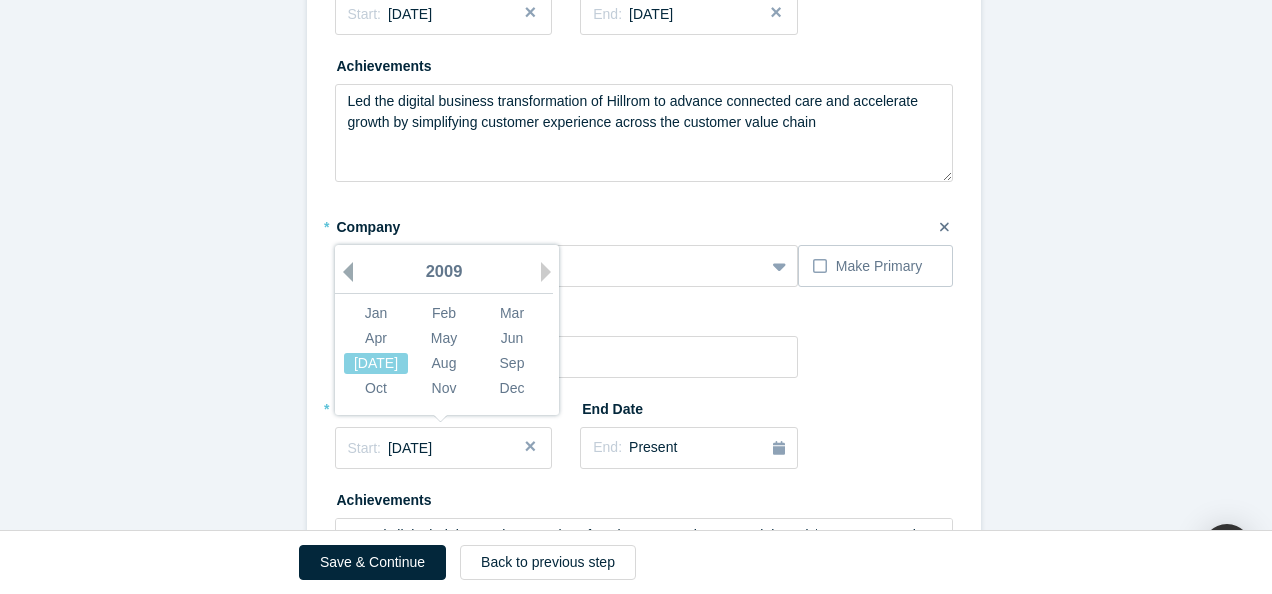 click on "Previous Year" at bounding box center [343, 272] 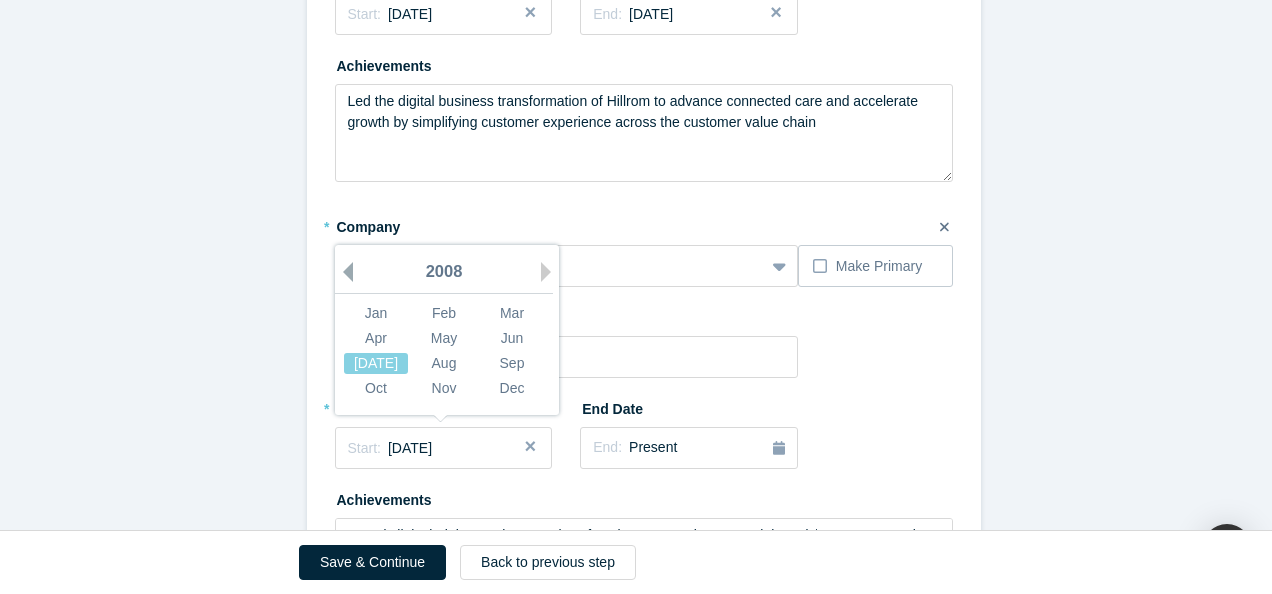 click on "2008" at bounding box center (444, 273) 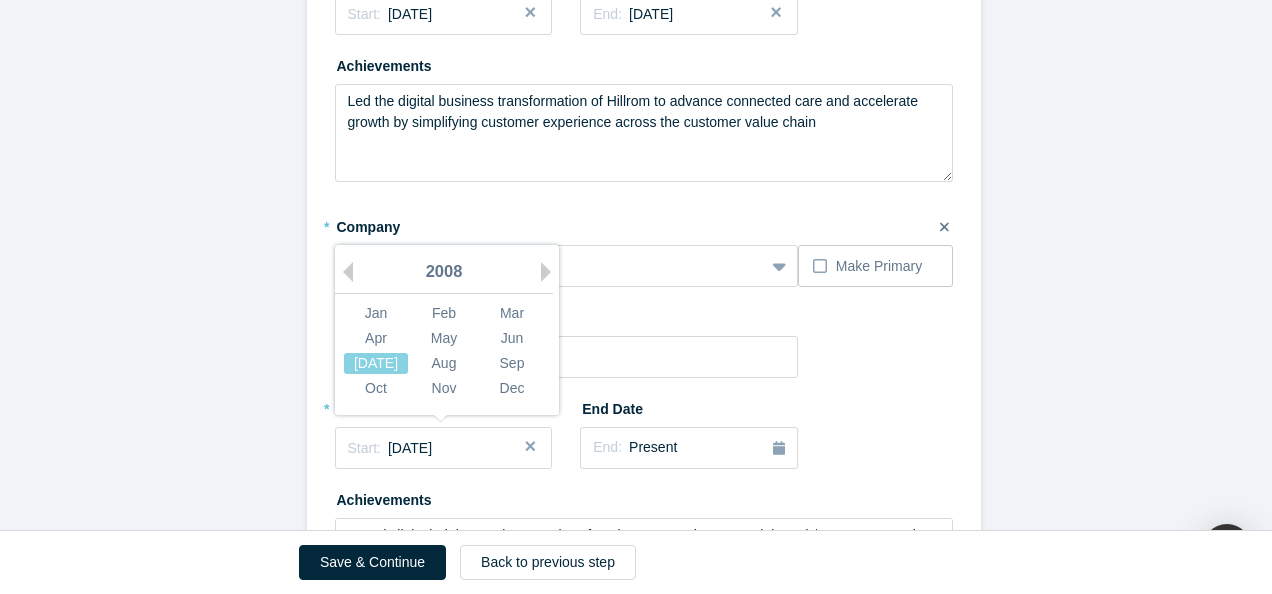 click on "* Company AstraZeneca
To pick up a draggable item, press the space bar.
While dragging, use the arrow keys to move the item.
Press space again to drop the item in its new position, or press escape to cancel.
Make Primary Position * Start Start: [DATE] Previous Year Next Year [DATE] Feb Mar Apr May Jun [DATE] Aug Sep Oct Nov Dec End Date End: Present Achievements 1. Led clinical trial operations services functions supporting 100+ trials and $250M outsourcing spend for MedImmune, the biologics division of AstraZeneca.
2. Led the CEO-sponsored transformation initiative focused on enterprise simplification by partnering with AstraZeneca’s Executive Leadership Team and led a culture change movement across all levels of a 60,000-person organization." at bounding box center (644, 413) 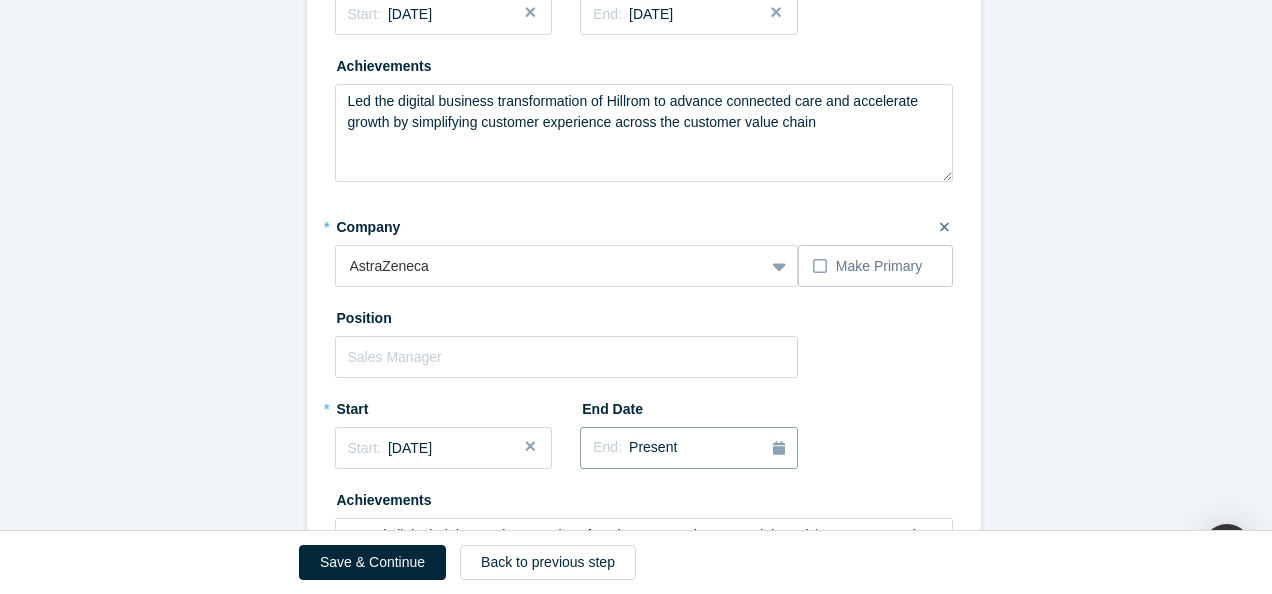 click 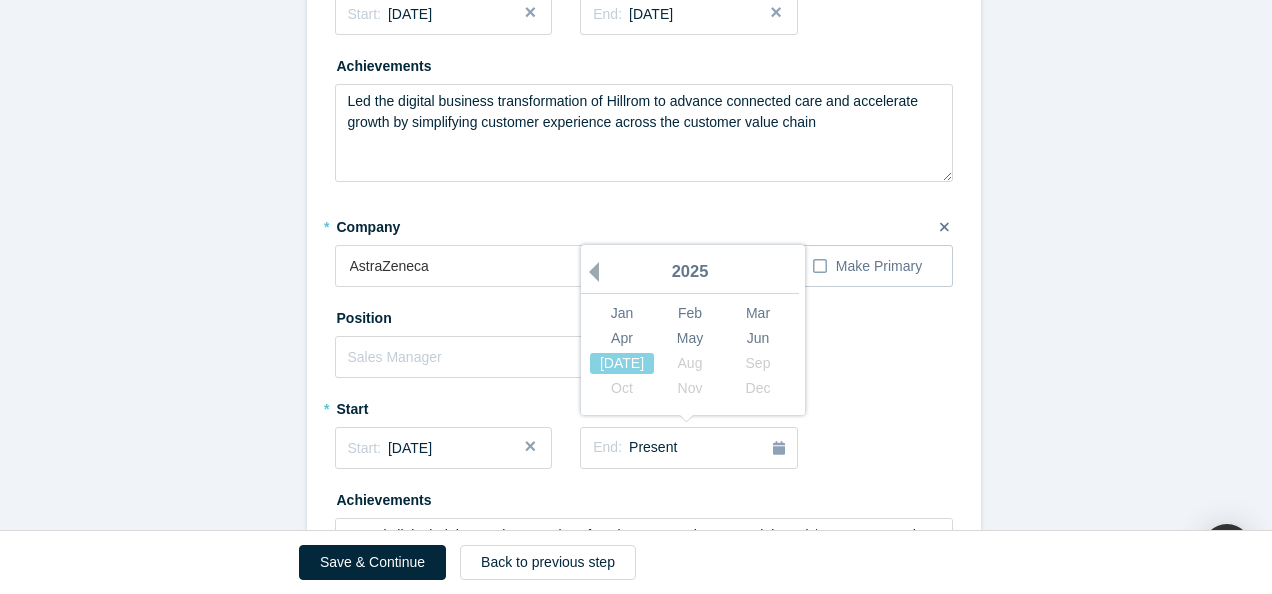 click on "Previous Year" at bounding box center (589, 272) 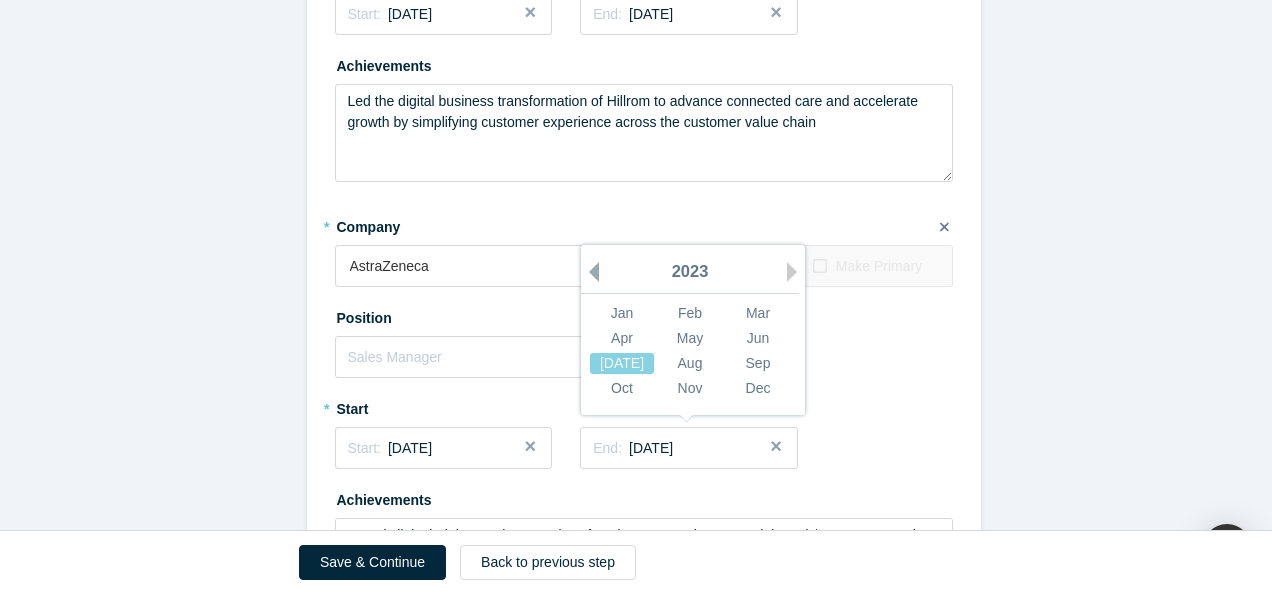 click on "Previous Year" at bounding box center [589, 272] 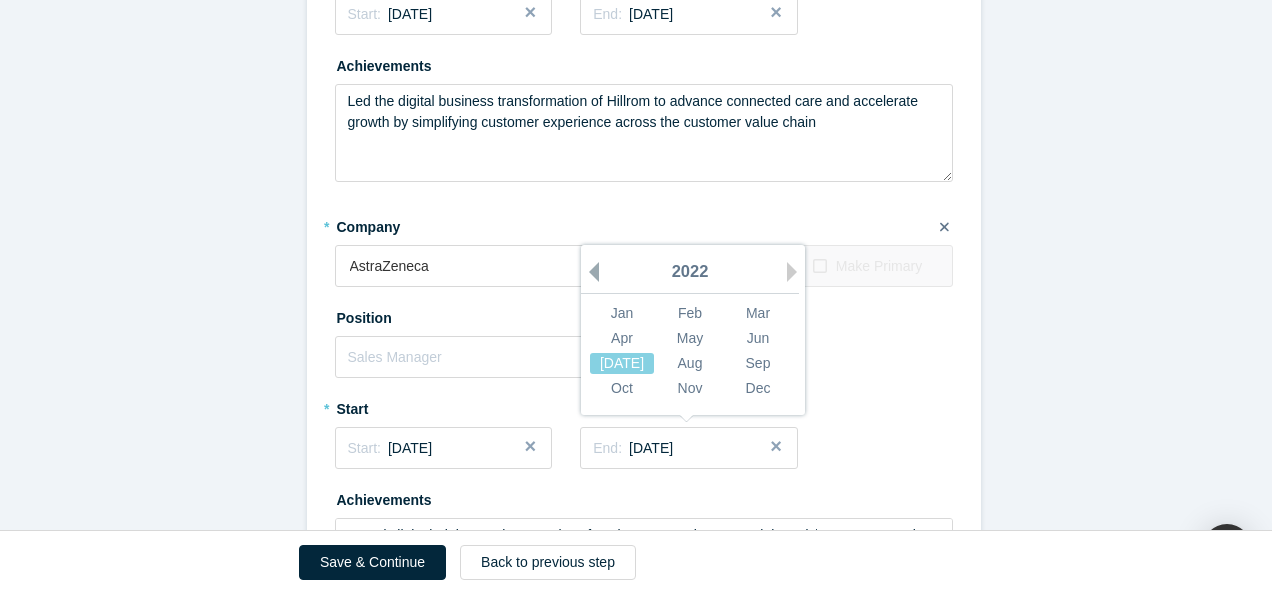 click on "Previous Year" at bounding box center (589, 272) 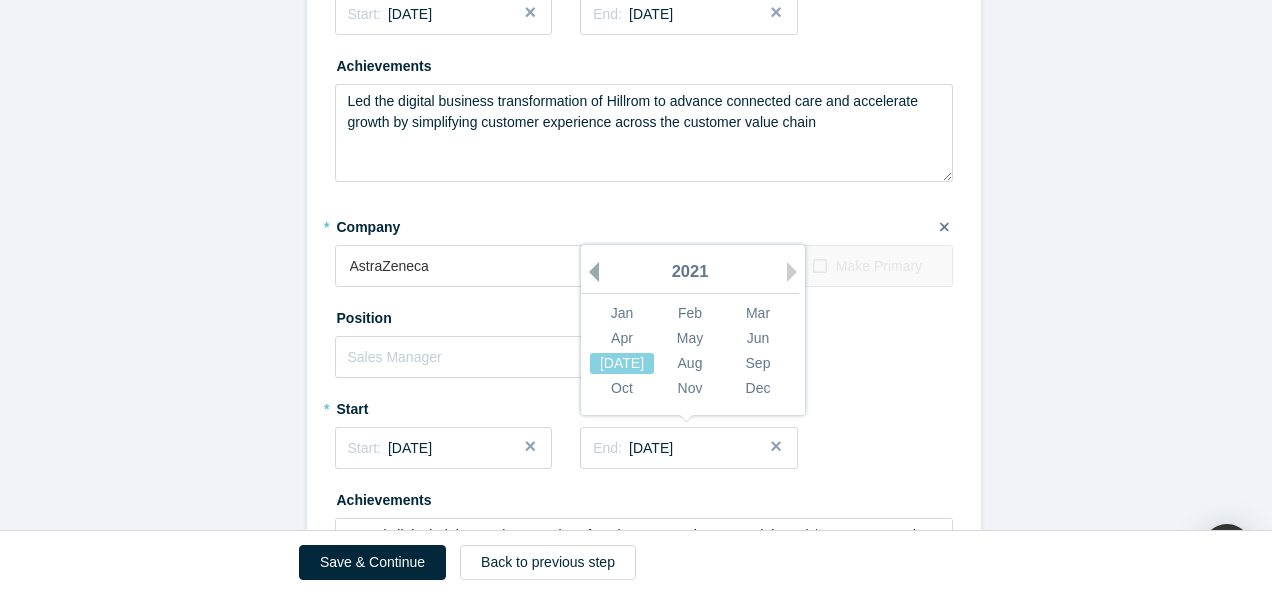 click on "Previous Year" at bounding box center (589, 272) 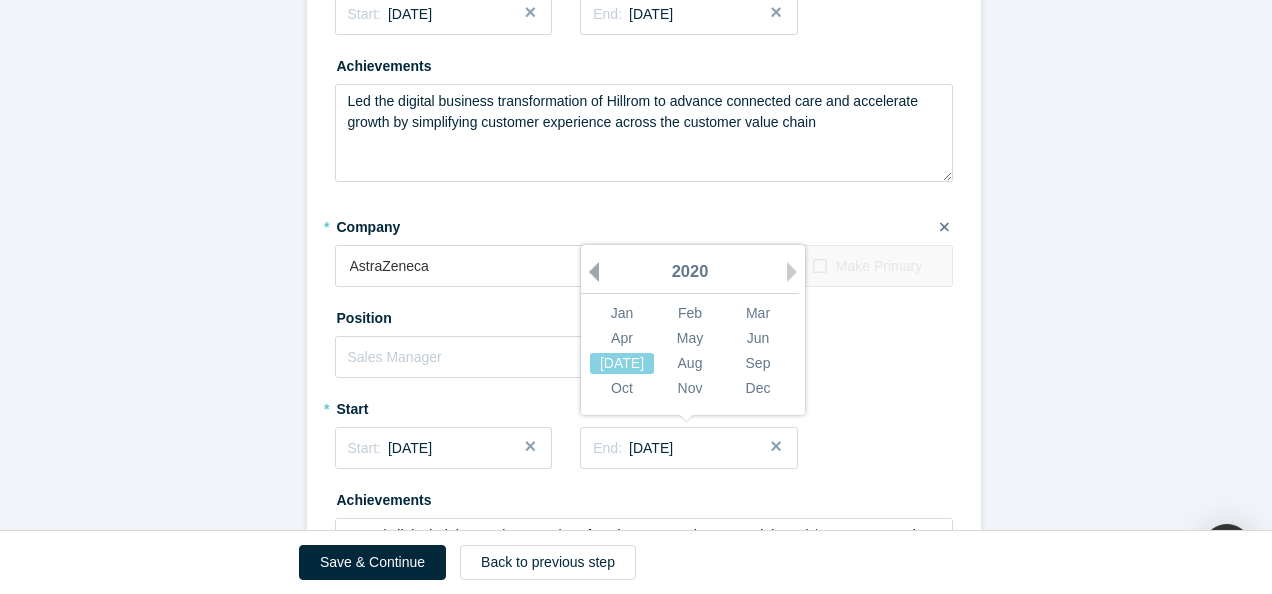 click on "Previous Year" at bounding box center [589, 272] 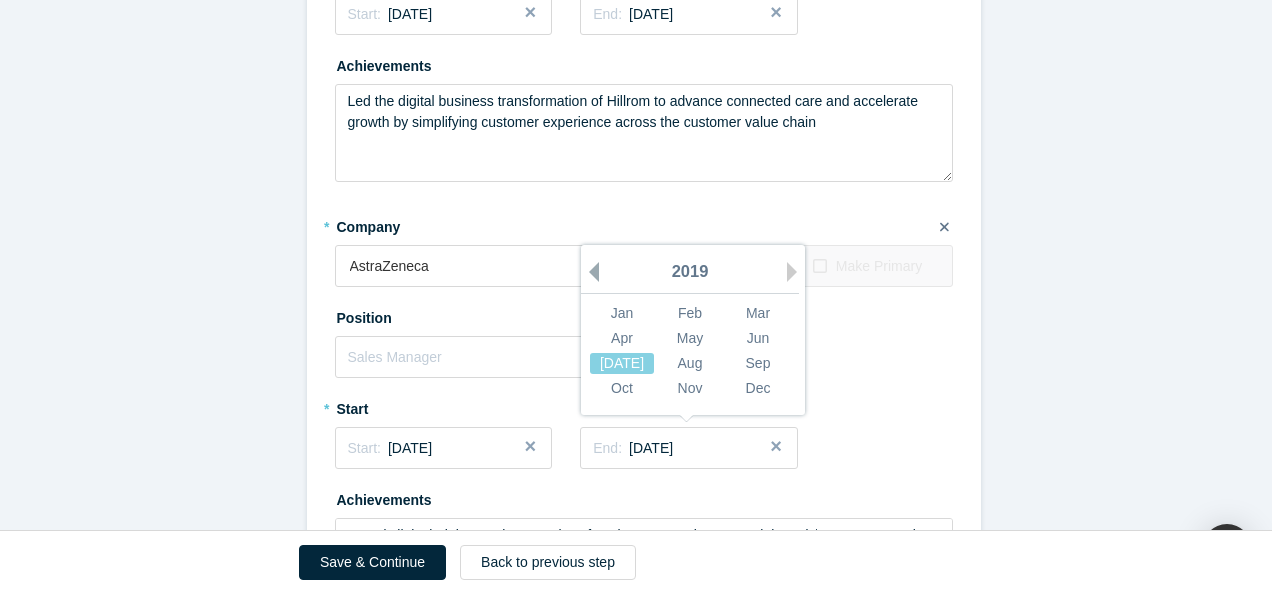 click on "Previous Year" at bounding box center [589, 272] 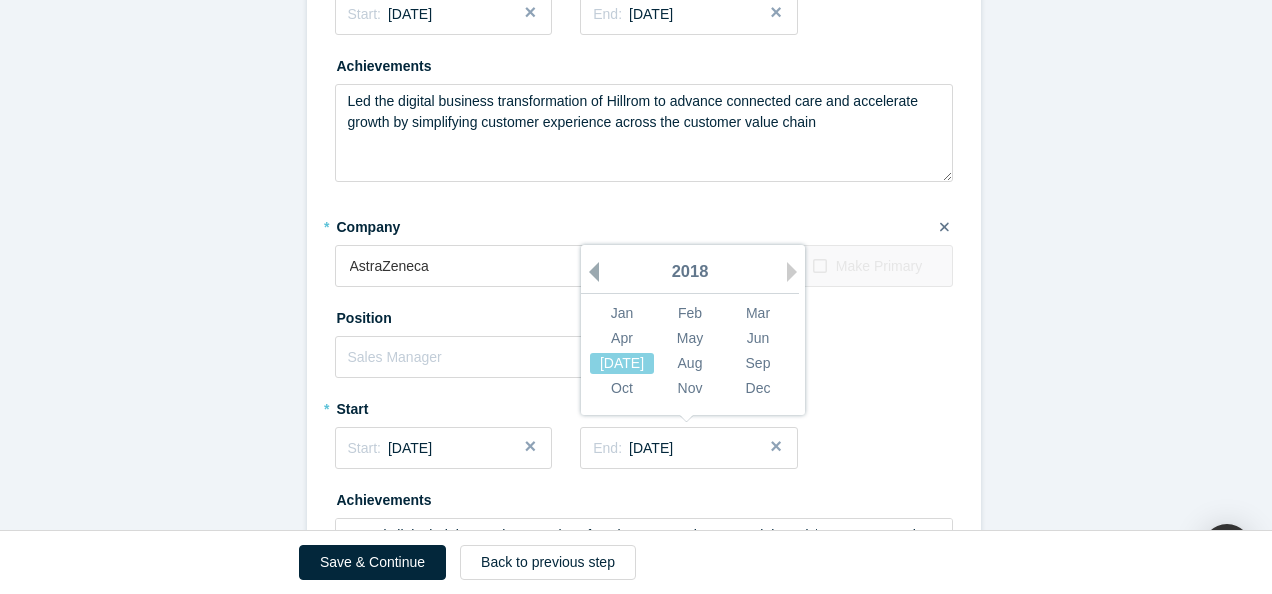 click on "Previous Year" at bounding box center [589, 272] 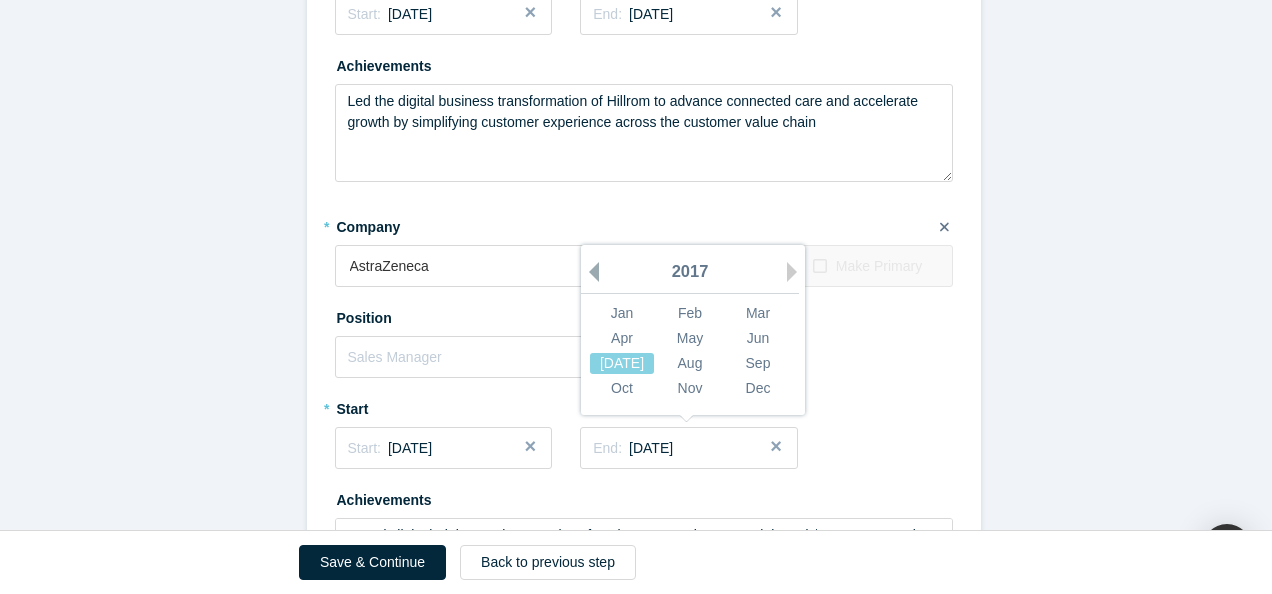 click on "Previous Year" at bounding box center (589, 272) 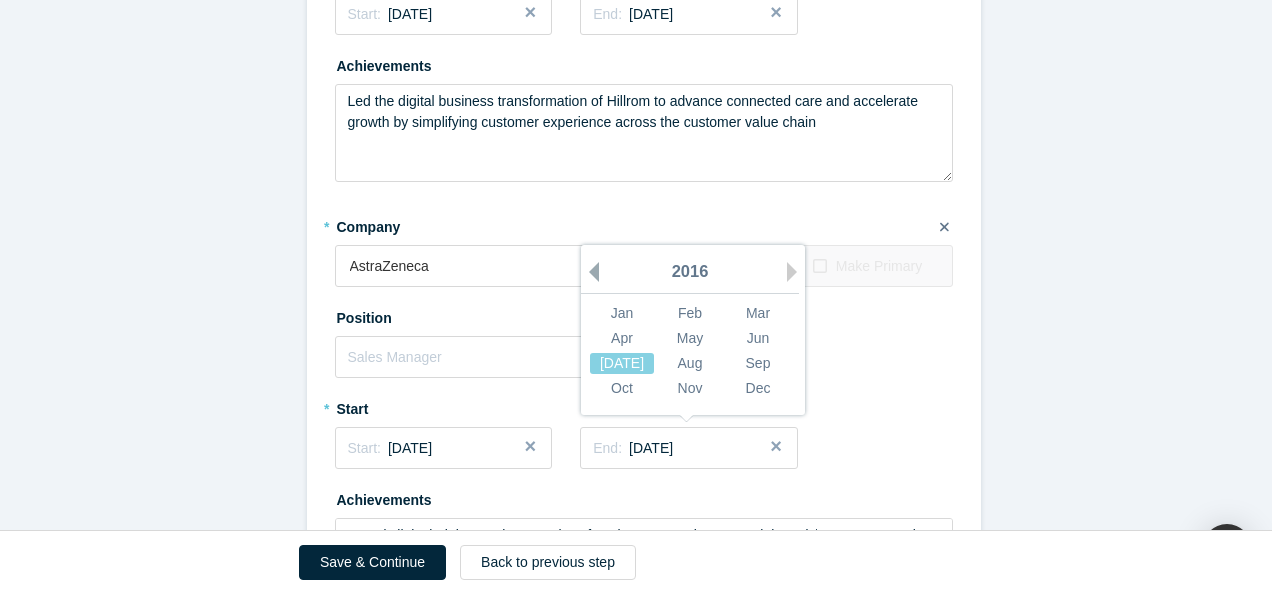 click on "Previous Year" at bounding box center [589, 272] 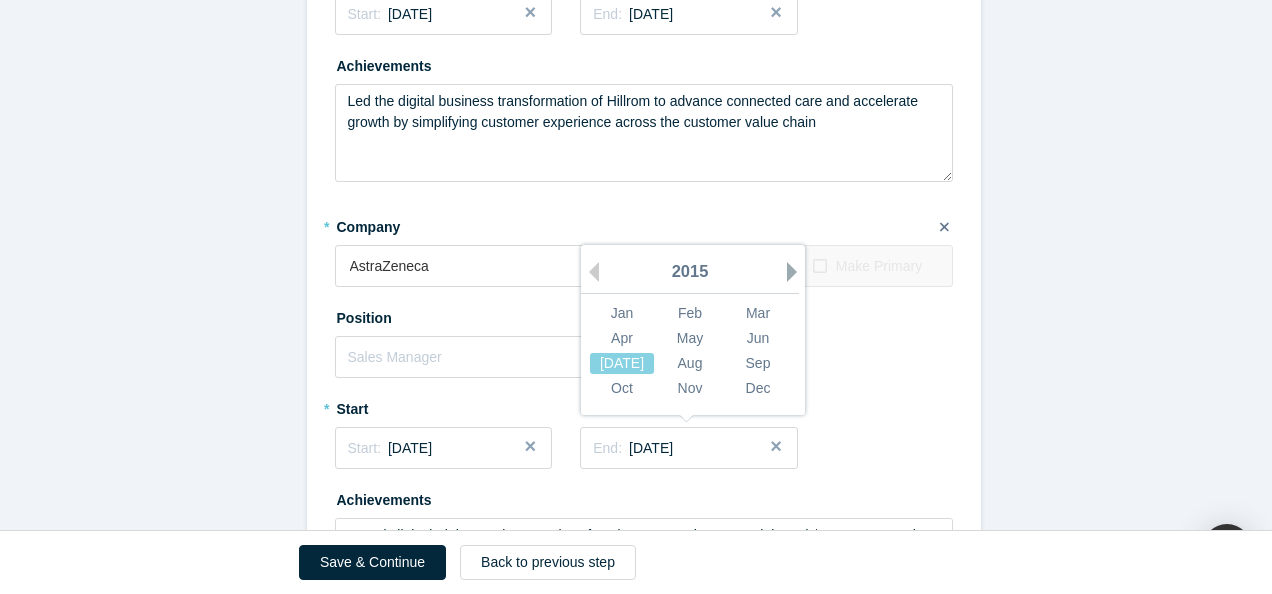 click on "Next Year" at bounding box center (797, 272) 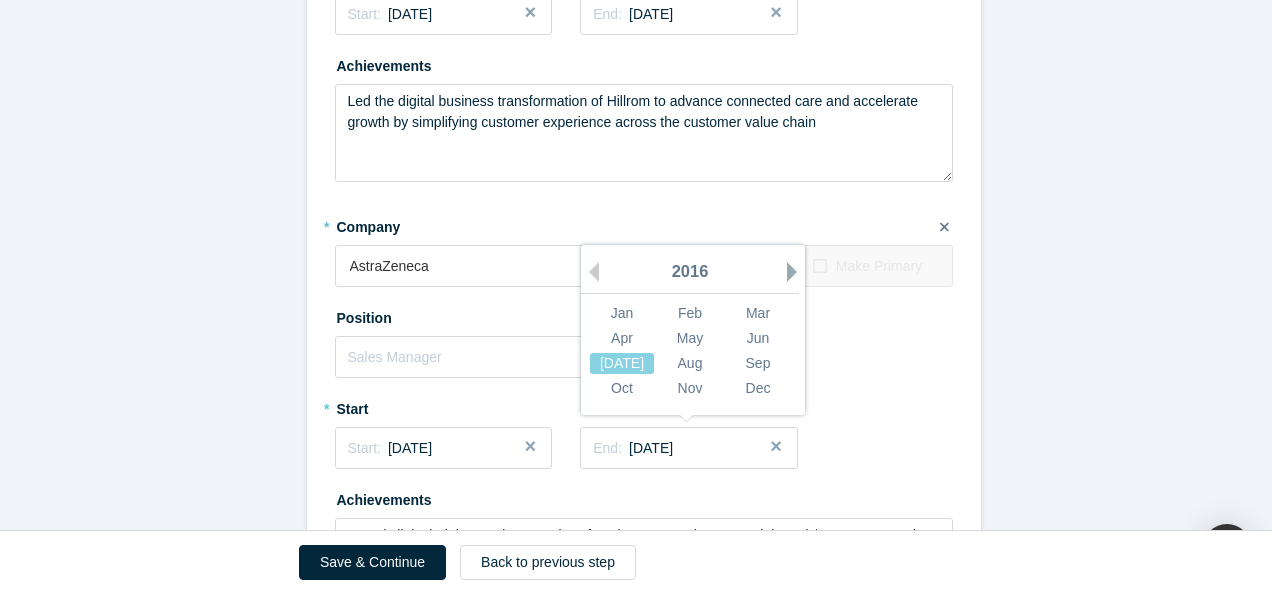 click on "Next Year" at bounding box center [797, 272] 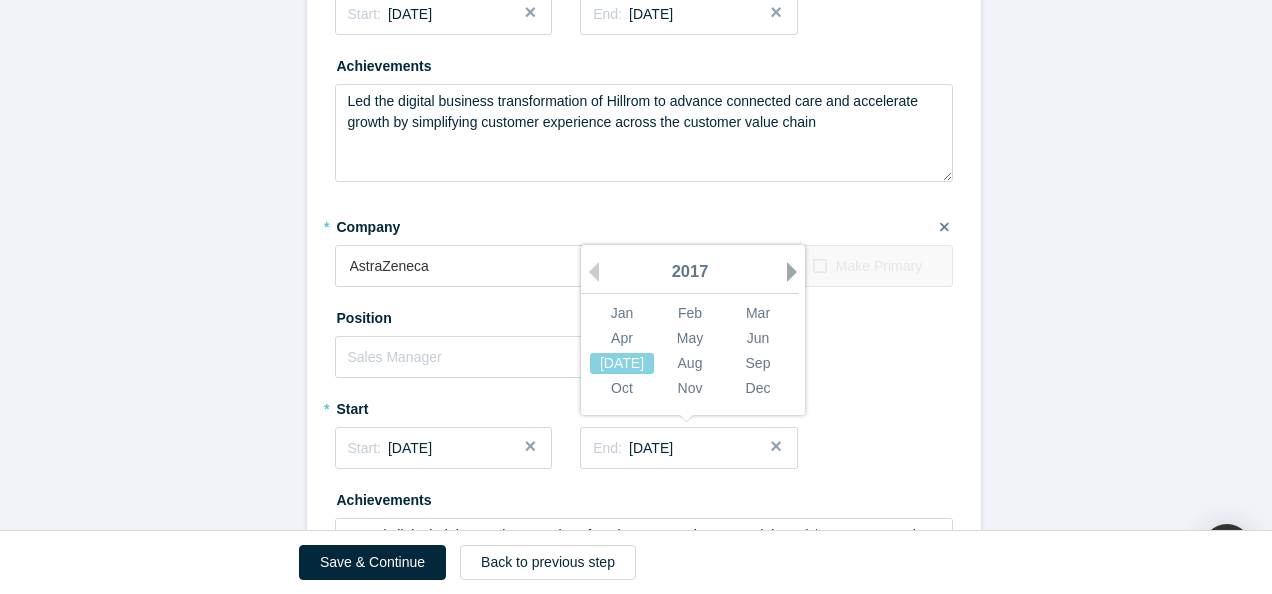 click on "Next Year" at bounding box center [797, 272] 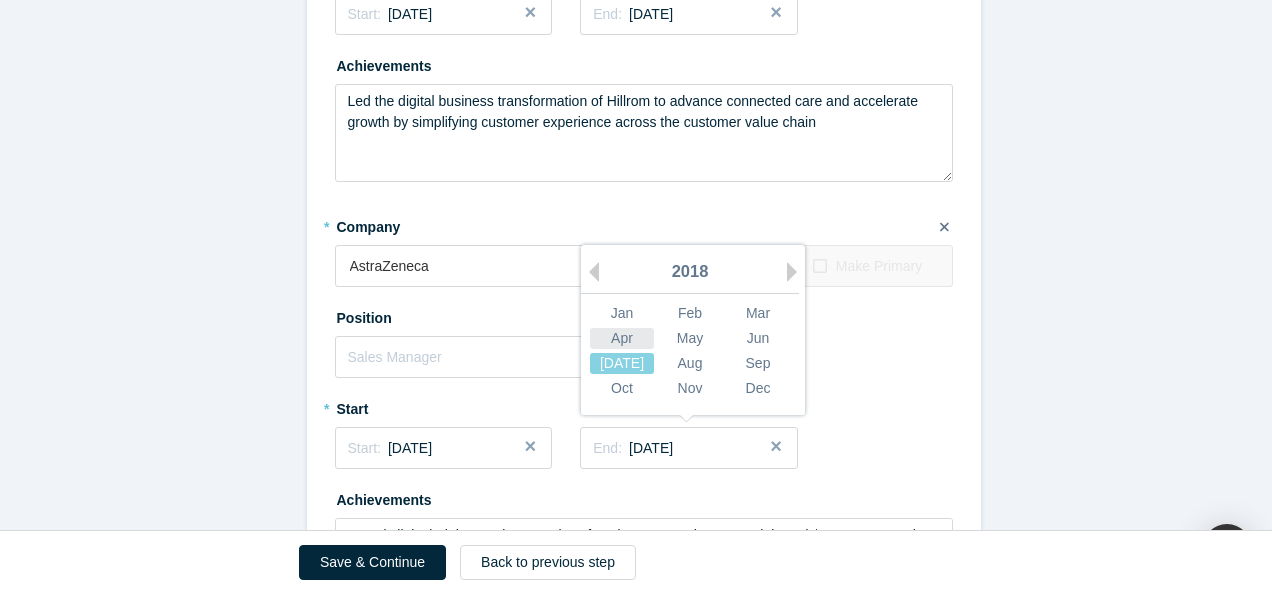 click on "Apr" at bounding box center [622, 338] 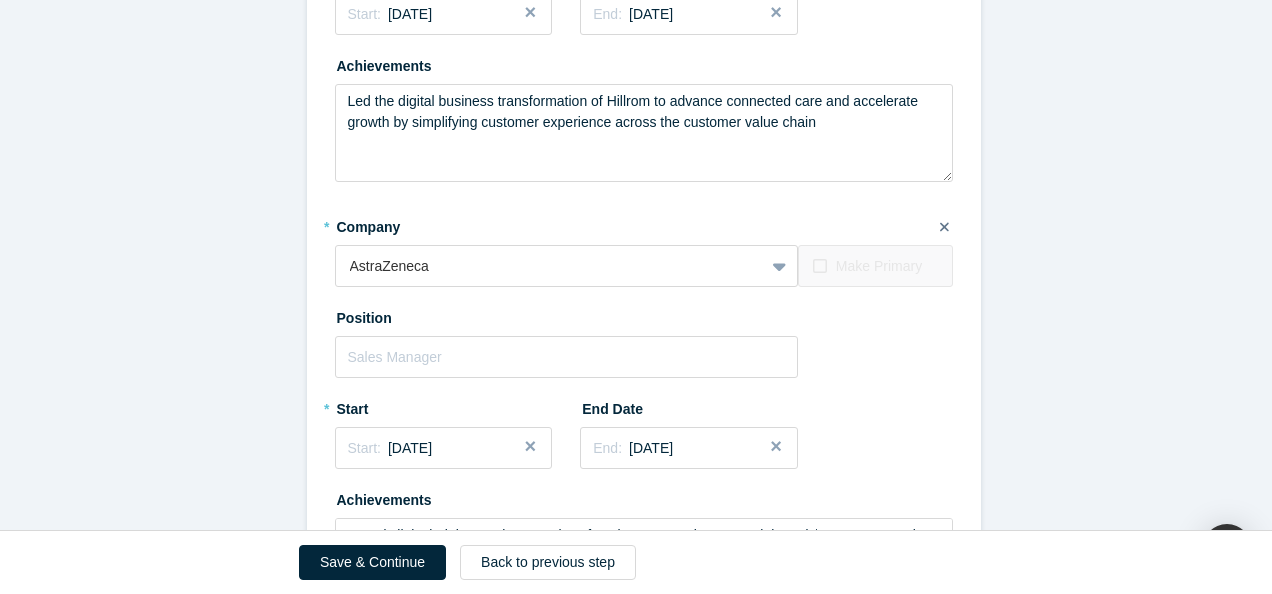 click on "Achievements   * What are your top 3-5 professional achievements? 1. Led upstream marketing and product management functions and launched more than 30 innovative products across 100 countries for highly regulated medical devices and life sciences customers.  2. Led digital strategy and enterprise business process transformation across a company's value chain at GE Healthcare, AstraZeneca, and Hillrom, and managed diverse functions including product management, operations and clinical trial services 3. Started an impact-focused business focused on innovation in aging and longevity - marketplace connecting highly experienced professionals in retirement transition to sustain their purpose and wellbeing by supporting businesses at all stages. * What are your top areas or industries of expertise? Clinical Trials Medical Devices Innovation Strategy Product Design Product Management Enterprise Software Business Processes and Programs Business Transformation Interests     * Mentor Angel Investor Strategic Investor *" at bounding box center (643, -115) 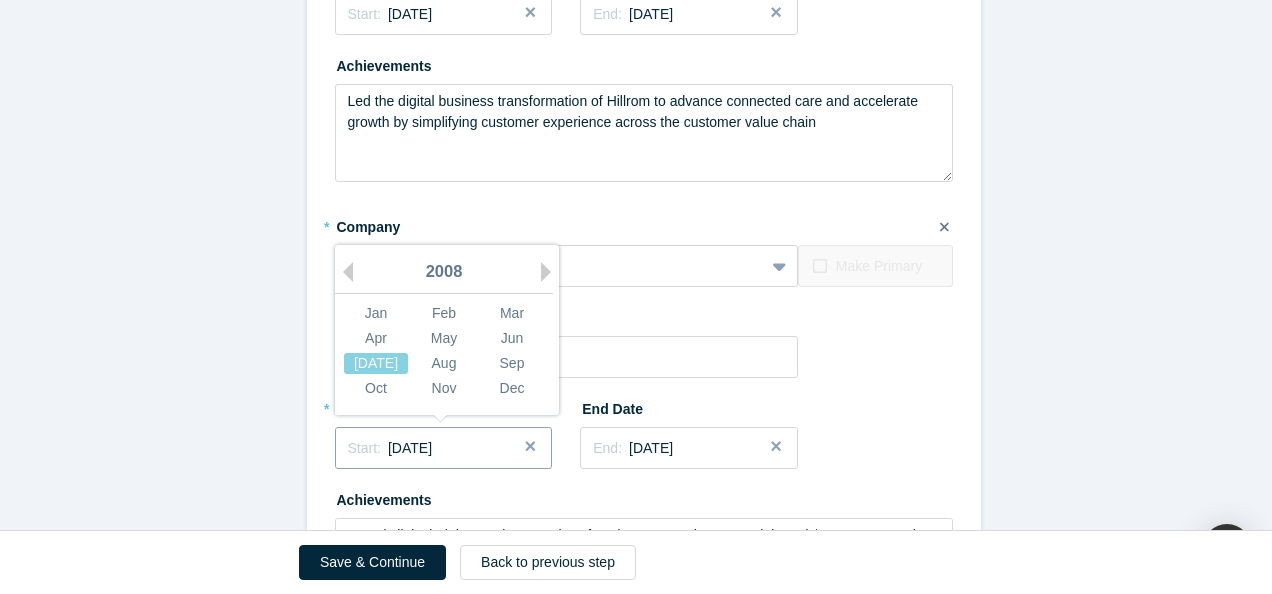 click on "Start: [DATE]" at bounding box center [444, 448] 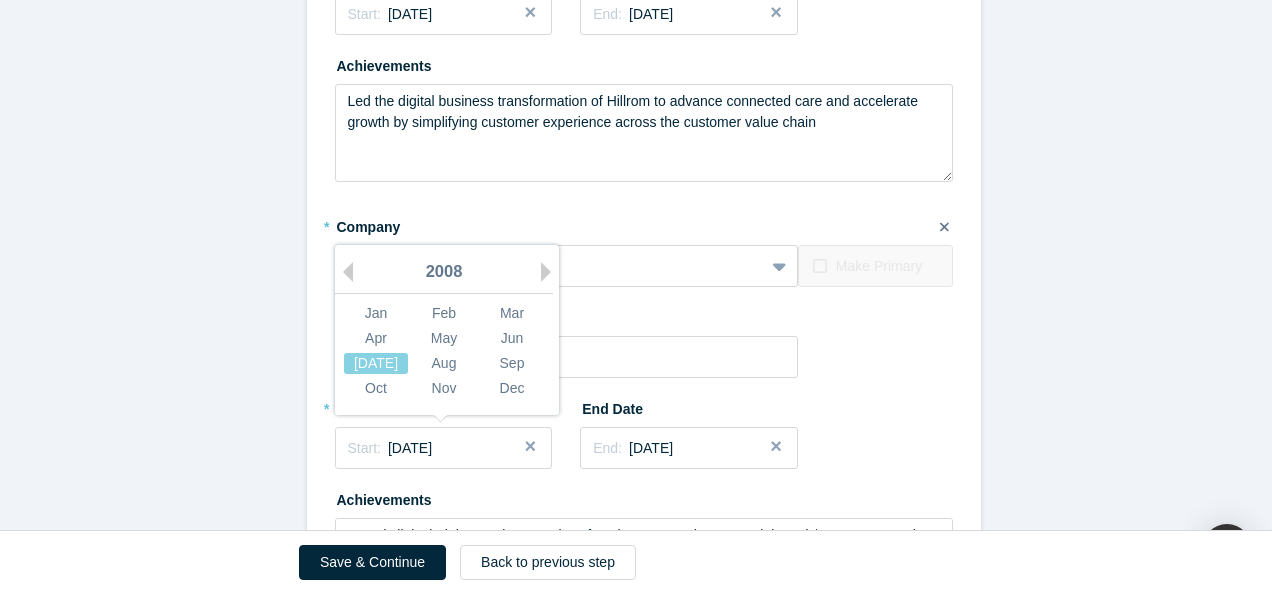 click on "2008" at bounding box center [444, 273] 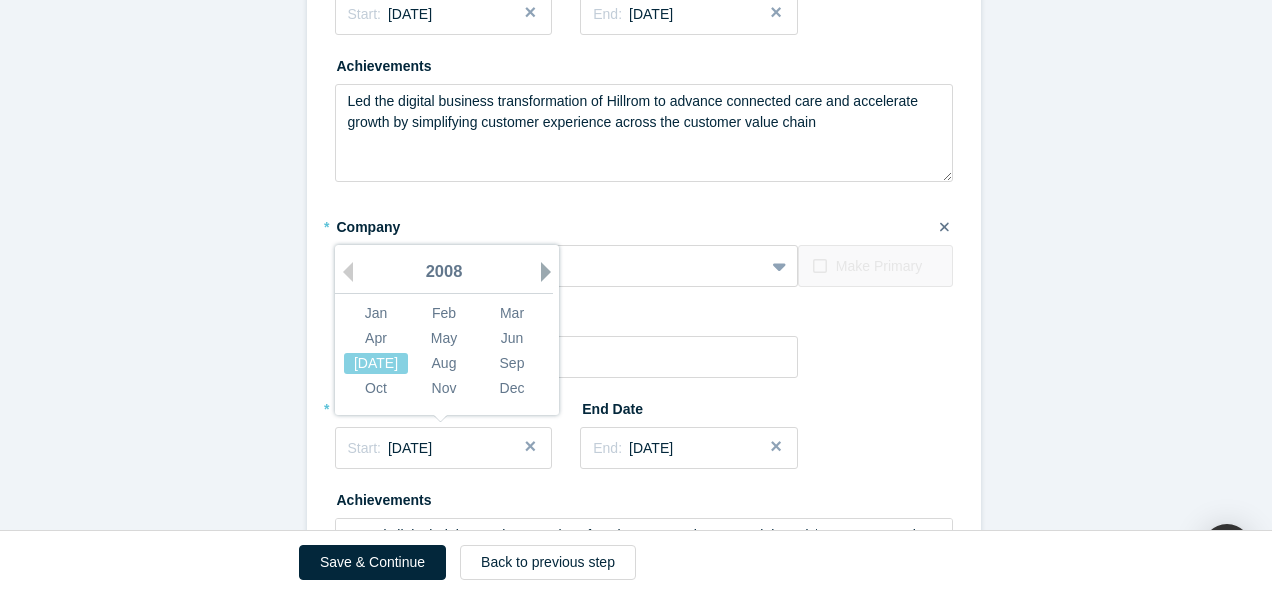 click on "Next Year" at bounding box center [551, 272] 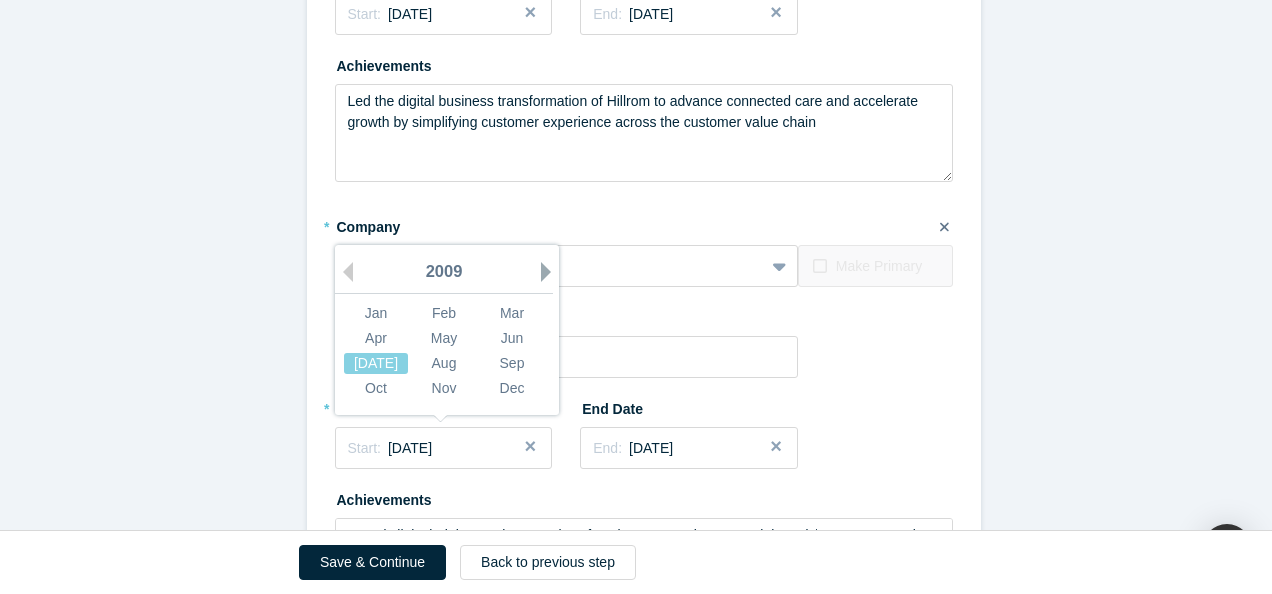 click on "Next Year" at bounding box center (551, 272) 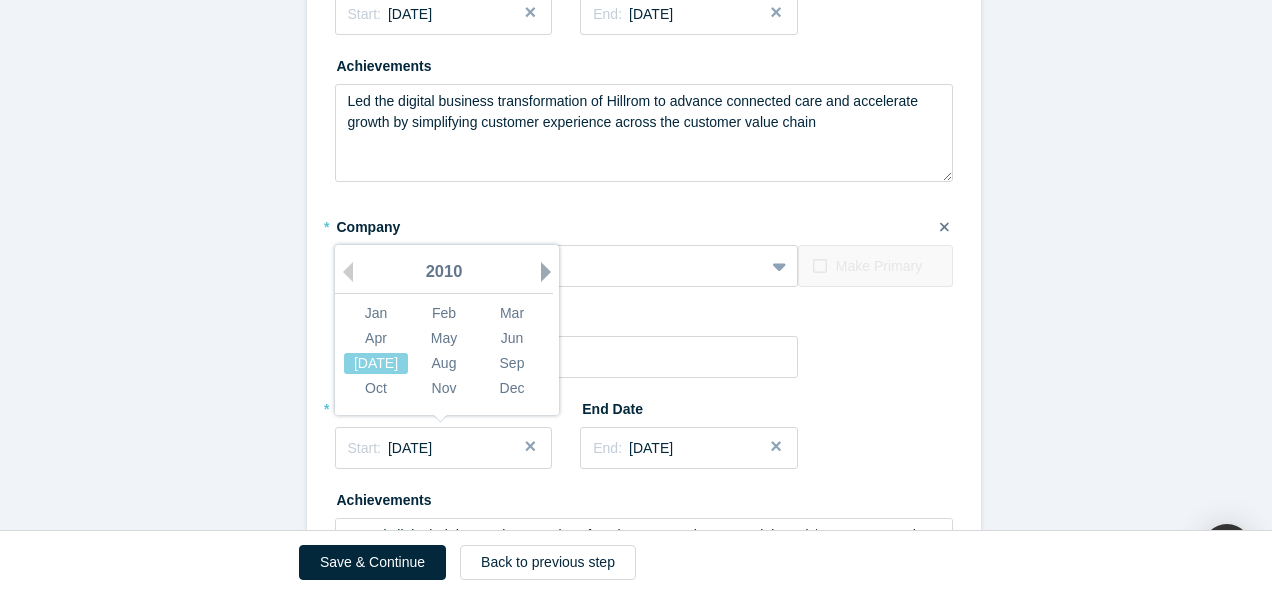 click on "Next Year" at bounding box center [551, 272] 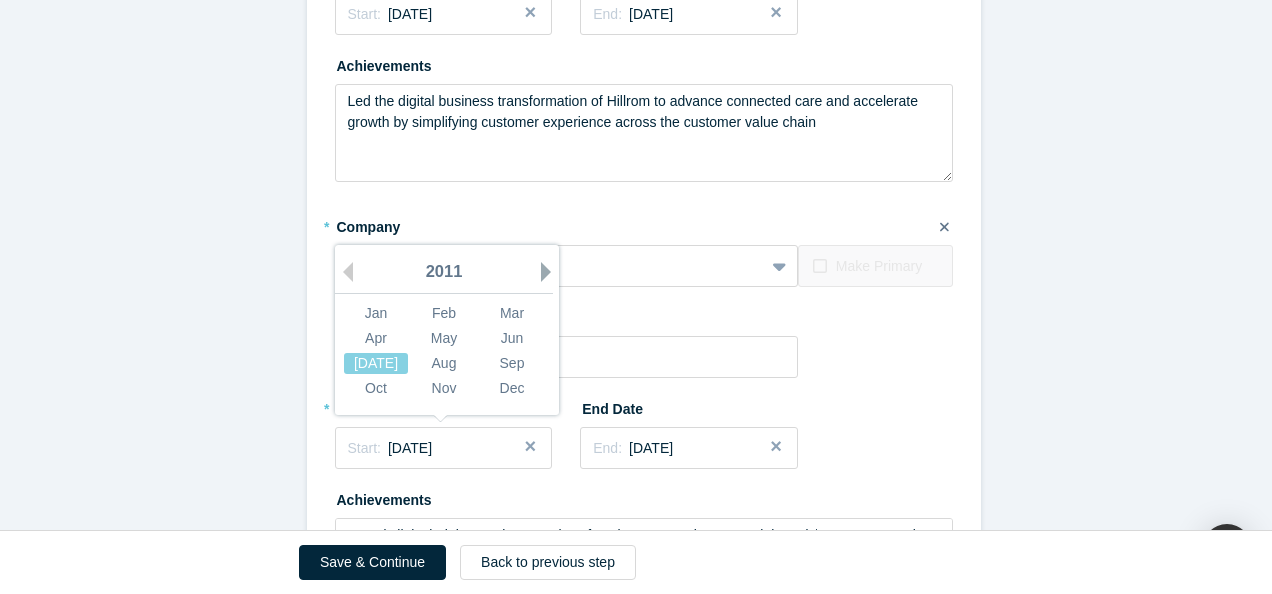click on "Next Year" at bounding box center [551, 272] 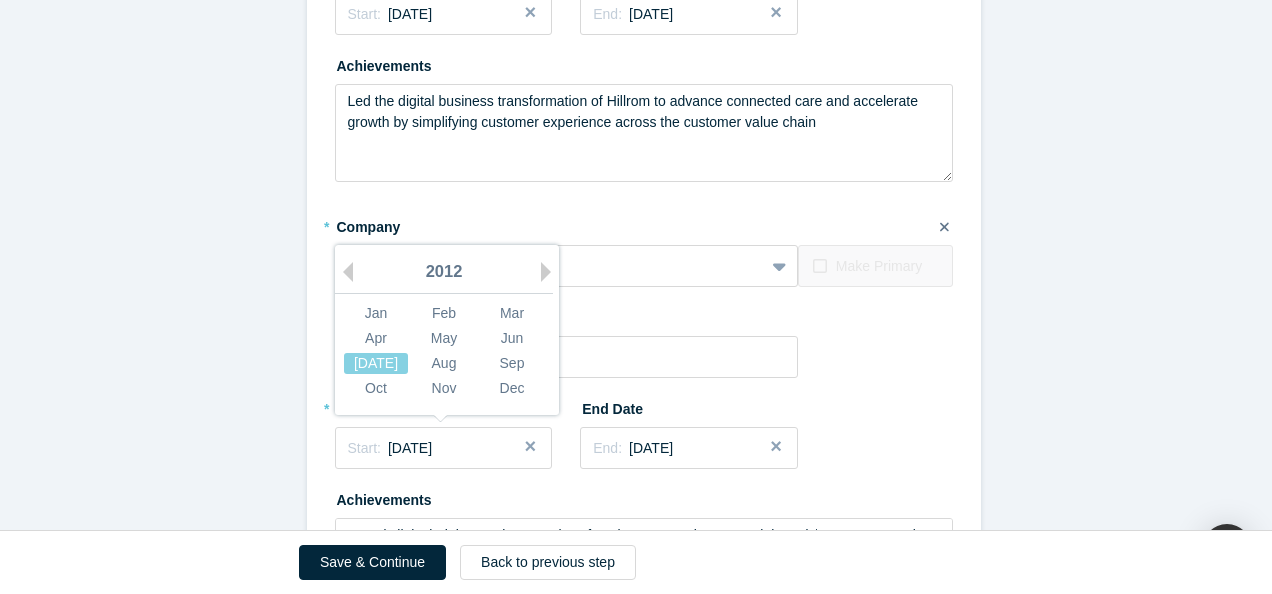 click on "Achievements   * What are your top 3-5 professional achievements? 1. Led upstream marketing and product management functions and launched more than 30 innovative products across 100 countries for highly regulated medical devices and life sciences customers.  2. Led digital strategy and enterprise business process transformation across a company's value chain at GE Healthcare, AstraZeneca, and Hillrom, and managed diverse functions including product management, operations and clinical trial services 3. Started an impact-focused business focused on innovation in aging and longevity - marketplace connecting highly experienced professionals in retirement transition to sustain their purpose and wellbeing by supporting businesses at all stages. * What are your top areas or industries of expertise? Clinical Trials Medical Devices Innovation Strategy Product Design Product Management Enterprise Software Business Processes and Programs Business Transformation Interests     * Mentor Angel Investor Strategic Investor *" at bounding box center [643, -115] 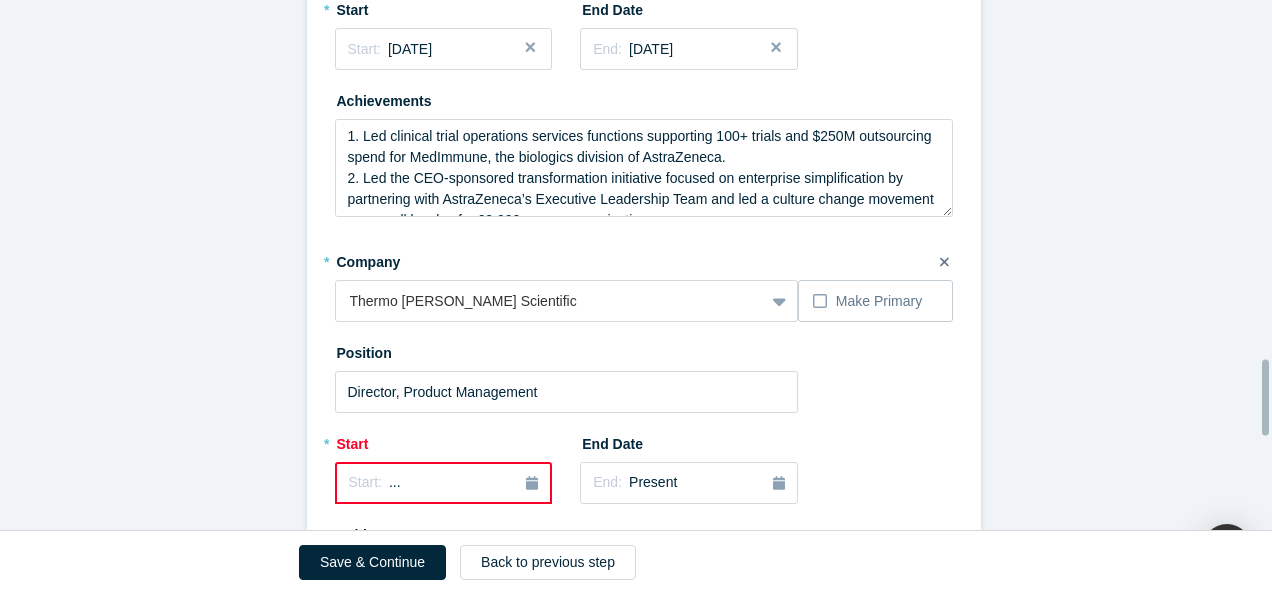 scroll, scrollTop: 2700, scrollLeft: 0, axis: vertical 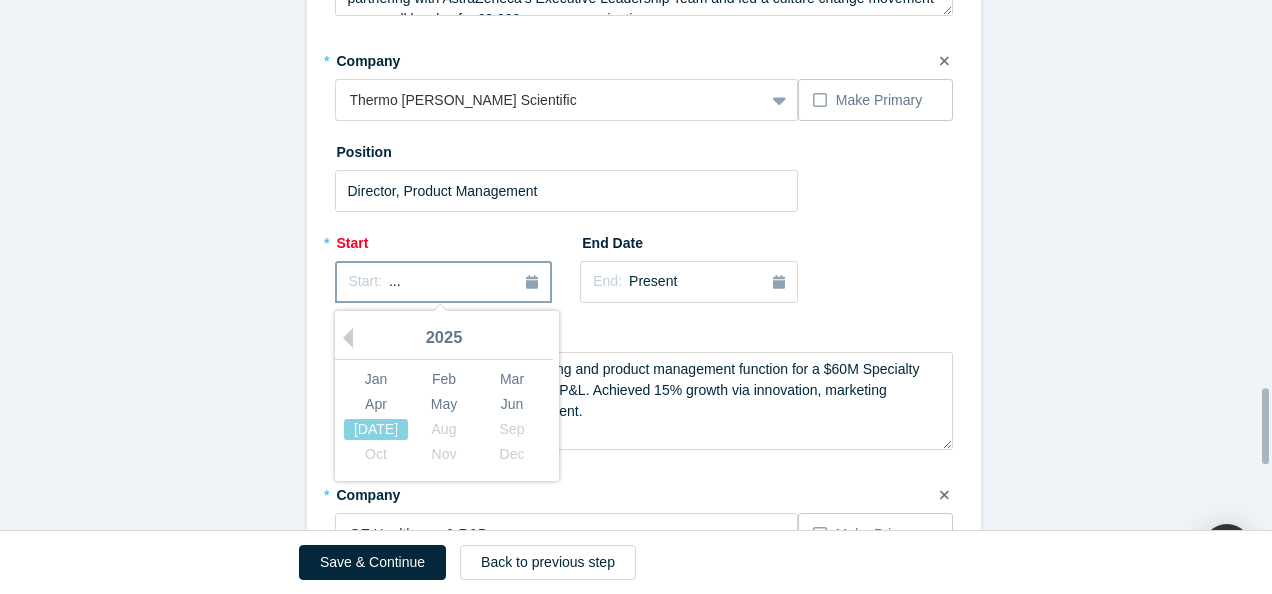 click 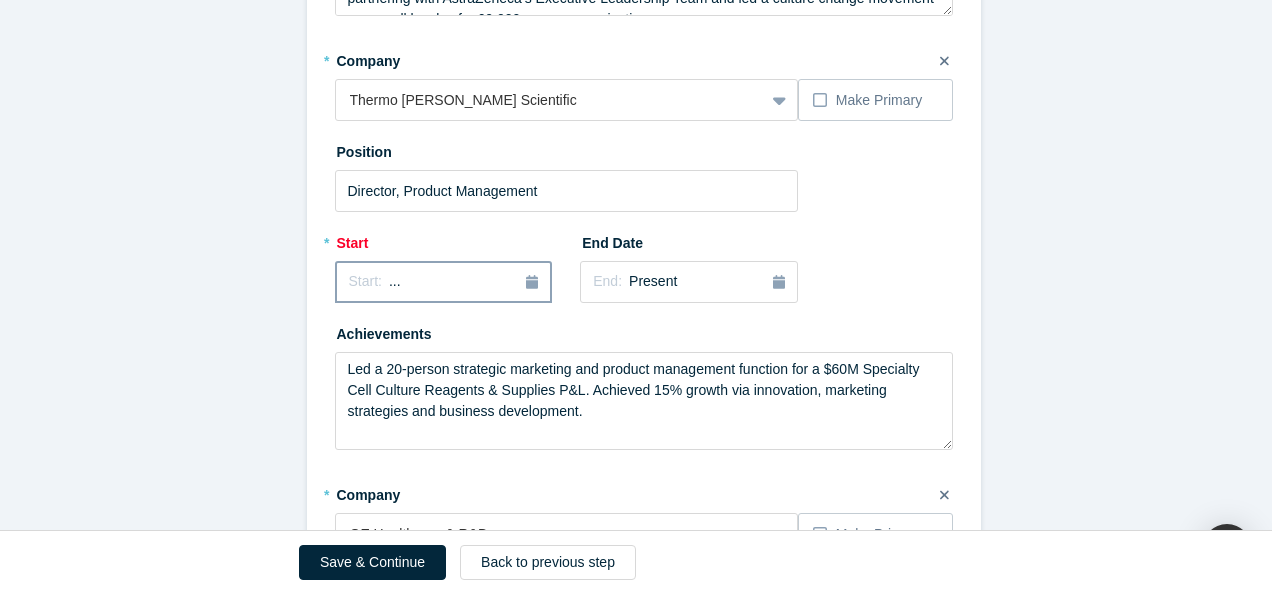 click on "..." at bounding box center (395, 281) 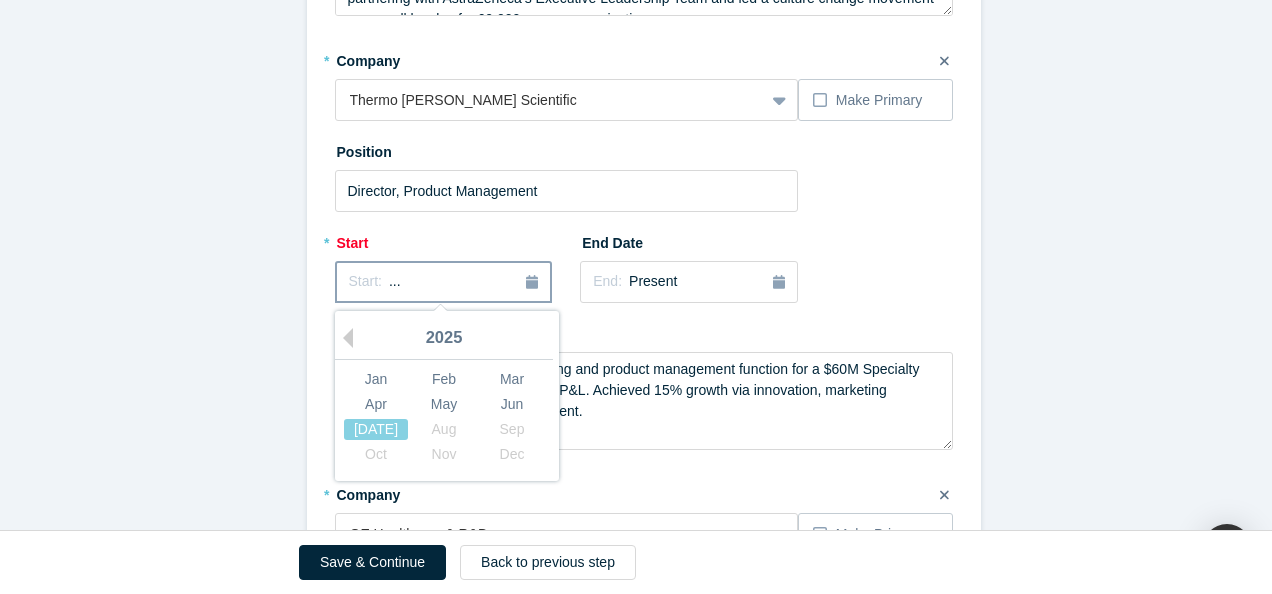 type 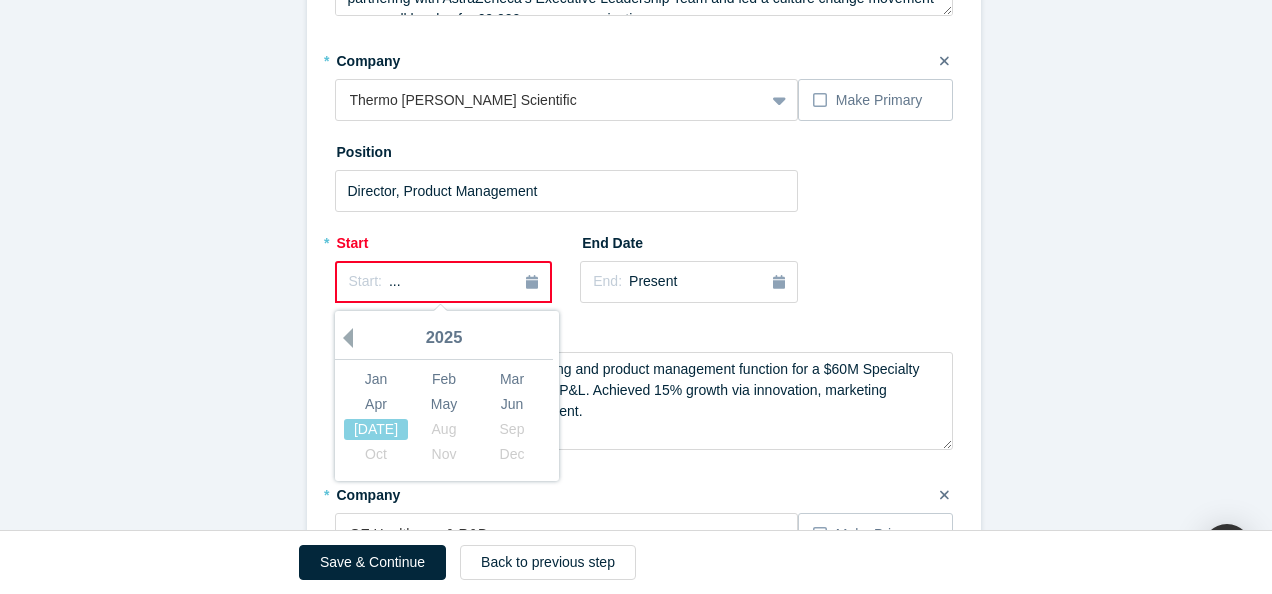 click on "Previous Year" at bounding box center (343, 338) 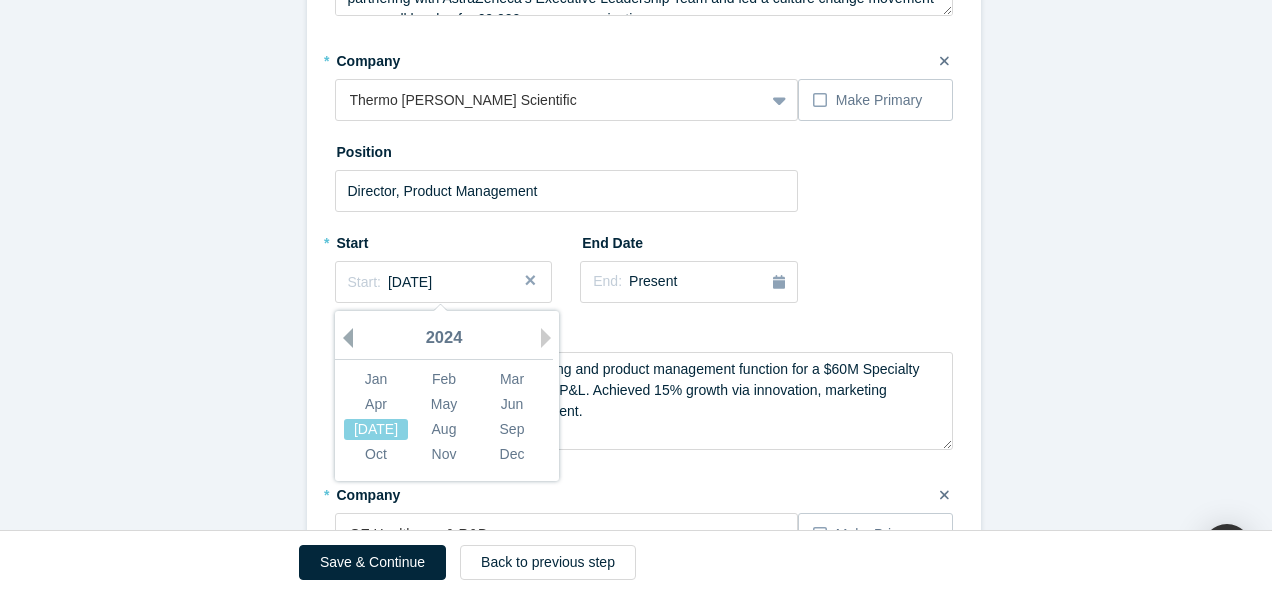 click on "Previous Year" at bounding box center [343, 338] 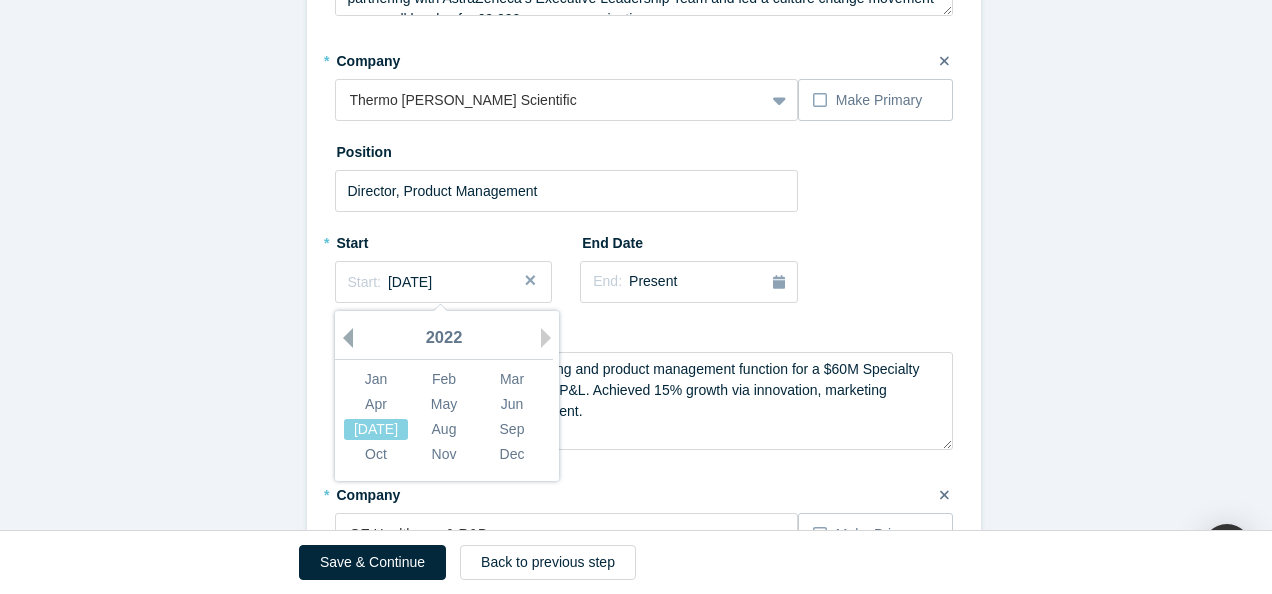 click on "Previous Year" at bounding box center (343, 338) 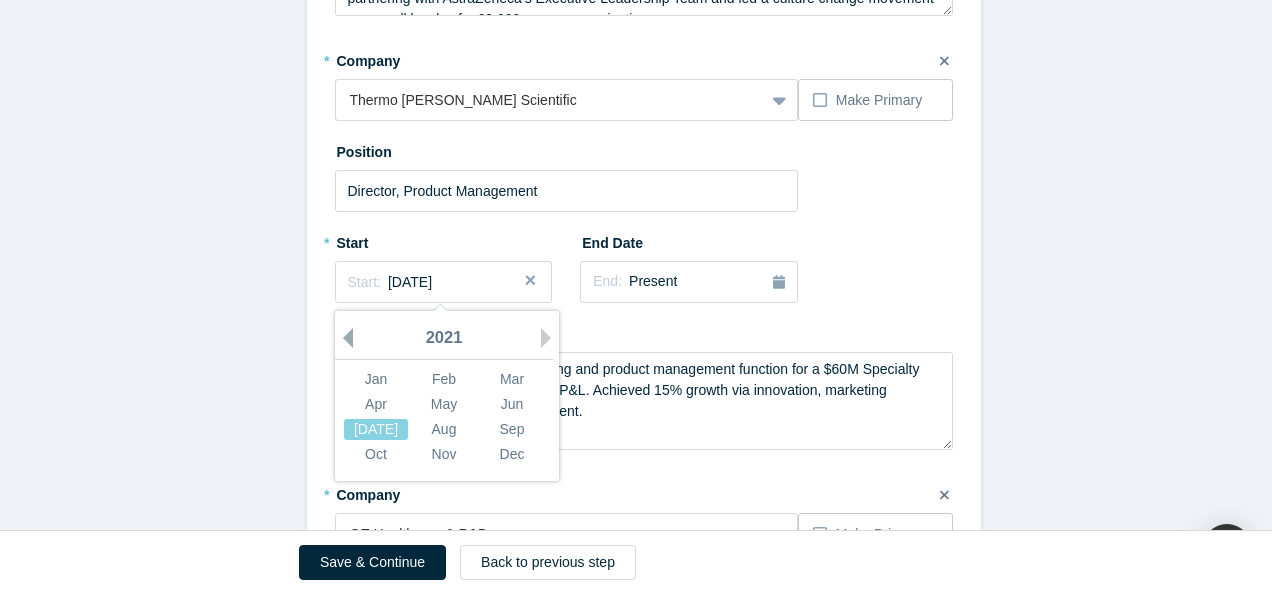click on "Previous Year" at bounding box center [343, 338] 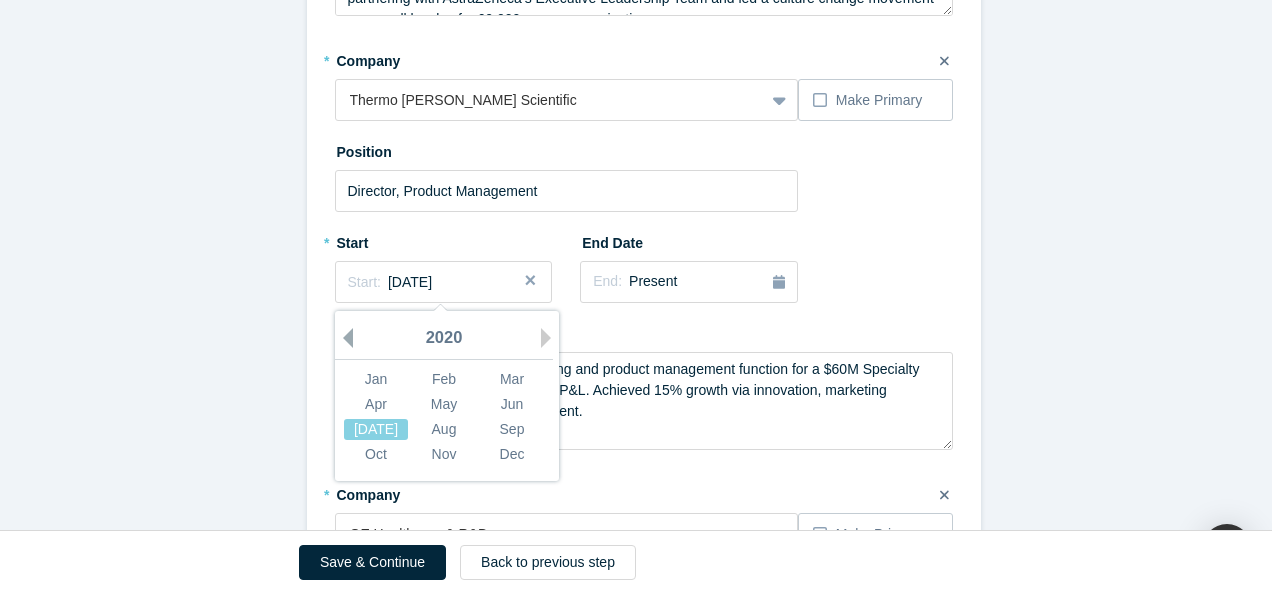 click on "Previous Year" at bounding box center [343, 338] 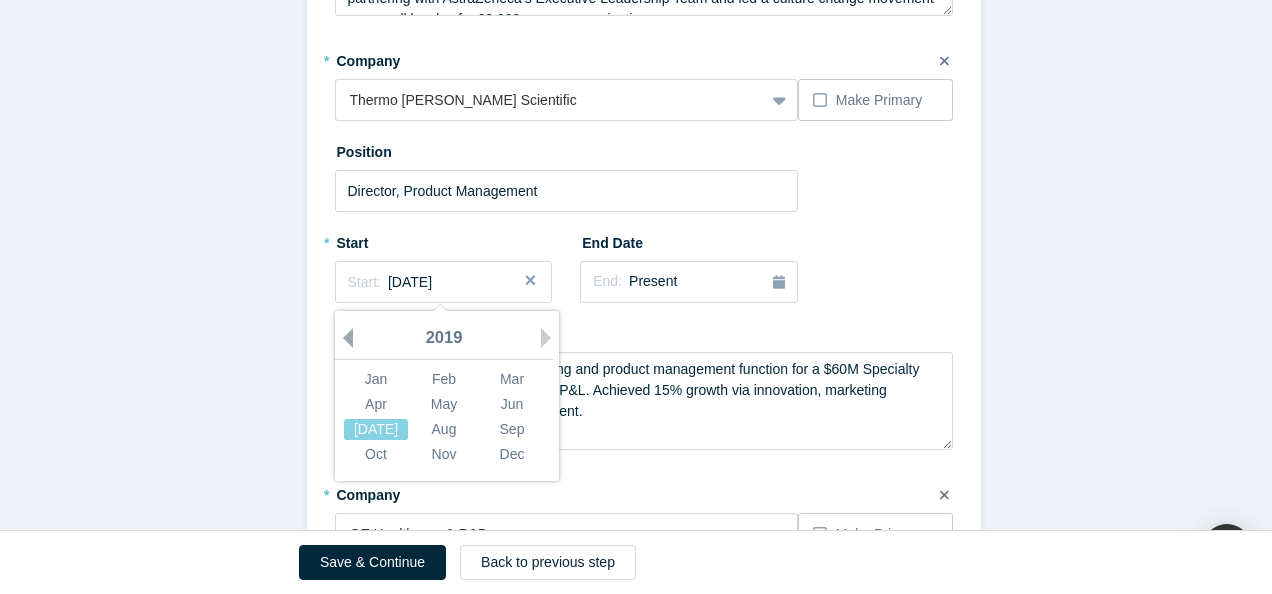 click on "Previous Year" at bounding box center (343, 338) 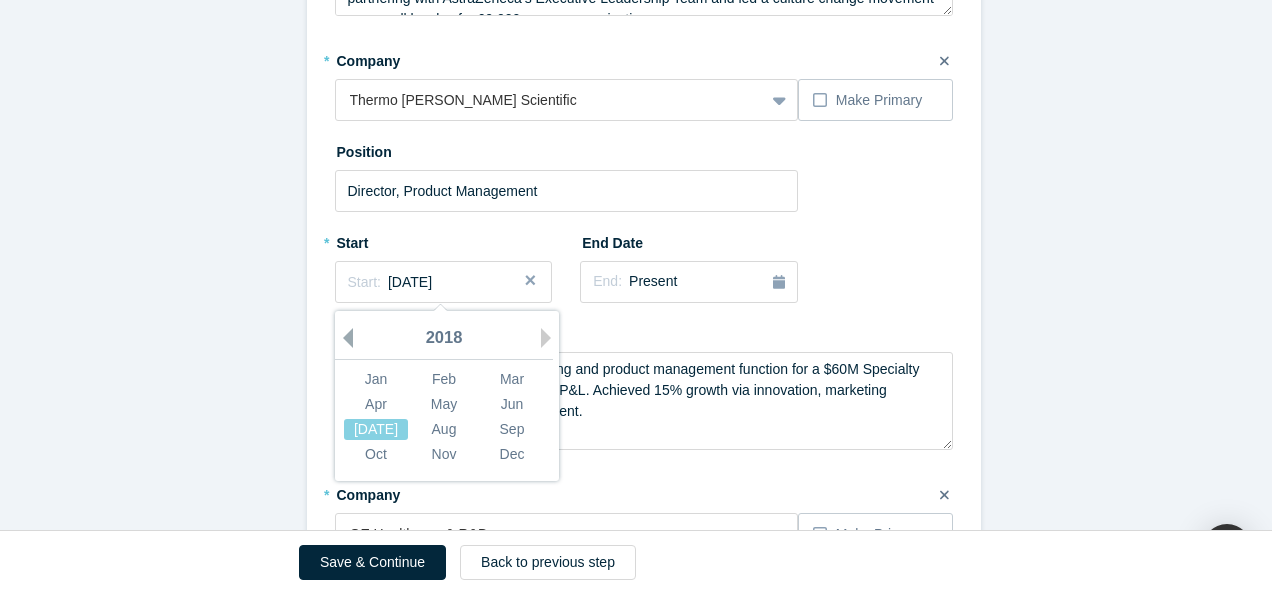 click on "Previous Year" at bounding box center (343, 338) 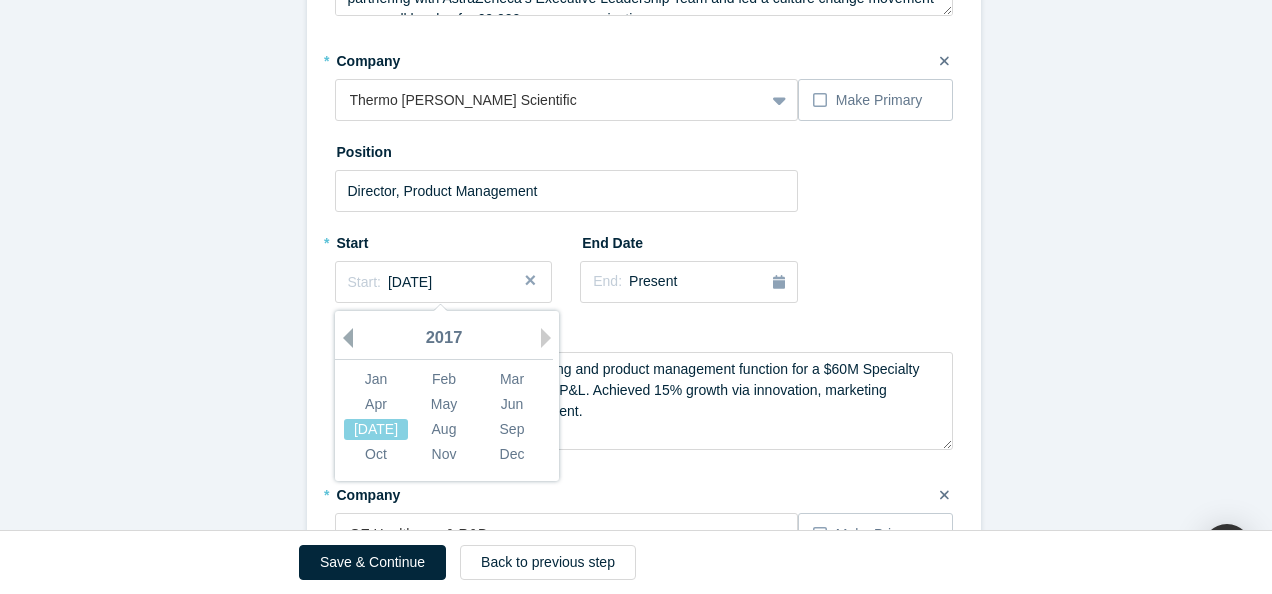 click on "Previous Year" at bounding box center [343, 338] 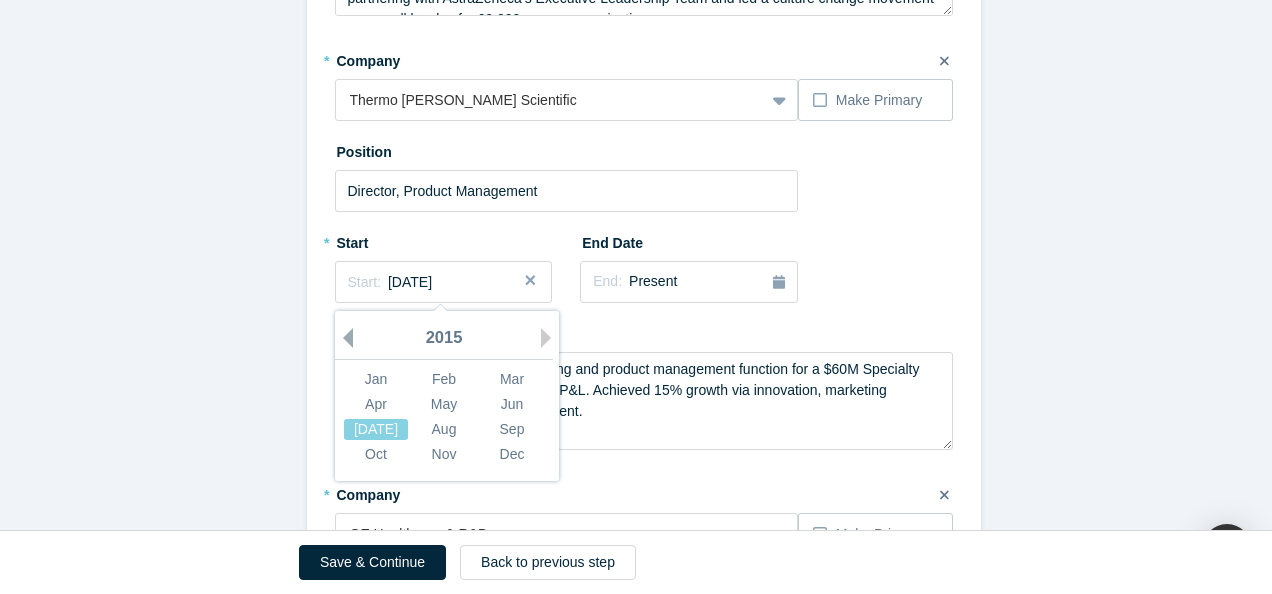 click on "Previous Year" at bounding box center [343, 338] 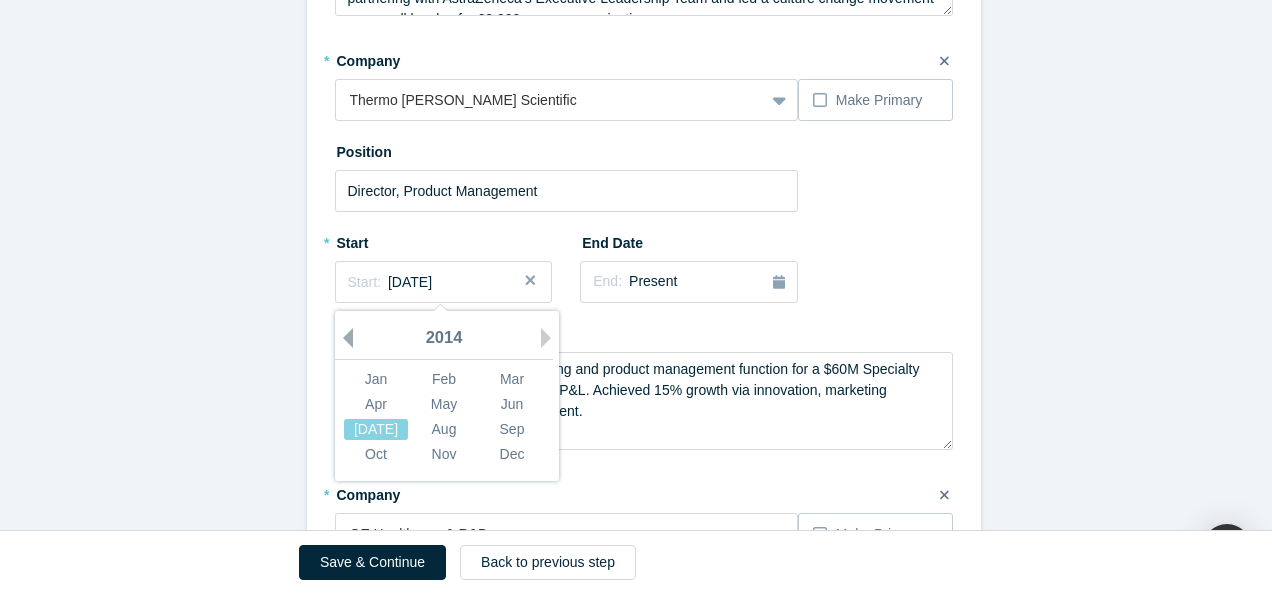 click on "Previous Year" at bounding box center (343, 338) 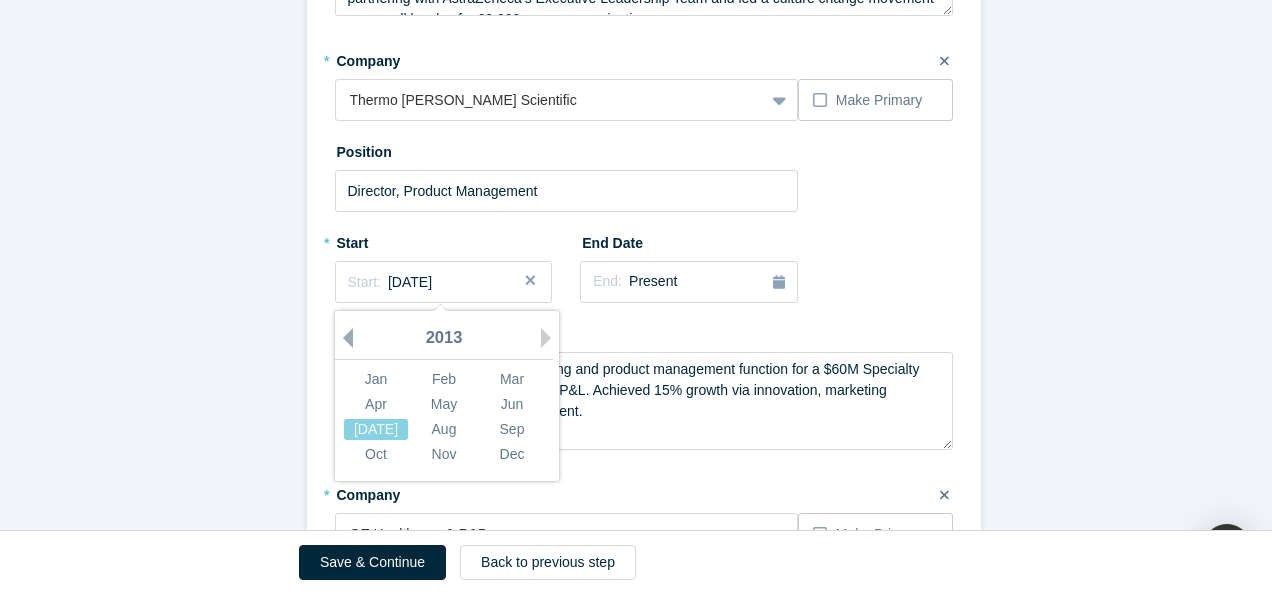 click on "Previous Year" at bounding box center (343, 338) 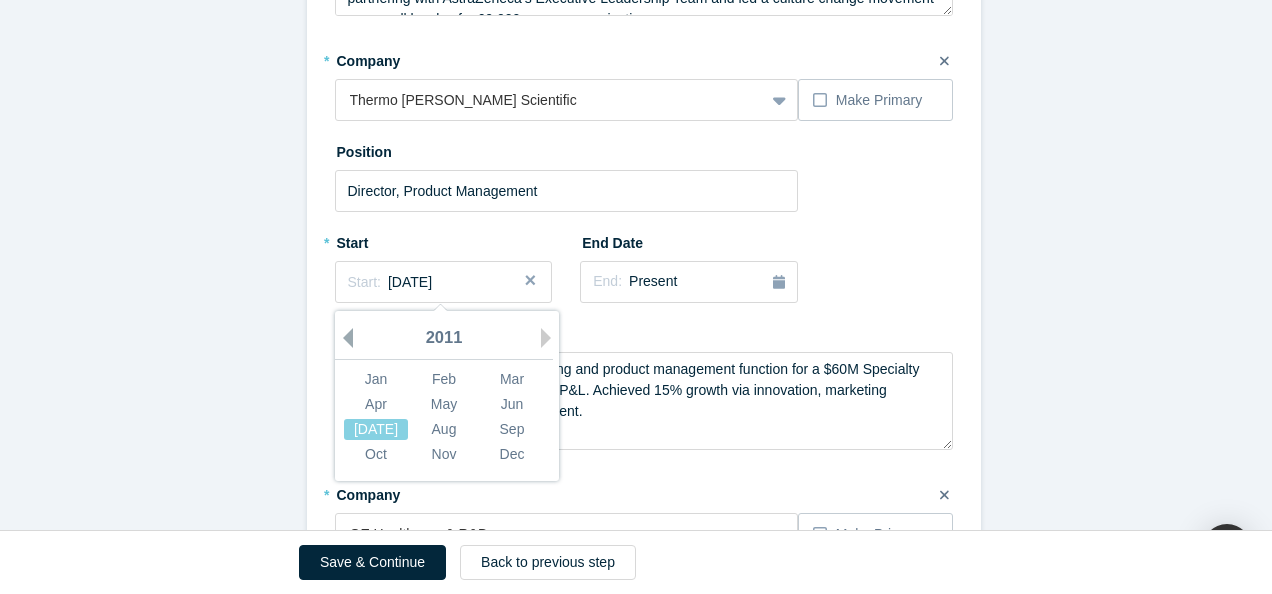 click on "Previous Year" at bounding box center (343, 338) 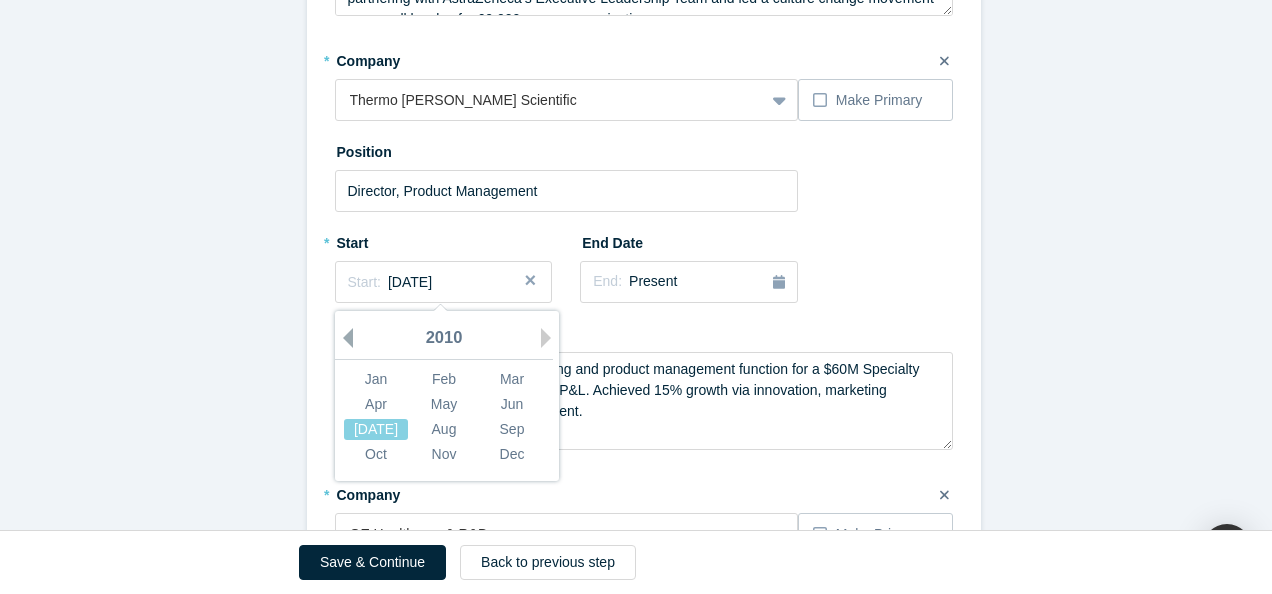 click on "Previous Year" at bounding box center (343, 338) 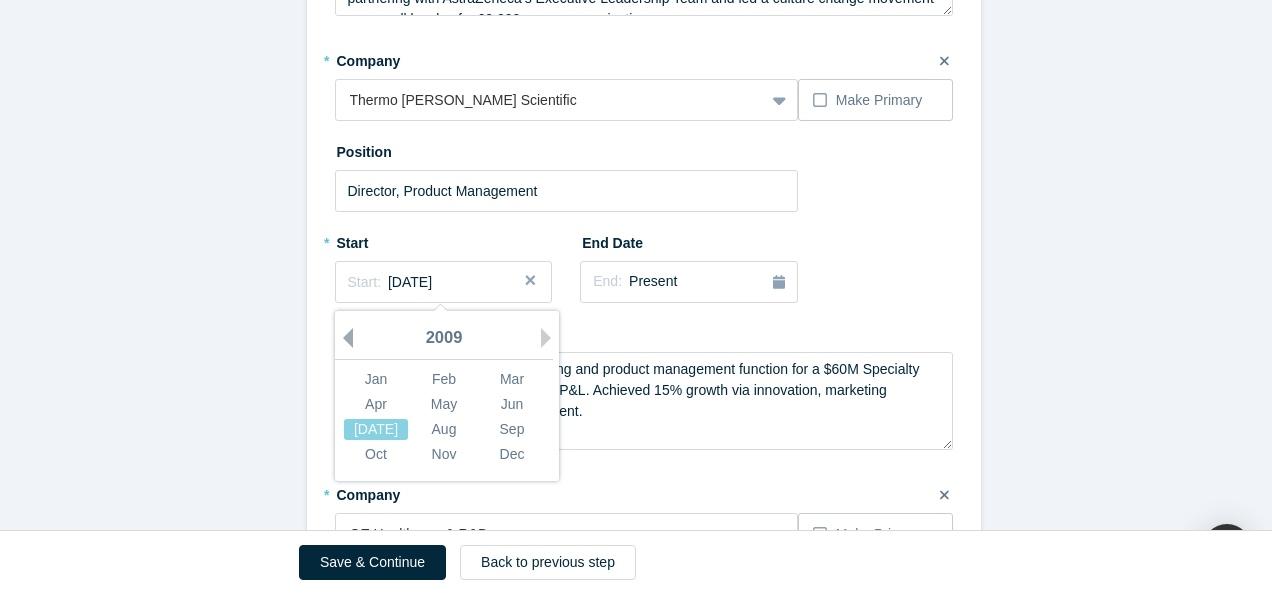 click on "Previous Year" at bounding box center (343, 338) 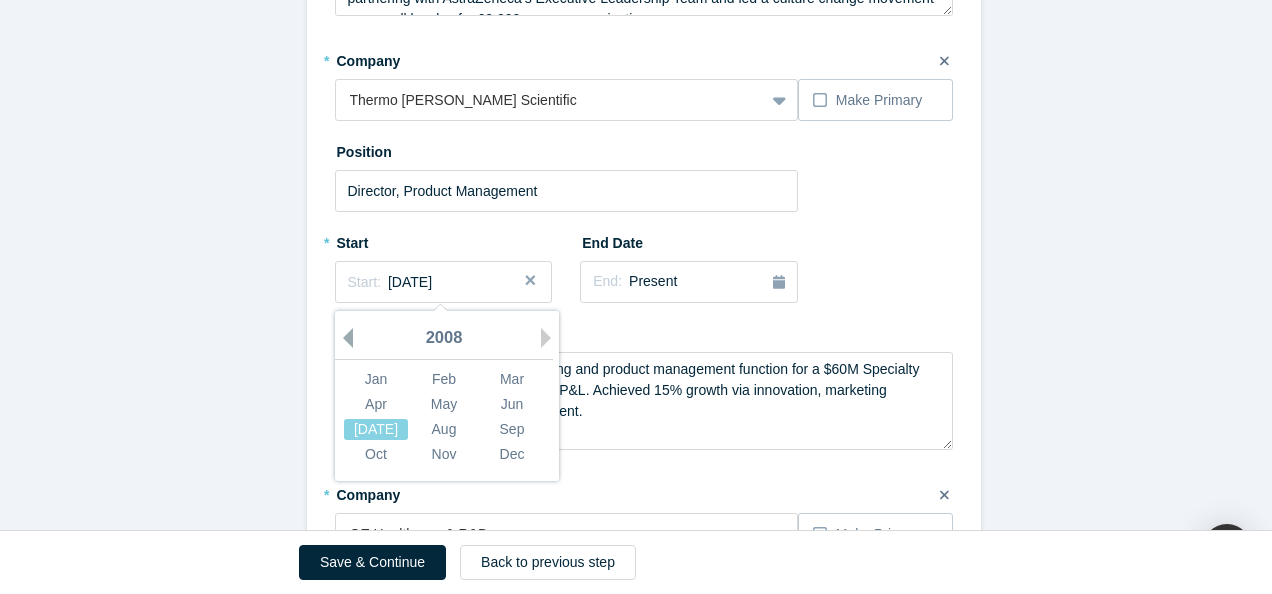 click on "Previous Year" at bounding box center (343, 338) 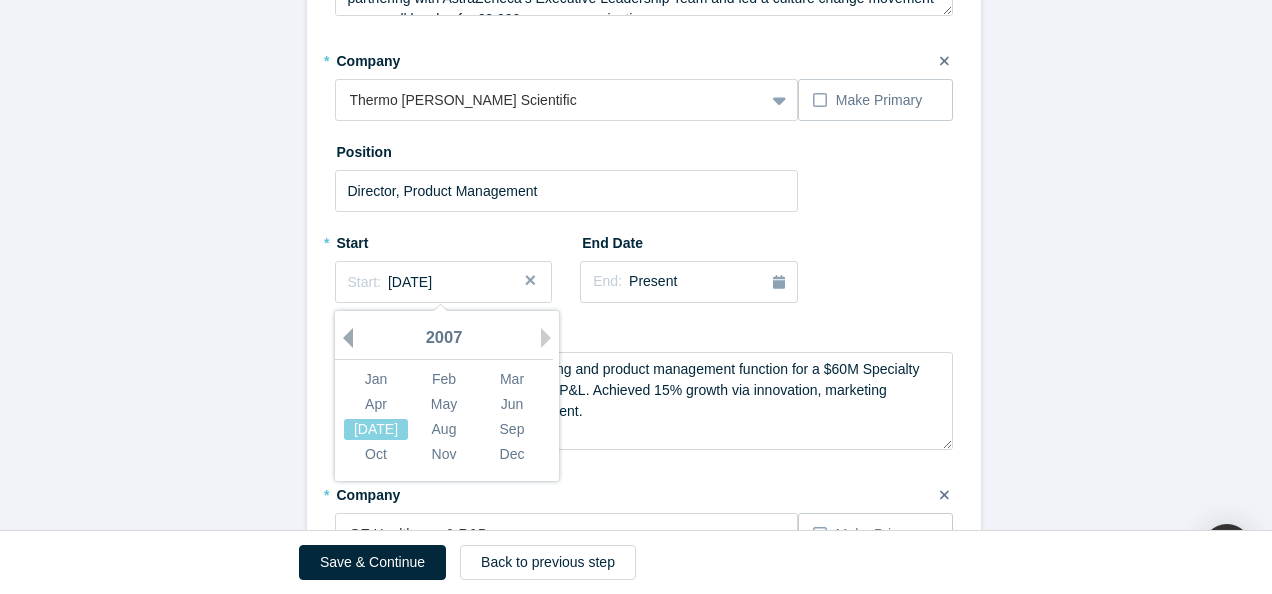click on "Previous Year" at bounding box center [343, 338] 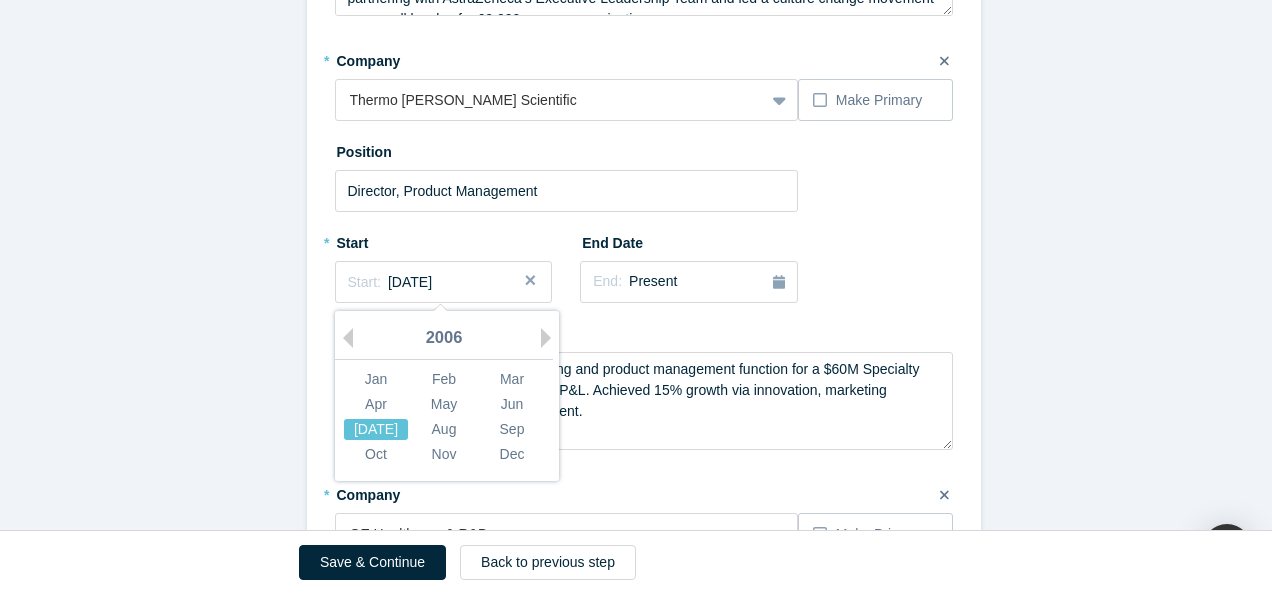 click on "[DATE]" at bounding box center (376, 429) 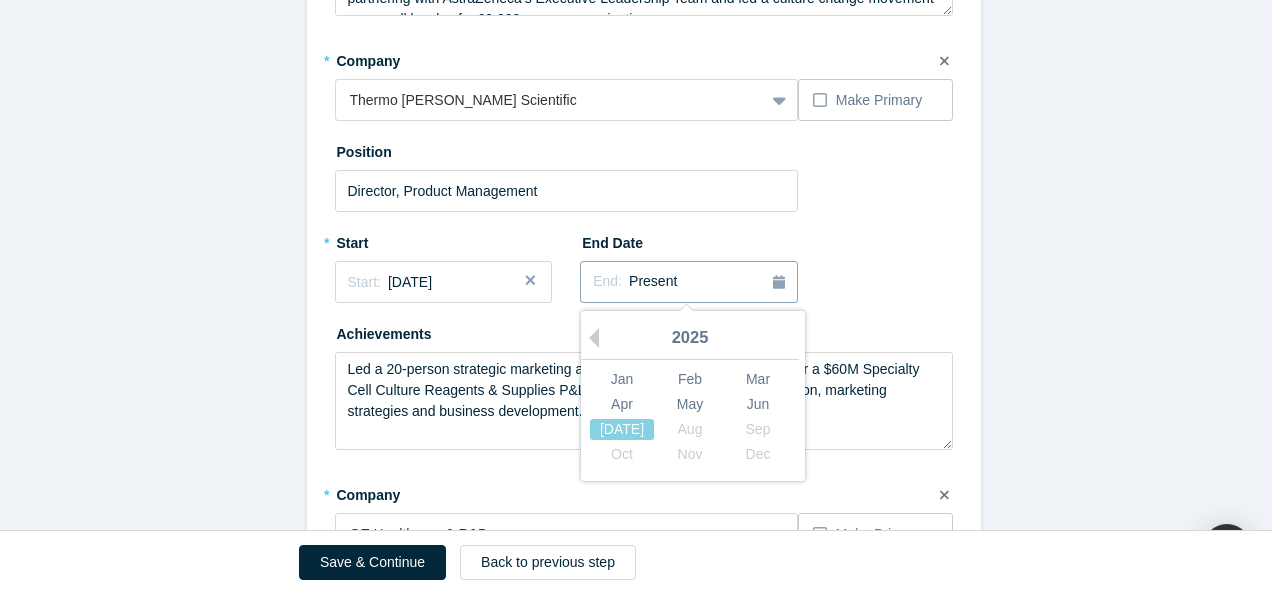 click 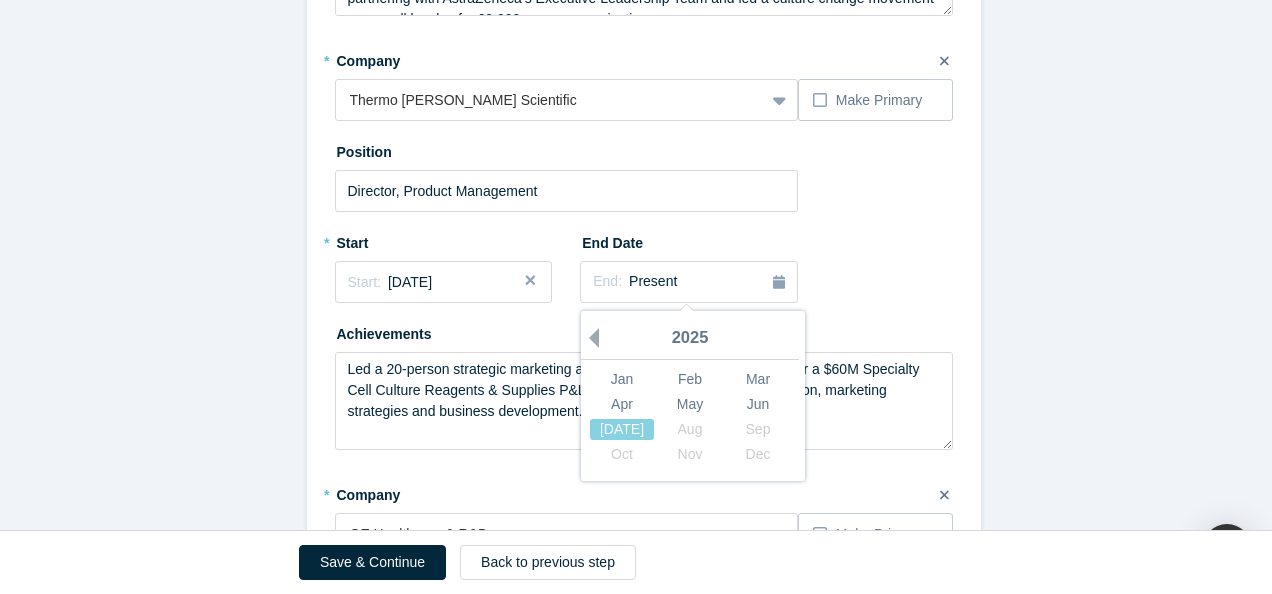 click on "Previous Year" at bounding box center (589, 338) 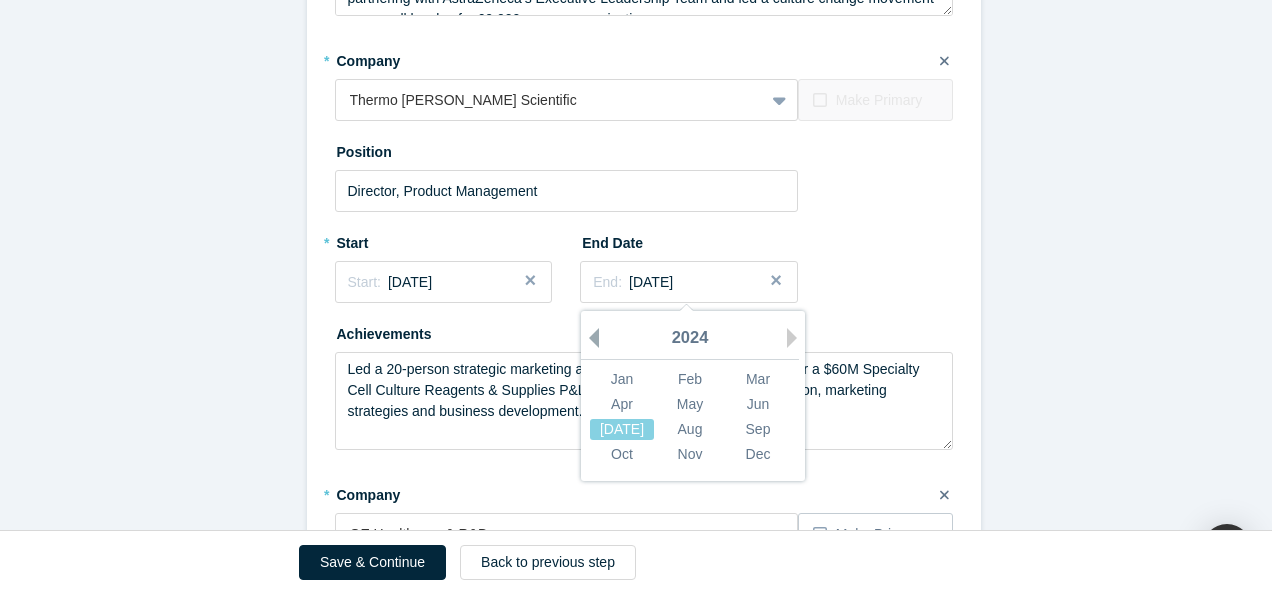 click on "Previous Year" at bounding box center (589, 338) 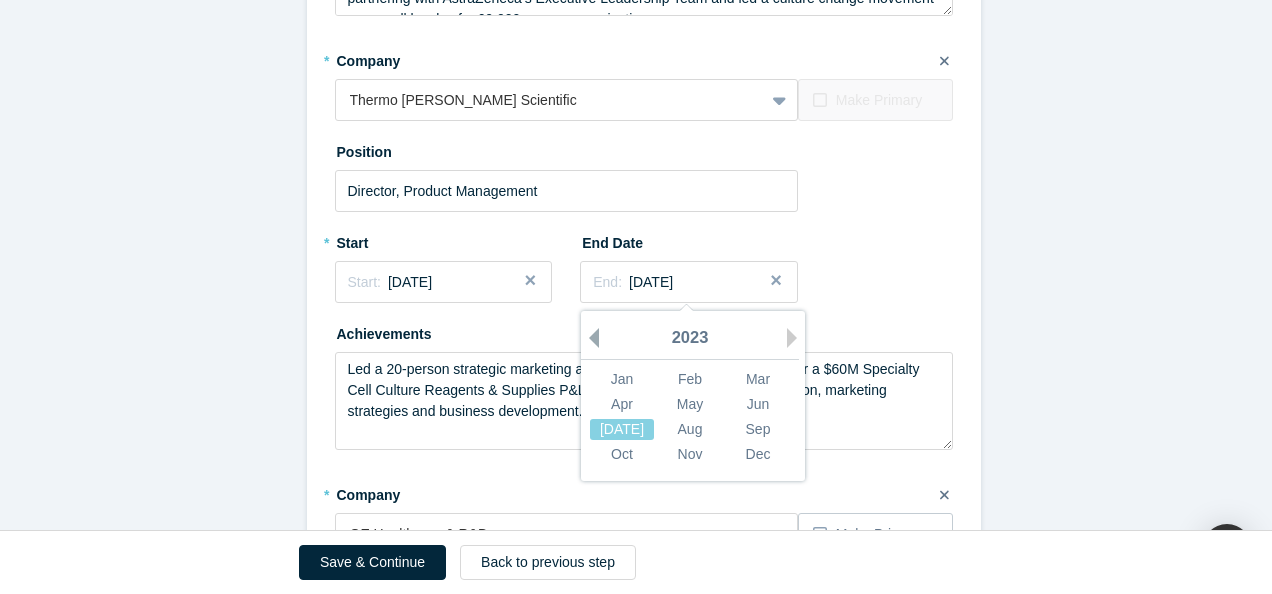 click on "Previous Year" at bounding box center (589, 338) 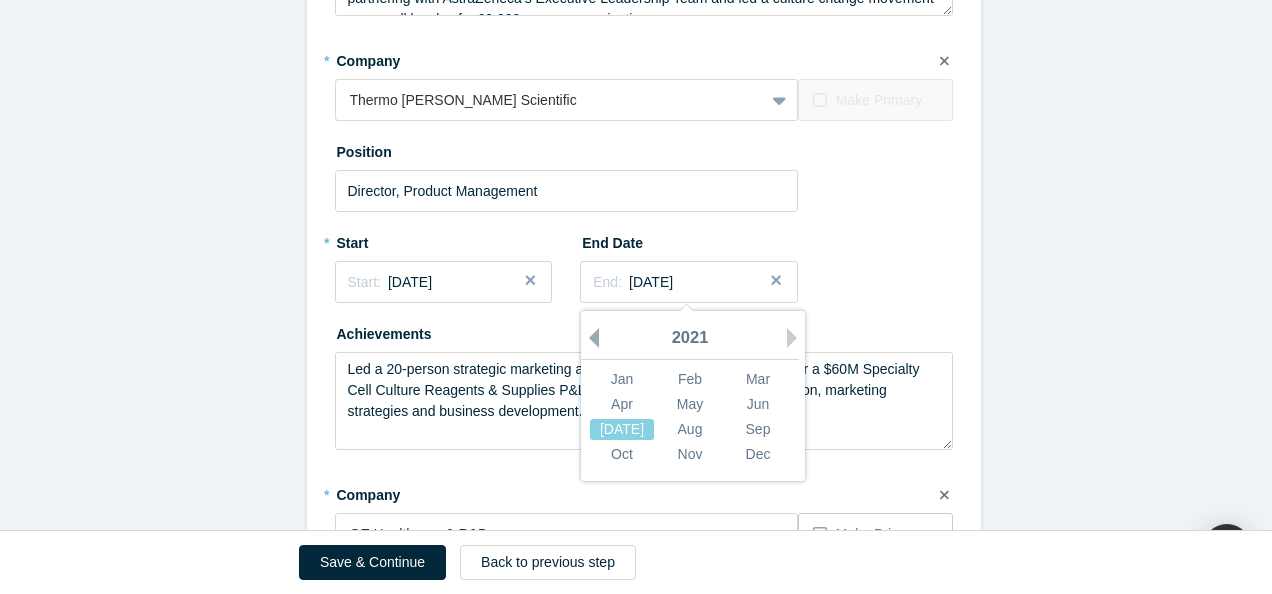 click on "Previous Year" at bounding box center [589, 338] 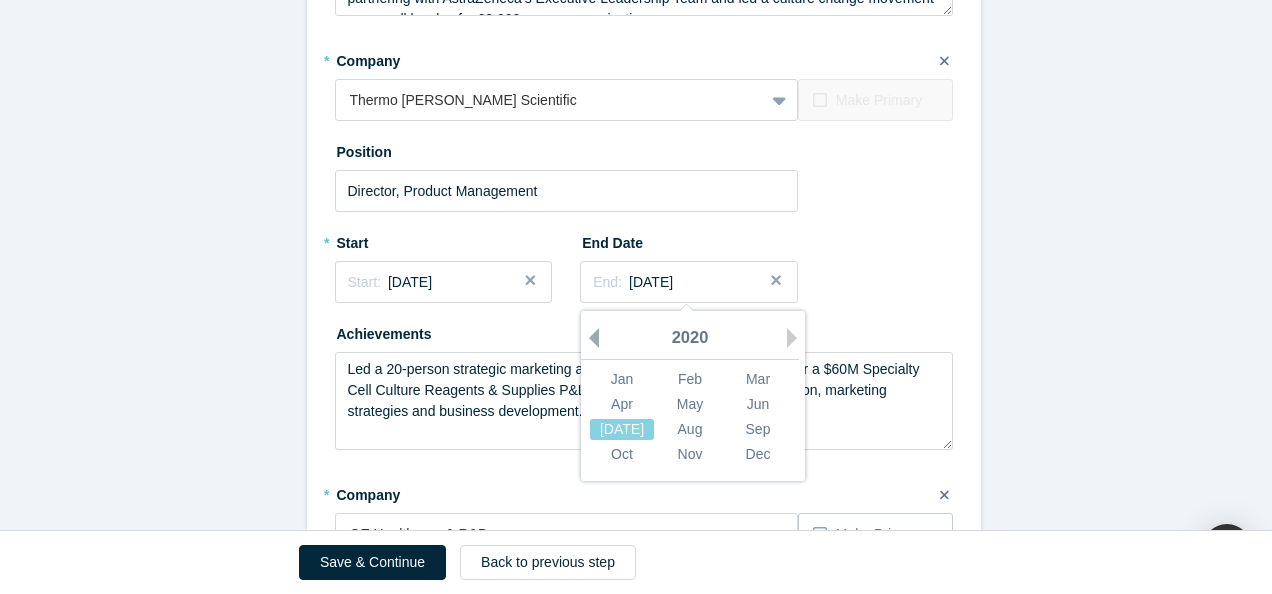 click on "Previous Year" at bounding box center (589, 338) 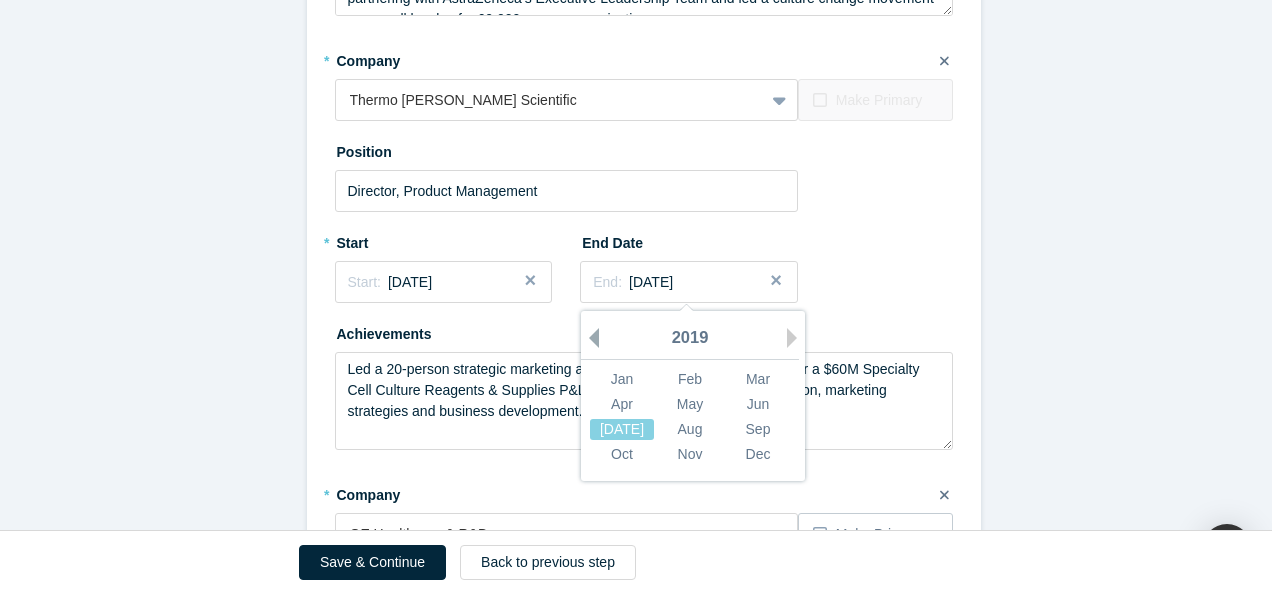 click on "Previous Year" at bounding box center (589, 338) 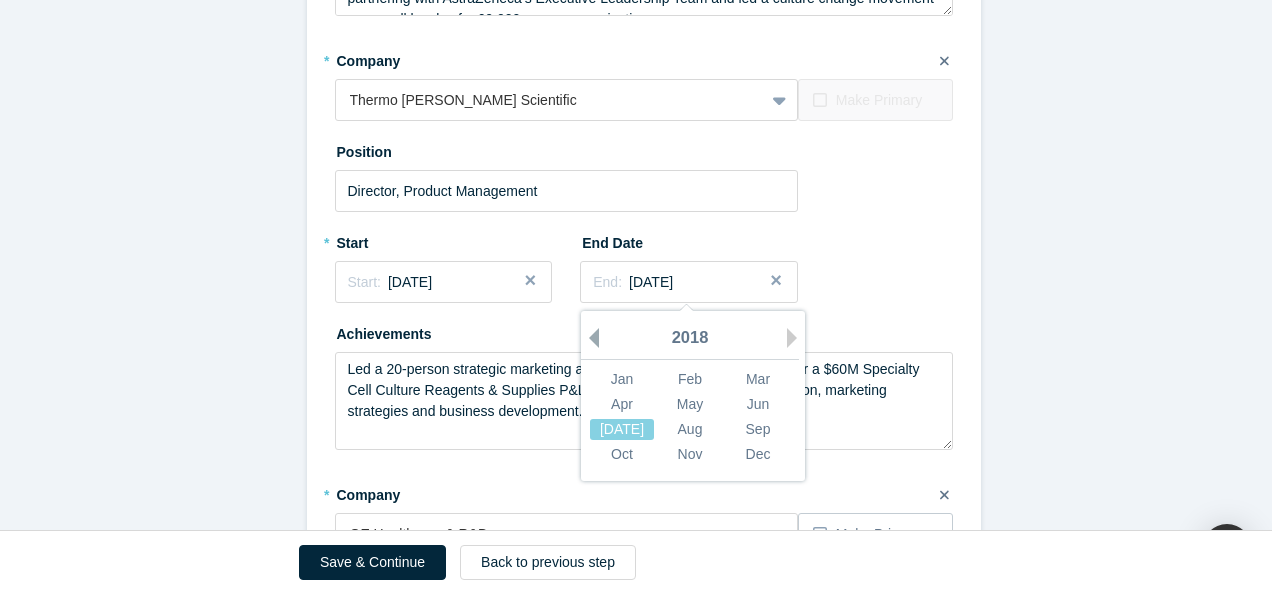 click on "Previous Year" at bounding box center [589, 338] 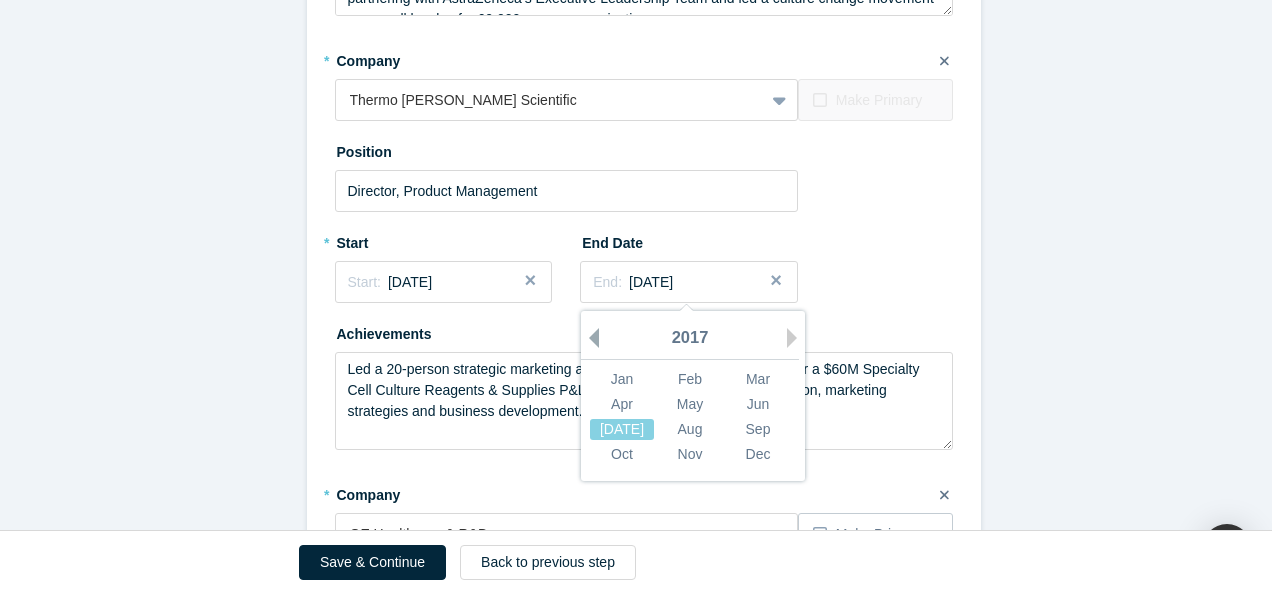 click on "Previous Year" at bounding box center (589, 338) 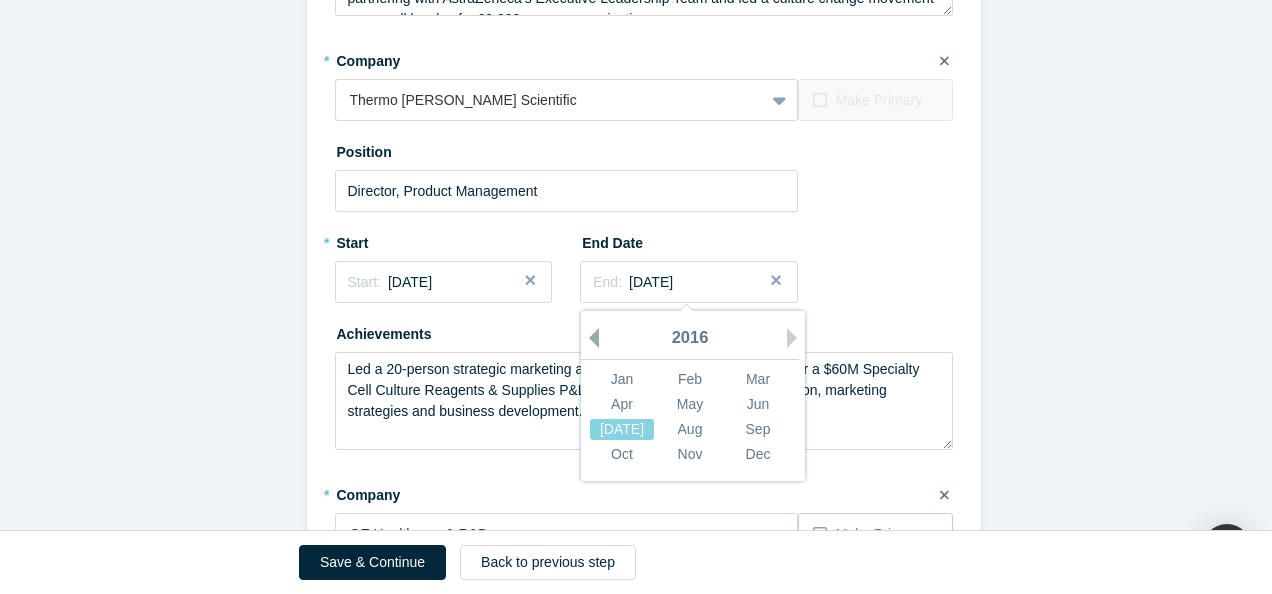 click on "Previous Year" at bounding box center [589, 338] 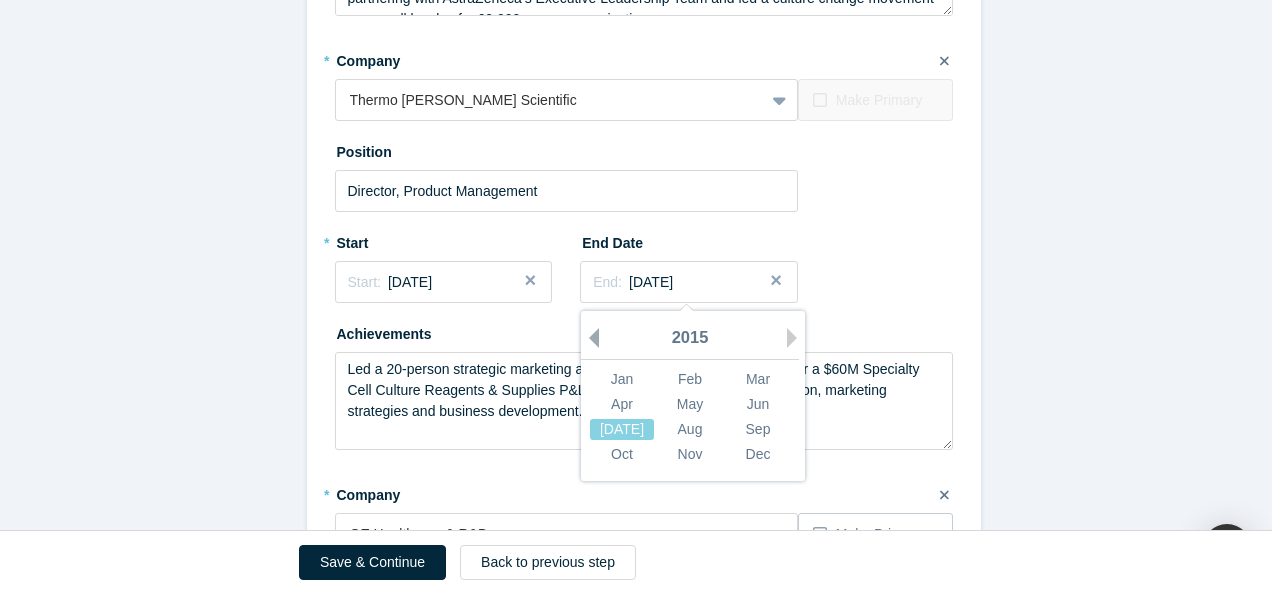 click on "Previous Year" at bounding box center [589, 338] 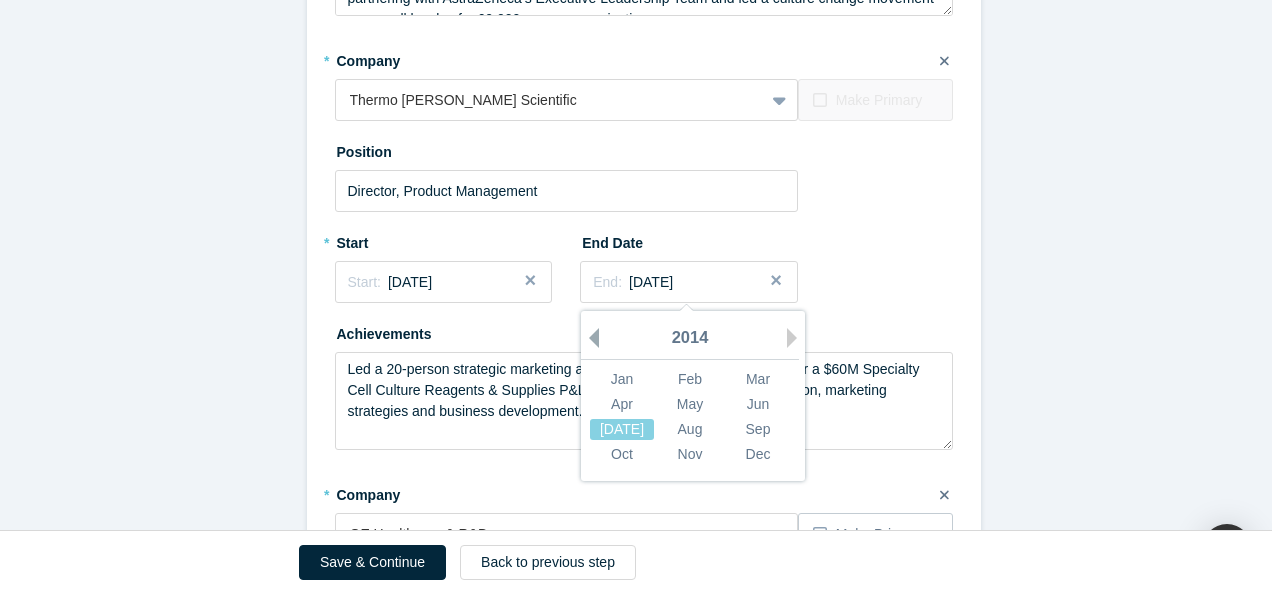 click on "Previous Year" at bounding box center [589, 338] 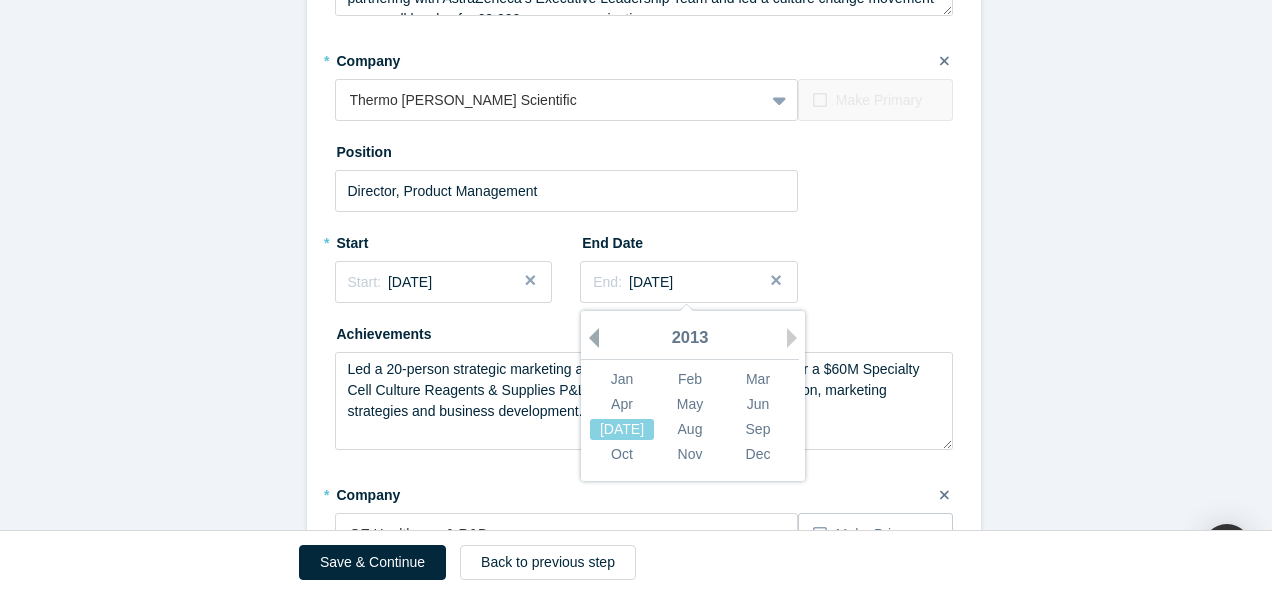 click on "Previous Year" at bounding box center (589, 338) 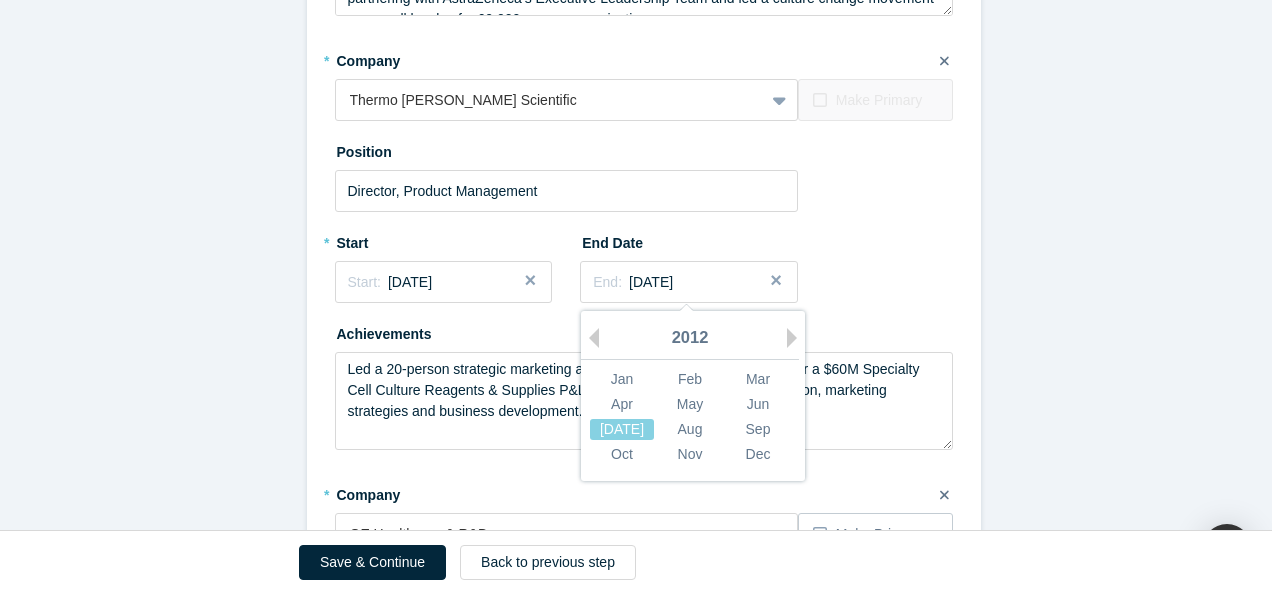 click on "2012" at bounding box center (690, 339) 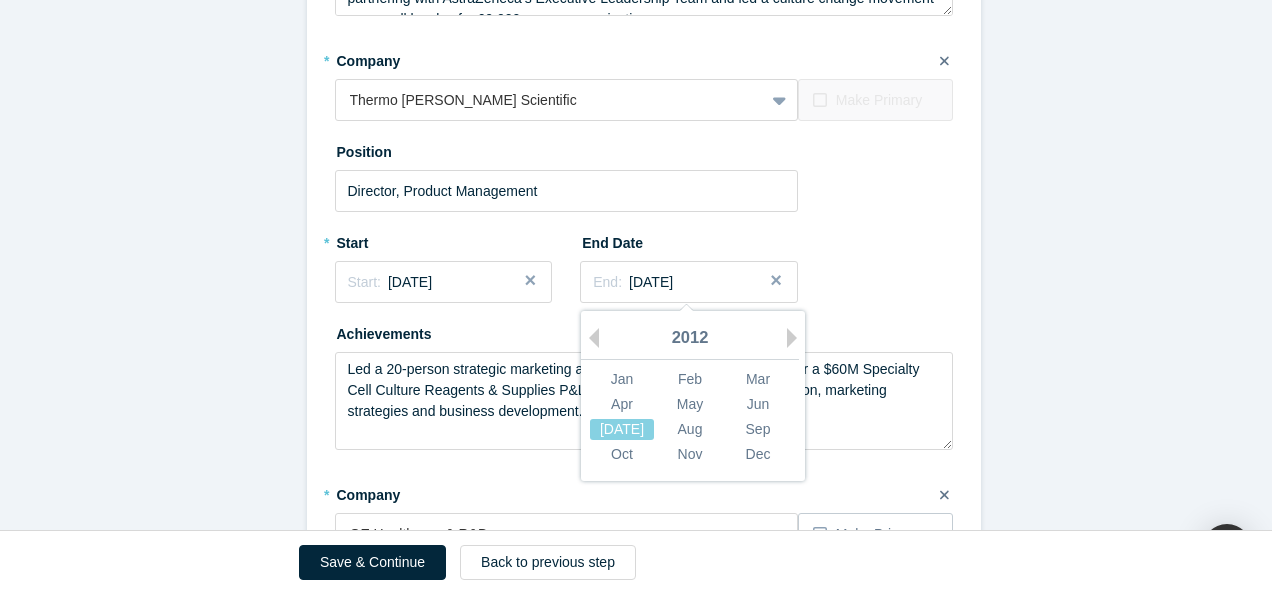 click on "2012" at bounding box center [690, 339] 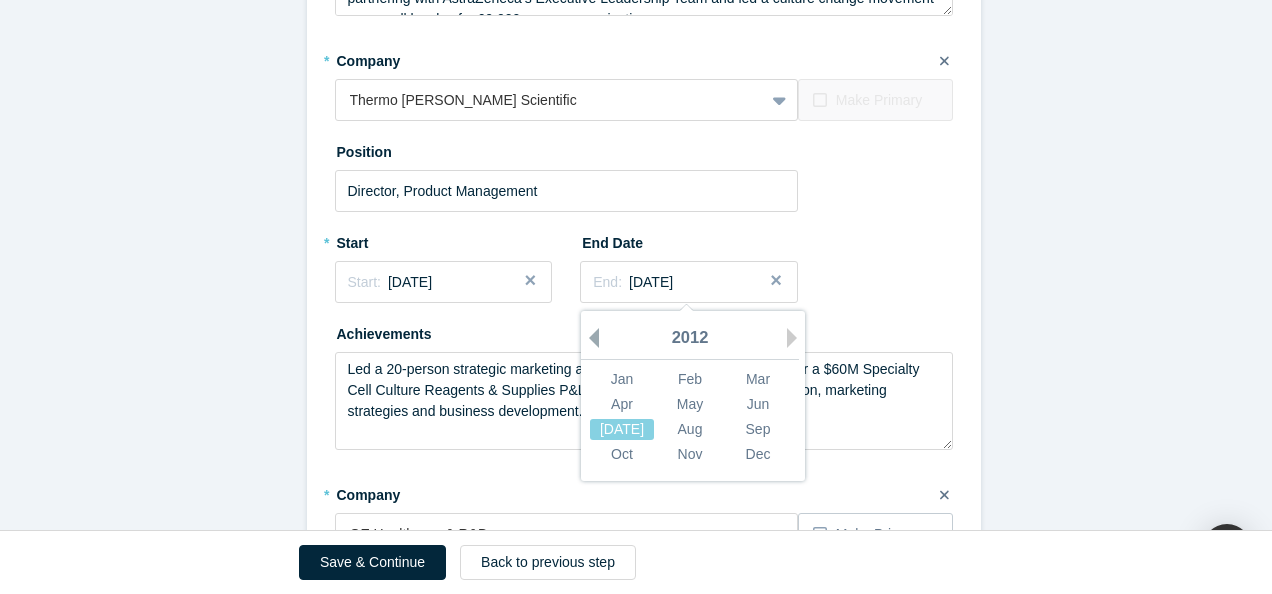 click on "Previous Year" at bounding box center (589, 338) 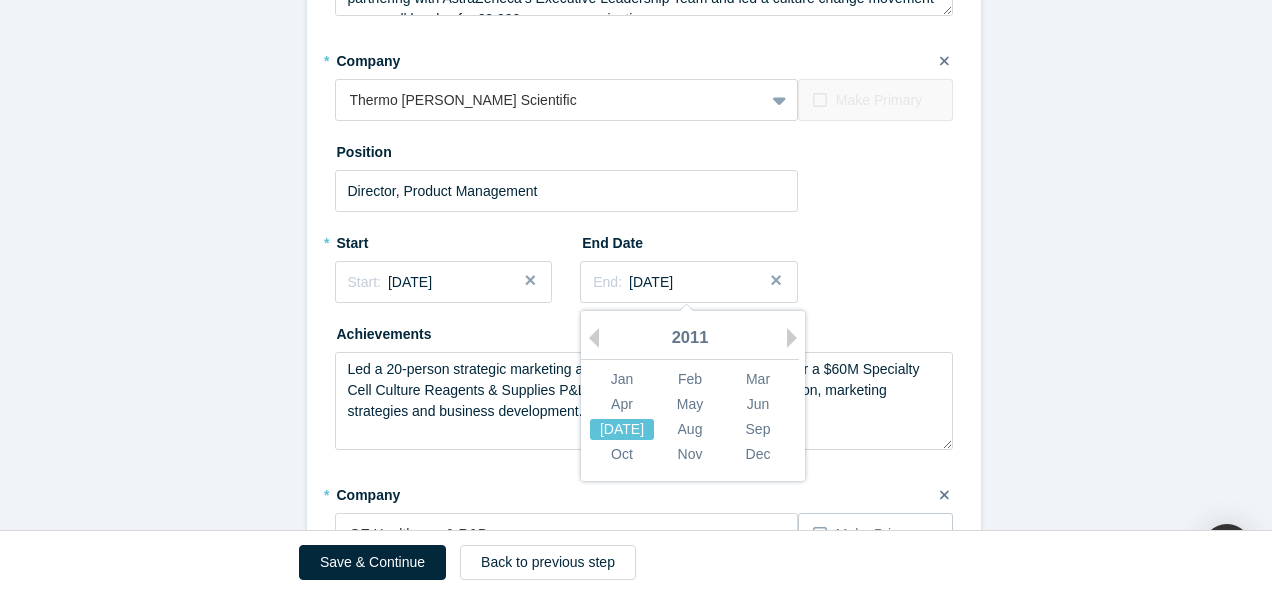 click on "[DATE]" at bounding box center (622, 429) 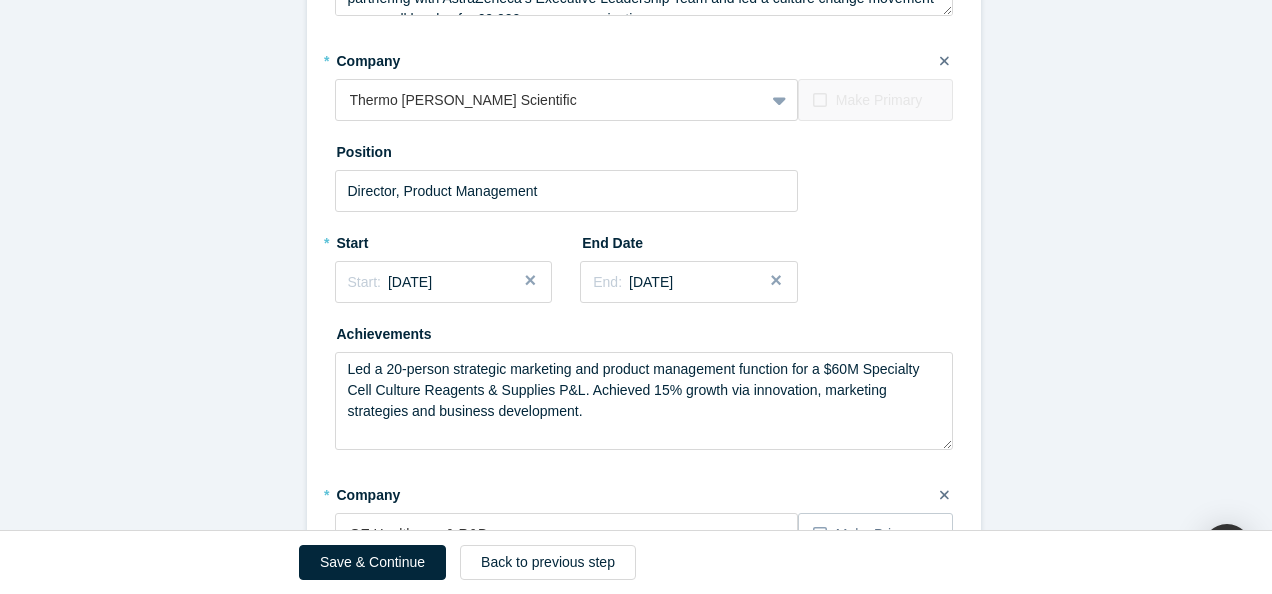 click on "Achievements   * What are your top 3-5 professional achievements? 1. Led upstream marketing and product management functions and launched more than 30 innovative products across 100 countries for highly regulated medical devices and life sciences customers.  2. Led digital strategy and enterprise business process transformation across a company's value chain at GE Healthcare, AstraZeneca, and Hillrom, and managed diverse functions including product management, operations and clinical trial services 3. Started an impact-focused business focused on innovation in aging and longevity - marketplace connecting highly experienced professionals in retirement transition to sustain their purpose and wellbeing by supporting businesses at all stages. * What are your top areas or industries of expertise? Clinical Trials Medical Devices Innovation Strategy Product Design Product Management Enterprise Software Business Processes and Programs Business Transformation Interests     * Mentor Angel Investor Strategic Investor *" at bounding box center (643, -715) 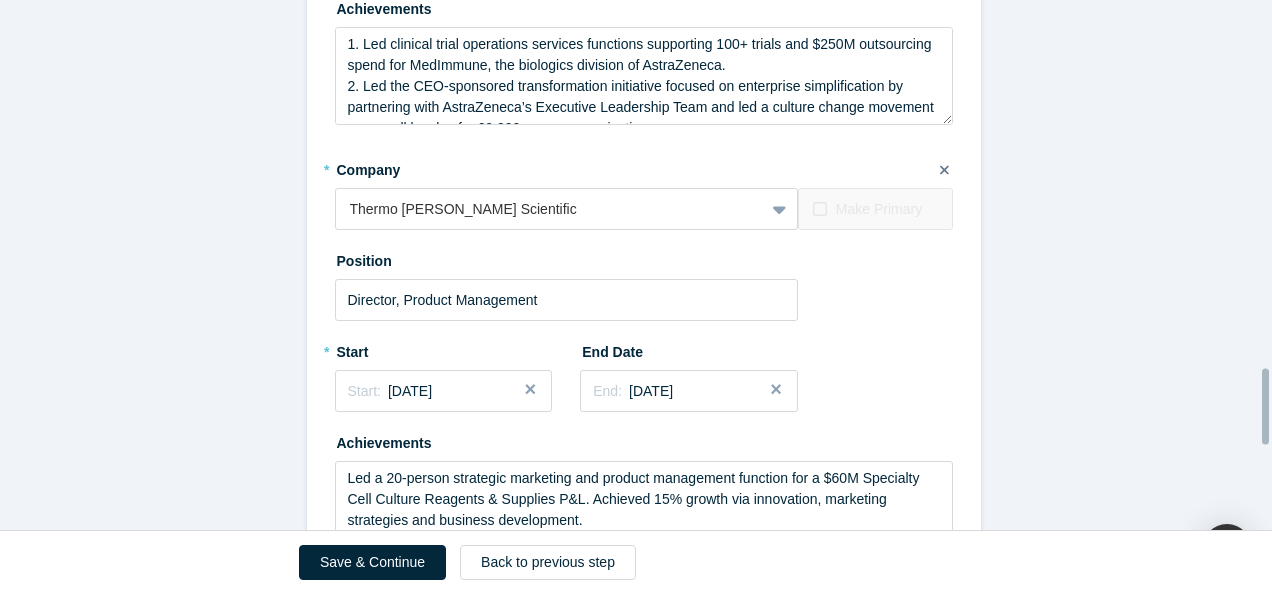 scroll, scrollTop: 2500, scrollLeft: 0, axis: vertical 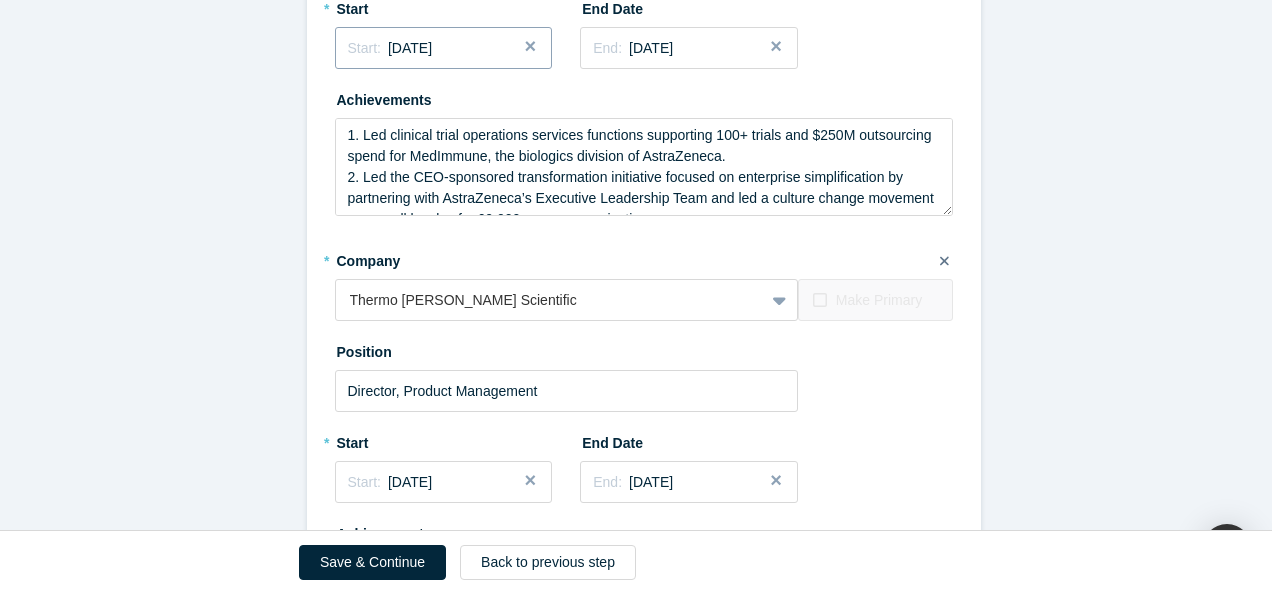 click on "Start: [DATE]" at bounding box center (444, 48) 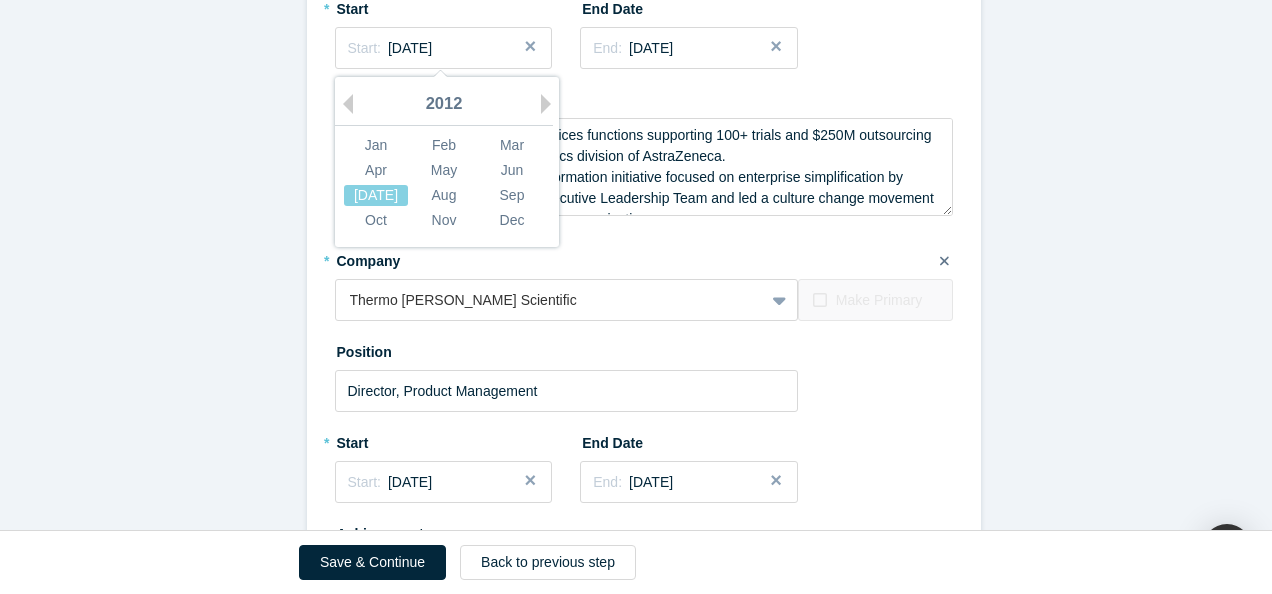 click on "Previous Year" at bounding box center (343, 104) 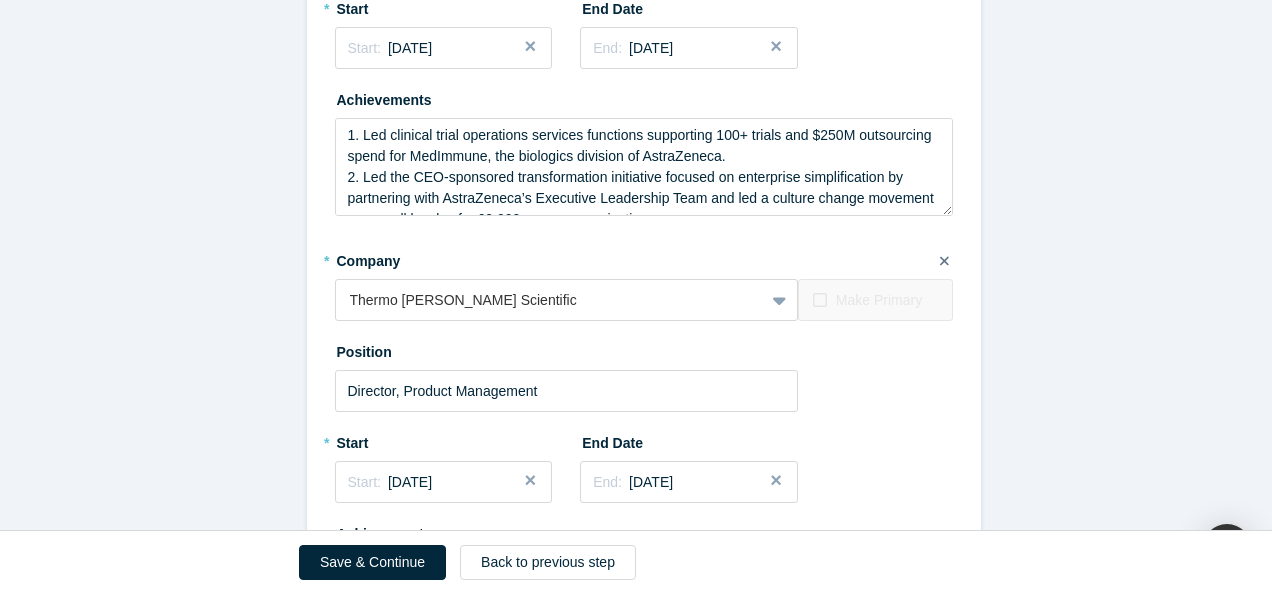 drag, startPoint x: 1064, startPoint y: 272, endPoint x: 1084, endPoint y: 293, distance: 29 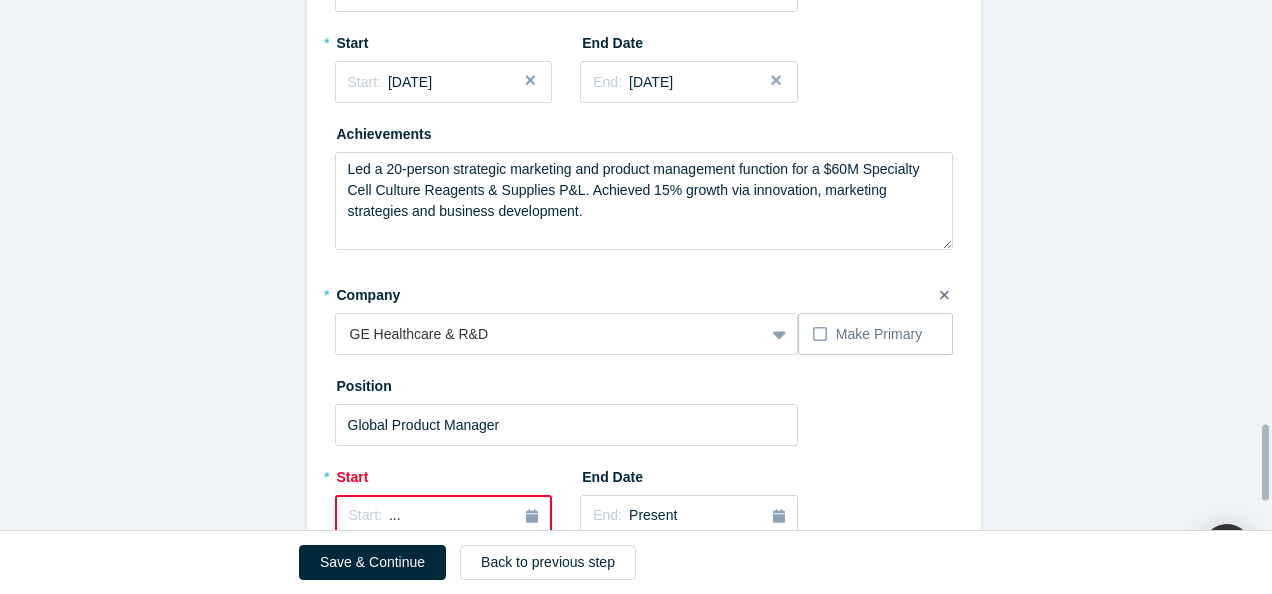 scroll, scrollTop: 3100, scrollLeft: 0, axis: vertical 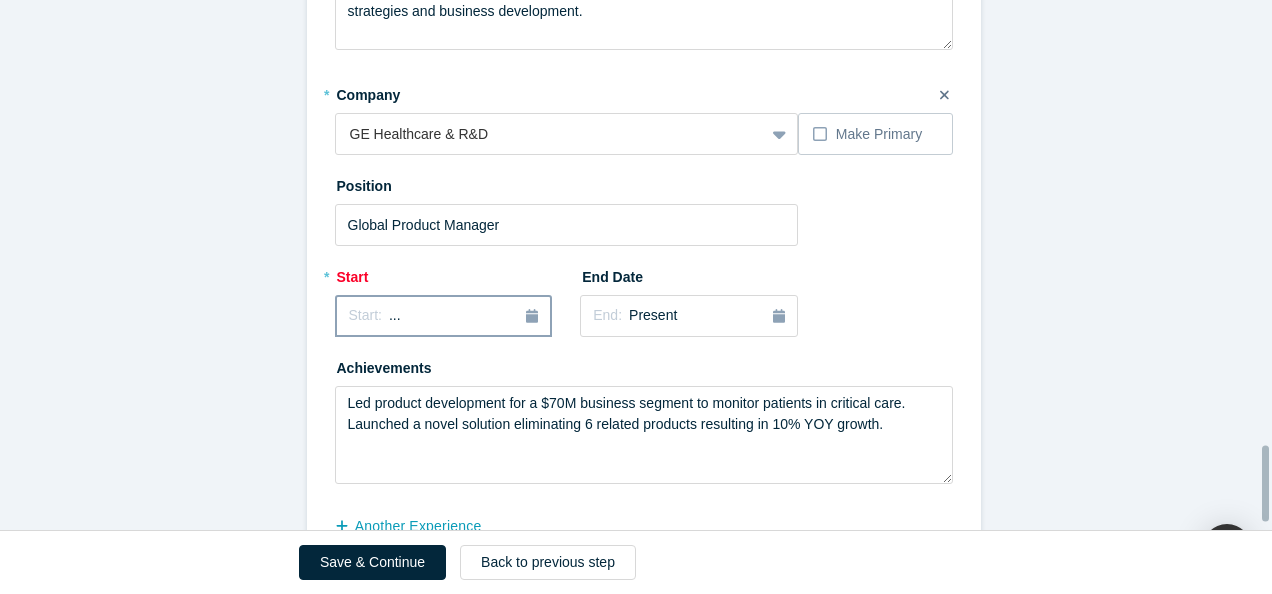 click on "Start: ..." at bounding box center (444, 316) 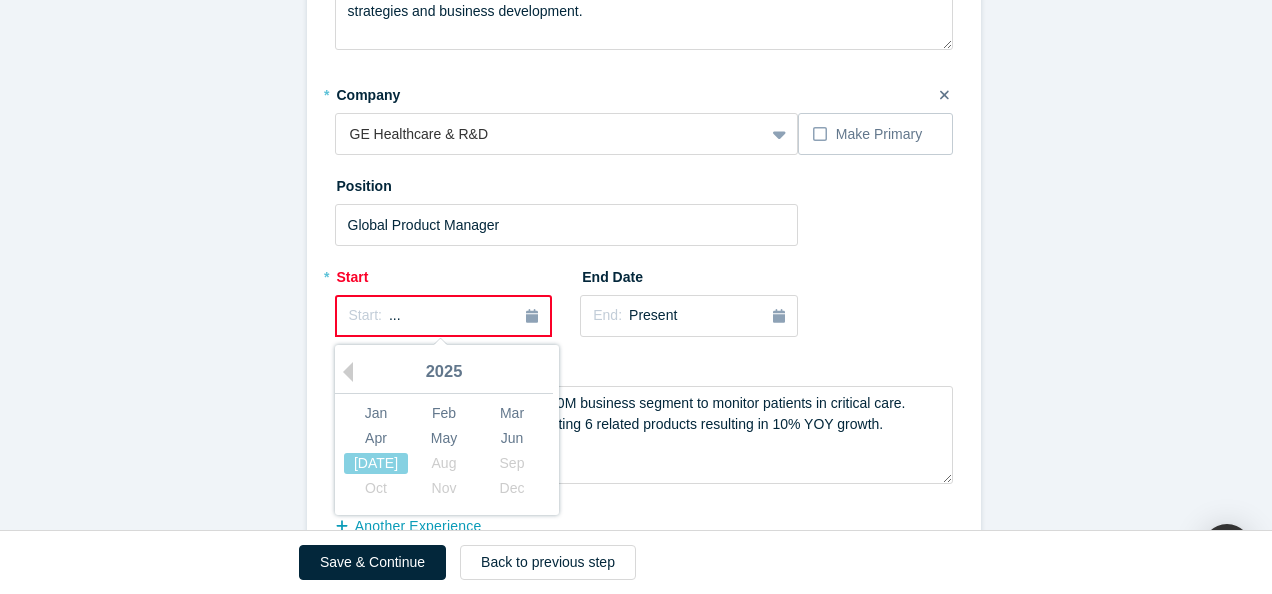 click on "2025" at bounding box center [444, 373] 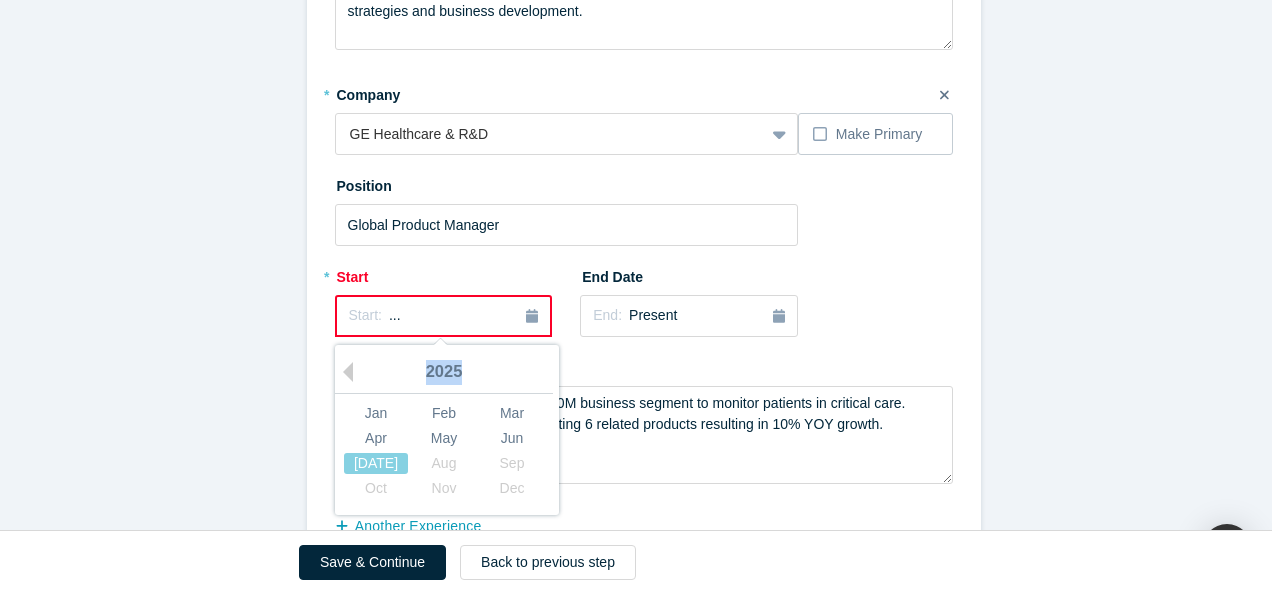 click on "2025" at bounding box center (444, 373) 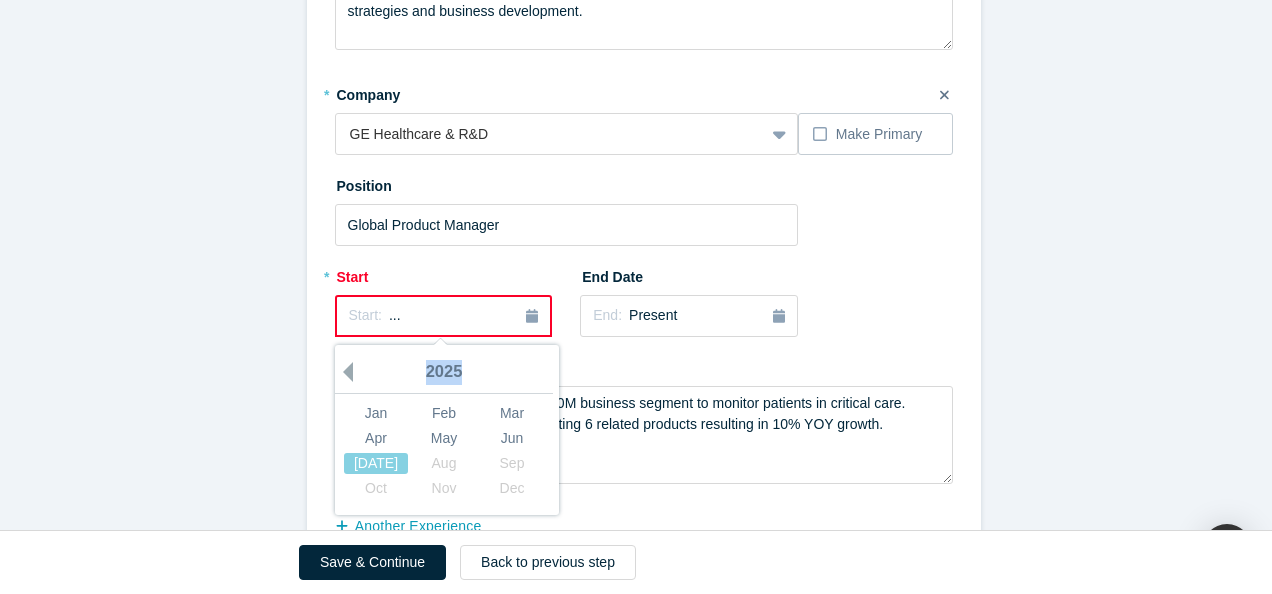 click on "Previous Year" at bounding box center (343, 372) 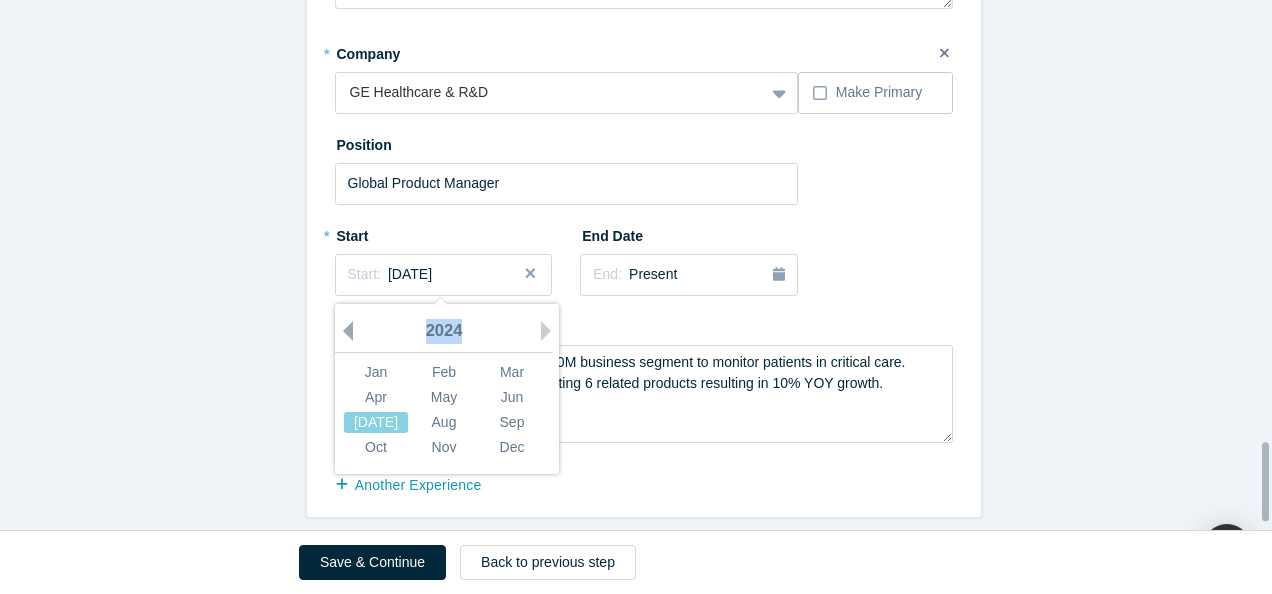 scroll, scrollTop: 2963, scrollLeft: 0, axis: vertical 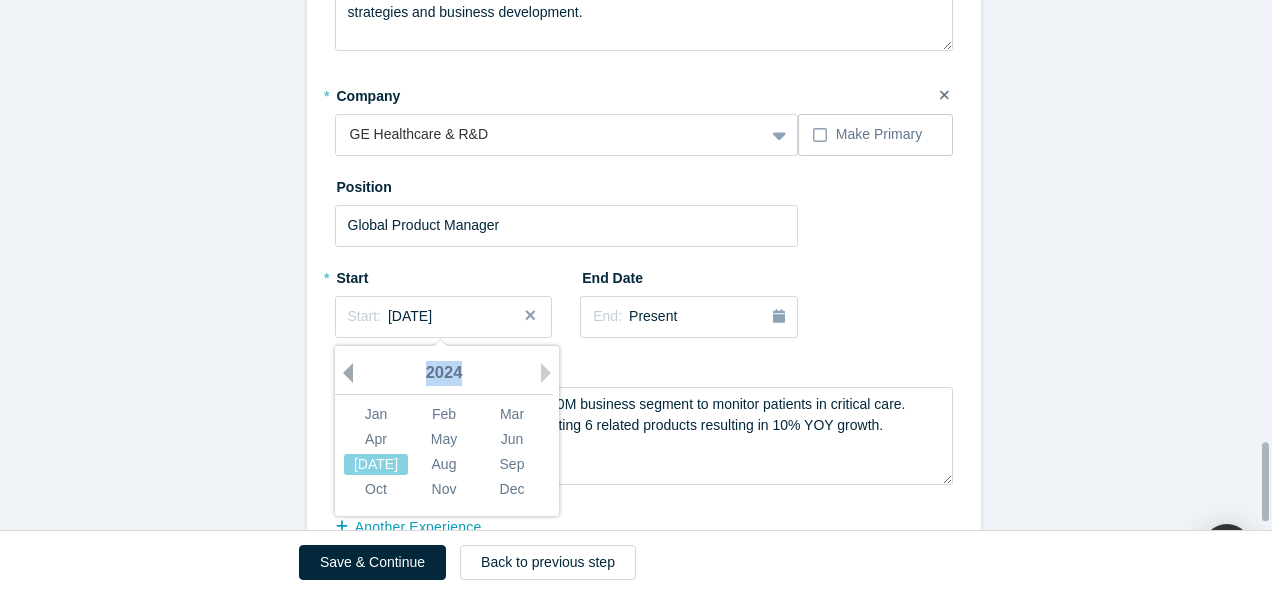 click on "Previous Year" at bounding box center (343, 373) 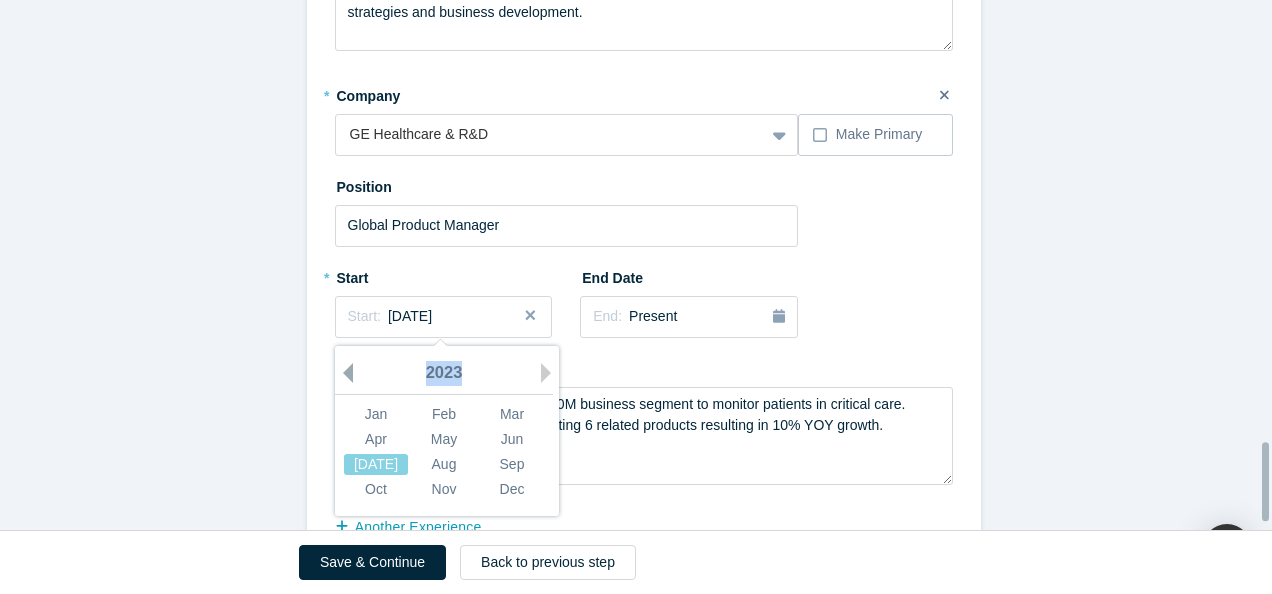 click on "Previous Year" at bounding box center [343, 373] 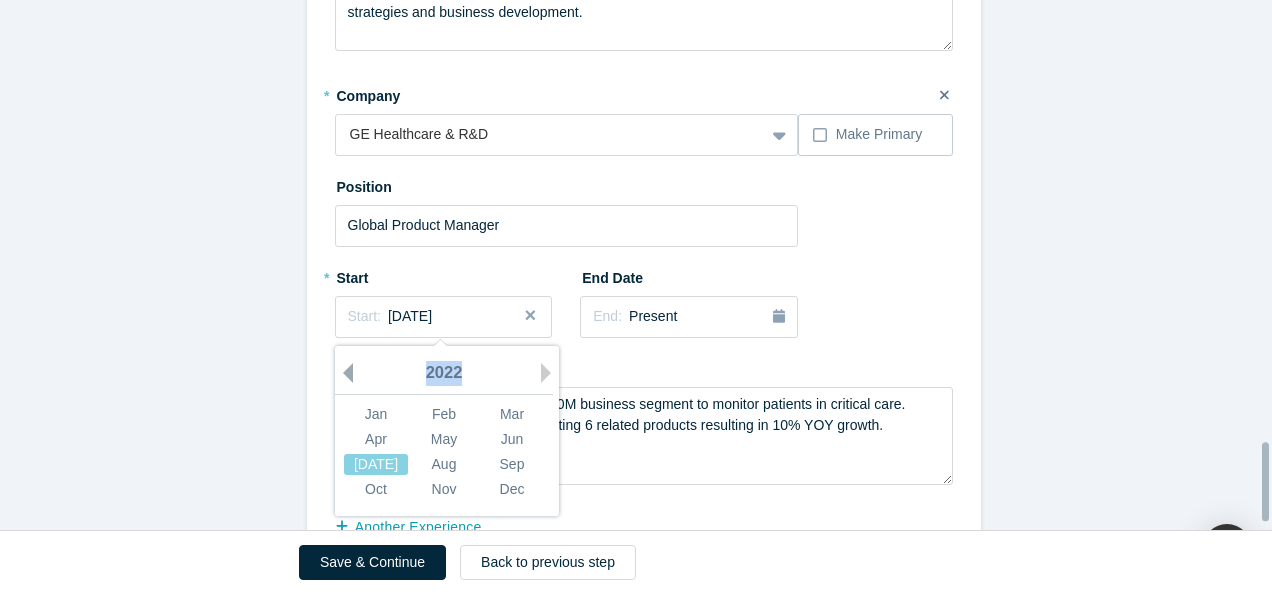 click on "Previous Year" at bounding box center [343, 373] 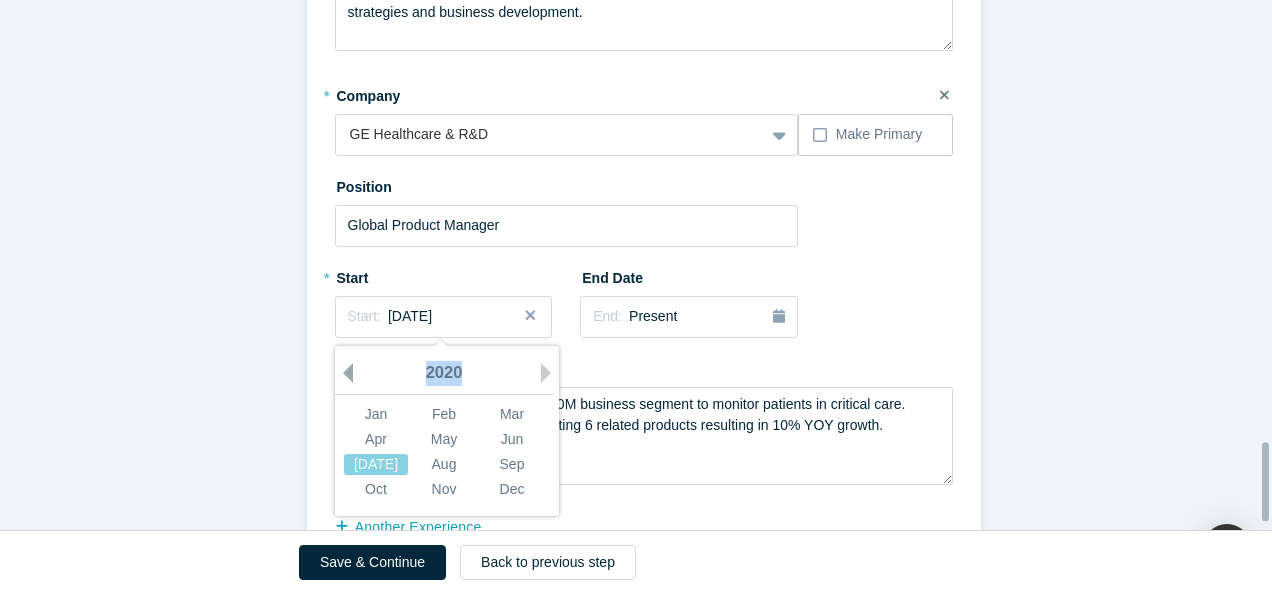 click on "Previous Year" at bounding box center [343, 373] 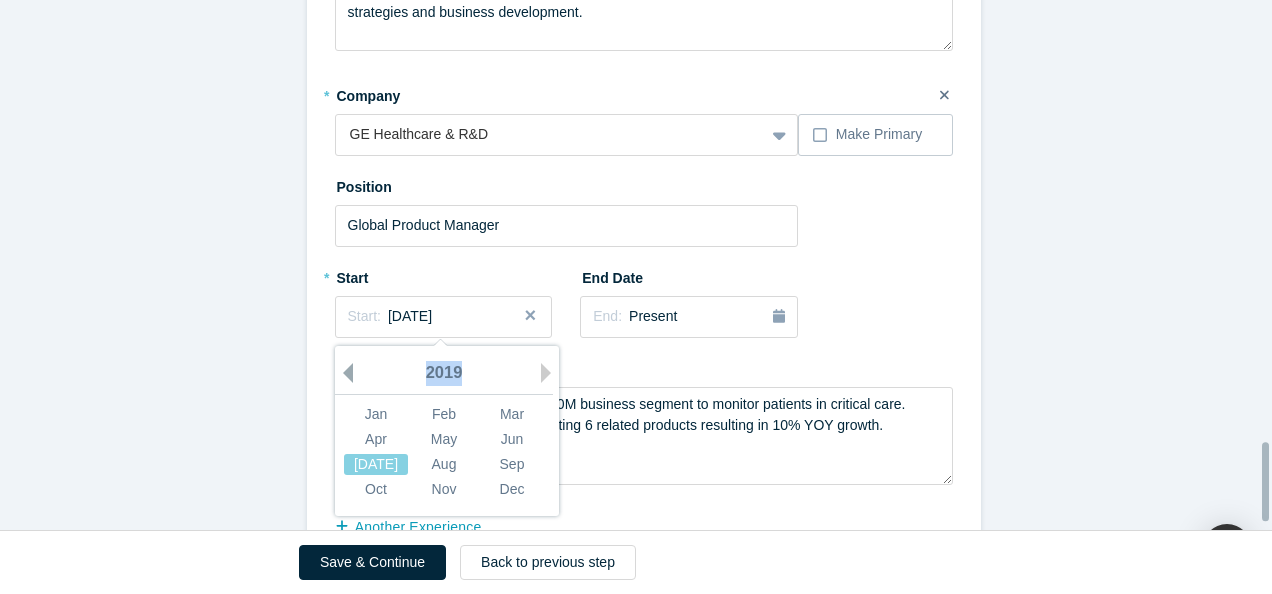 click on "Previous Year" at bounding box center (343, 373) 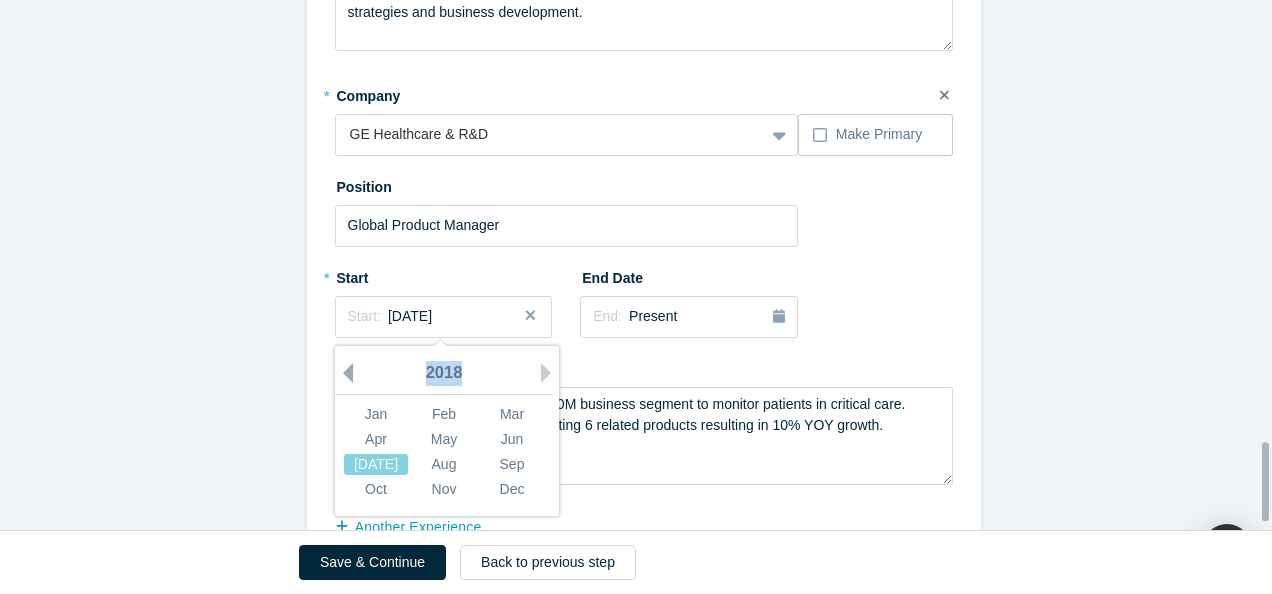 click on "Previous Year" at bounding box center [343, 373] 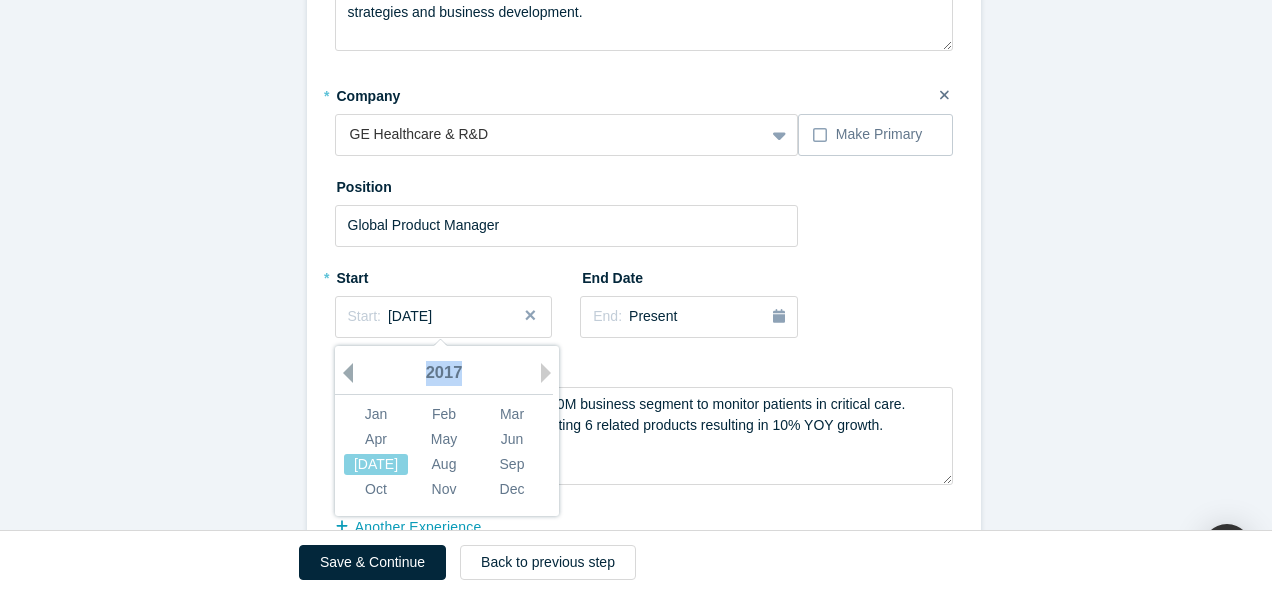click on "Previous Year" at bounding box center [343, 373] 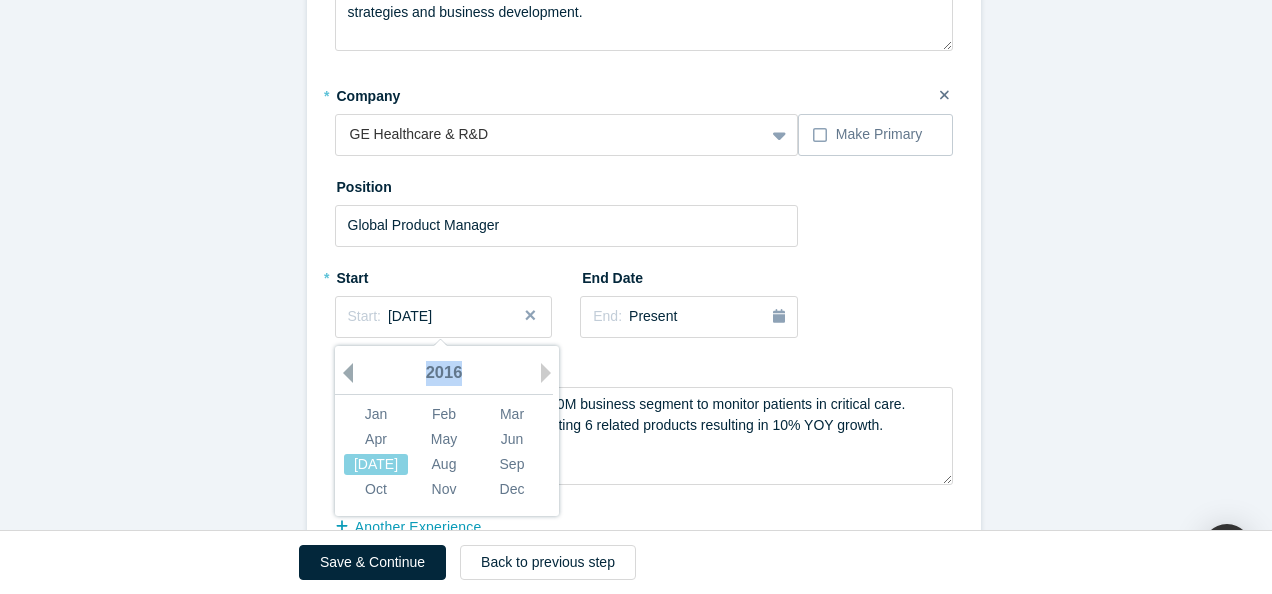 click on "Previous Year" at bounding box center (343, 373) 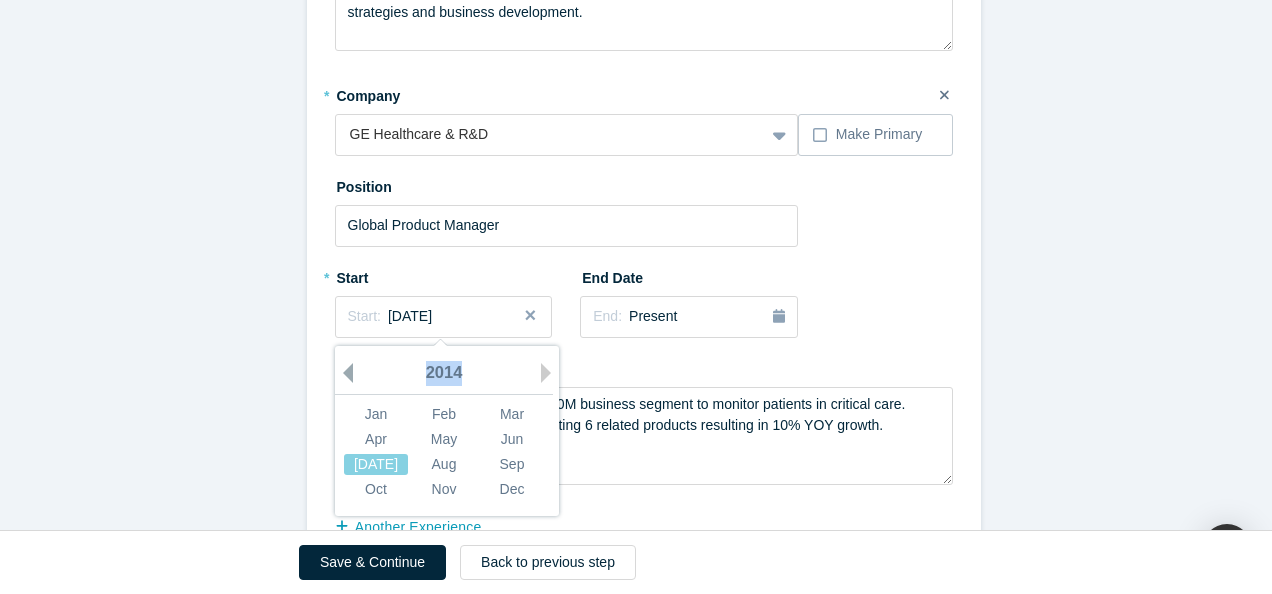 click on "Previous Year" at bounding box center [343, 373] 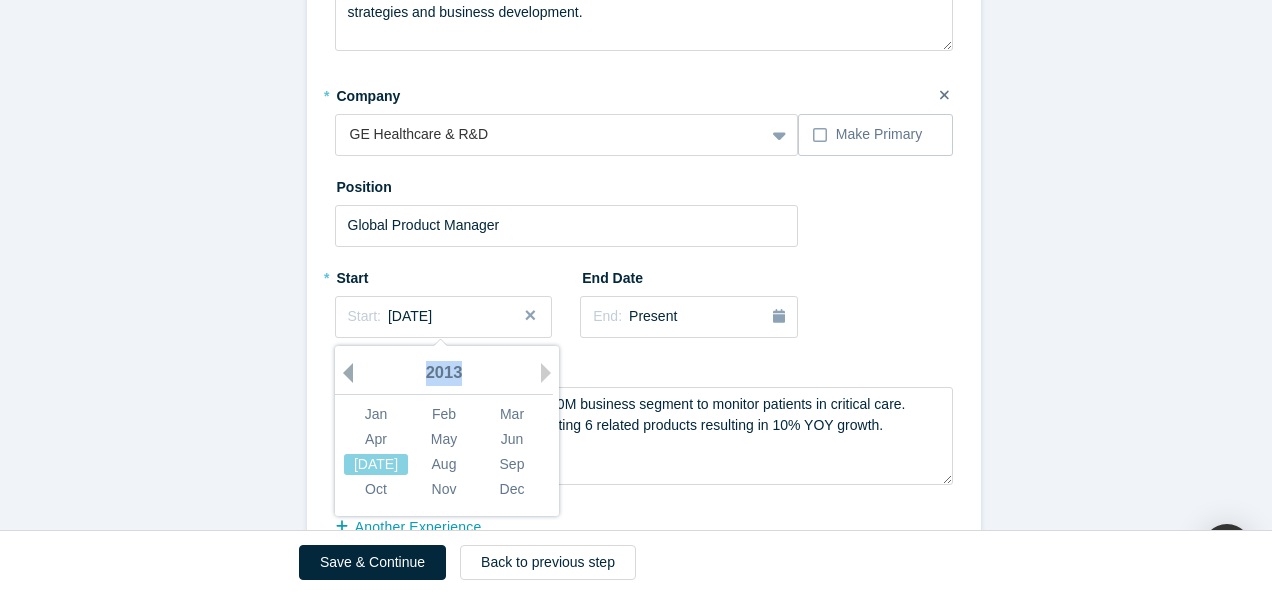 click on "Previous Year" at bounding box center [343, 373] 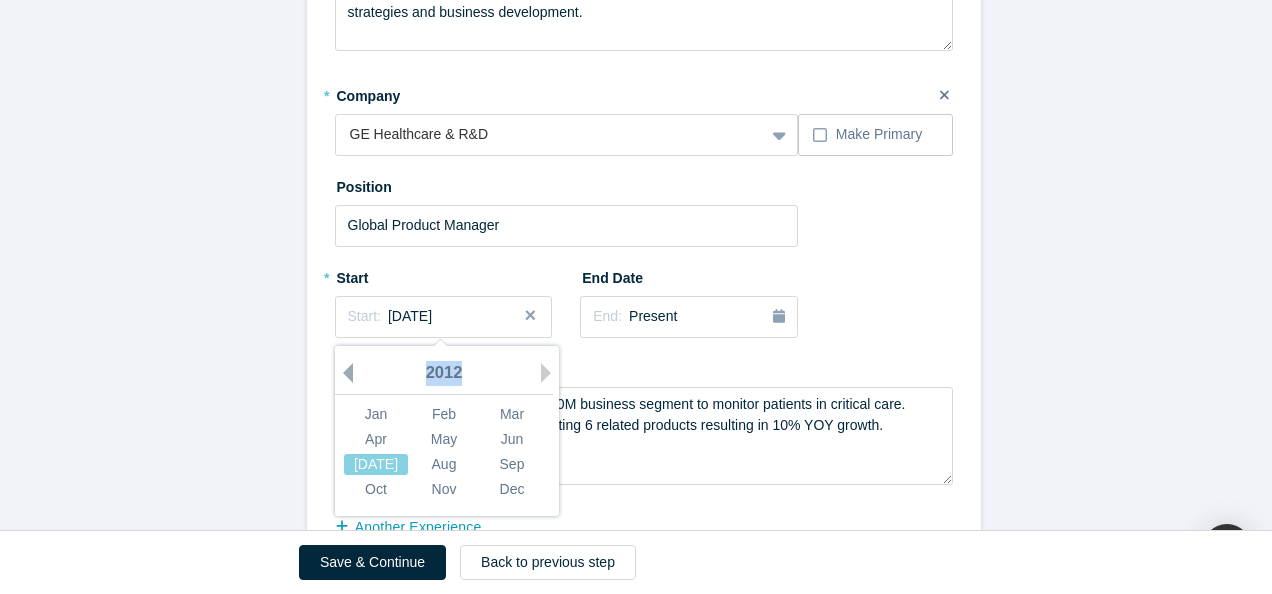 click on "Previous Year" at bounding box center [343, 373] 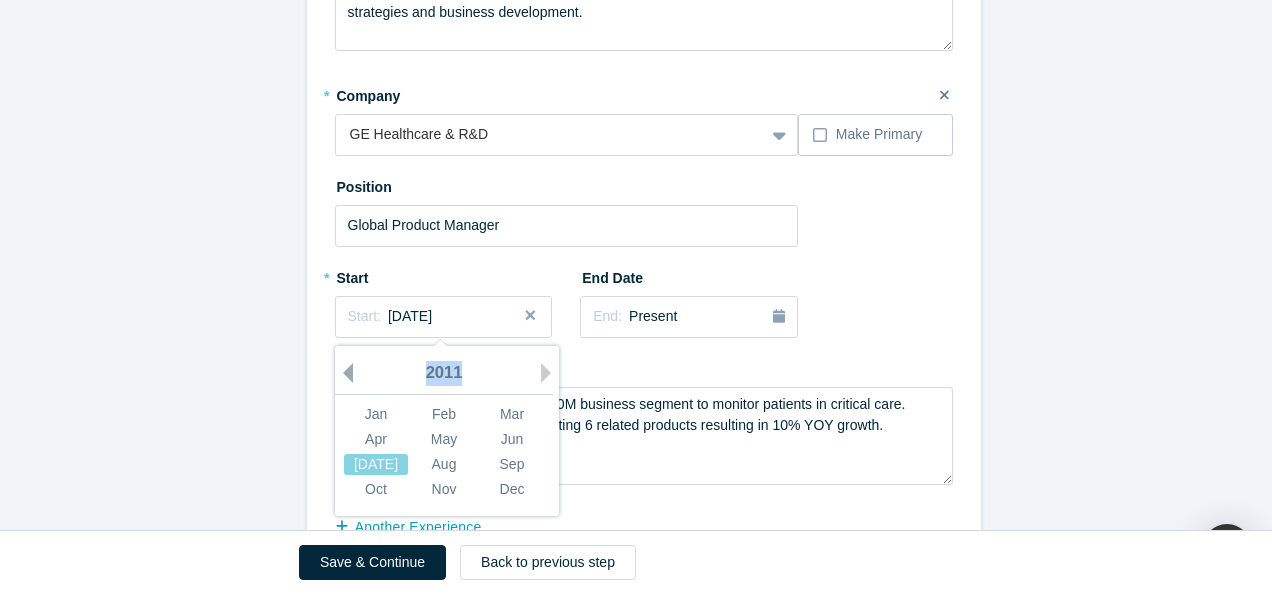 click on "Previous Year" at bounding box center [343, 373] 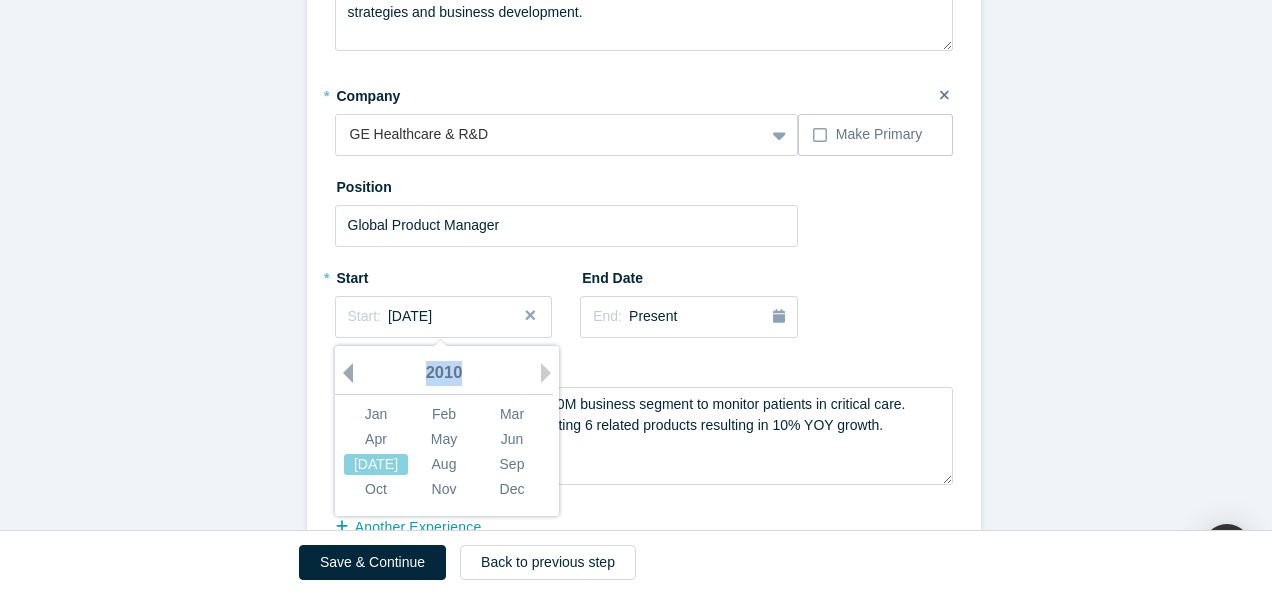 click on "Previous Year" at bounding box center [343, 373] 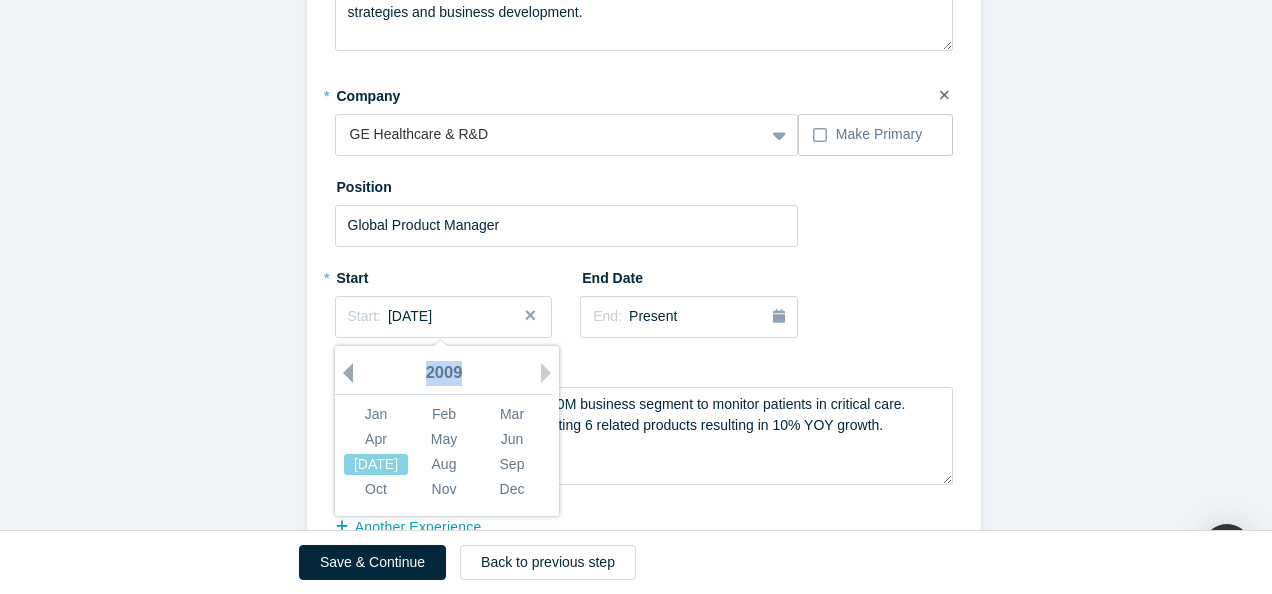 click on "Previous Year" at bounding box center [343, 373] 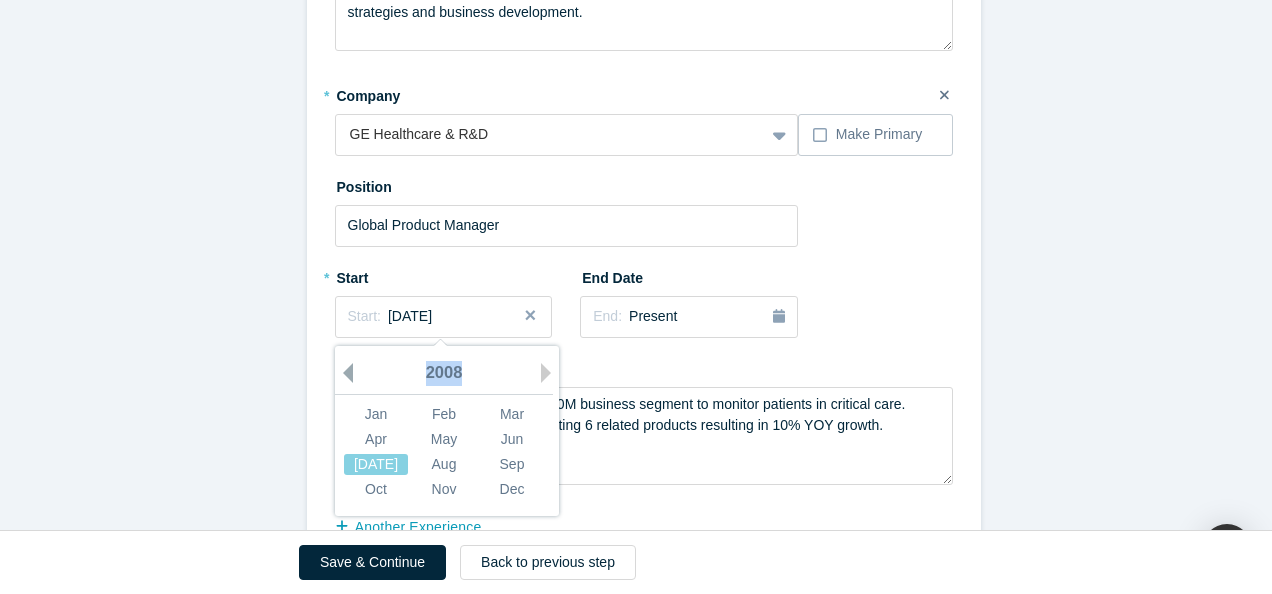 click on "Previous Year" at bounding box center [343, 373] 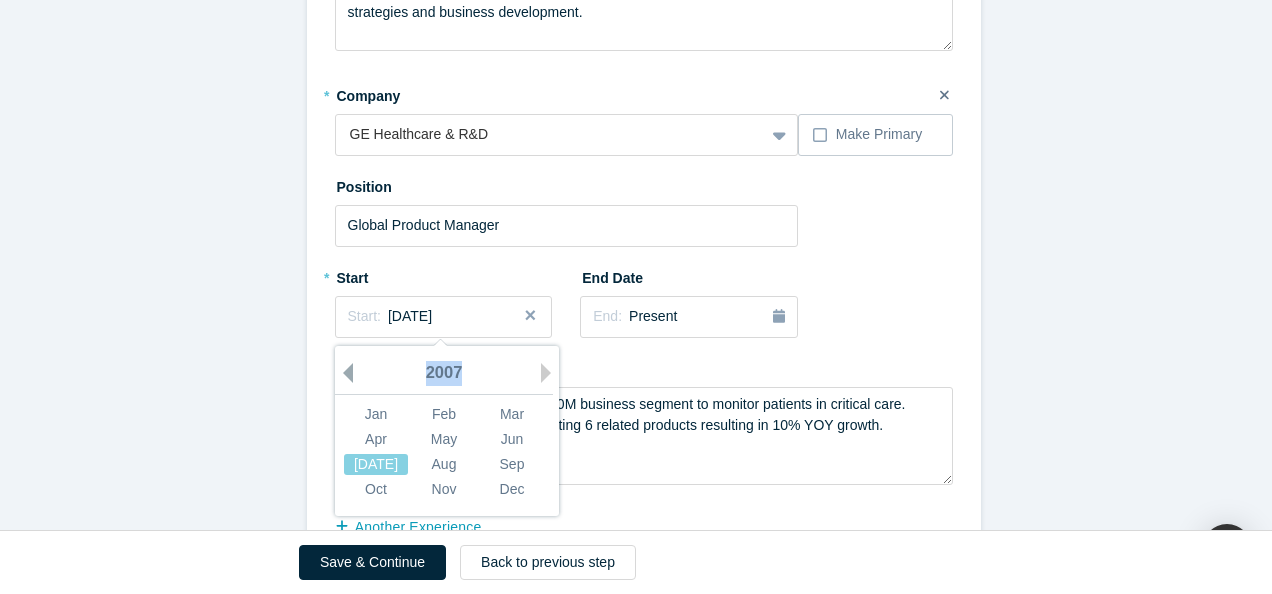 click on "Previous Year" at bounding box center (343, 373) 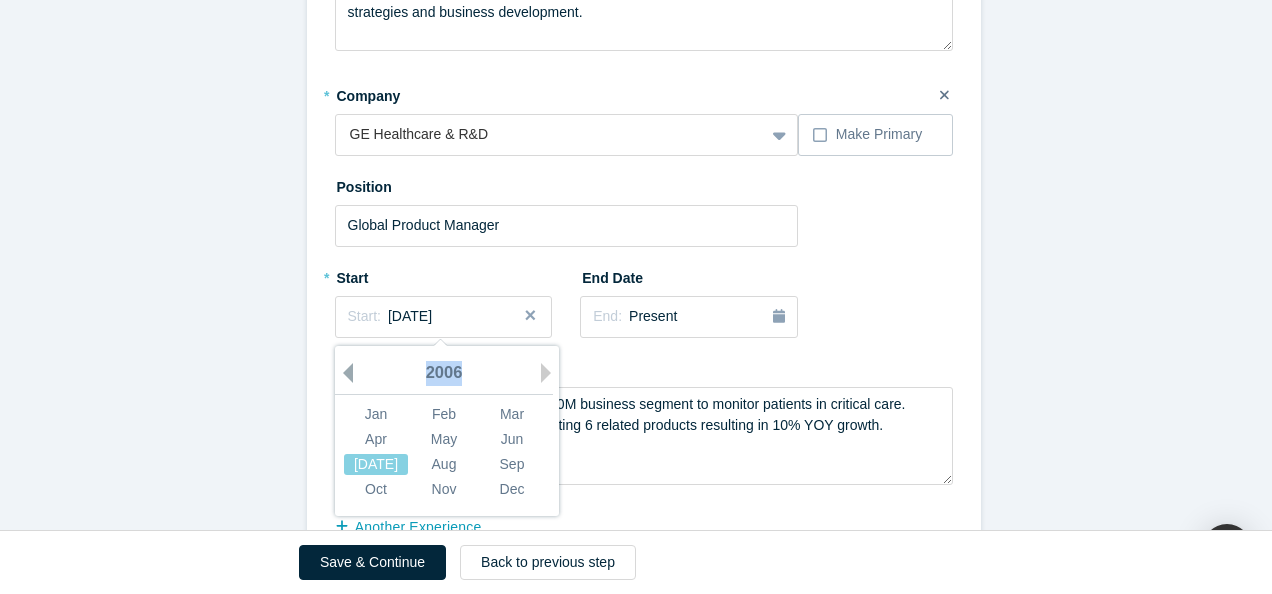 click on "Previous Year" at bounding box center (343, 373) 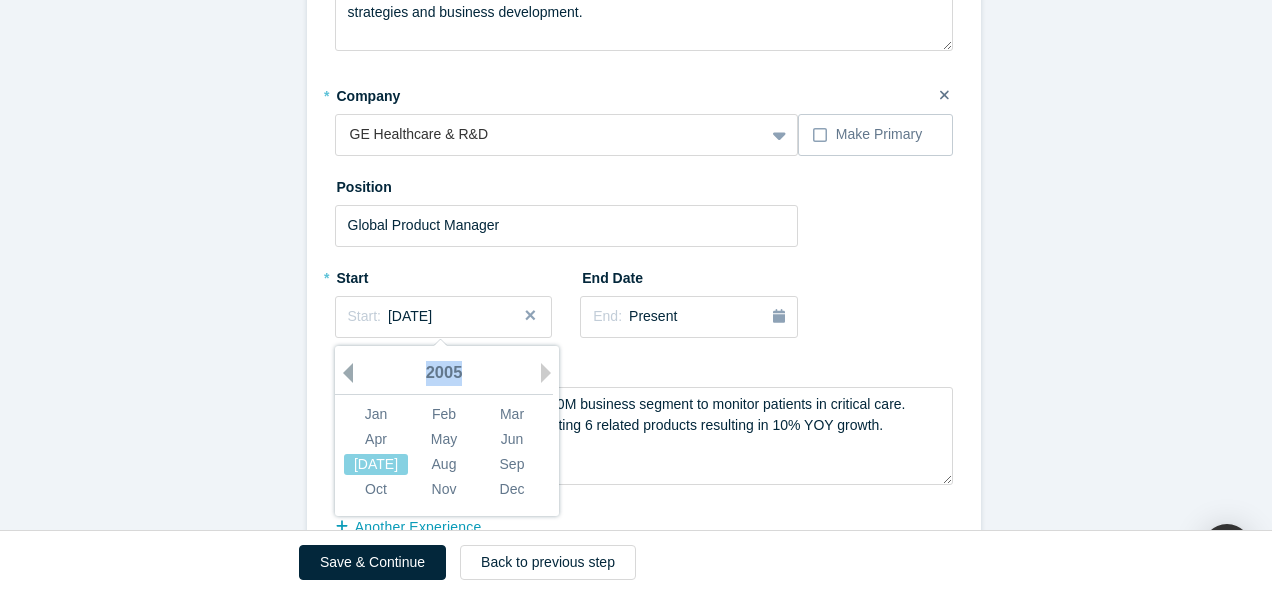 click on "Previous Year" at bounding box center [343, 373] 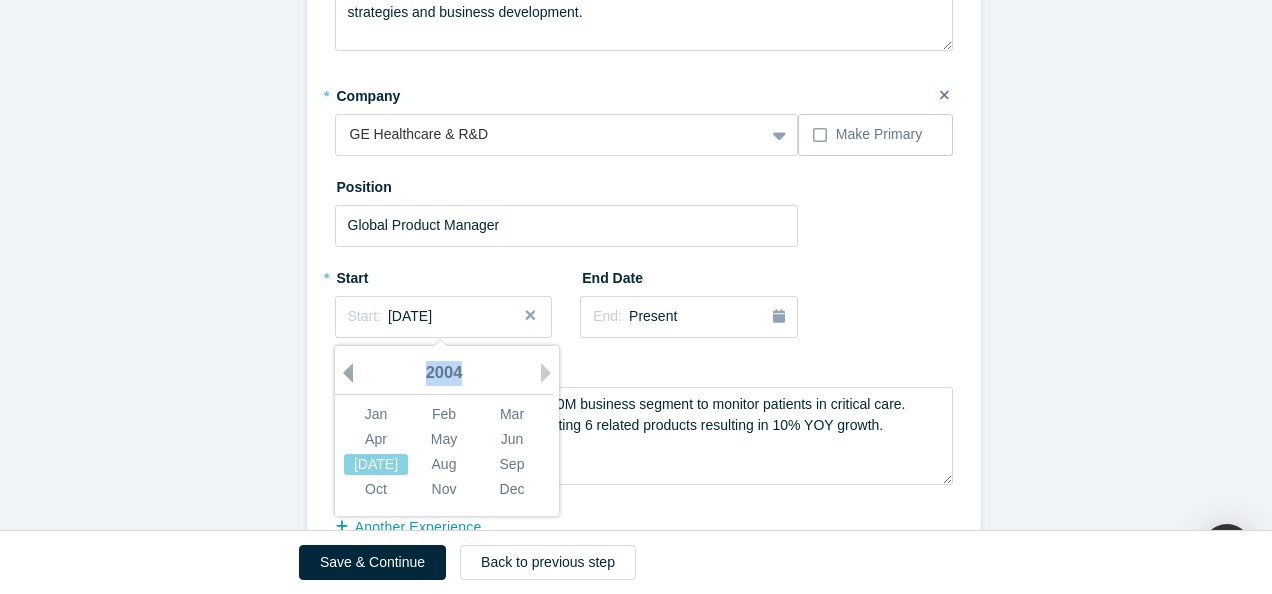 click on "Previous Year" at bounding box center [343, 373] 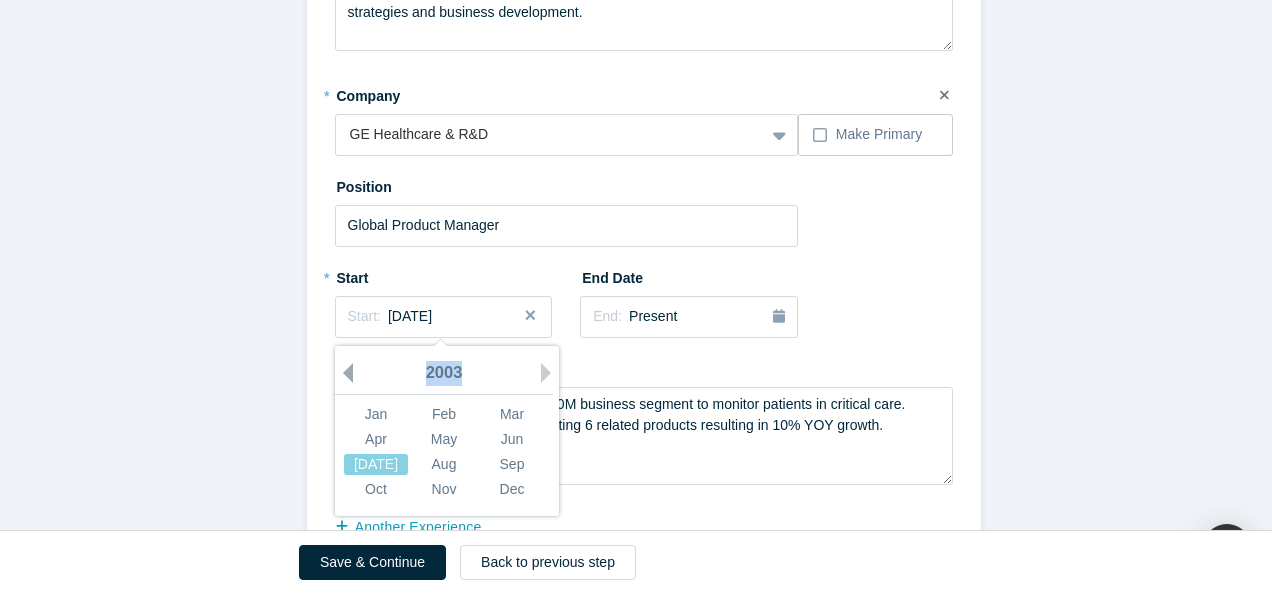 click on "Previous Year" at bounding box center [343, 373] 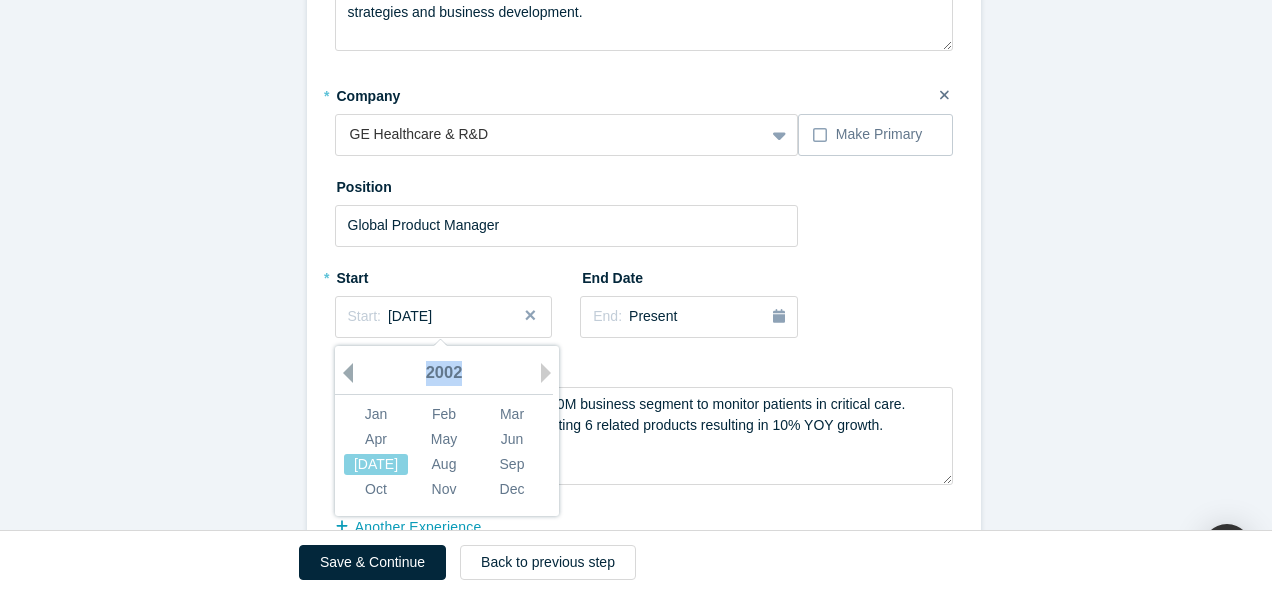 click on "Previous Year" at bounding box center [343, 373] 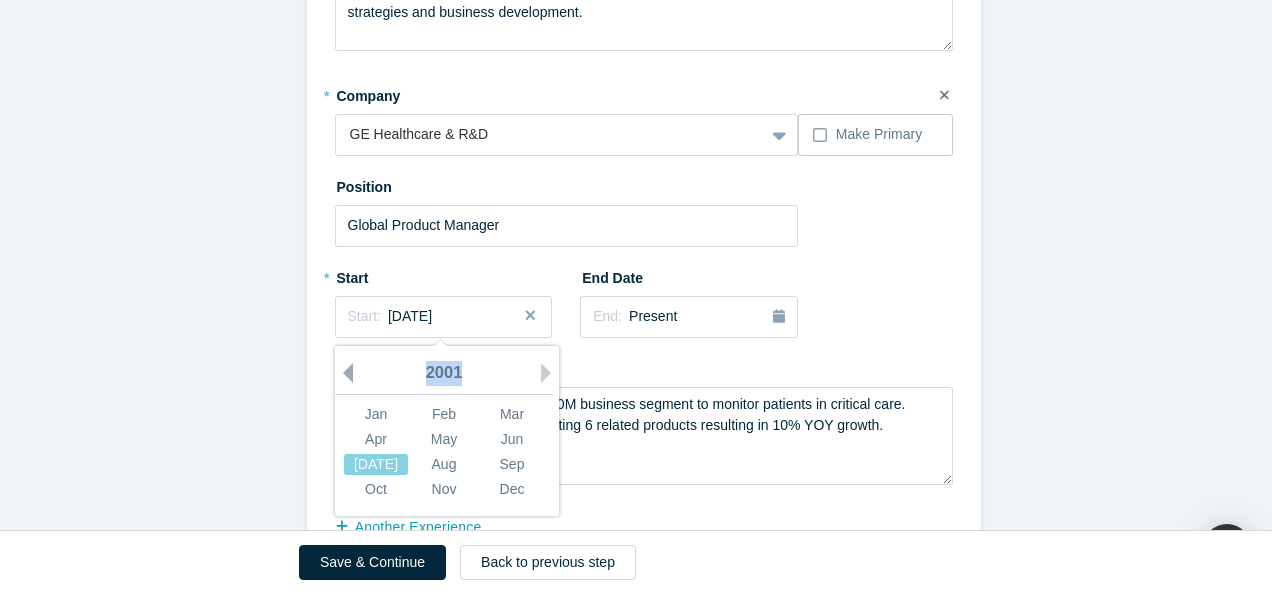 click on "Previous Year" at bounding box center (343, 373) 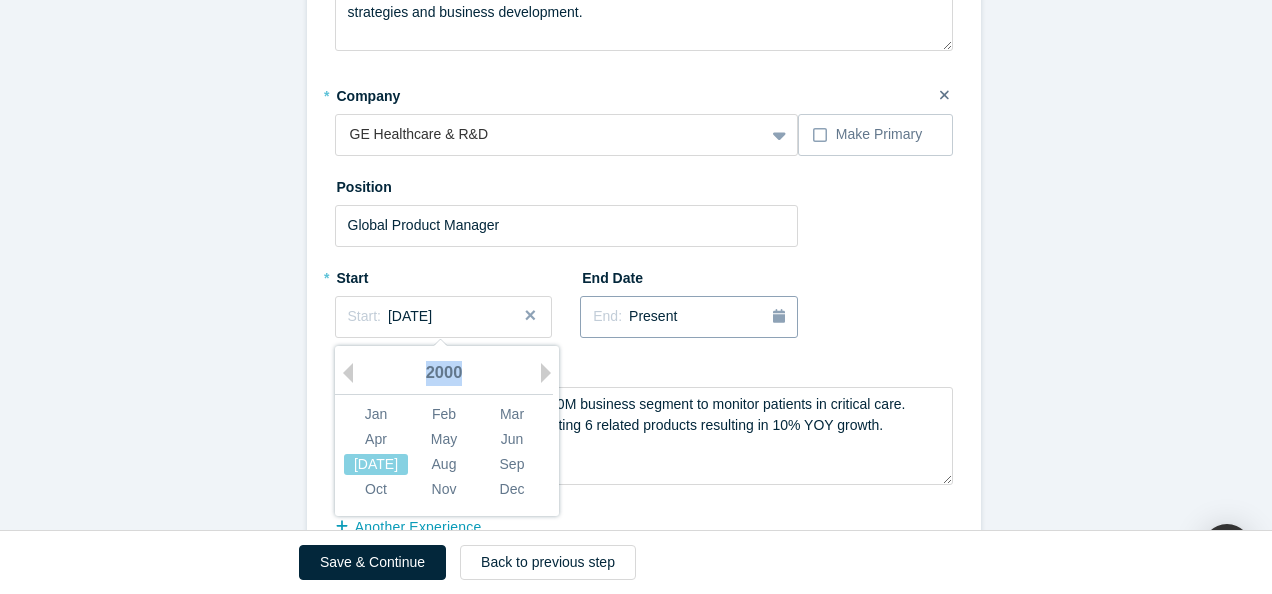 click 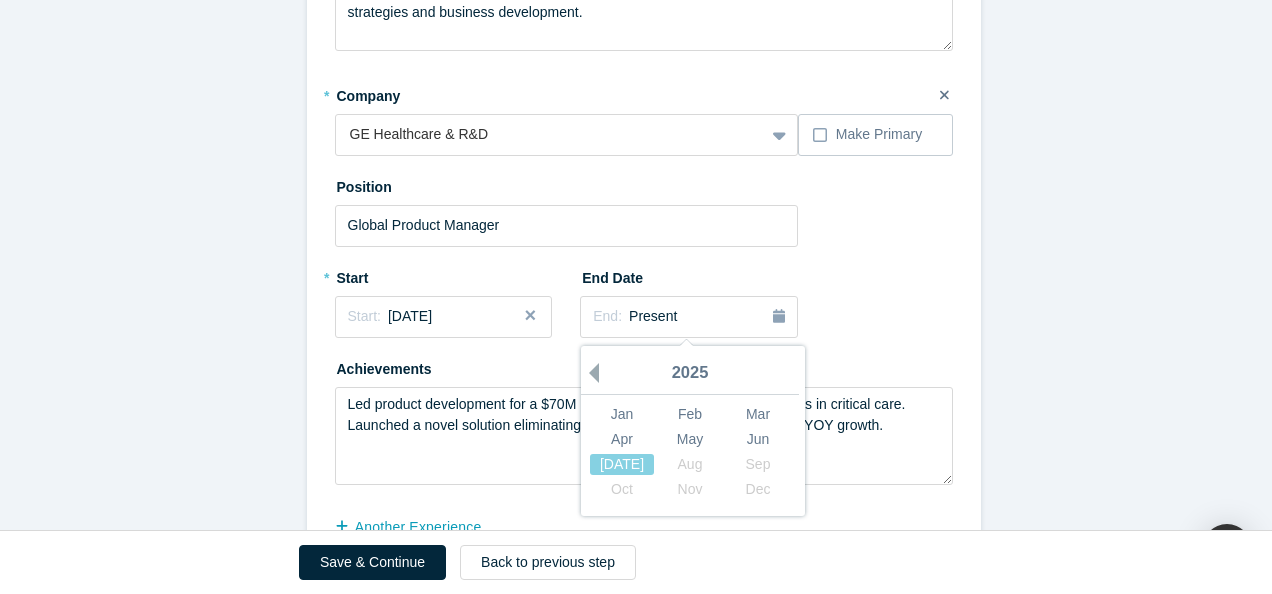 click on "Previous Year" at bounding box center [589, 373] 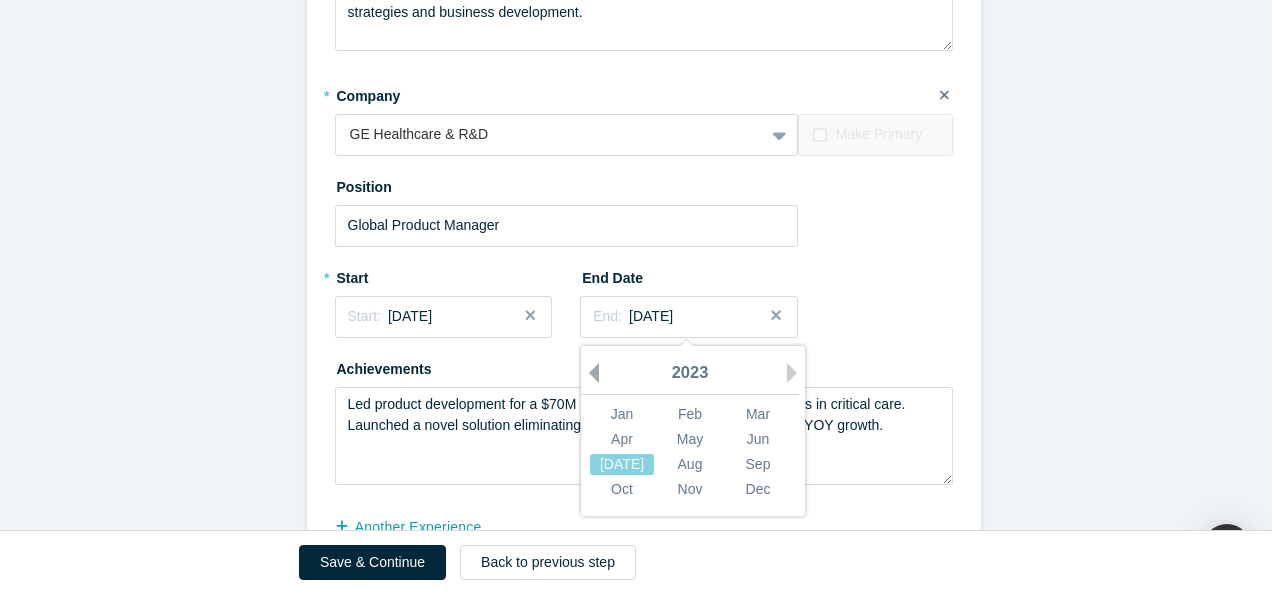 click on "Previous Year" at bounding box center [589, 373] 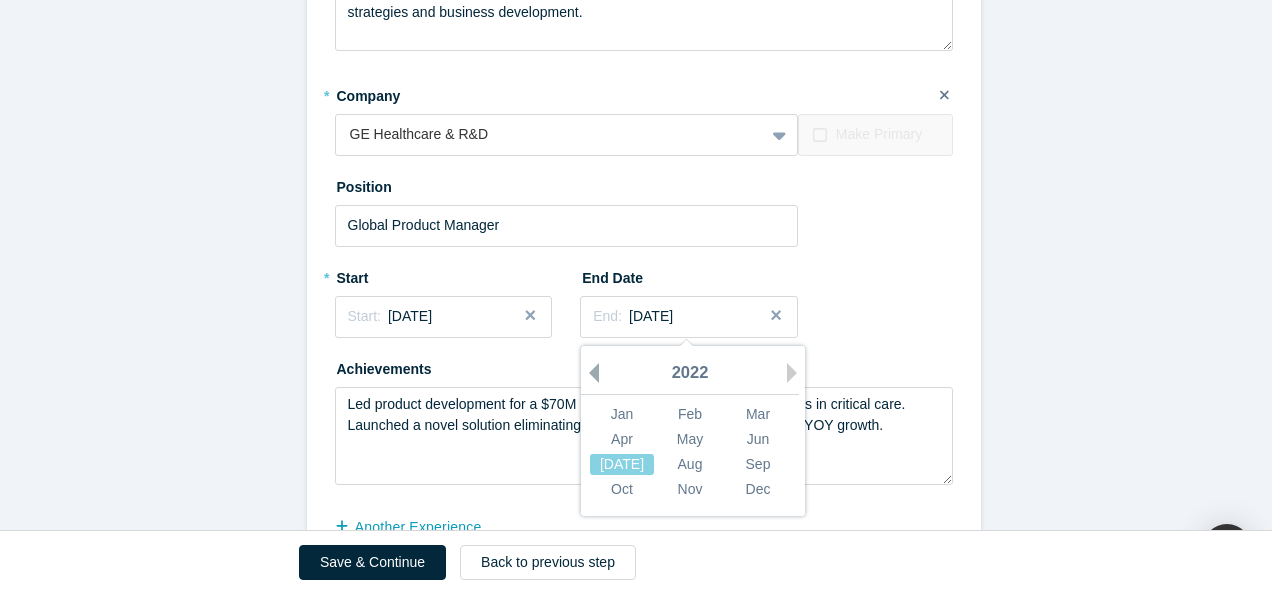 click on "Previous Year" at bounding box center (589, 373) 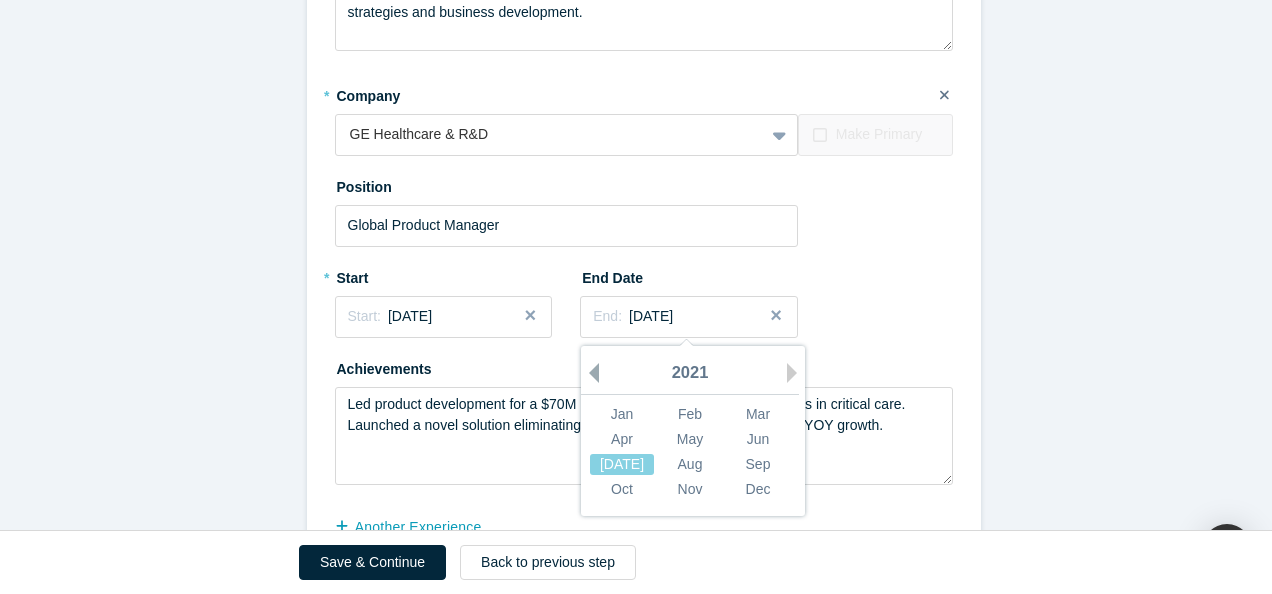 click on "Previous Year" at bounding box center (589, 373) 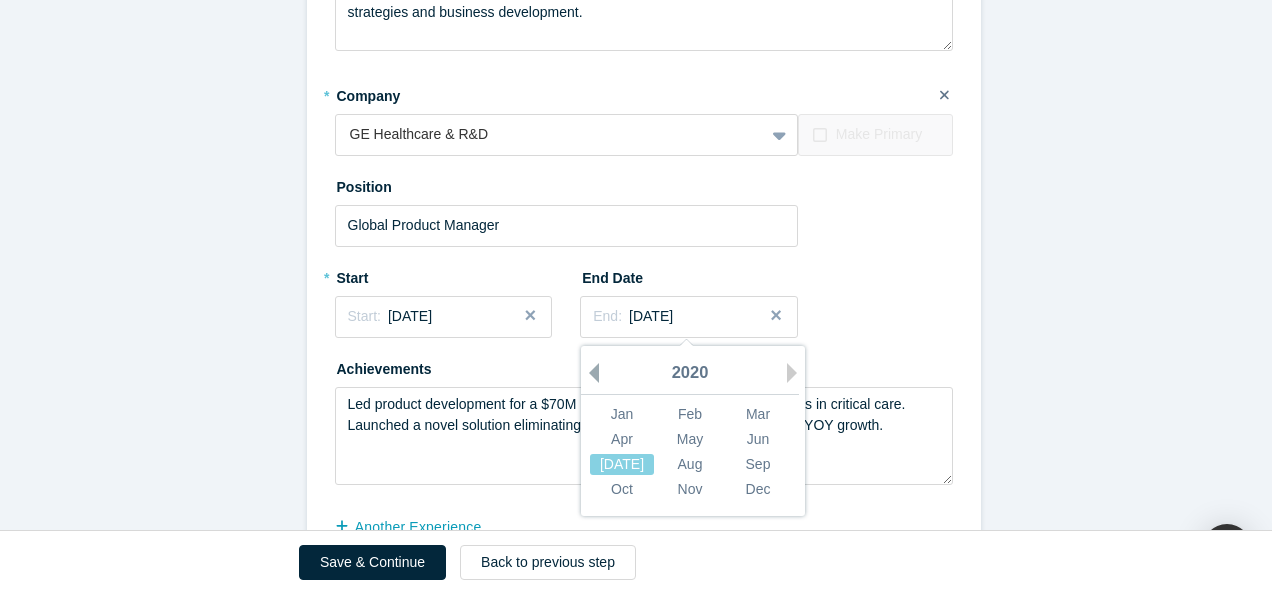 click on "Previous Year" at bounding box center (589, 373) 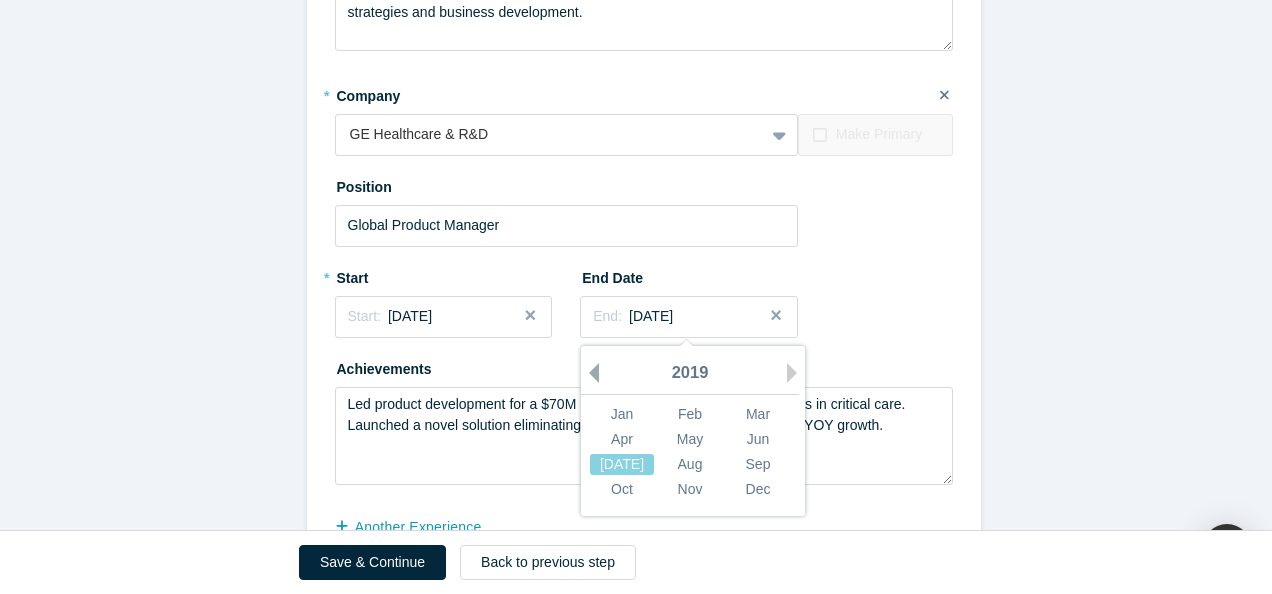 click on "Previous Year" at bounding box center (589, 373) 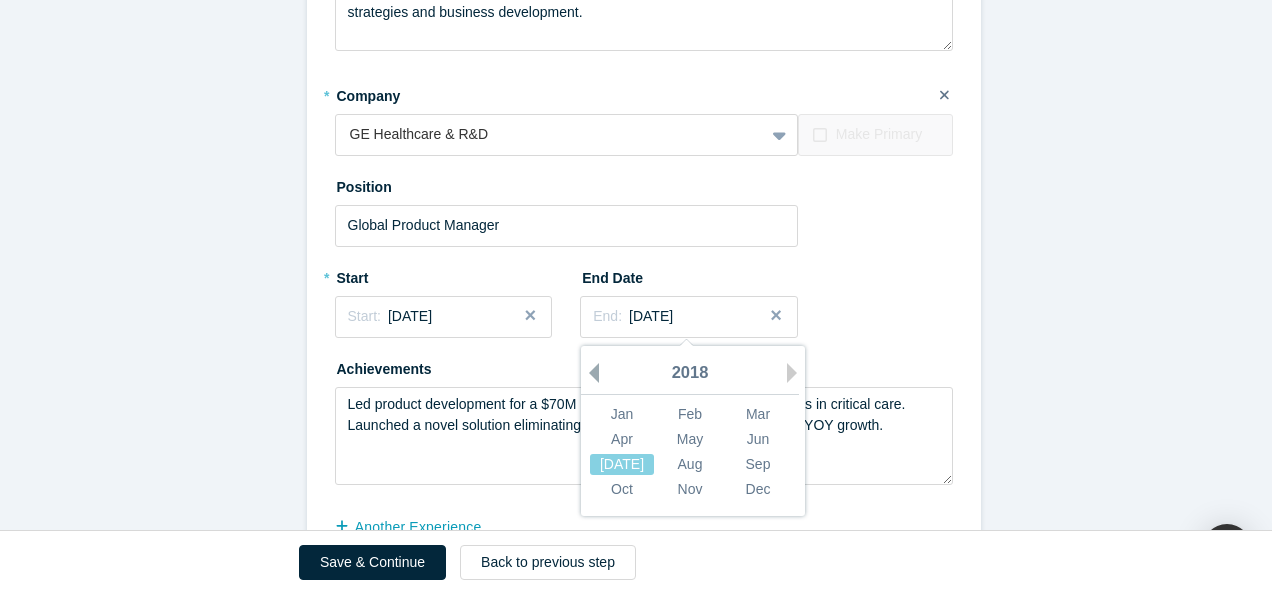 click on "Previous Year" at bounding box center (589, 373) 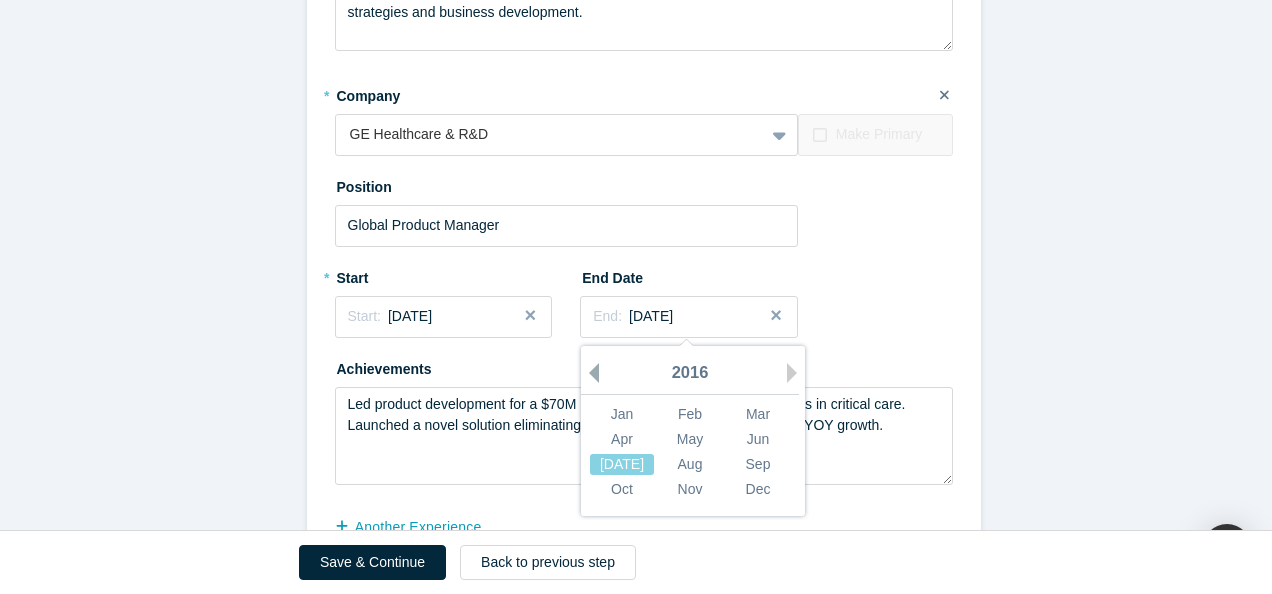click on "Previous Year" at bounding box center (589, 373) 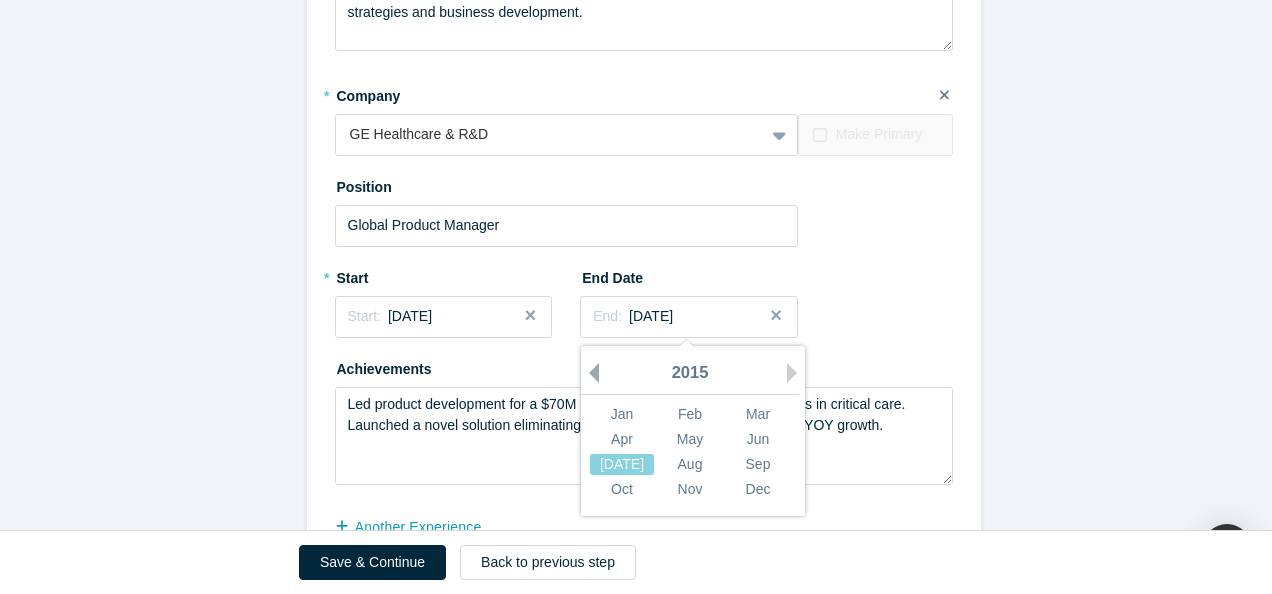 click on "Previous Year" at bounding box center (589, 373) 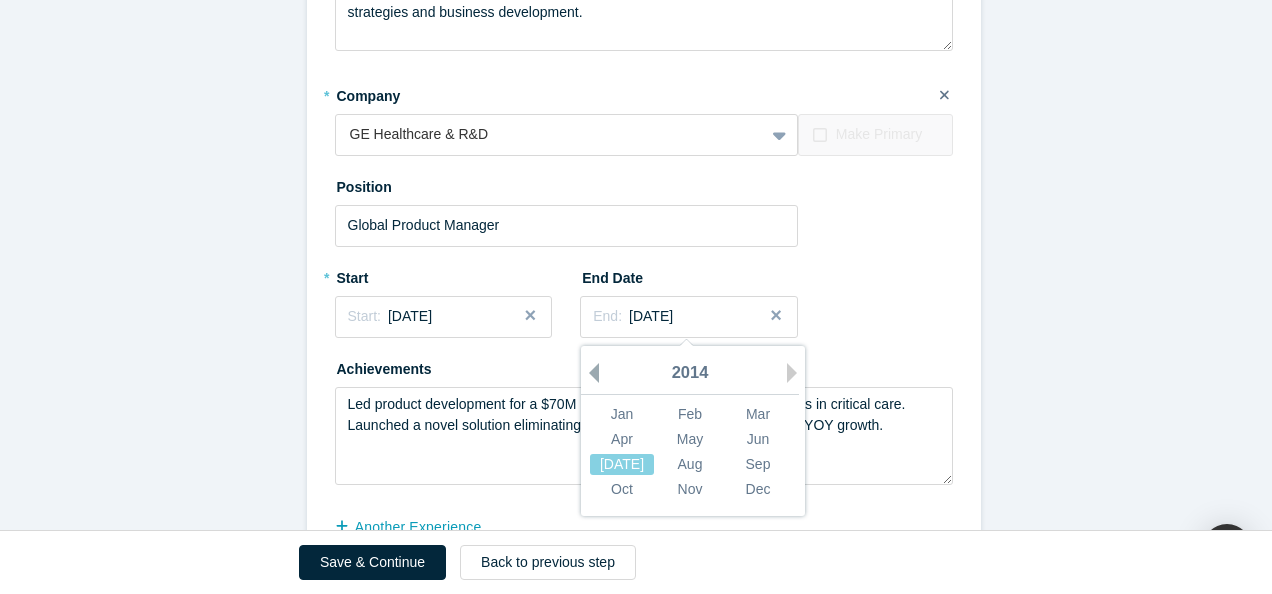 click on "Previous Year" at bounding box center (589, 373) 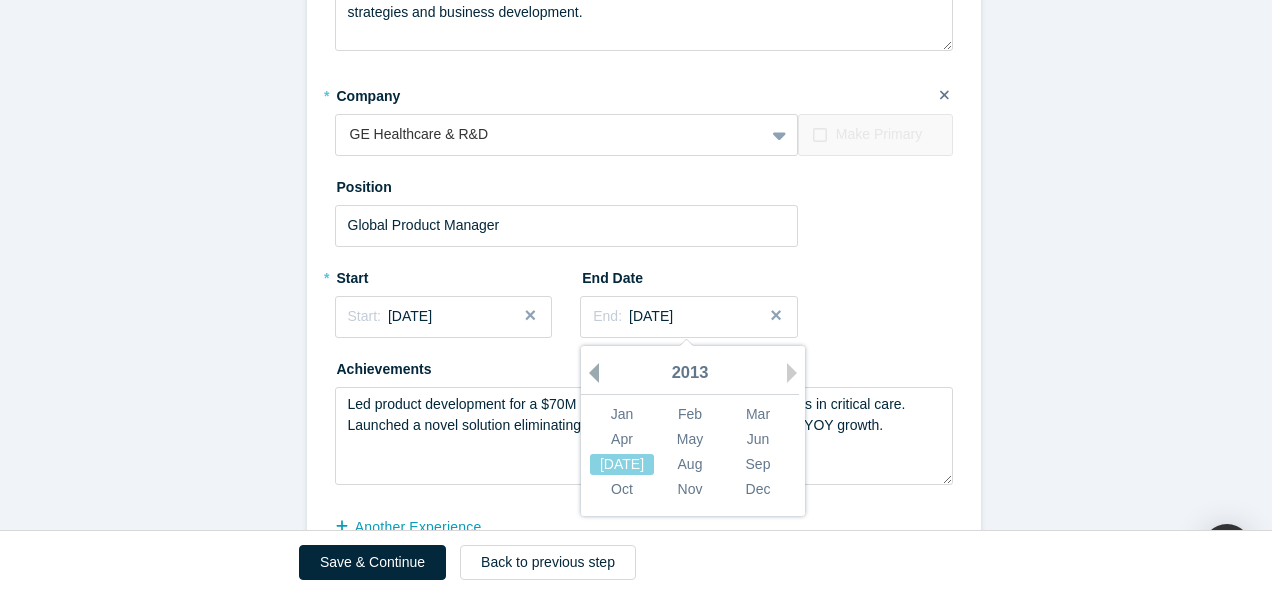 click on "Previous Year" at bounding box center (589, 373) 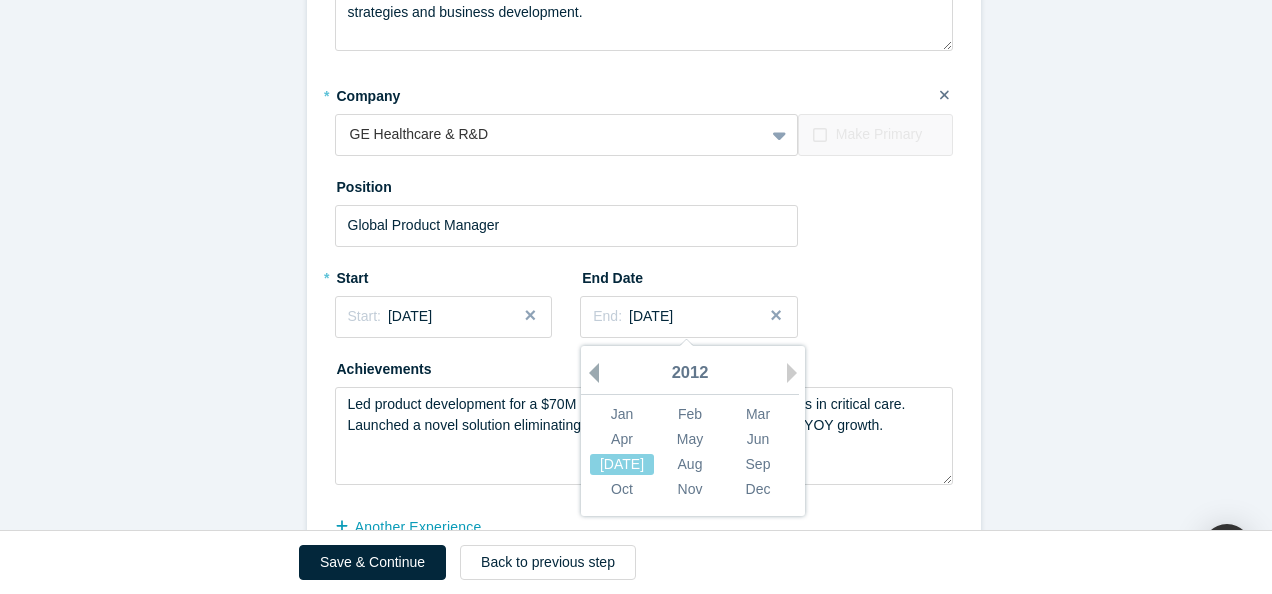click on "Previous Year" at bounding box center [589, 373] 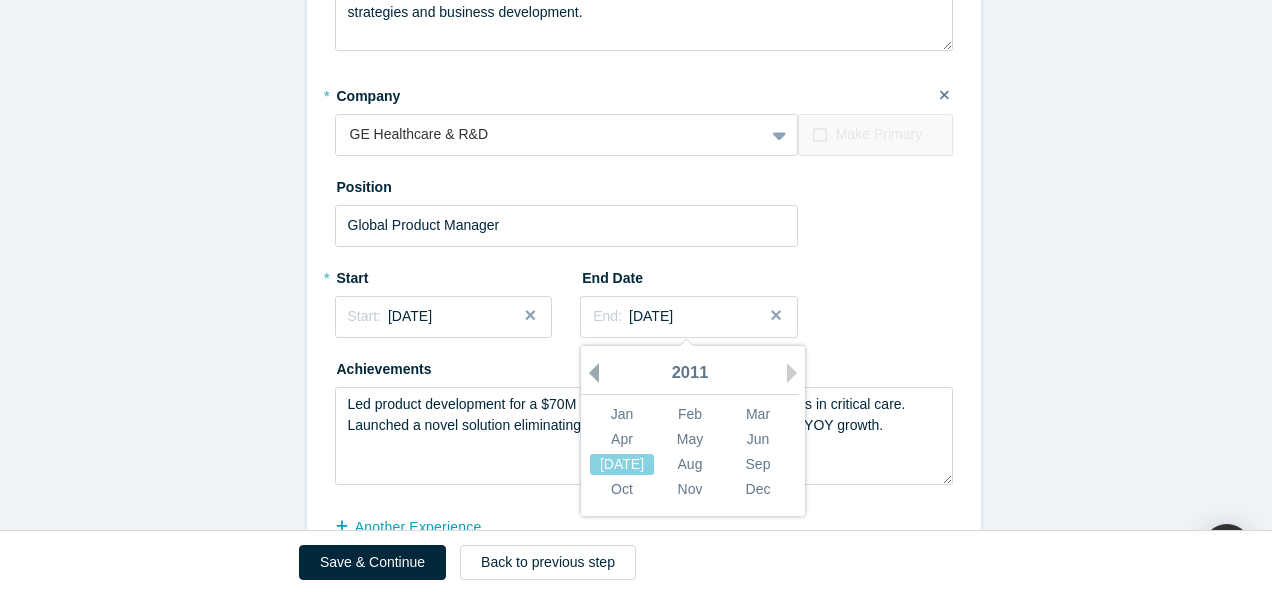 click on "Previous Year" at bounding box center (589, 373) 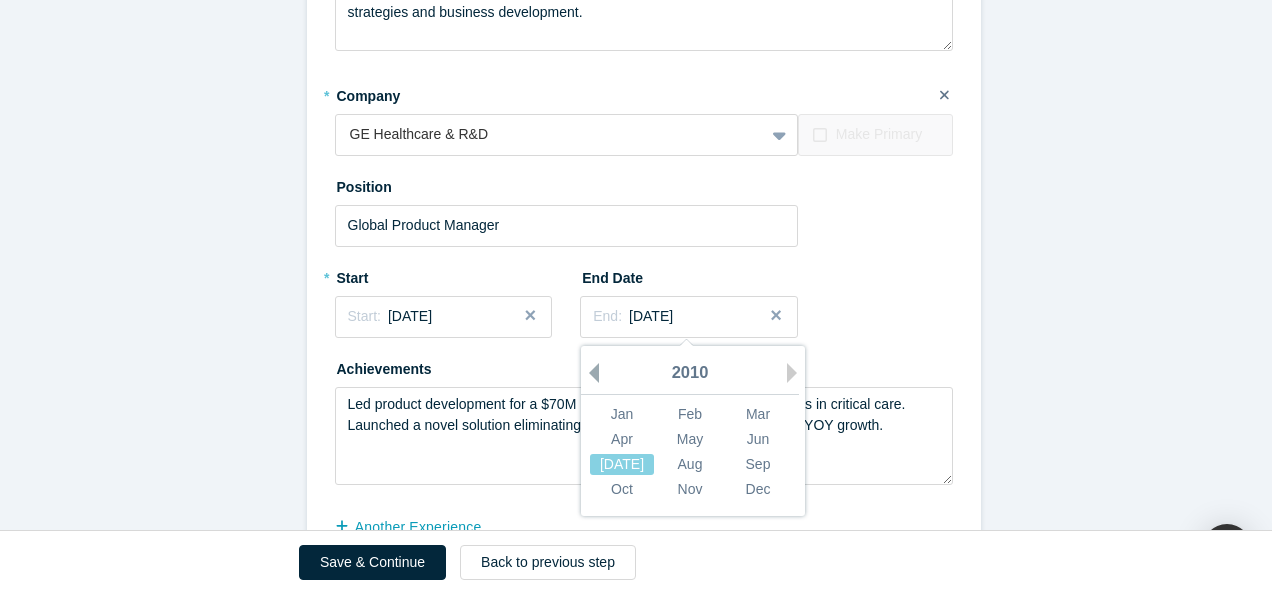 click on "Previous Year" at bounding box center (589, 373) 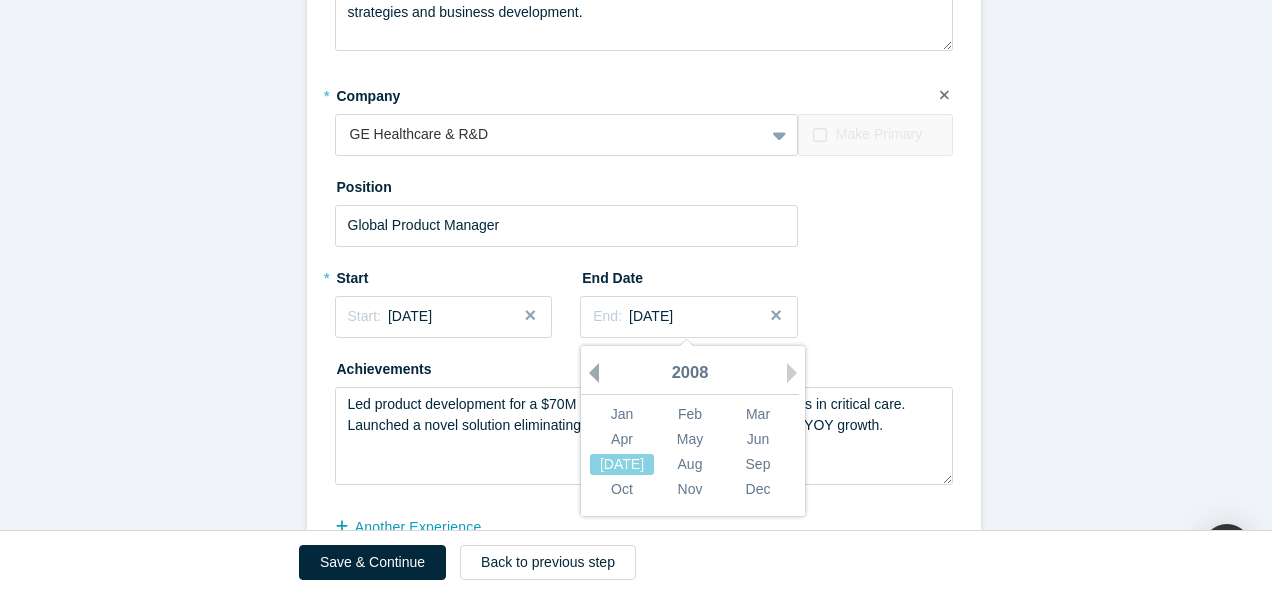 click on "Previous Year" at bounding box center [589, 373] 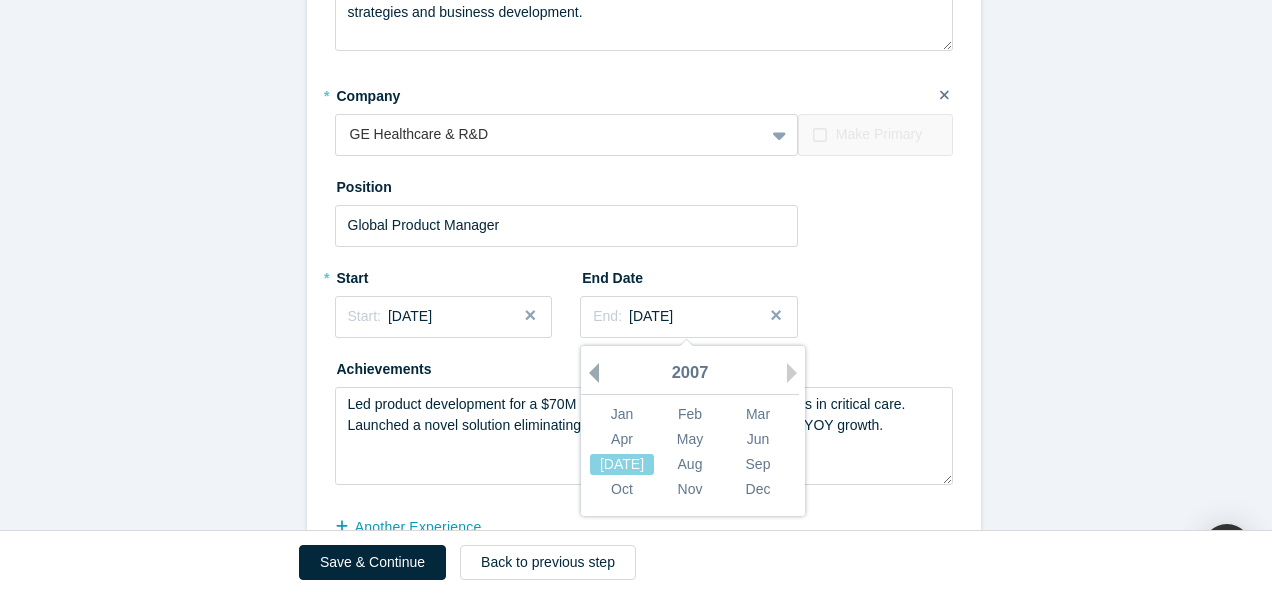 click on "Previous Year" at bounding box center [589, 373] 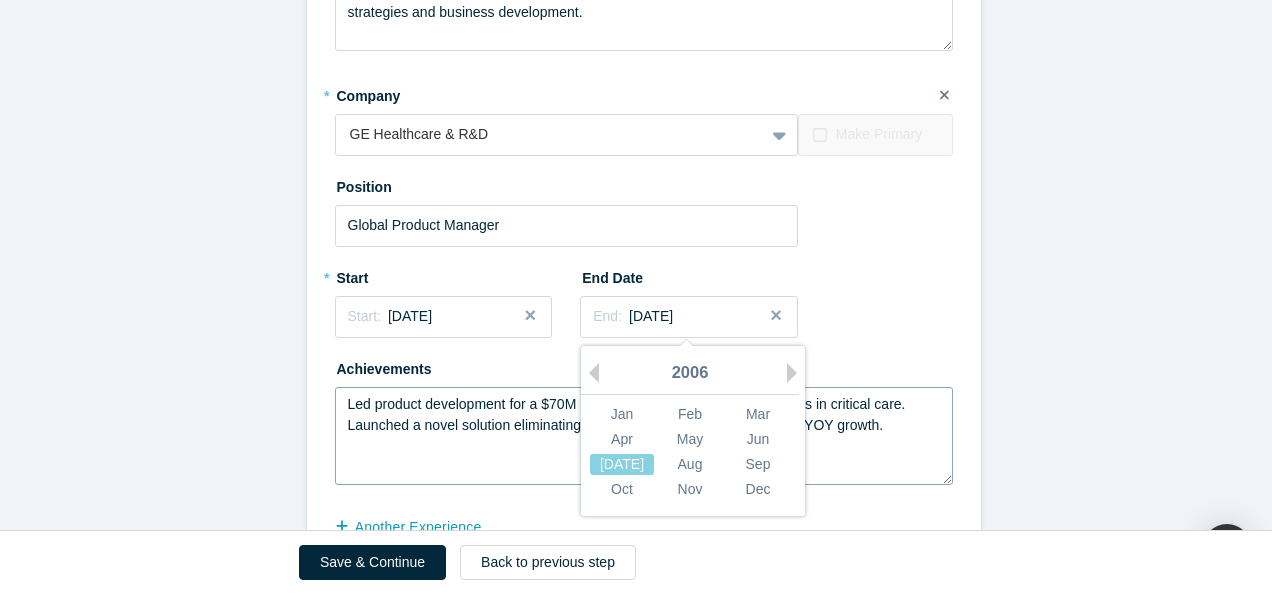 click on "[DATE]" at bounding box center [622, 463] 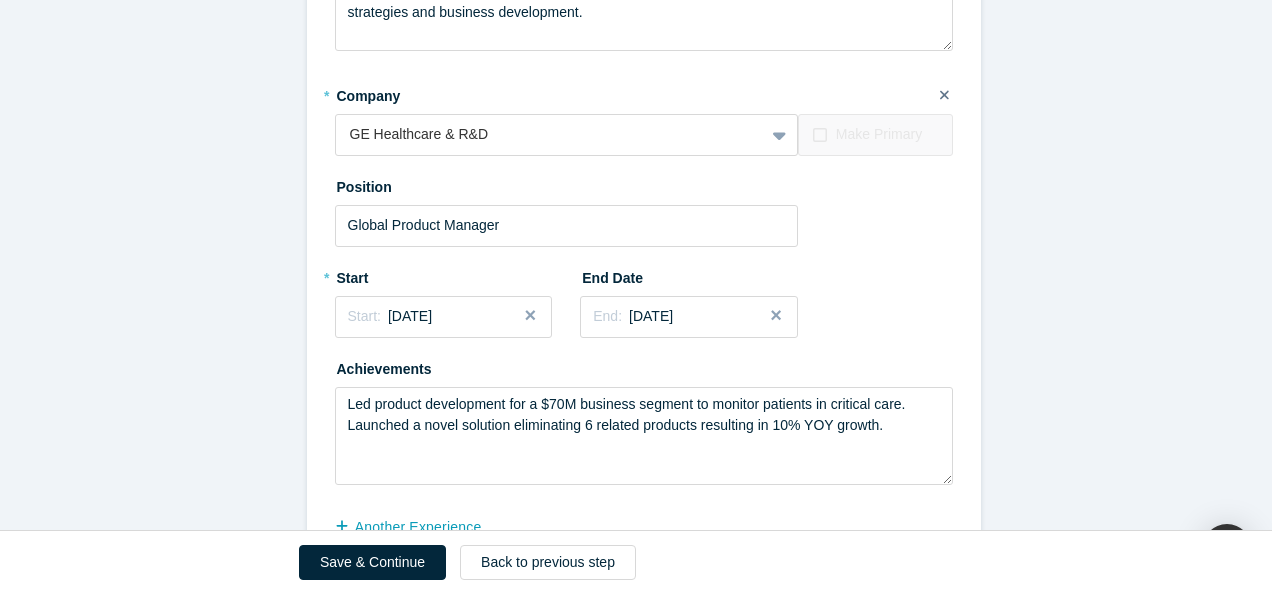 click on "Achievements   * What are your top 3-5 professional achievements? 1. Led upstream marketing and product management functions and launched more than 30 innovative products across 100 countries for highly regulated medical devices and life sciences customers.  2. Led digital strategy and enterprise business process transformation across a company's value chain at GE Healthcare, AstraZeneca, and Hillrom, and managed diverse functions including product management, operations and clinical trial services 3. Started an impact-focused business focused on innovation in aging and longevity - marketplace connecting highly experienced professionals in retirement transition to sustain their purpose and wellbeing by supporting businesses at all stages. * What are your top areas or industries of expertise? Clinical Trials Medical Devices Innovation Strategy Product Design Product Management Enterprise Software Business Processes and Programs Business Transformation Interests     * Mentor Angel Investor Strategic Investor *" at bounding box center (643, -1115) 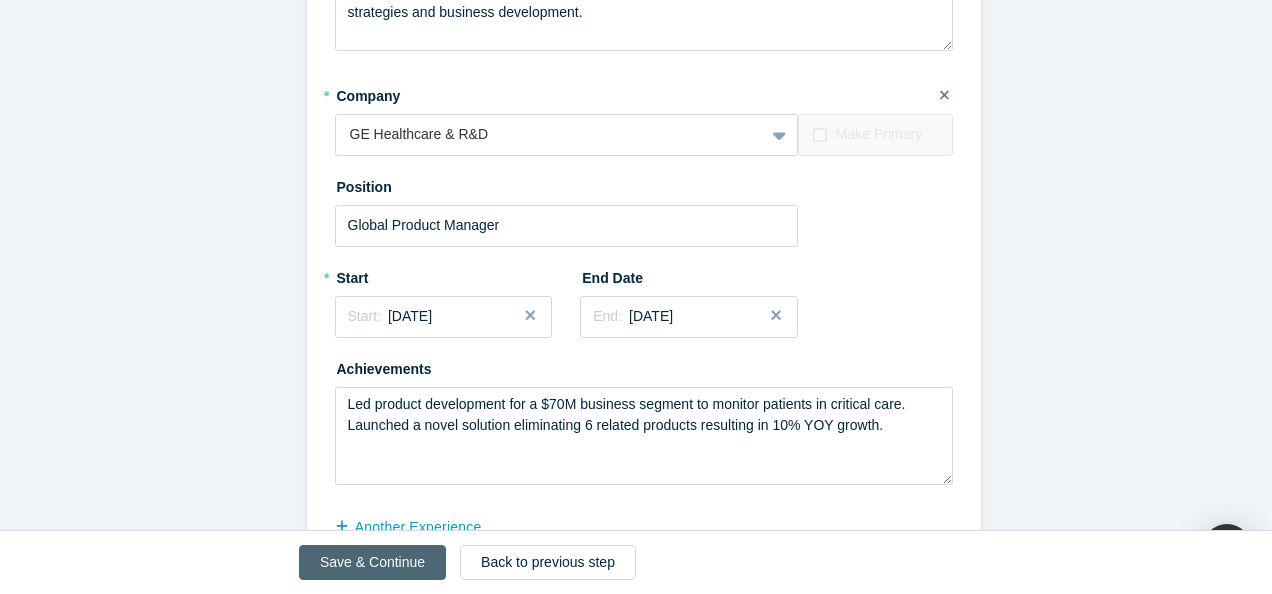click on "Save & Continue" at bounding box center [372, 562] 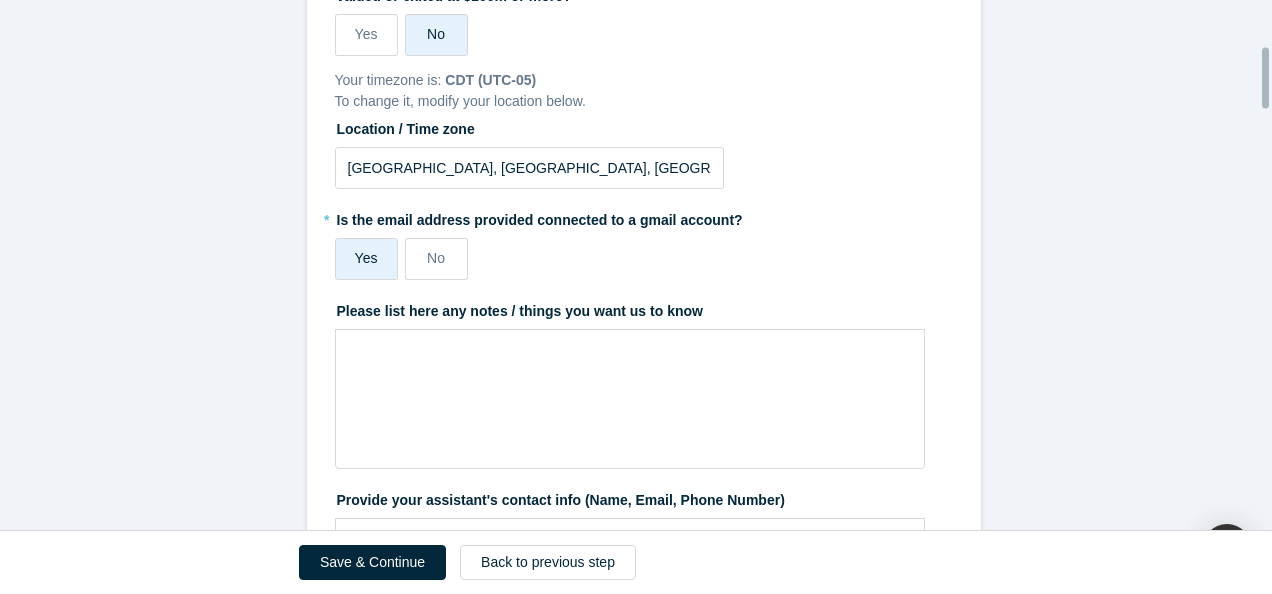 scroll, scrollTop: 400, scrollLeft: 0, axis: vertical 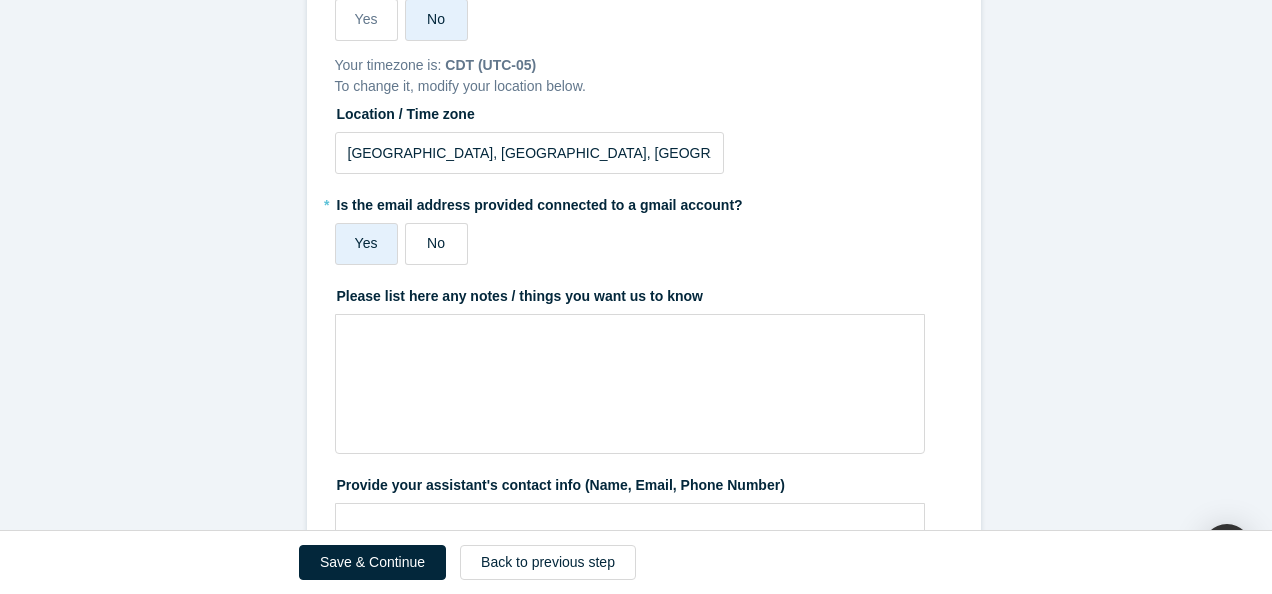 click on "No" at bounding box center [436, 243] 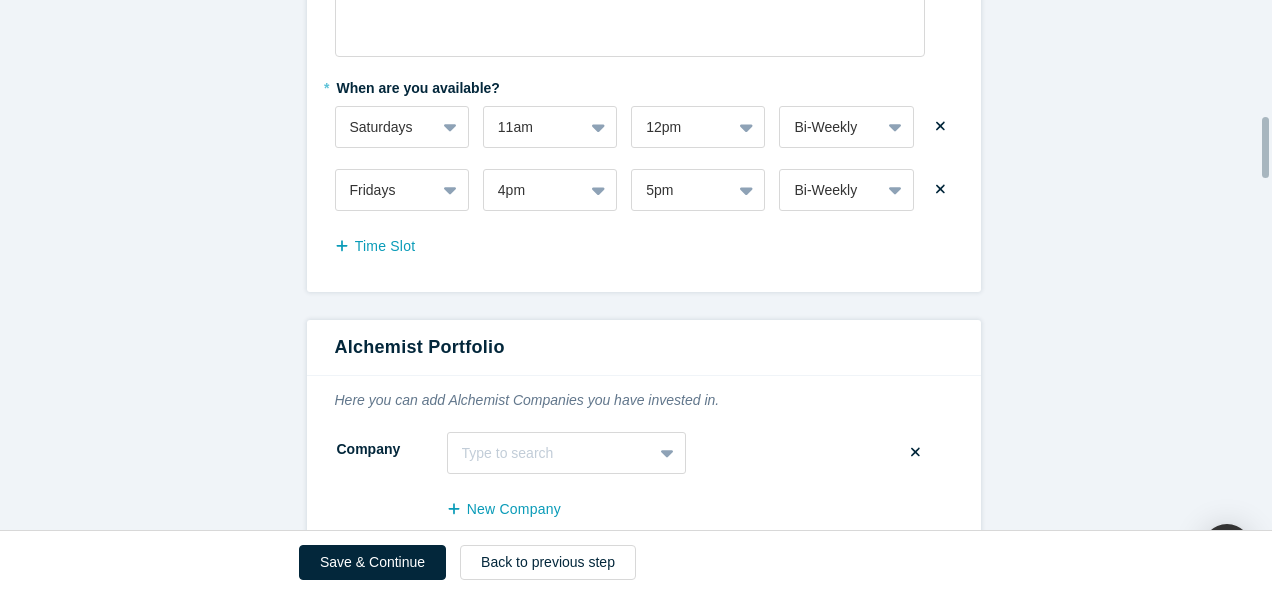 scroll, scrollTop: 1100, scrollLeft: 0, axis: vertical 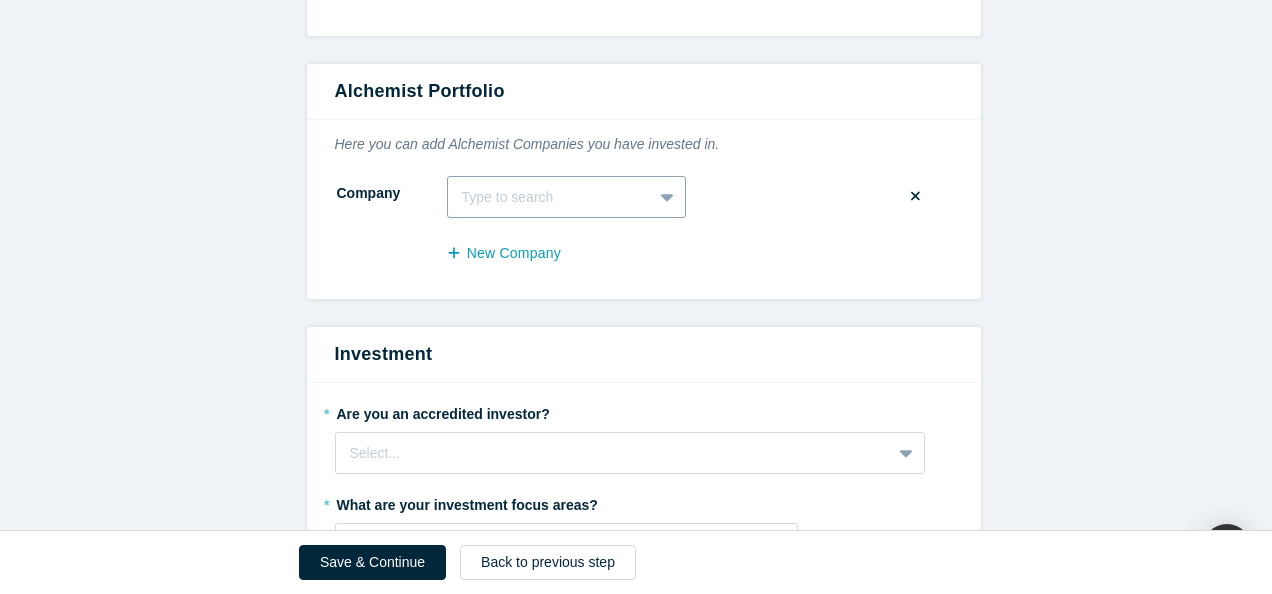 click on "Type to search" at bounding box center [566, 197] 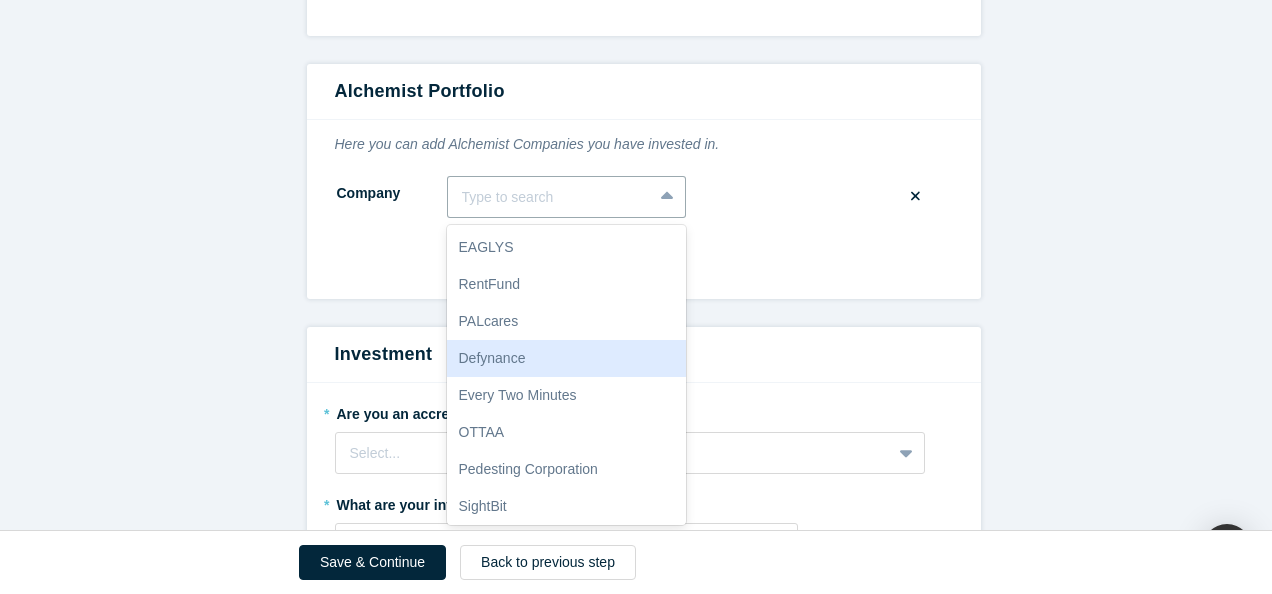 scroll, scrollTop: 12, scrollLeft: 0, axis: vertical 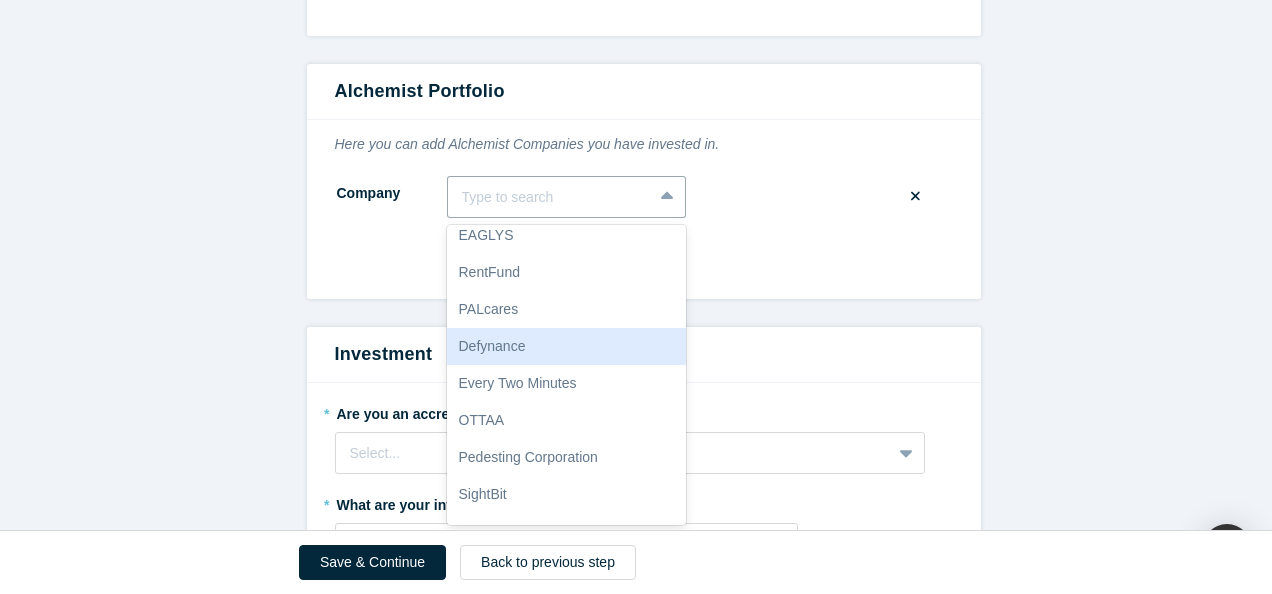 click on "Mentor / Advisor   * What mentor type would you prefer? Regular Mentor - Dedicated office hours Directory Listing - By approval * Have you been a founder or one of the first 10 employees of a company that has  been valued or exited at $100m or more? Yes No Your timezone is:    CDT (UTC-05) To change it, modify your location below. Location / Time zone [GEOGRAPHIC_DATA], [GEOGRAPHIC_DATA], [GEOGRAPHIC_DATA] * Is the email address provided connected to a gmail account? Yes No Please list here any notes / things you want us to know Provide your assistant's contact info (Name, Email, Phone Number) * When are you available? Saturdays 11am 12pm Bi-Weekly Fridays 4pm 5pm Bi-Weekly Time Slot Alchemist Portfolio   Here you can add Alchemist Companies you have invested in. Company 10 results available. Use Up and Down to choose options, press Enter to select the currently focused option, press Escape to exit the menu, press Tab to select the option and exit the menu. Type to search EAGLYS RentFund PALcares Defynance Every Two Minutes OTTAA SightBit Nucleos" at bounding box center (643, 1151) 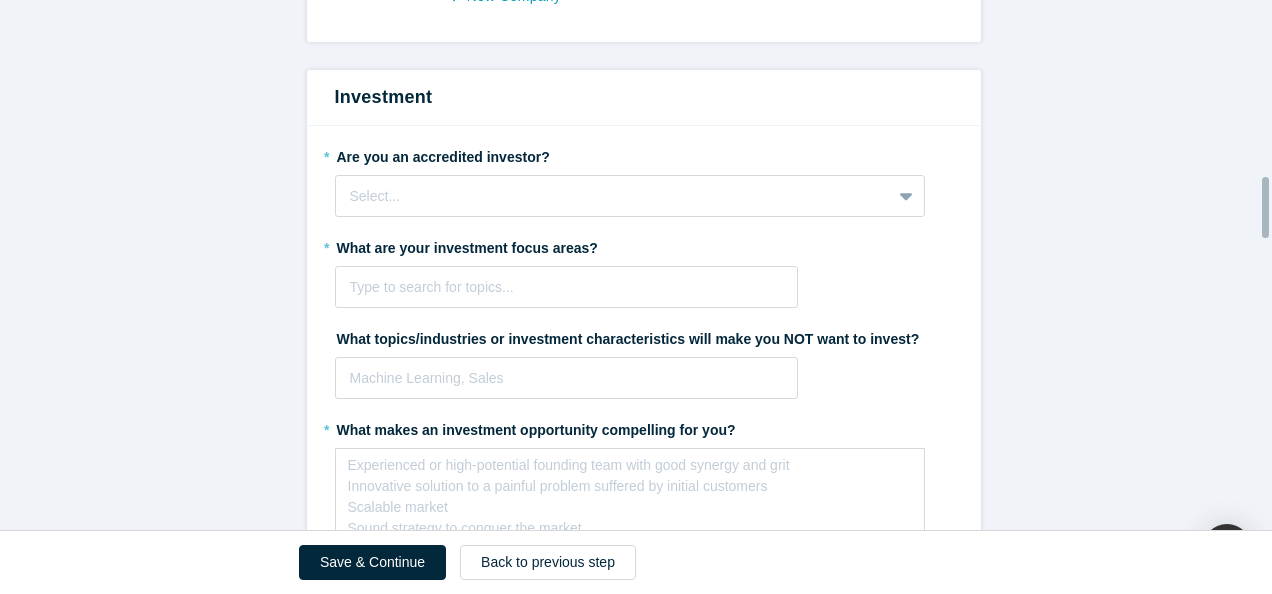 scroll, scrollTop: 1542, scrollLeft: 0, axis: vertical 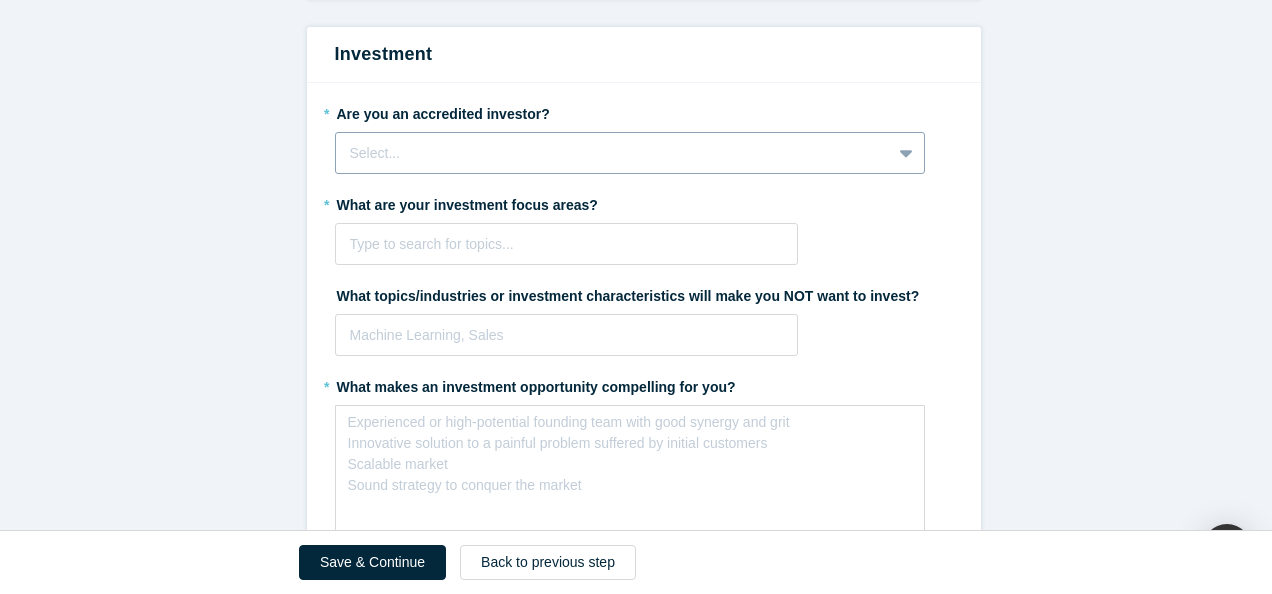 click 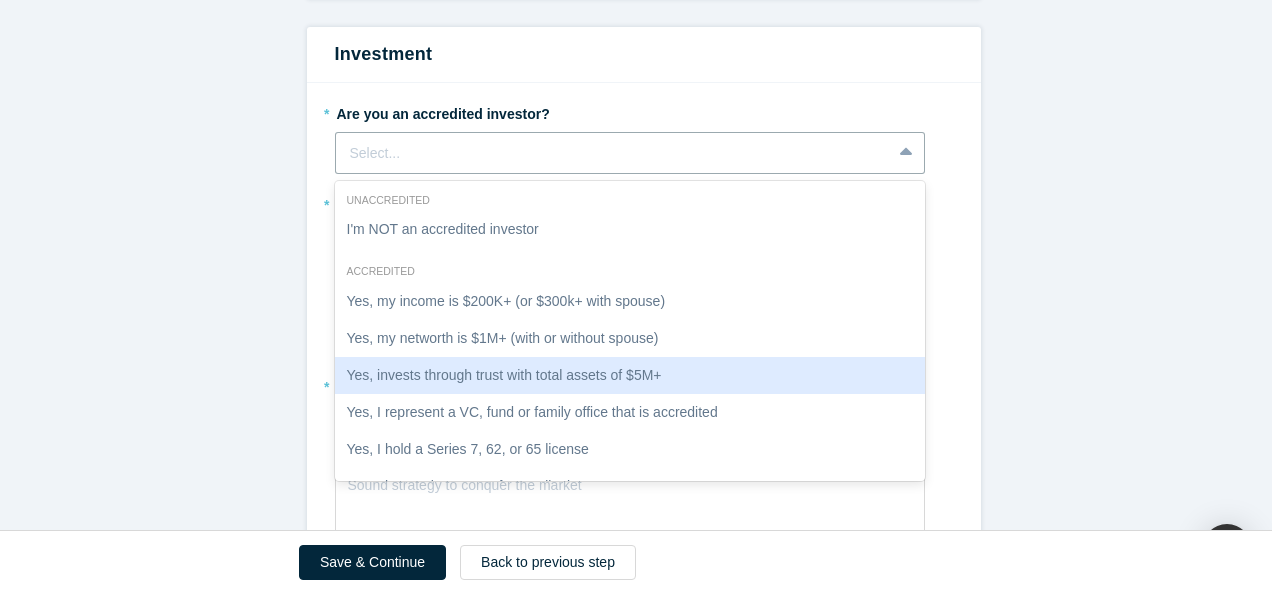 click on "Mentor / Advisor   * What mentor type would you prefer? Regular Mentor - Dedicated office hours Directory Listing - By approval * Have you been a founder or one of the first 10 employees of a company that has  been valued or exited at $100m or more? Yes No Your timezone is:    CDT (UTC-05) To change it, modify your location below. Location / Time zone [GEOGRAPHIC_DATA], [GEOGRAPHIC_DATA], [GEOGRAPHIC_DATA] * Is the email address provided connected to a gmail account? Yes No Please list here any notes / things you want us to know Provide your assistant's contact info (Name, Email, Phone Number) * When are you available? Saturdays 11am 12pm Bi-Weekly Fridays 4pm 5pm Bi-Weekly Time Slot Alchemist Portfolio   Here you can add Alchemist Companies you have invested in. Company Type to search
To pick up a draggable item, press the space bar.
While dragging, use the arrow keys to move the item.
Press space again to drop the item in its new position, or press escape to cancel.
New Company Investment   * Are you an accredited investor? * *" at bounding box center [643, 851] 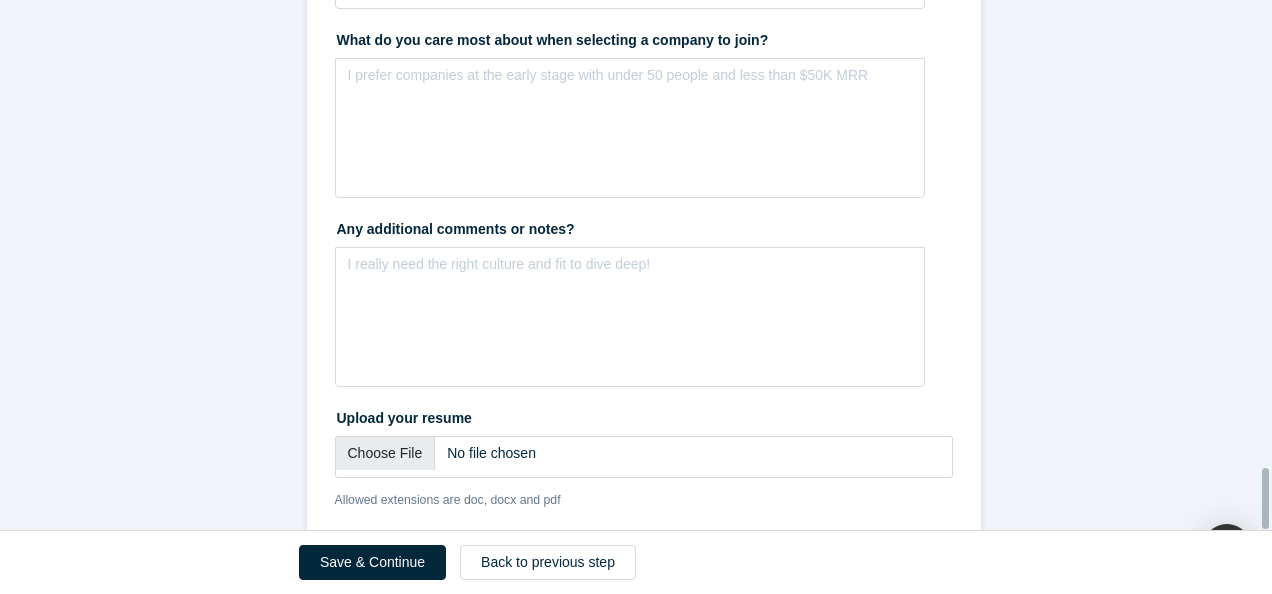 scroll, scrollTop: 4105, scrollLeft: 0, axis: vertical 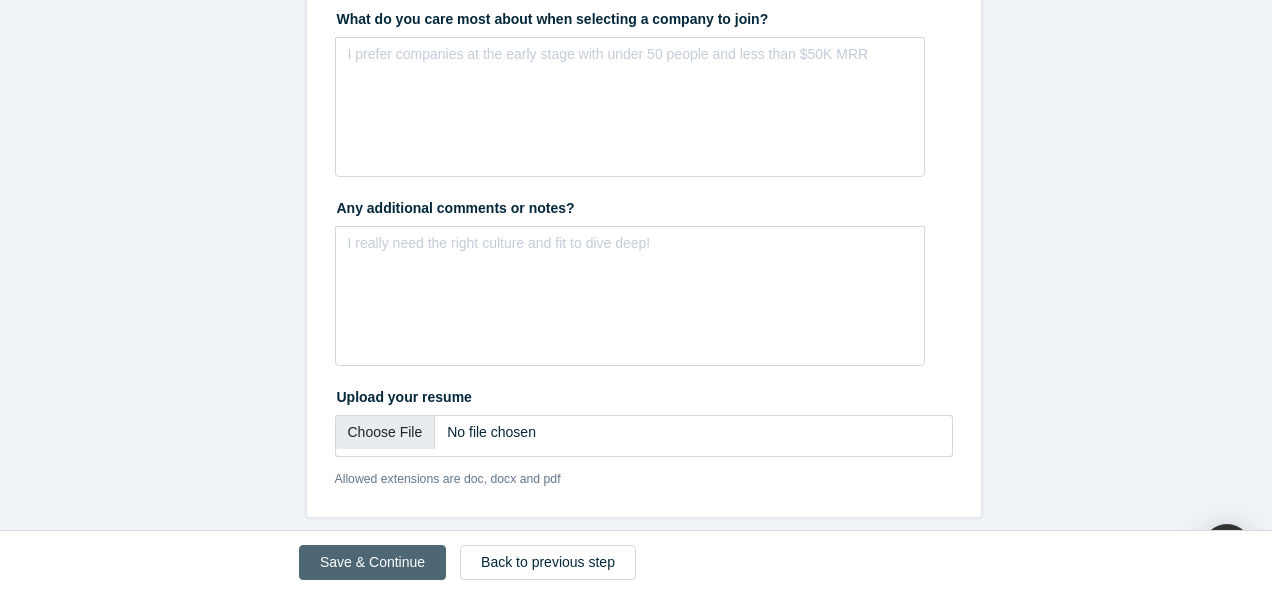 click on "Save & Continue" at bounding box center (372, 562) 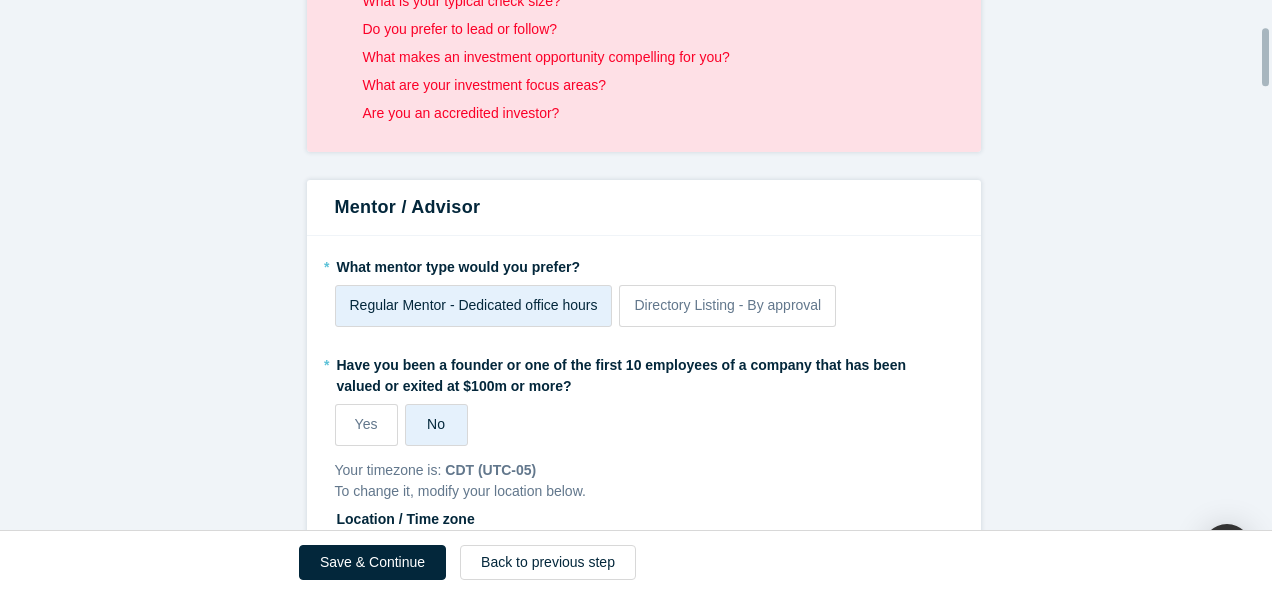 scroll, scrollTop: 200, scrollLeft: 0, axis: vertical 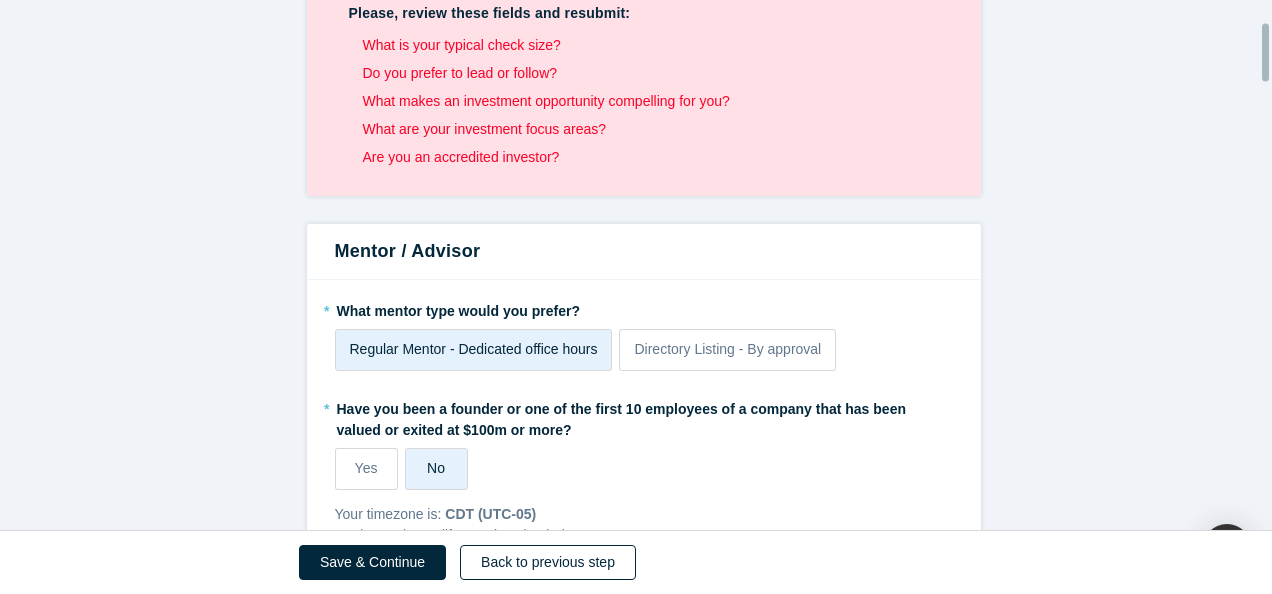 click on "Back to previous step" at bounding box center (548, 562) 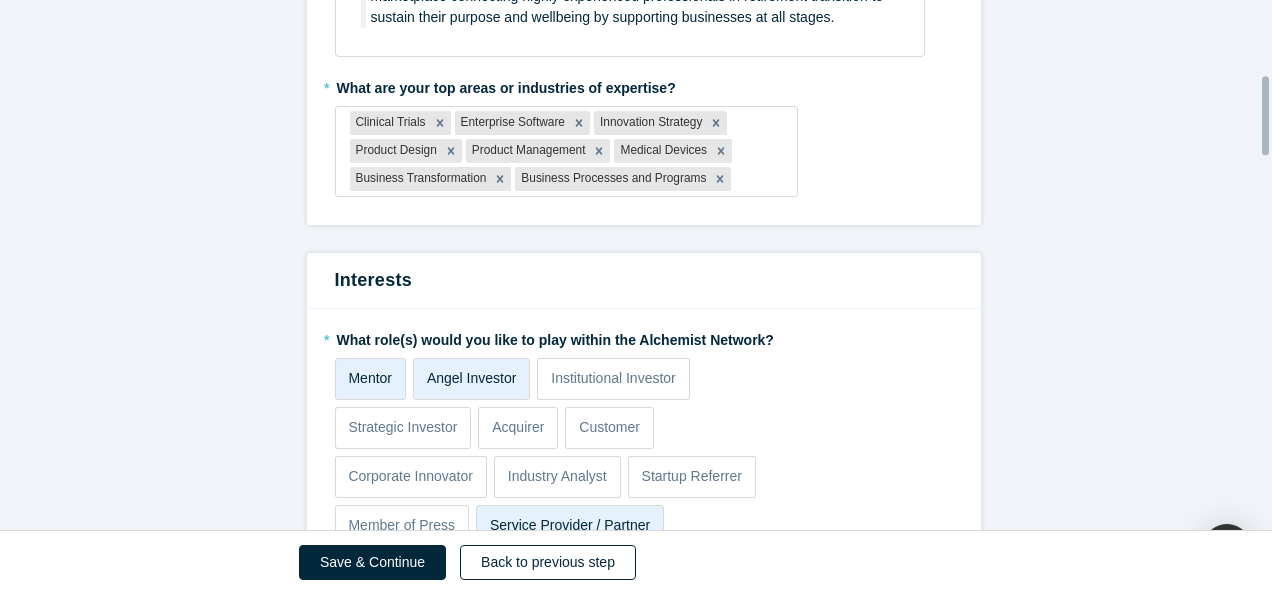 scroll, scrollTop: 500, scrollLeft: 0, axis: vertical 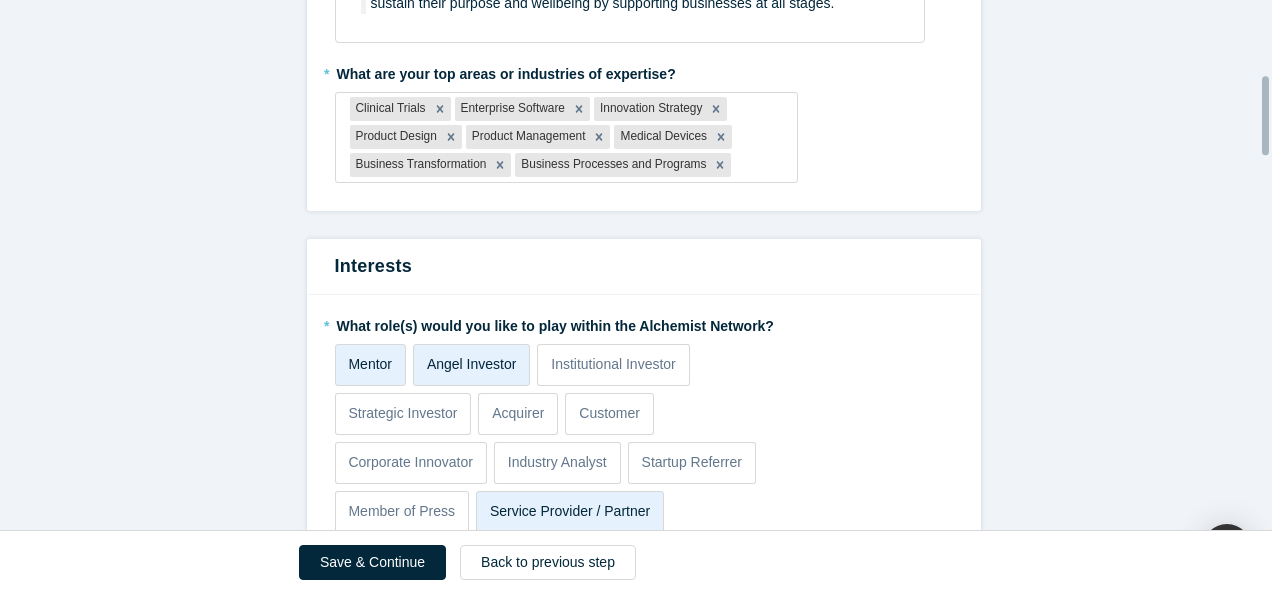 drag, startPoint x: 468, startPoint y: 356, endPoint x: 484, endPoint y: 352, distance: 16.492422 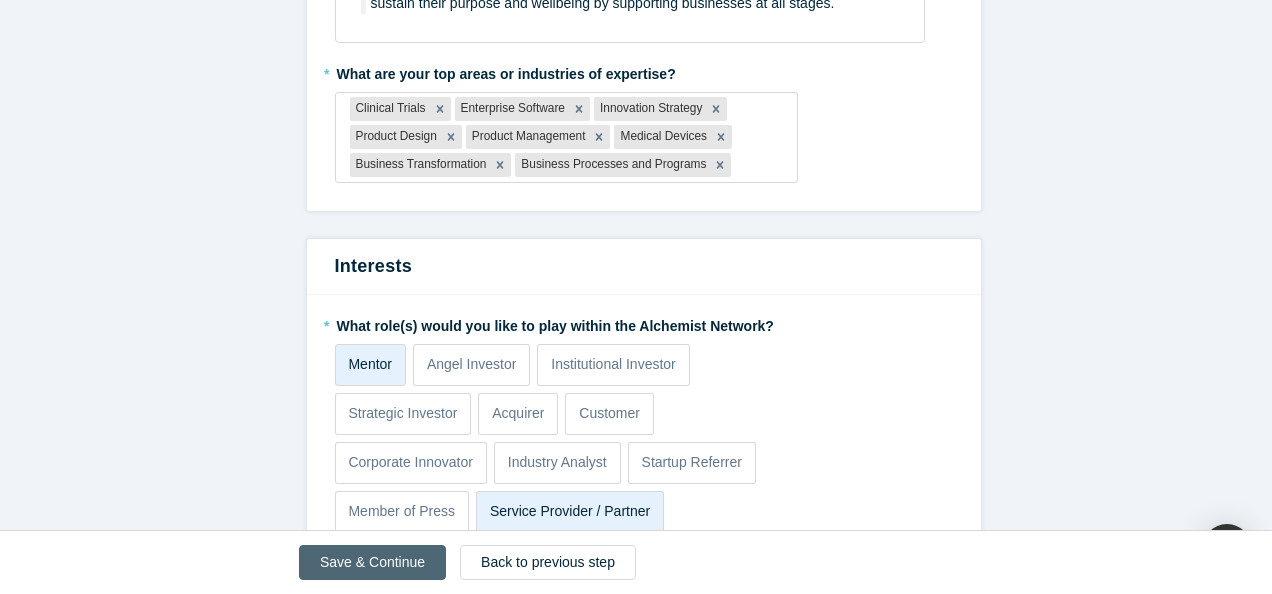click on "Save & Continue" at bounding box center [372, 562] 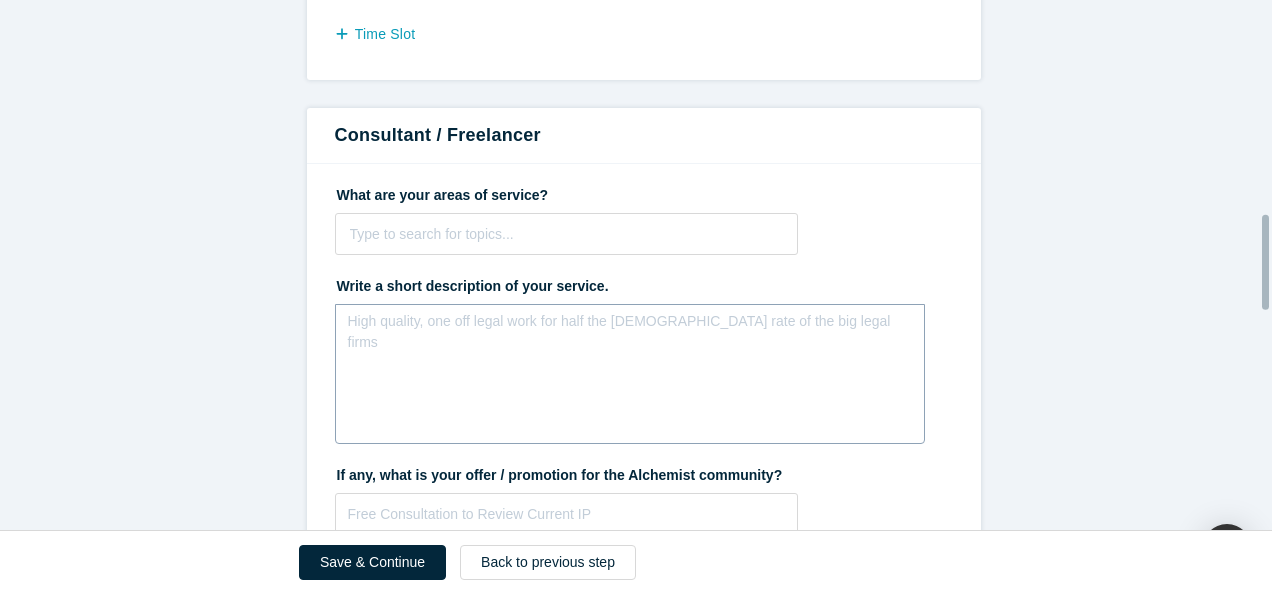 scroll, scrollTop: 1200, scrollLeft: 0, axis: vertical 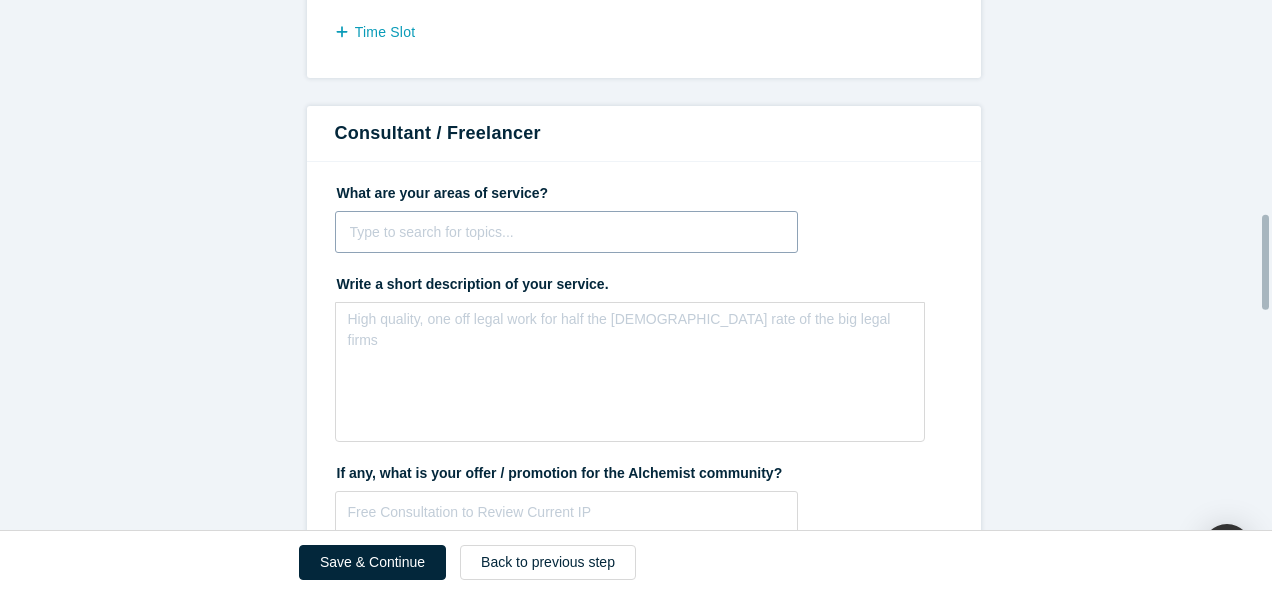 click at bounding box center [567, 232] 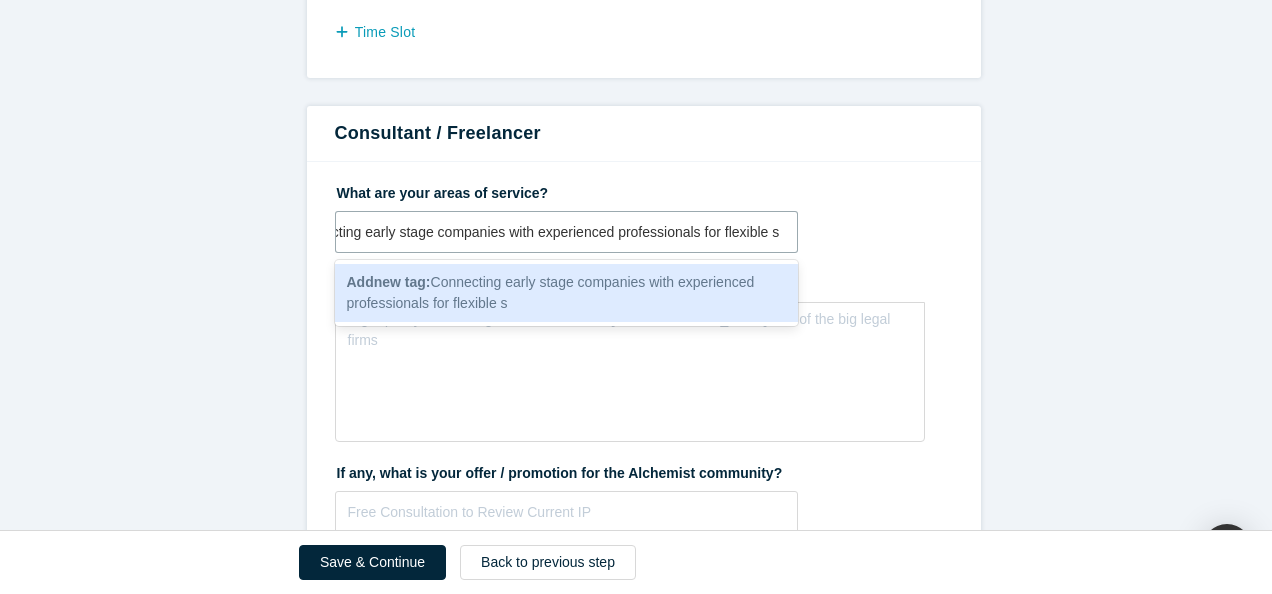 scroll, scrollTop: 0, scrollLeft: 54, axis: horizontal 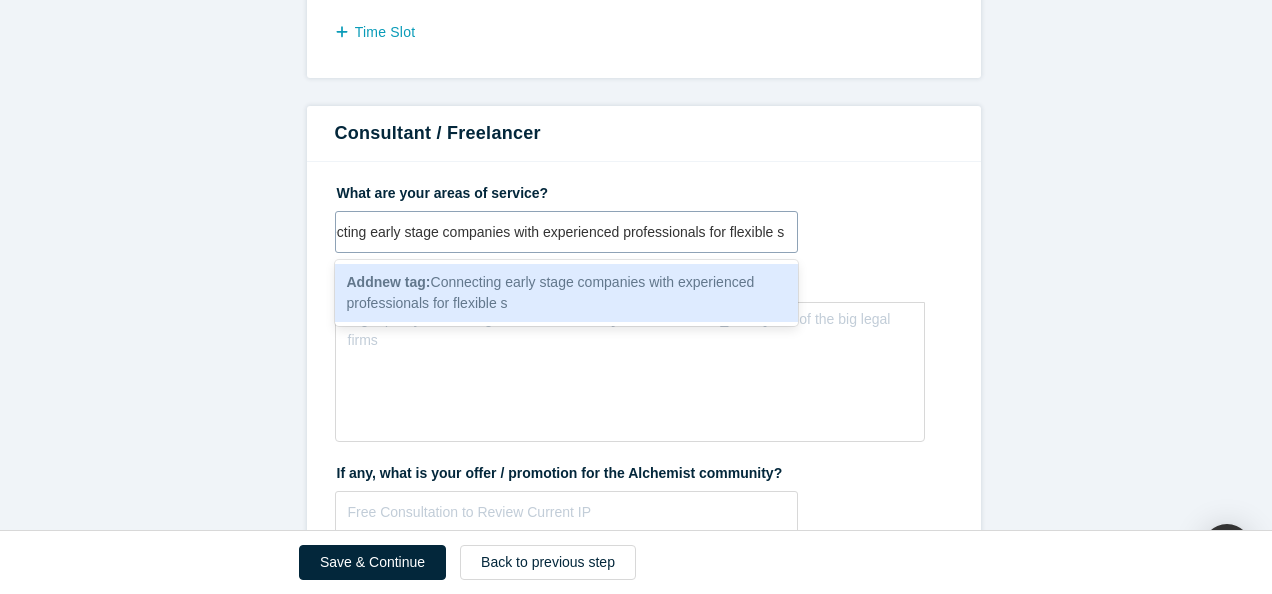 click on "Connecting early stage companies with experienced professionals for flexible s" at bounding box center [542, 232] 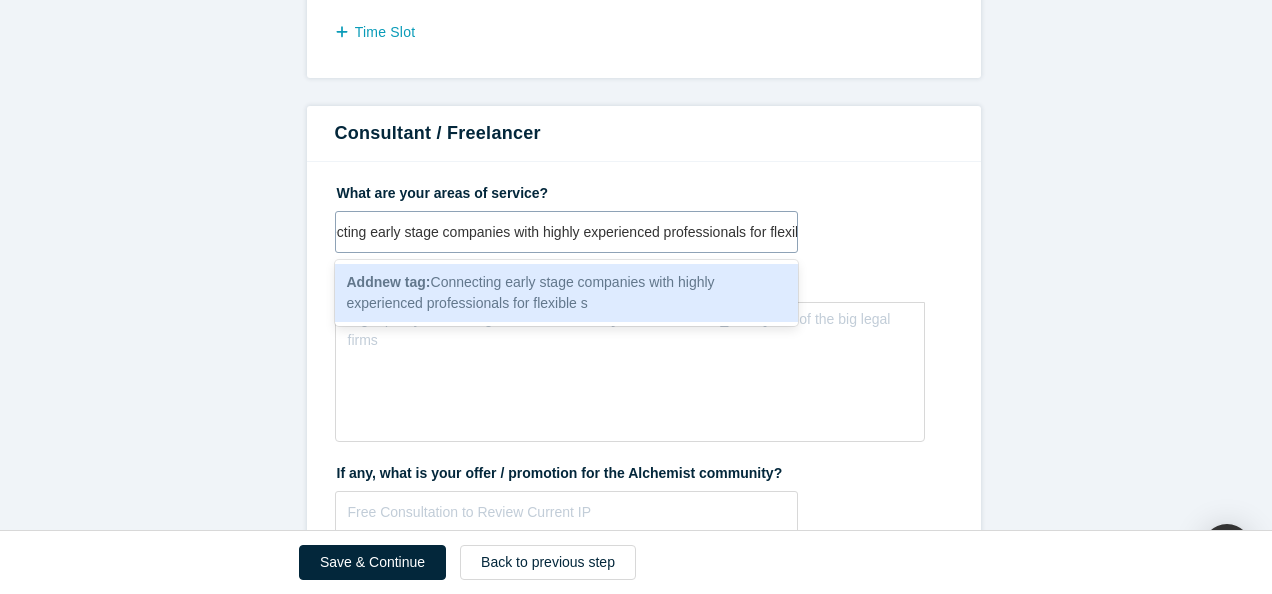 click on "Connecting early stage companies with highly experienced professionals for flexible s" at bounding box center (562, 232) 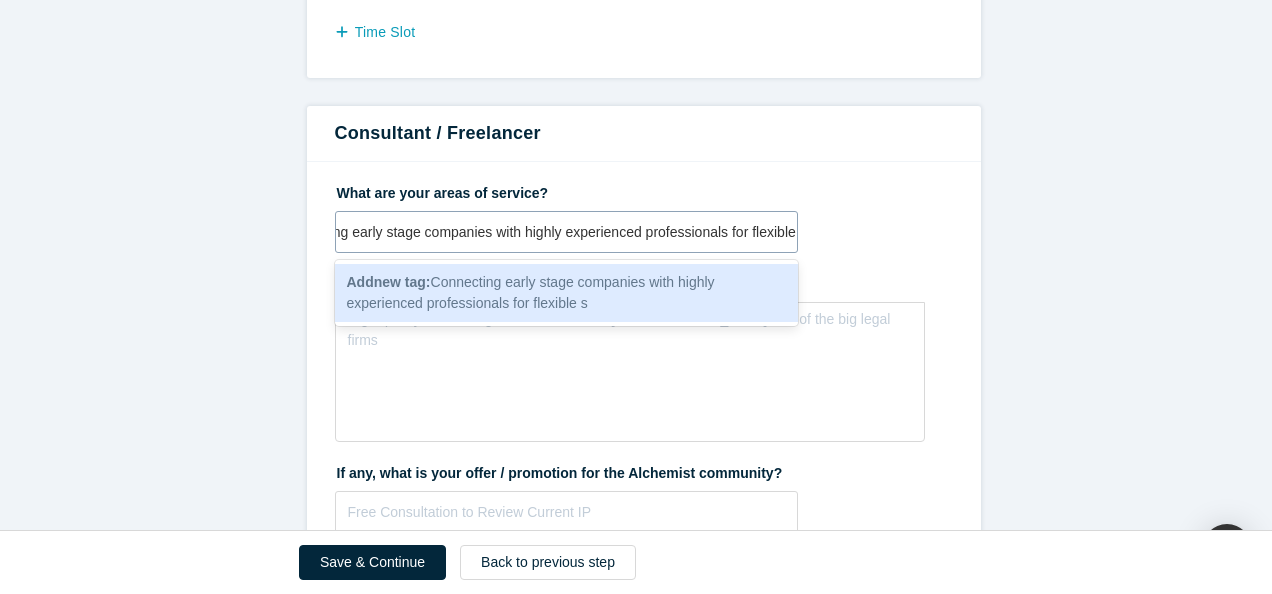 scroll, scrollTop: 0, scrollLeft: 78, axis: horizontal 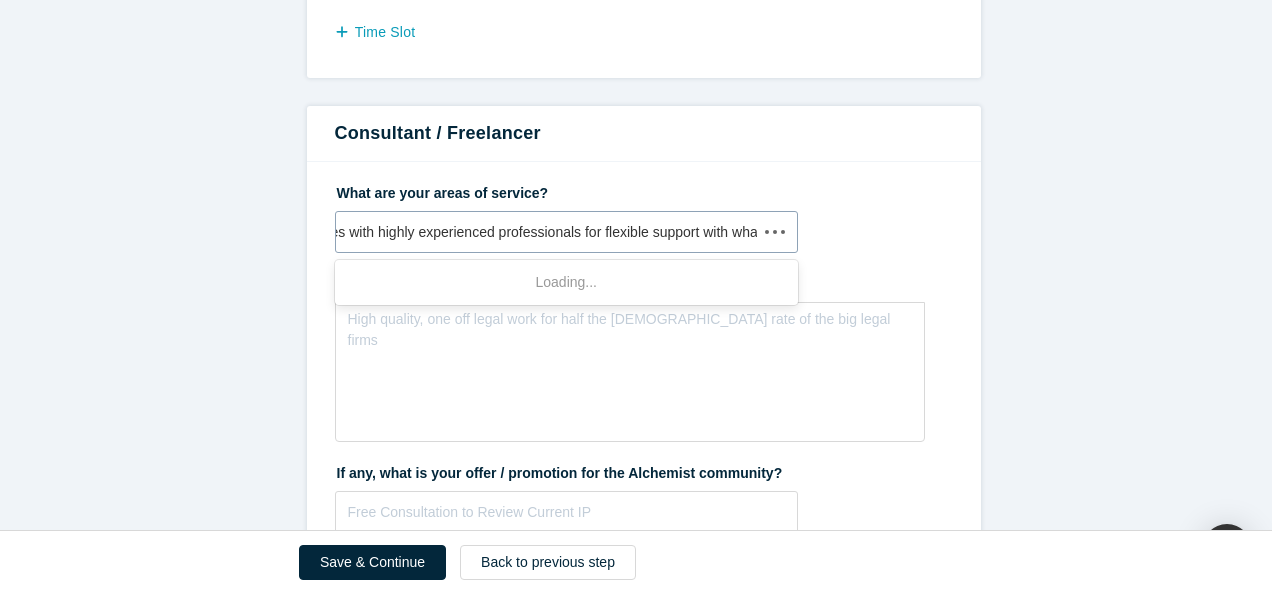 type on "Connecting early stage companies with highly experienced professionals for flexible support with what" 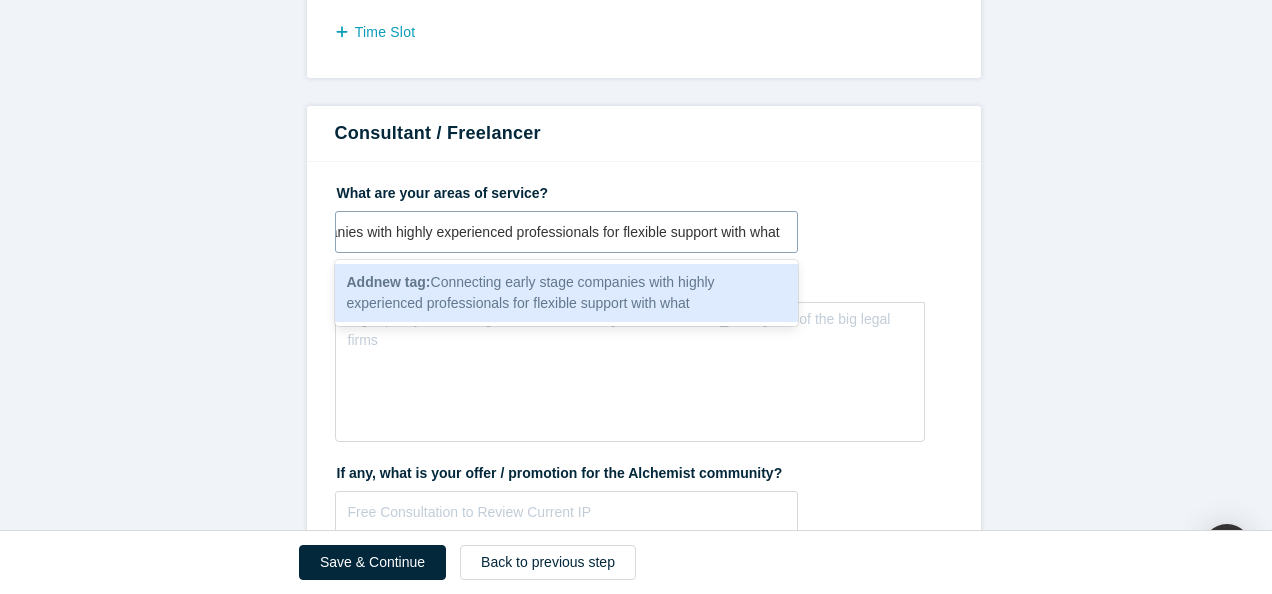 scroll, scrollTop: 0, scrollLeft: 201, axis: horizontal 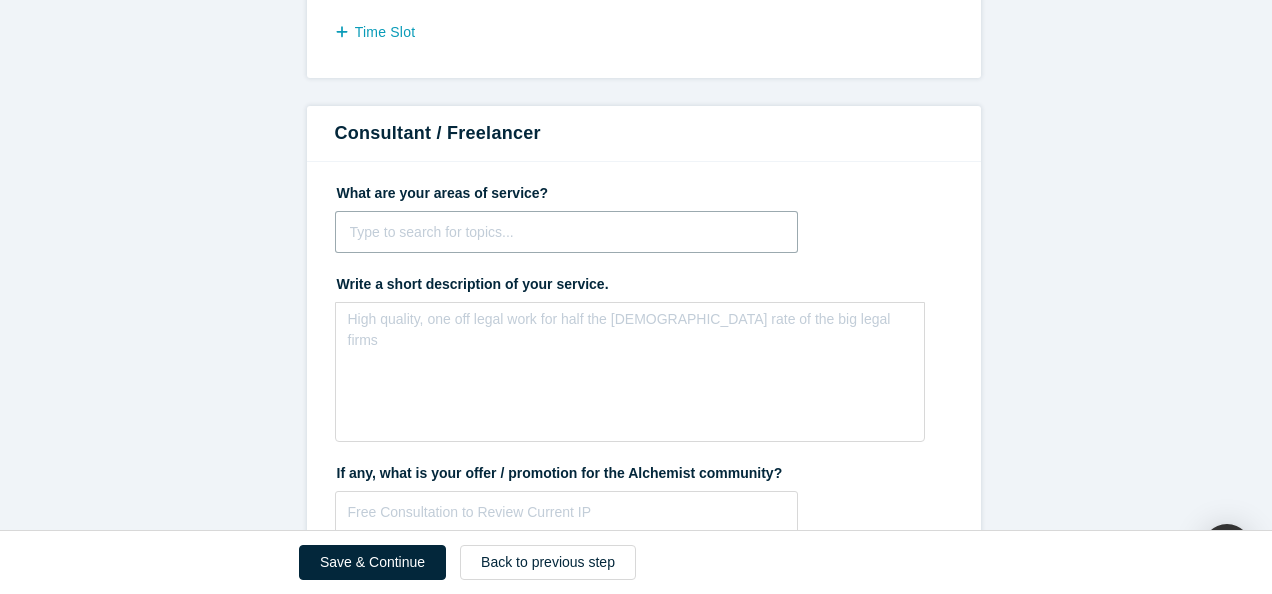 drag, startPoint x: 660, startPoint y: 235, endPoint x: 238, endPoint y: 227, distance: 422.07584 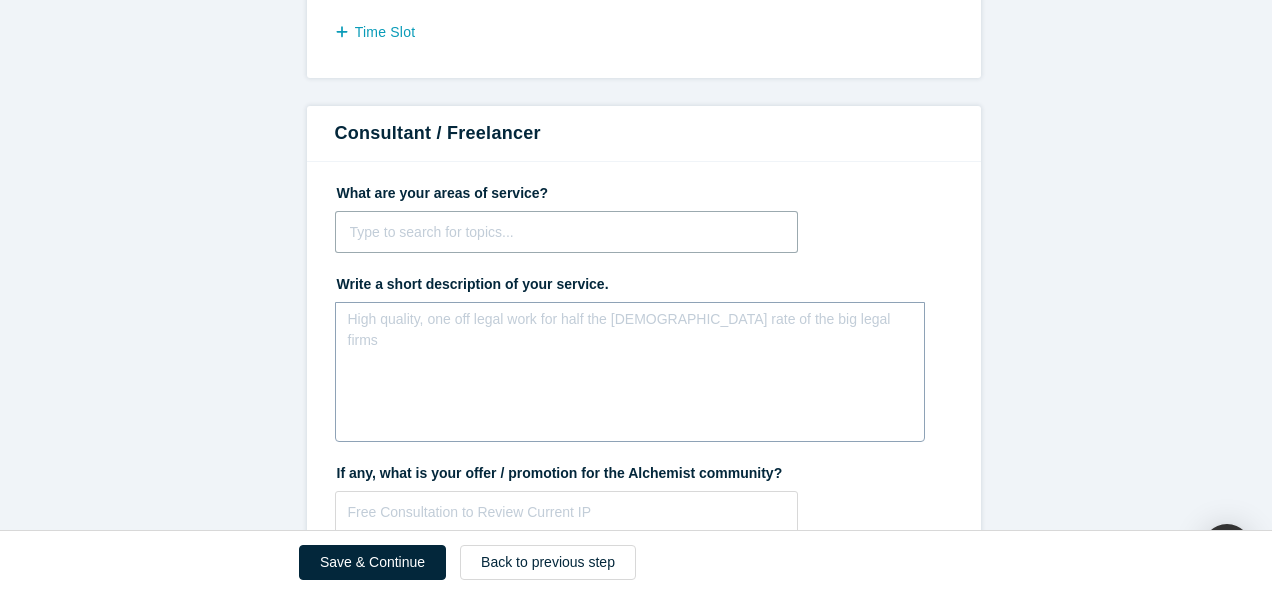 click on "High quality, one off legal work for half the [DEMOGRAPHIC_DATA] rate of the big legal firms" at bounding box center [630, 372] 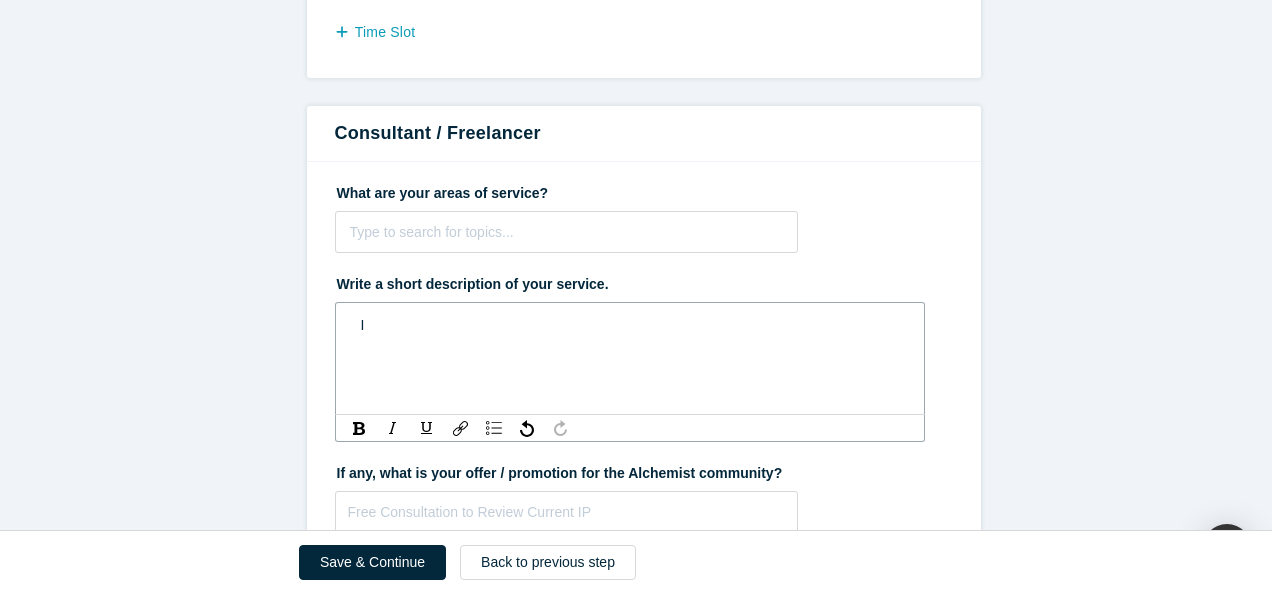 type 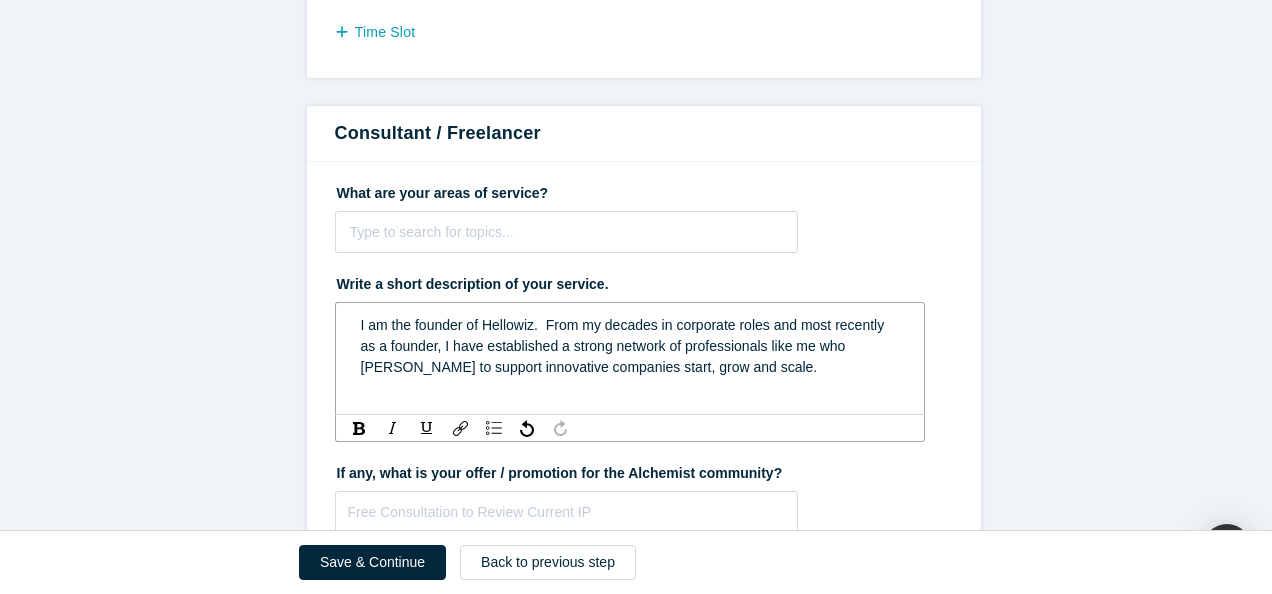click on "I am the founder of Hellowiz.  From my decades in corporate roles and most recently as a founder, I have established a strong network of professionals like me who [PERSON_NAME] to support innovative companies start, grow and scale." at bounding box center [625, 346] 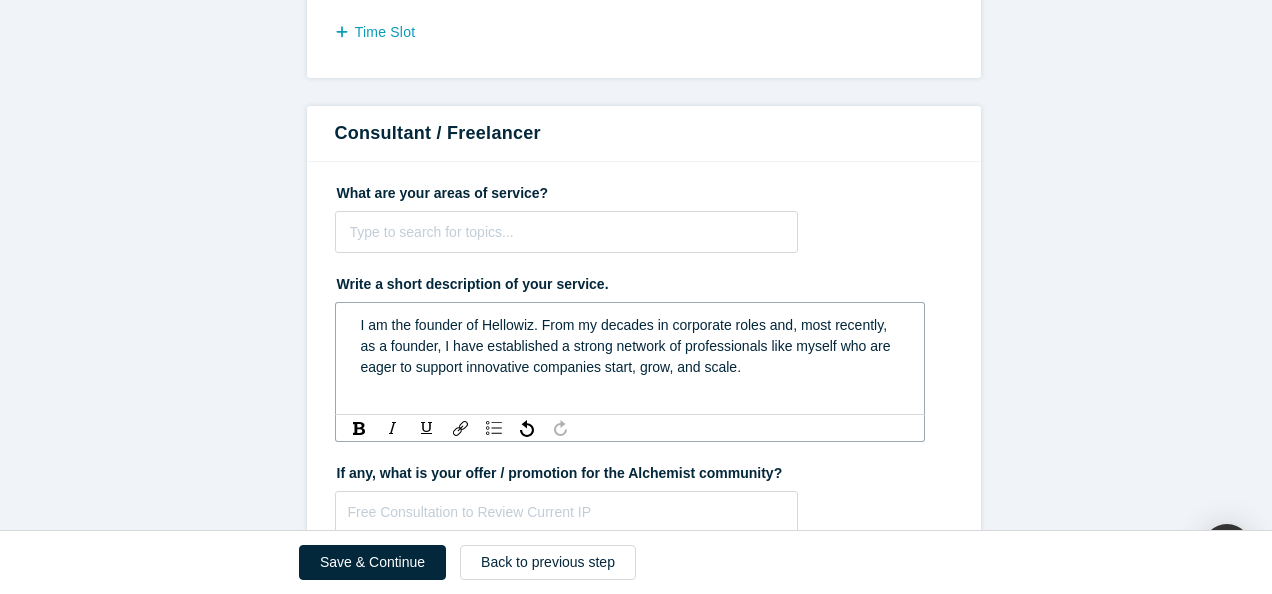 click on "I am the founder of Hellowiz. From my decades in corporate roles and, most recently, as a founder, I have established a strong network of professionals like myself who are eager to support innovative companies start, grow, and scale." at bounding box center [630, 346] 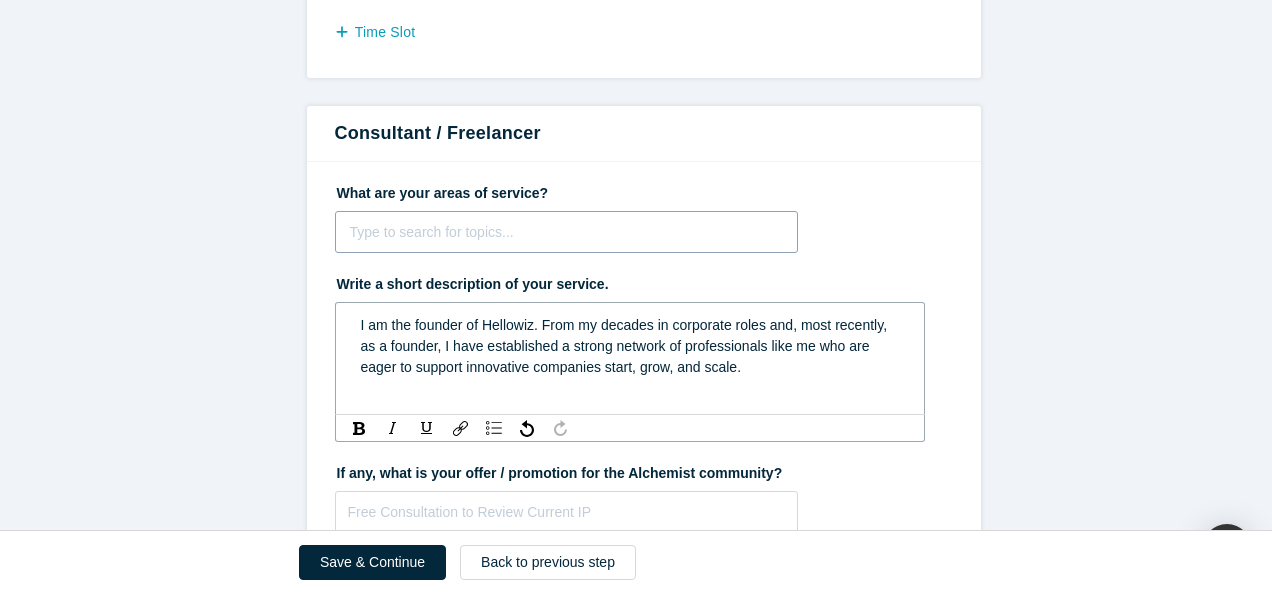 click at bounding box center [567, 232] 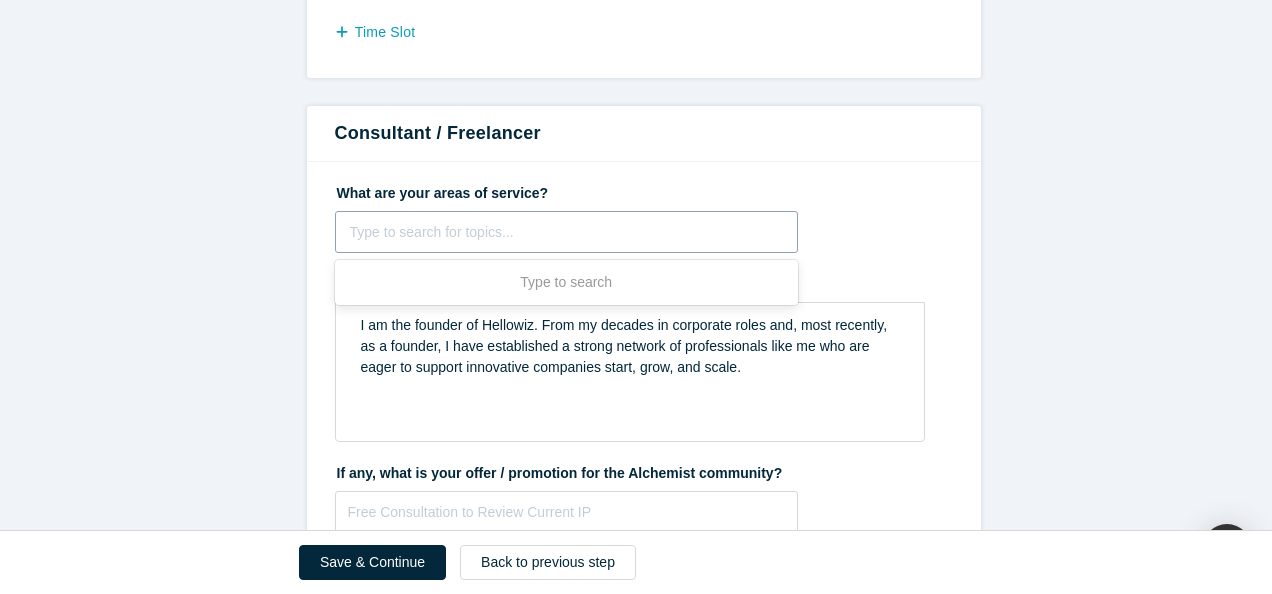 type on "T" 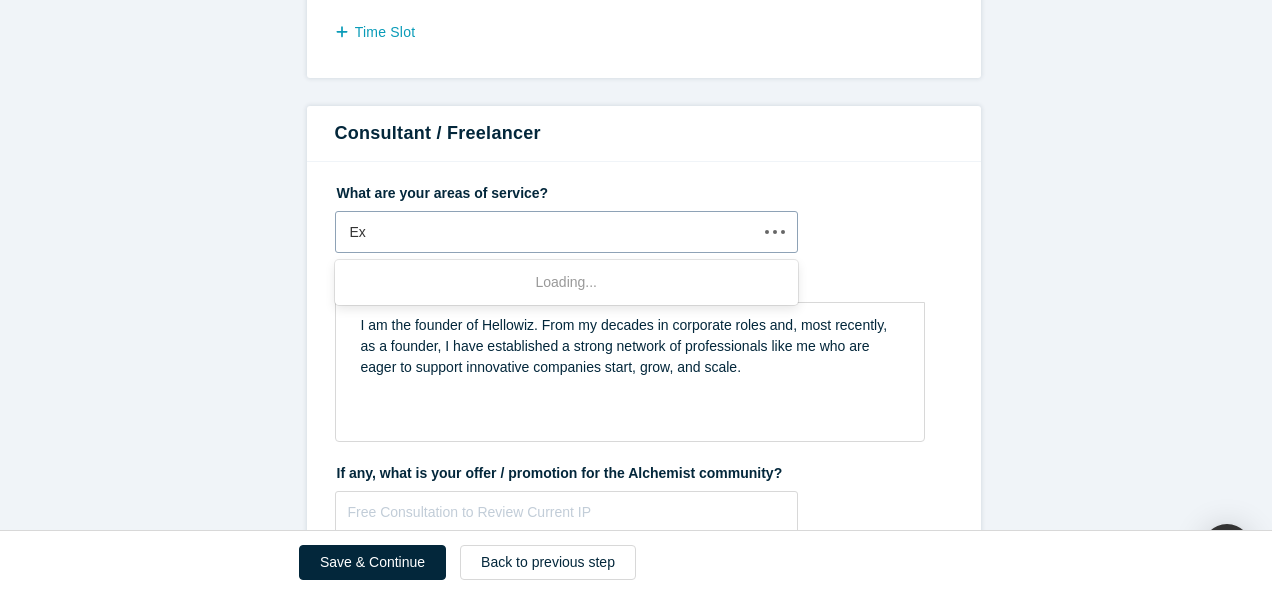 type on "E" 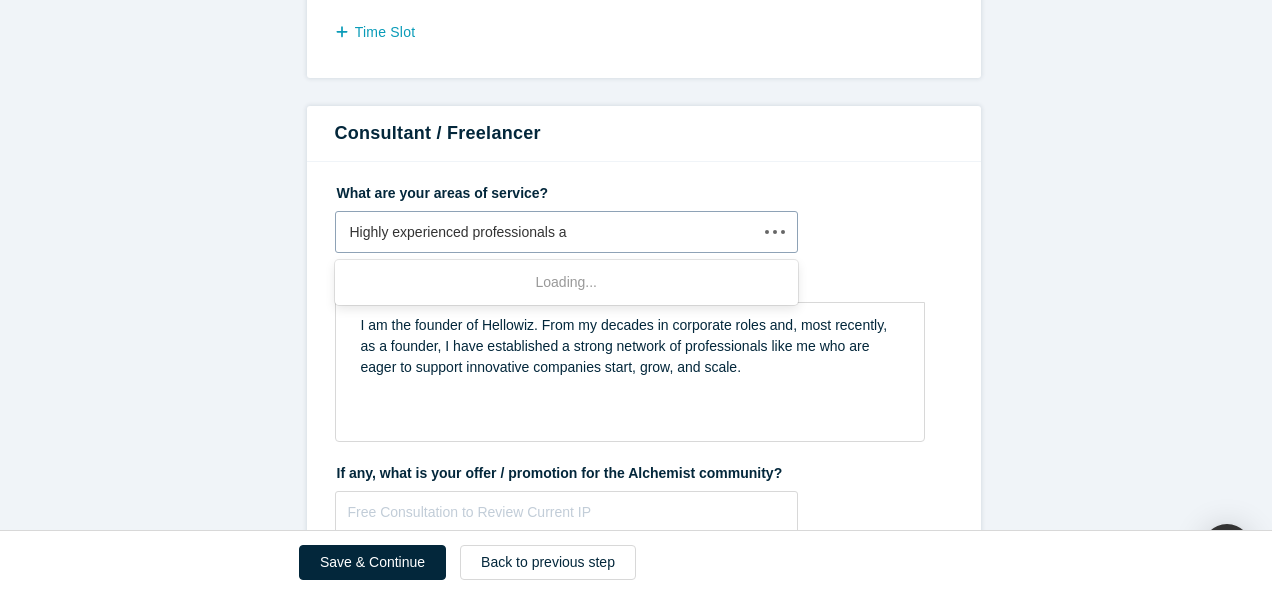 type on "Highly experienced professionals" 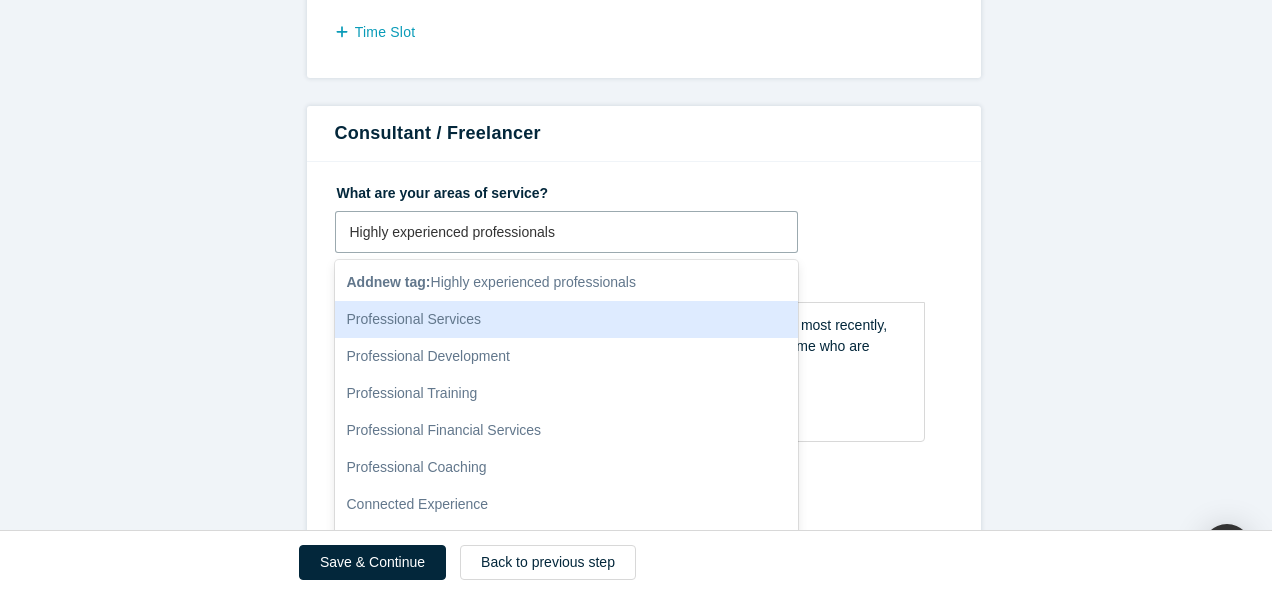 click on "Professional Services" at bounding box center [567, 319] 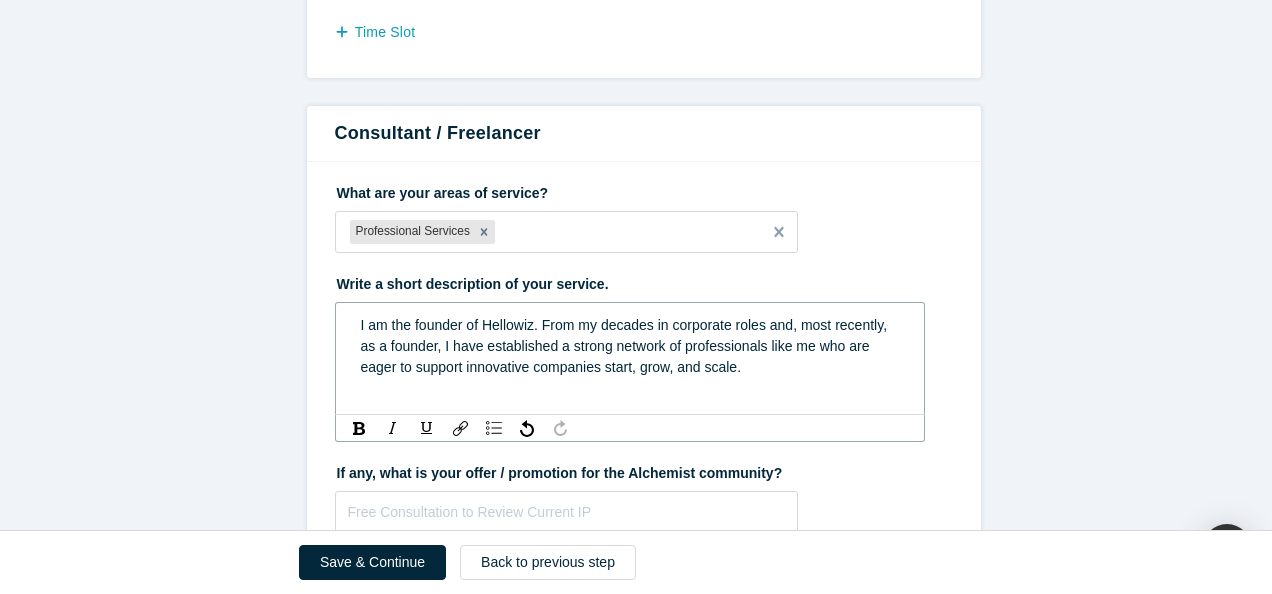 click on "I am the founder of Hellowiz. From my decades in corporate roles and, most recently, as a founder, I have established a strong network of professionals like me who are eager to support innovative companies start, grow, and scale." at bounding box center [630, 346] 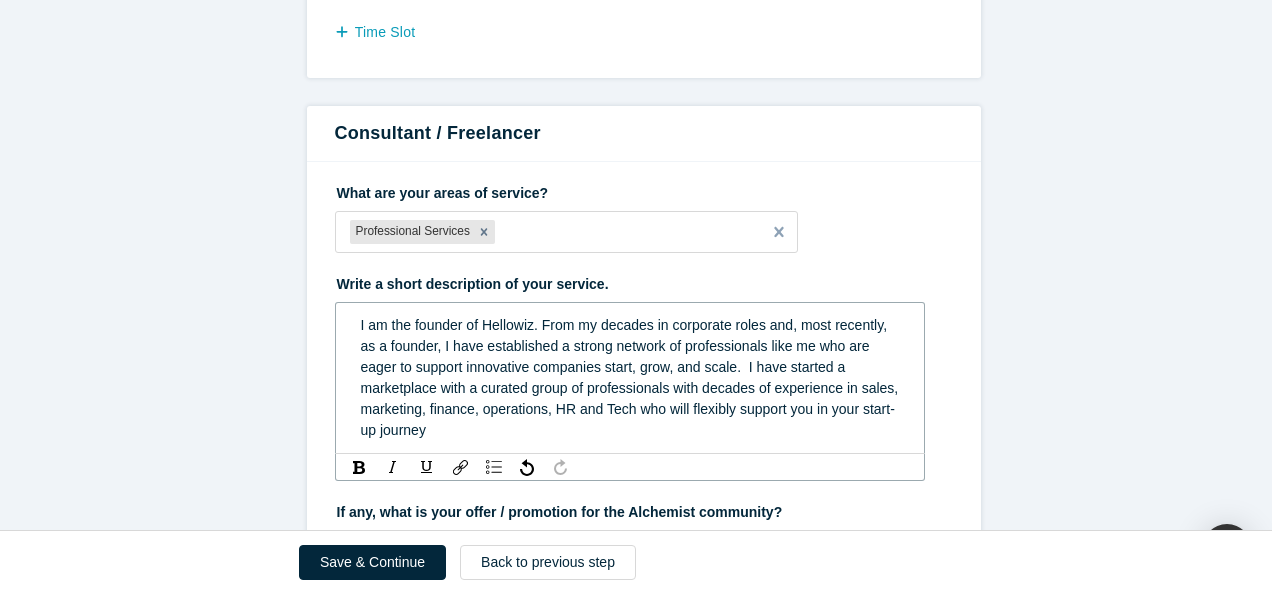 click on "I am the founder of Hellowiz. From my decades in corporate roles and, most recently, as a founder, I have established a strong network of professionals like me who are eager to support innovative companies start, grow, and scale.  I have started a marketplace with a curated group of professionals with decades of experience in sales, marketing, finance, operations, HR and Tech who will flexibly support you in your start-up journey" at bounding box center (632, 377) 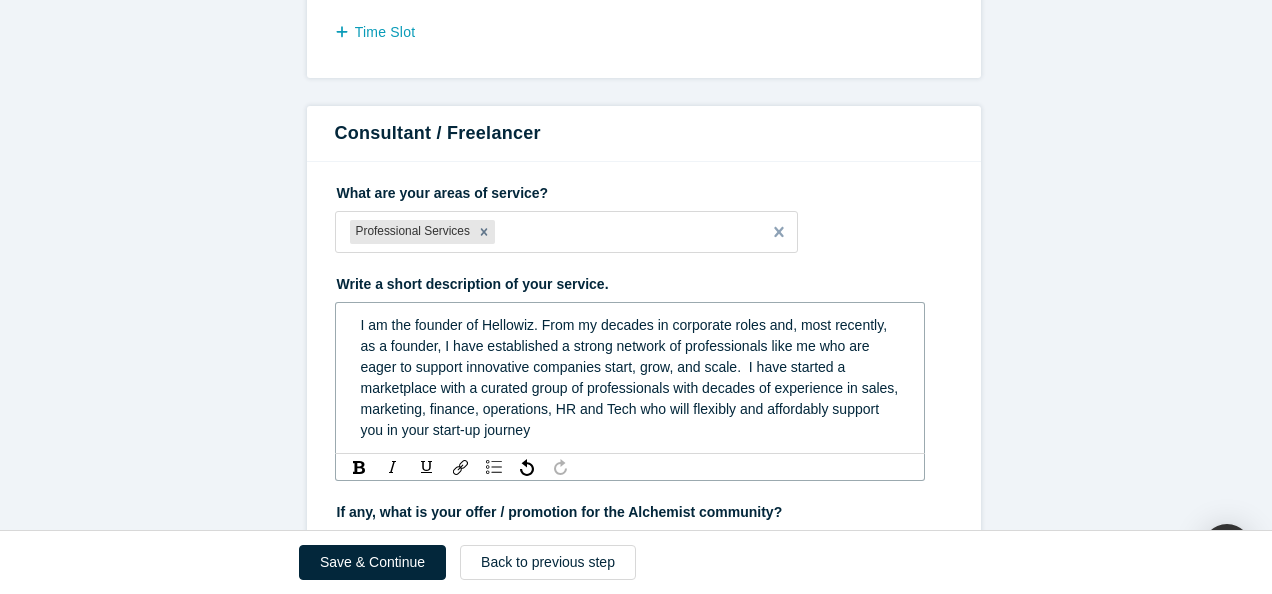 click on "I am the founder of Hellowiz. From my decades in corporate roles and, most recently, as a founder, I have established a strong network of professionals like me who are eager to support innovative companies start, grow, and scale.  I have started a marketplace with a curated group of professionals with decades of experience in sales, marketing, finance, operations, HR and Tech who will flexibly and affordably support you in your start-up journey" at bounding box center (632, 377) 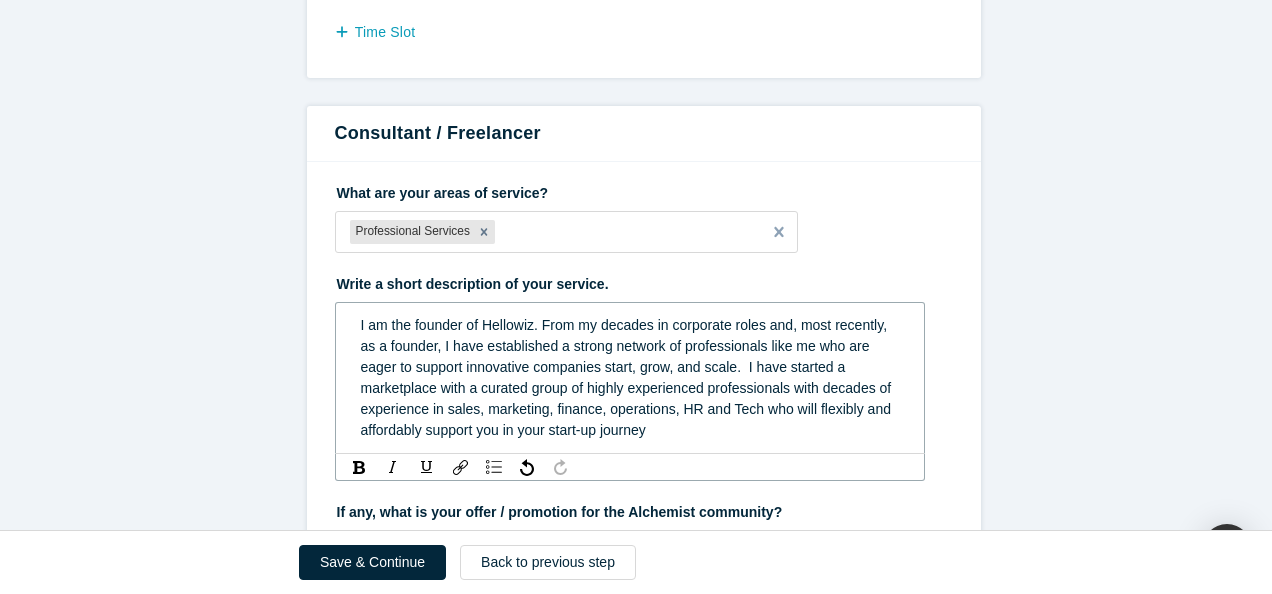 click on "I am the founder of Hellowiz. From my decades in corporate roles and, most recently, as a founder, I have established a strong network of professionals like me who are eager to support innovative companies start, grow, and scale.  I have started a marketplace with a curated group of highly experienced professionals with decades of experience in sales, marketing, finance, operations, HR and Tech who will flexibly and affordably support you in your start-up journey" at bounding box center (628, 377) 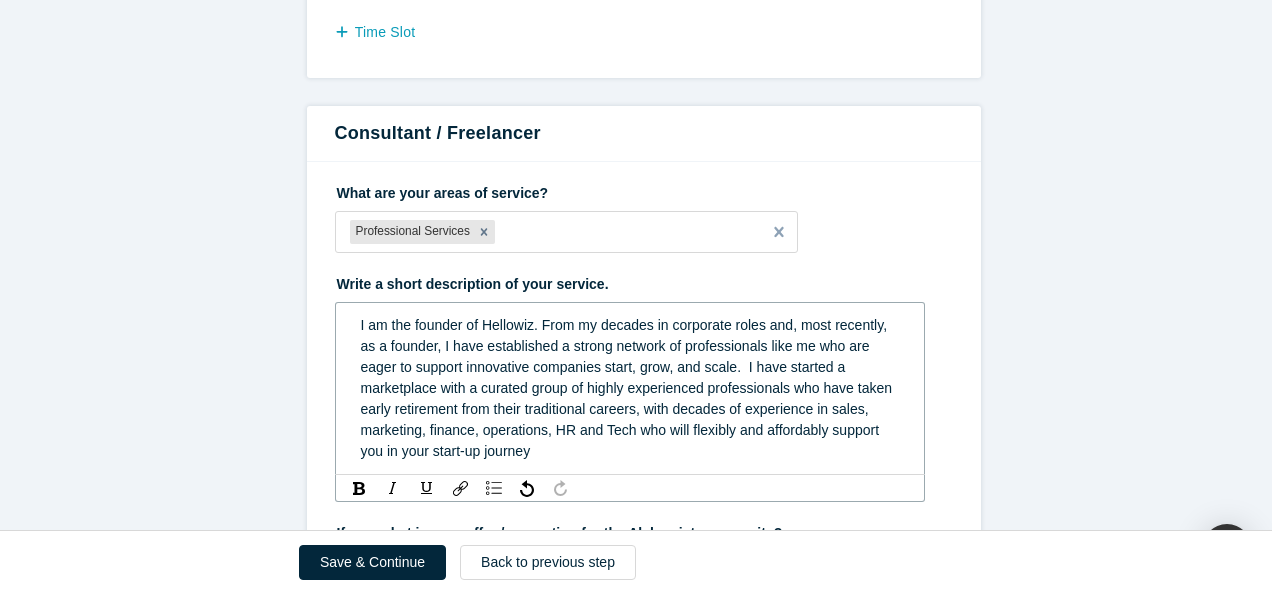 click on "I am the founder of Hellowiz. From my decades in corporate roles and, most recently, as a founder, I have established a strong network of professionals like me who are eager to support innovative companies start, grow, and scale.  I have started a marketplace with a curated group of highly experienced professionals who have taken early retirement from their traditional careers, with decades of experience in sales, marketing, finance, operations, HR and Tech who will flexibly and affordably support you in your start-up journey" at bounding box center [630, 388] 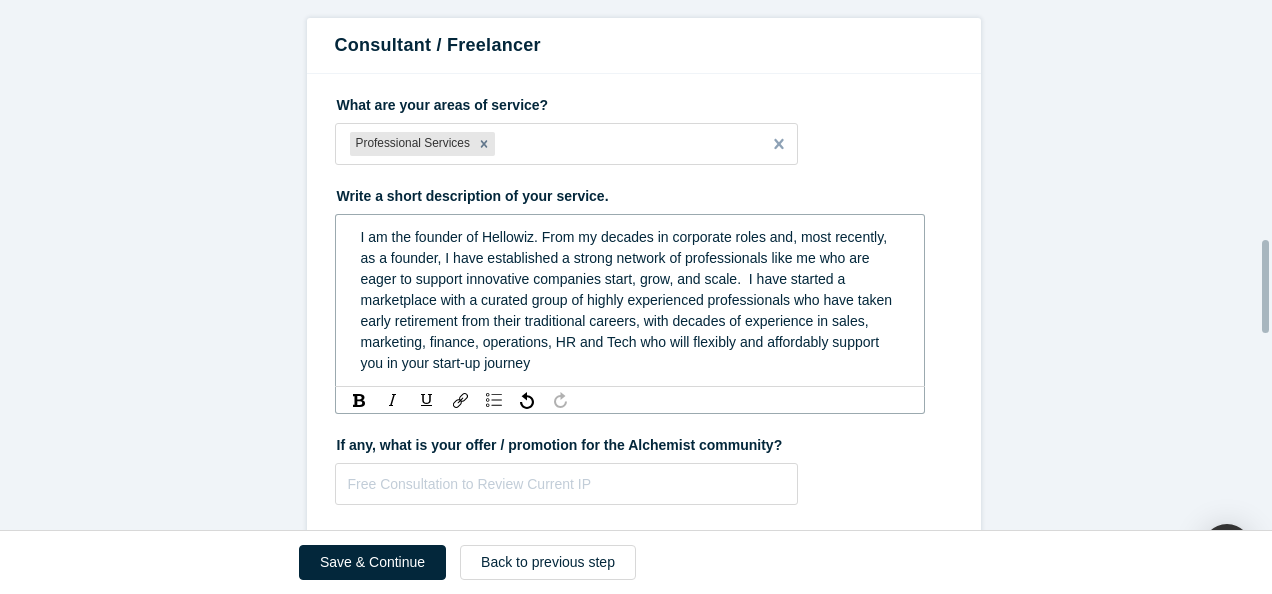 scroll, scrollTop: 1400, scrollLeft: 0, axis: vertical 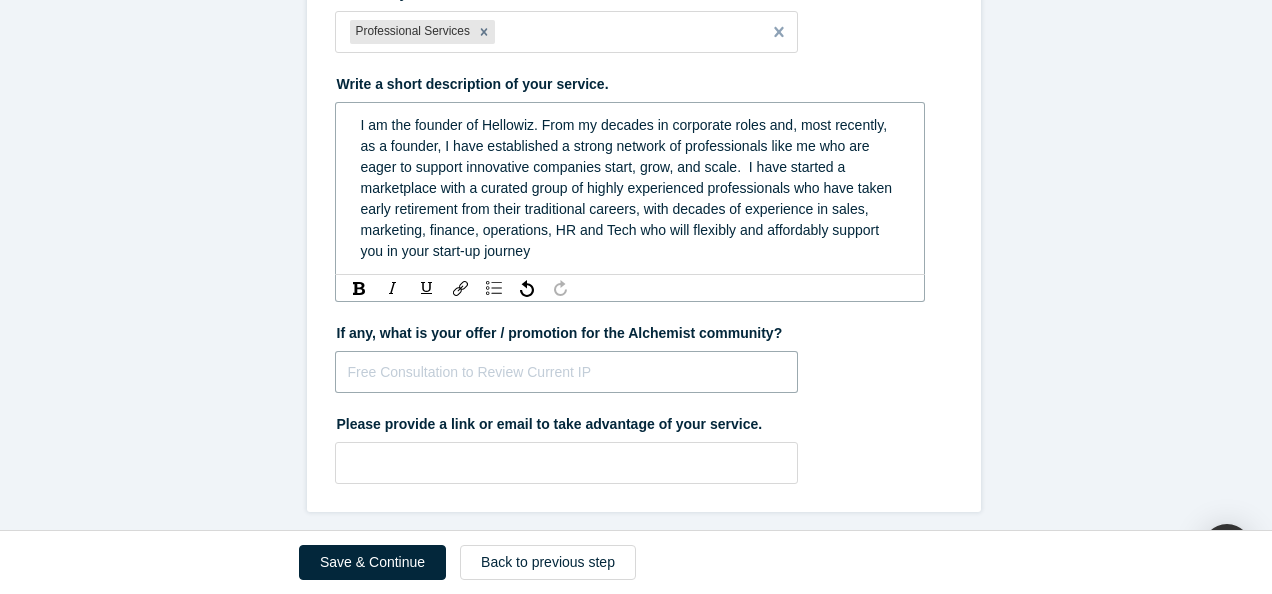 click on "What are your areas of service? Professional Services
To pick up a draggable item, press the space bar.
While dragging, use the arrow keys to move the item.
Press space again to drop the item in its new position, or press escape to cancel.
Write a short description of your service. I am the founder of Hellowiz. From my decades in corporate roles and, most recently, as a founder, I have established a strong network of professionals like me who are eager to support innovative companies start, grow, and scale.  I have started a marketplace with a curated group of highly experienced professionals who have taken early retirement from their traditional careers, with decades of experience in sales, marketing, finance, operations, HR and Tech who will flexibly and affordably support you in your start-up journey If any, what is your offer / promotion for the Alchemist community? Please provide a link or email to take advantage of your service." at bounding box center [644, 237] 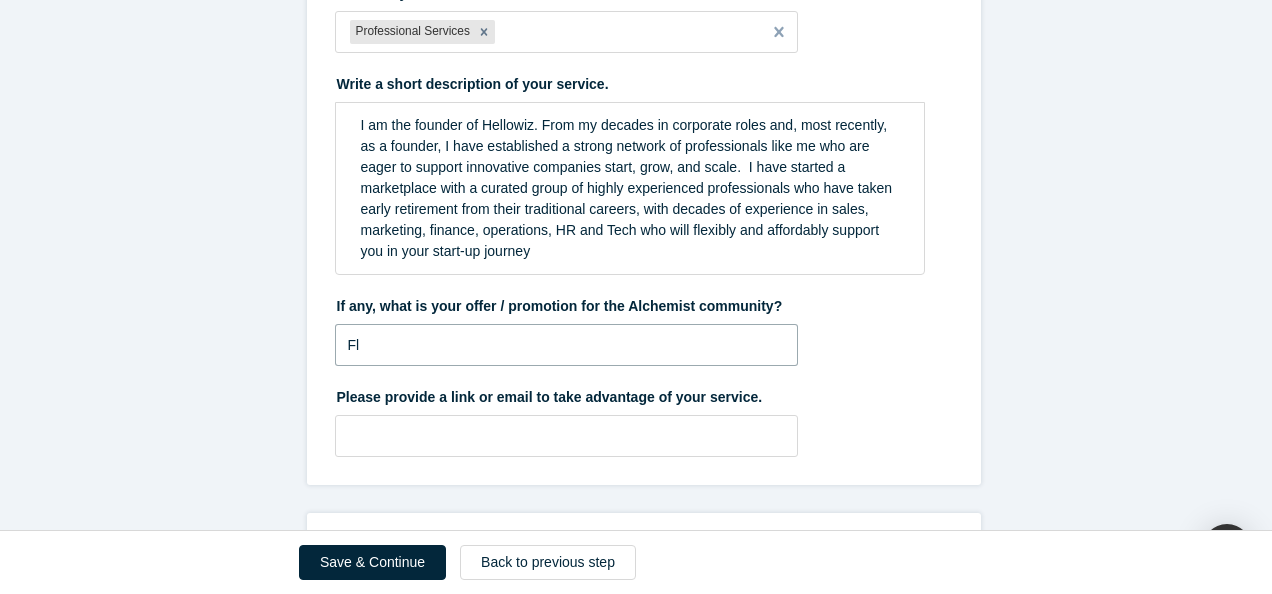 type on "F" 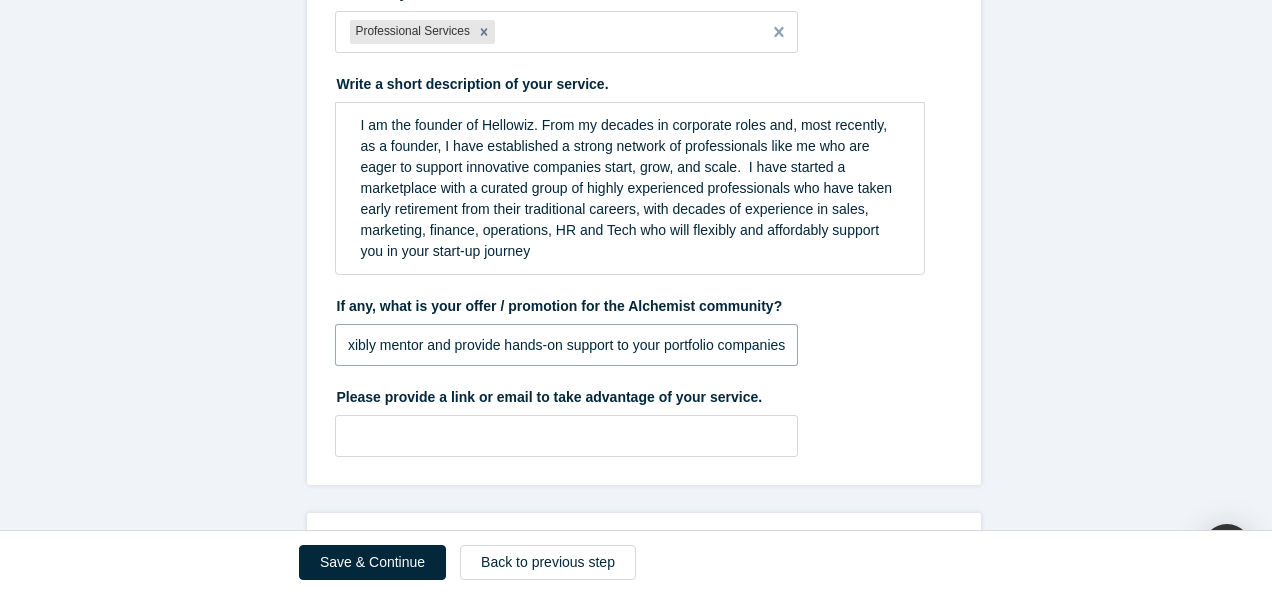 scroll, scrollTop: 0, scrollLeft: 25, axis: horizontal 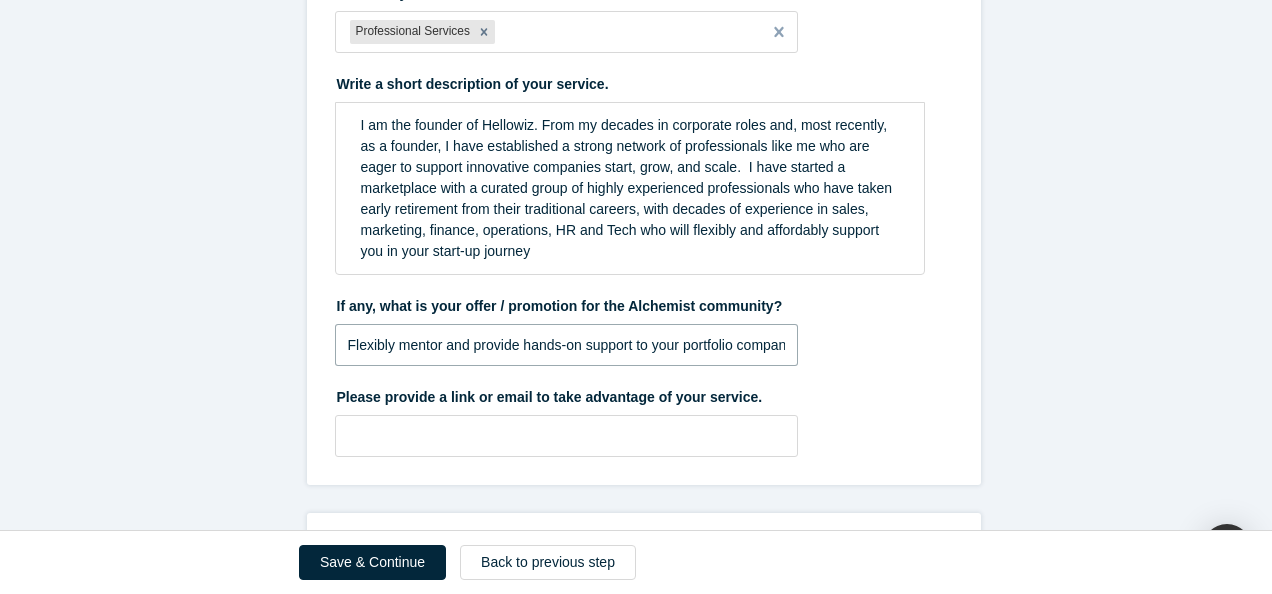 drag, startPoint x: 336, startPoint y: 346, endPoint x: 293, endPoint y: 347, distance: 43.011627 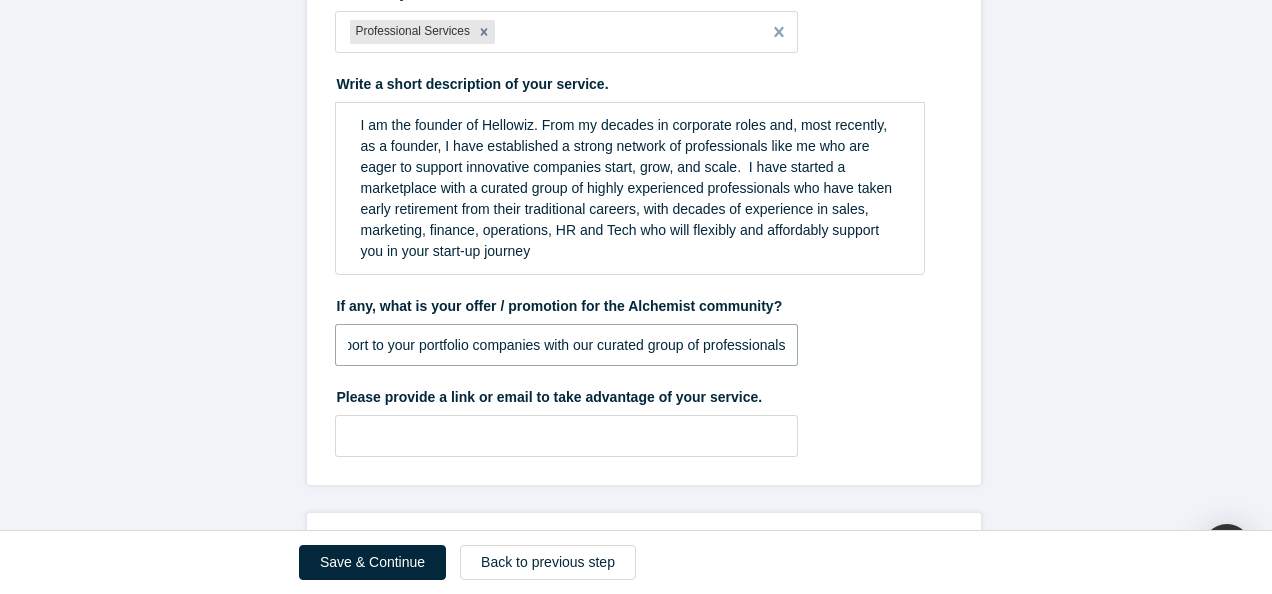 scroll, scrollTop: 0, scrollLeft: 273, axis: horizontal 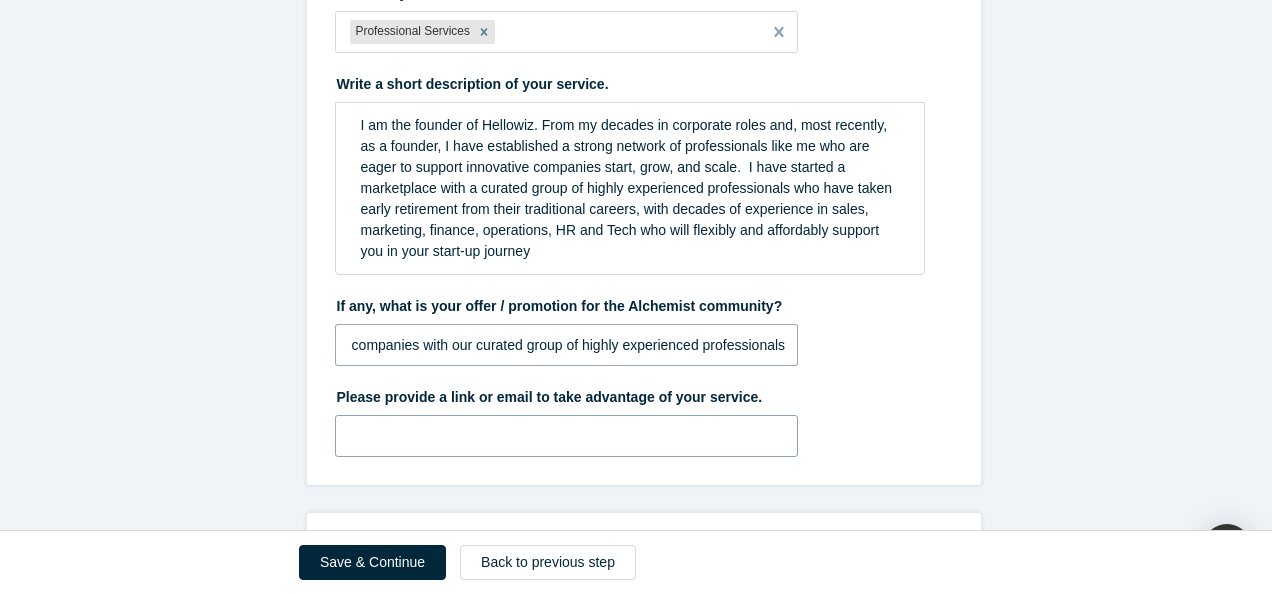 type on "Flexibly mentor and provide hands-on support to your portfolio companies with our curated group of highly experienced professionals" 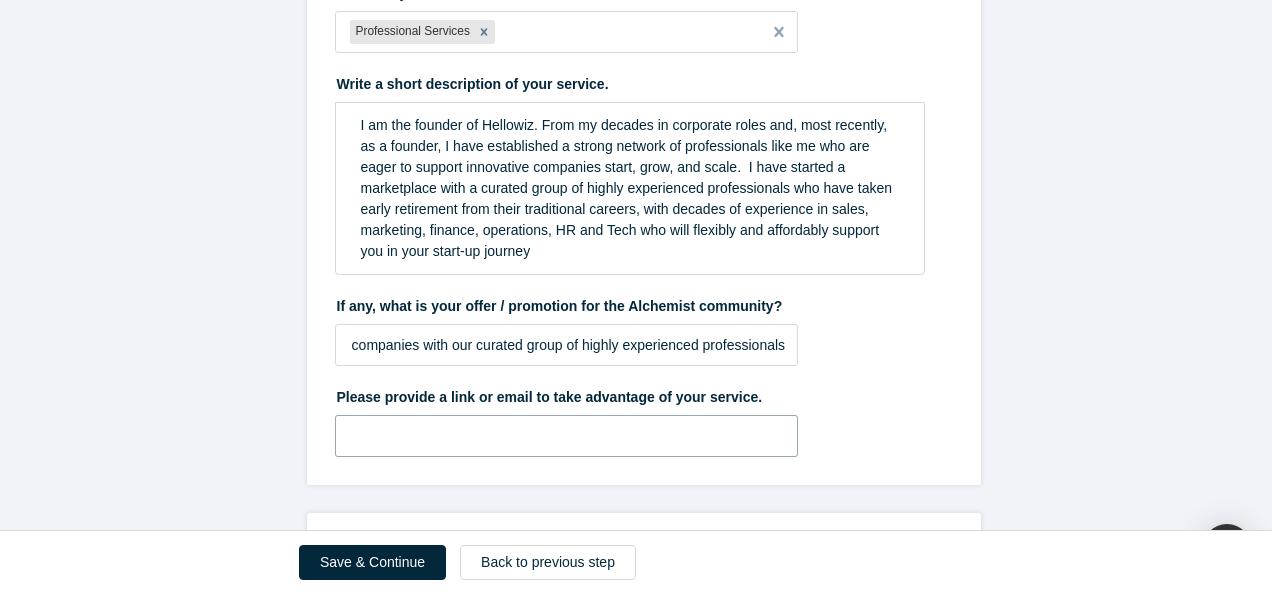 click at bounding box center [567, 436] 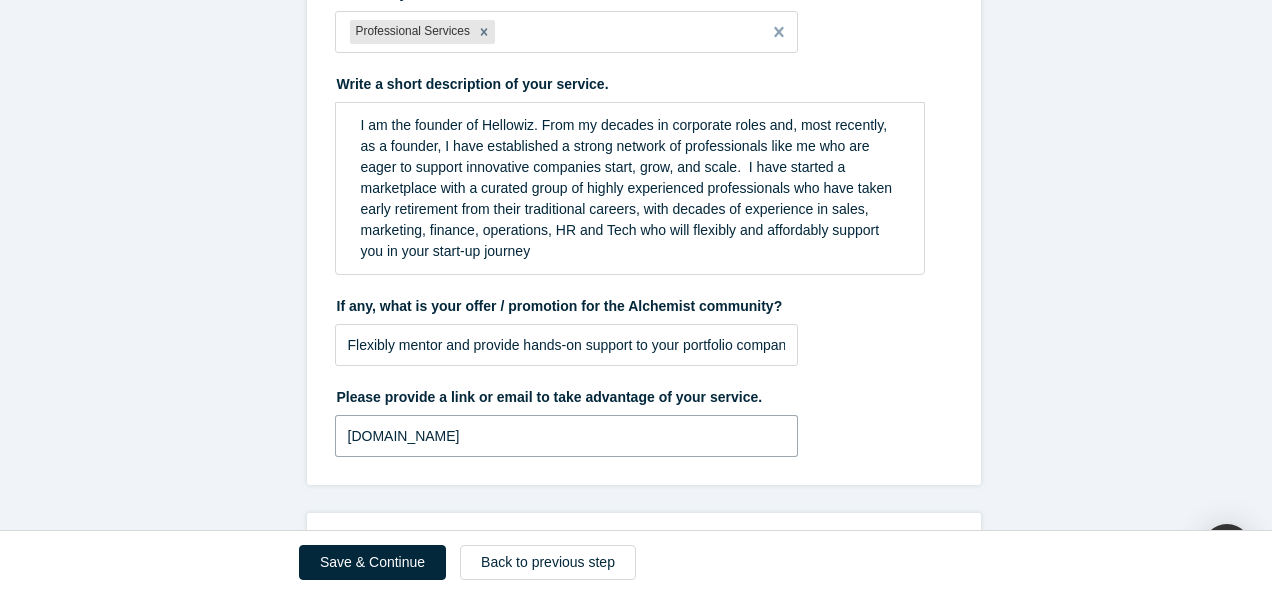 type on "[DOMAIN_NAME]" 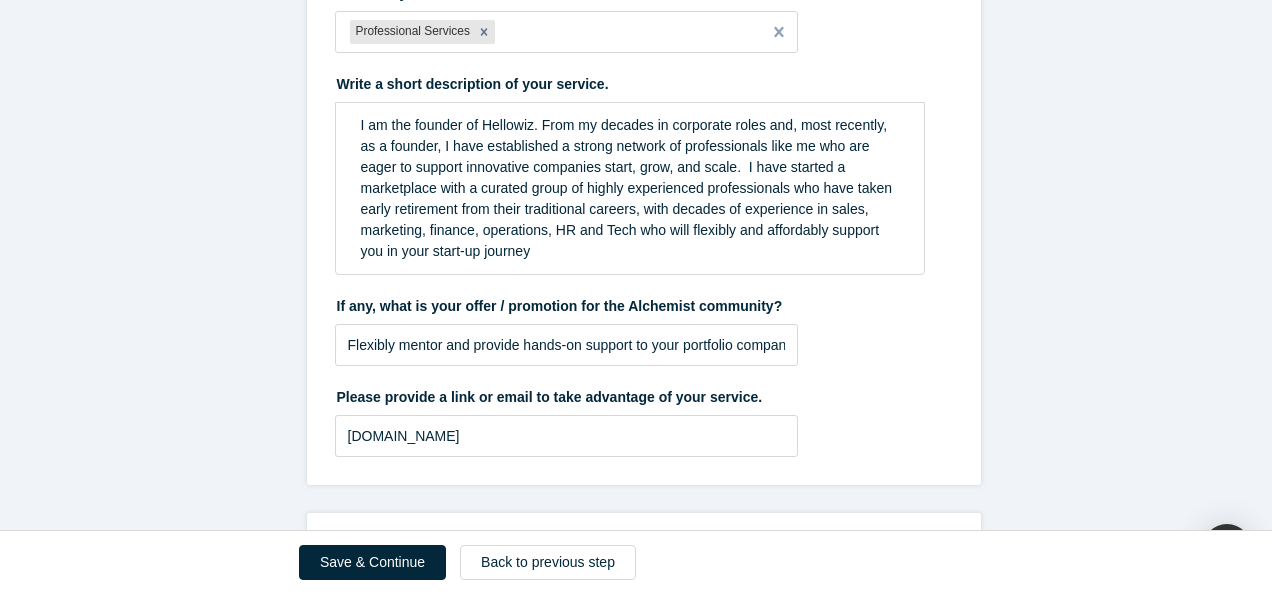 click on "Please provide a link or email to take advantage of your service. [DOMAIN_NAME]" at bounding box center (644, 418) 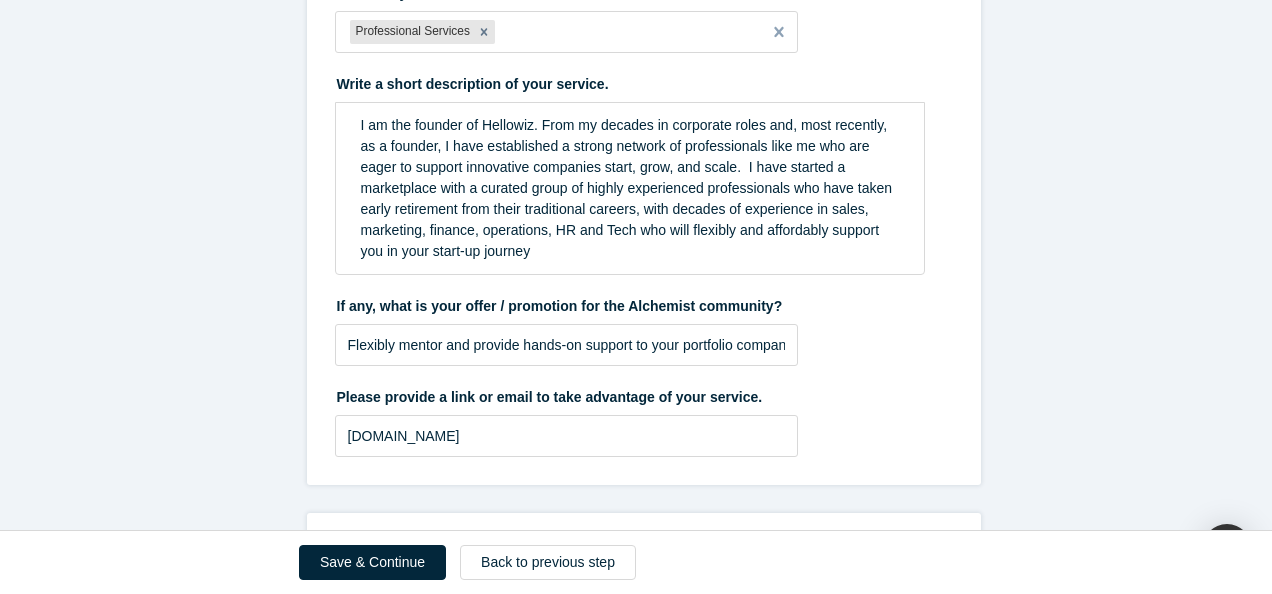 click on "I am the founder of Hellowiz. From my decades in corporate roles and, most recently, as a founder, I have established a strong network of professionals like me who are eager to support innovative companies start, grow, and scale.  I have started a marketplace with a curated group of highly experienced professionals who have taken early retirement from their traditional careers, with decades of experience in sales, marketing, finance, operations, HR and Tech who will flexibly and affordably support you in your start-up journey" at bounding box center (628, 188) 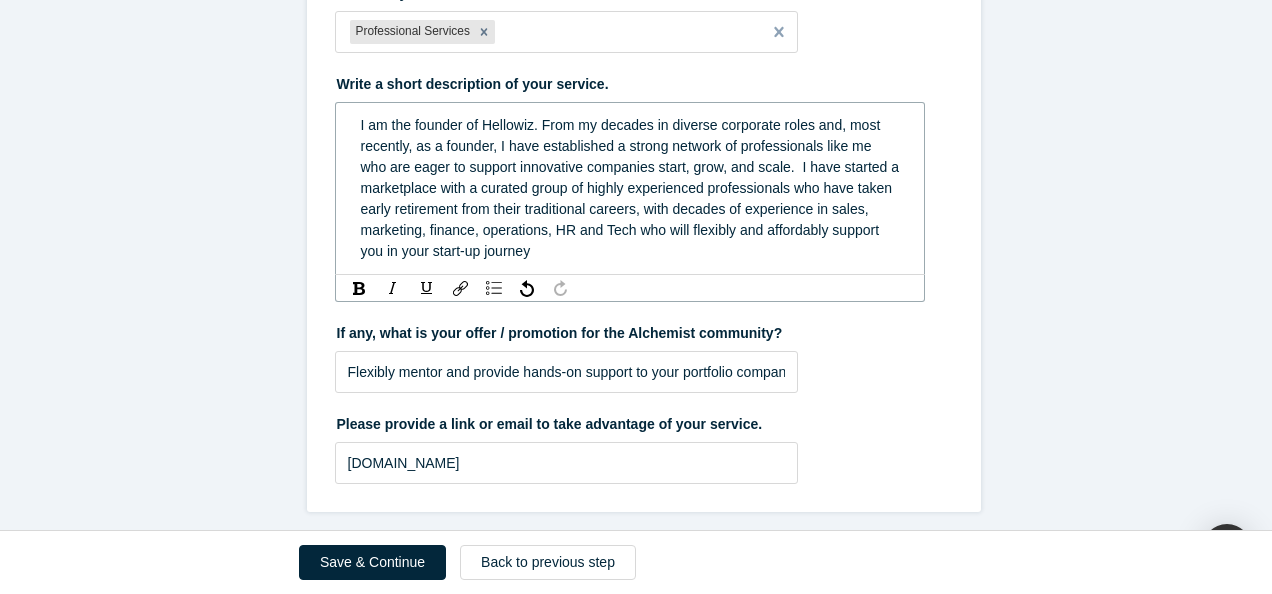 click on "I am the founder of Hellowiz. From my decades in diverse corporate roles and, most recently, as a founder, I have established a strong network of professionals like me who are eager to support innovative companies start, grow, and scale.  I have started a marketplace with a curated group of highly experienced professionals who have taken early retirement from their traditional careers, with decades of experience in sales, marketing, finance, operations, HR and Tech who will flexibly and affordably support you in your start-up journey" at bounding box center (632, 188) 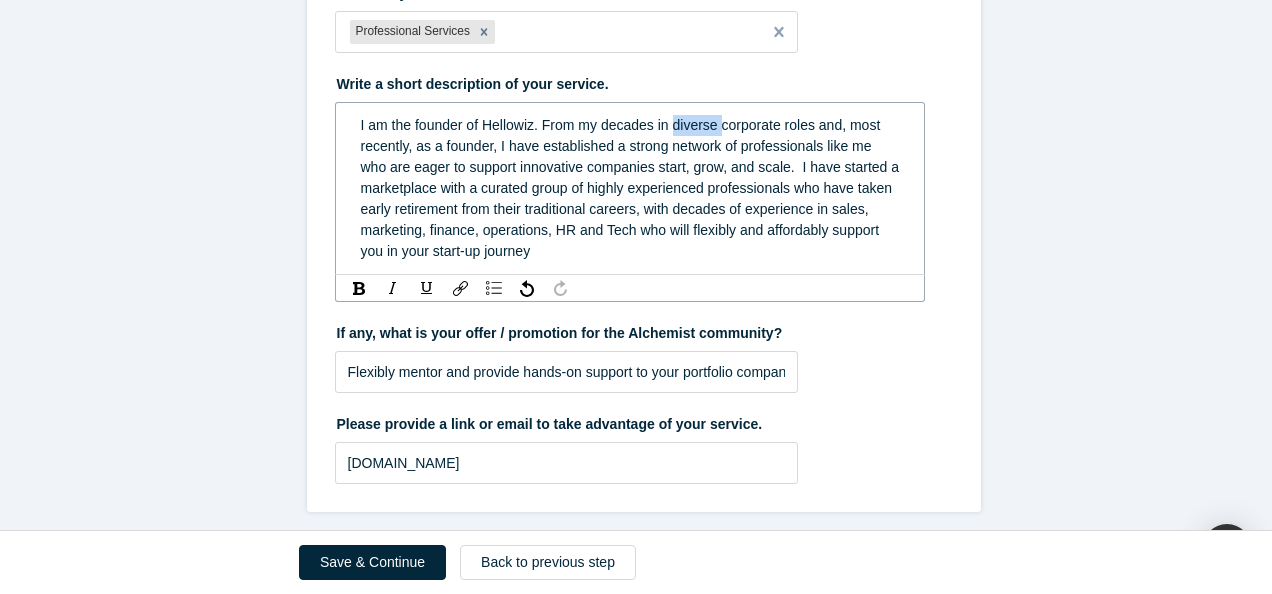click on "I am the founder of Hellowiz. From my decades in diverse corporate roles and, most recently, as a founder, I have established a strong network of professionals like me who are eager to support innovative companies start, grow, and scale.  I have started a marketplace with a curated group of highly experienced professionals who have taken early retirement from their traditional careers, with decades of experience in sales, marketing, finance, operations, HR and Tech who will flexibly and affordably support you in your start-up journey" at bounding box center [632, 188] 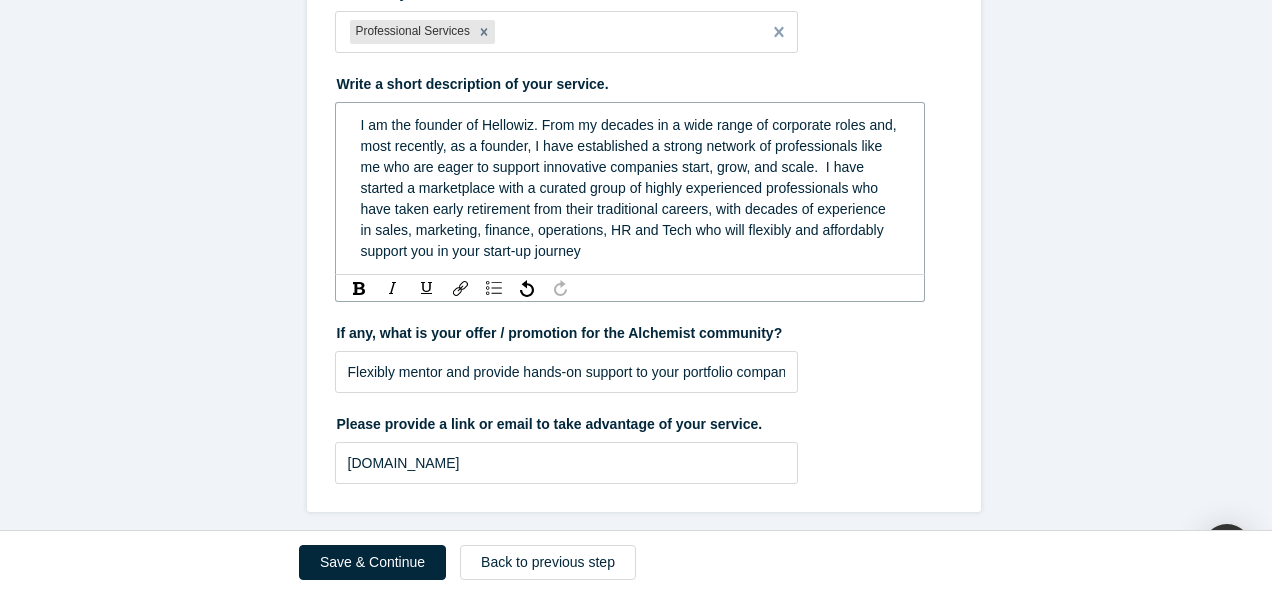 click on "I am the founder of Hellowiz. From my decades in a wide range of corporate roles and, most recently, as a founder, I have established a strong network of professionals like me who are eager to support innovative companies start, grow, and scale.  I have started a marketplace with a curated group of highly experienced professionals who have taken early retirement from their traditional careers, with decades of experience in sales, marketing, finance, operations, HR and Tech who will flexibly and affordably support you in your start-up journey" at bounding box center [631, 188] 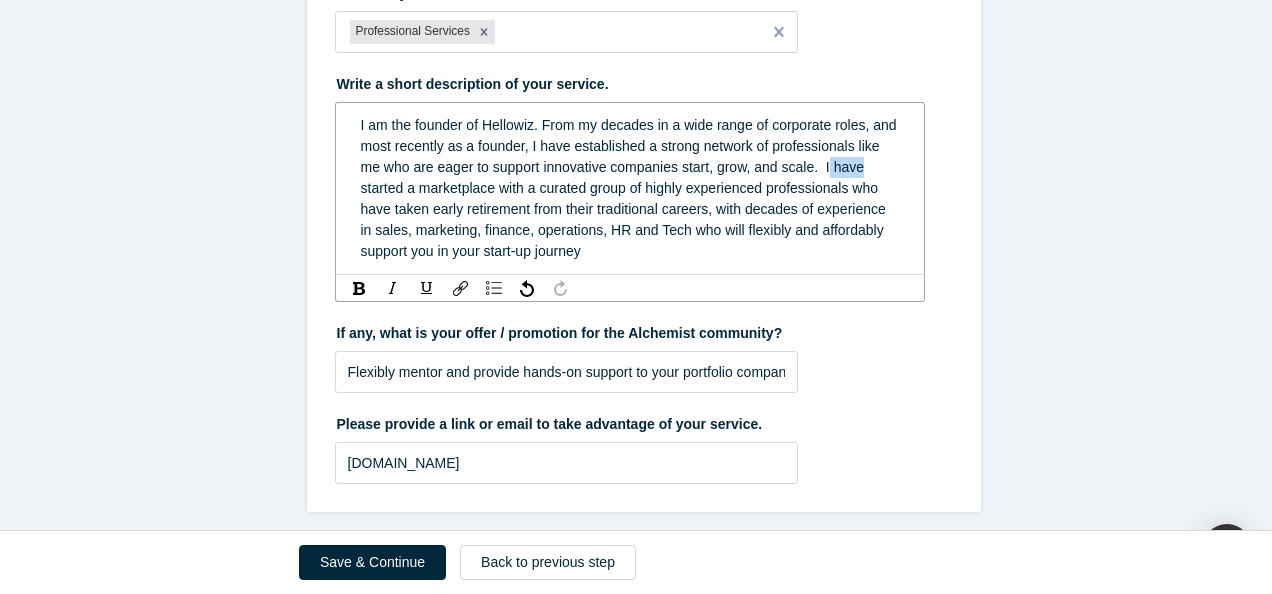drag, startPoint x: 826, startPoint y: 167, endPoint x: 793, endPoint y: 165, distance: 33.06055 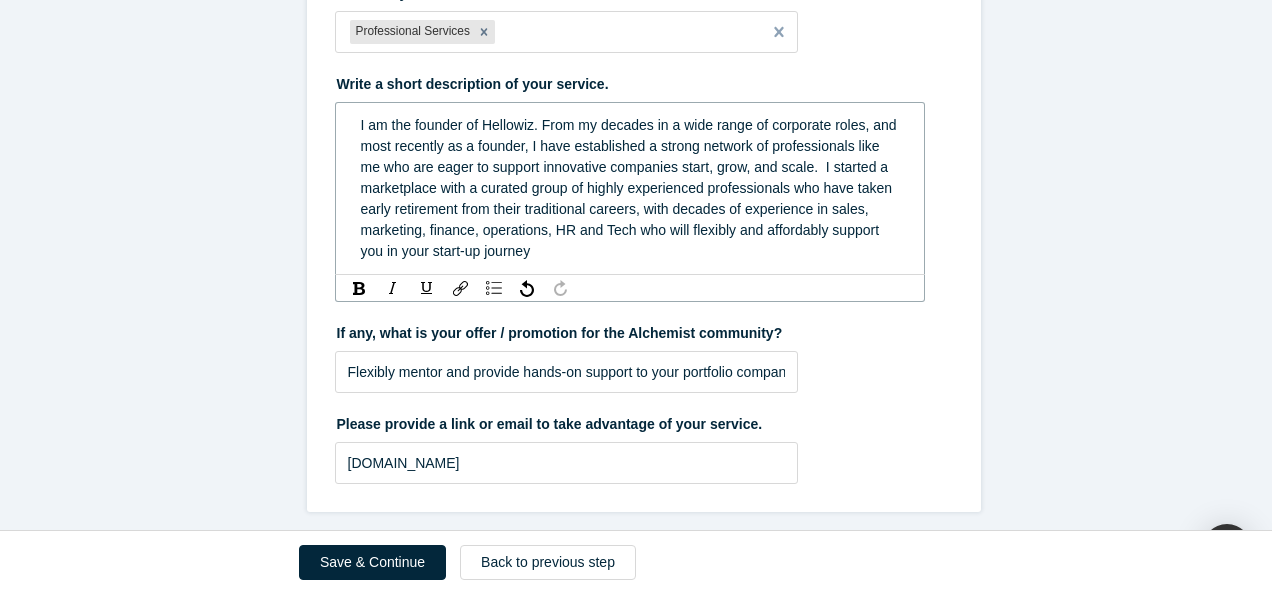 click on "I am the founder of Hellowiz. From my decades in a wide range of corporate roles, and most recently as a founder, I have established a strong network of professionals like me who are eager to support innovative companies start, grow, and scale.  I started a marketplace with a curated group of highly experienced professionals who have taken early retirement from their traditional careers, with decades of experience in sales, marketing, finance, operations, HR and Tech who will flexibly and affordably support you in your start-up journey" at bounding box center (631, 188) 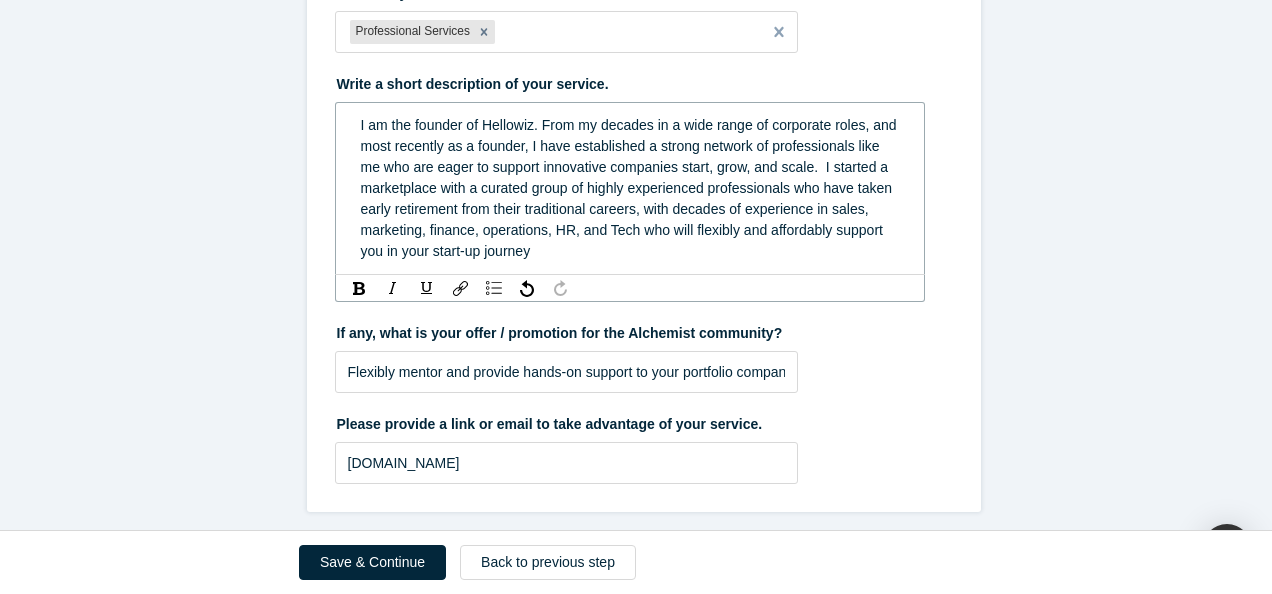 click on "I am the founder of Hellowiz. From my decades in a wide range of corporate roles, and most recently as a founder, I have established a strong network of professionals like me who are eager to support innovative companies start, grow, and scale.  I started a marketplace with a curated group of highly experienced professionals who have taken early retirement from their traditional careers, with decades of experience in sales, marketing, finance, operations, HR, and Tech who will flexibly and affordably support you in your start-up journey" at bounding box center [631, 188] 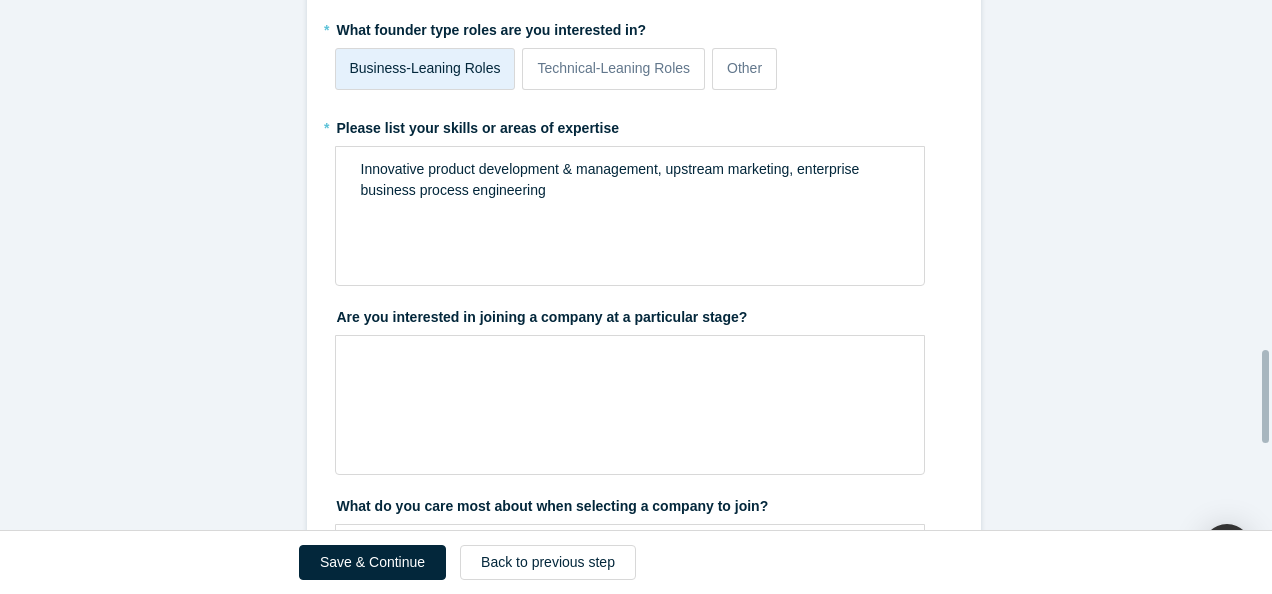 scroll, scrollTop: 2000, scrollLeft: 0, axis: vertical 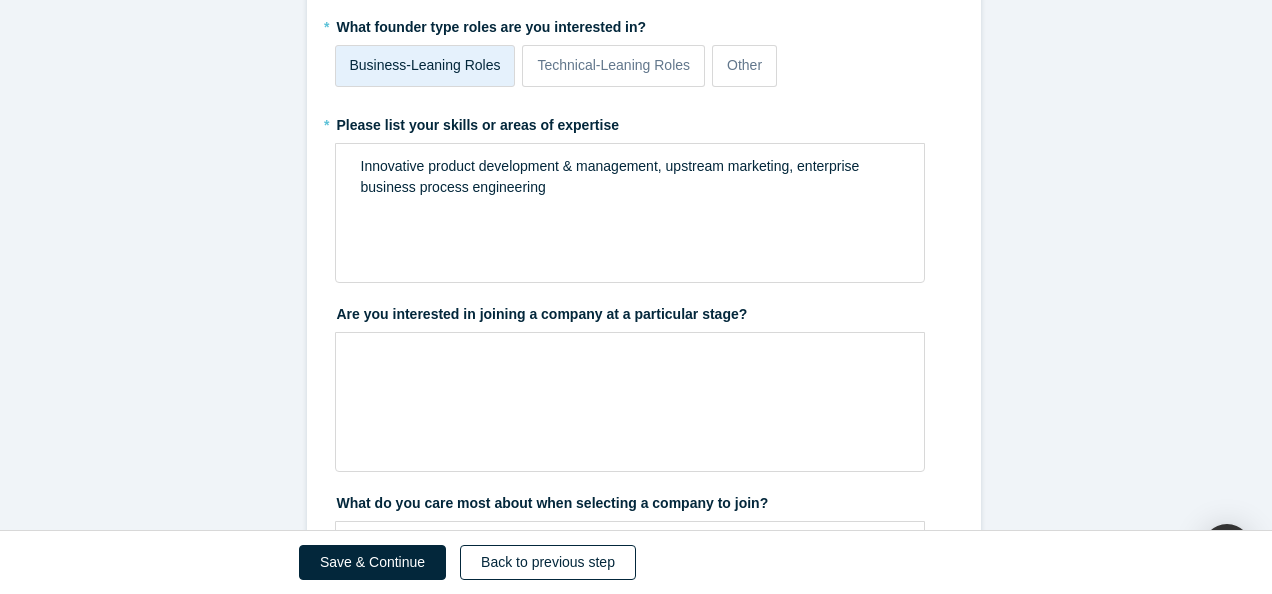 click on "Back to previous step" at bounding box center [548, 562] 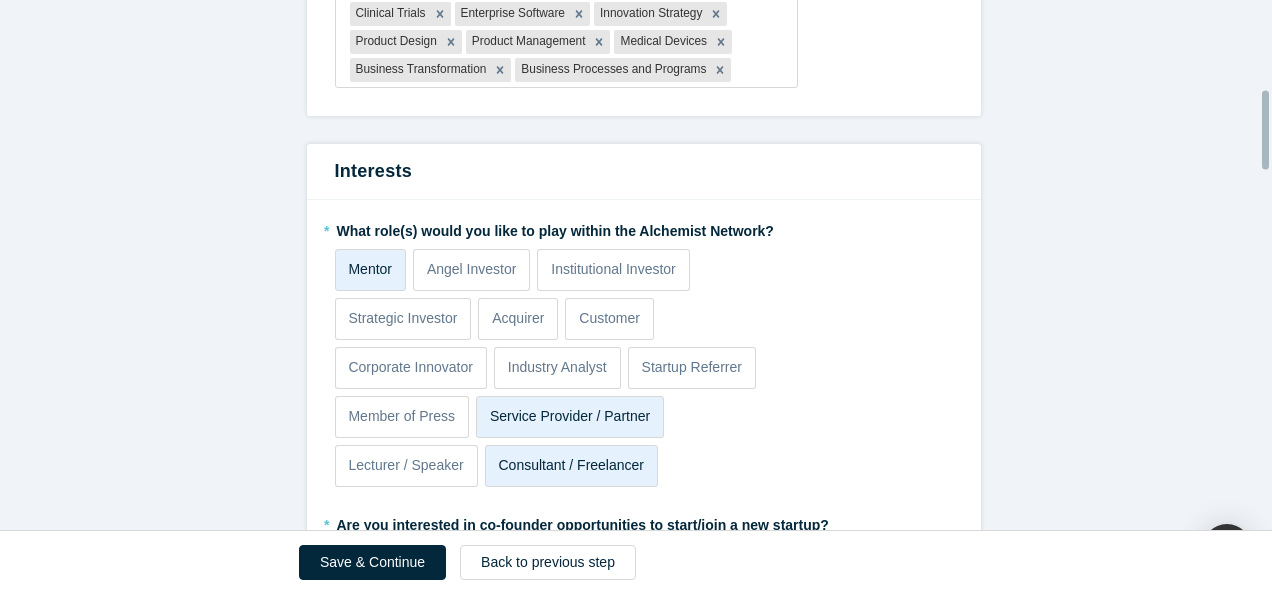 scroll, scrollTop: 700, scrollLeft: 0, axis: vertical 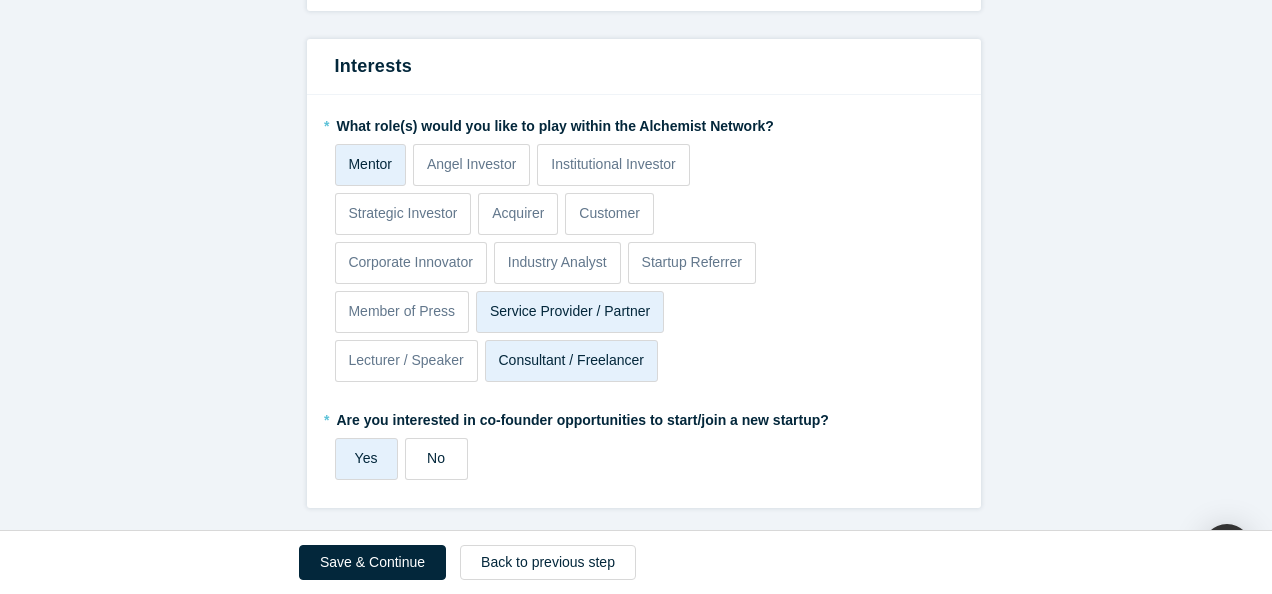 click on "No" at bounding box center [436, 458] 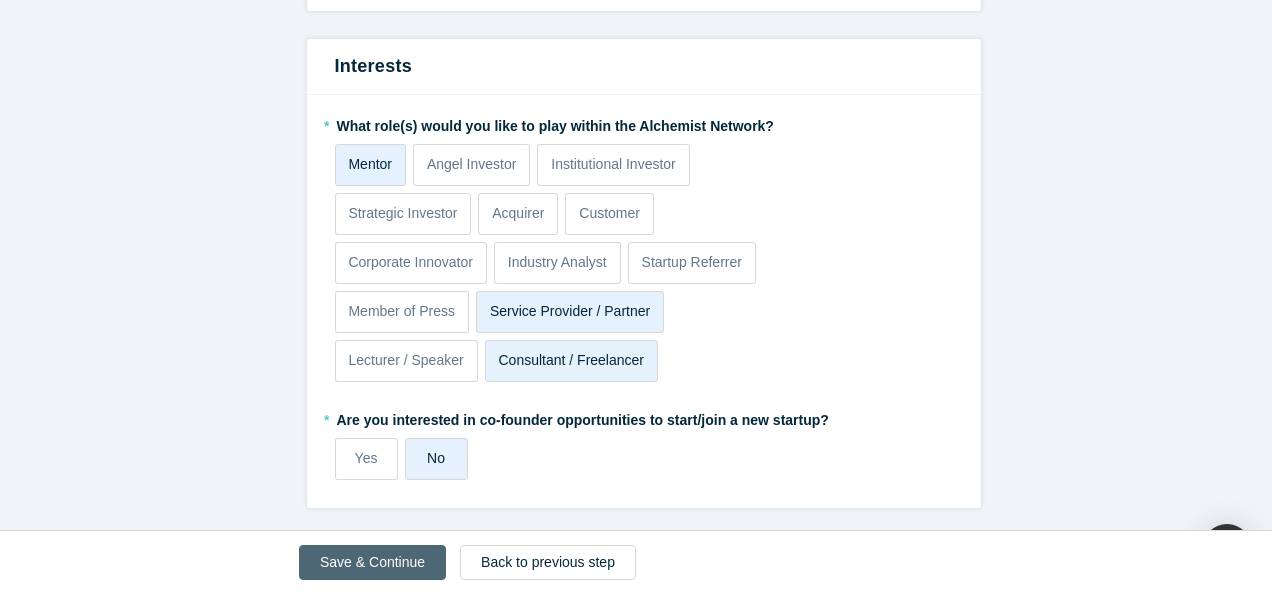 click on "Save & Continue" at bounding box center (372, 562) 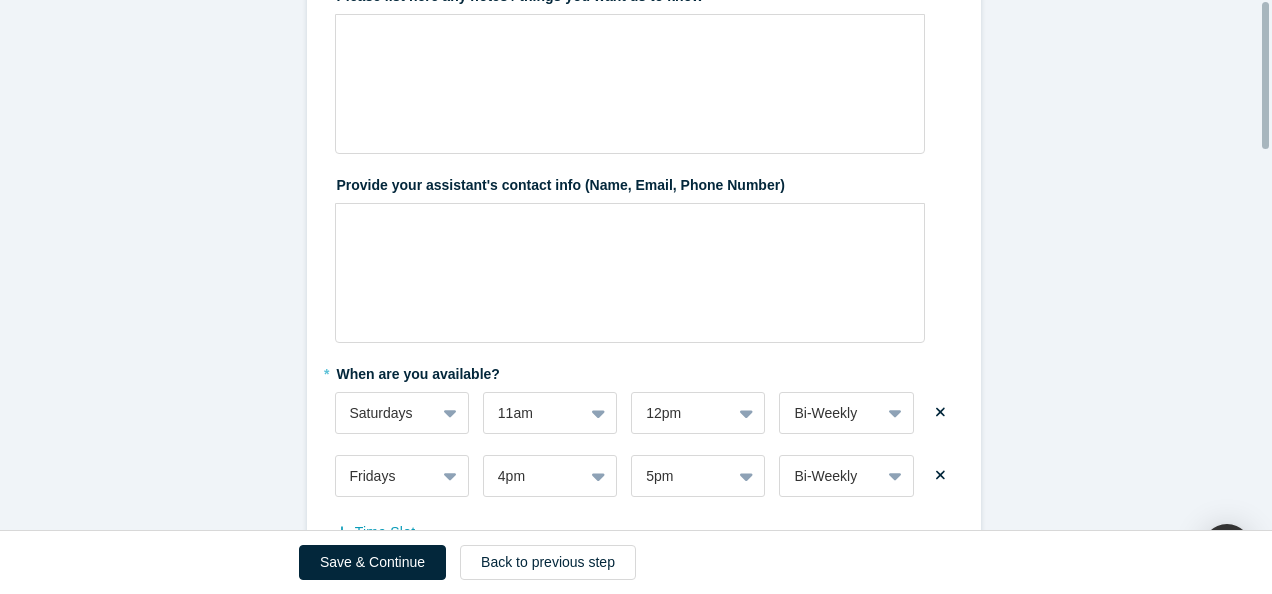 scroll, scrollTop: 0, scrollLeft: 0, axis: both 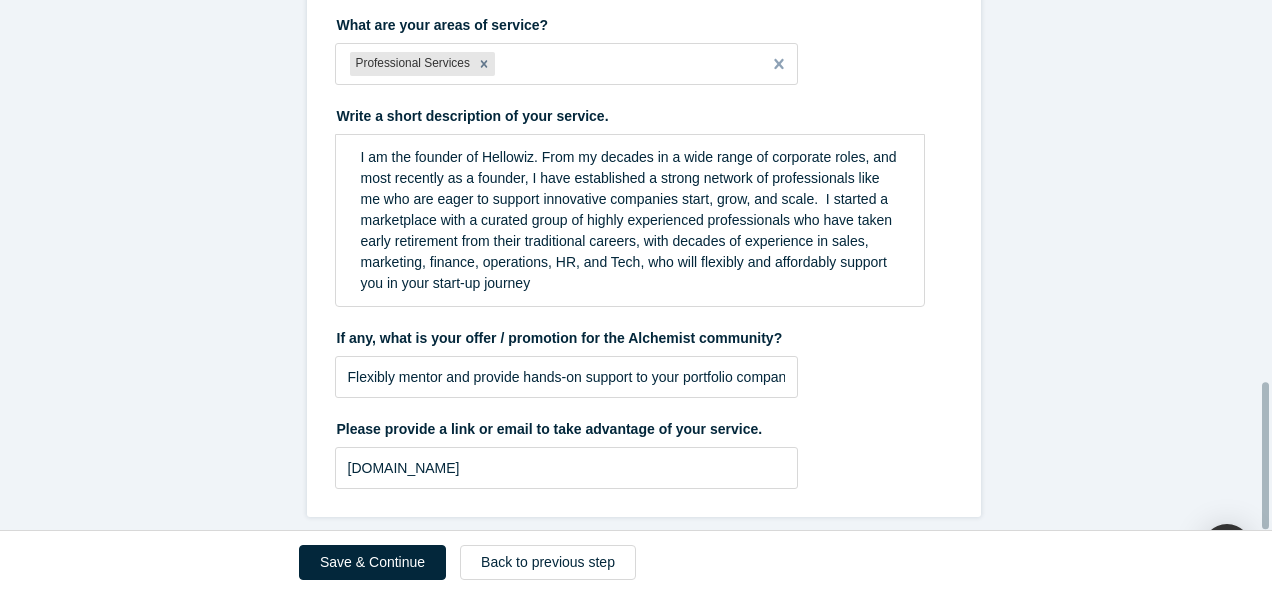 drag, startPoint x: 1268, startPoint y: 411, endPoint x: 1272, endPoint y: 480, distance: 69.115845 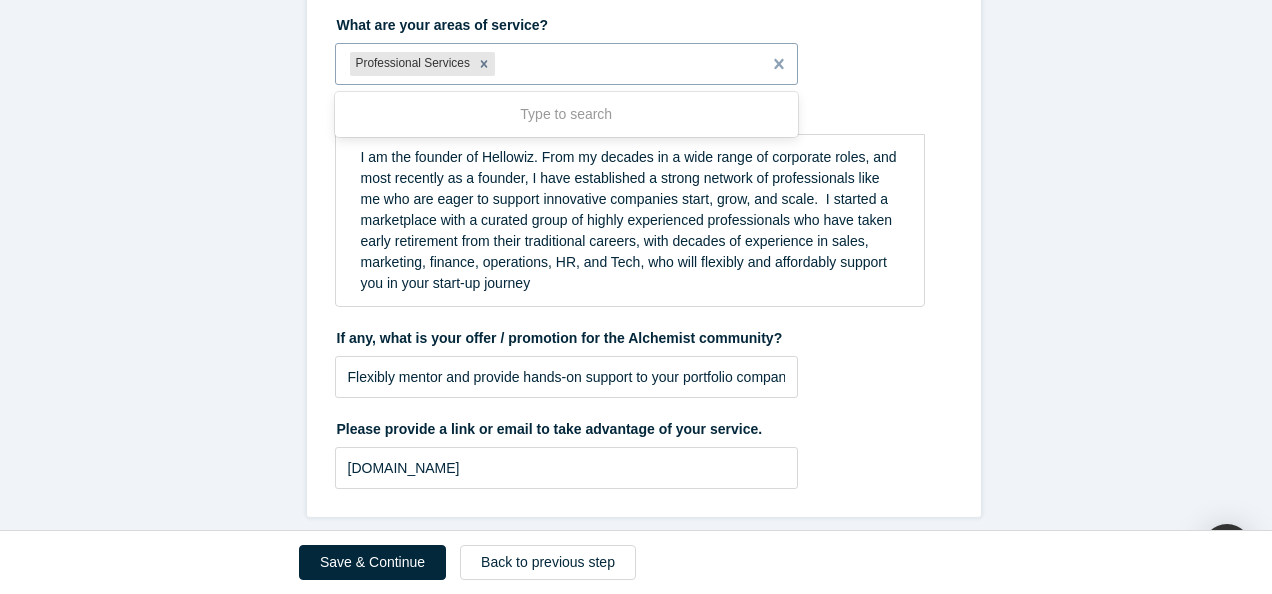 click at bounding box center [623, 64] 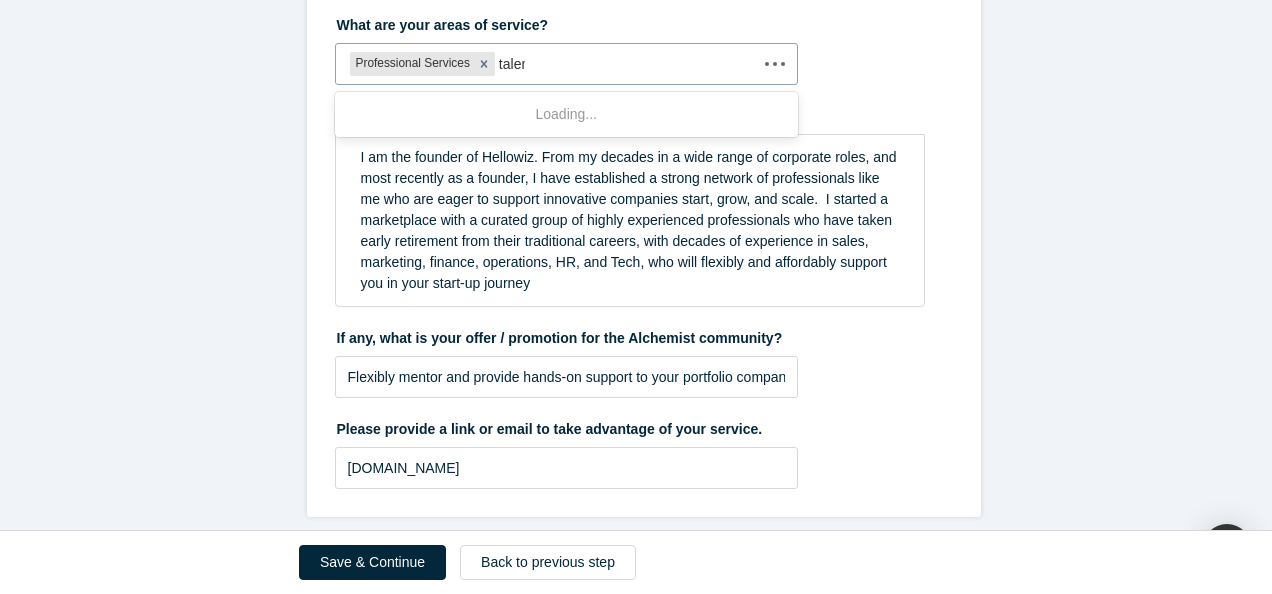 type on "talent" 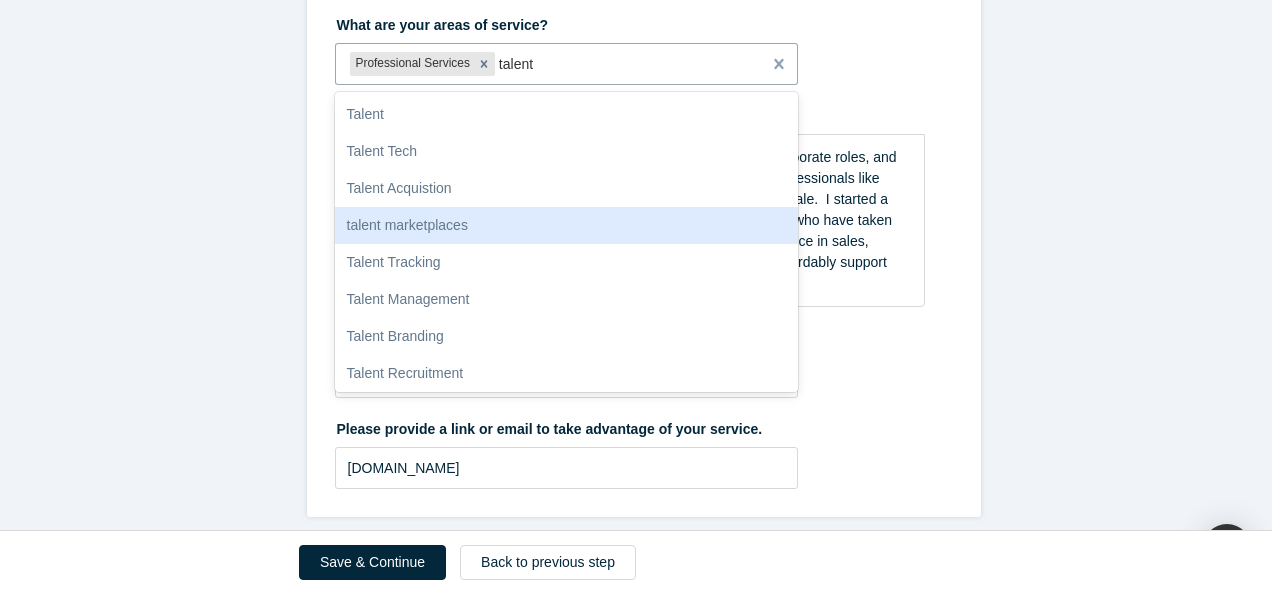 click on "talent marketplaces" at bounding box center [567, 225] 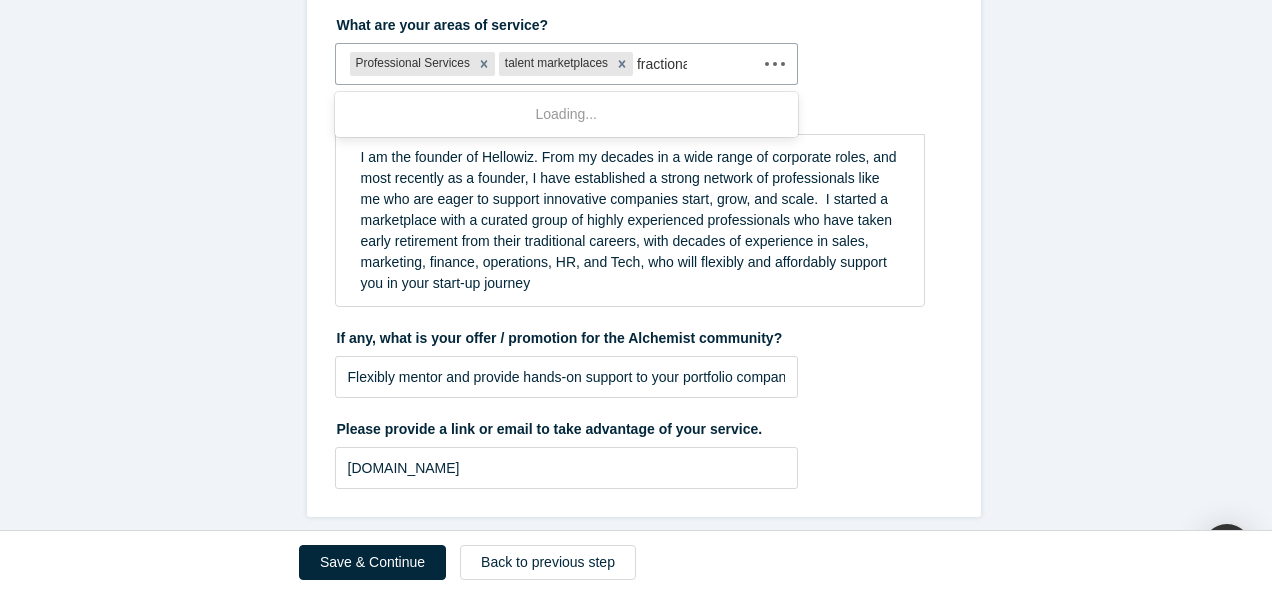 type on "fractional" 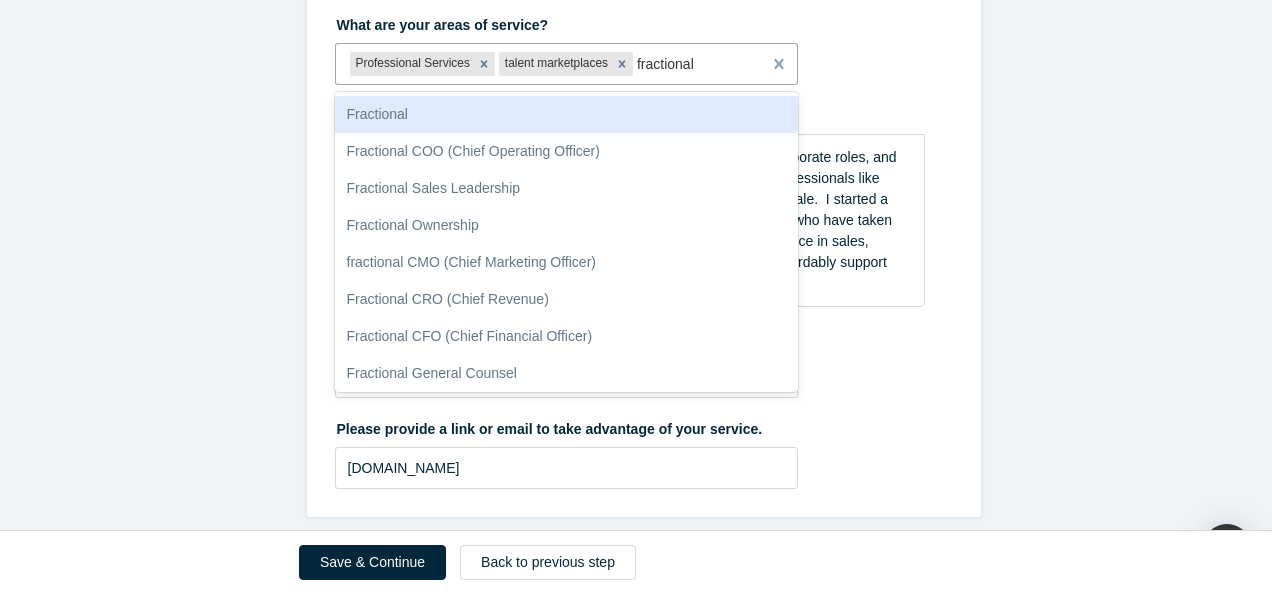 click on "Fractional" at bounding box center [567, 114] 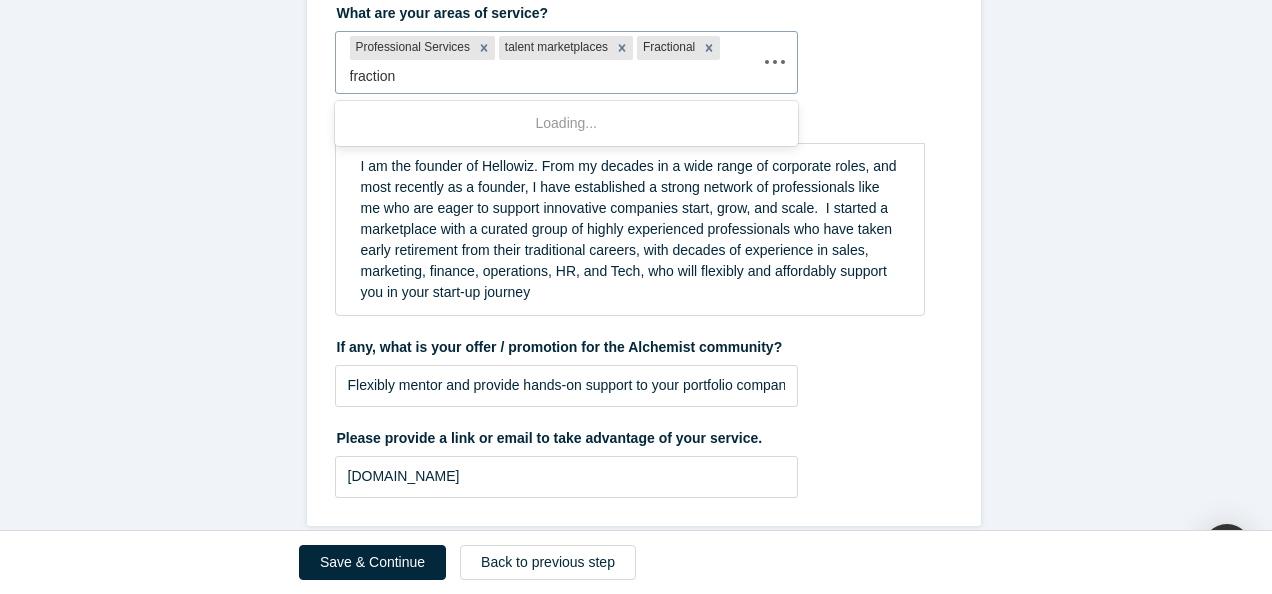 type on "fractiona" 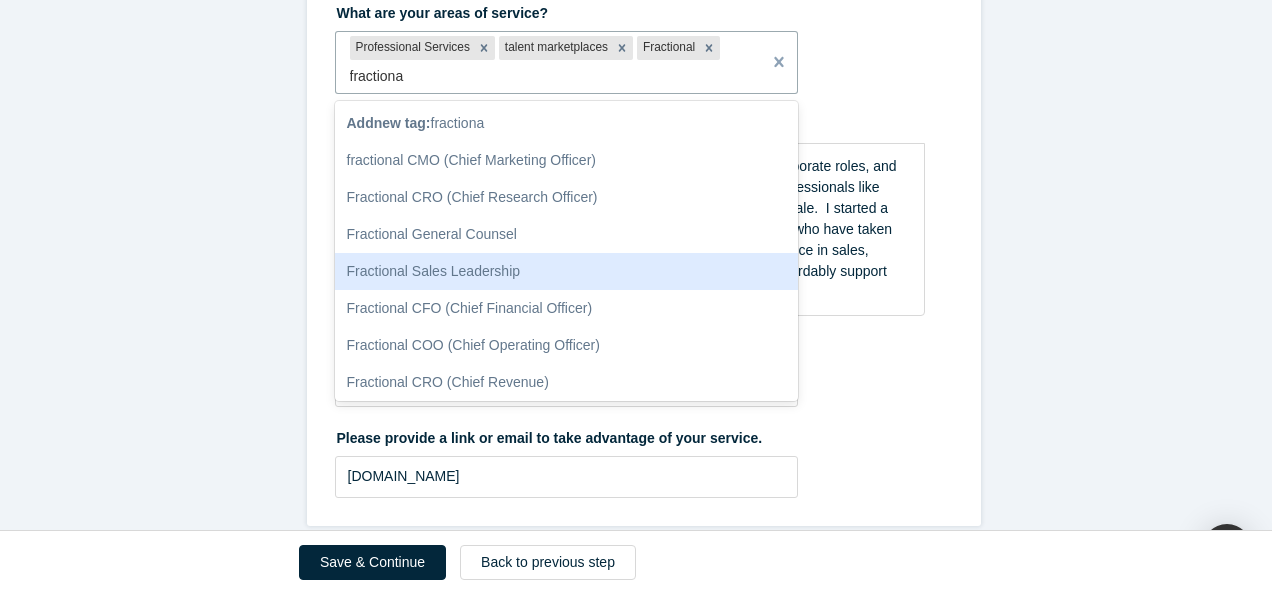 click on "Fractional Sales Leadership" at bounding box center [567, 271] 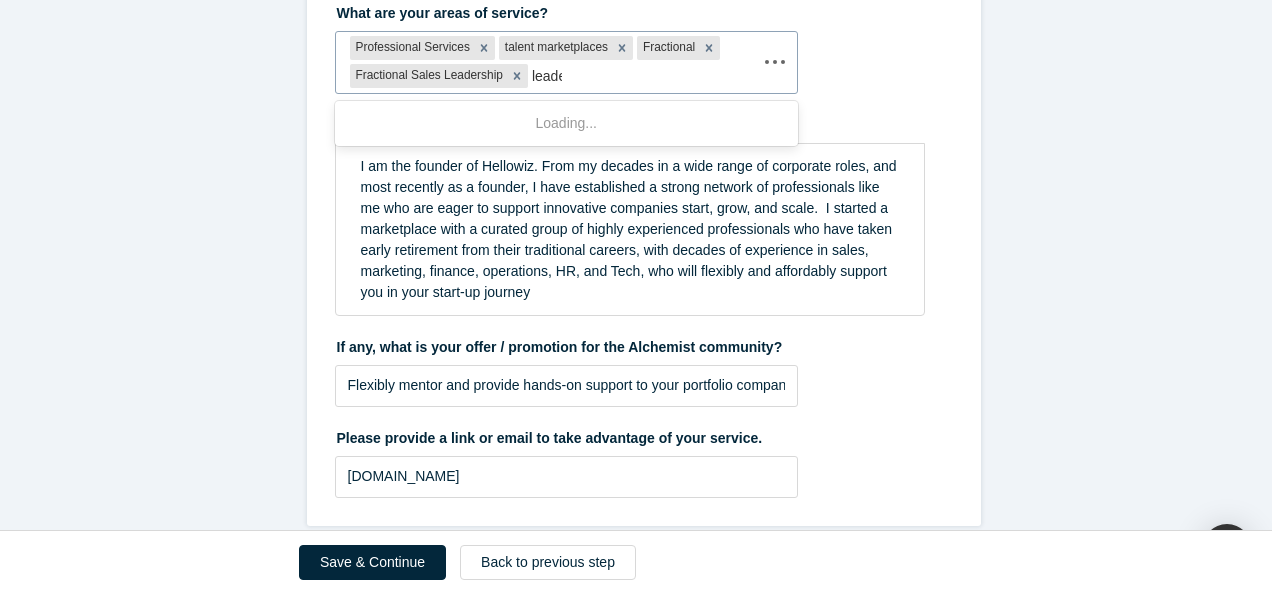 type on "leader" 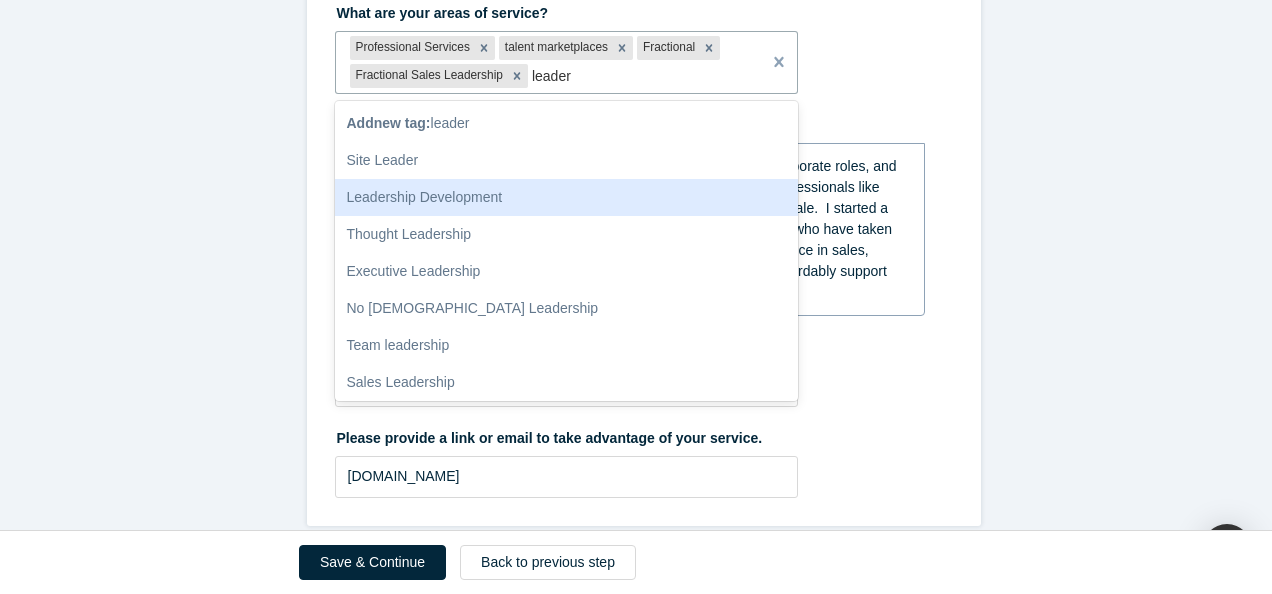 click on "Leadership Development" at bounding box center (567, 197) 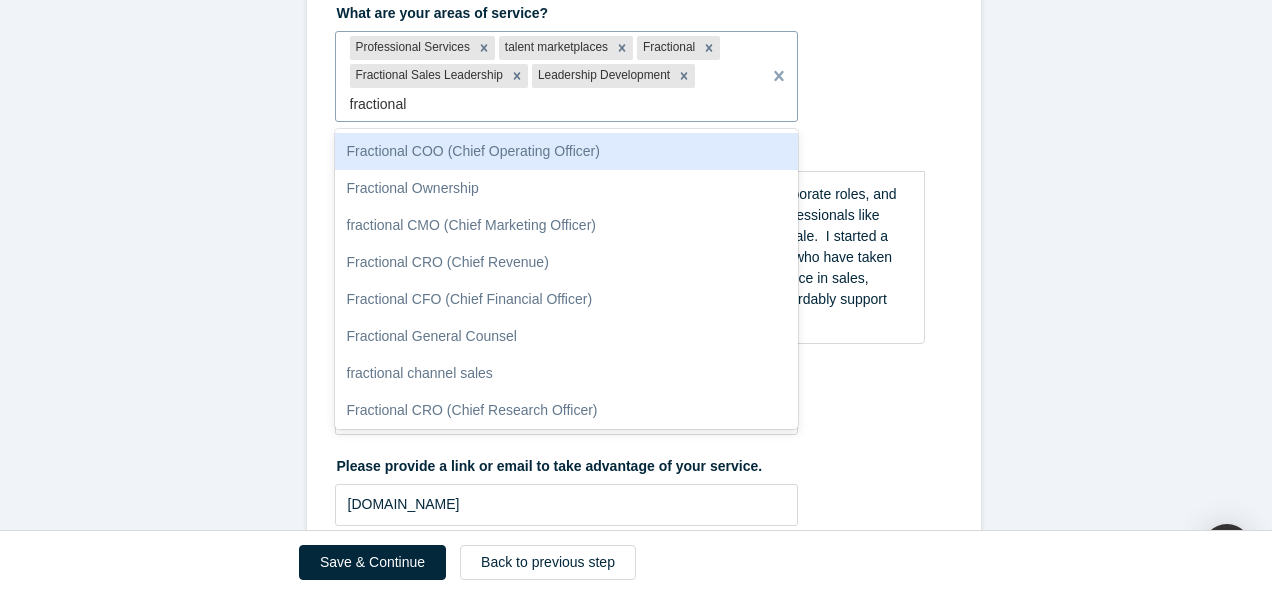 type on "fractional" 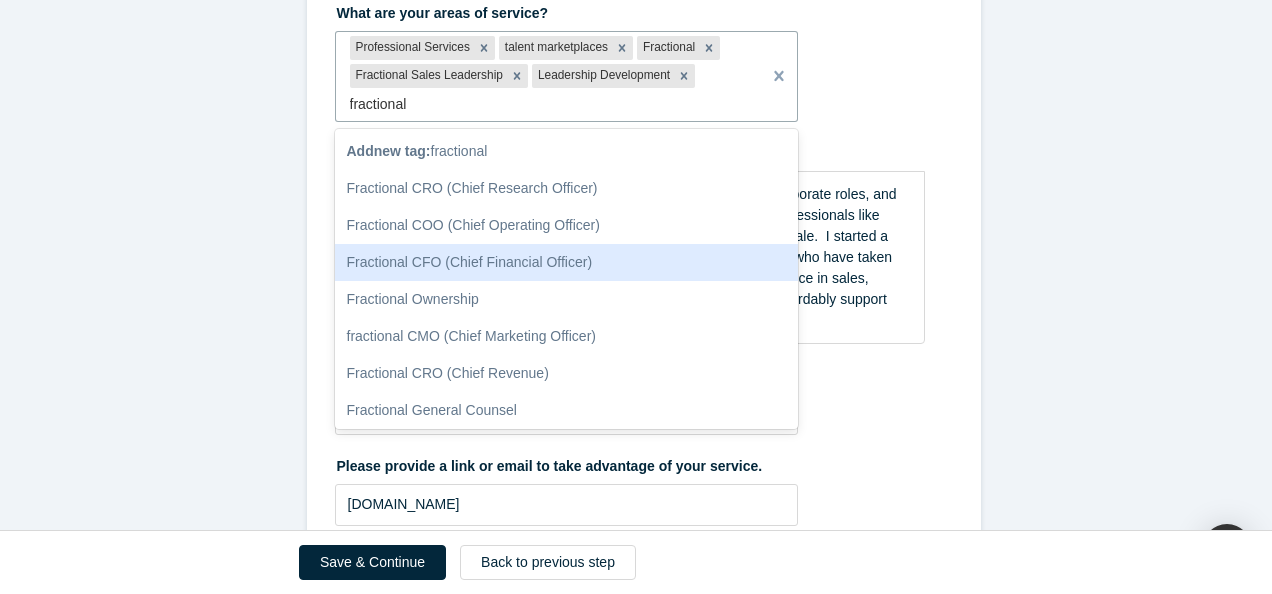 click on "Fractional CFO (Chief Financial Officer)" at bounding box center (567, 262) 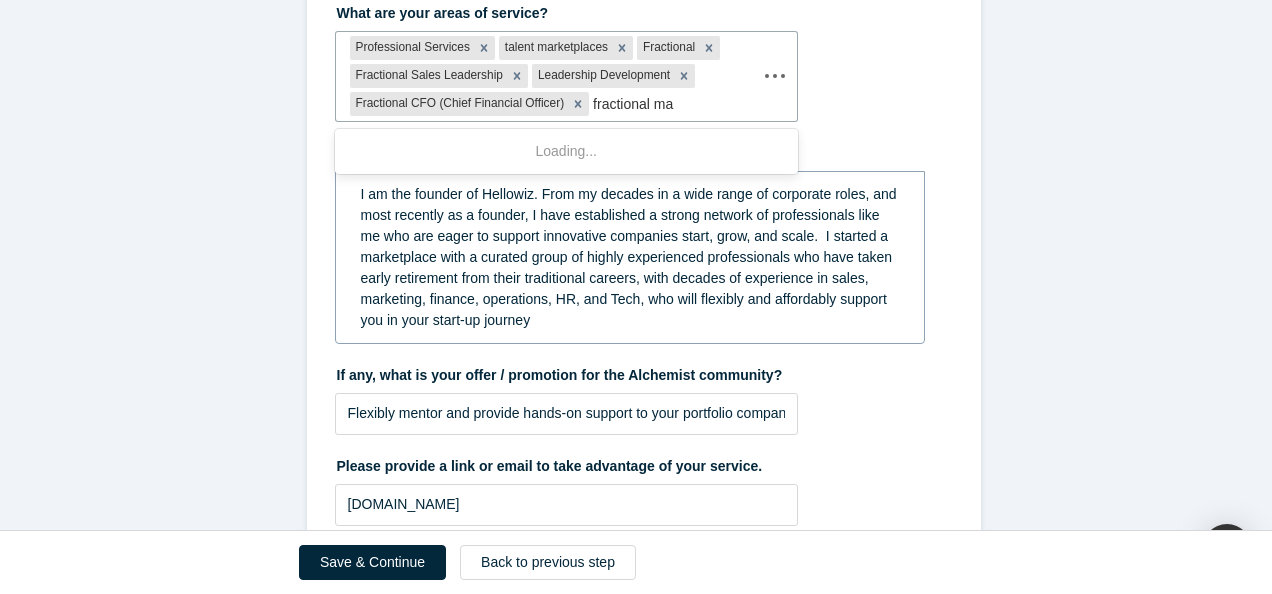 type on "fractional mar" 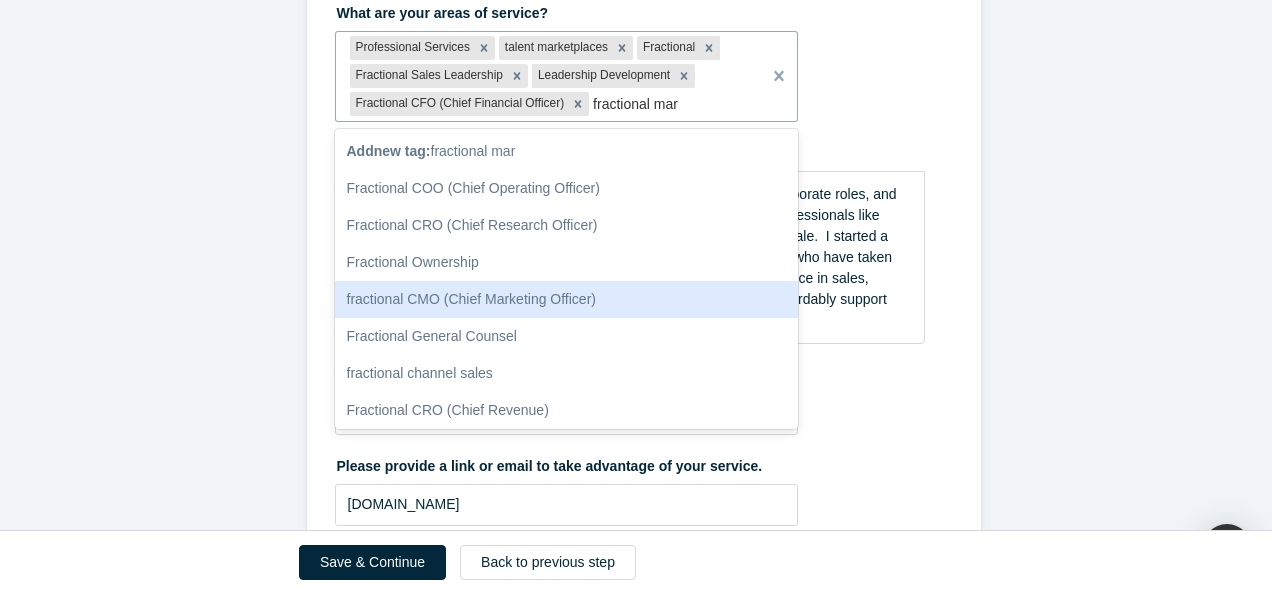 click on "fractional CMO (Chief Marketing Officer)" at bounding box center [567, 299] 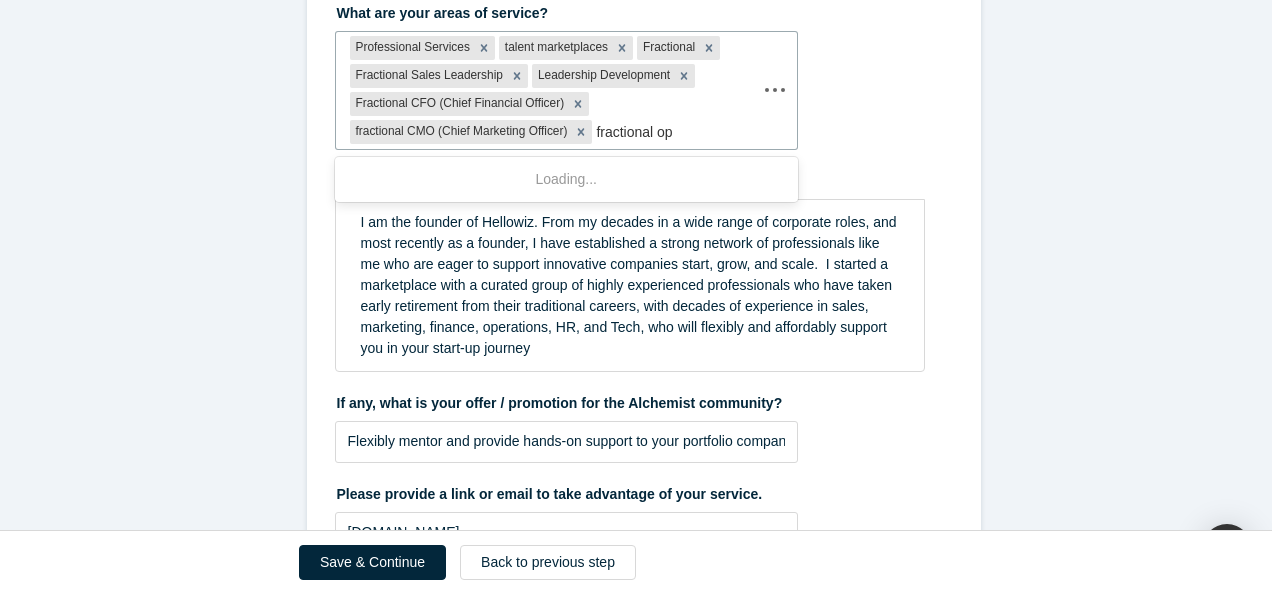 type on "fractional ope" 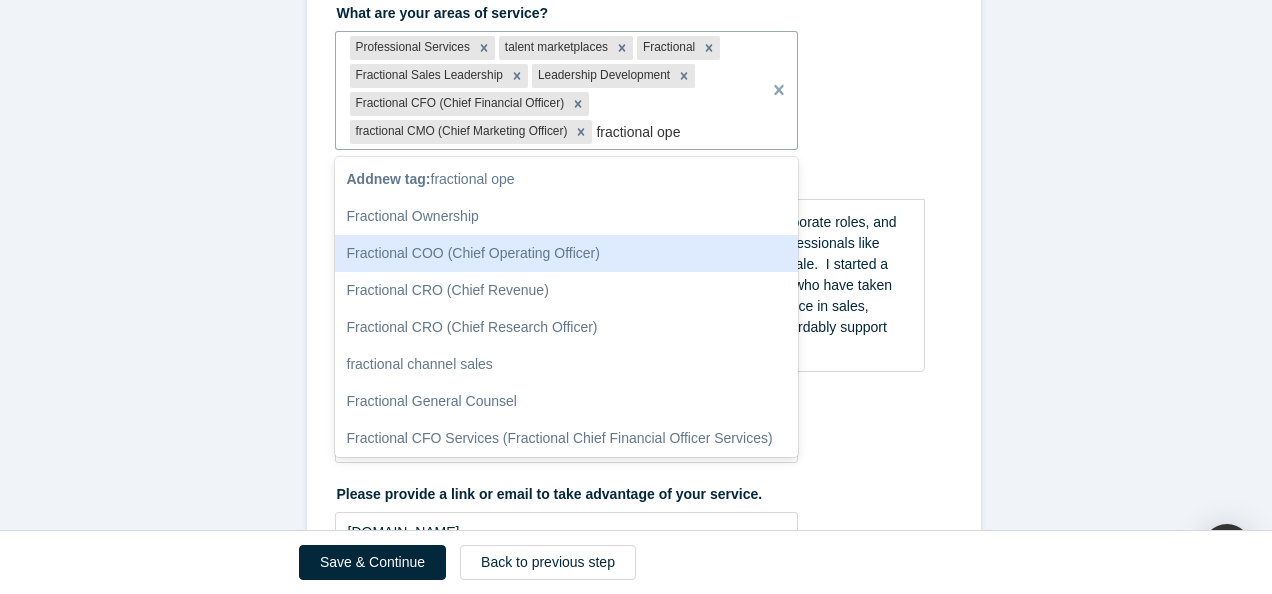 click on "Fractional COO (Chief Operating Officer)" at bounding box center (567, 253) 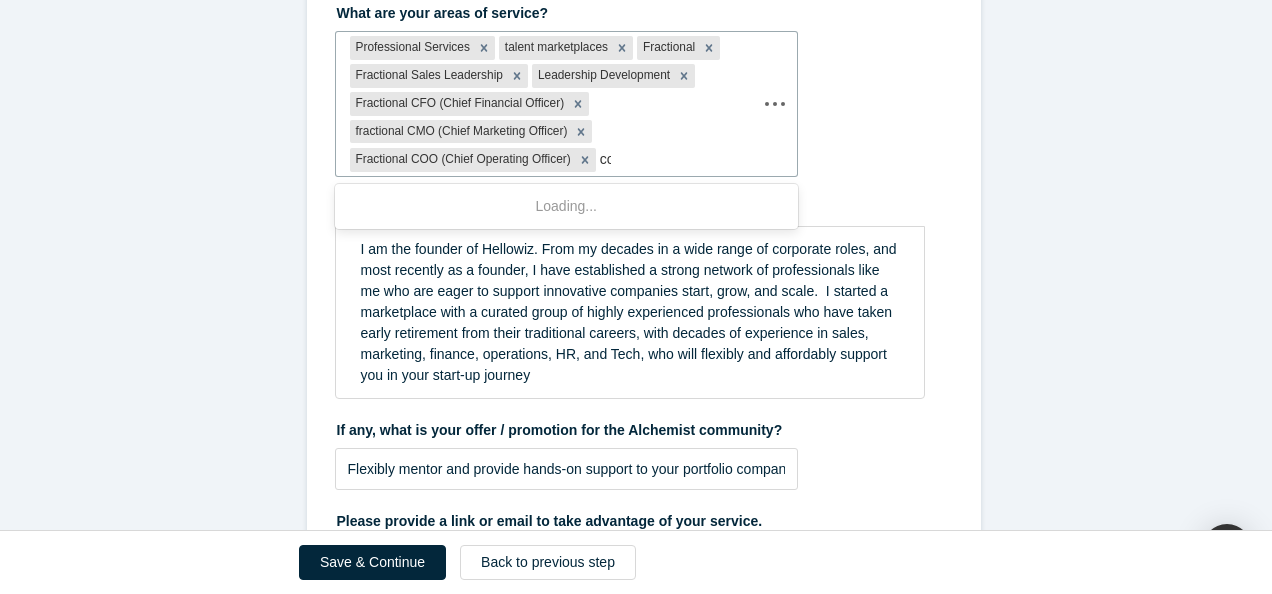 type on "coa" 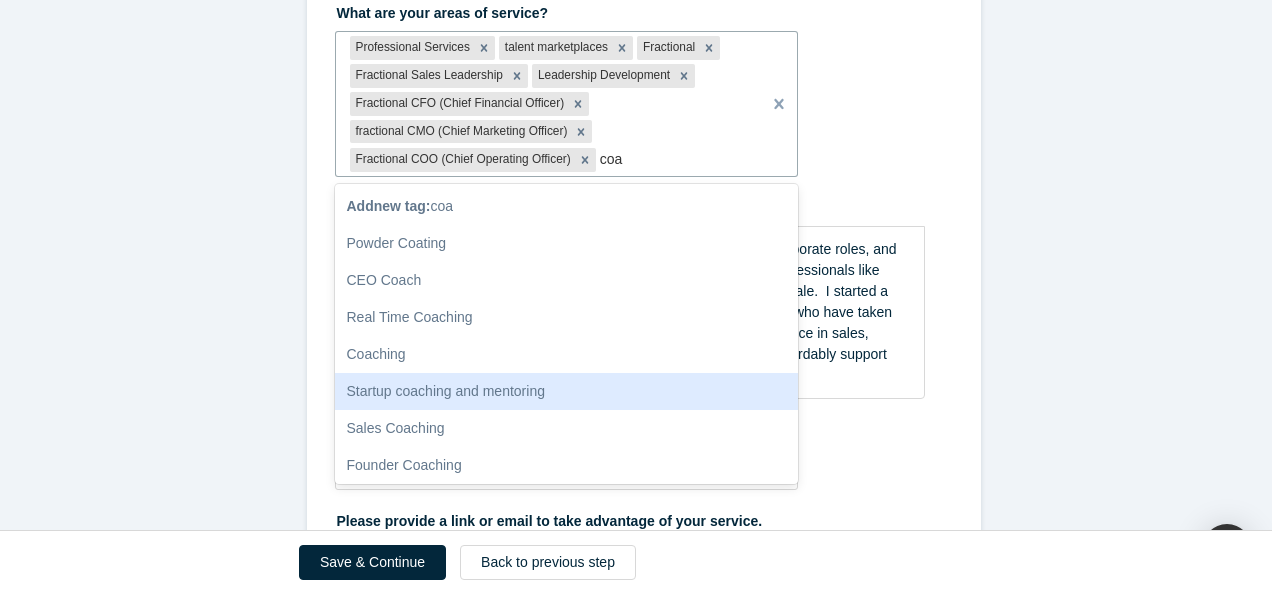 click on "Startup coaching and mentoring" at bounding box center [567, 391] 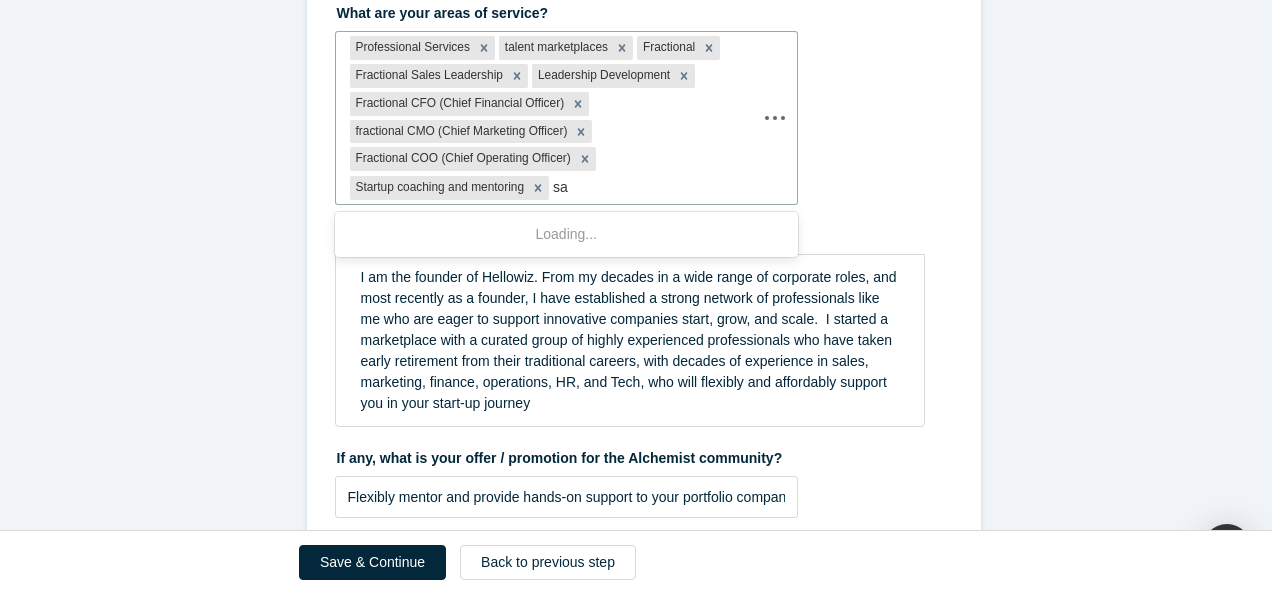 type on "s" 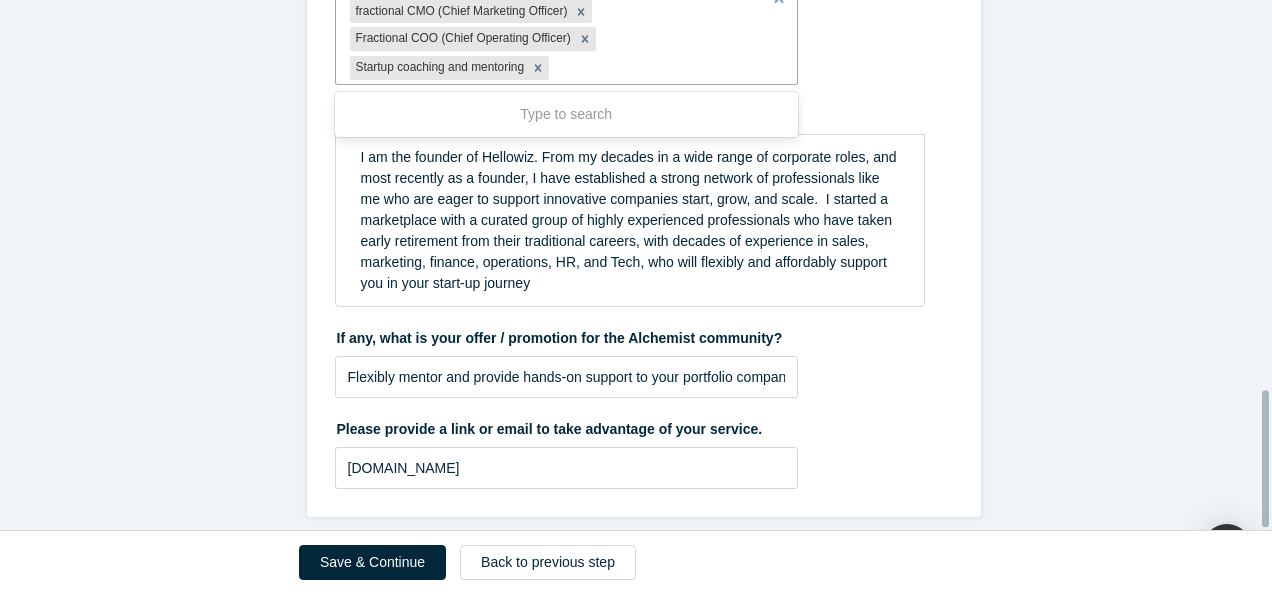 scroll, scrollTop: 1312, scrollLeft: 0, axis: vertical 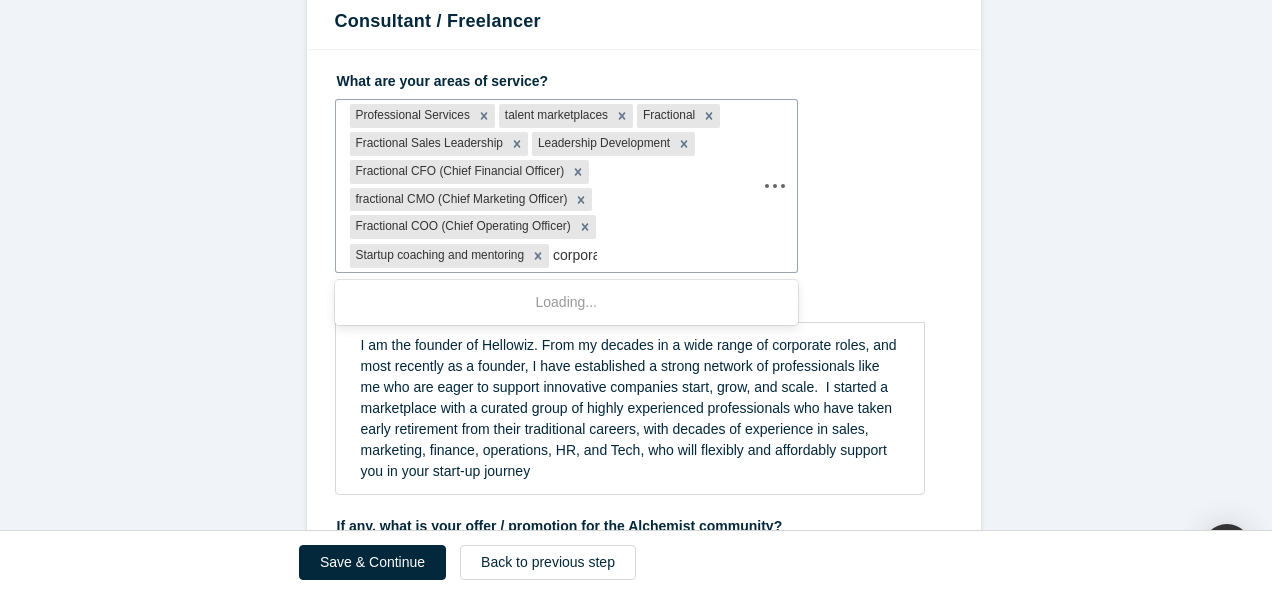 type on "corporate" 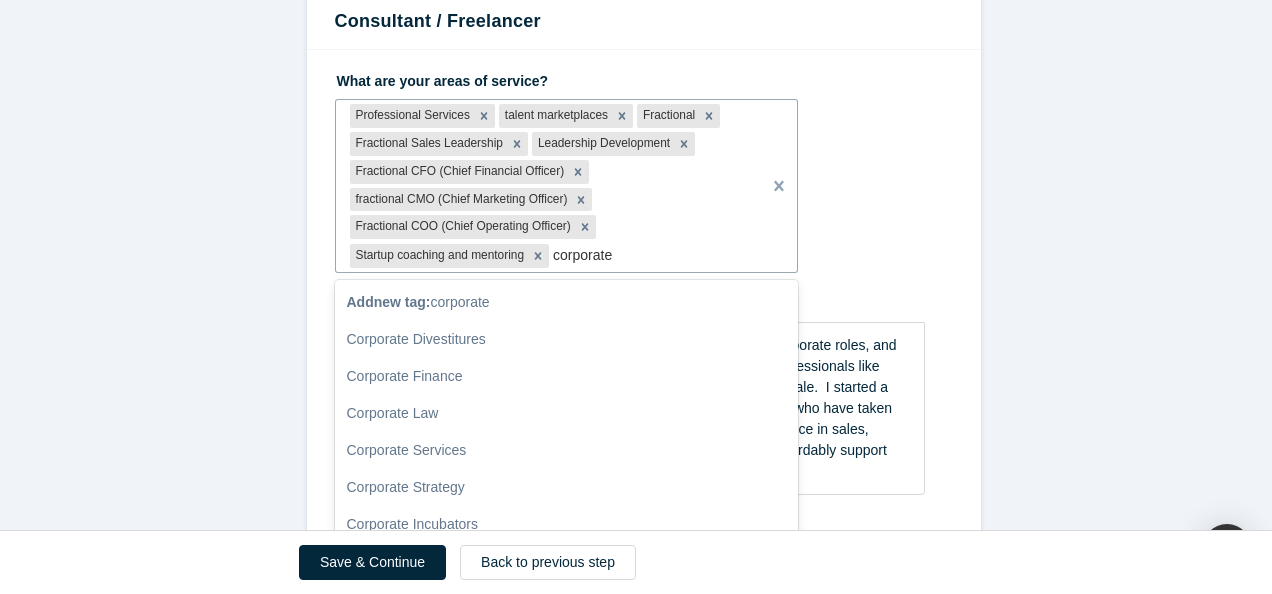 scroll, scrollTop: 115, scrollLeft: 0, axis: vertical 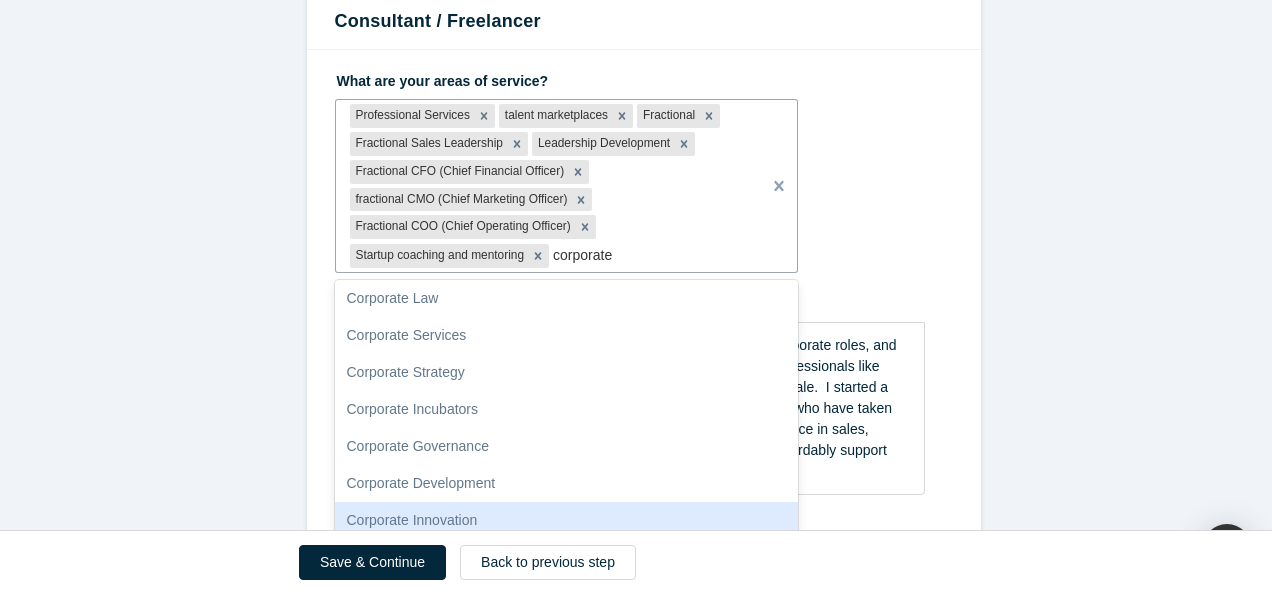 click on "Corporate Innovation" at bounding box center [567, 520] 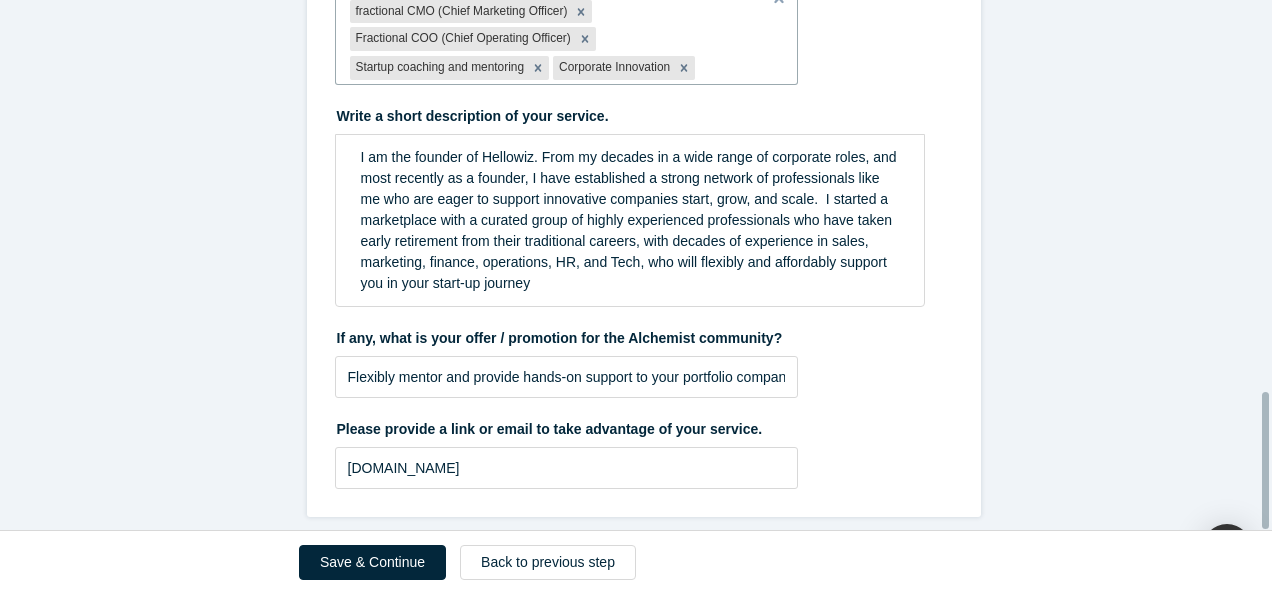 scroll, scrollTop: 1512, scrollLeft: 0, axis: vertical 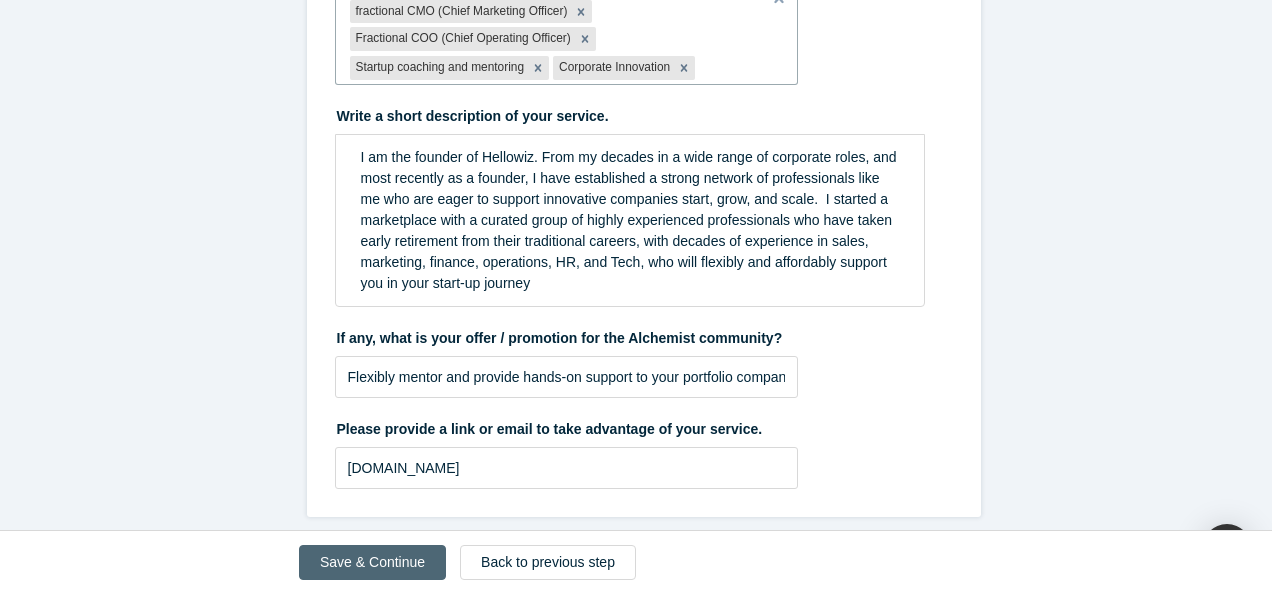click on "Save & Continue" at bounding box center [372, 562] 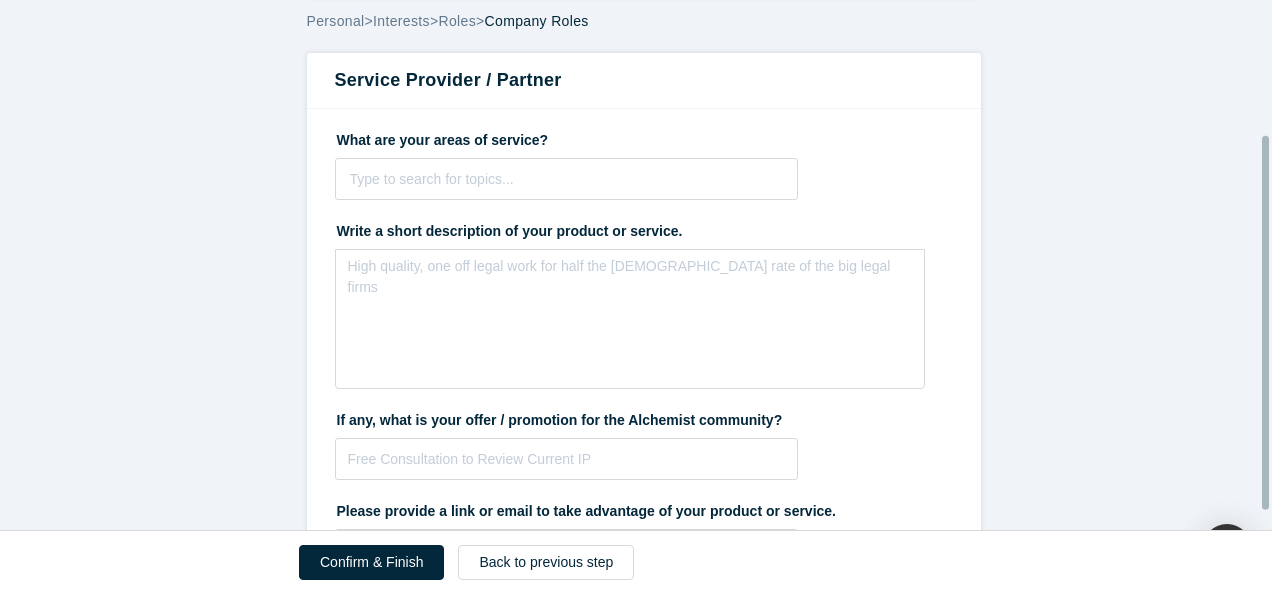 scroll, scrollTop: 0, scrollLeft: 0, axis: both 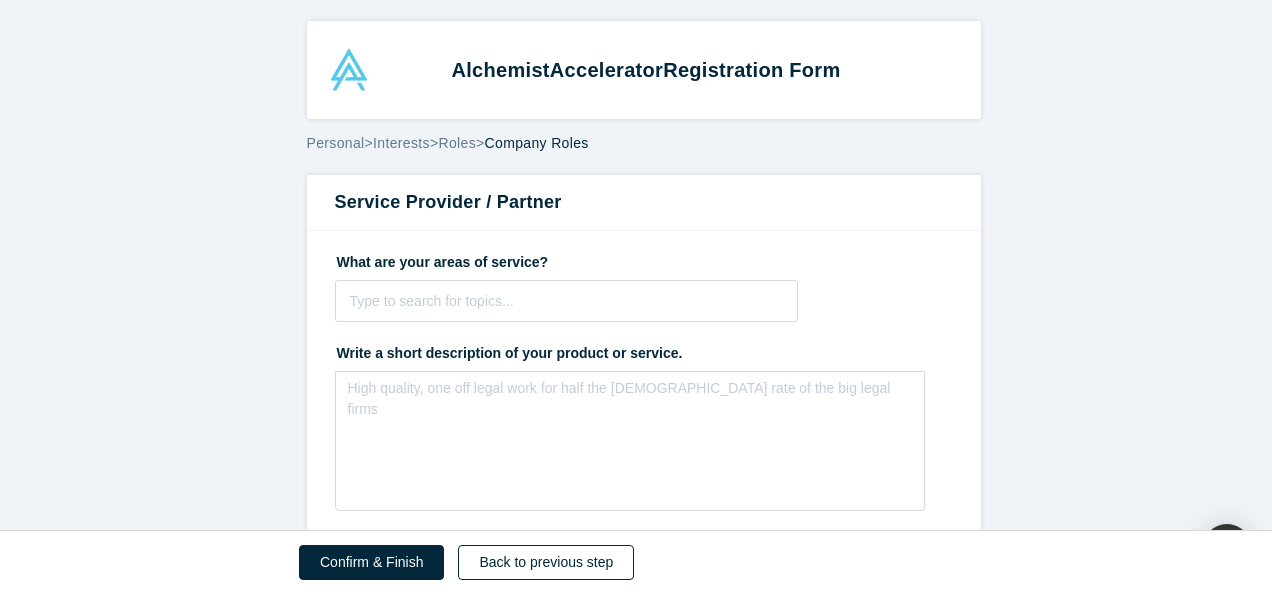 click on "Back to previous step" at bounding box center [546, 562] 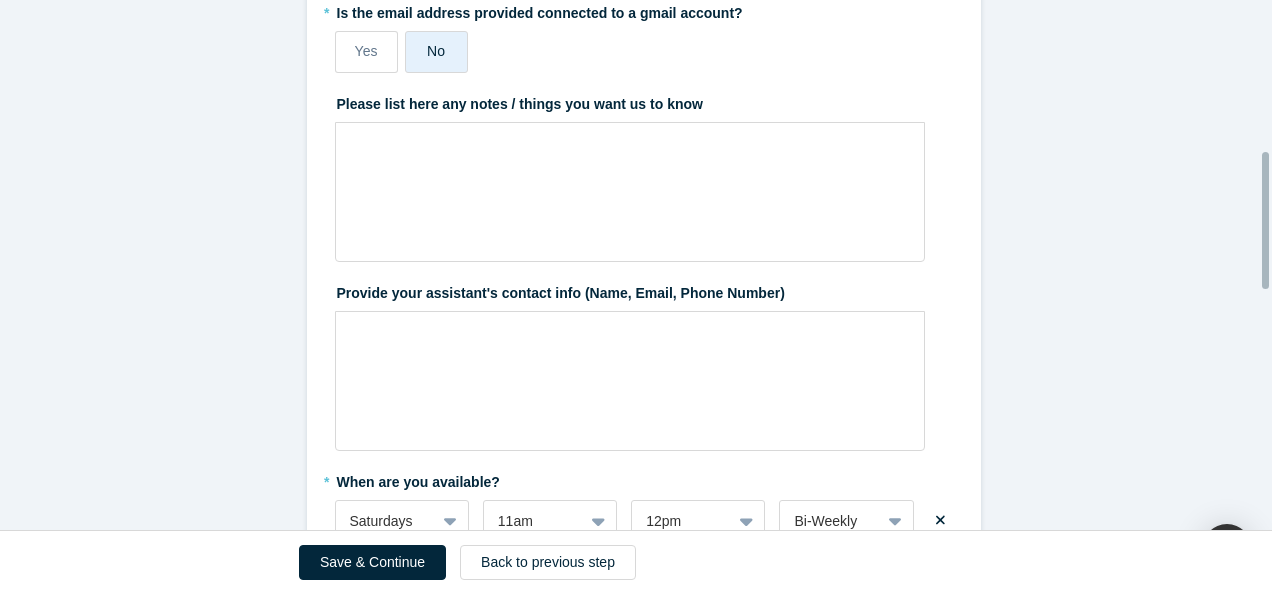 scroll, scrollTop: 600, scrollLeft: 0, axis: vertical 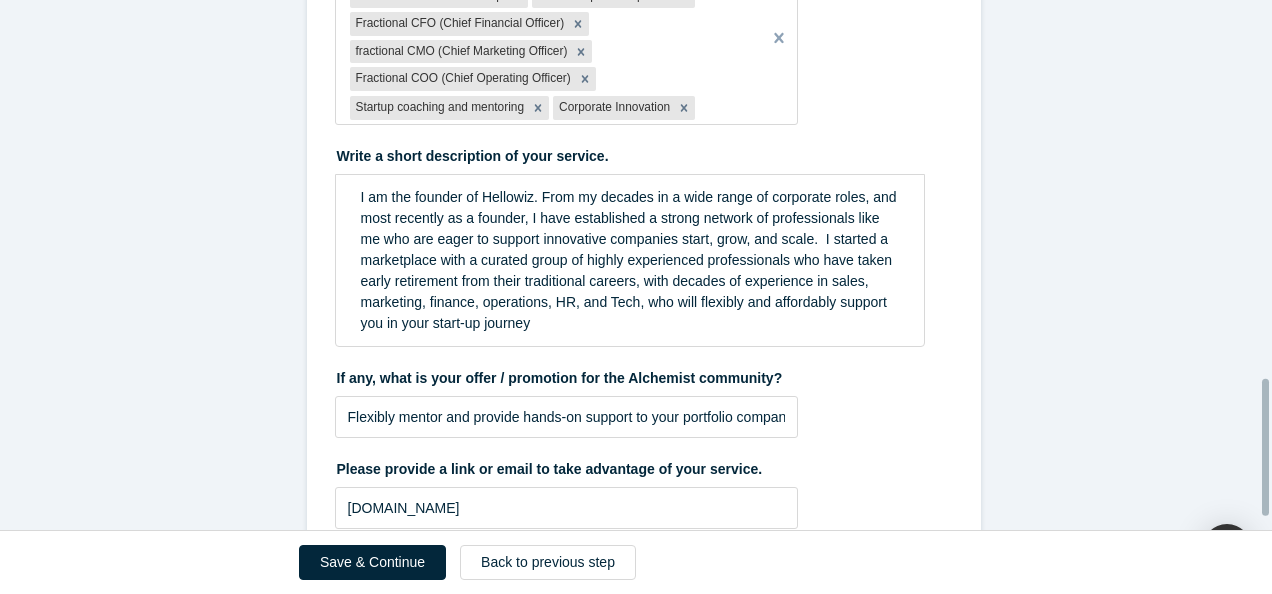 drag, startPoint x: 1275, startPoint y: 327, endPoint x: 1264, endPoint y: 466, distance: 139.43457 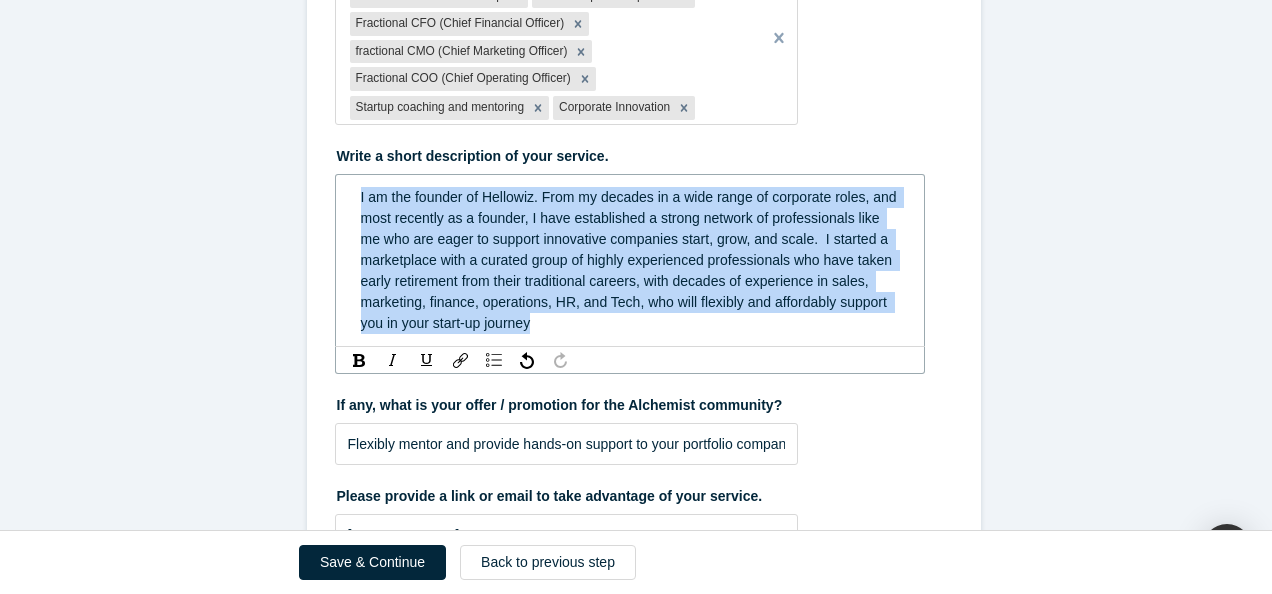 drag, startPoint x: 538, startPoint y: 325, endPoint x: 302, endPoint y: 188, distance: 272.88275 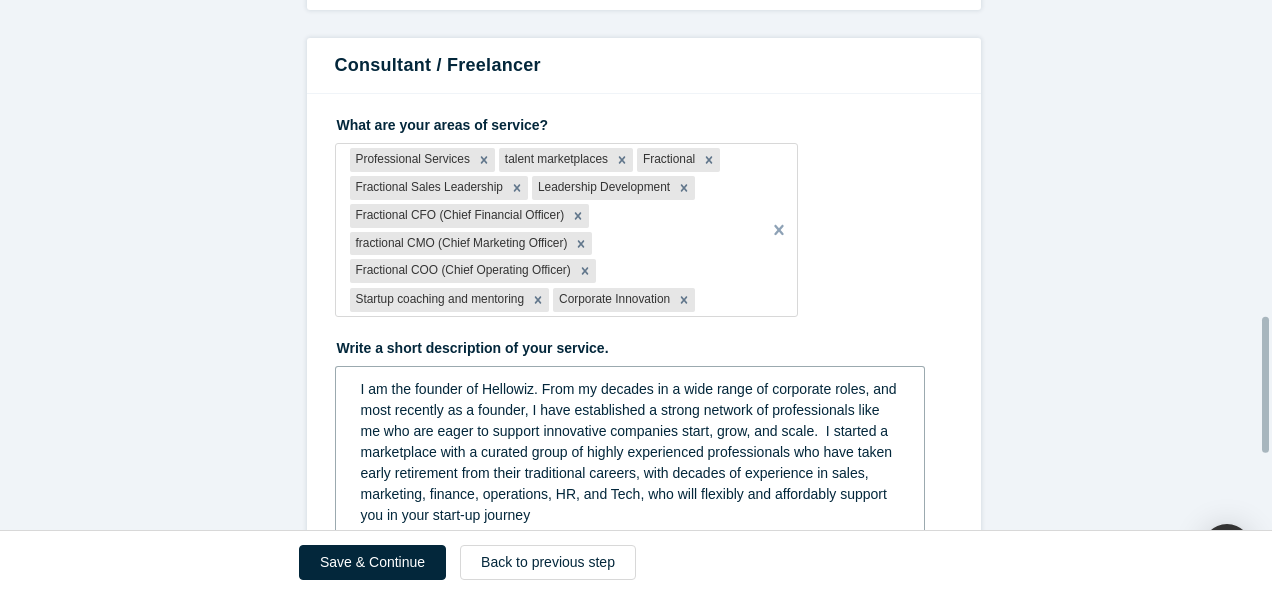 scroll, scrollTop: 1238, scrollLeft: 0, axis: vertical 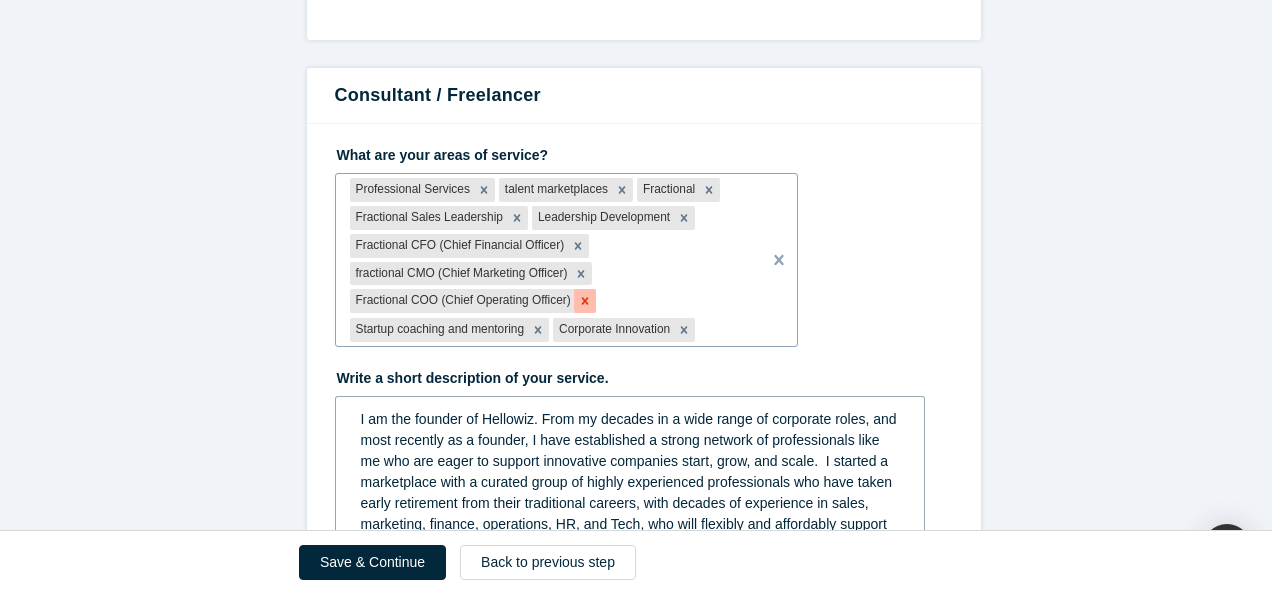 click 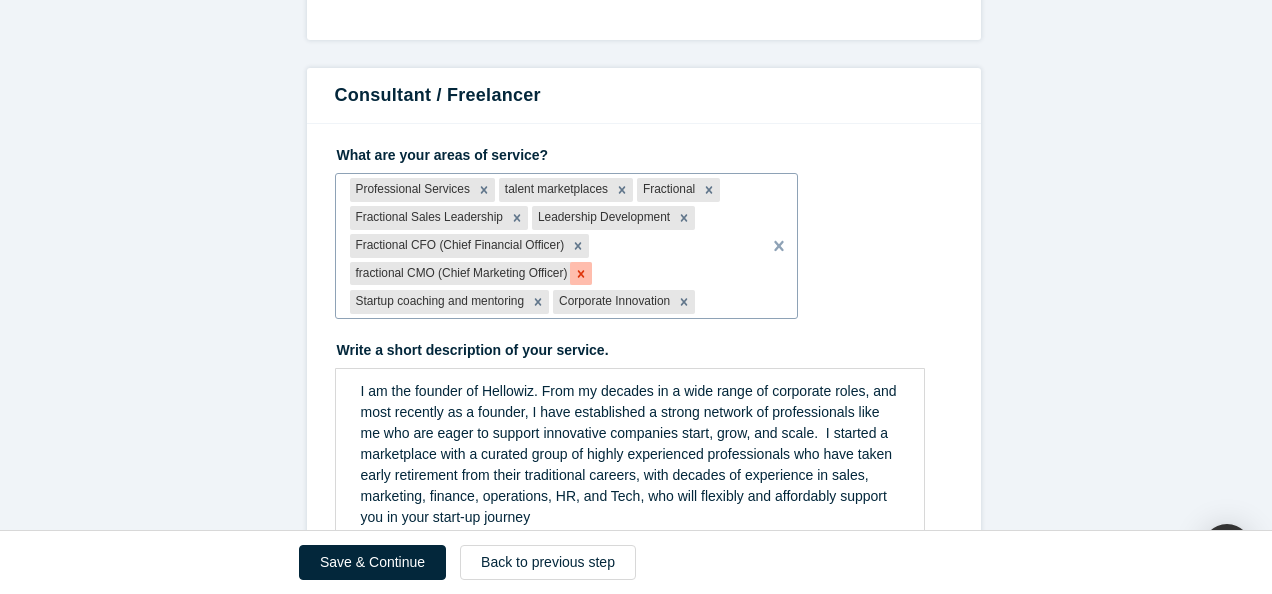 click 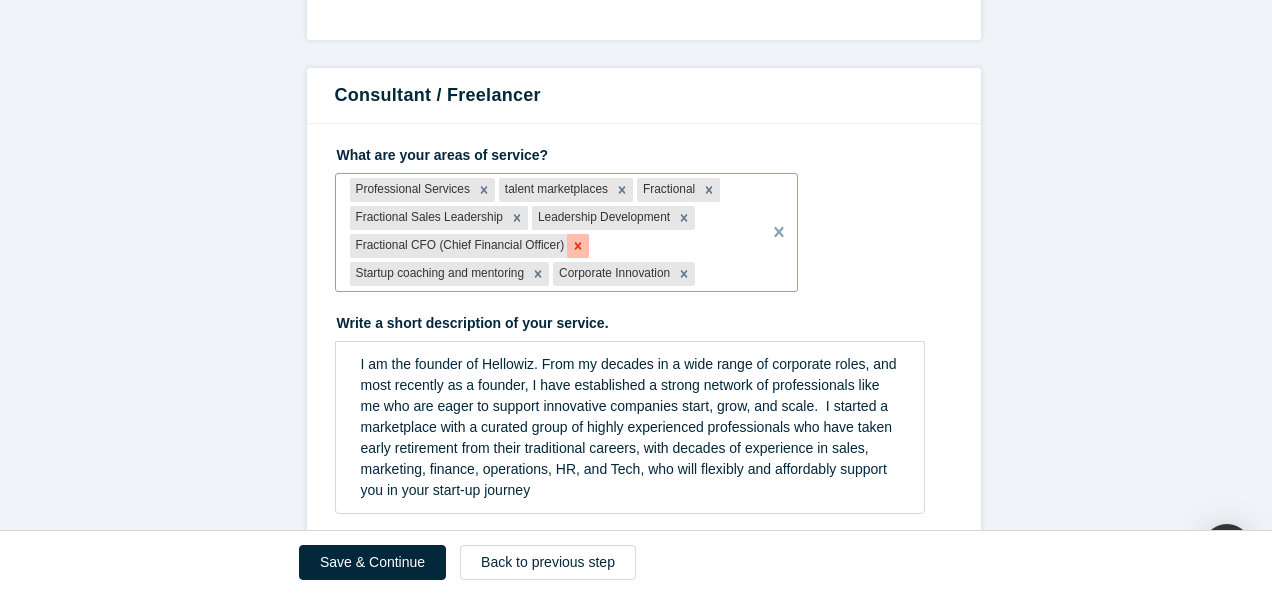 click 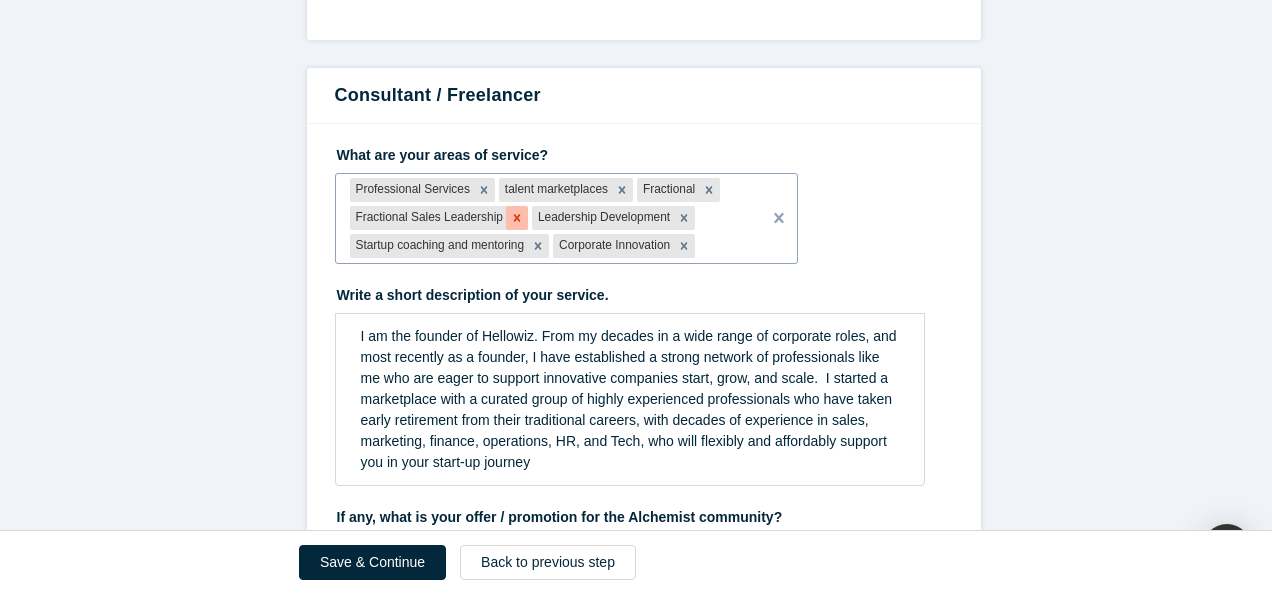 click 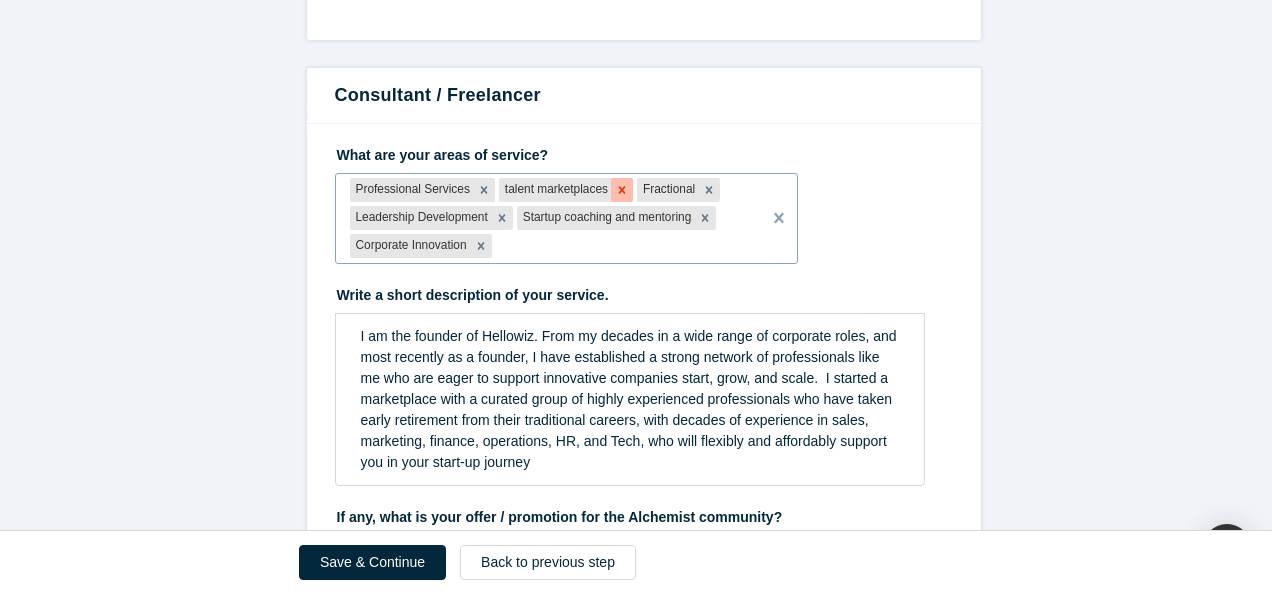 click 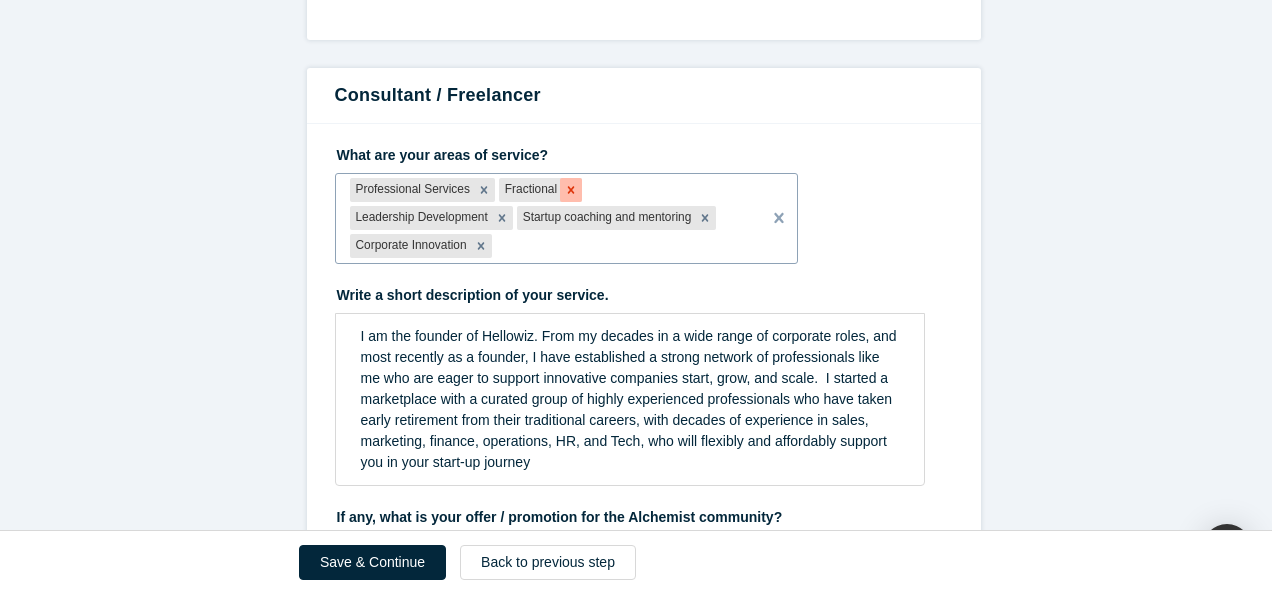 click 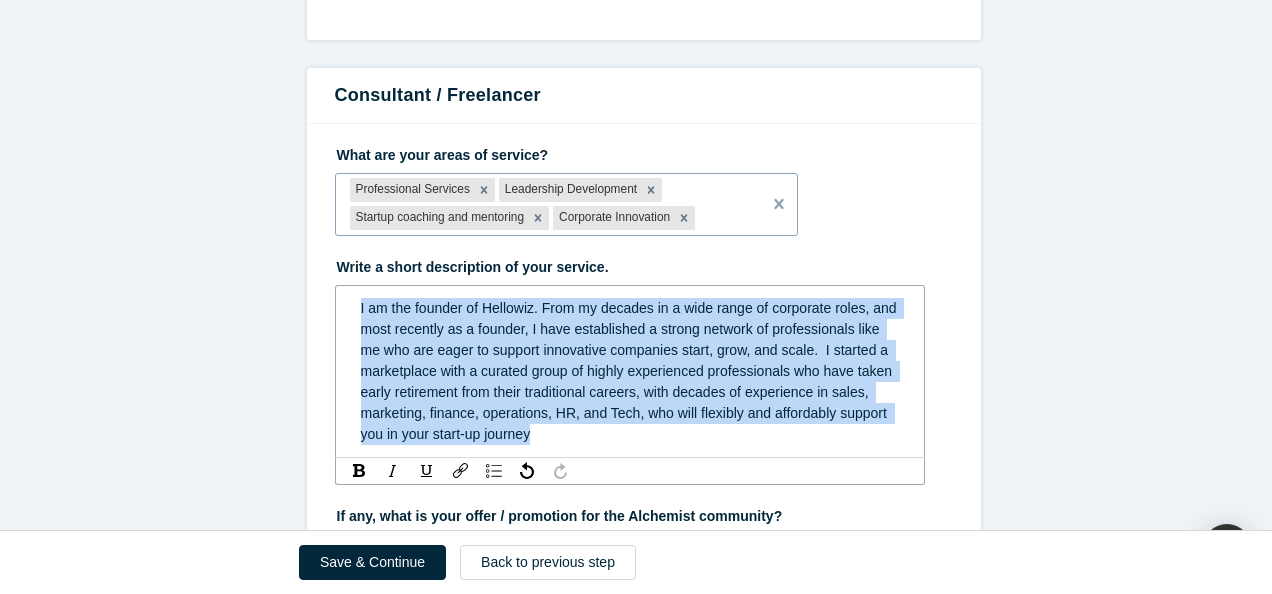 drag, startPoint x: 557, startPoint y: 426, endPoint x: 314, endPoint y: 301, distance: 273.26544 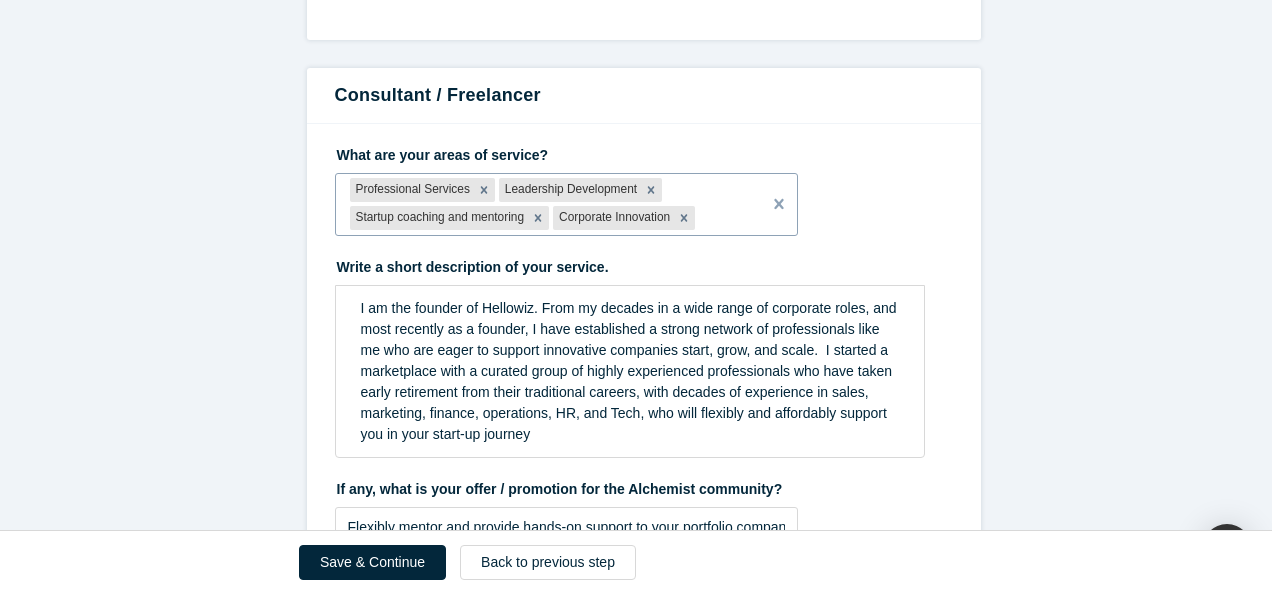 click on "Mentor / Advisor   * What mentor type would you prefer? Regular Mentor - Dedicated office hours Directory Listing - By approval * Have you been a founder or one of the first 10 employees of a company that has  been valued or exited at $100m or more? Yes No Your timezone is:    CDT (UTC-05) To change it, modify your location below. Location / Time zone [GEOGRAPHIC_DATA], [GEOGRAPHIC_DATA], [GEOGRAPHIC_DATA] * Is the email address provided connected to a gmail account? Yes No Please list here any notes / things you want us to know Provide your assistant's contact info (Name, Email, Phone Number) * When are you available? Saturdays 11am 12pm Bi-Weekly Fridays 4pm 5pm Bi-Weekly Time Slot Consultant / Freelancer   What are your areas of service? Professional Services Leadership Development Startup coaching and mentoring Corporate Innovation
To pick up a draggable item, press the space bar.
While dragging, use the arrow keys to move the item.
Press space again to drop the item in its new position, or press escape to cancel." at bounding box center [643, -198] 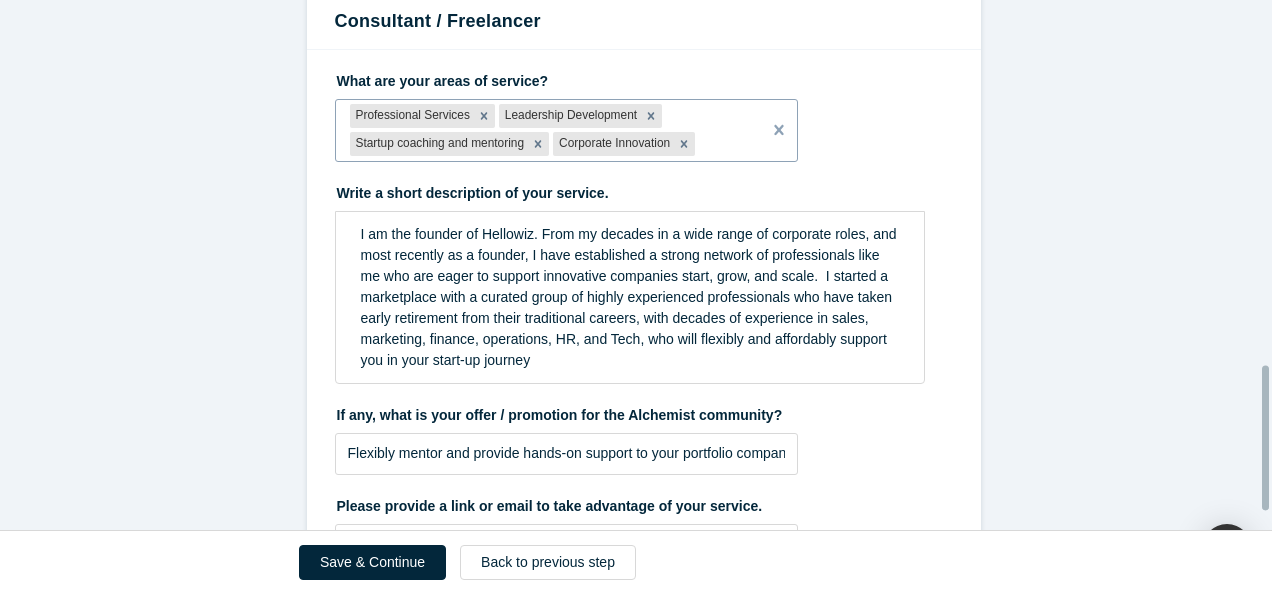 scroll, scrollTop: 1400, scrollLeft: 0, axis: vertical 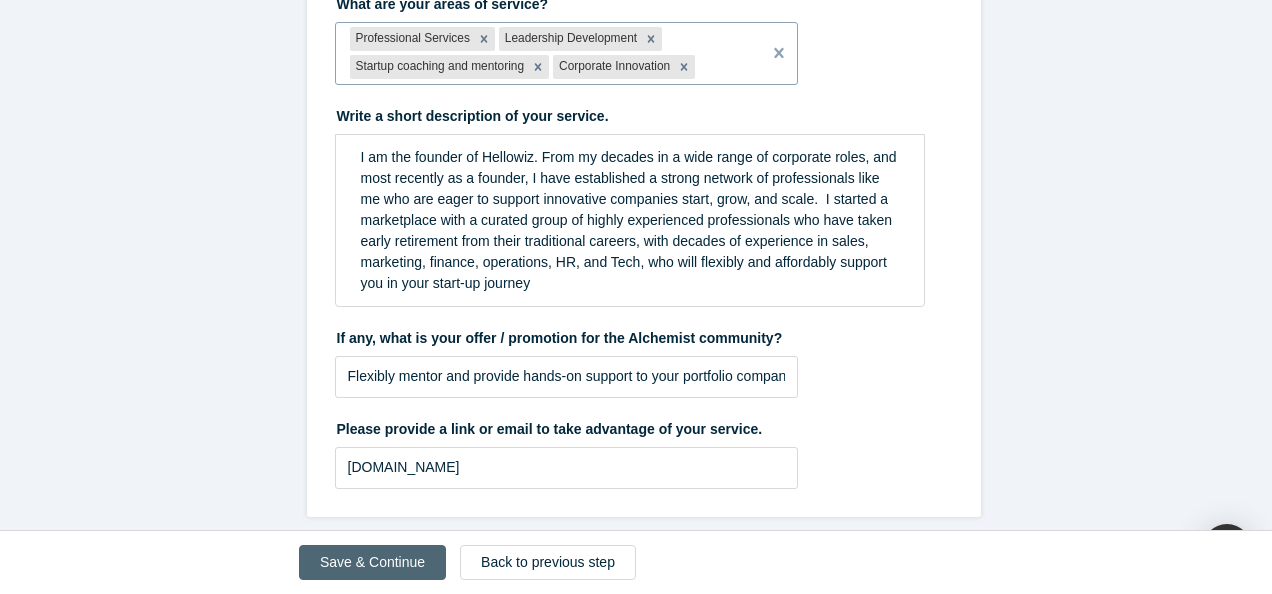click on "Save & Continue" at bounding box center [372, 562] 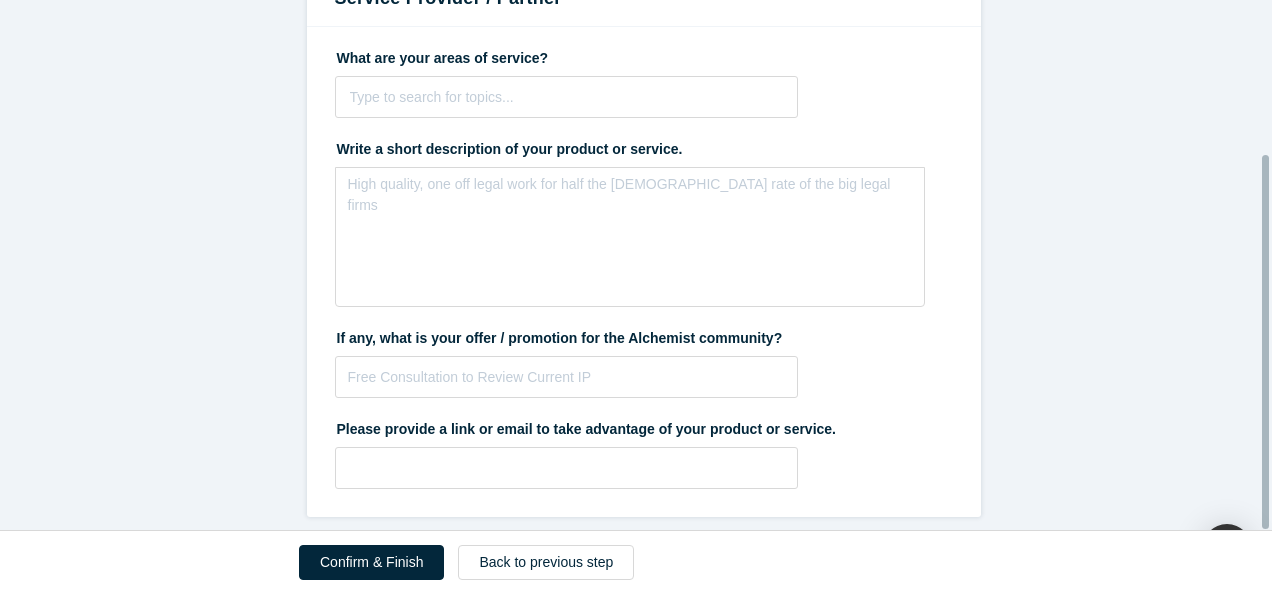 scroll, scrollTop: 0, scrollLeft: 0, axis: both 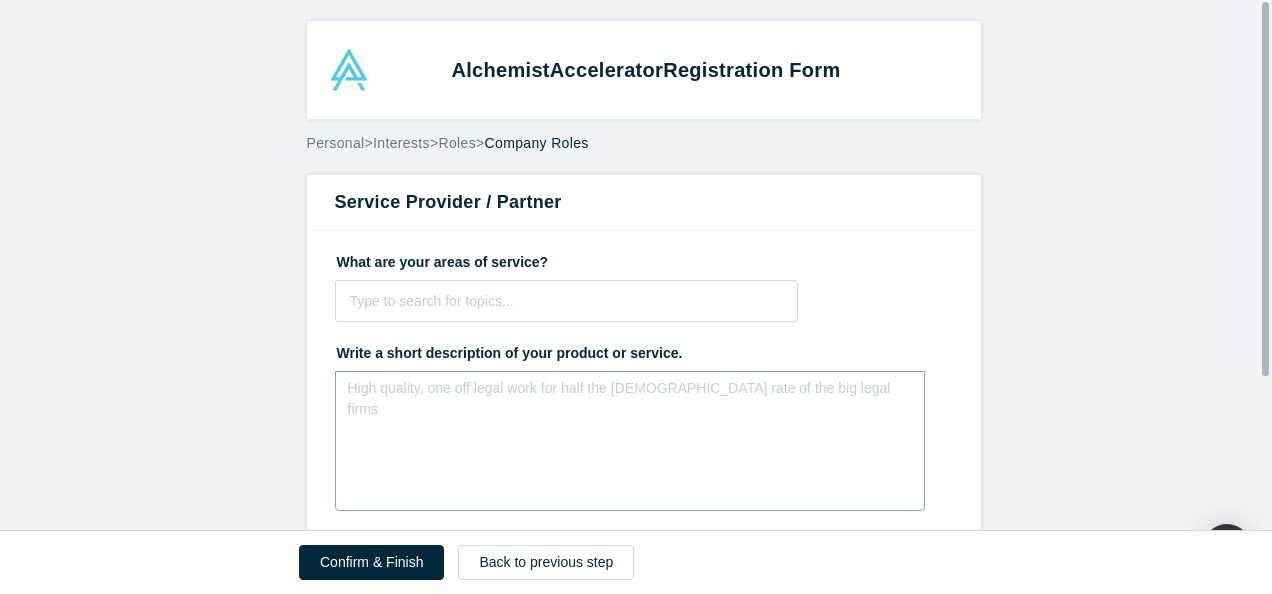 click on "High quality, one off legal work for half the [DEMOGRAPHIC_DATA] rate of the big legal firms" at bounding box center [630, 441] 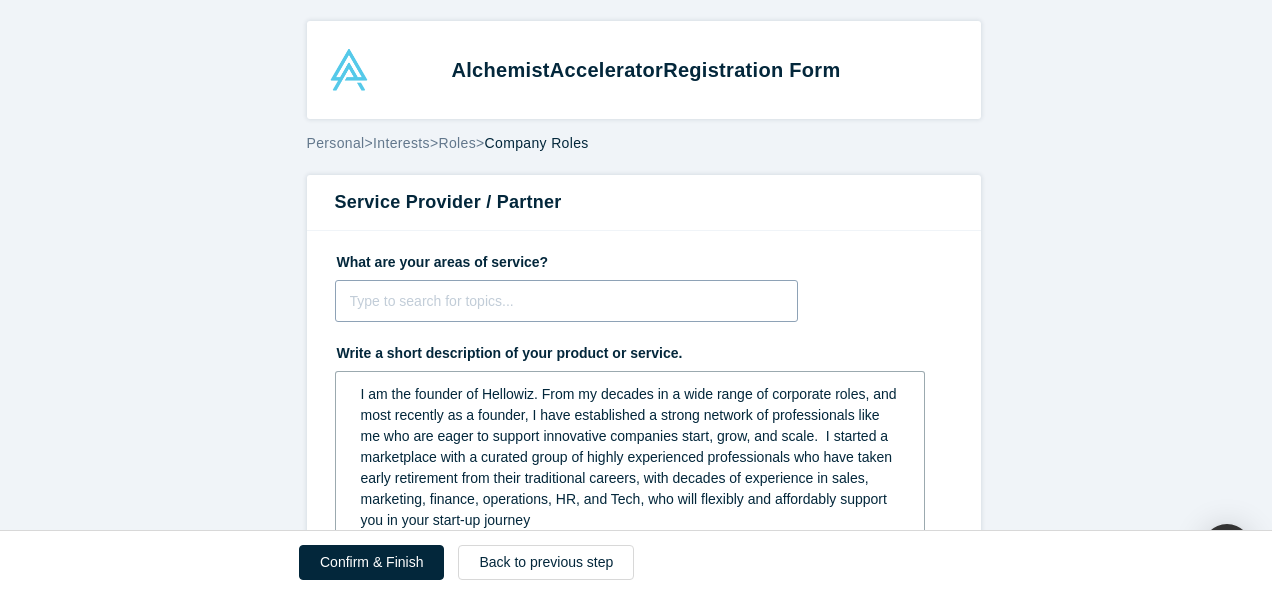 click at bounding box center (567, 301) 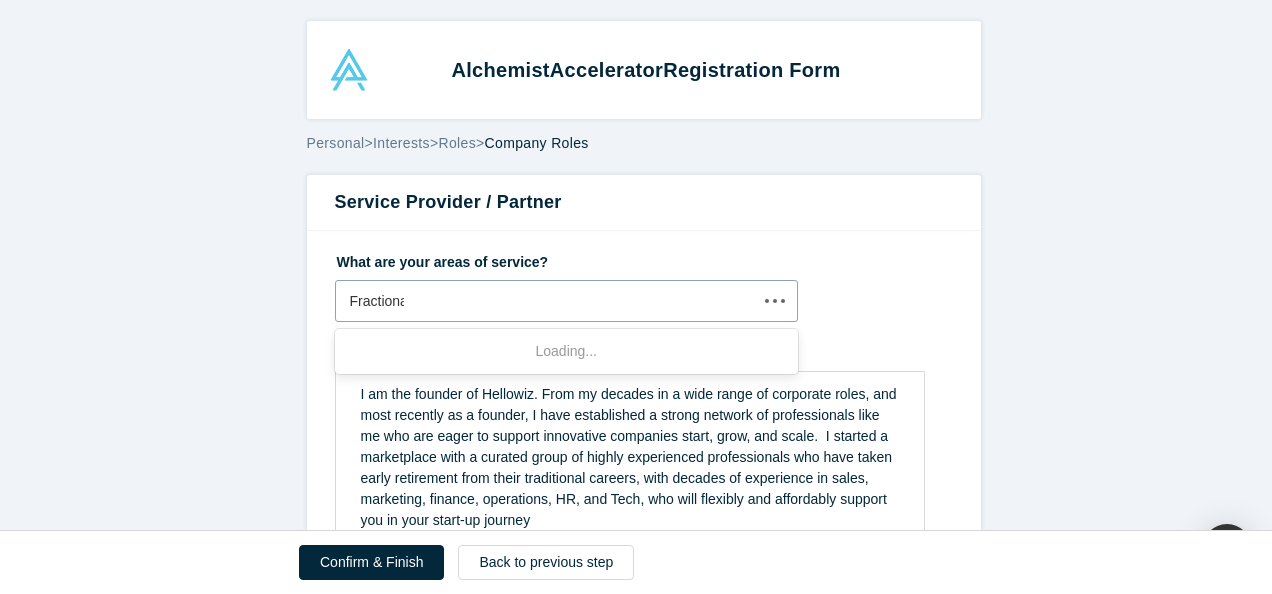 type on "Fractional" 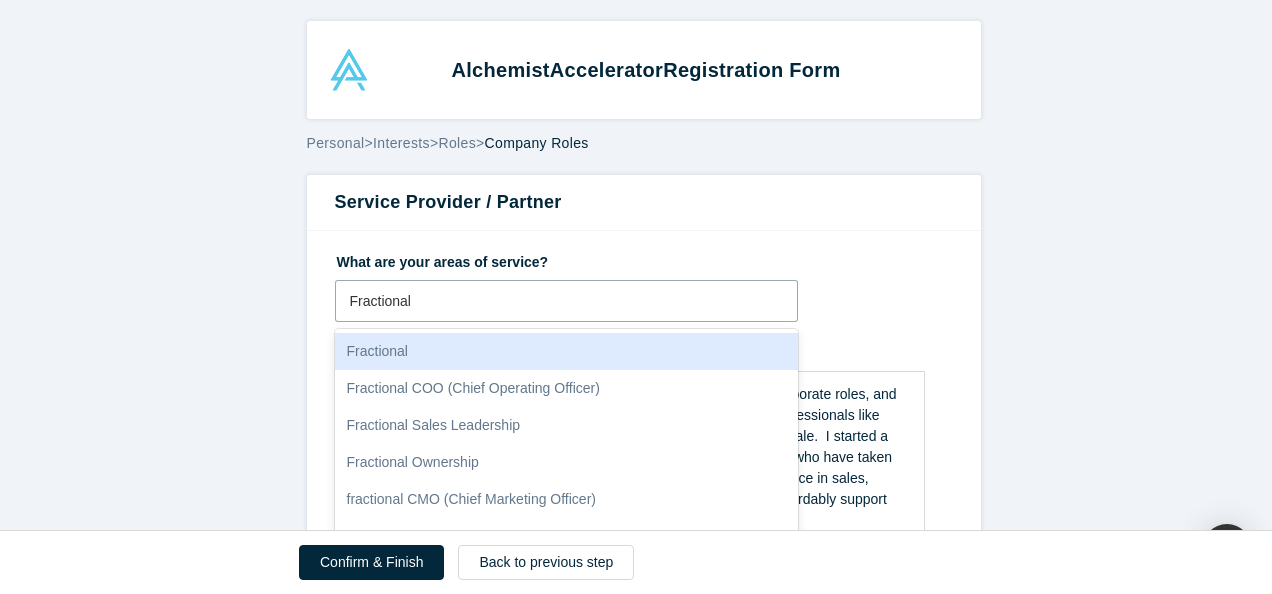 click on "Fractional" at bounding box center (567, 351) 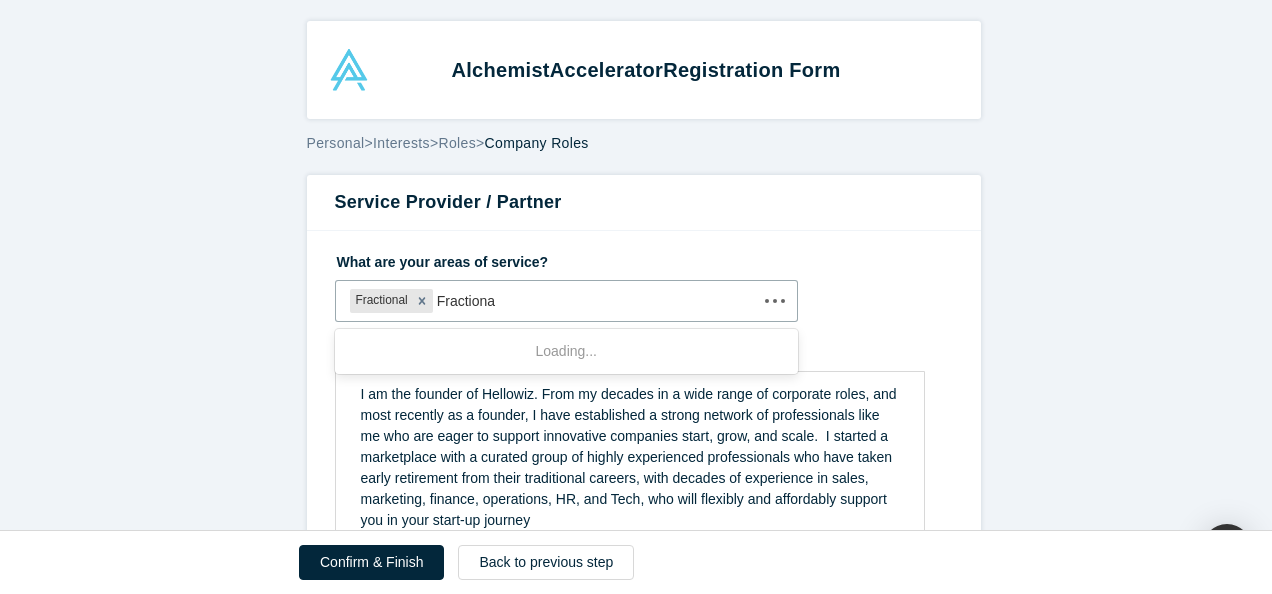 type on "Fractional" 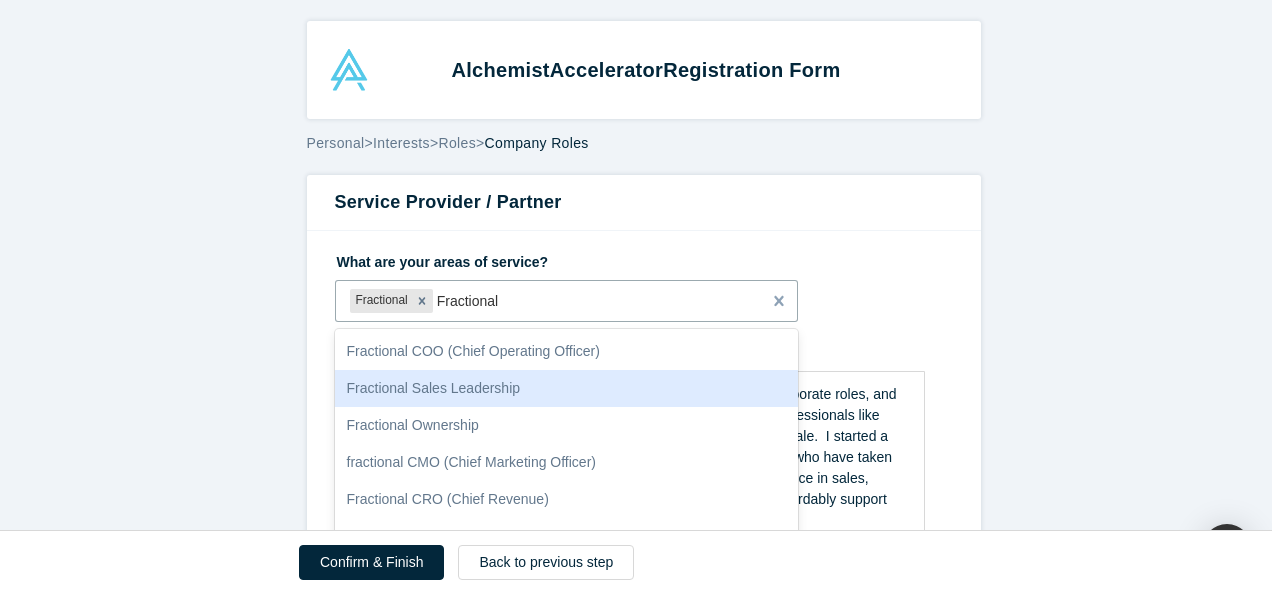 click on "Fractional Sales Leadership" at bounding box center (567, 388) 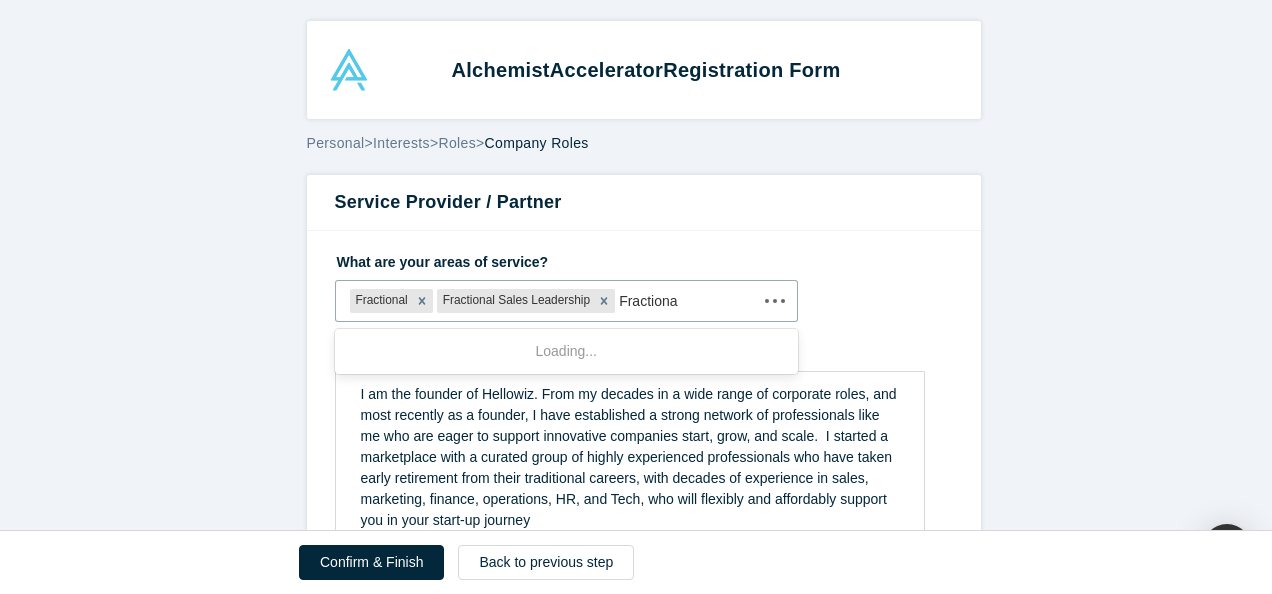 type on "Fractional" 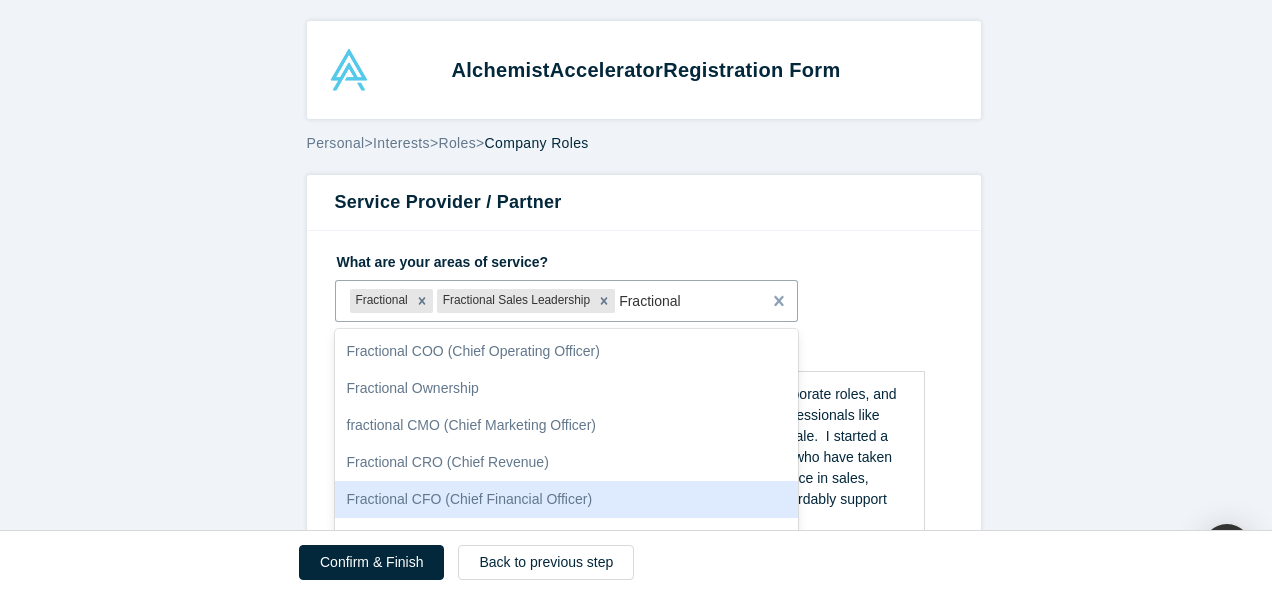 click on "Fractional CFO (Chief Financial Officer)" at bounding box center [567, 499] 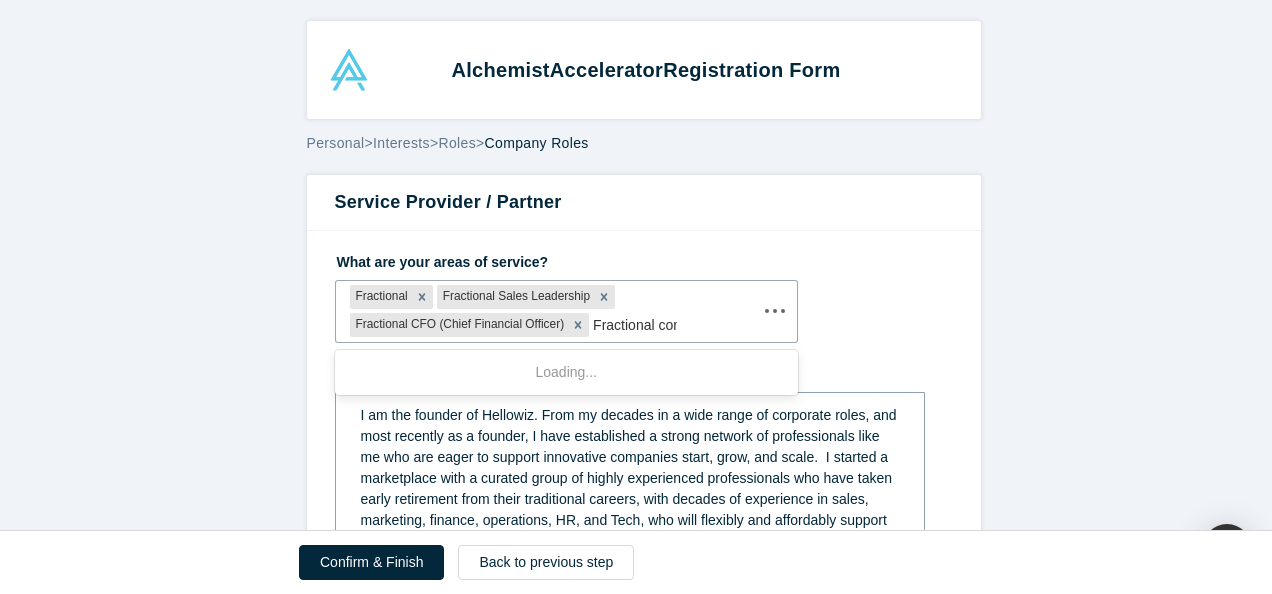 type on "Fractional comm" 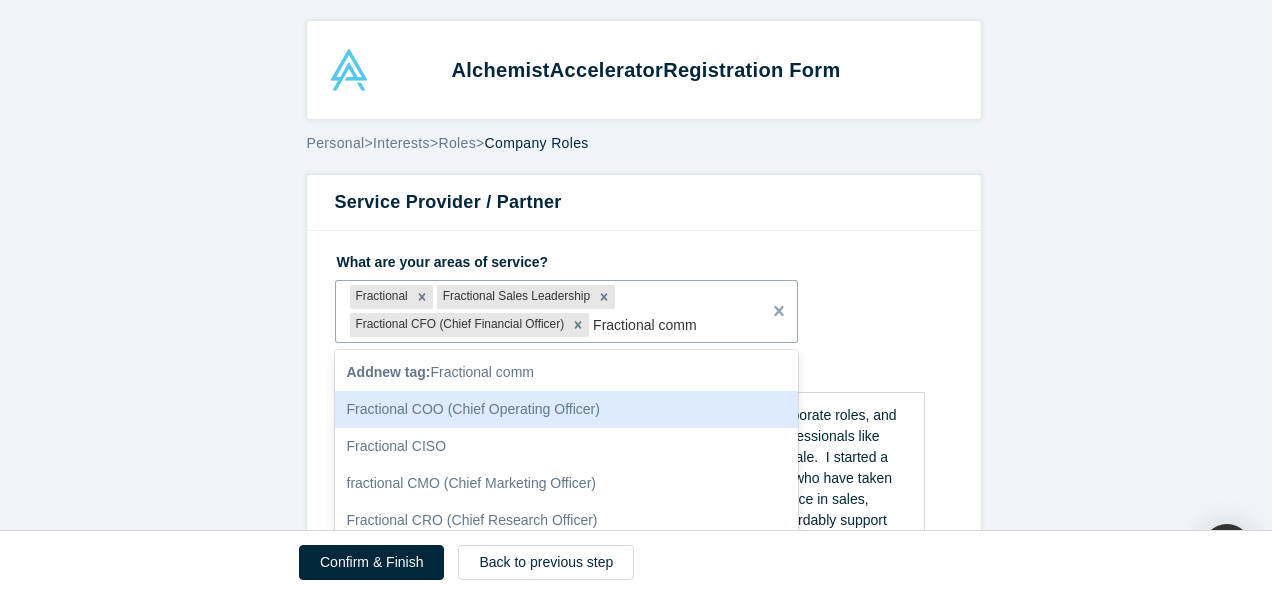 click on "Fractional COO (Chief Operating Officer)" at bounding box center [567, 409] 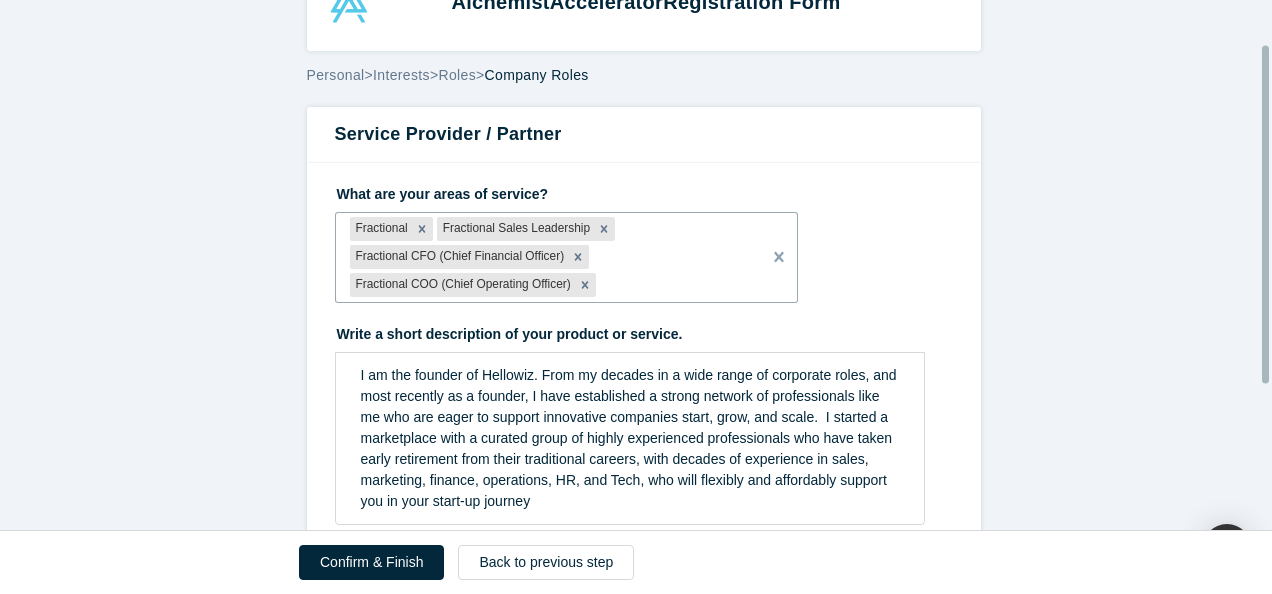 scroll, scrollTop: 100, scrollLeft: 0, axis: vertical 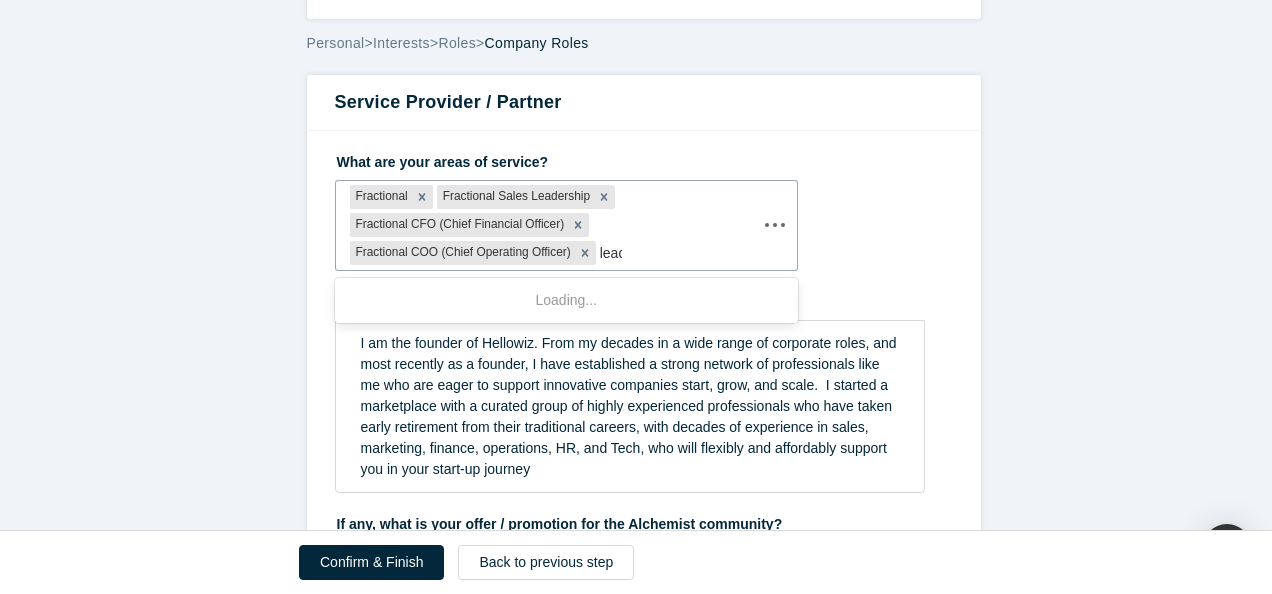 type on "leader" 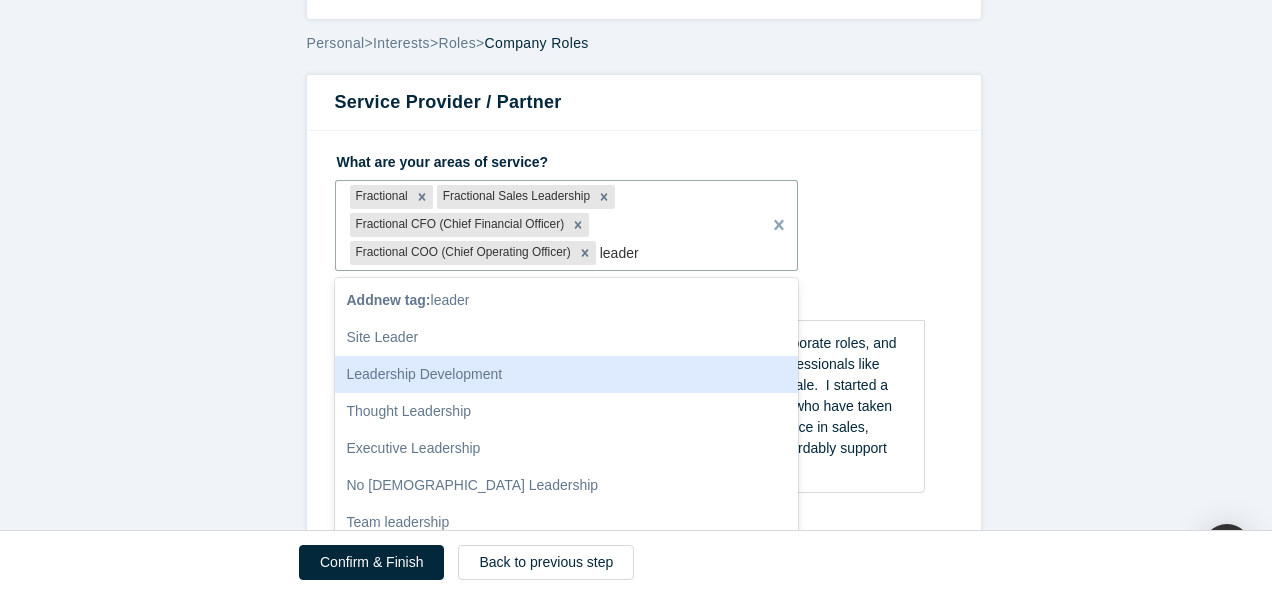 click on "Leadership Development" at bounding box center (567, 374) 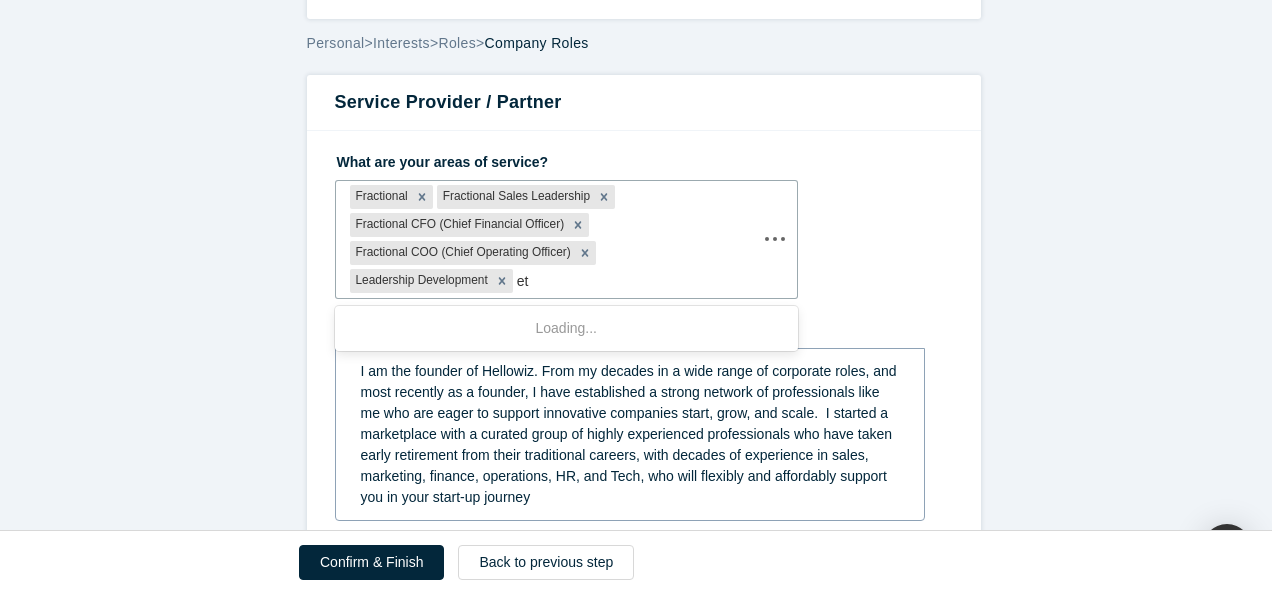 type on "e" 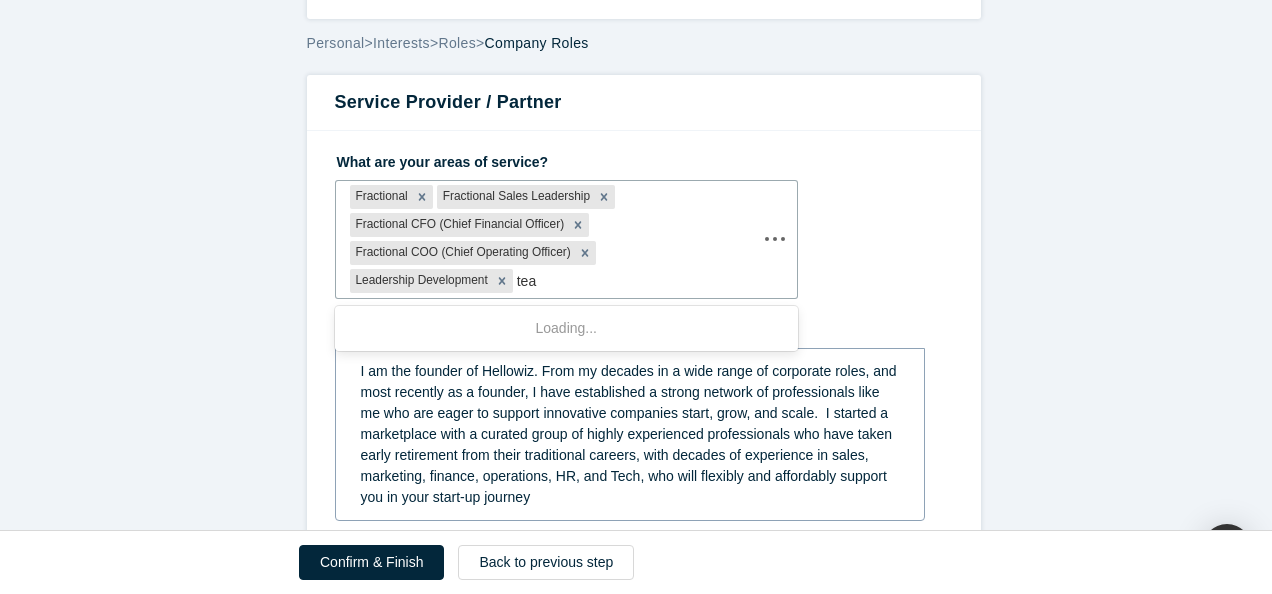type on "team" 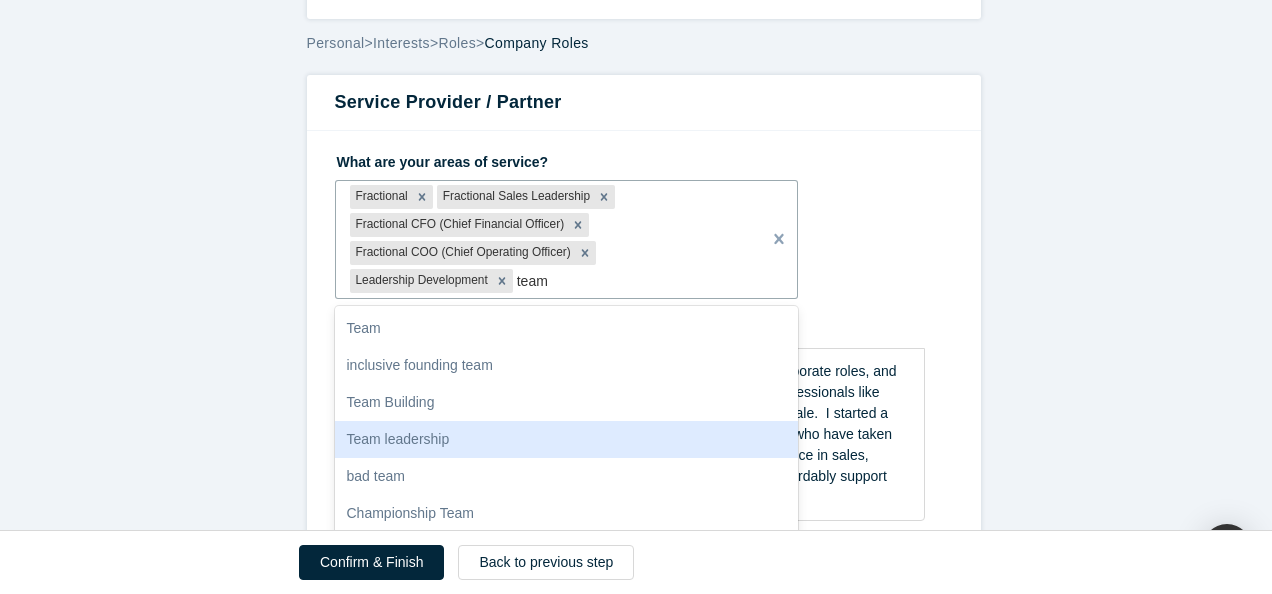 click on "Team leadership" at bounding box center (567, 439) 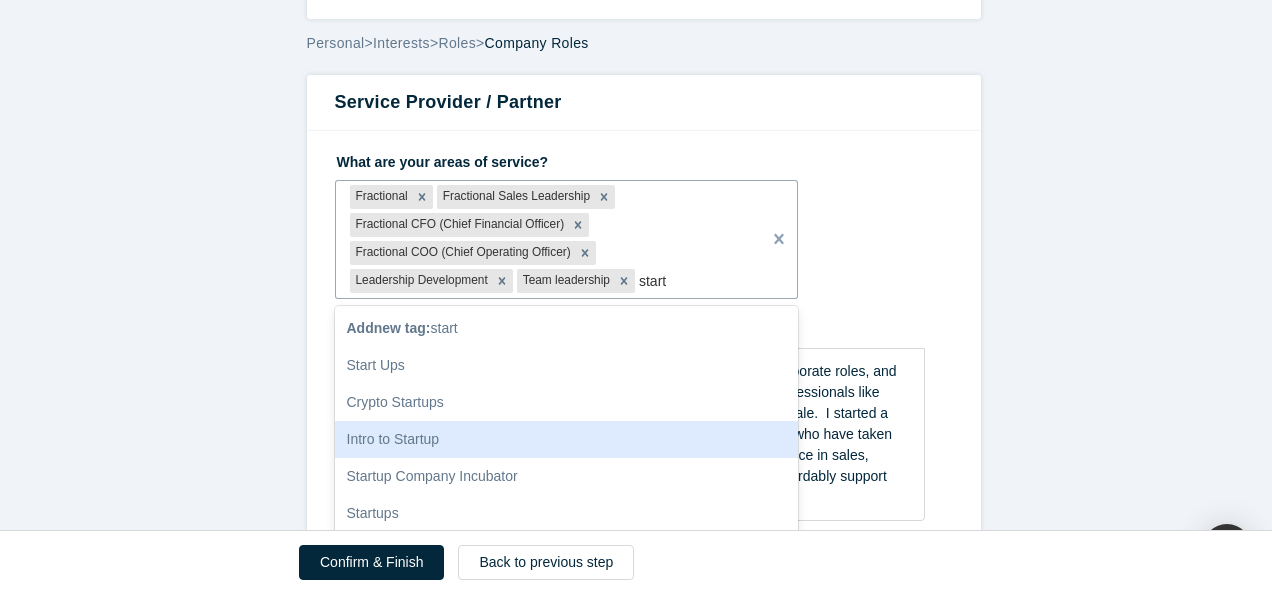 scroll, scrollTop: 114, scrollLeft: 0, axis: vertical 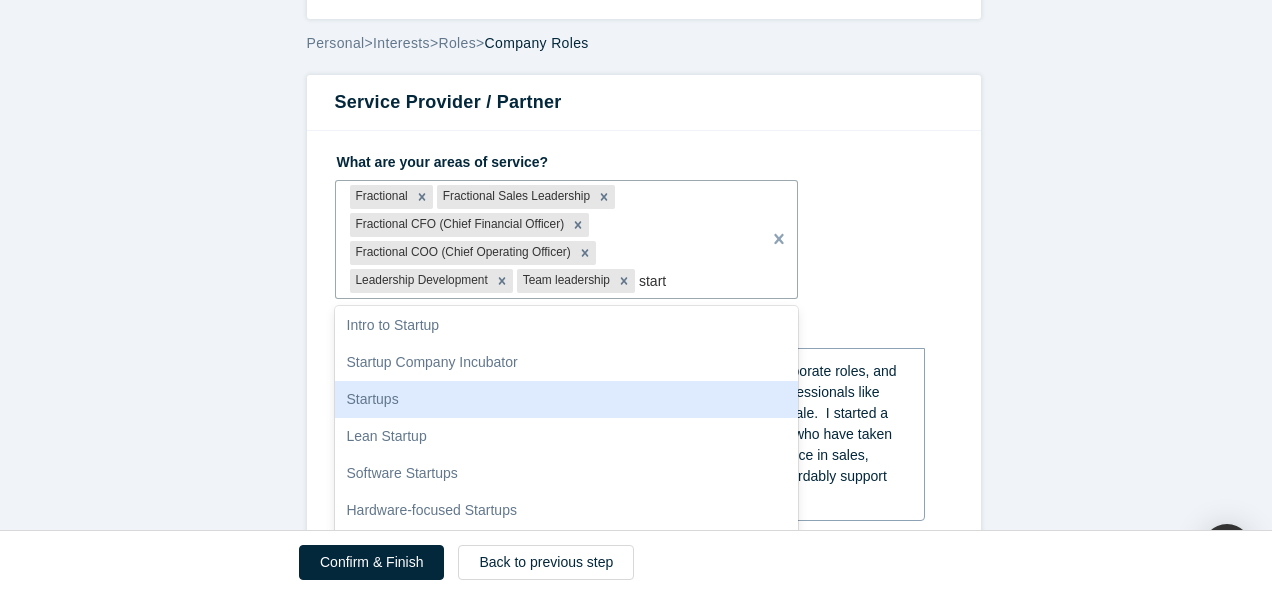 type on "start" 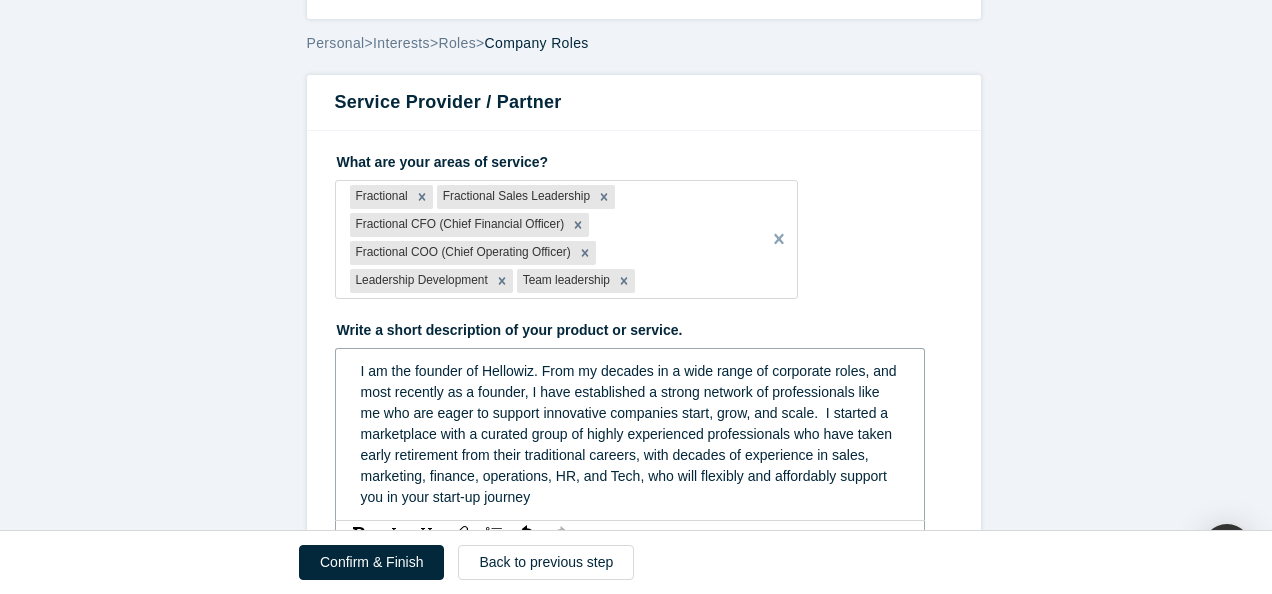 click on "I am the founder of Hellowiz. From my decades in a wide range of corporate roles, and most recently as a founder, I have established a strong network of professionals like me who are eager to support innovative companies start, grow, and scale.  I started a marketplace with a curated group of highly experienced professionals who have taken early retirement from their traditional careers, with decades of experience in sales, marketing, finance, operations, HR, and Tech, who will flexibly and affordably support you in your start-up journey" at bounding box center (631, 434) 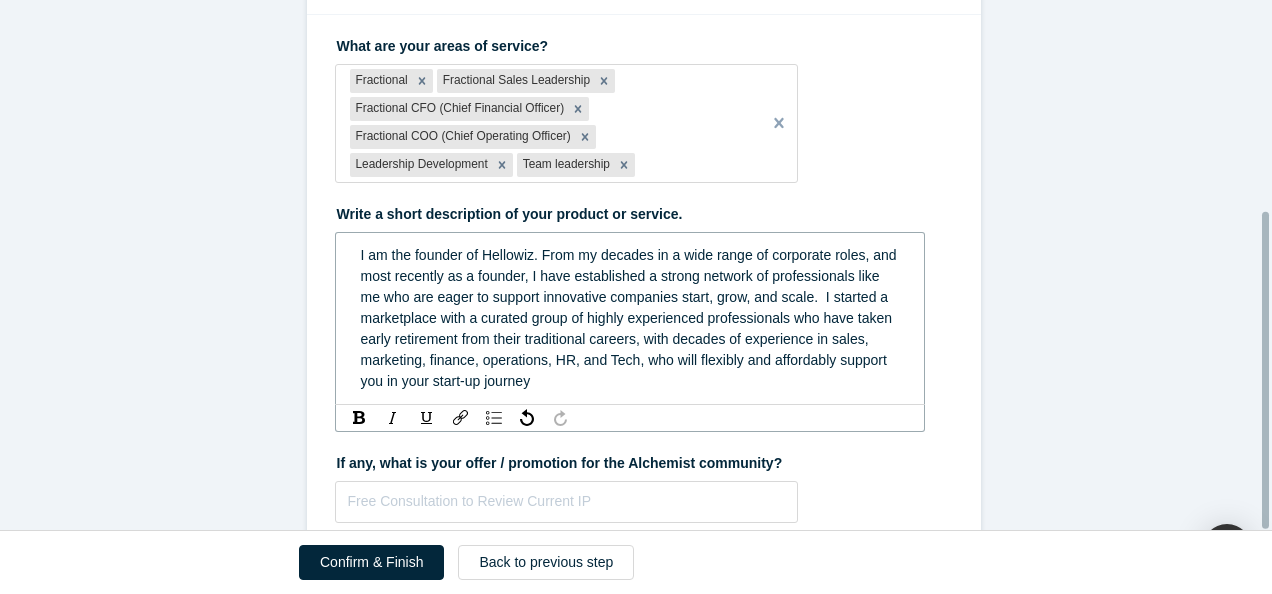 scroll, scrollTop: 353, scrollLeft: 0, axis: vertical 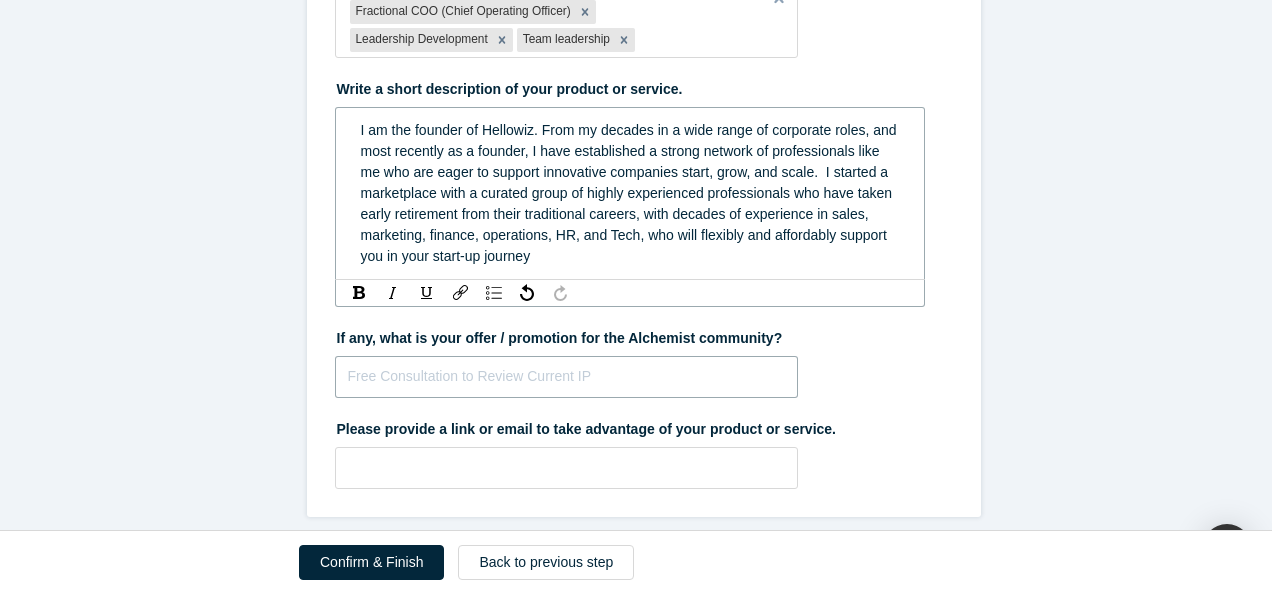 click at bounding box center [567, 377] 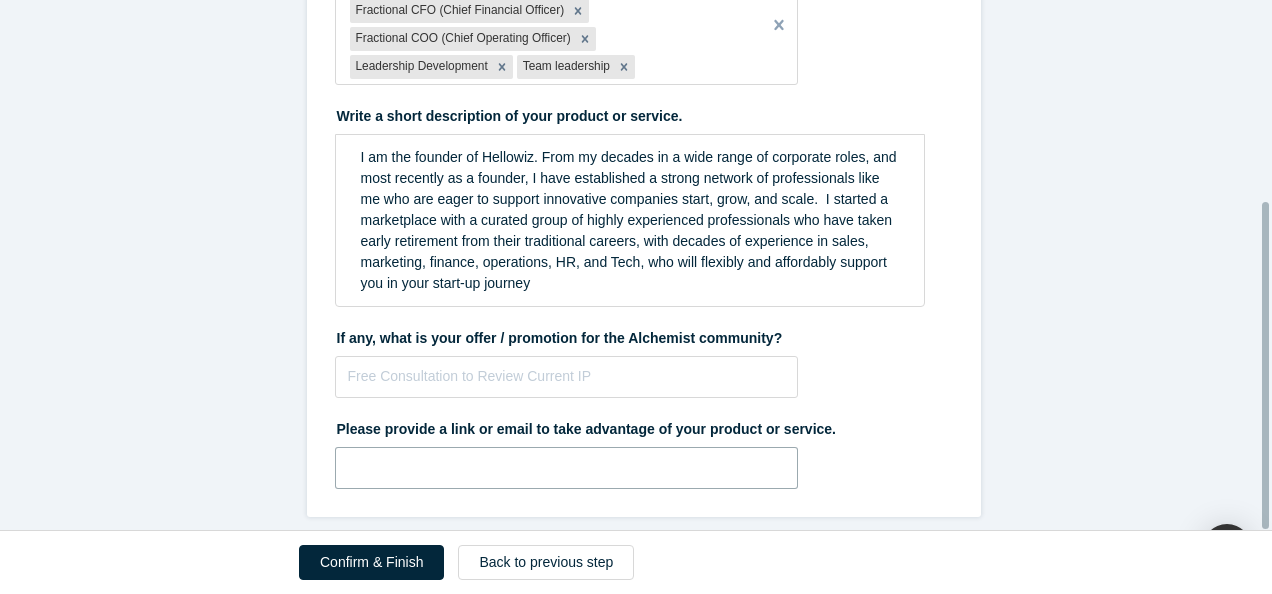 click at bounding box center [567, 468] 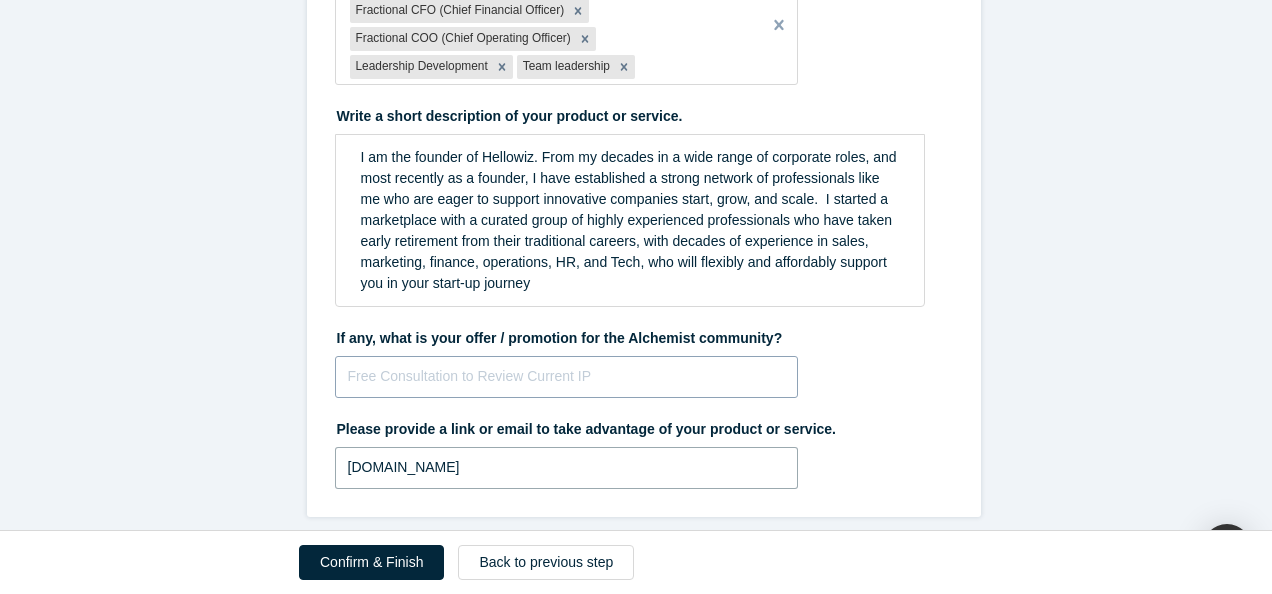 type on "[DOMAIN_NAME]" 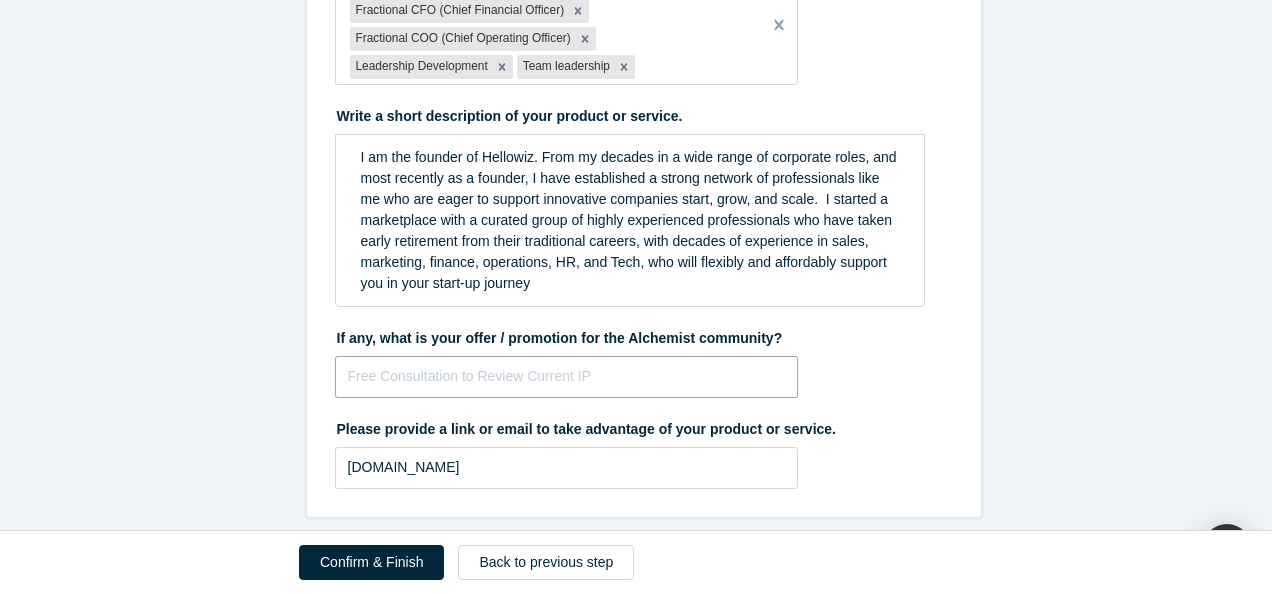 click at bounding box center [567, 377] 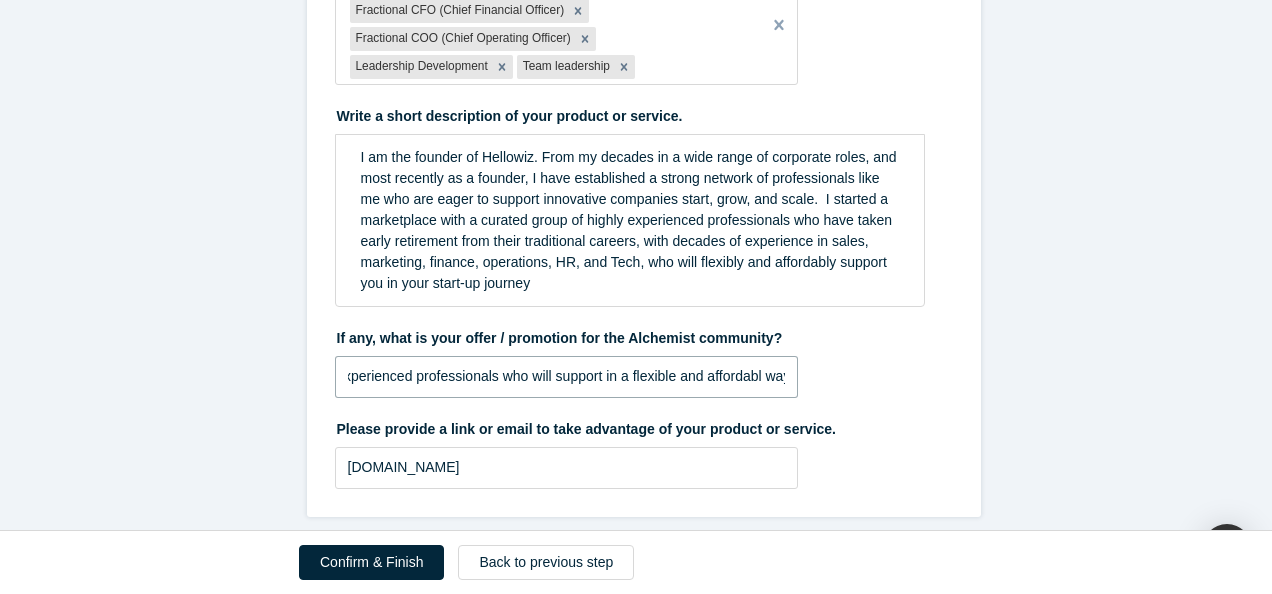 scroll, scrollTop: 0, scrollLeft: 265, axis: horizontal 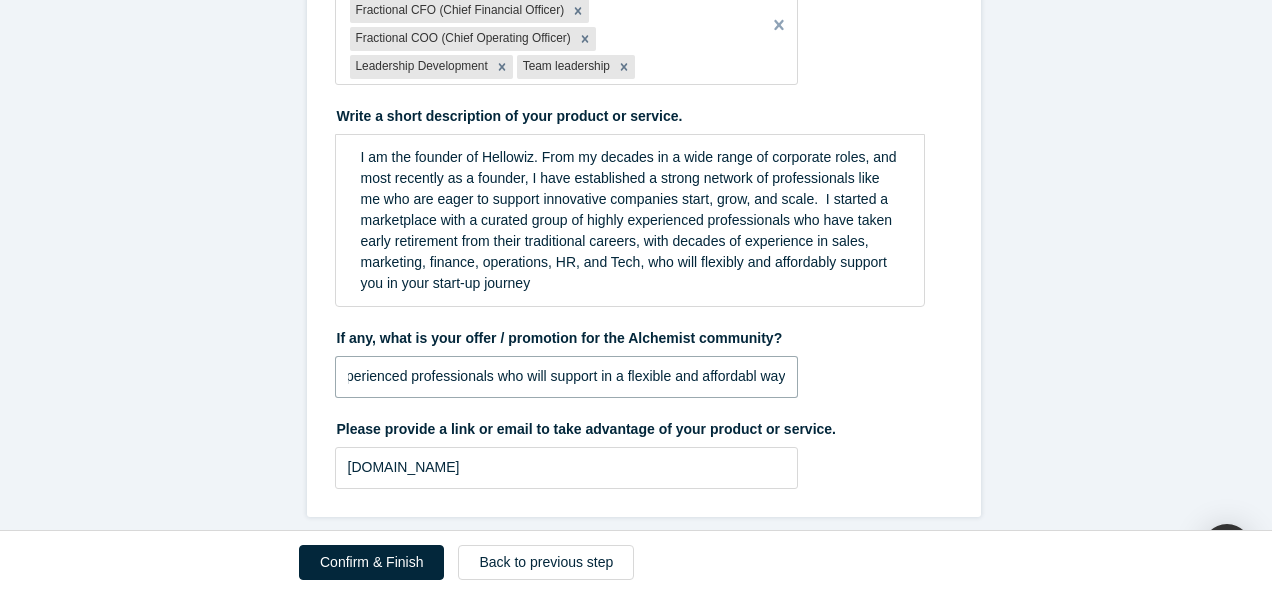 drag, startPoint x: 745, startPoint y: 360, endPoint x: 828, endPoint y: 360, distance: 83 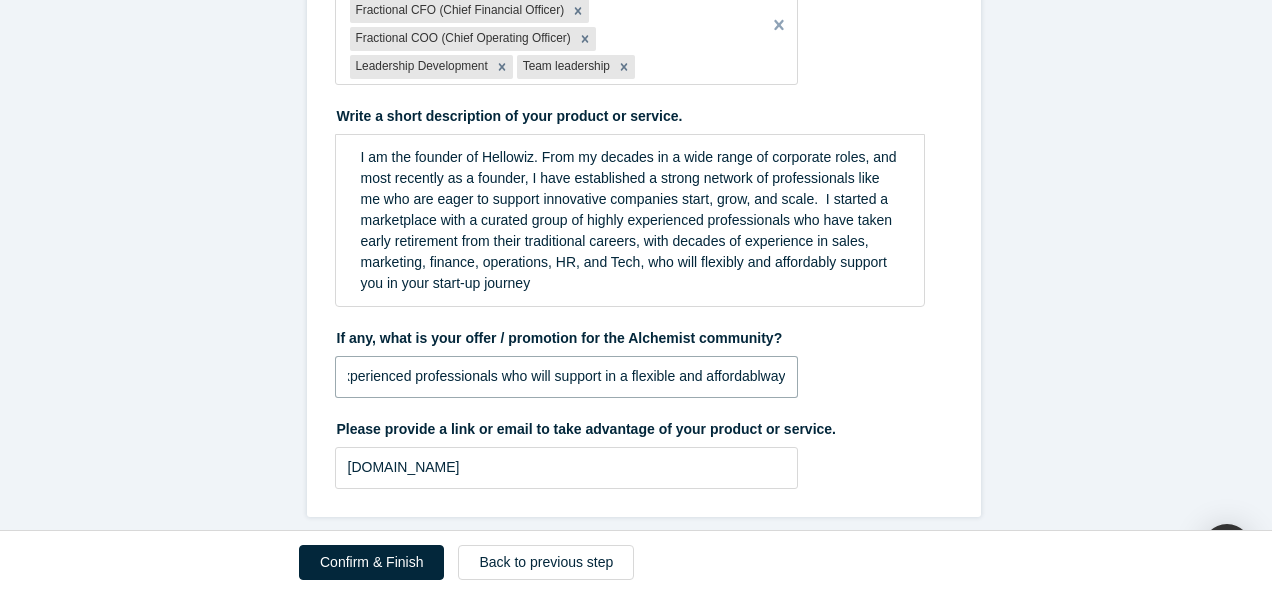 scroll, scrollTop: 0, scrollLeft: 261, axis: horizontal 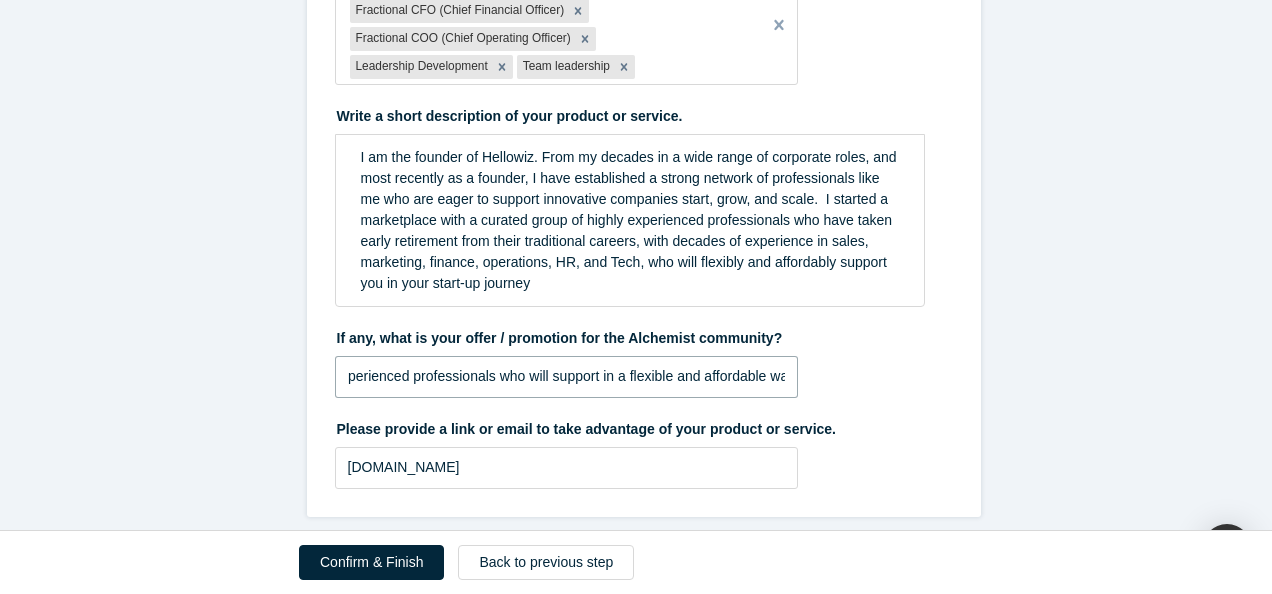 click on "Match Alchemist companies with highly experienced professionals who will support in a flexible and affordable way" at bounding box center (567, 377) 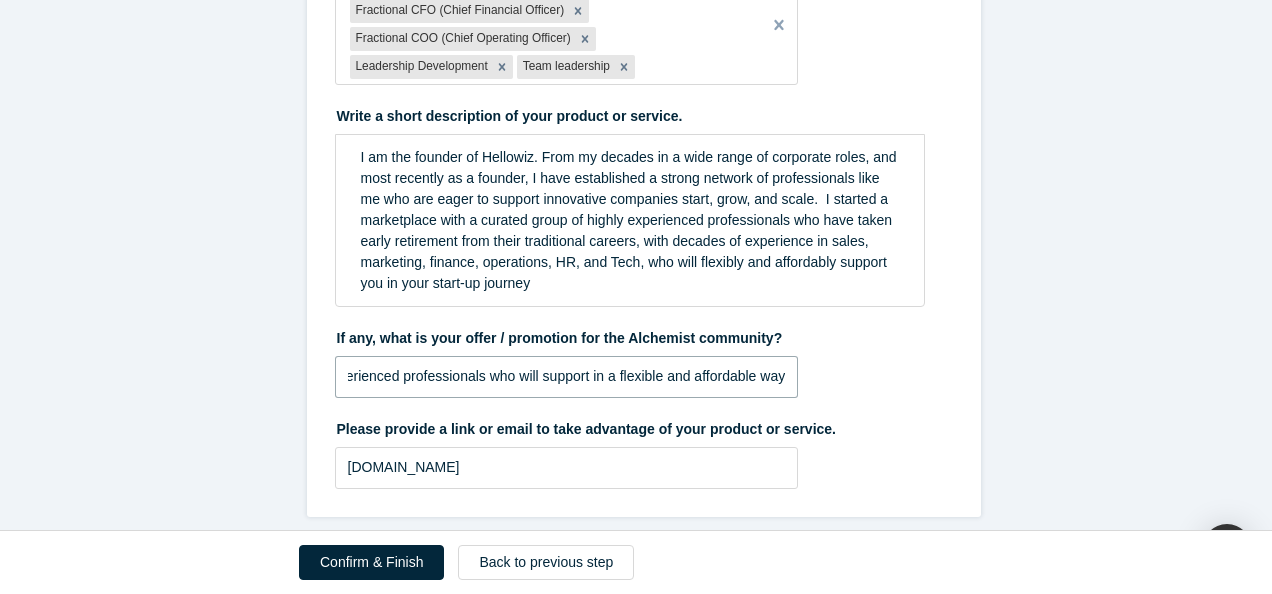 drag, startPoint x: 766, startPoint y: 363, endPoint x: 829, endPoint y: 365, distance: 63.03174 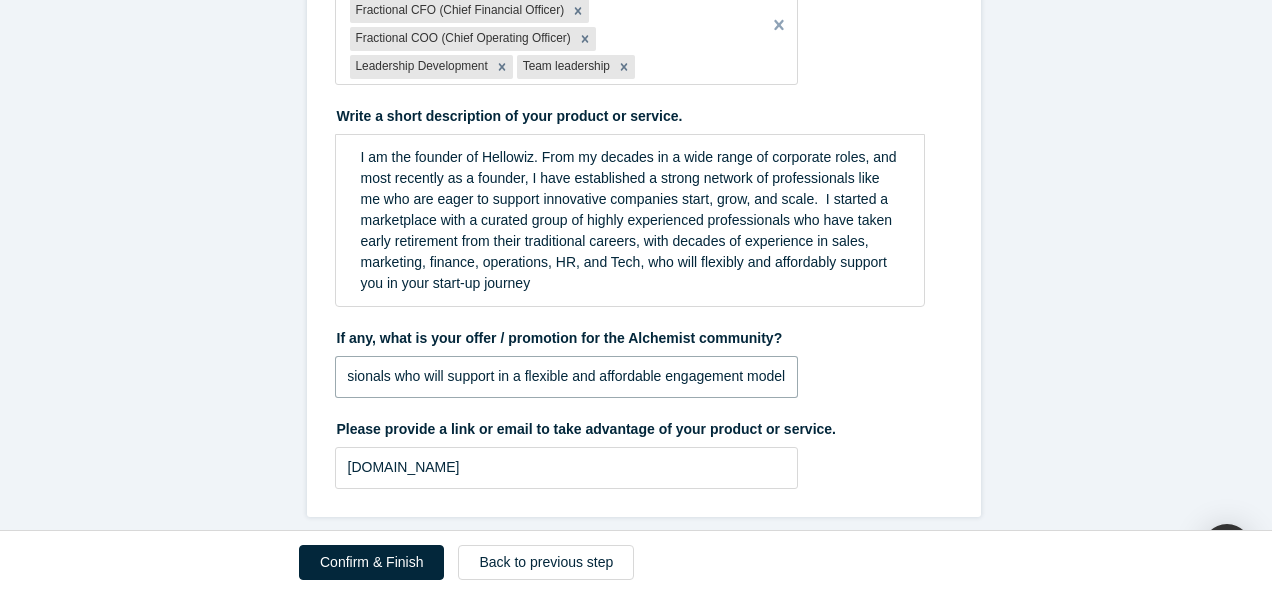 scroll, scrollTop: 0, scrollLeft: 369, axis: horizontal 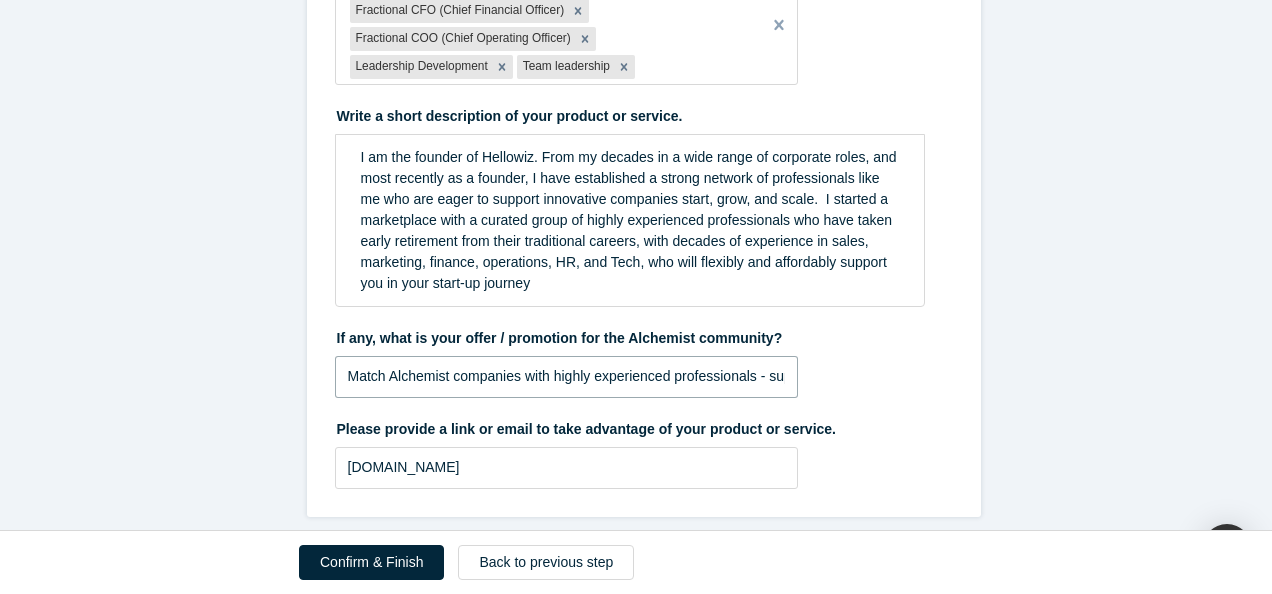drag, startPoint x: 372, startPoint y: 362, endPoint x: 272, endPoint y: 359, distance: 100.04499 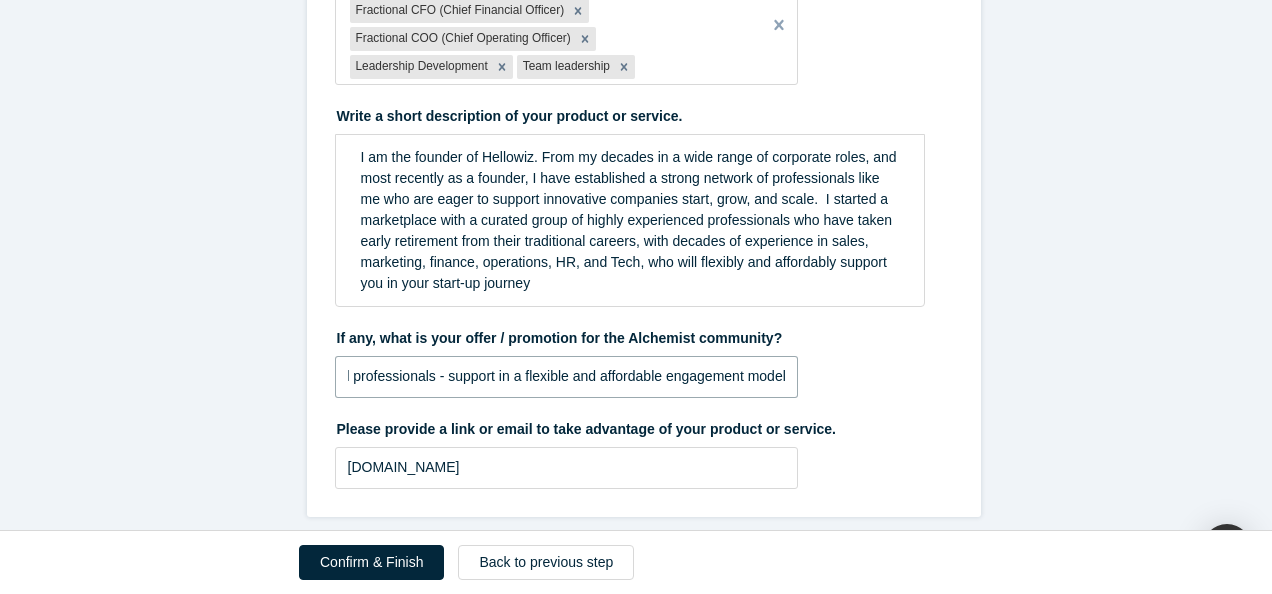 scroll, scrollTop: 0, scrollLeft: 324, axis: horizontal 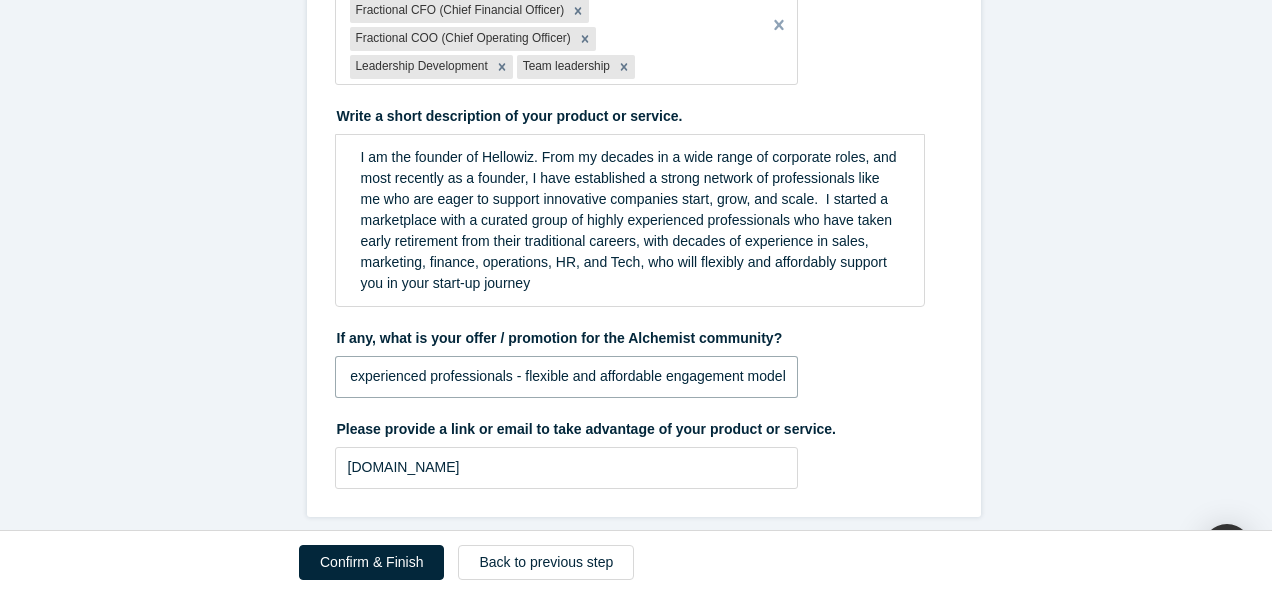 click on "Match Alchemist companies with highly experienced professionals - flexible and affordable engagement model" at bounding box center (567, 377) 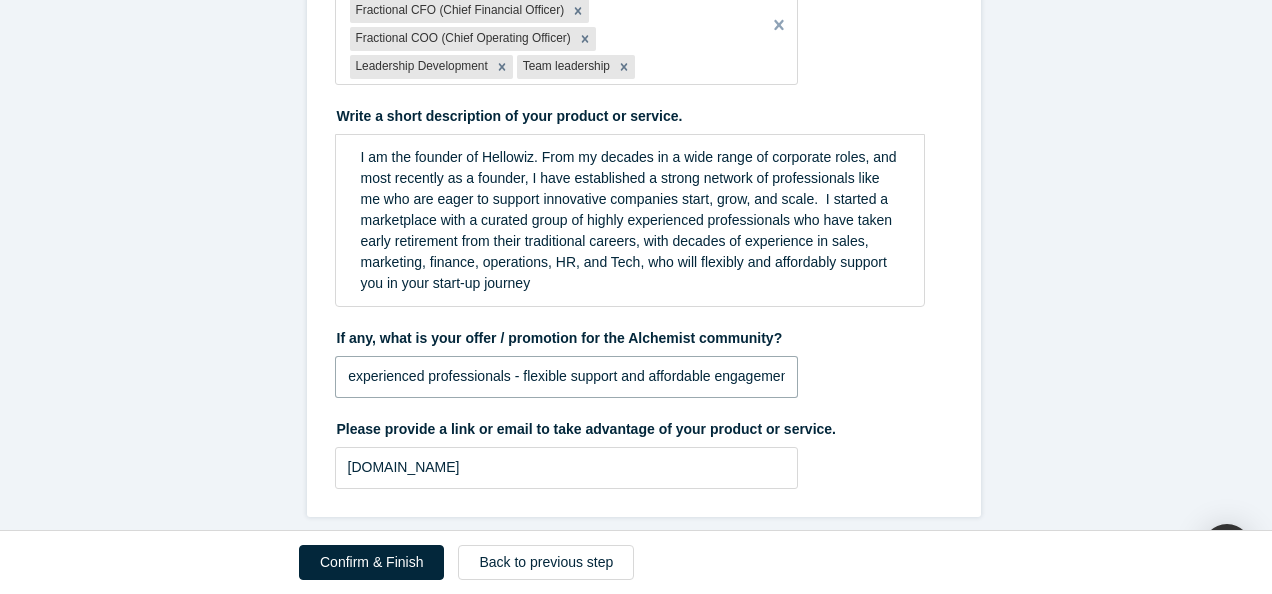 scroll, scrollTop: 0, scrollLeft: 0, axis: both 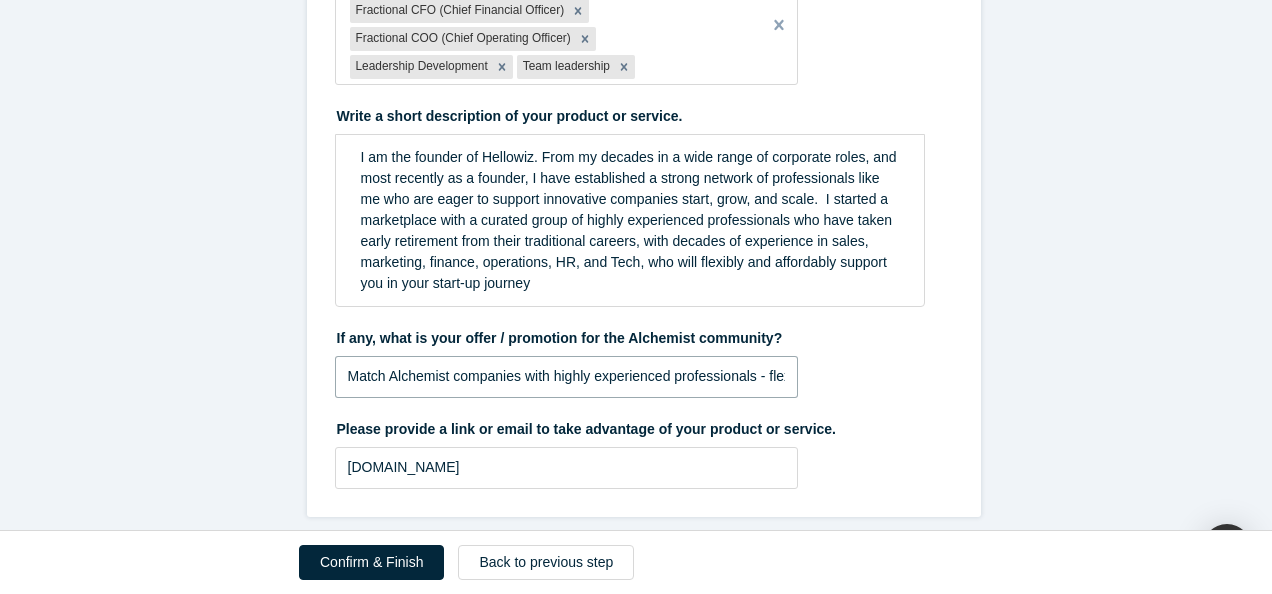 drag, startPoint x: 359, startPoint y: 351, endPoint x: 237, endPoint y: 358, distance: 122.20065 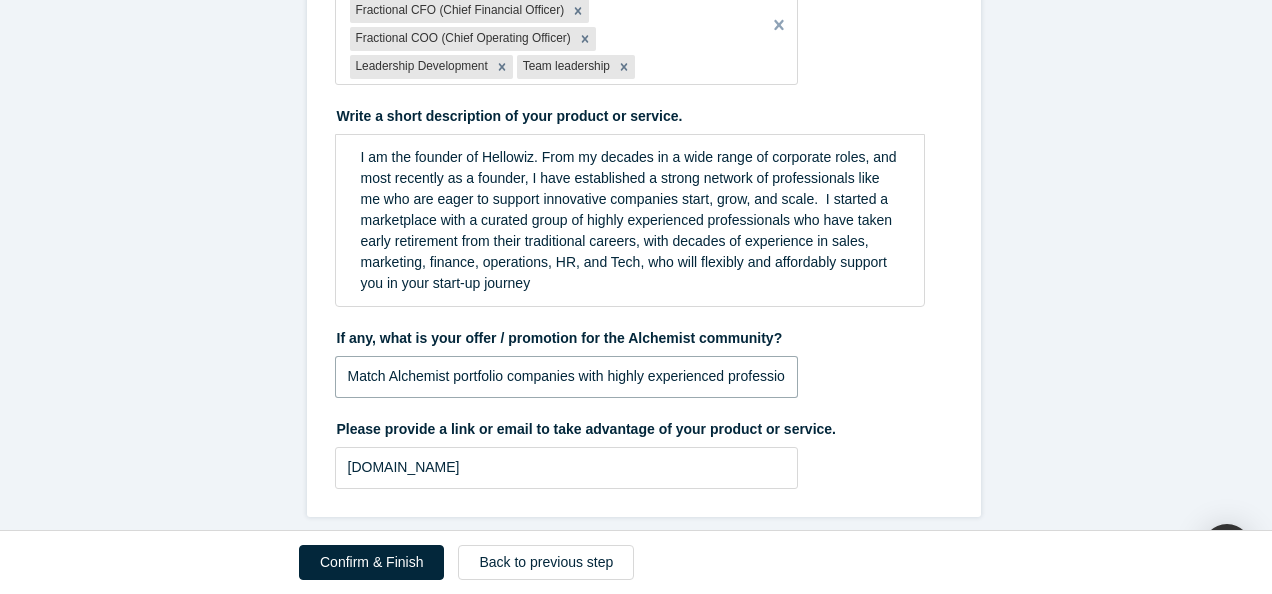 scroll, scrollTop: 0, scrollLeft: 356, axis: horizontal 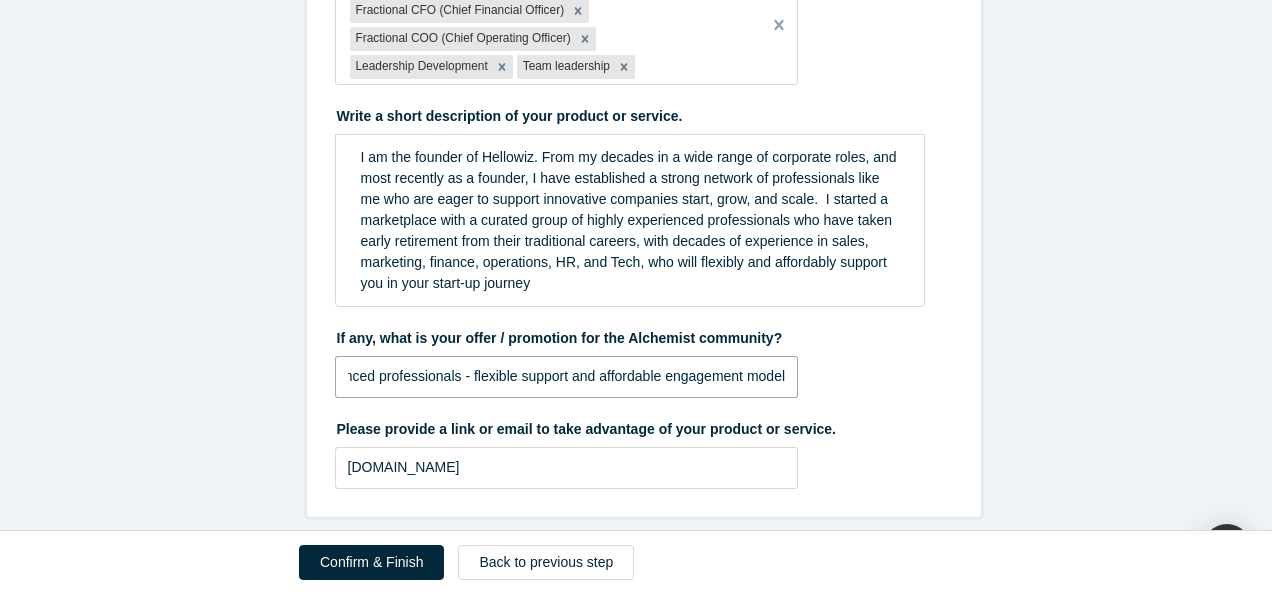 drag, startPoint x: 750, startPoint y: 363, endPoint x: 970, endPoint y: 374, distance: 220.27483 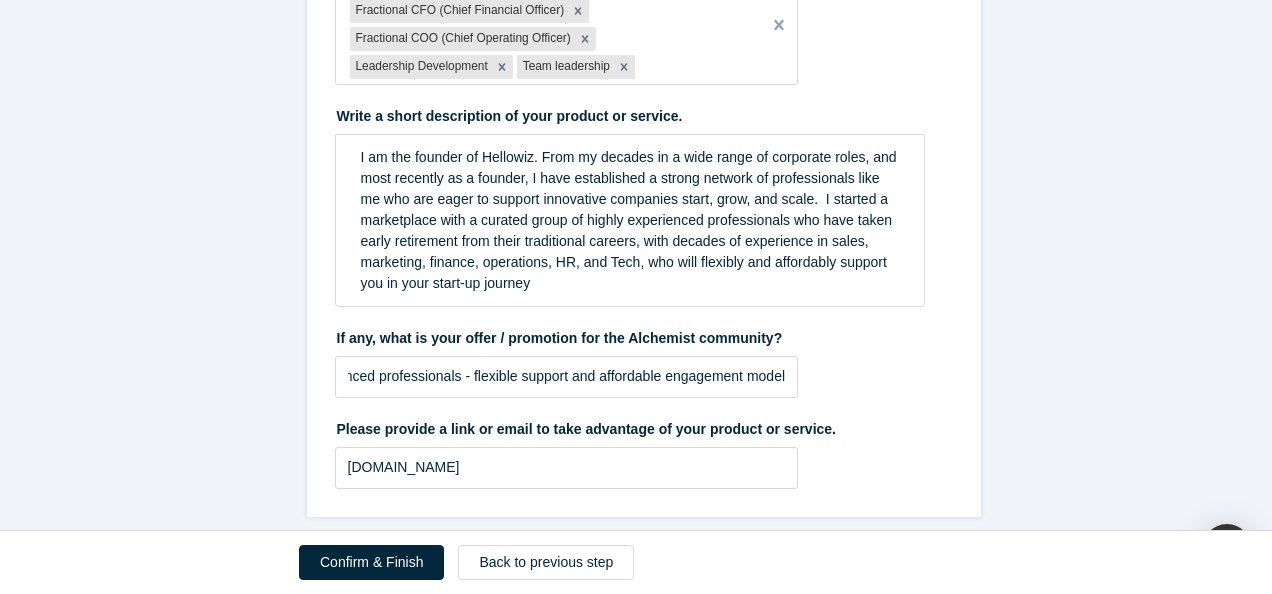 drag, startPoint x: 906, startPoint y: 409, endPoint x: 897, endPoint y: 422, distance: 15.811388 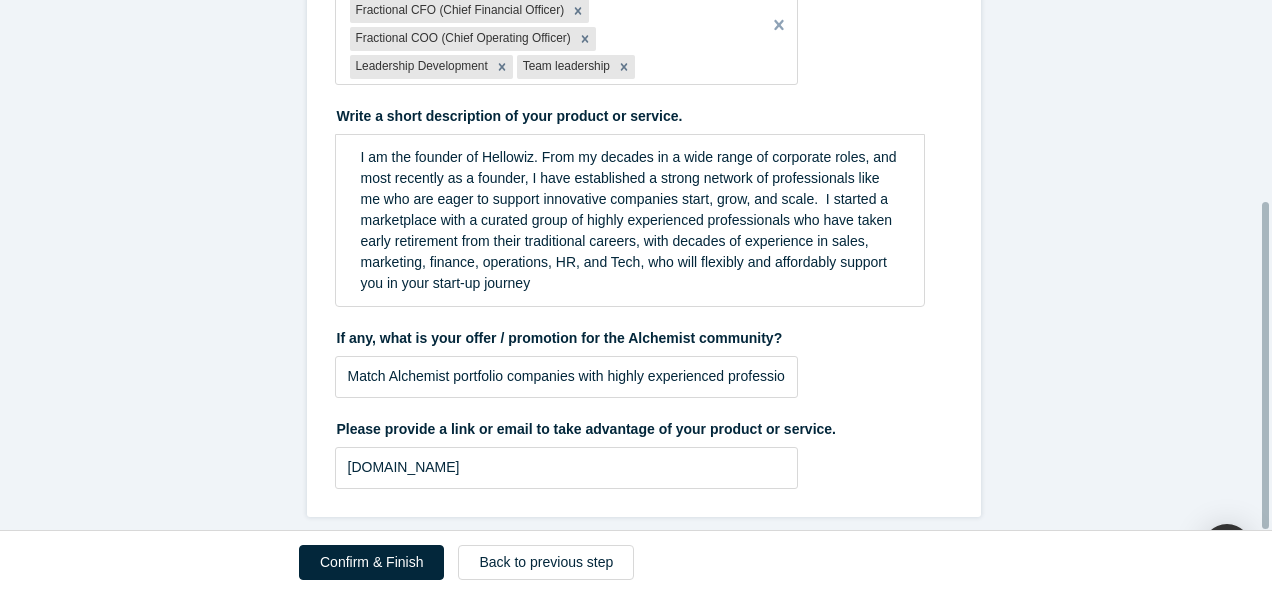 scroll, scrollTop: 326, scrollLeft: 0, axis: vertical 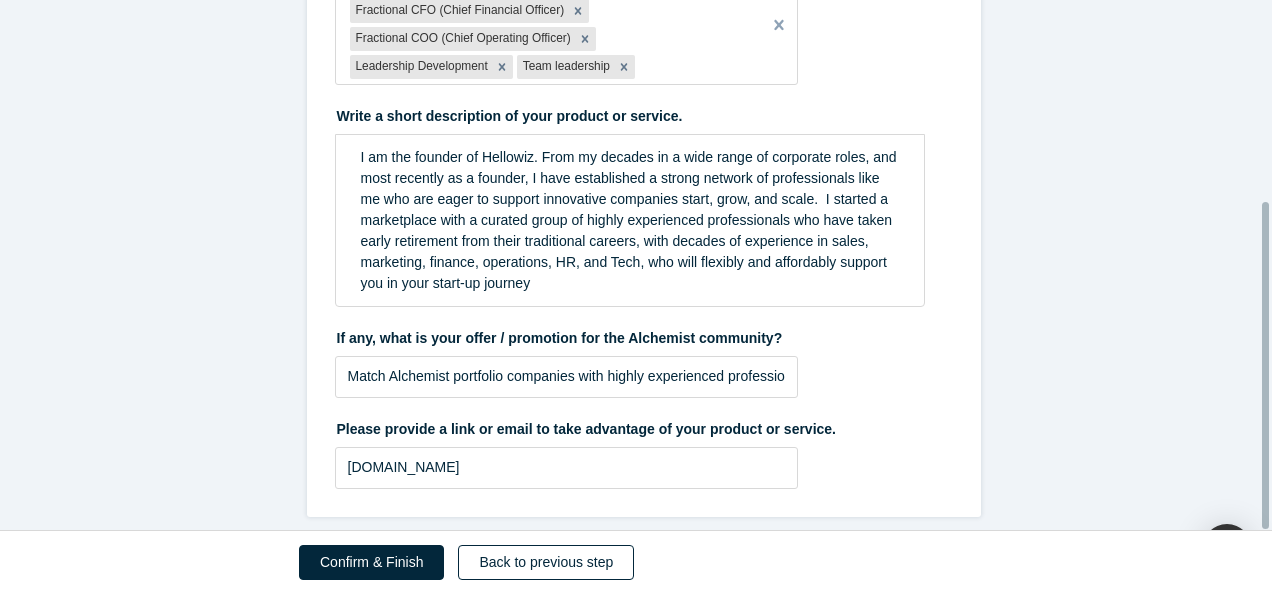click on "Back to previous step" at bounding box center [546, 562] 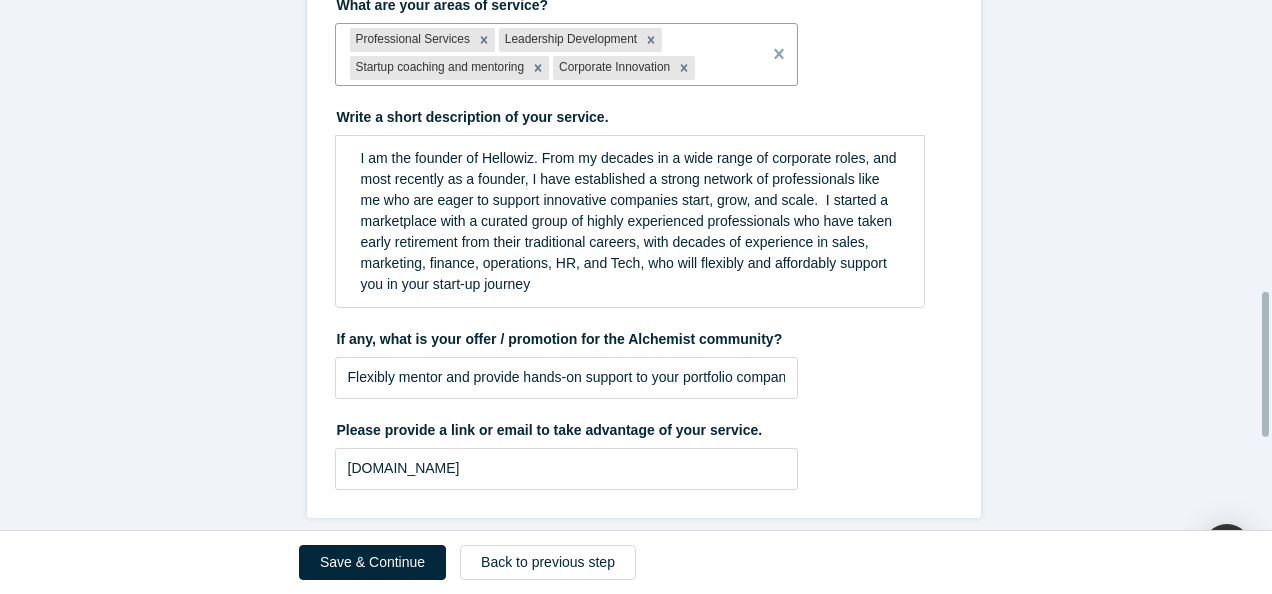 scroll, scrollTop: 1400, scrollLeft: 0, axis: vertical 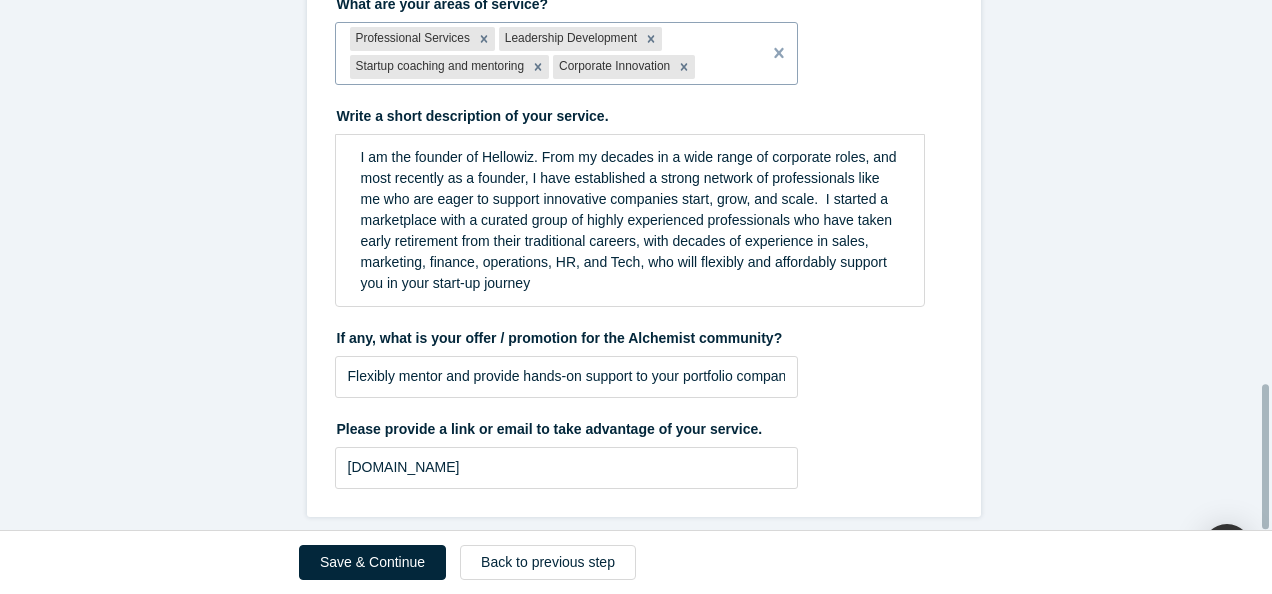 drag, startPoint x: 1275, startPoint y: 364, endPoint x: 1275, endPoint y: 459, distance: 95 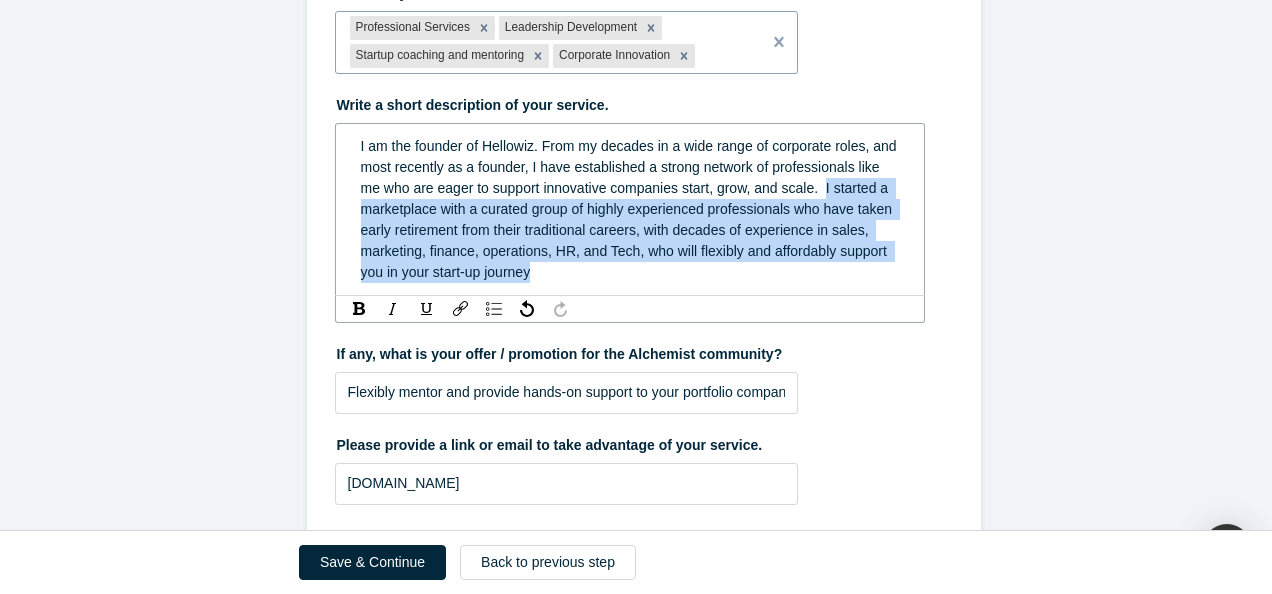 drag, startPoint x: 674, startPoint y: 259, endPoint x: 792, endPoint y: 186, distance: 138.75517 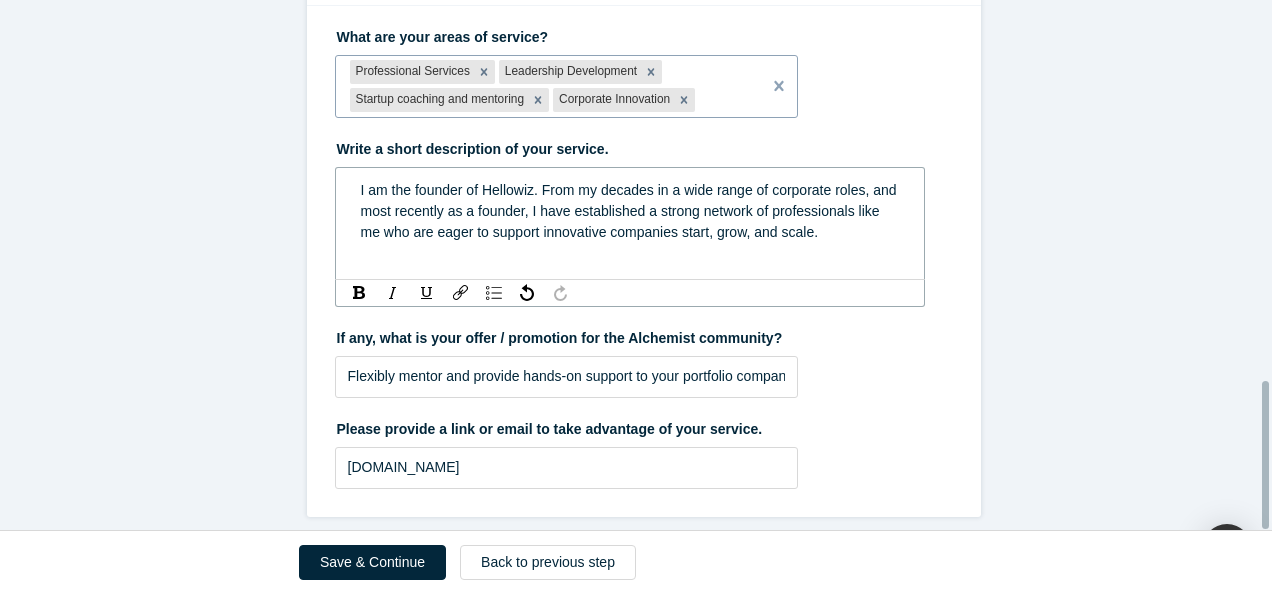 scroll, scrollTop: 1368, scrollLeft: 0, axis: vertical 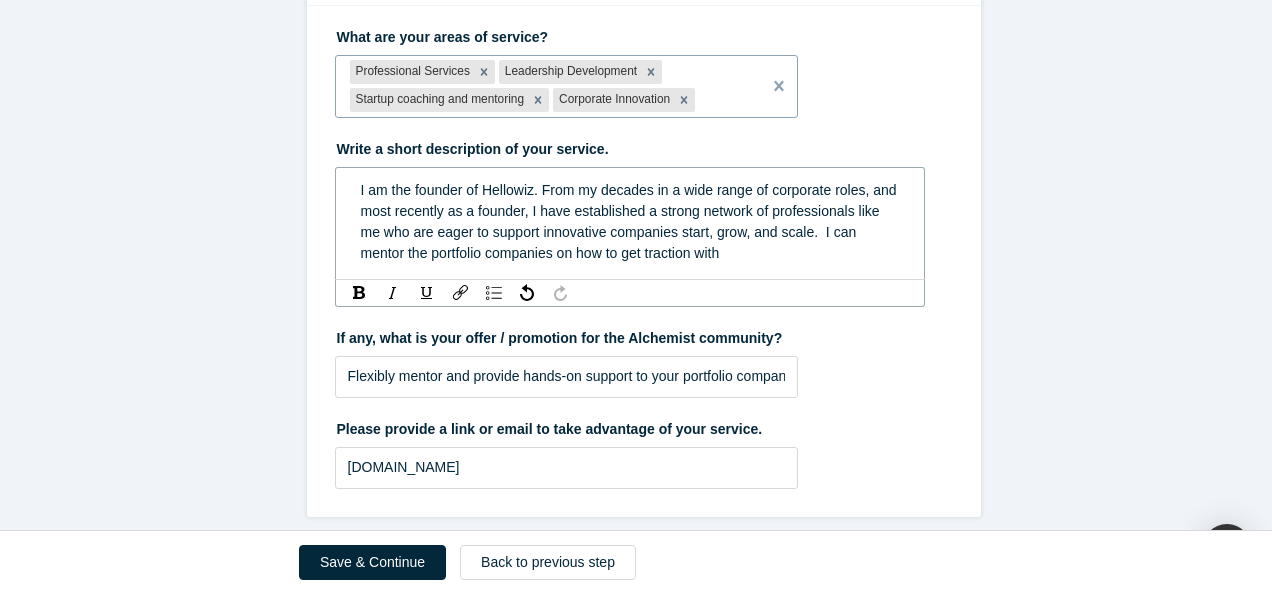 click on "I am the founder of Hellowiz. From my decades in a wide range of corporate roles, and most recently as a founder, I have established a strong network of professionals like me who are eager to support innovative companies start, grow, and scale.  I can mentor the portfolio companies on how to get traction with" at bounding box center (631, 221) 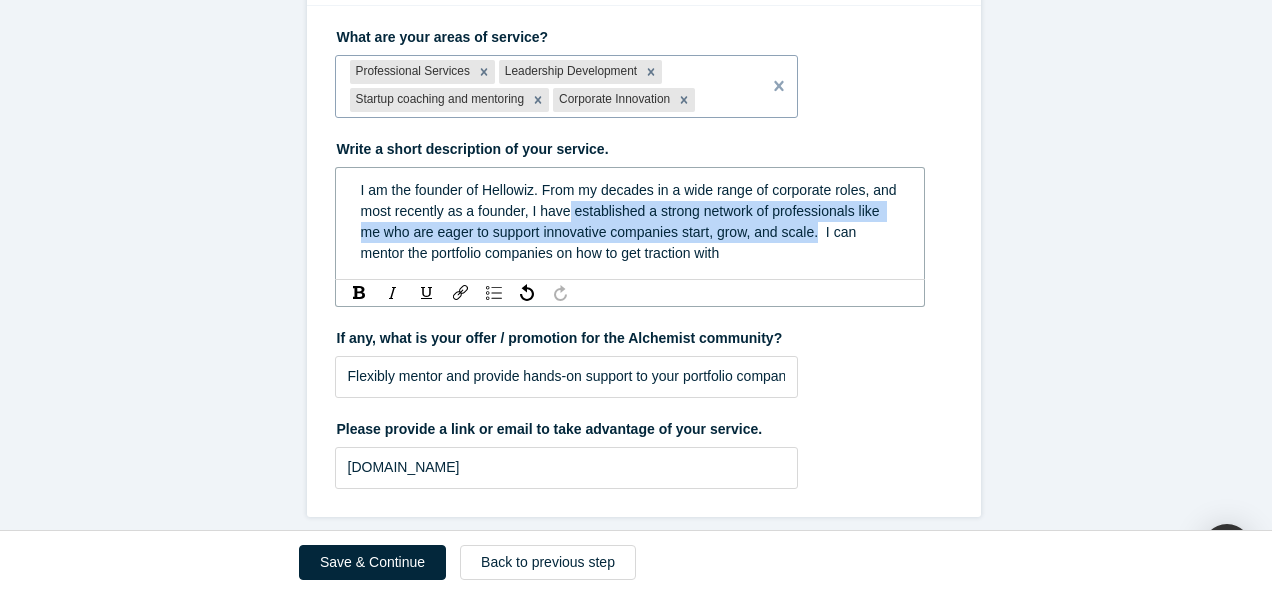 drag, startPoint x: 782, startPoint y: 216, endPoint x: 562, endPoint y: 202, distance: 220.445 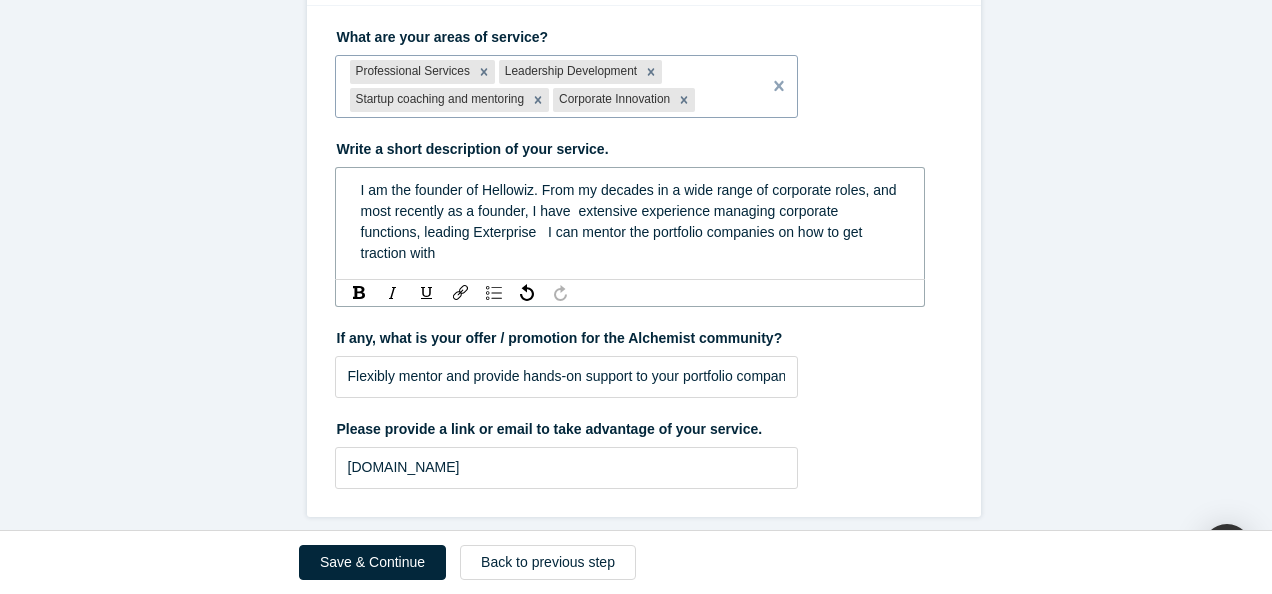 click on "I am the founder of Hellowiz. From my decades in a wide range of corporate roles, and most recently as a founder, I have  extensive experience managing corporate functions, leading Exterprise   I can mentor the portfolio companies on how to get traction with" at bounding box center (631, 221) 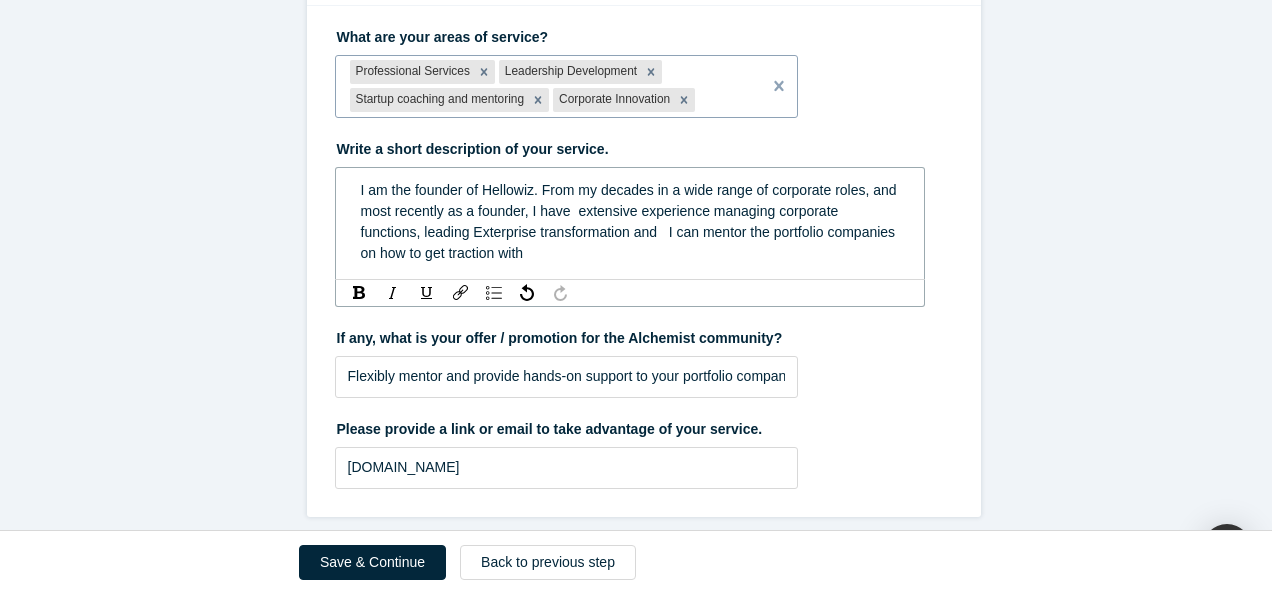 drag, startPoint x: 410, startPoint y: 222, endPoint x: 416, endPoint y: 213, distance: 10.816654 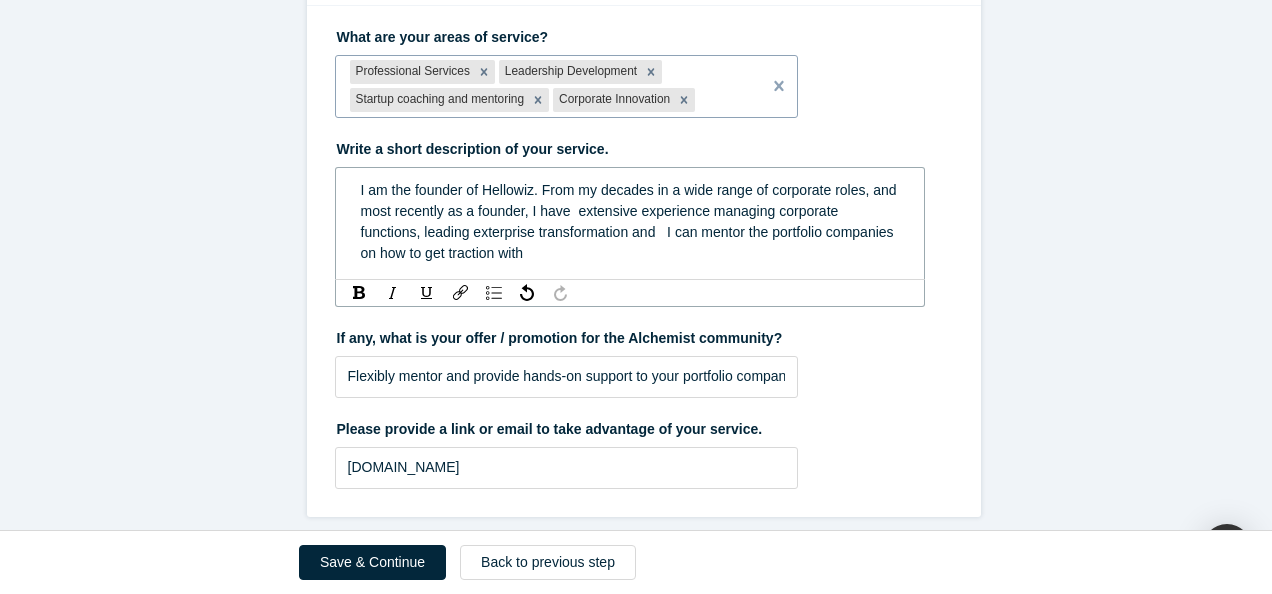 click on "I am the founder of Hellowiz. From my decades in a wide range of corporate roles, and most recently as a founder, I have  extensive experience managing corporate functions, leading exterprise transformation and   I can mentor the portfolio companies on how to get traction with" at bounding box center [631, 221] 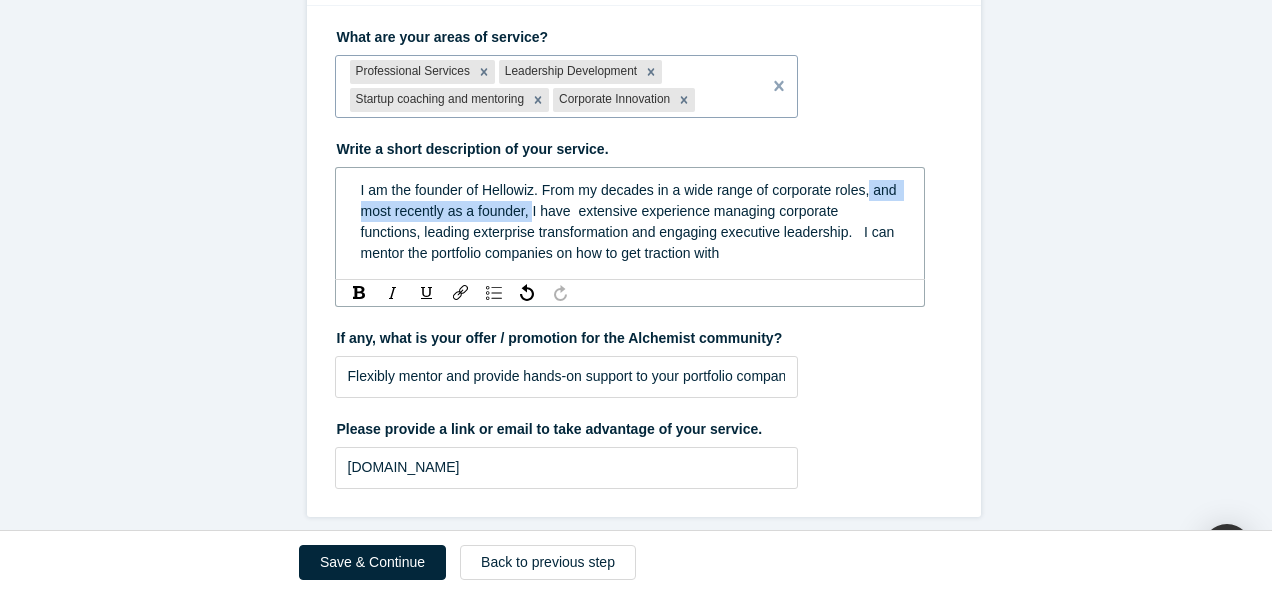 drag, startPoint x: 521, startPoint y: 198, endPoint x: 860, endPoint y: 165, distance: 340.60242 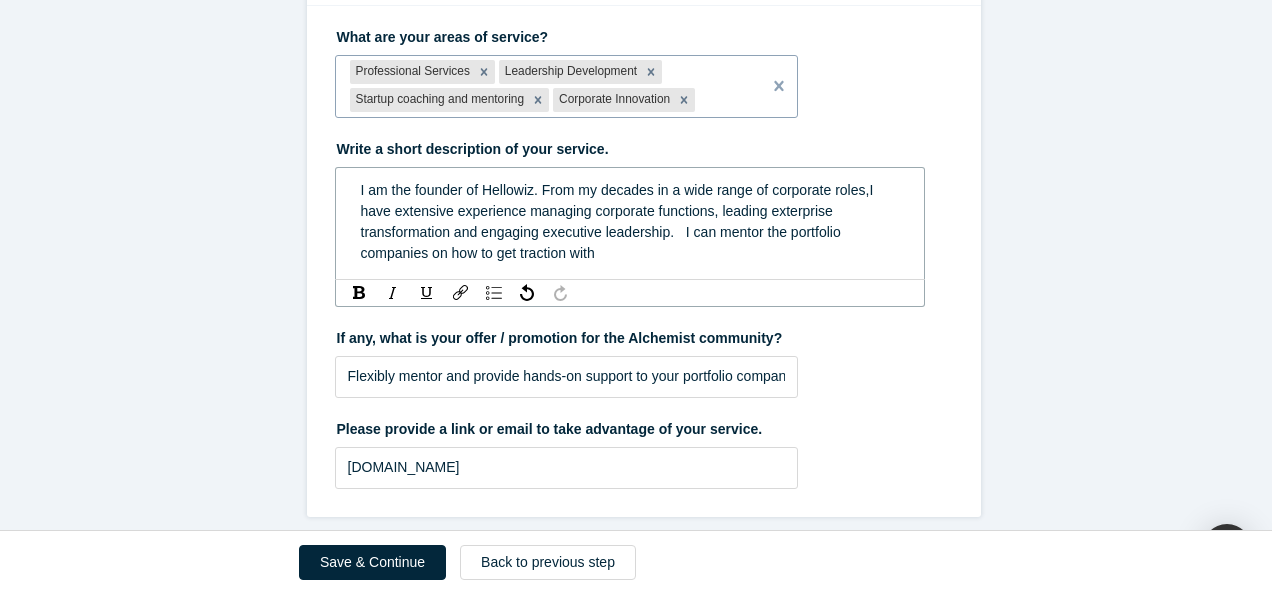 drag, startPoint x: 661, startPoint y: 222, endPoint x: 672, endPoint y: 221, distance: 11.045361 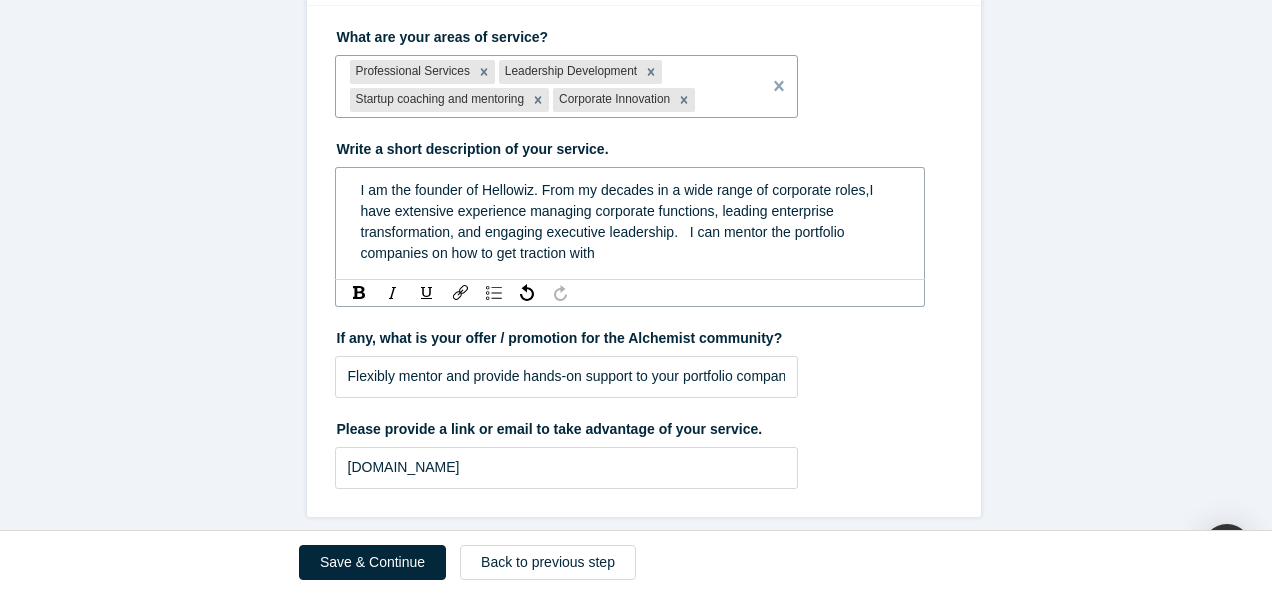 click on "I am the founder of Hellowiz. From my decades in a wide range of corporate roles,I have extensive experience managing corporate functions, leading enterprise transformation, and engaging executive leadership.   I can mentor the portfolio companies on how to get traction with" at bounding box center (619, 221) 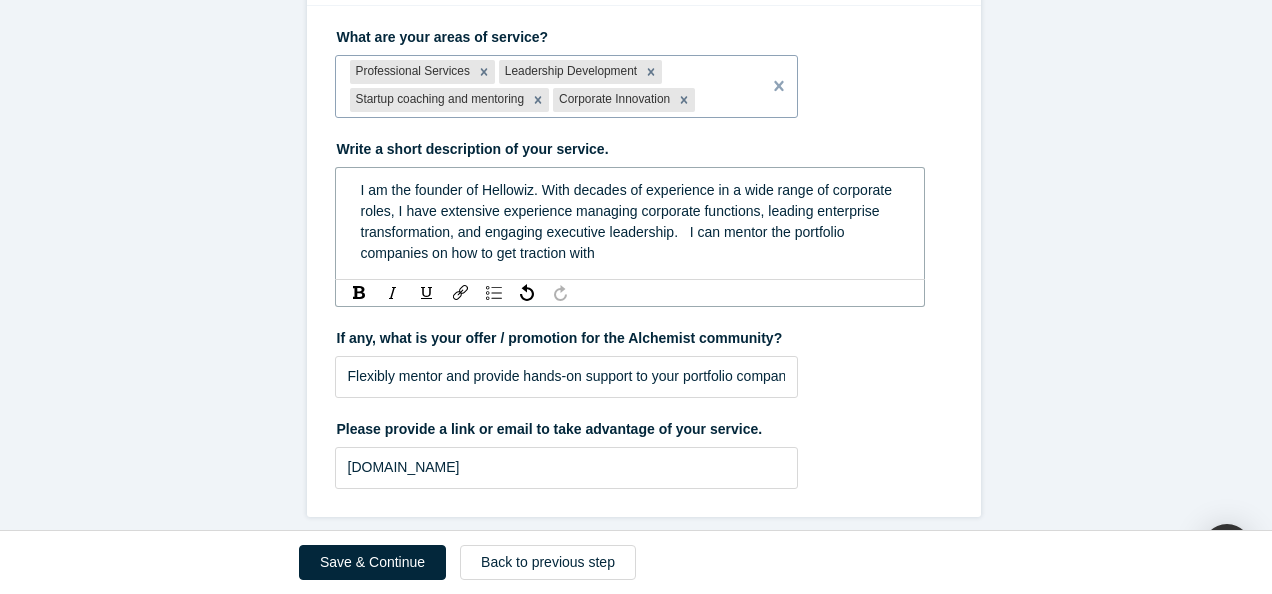 click on "I am the founder of Hellowiz. With decades of experience in a wide range of corporate roles, I have extensive experience managing corporate functions, leading enterprise transformation, and engaging executive leadership.   I can mentor the portfolio companies on how to get traction with" at bounding box center [628, 221] 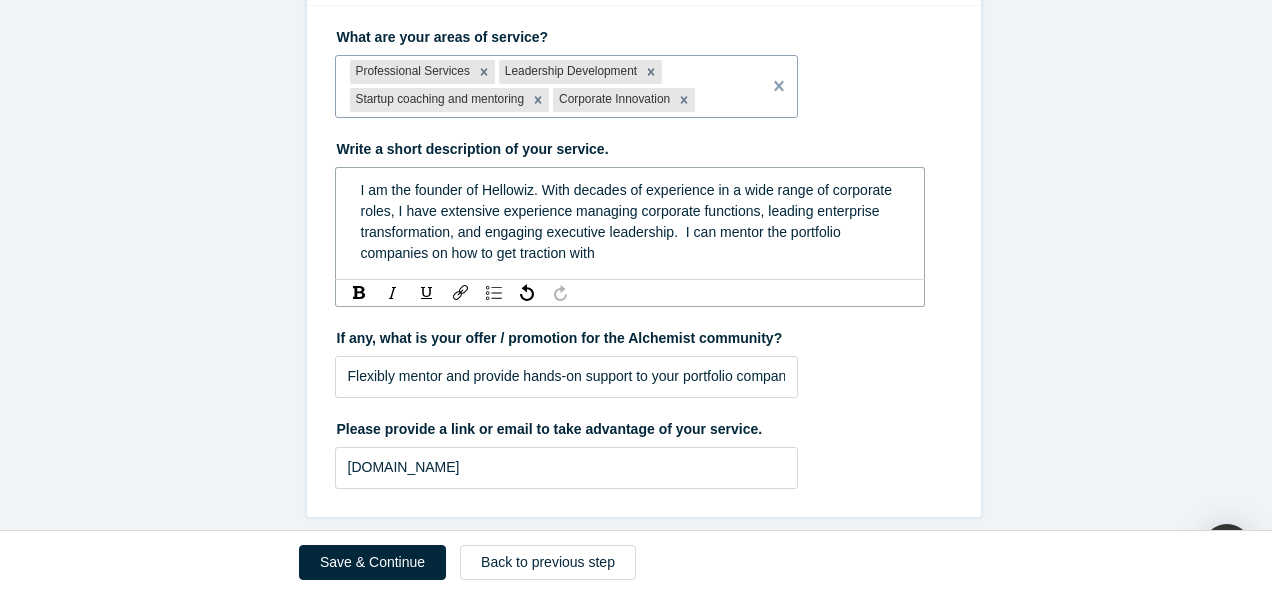 click on "I am the founder of Hellowiz. With decades of experience in a wide range of corporate roles, I have extensive experience managing corporate functions, leading enterprise transformation, and engaging executive leadership.  I can mentor the portfolio companies on how to get traction with" at bounding box center (630, 222) 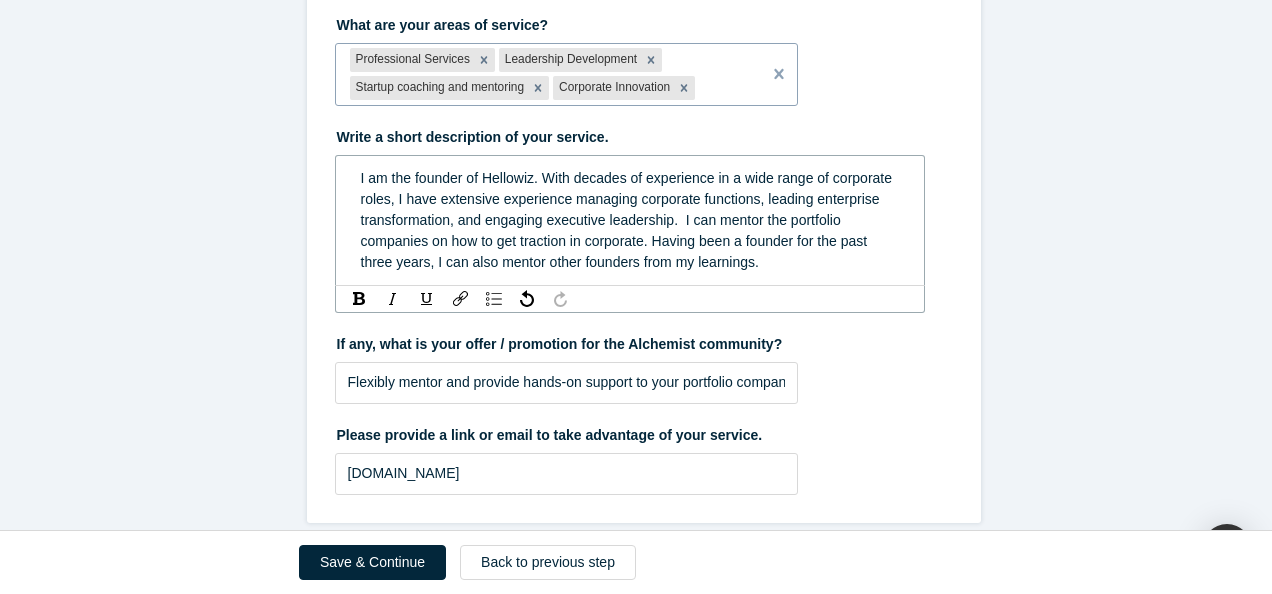 click on "I am the founder of Hellowiz. With decades of experience in a wide range of corporate roles, I have extensive experience managing corporate functions, leading enterprise transformation, and engaging executive leadership.  I can mentor the portfolio companies on how to get traction in corporate. Having been a founder for the past three years, I can also mentor other founders from my learnings." at bounding box center [628, 220] 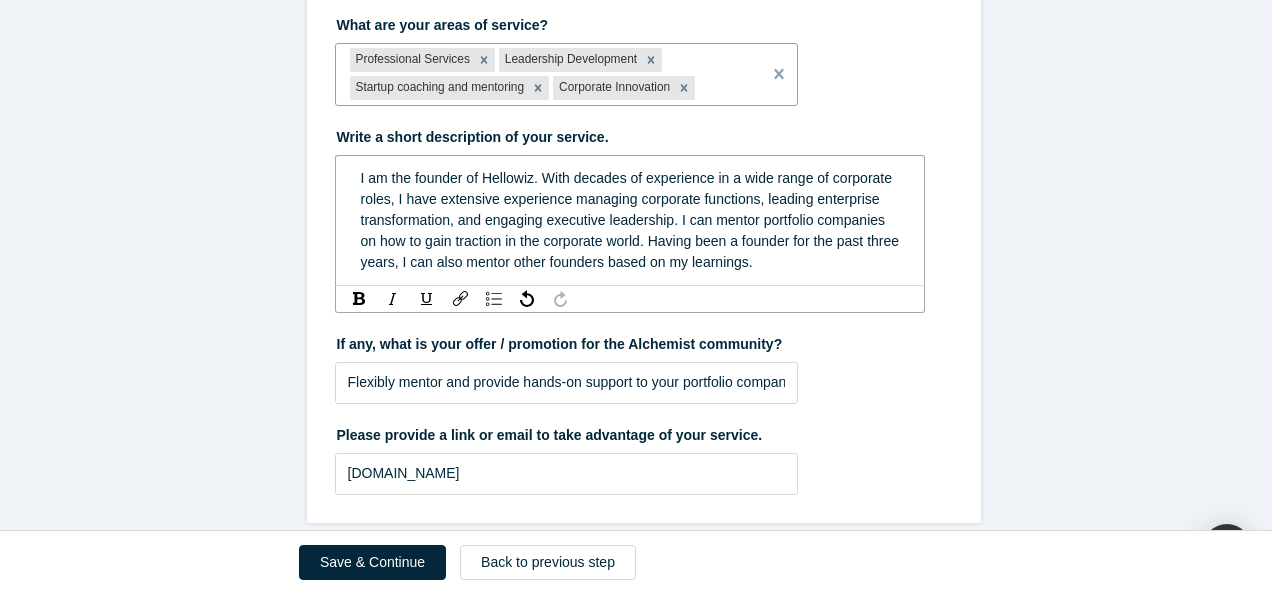 click on "I am the founder of Hellowiz. With decades of experience in a wide range of corporate roles, I have extensive experience managing corporate functions, leading enterprise transformation, and engaging executive leadership. I can mentor portfolio companies on how to gain traction in the corporate world. Having been a founder for the past three years, I can also mentor other founders based on my learnings." at bounding box center [632, 220] 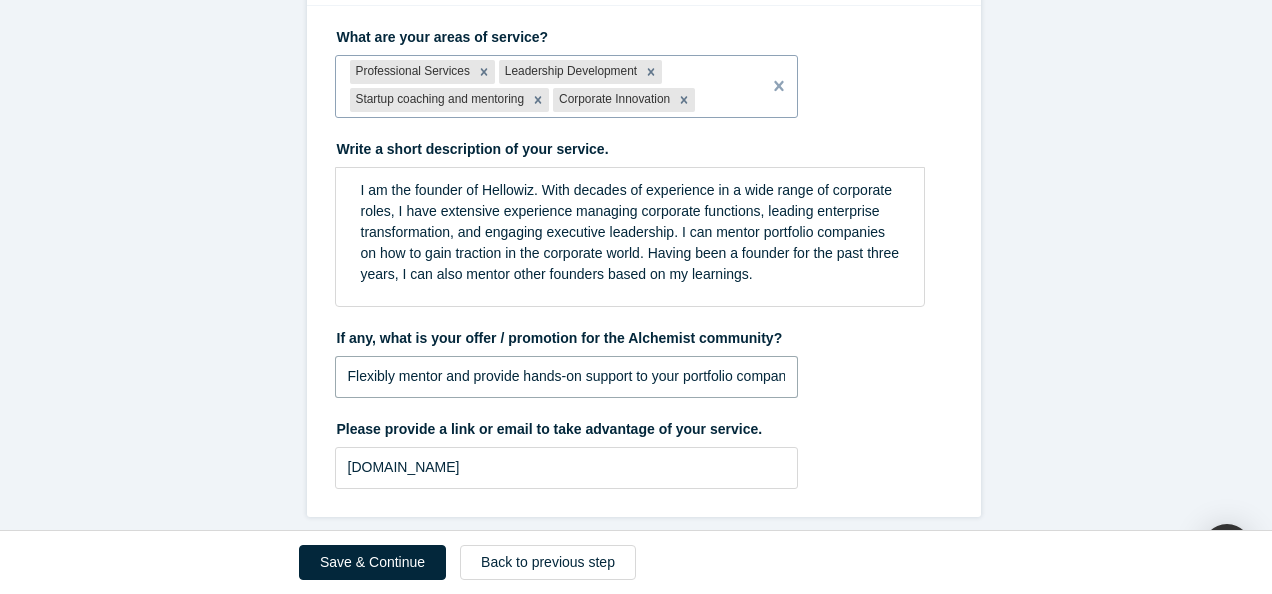 click on "Flexibly mentor and provide hands-on support to your portfolio companies with our curated group of highly experienced professionals" at bounding box center (567, 377) 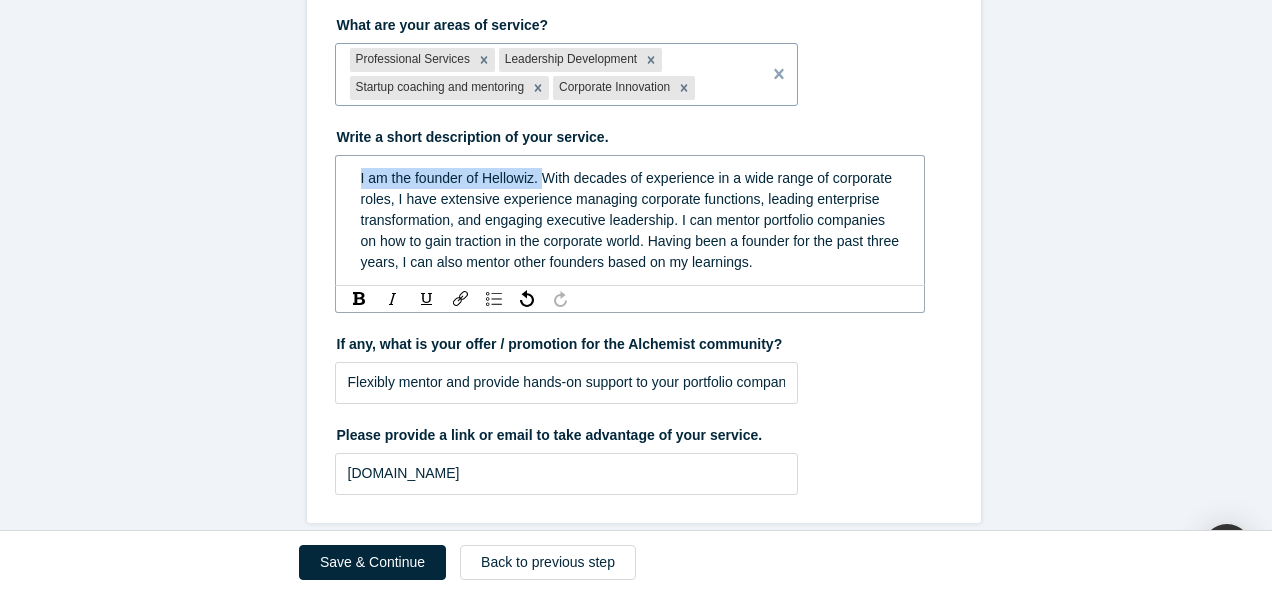 drag, startPoint x: 537, startPoint y: 177, endPoint x: 251, endPoint y: 172, distance: 286.0437 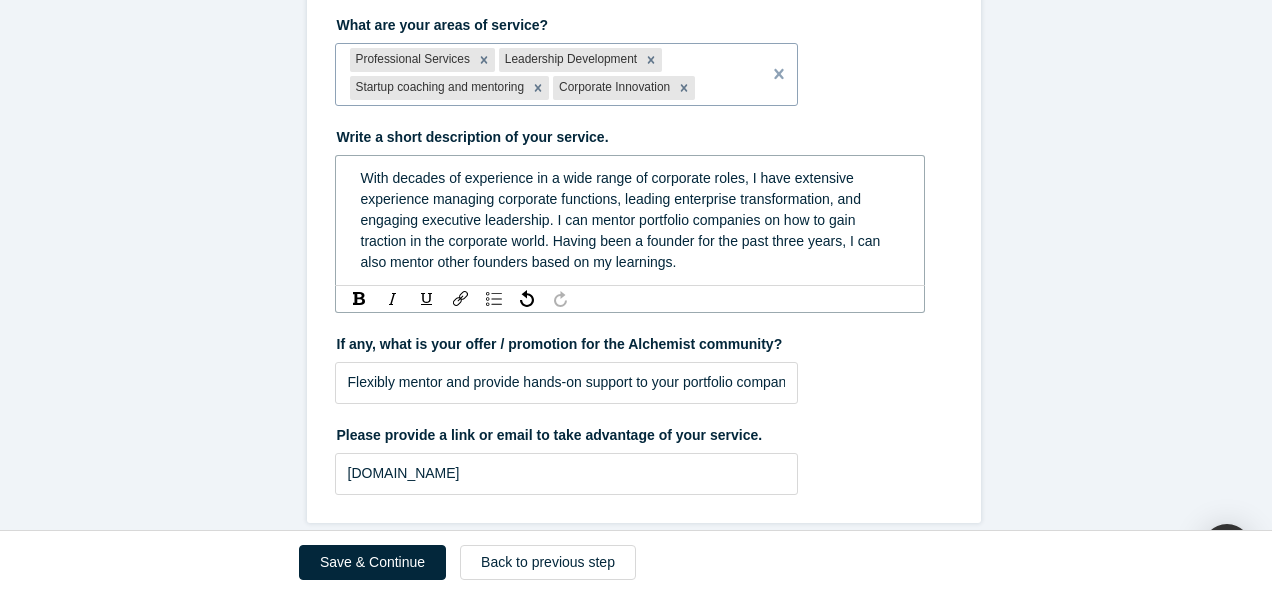 click on "With decades of experience in a wide range of corporate roles, I have extensive experience managing corporate functions, leading enterprise transformation, and engaging executive leadership. I can mentor portfolio companies on how to gain traction in the corporate world. Having been a founder for the past three years, I can also mentor other founders based on my learnings." at bounding box center (623, 220) 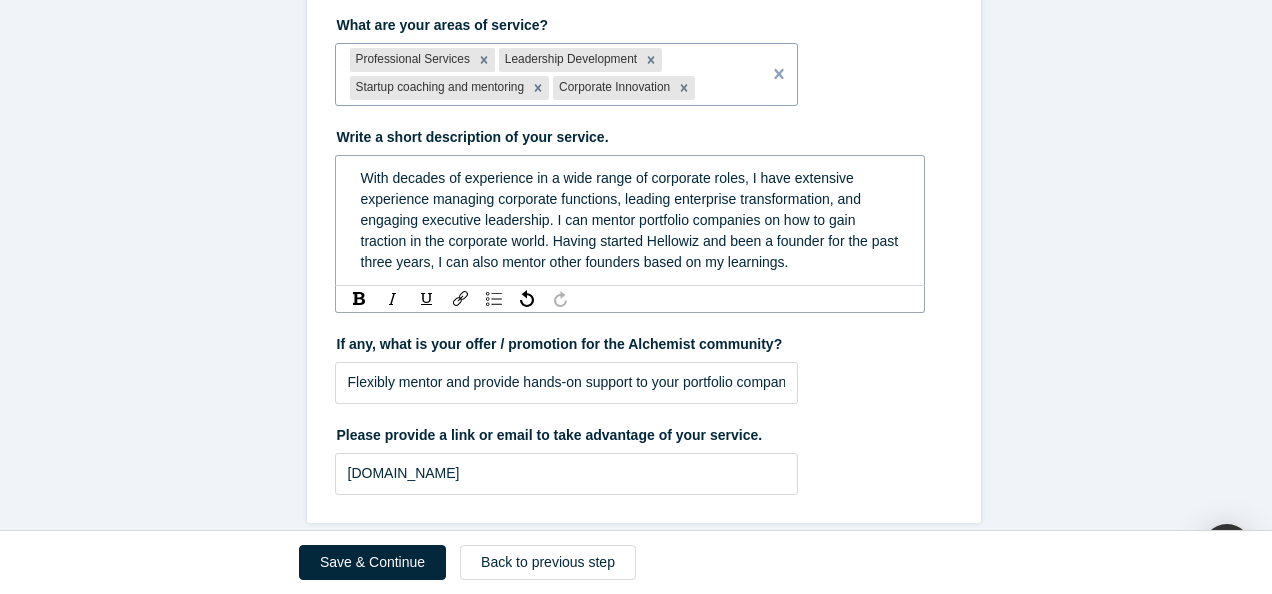 drag, startPoint x: 567, startPoint y: 222, endPoint x: 608, endPoint y: 226, distance: 41.19466 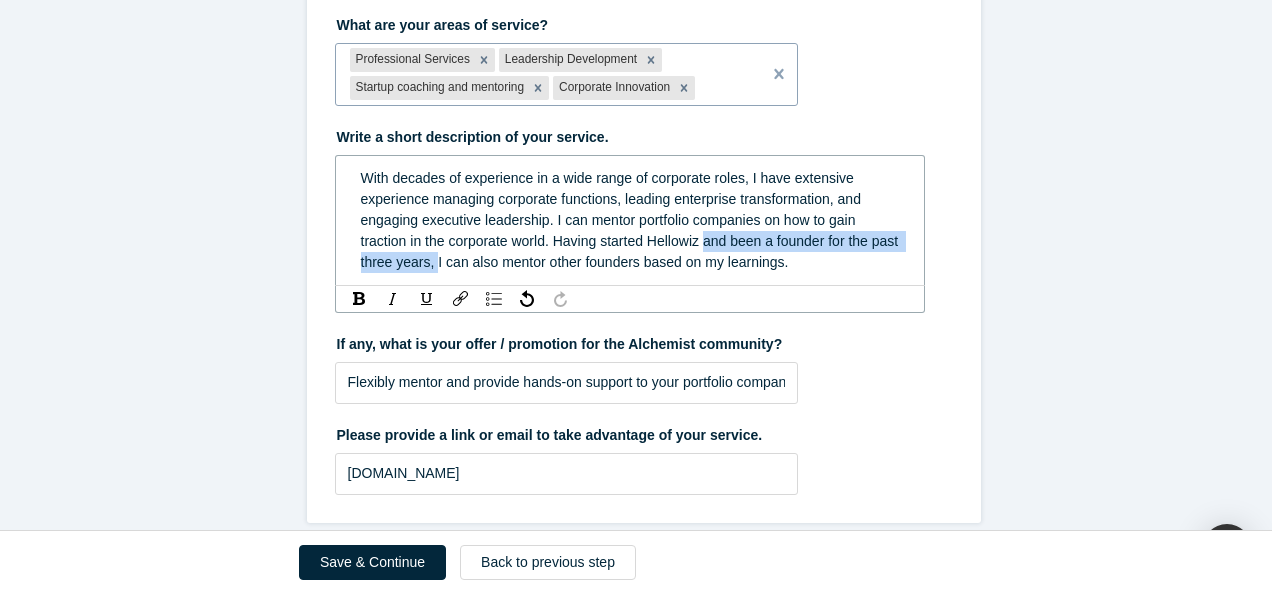 drag, startPoint x: 455, startPoint y: 260, endPoint x: 701, endPoint y: 244, distance: 246.51978 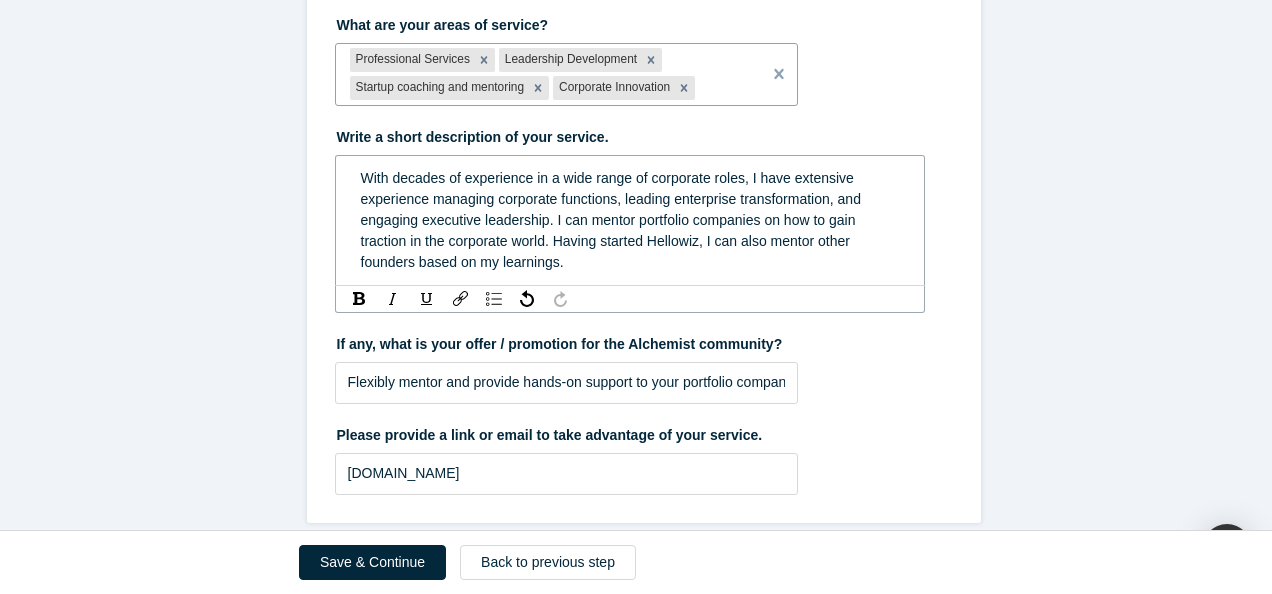 click on "With decades of experience in a wide range of corporate roles, I have extensive experience managing corporate functions, leading enterprise transformation, and engaging executive leadership. I can mentor portfolio companies on how to gain traction in the corporate world. Having started Hellowiz, I can also mentor other founders based on my learnings." at bounding box center [630, 220] 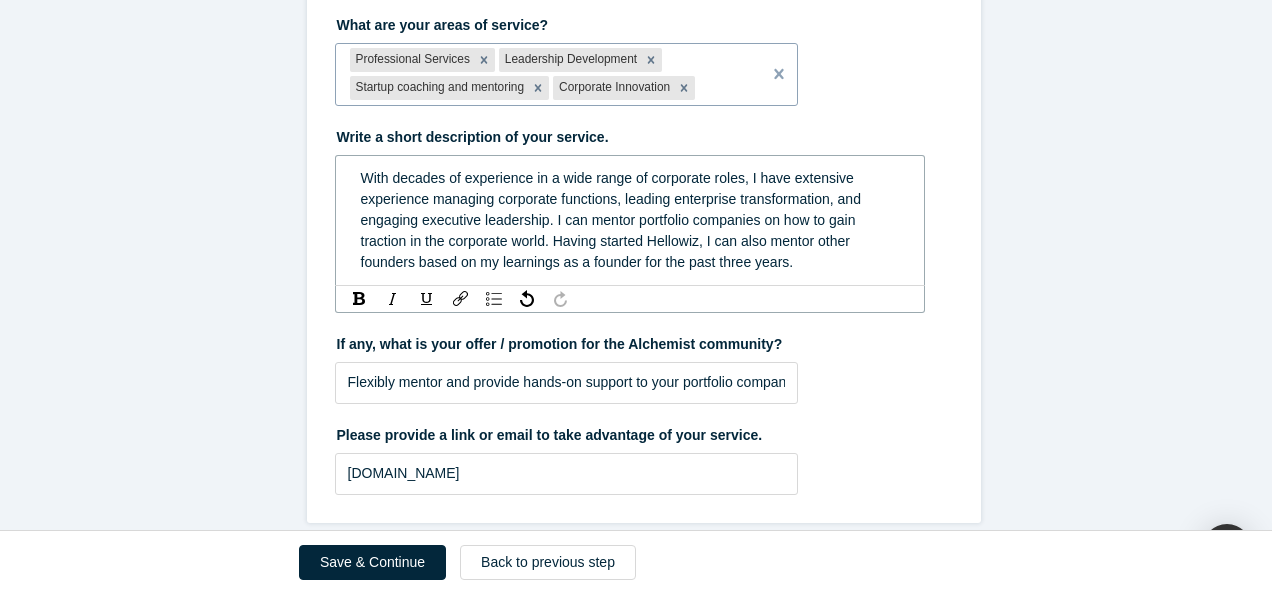 click on "With decades of experience in a wide range of corporate roles, I have extensive experience managing corporate functions, leading enterprise transformation, and engaging executive leadership. I can mentor portfolio companies on how to gain traction in the corporate world. Having started Hellowiz, I can also mentor other founders based on my learnings as a founder for the past three years." at bounding box center [613, 220] 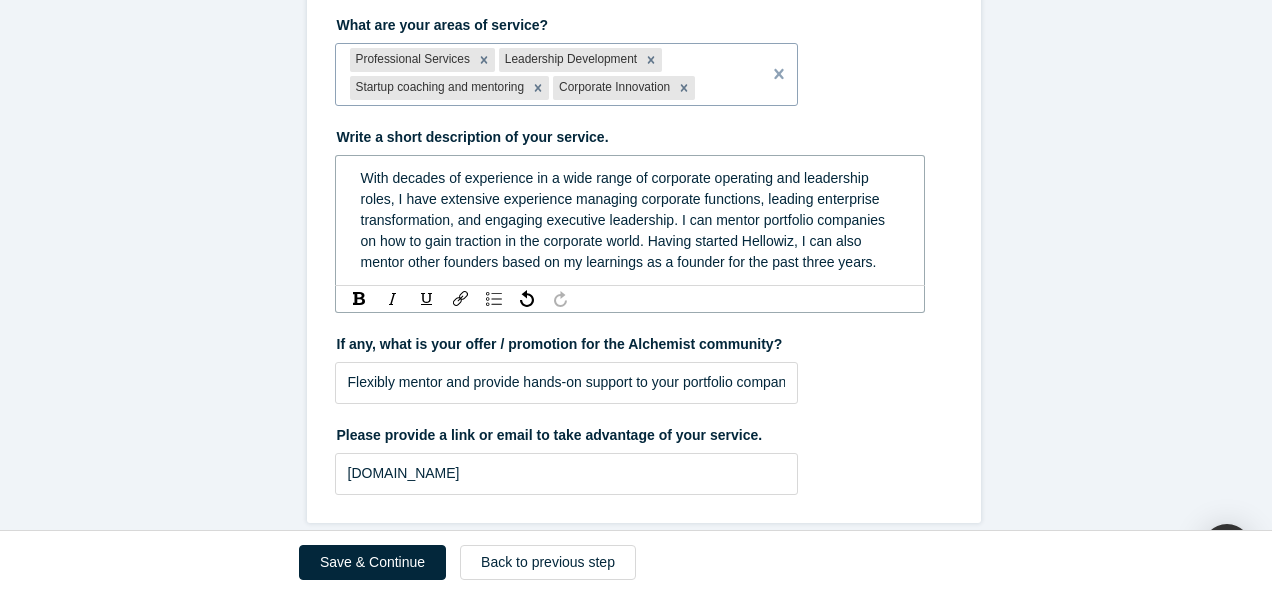 click on "With decades of experience in a wide range of corporate operating and leadership roles, I have extensive experience managing corporate functions, leading enterprise transformation, and engaging executive leadership. I can mentor portfolio companies on how to gain traction in the corporate world. Having started Hellowiz, I can also mentor other founders based on my learnings as a founder for the past three years." at bounding box center [625, 220] 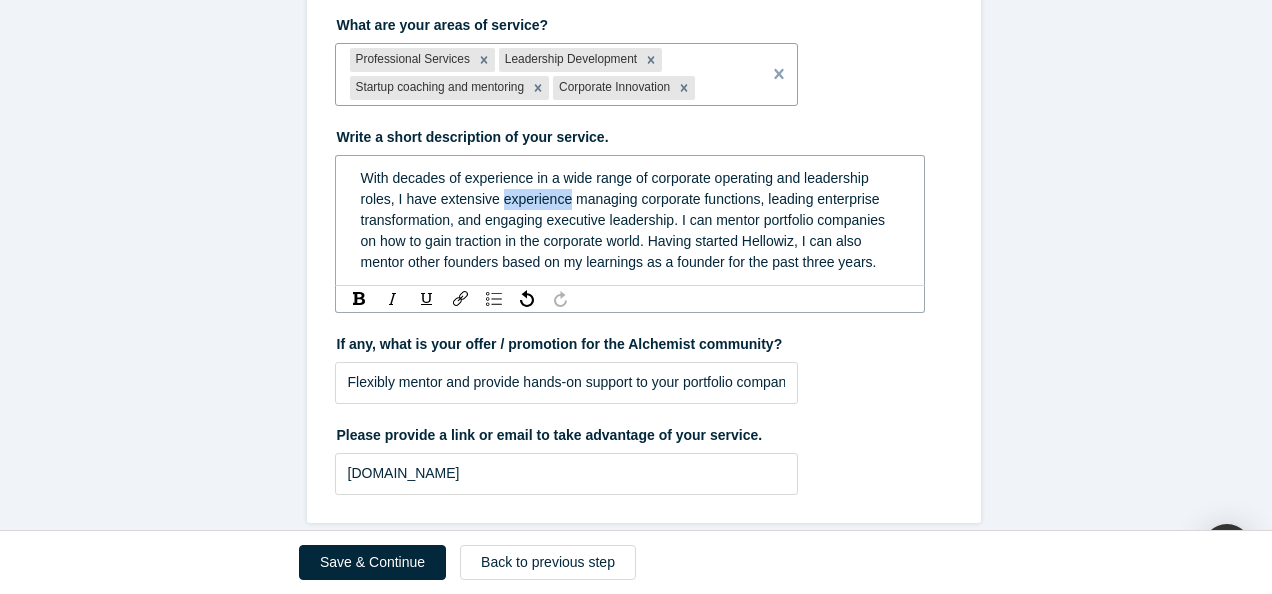 click on "With decades of experience in a wide range of corporate operating and leadership roles, I have extensive experience managing corporate functions, leading enterprise transformation, and engaging executive leadership. I can mentor portfolio companies on how to gain traction in the corporate world. Having started Hellowiz, I can also mentor other founders based on my learnings as a founder for the past three years." at bounding box center (625, 220) 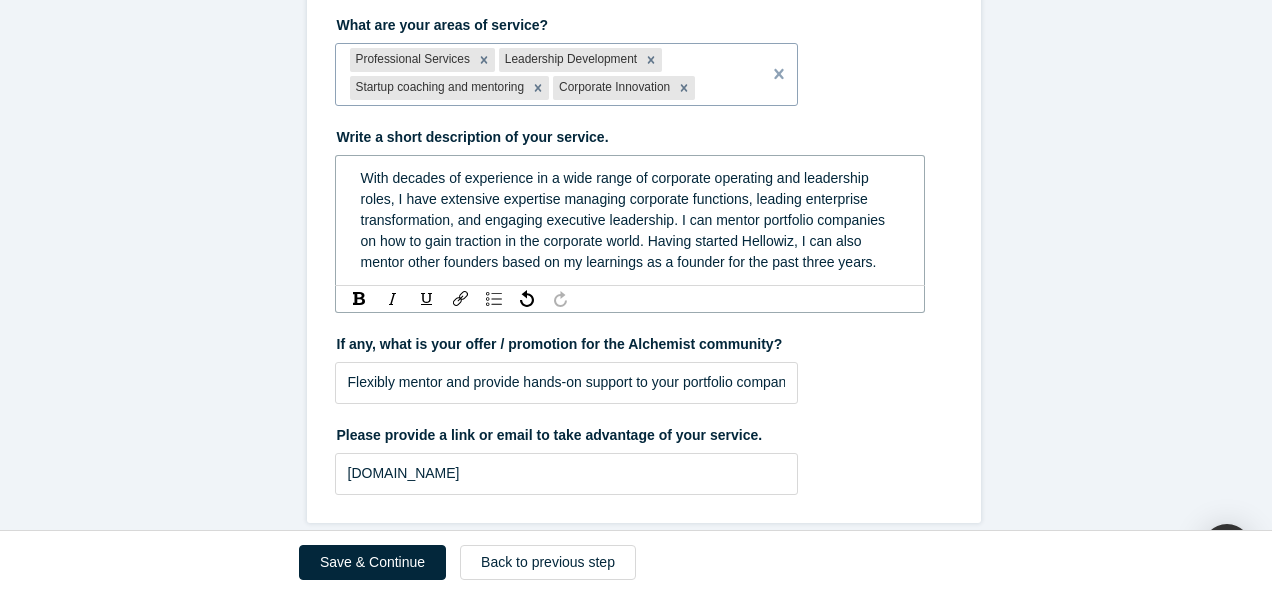 click on "With decades of experience in a wide range of corporate operating and leadership roles, I have extensive expertise managing corporate functions, leading enterprise transformation, and engaging executive leadership. I can mentor portfolio companies on how to gain traction in the corporate world. Having started Hellowiz, I can also mentor other founders based on my learnings as a founder for the past three years." at bounding box center [625, 220] 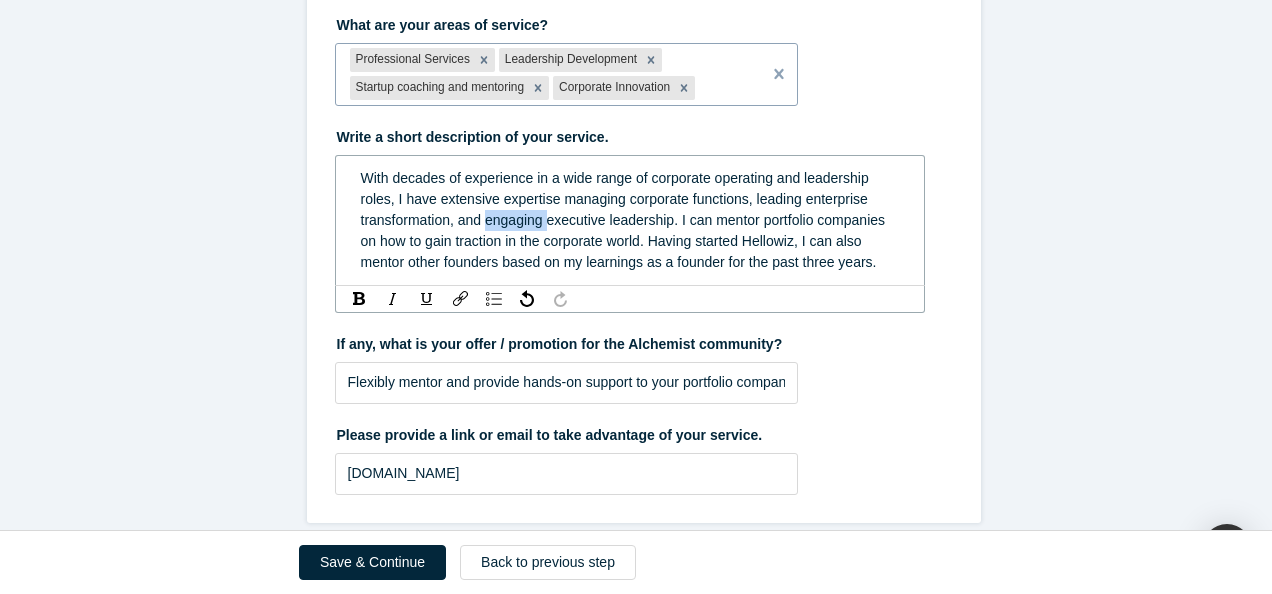 click on "With decades of experience in a wide range of corporate operating and leadership roles, I have extensive expertise managing corporate functions, leading enterprise transformation, and engaging executive leadership. I can mentor portfolio companies on how to gain traction in the corporate world. Having started Hellowiz, I can also mentor other founders based on my learnings as a founder for the past three years." at bounding box center (625, 220) 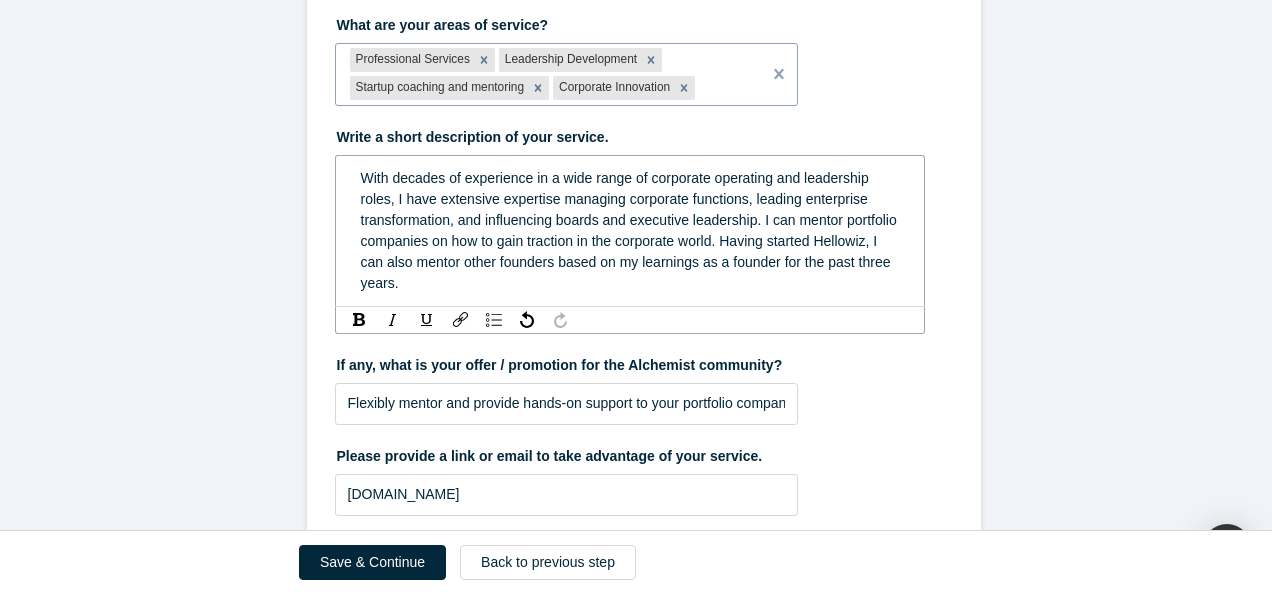drag, startPoint x: 567, startPoint y: 241, endPoint x: 583, endPoint y: 238, distance: 16.27882 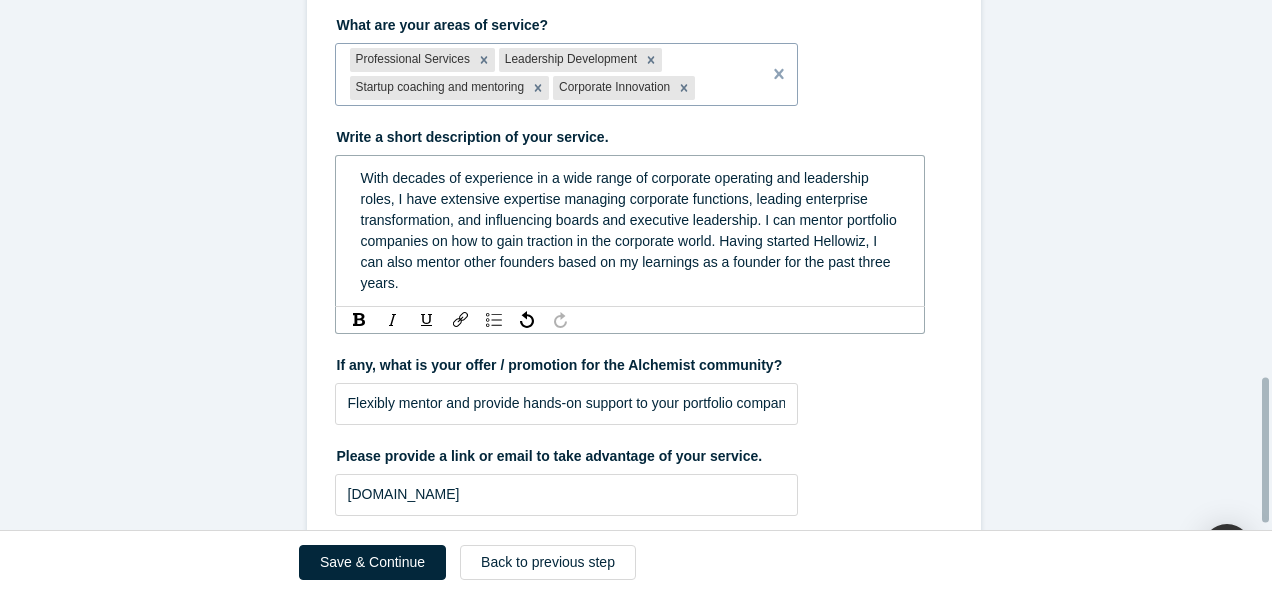 scroll, scrollTop: 1406, scrollLeft: 0, axis: vertical 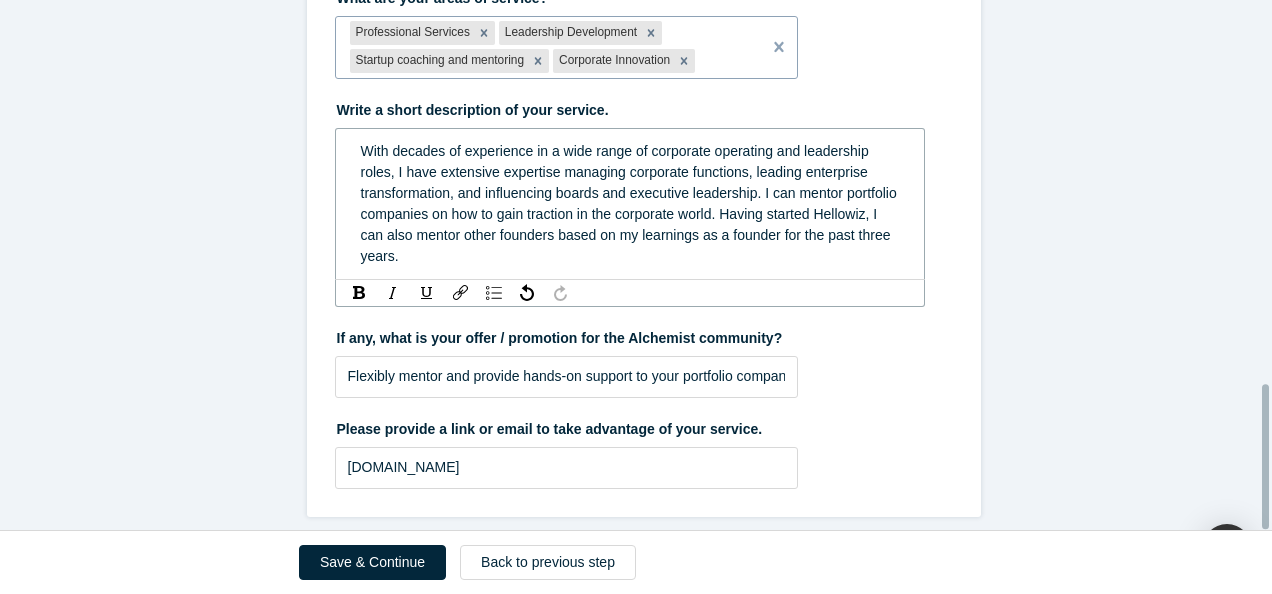 click on "Save & Continue" at bounding box center (372, 562) 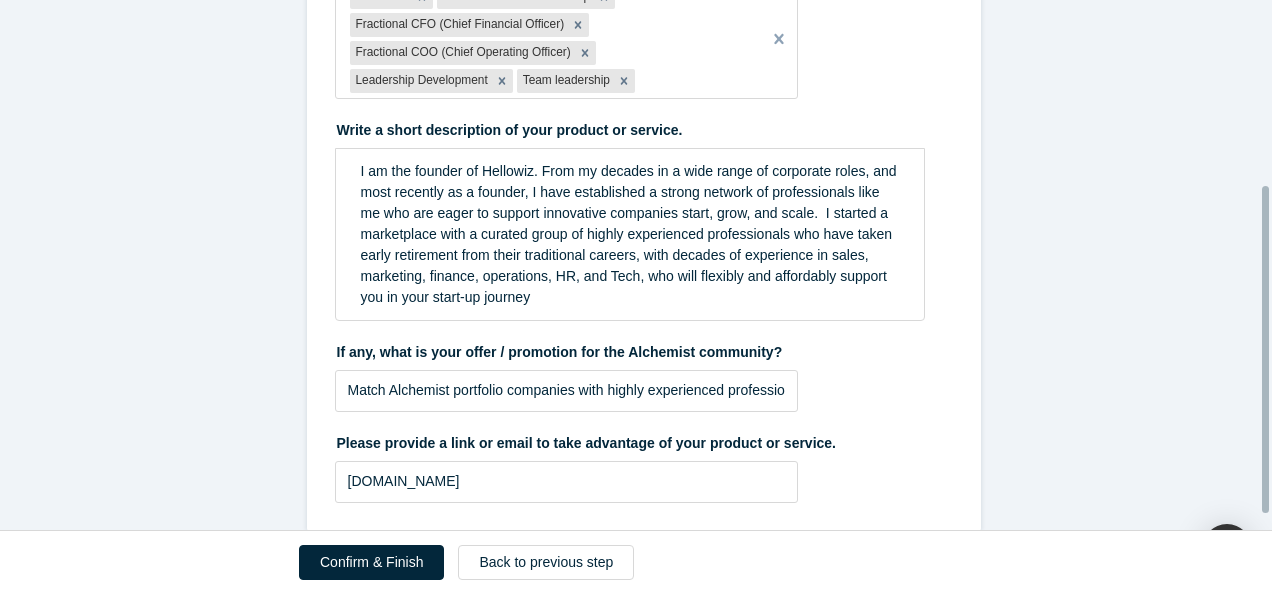 scroll, scrollTop: 100, scrollLeft: 0, axis: vertical 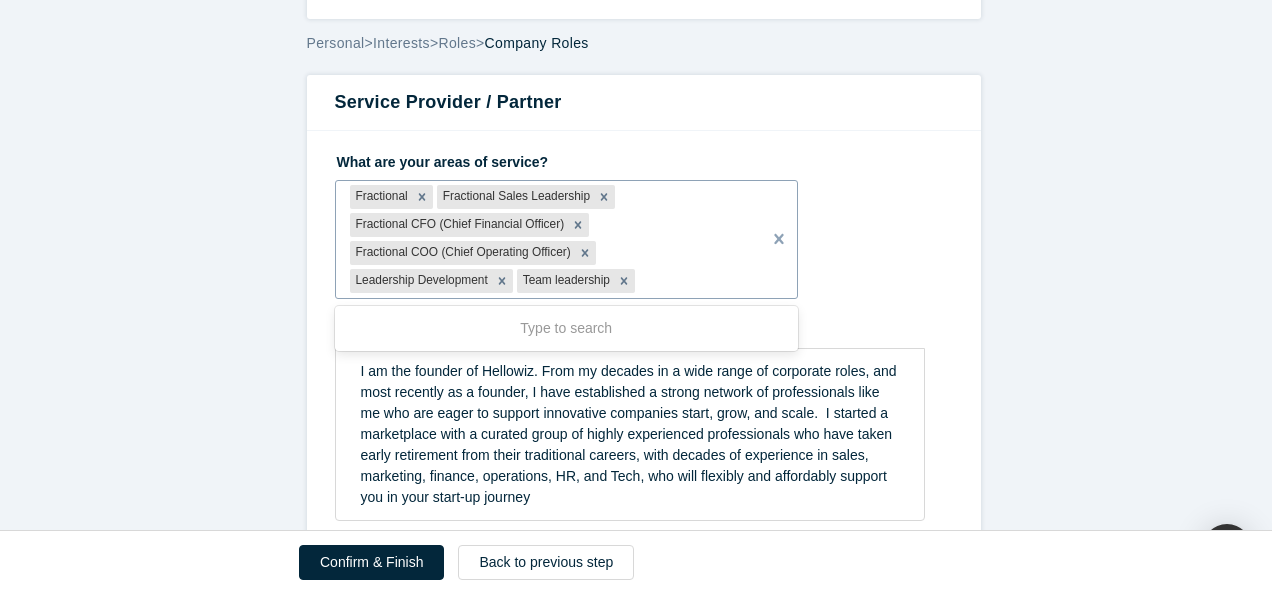 click at bounding box center (693, 281) 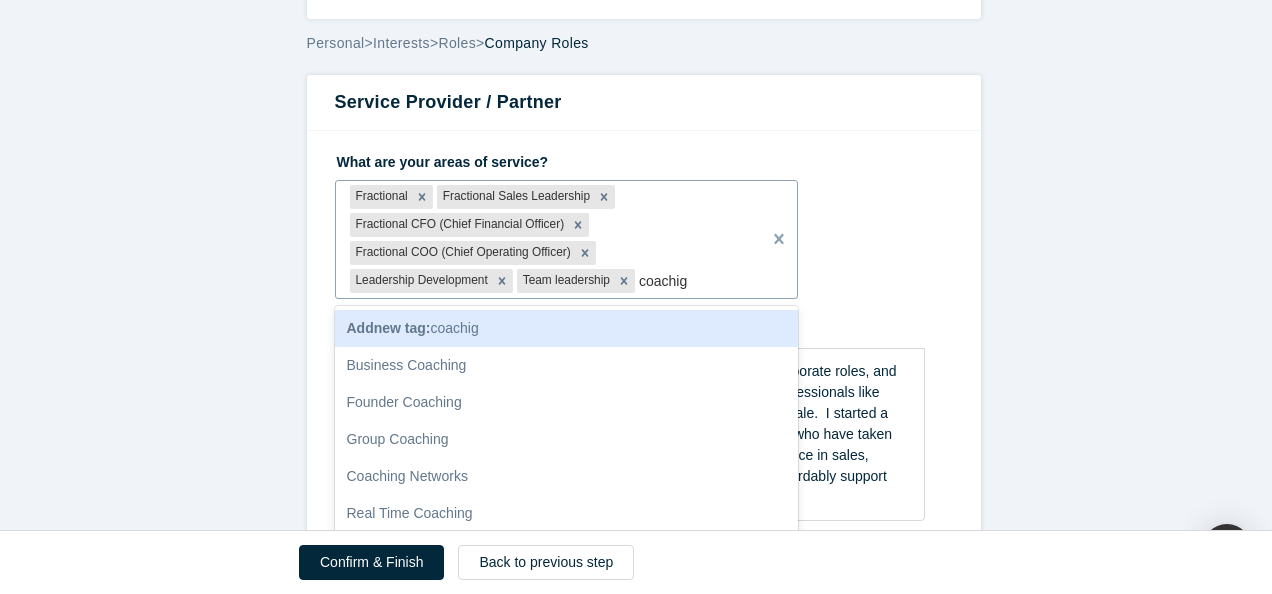 type on "coachi" 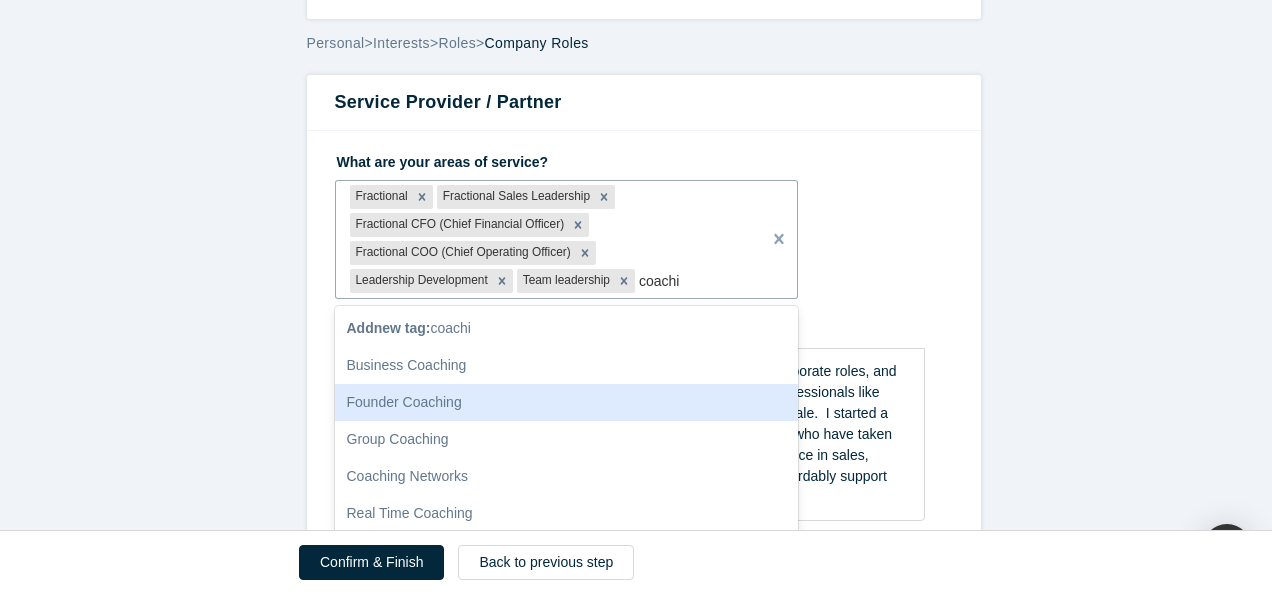 click on "Founder Coaching" at bounding box center [567, 402] 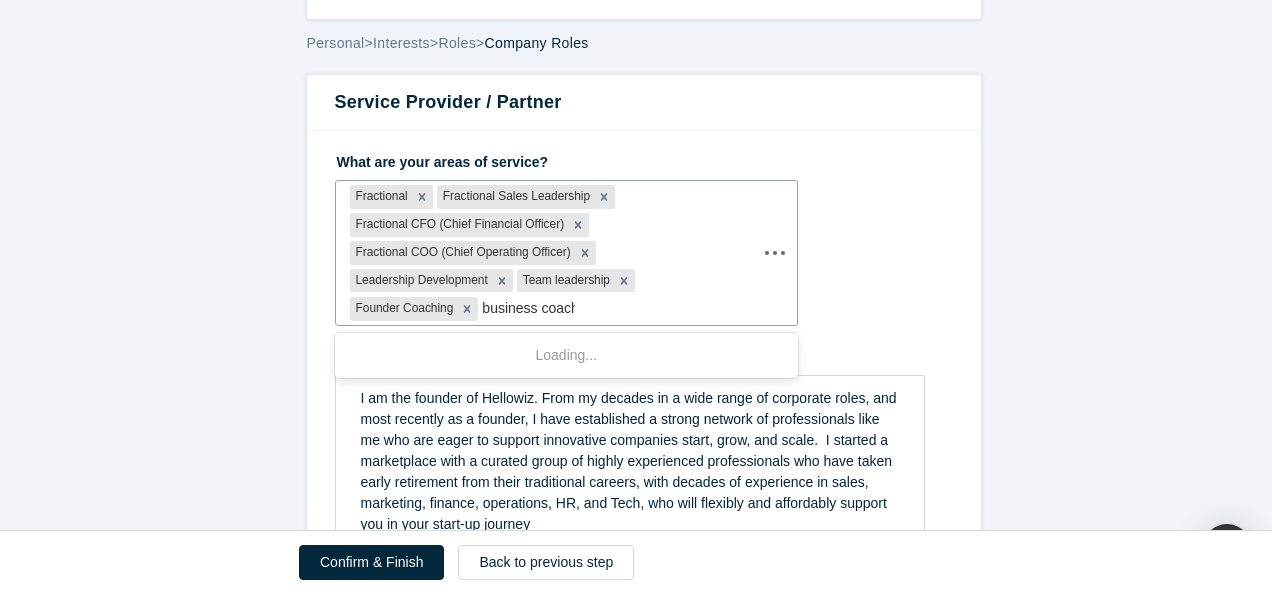 type on "business coachig" 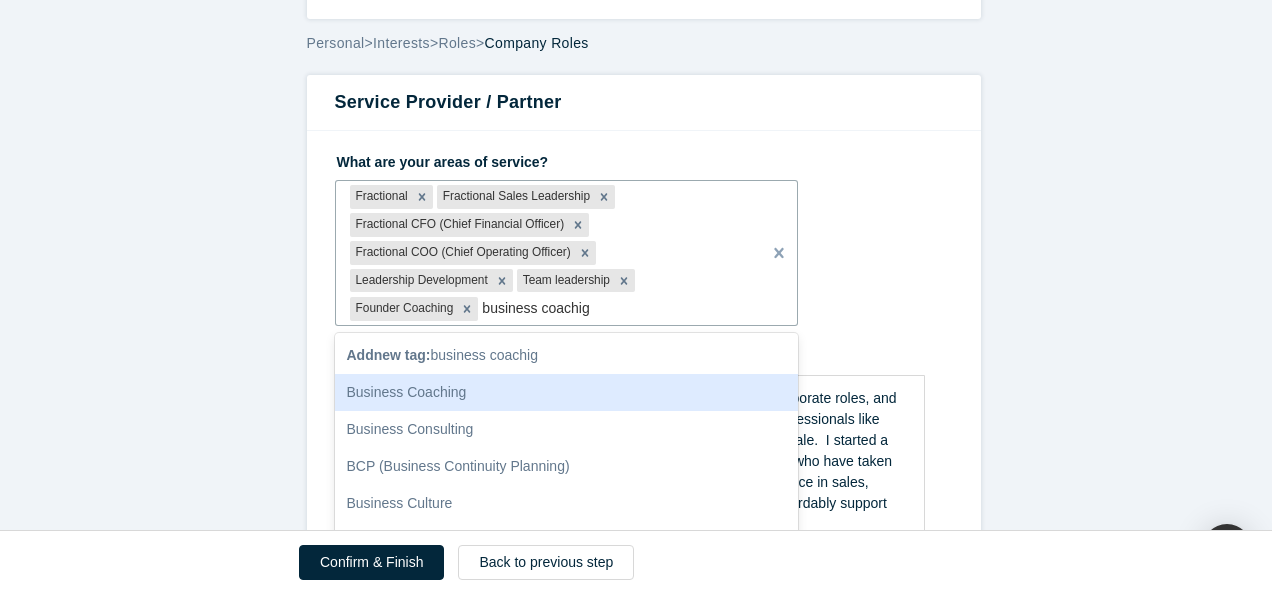 click on "Business Coaching" at bounding box center [567, 392] 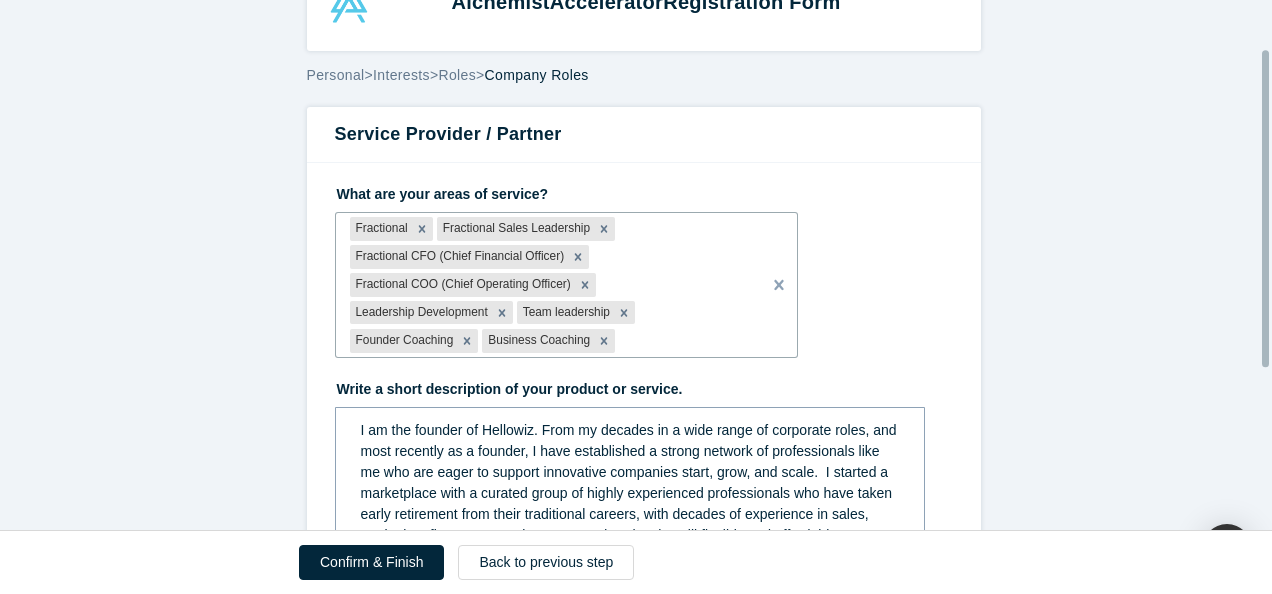 scroll, scrollTop: 100, scrollLeft: 0, axis: vertical 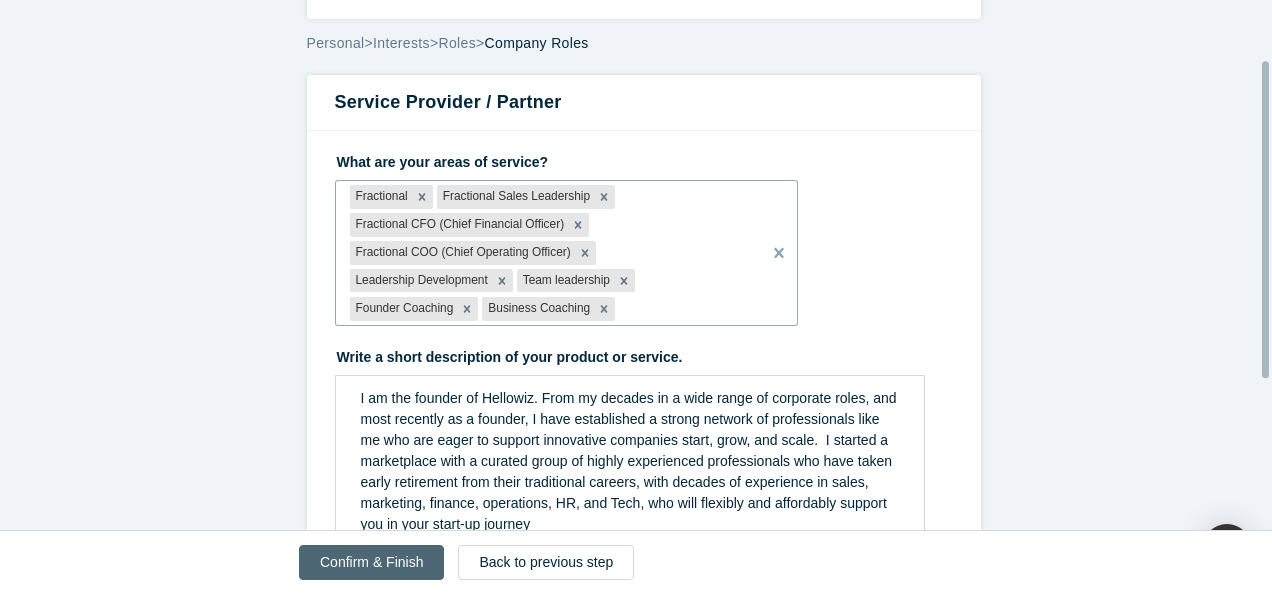 click on "Confirm & Finish" at bounding box center [371, 562] 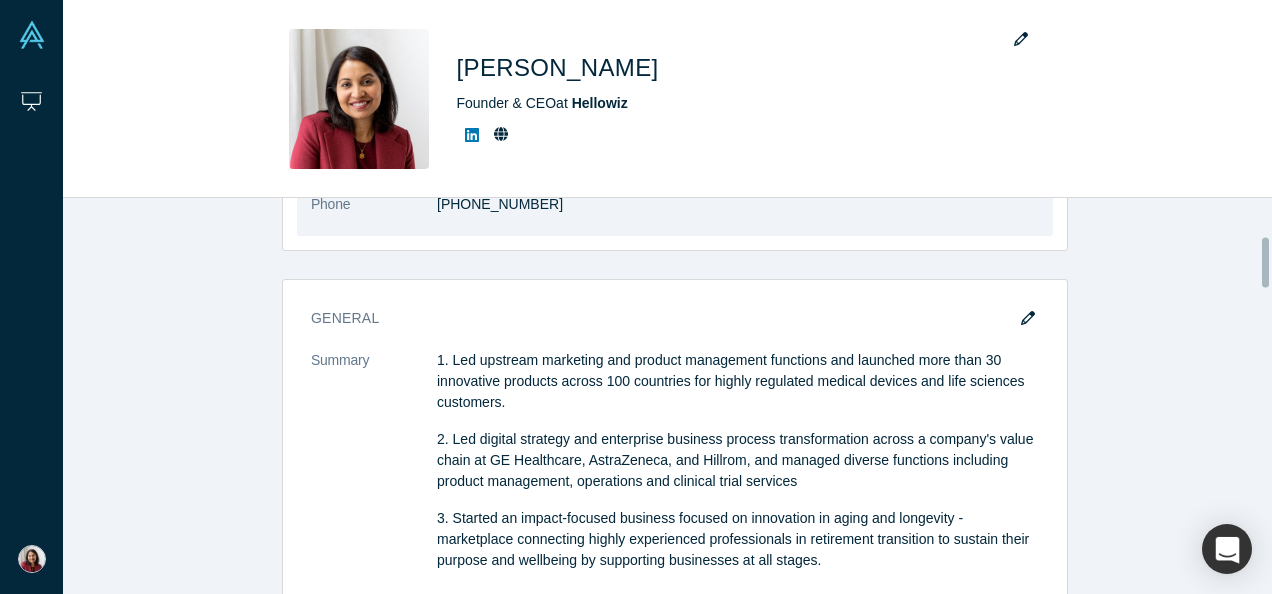 scroll, scrollTop: 300, scrollLeft: 0, axis: vertical 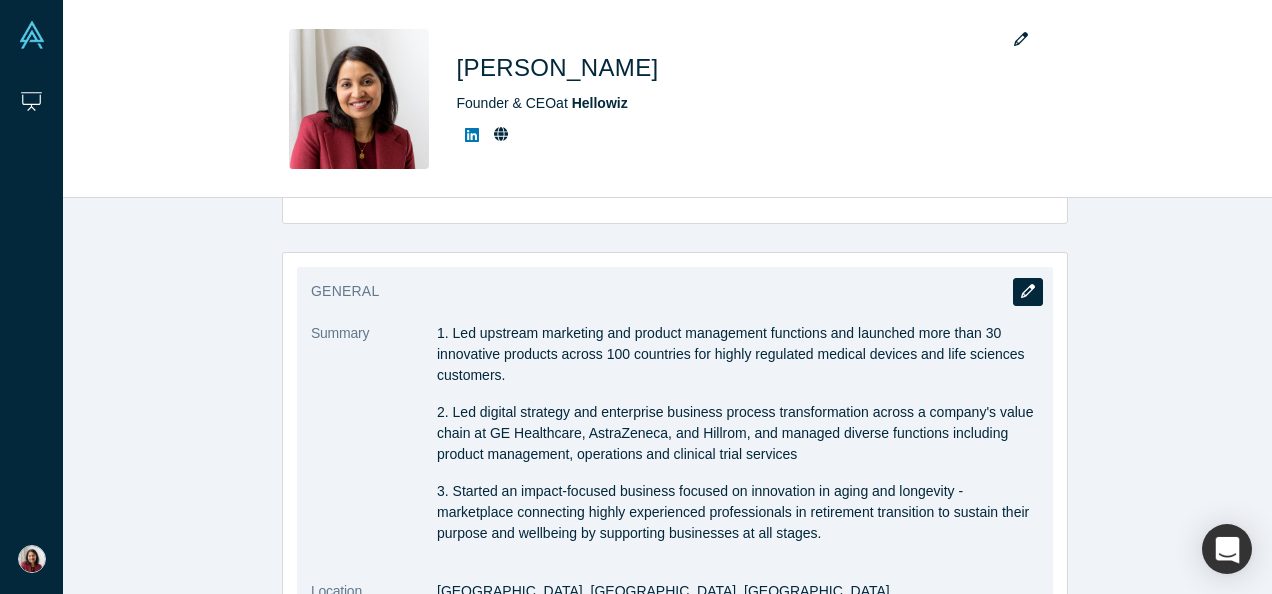 click 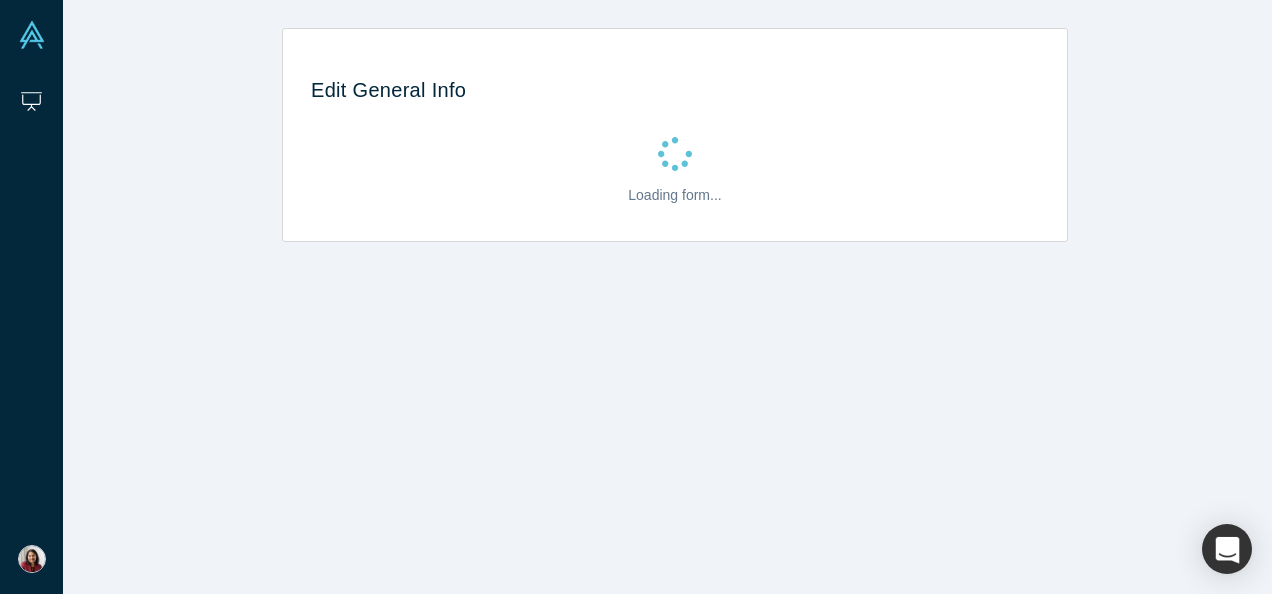 scroll, scrollTop: 0, scrollLeft: 0, axis: both 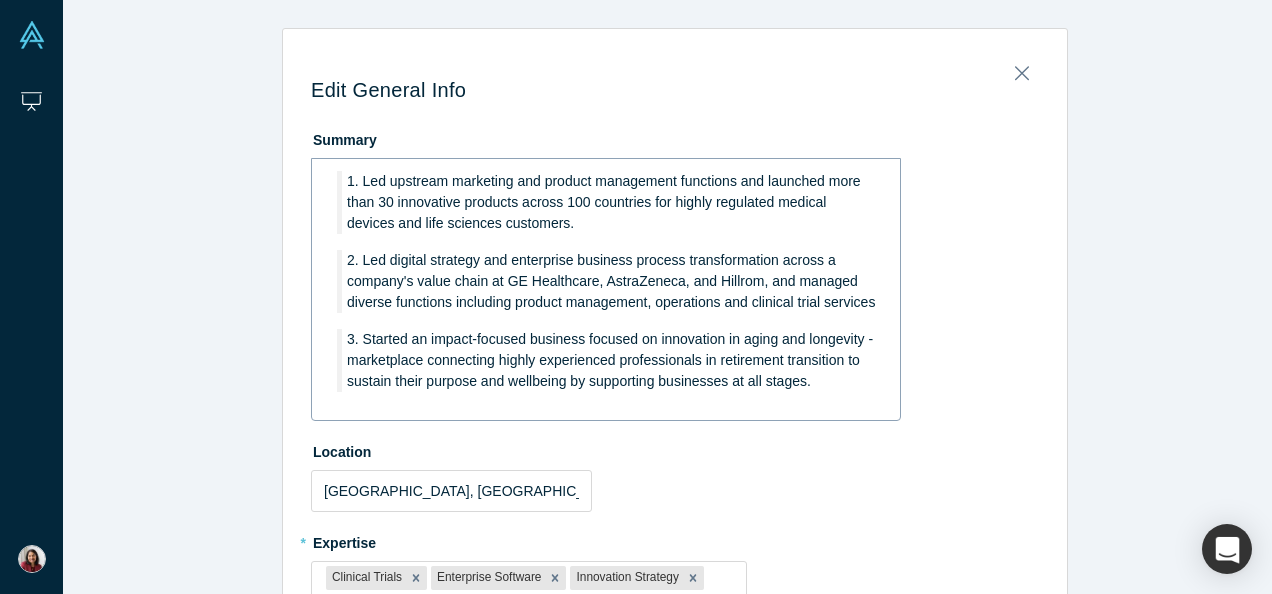 click on "3. Started an impact-focused business focused on innovation in aging and longevity - marketplace connecting highly experienced professionals in retirement transition to sustain their purpose and wellbeing by supporting businesses at all stages." at bounding box center [612, 360] 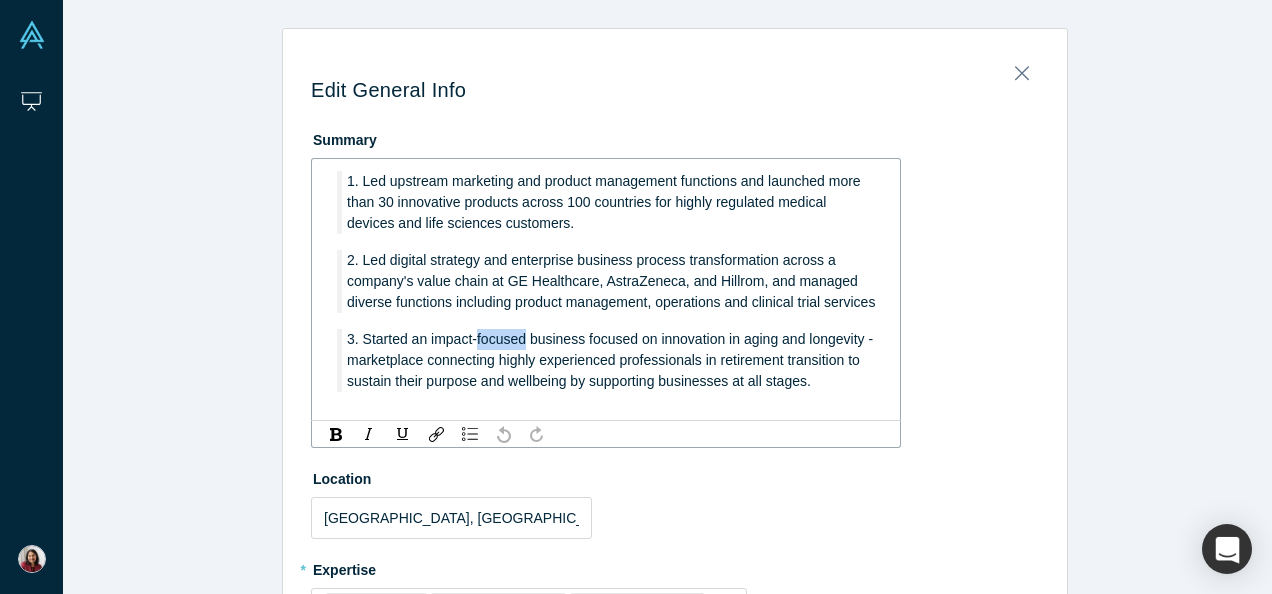 click on "3. Started an impact-focused business focused on innovation in aging and longevity - marketplace connecting highly experienced professionals in retirement transition to sustain their purpose and wellbeing by supporting businesses at all stages." at bounding box center (612, 360) 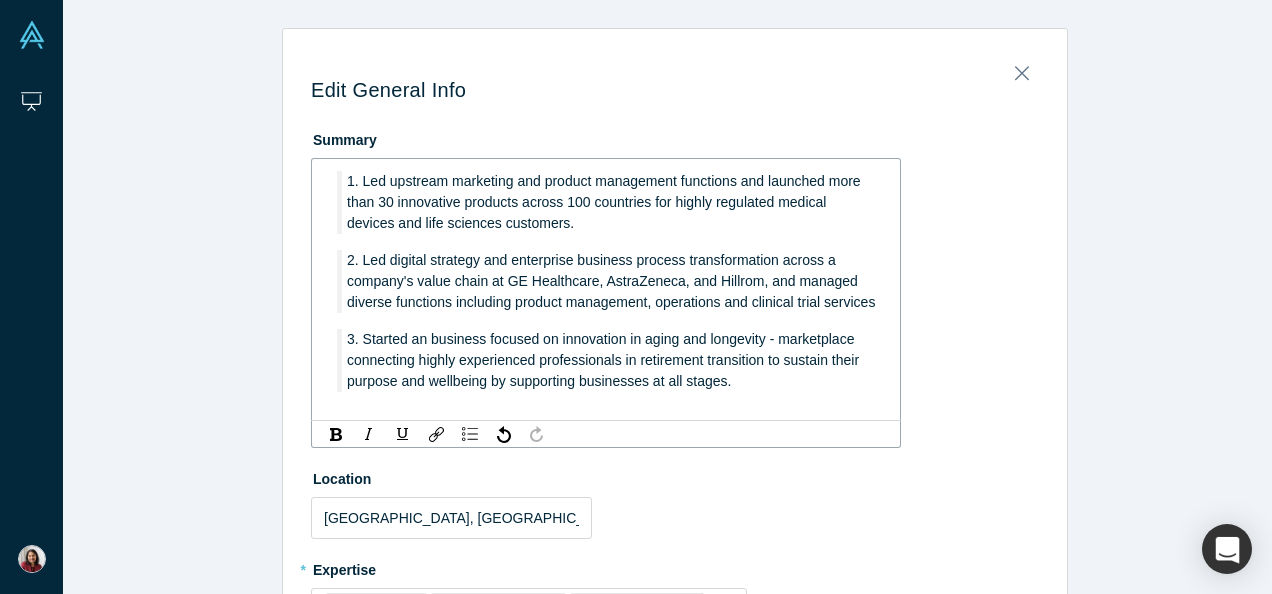 type 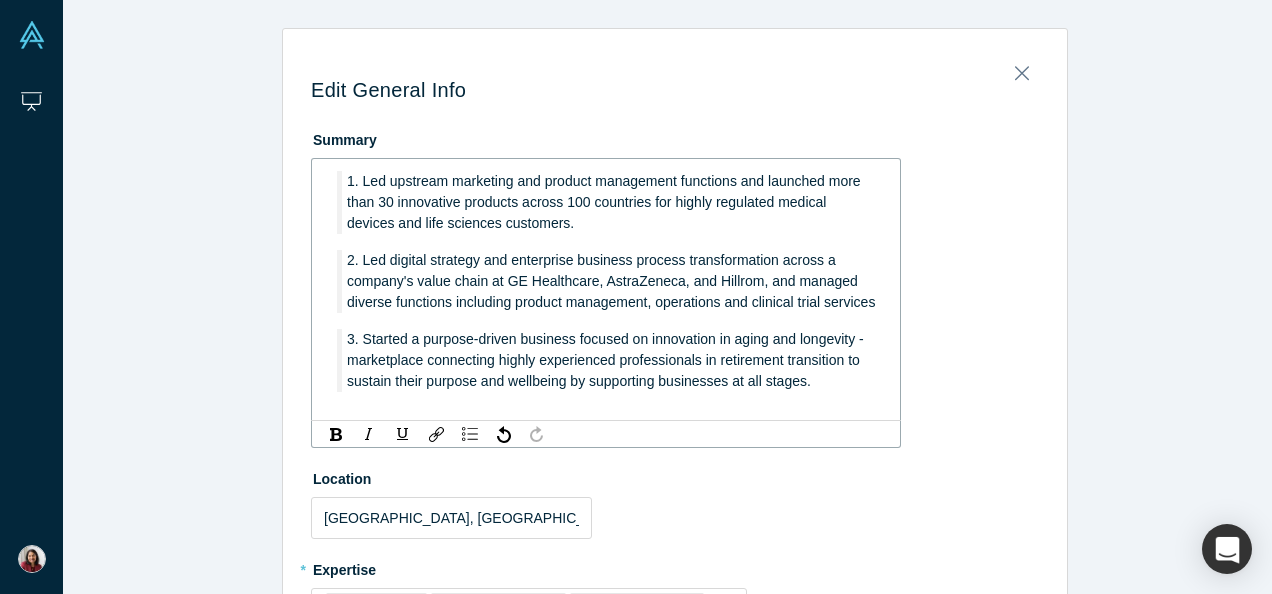 click on "3. Started a purpose-driven business focused on innovation in aging and longevity - marketplace connecting highly experienced professionals in retirement transition to sustain their purpose and wellbeing by supporting businesses at all stages." at bounding box center (607, 360) 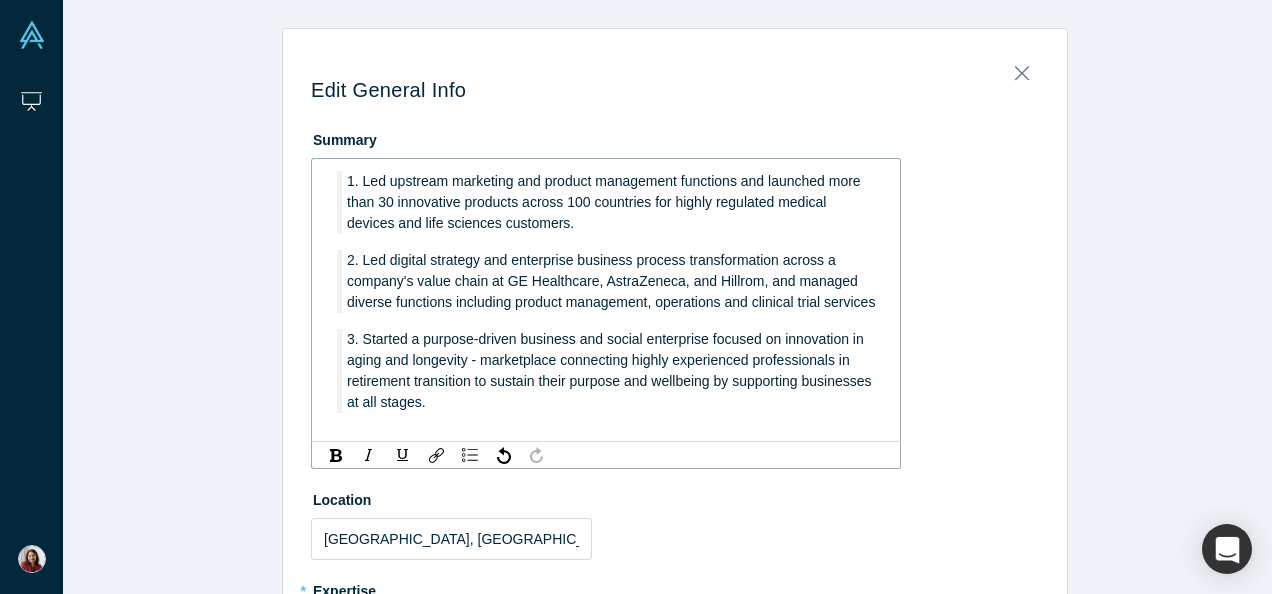 click on "3. Started a purpose-driven business and social enterprise focused on innovation in aging and longevity - marketplace connecting highly experienced professionals in retirement transition to sustain their purpose and wellbeing by supporting businesses at all stages." at bounding box center (611, 370) 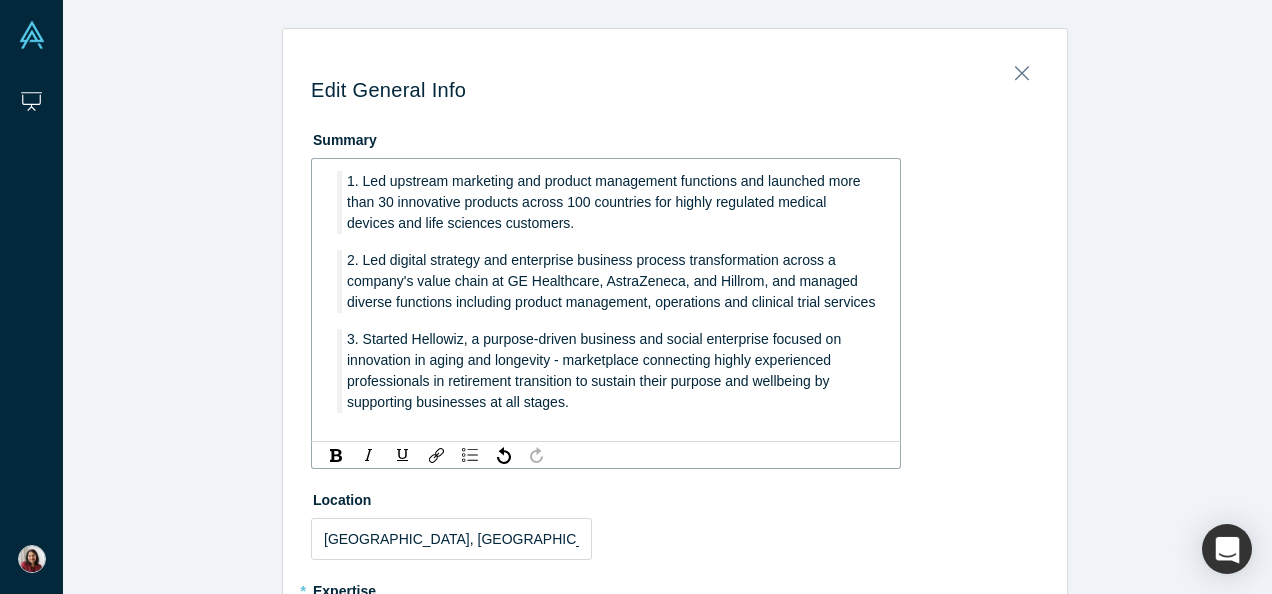 drag, startPoint x: 558, startPoint y: 364, endPoint x: 558, endPoint y: 351, distance: 13 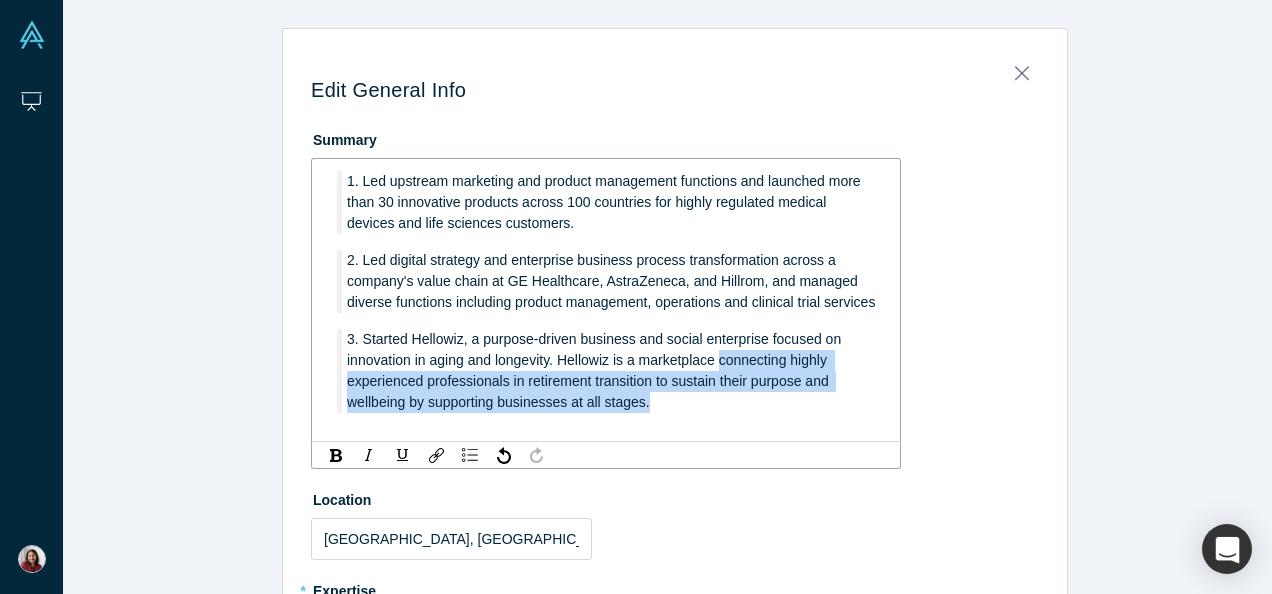 drag, startPoint x: 668, startPoint y: 400, endPoint x: 712, endPoint y: 360, distance: 59.464275 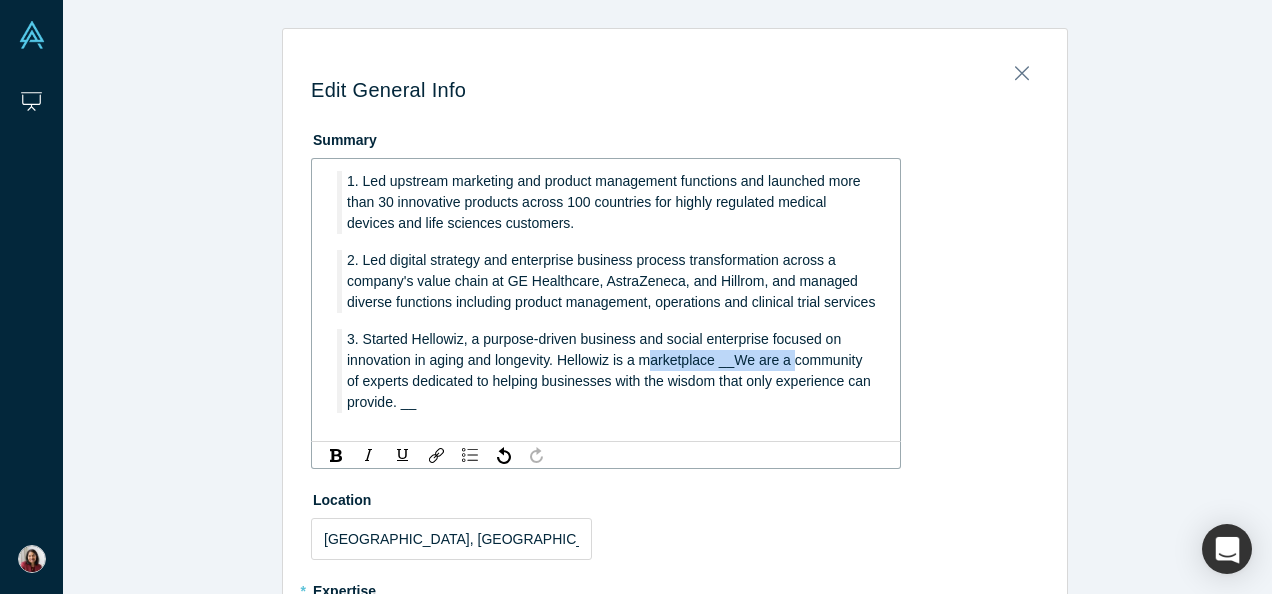 drag, startPoint x: 780, startPoint y: 363, endPoint x: 642, endPoint y: 355, distance: 138.23169 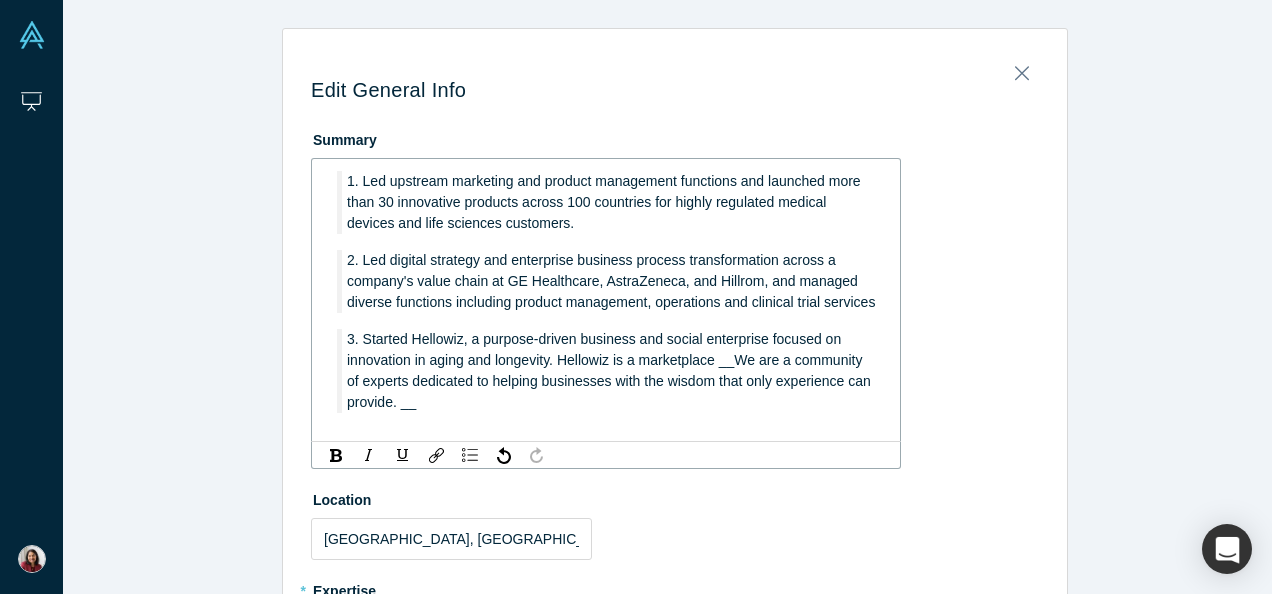 click on "3. Started Hellowiz, a purpose-driven business and social enterprise focused on innovation in aging and longevity. Hellowiz is a marketplace __We are a community of experts dedicated to helping businesses with the wisdom that only experience can provide. __" at bounding box center [611, 370] 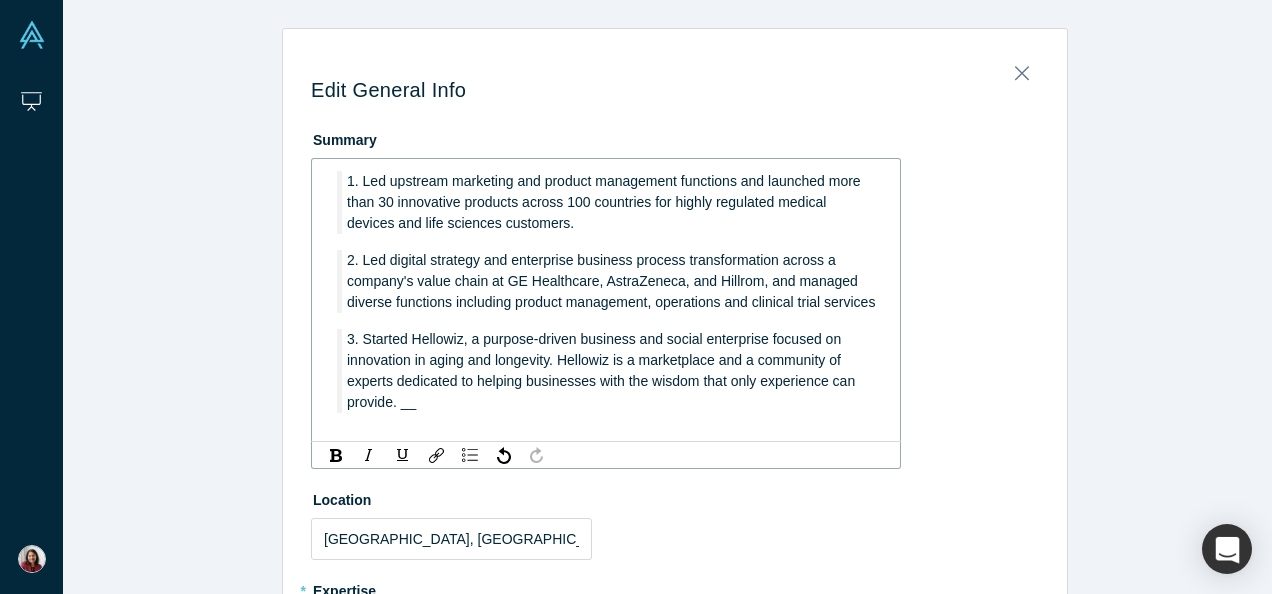click on "3. Started Hellowiz, a purpose-driven business and social enterprise focused on innovation in aging and longevity. Hellowiz is a marketplace and a community of experts dedicated to helping businesses with the wisdom that only experience can provide. __" at bounding box center [603, 370] 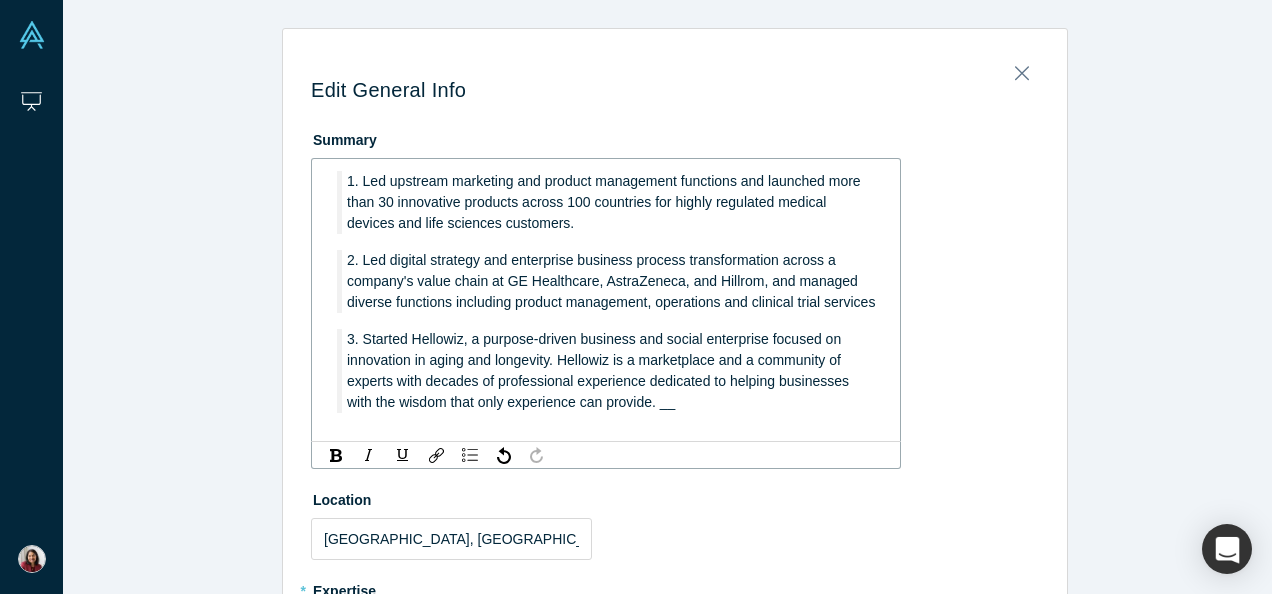 drag, startPoint x: 832, startPoint y: 378, endPoint x: 844, endPoint y: 376, distance: 12.165525 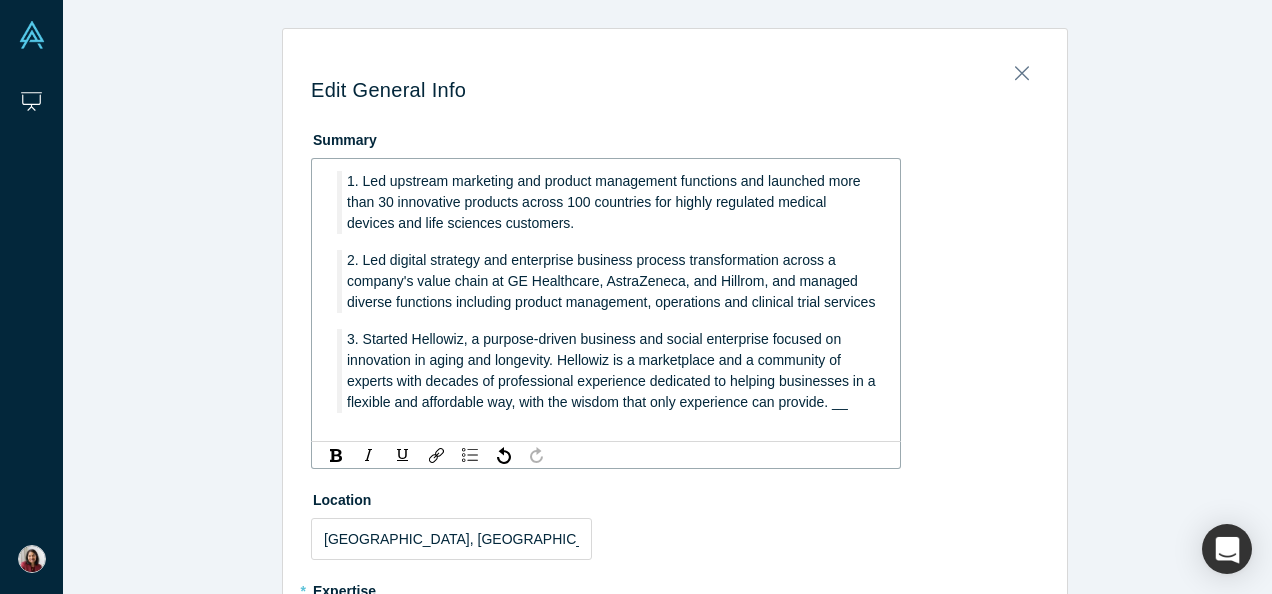 click on "3. Started Hellowiz, a purpose-driven business and social enterprise focused on innovation in aging and longevity. Hellowiz is a marketplace and a community of experts with decades of professional experience dedicated to helping businesses in a flexible and affordable way, with the wisdom that only experience can provide. __" at bounding box center (611, 371) 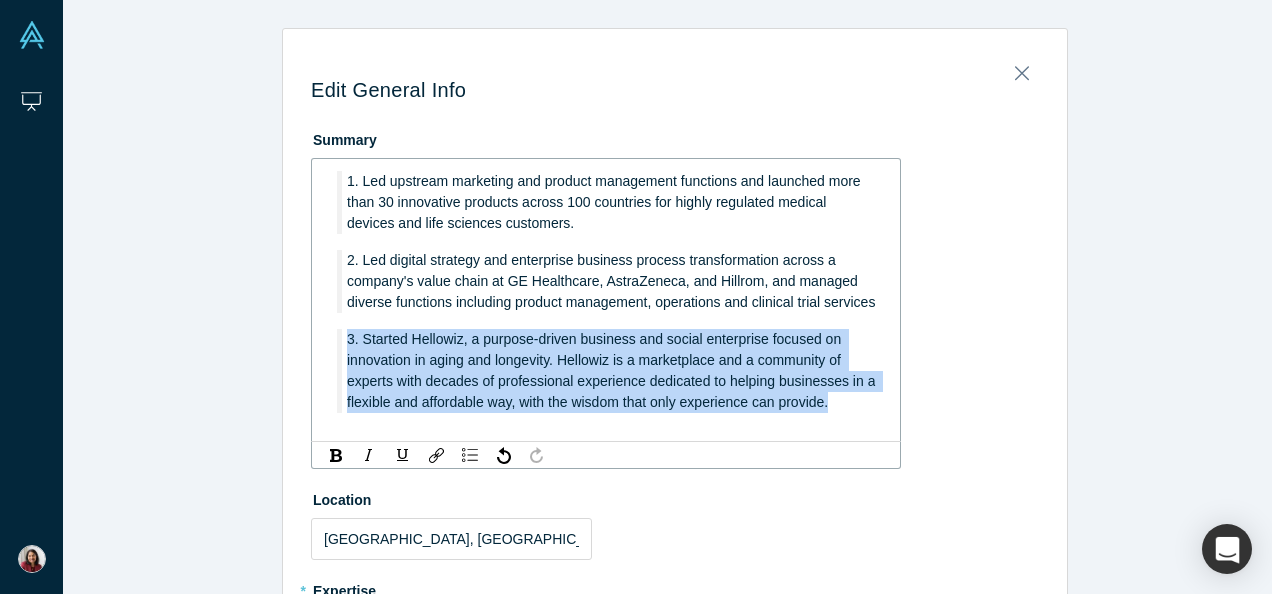 drag, startPoint x: 837, startPoint y: 409, endPoint x: 412, endPoint y: 358, distance: 428.04907 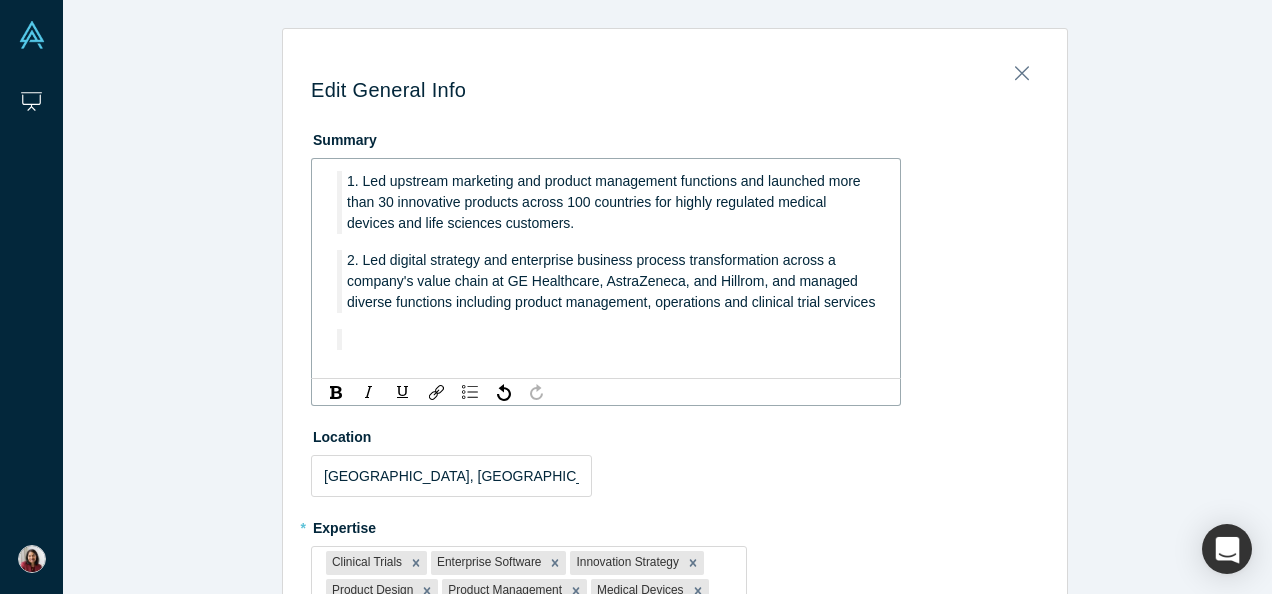drag, startPoint x: 352, startPoint y: 183, endPoint x: 377, endPoint y: 170, distance: 28.178005 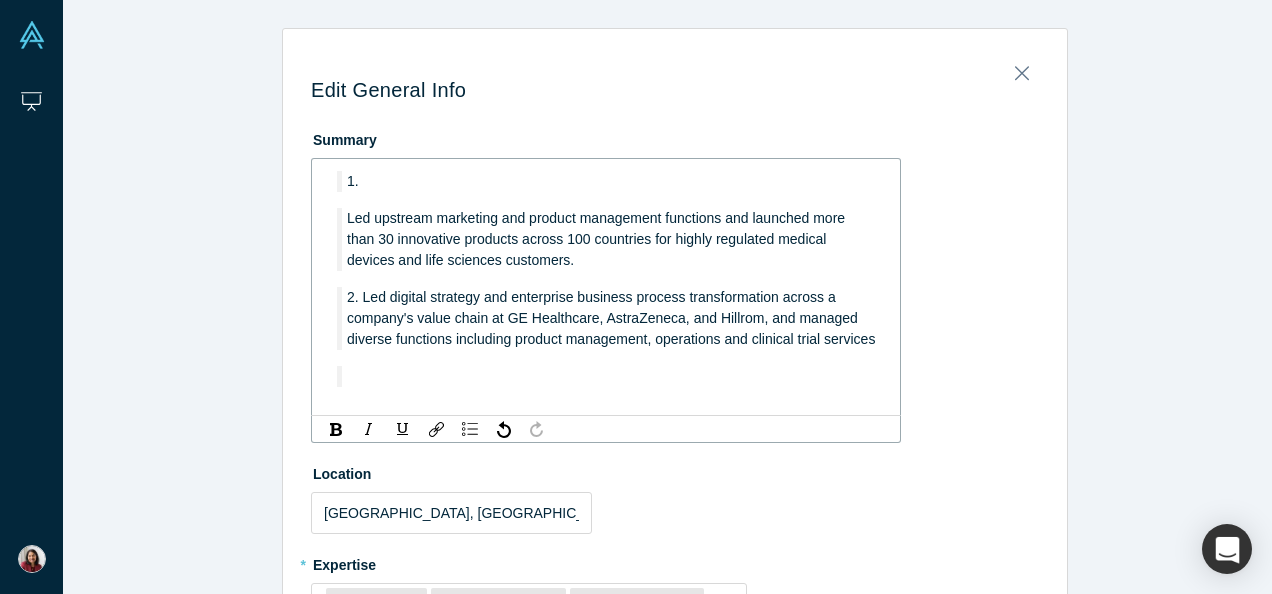 click on "1." at bounding box center [611, 181] 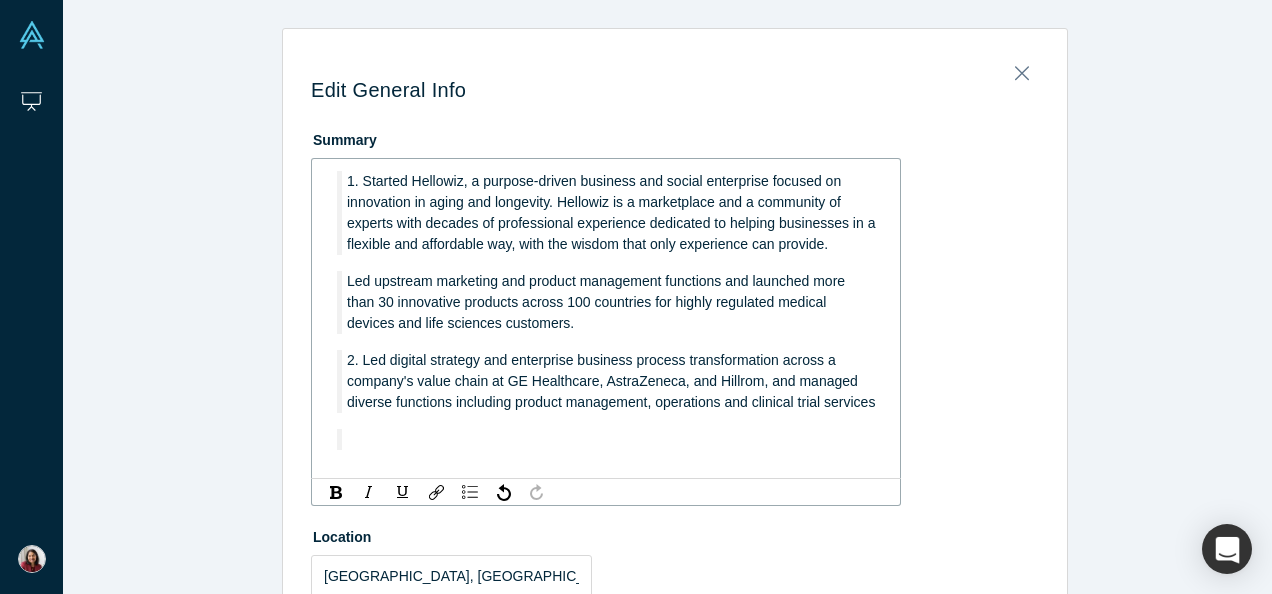 click on "Led upstream marketing and product management functions and launched more than 30 innovative products across 100 countries for highly regulated medical devices and life sciences customers." at bounding box center (606, 302) 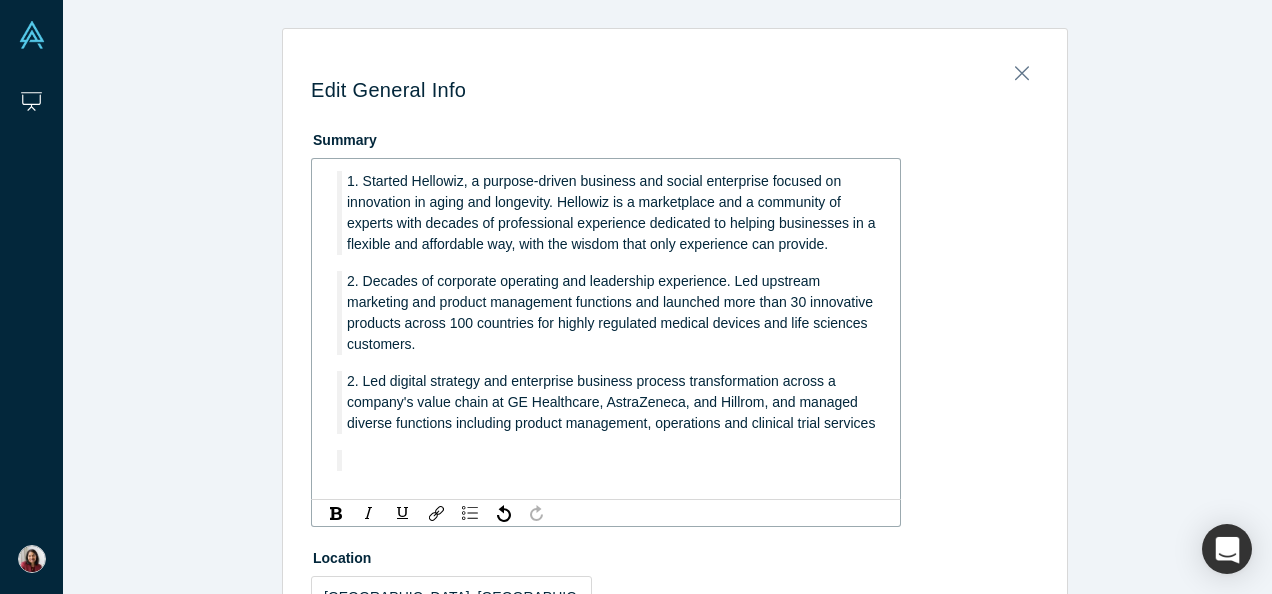 click on "2. Led digital strategy and enterprise business process transformation across a company's value chain at GE Healthcare, AstraZeneca, and Hillrom, and managed diverse functions including product management, operations and clinical trial services" at bounding box center [611, 402] 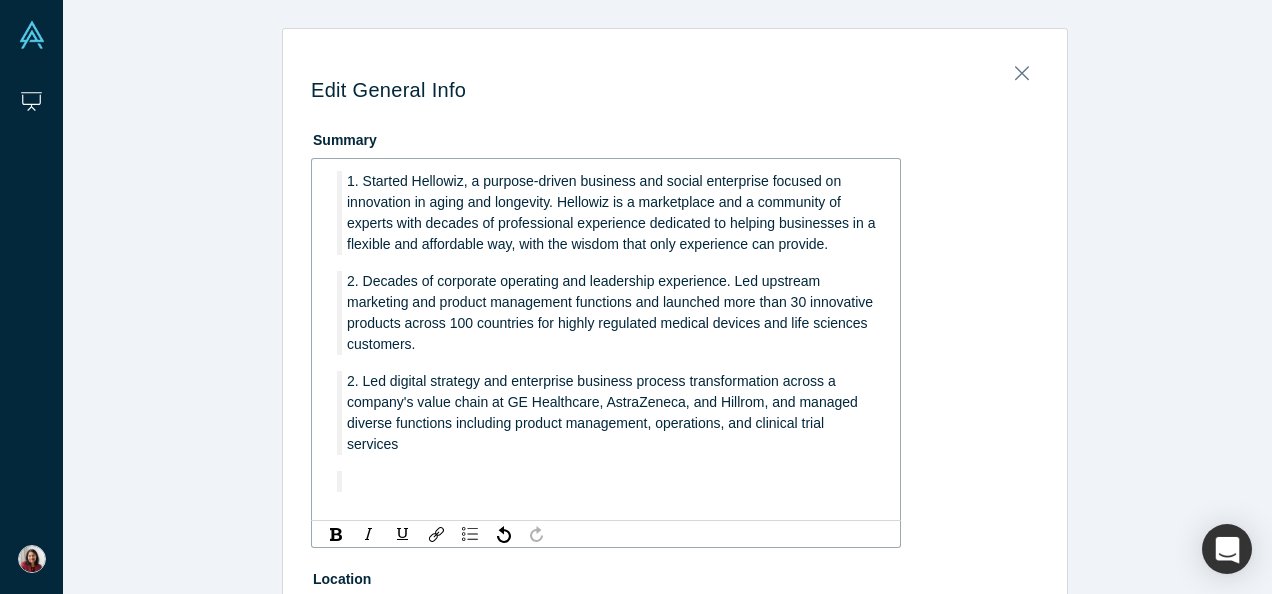 click on "2. Led digital strategy and enterprise business process transformation across a company's value chain at GE Healthcare, AstraZeneca, and Hillrom, and managed diverse functions including product management, operations, and clinical trial services" at bounding box center (611, 413) 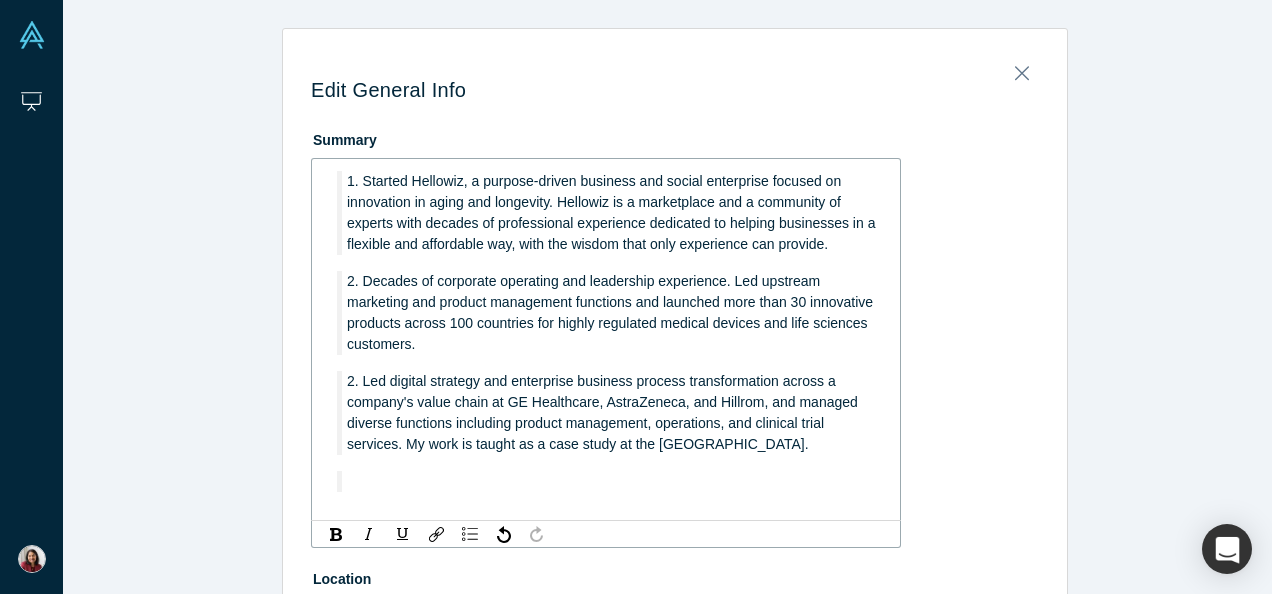click on "2. Led digital strategy and enterprise business process transformation across a company's value chain at GE Healthcare, AstraZeneca, and Hillrom, and managed diverse functions including product management, operations, and clinical trial services. My work is taught as a case study at the [GEOGRAPHIC_DATA]." at bounding box center [604, 412] 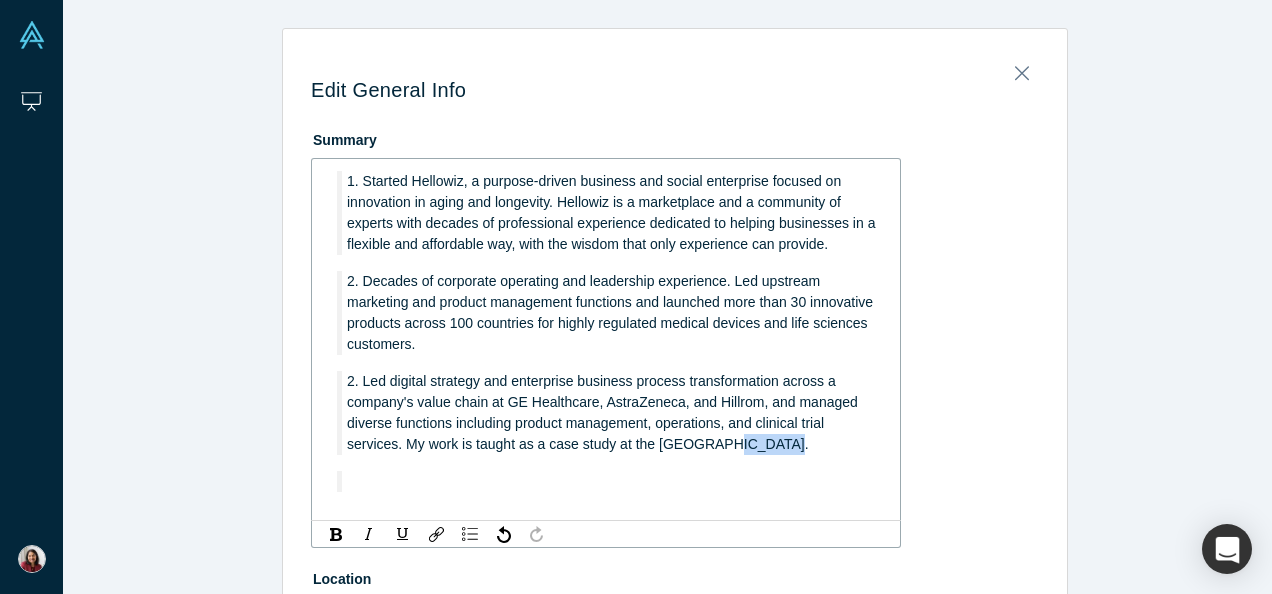 click on "2. Led digital strategy and enterprise business process transformation across a company's value chain at GE Healthcare, AstraZeneca, and Hillrom, and managed diverse functions including product management, operations, and clinical trial services. My work is taught as a case study at the [GEOGRAPHIC_DATA]." at bounding box center [604, 412] 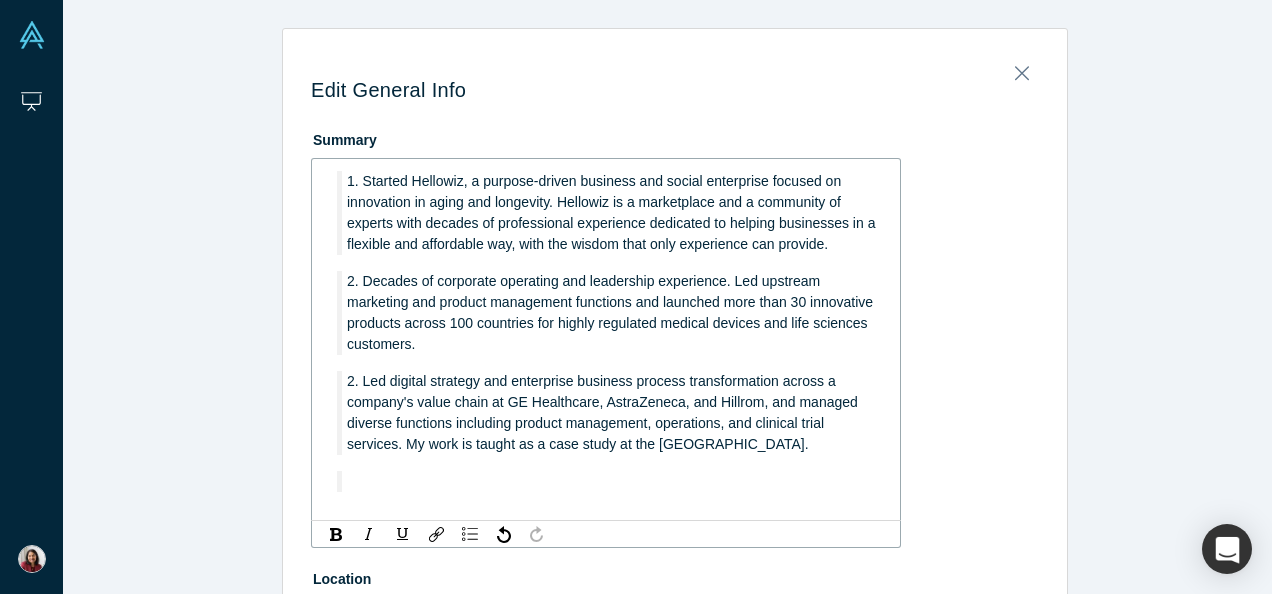 drag, startPoint x: 808, startPoint y: 446, endPoint x: 732, endPoint y: 478, distance: 82.46211 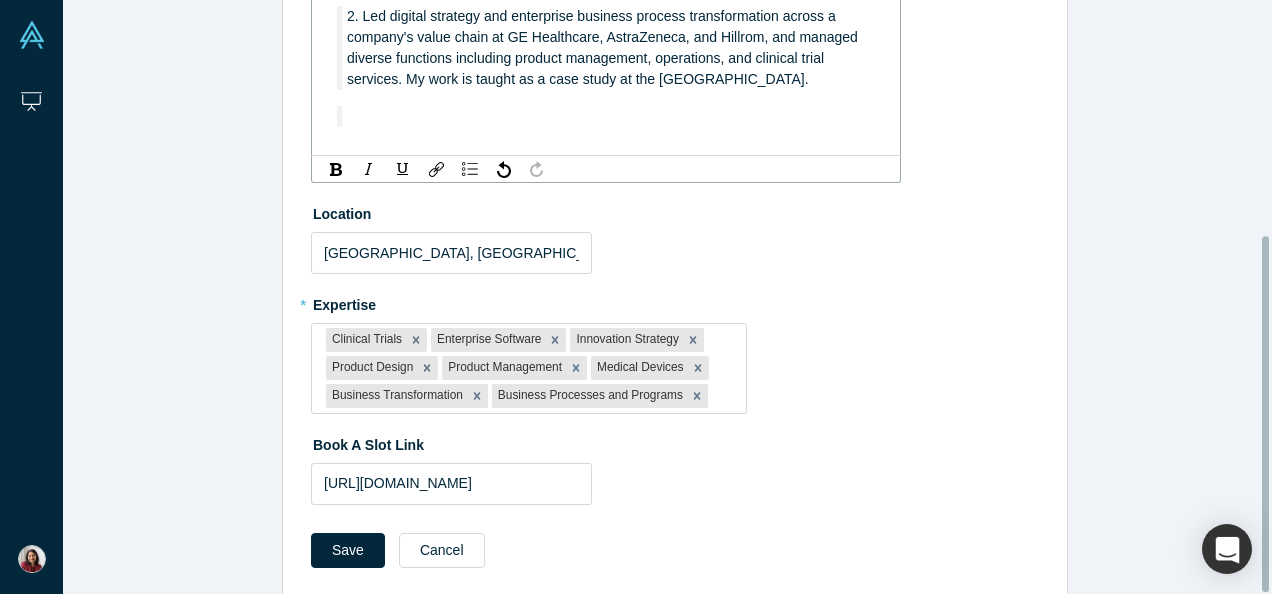 scroll, scrollTop: 393, scrollLeft: 0, axis: vertical 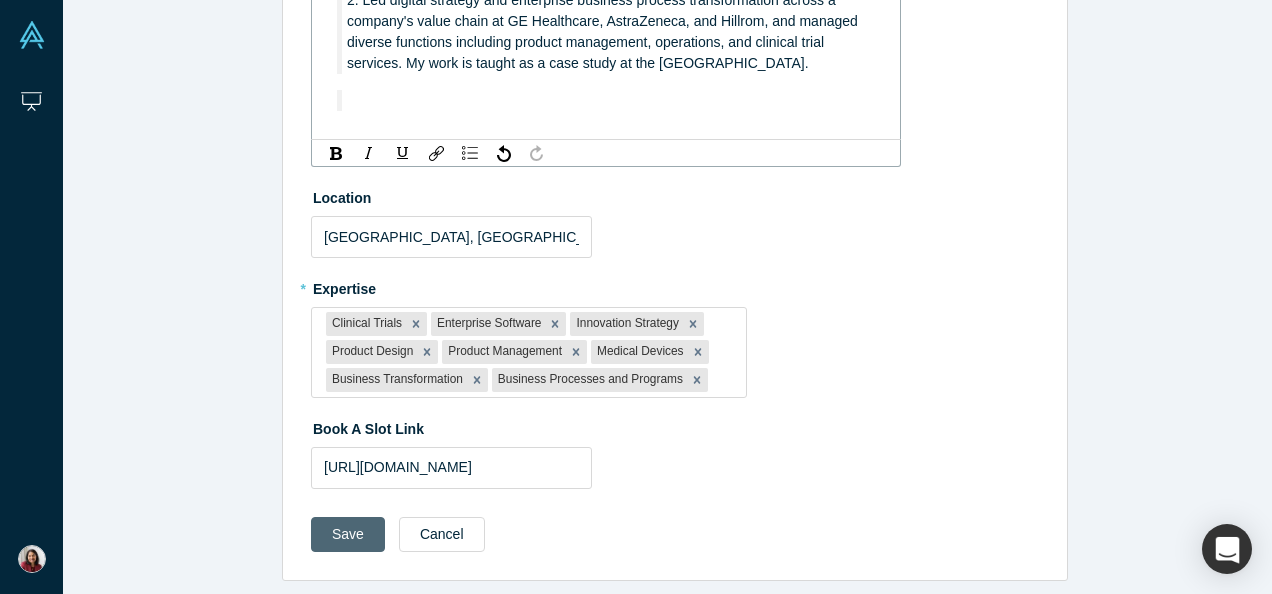 click on "Save" at bounding box center (348, 534) 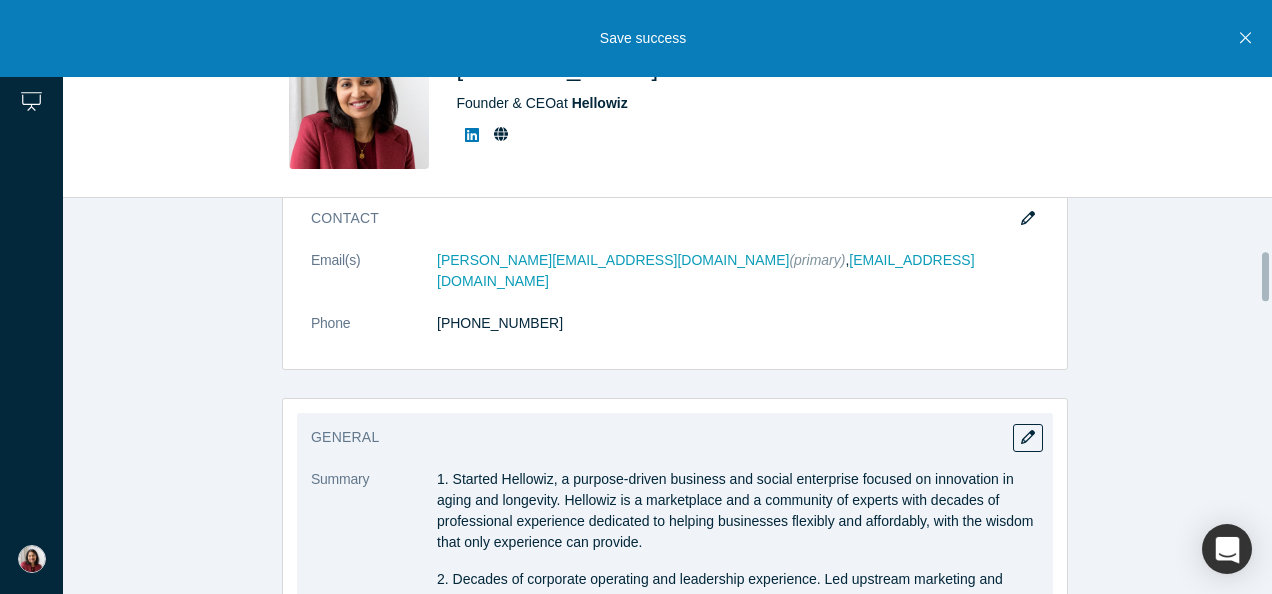 scroll, scrollTop: 500, scrollLeft: 0, axis: vertical 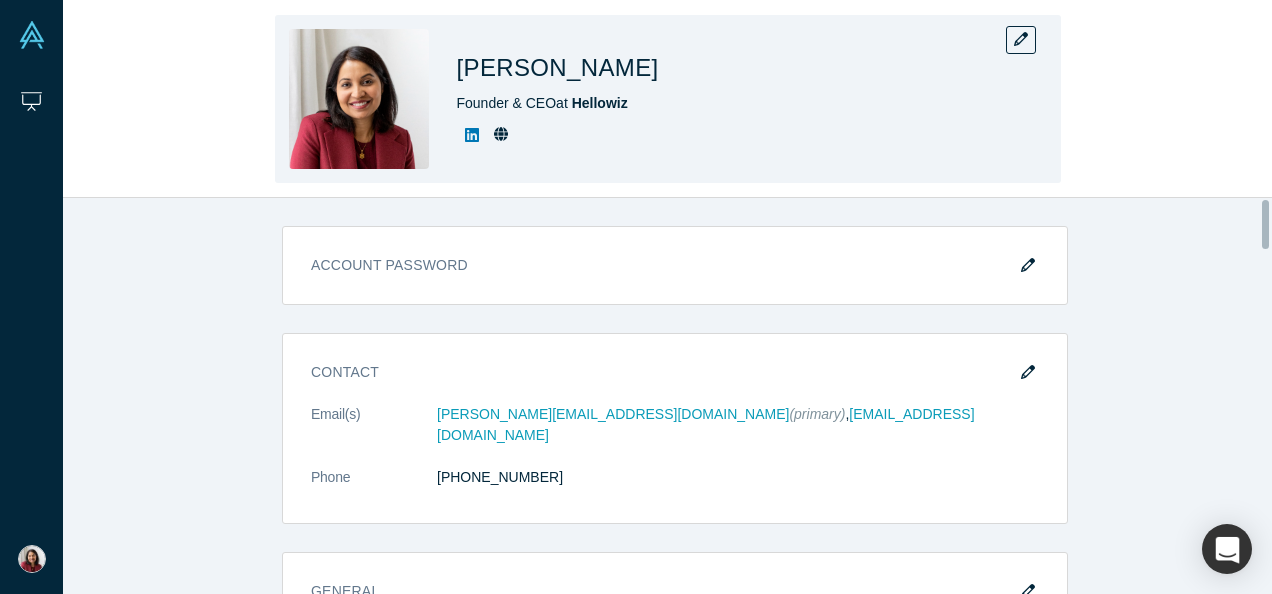 drag, startPoint x: 1266, startPoint y: 278, endPoint x: 1271, endPoint y: 117, distance: 161.07762 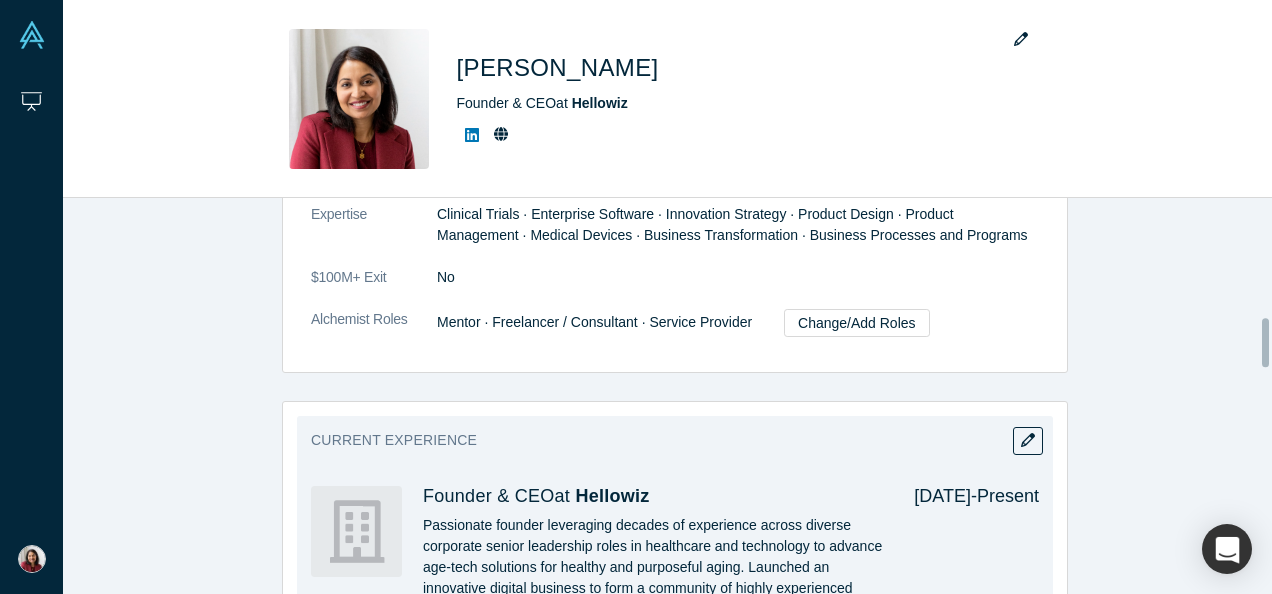 scroll, scrollTop: 800, scrollLeft: 0, axis: vertical 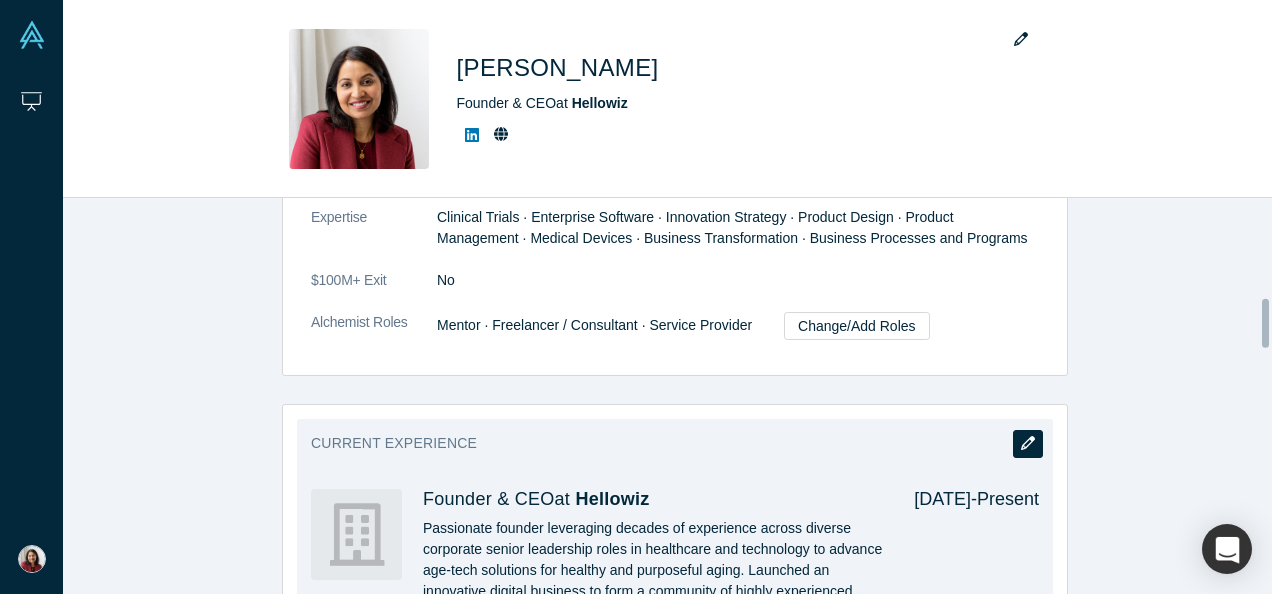 click 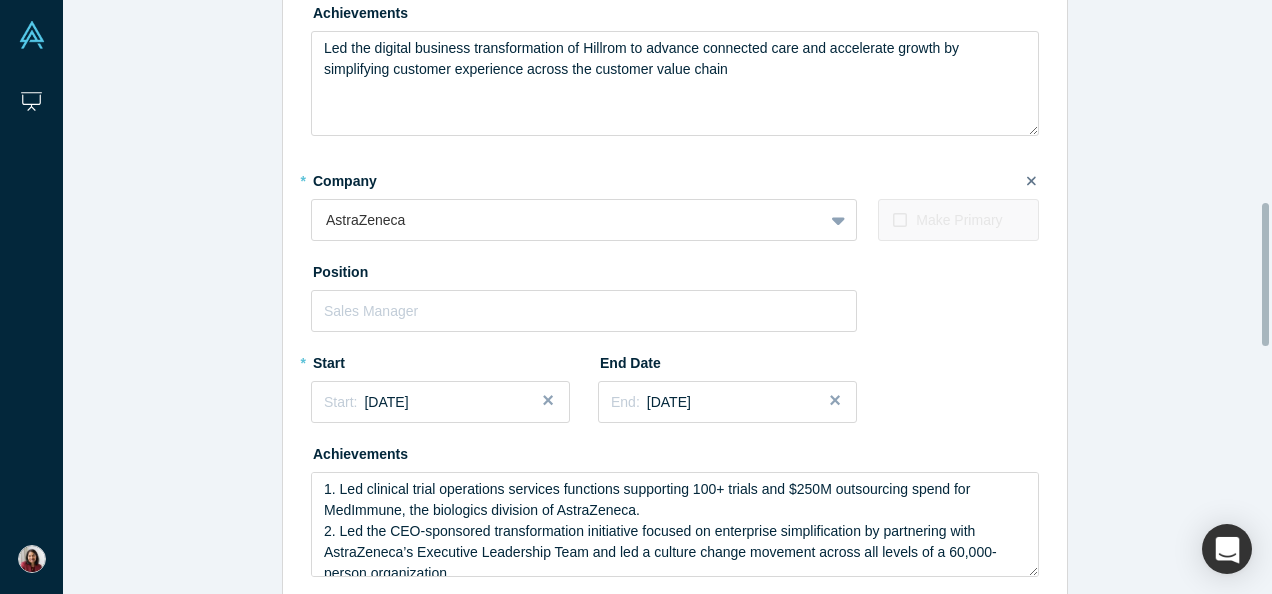 scroll, scrollTop: 770, scrollLeft: 0, axis: vertical 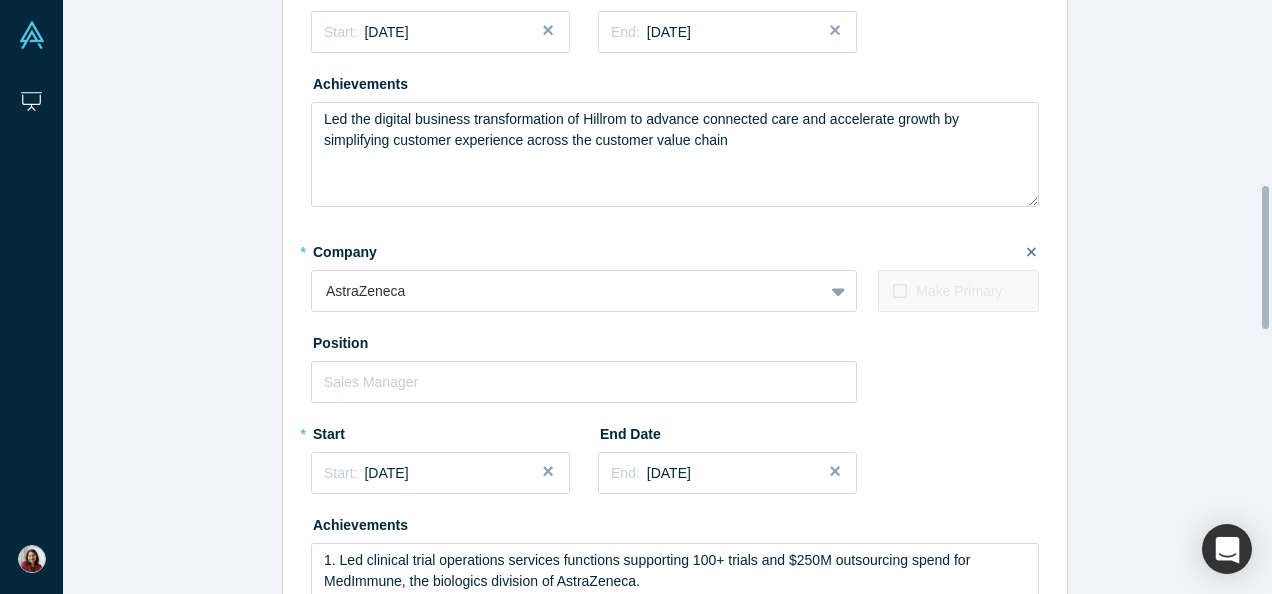 click on "Edit Experience * Company Hellowiz
To pick up a draggable item, press the space bar.
While dragging, use the arrow keys to move the item.
Press space again to drop the item in its new position, or press escape to cancel.
Make Primary * Position Founder & CEO * Start Start: [DATE] End Date End: Present Achievements Passionate founder leveraging decades of experience across diverse corporate senior leadership roles in healthcare and technology to advance age-tech solutions for healthy and purposeful aging. Launched an innovative digital business to form a community of highly experienced professionals in retirement transition who offer their expertise to elevate businesses. * Company Hillrom
To pick up a draggable item, press the space bar.
While dragging, use the arrow keys to move the item.
Press space again to drop the item in its new position, or press escape to cancel.
Make Primary Position Vice President, Digital Transformation * Start Start: [DATE] End Date End: * *" at bounding box center (675, 470) 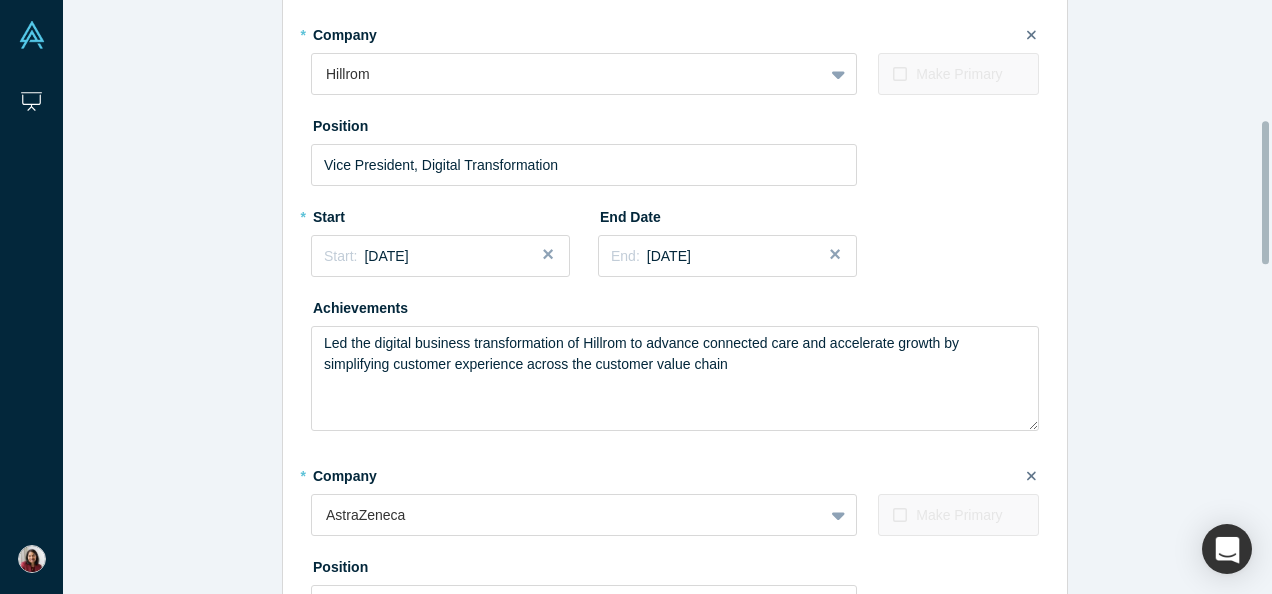 scroll, scrollTop: 670, scrollLeft: 0, axis: vertical 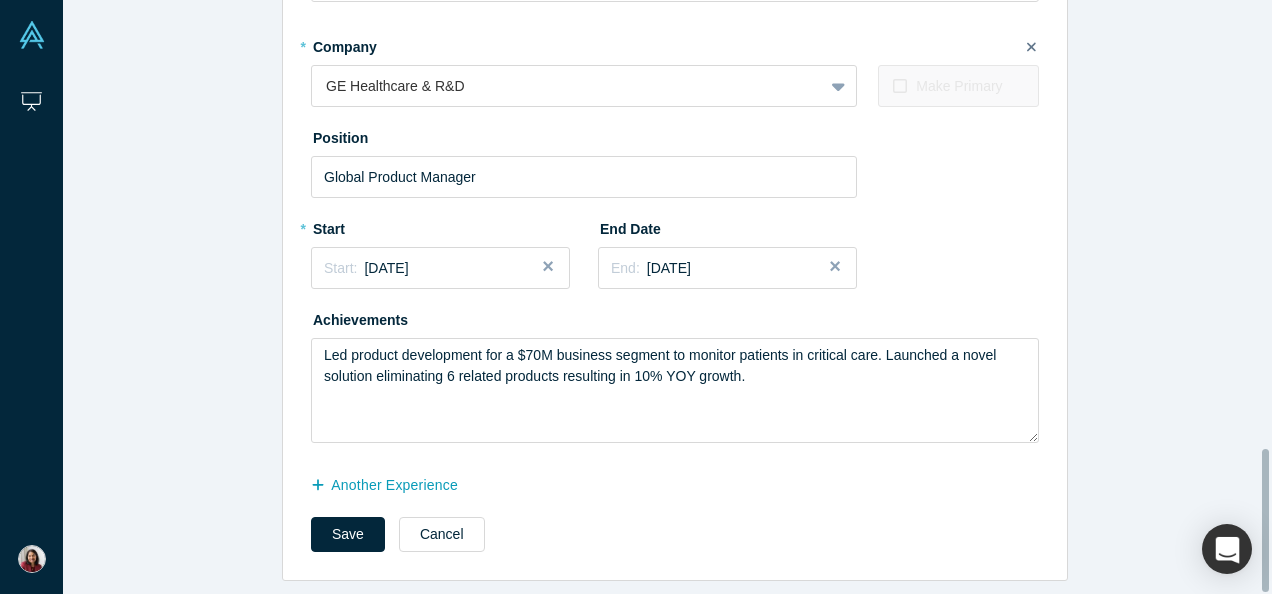 drag, startPoint x: 1264, startPoint y: 277, endPoint x: 950, endPoint y: 538, distance: 408.30994 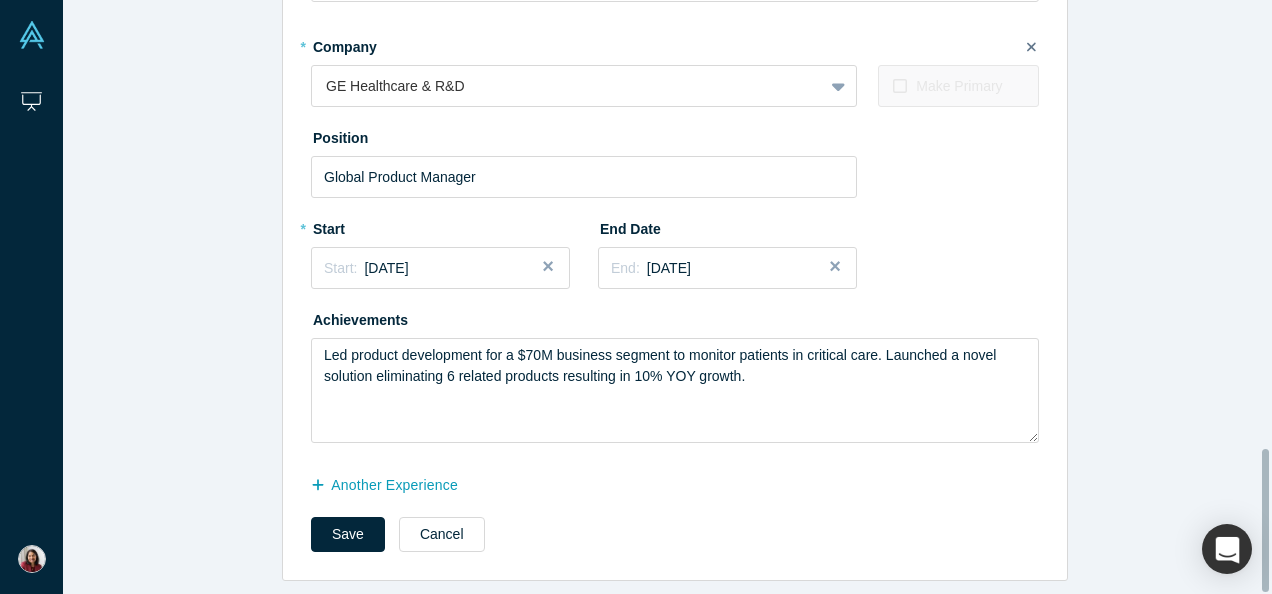 drag, startPoint x: 355, startPoint y: 522, endPoint x: 675, endPoint y: 505, distance: 320.45123 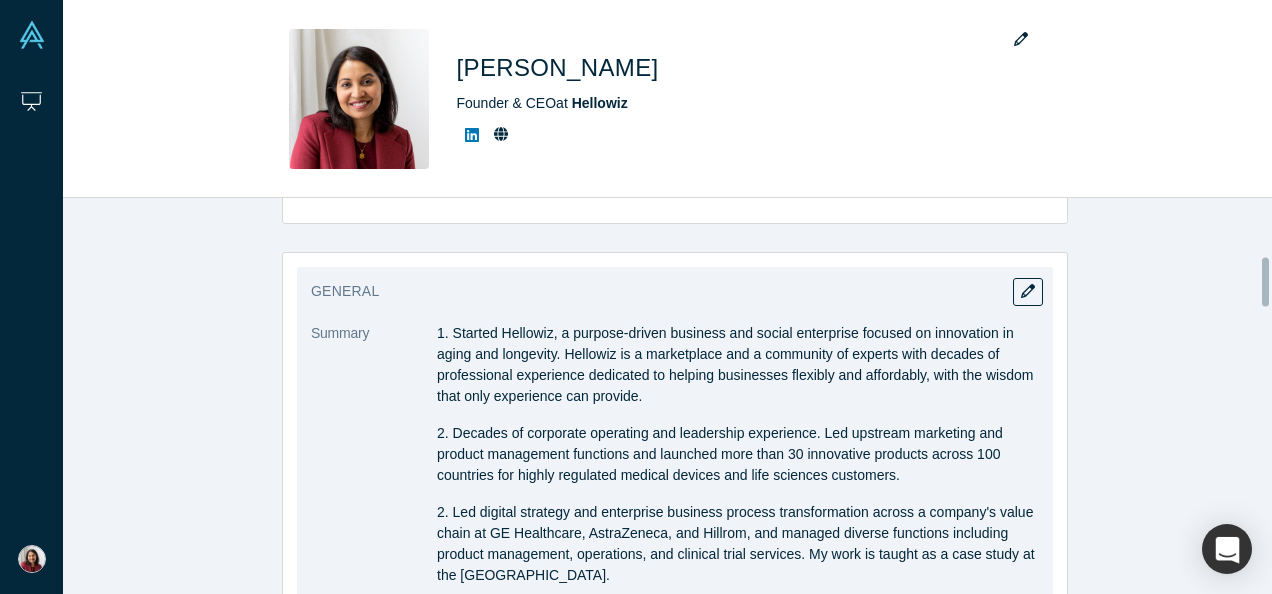 scroll, scrollTop: 700, scrollLeft: 0, axis: vertical 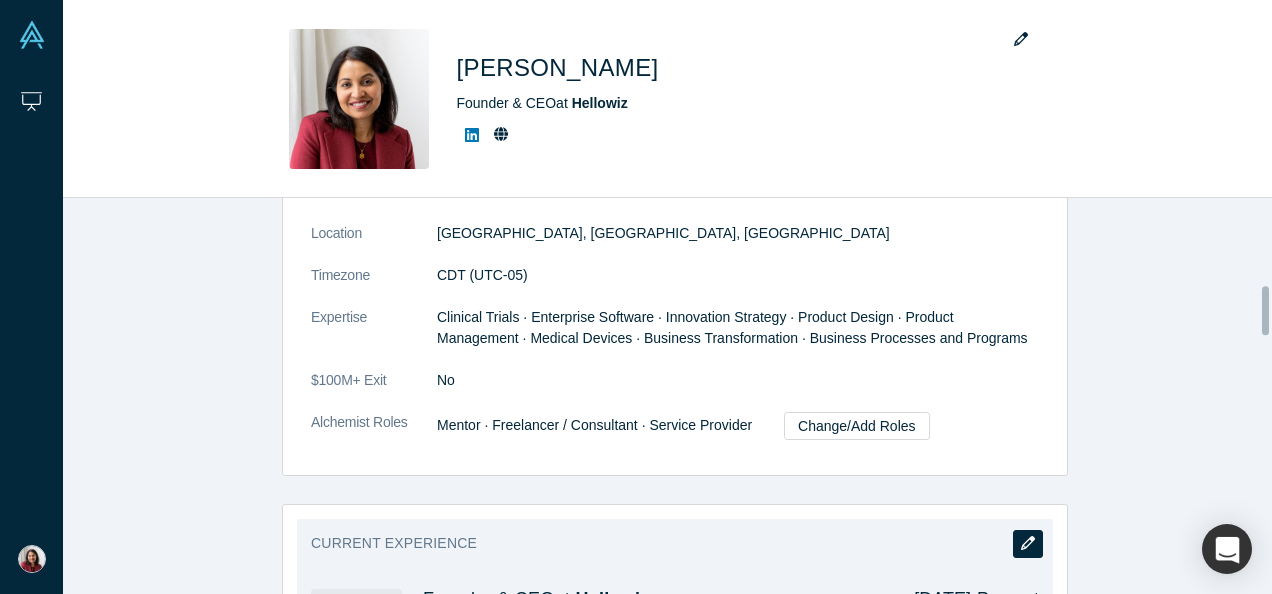 click 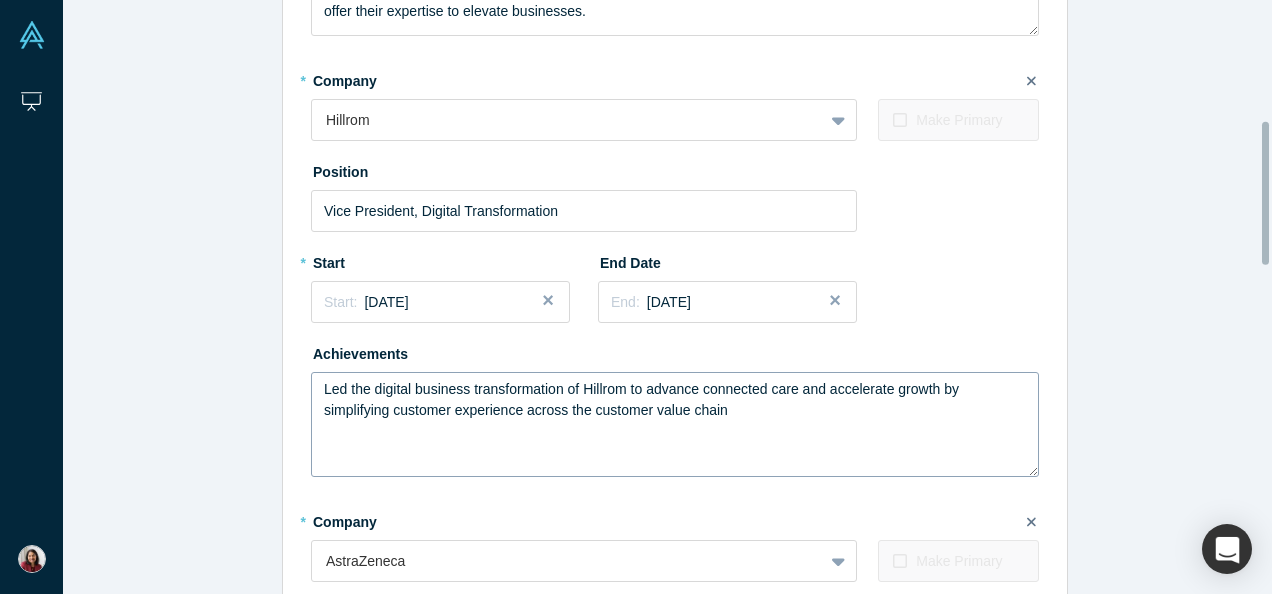scroll, scrollTop: 800, scrollLeft: 0, axis: vertical 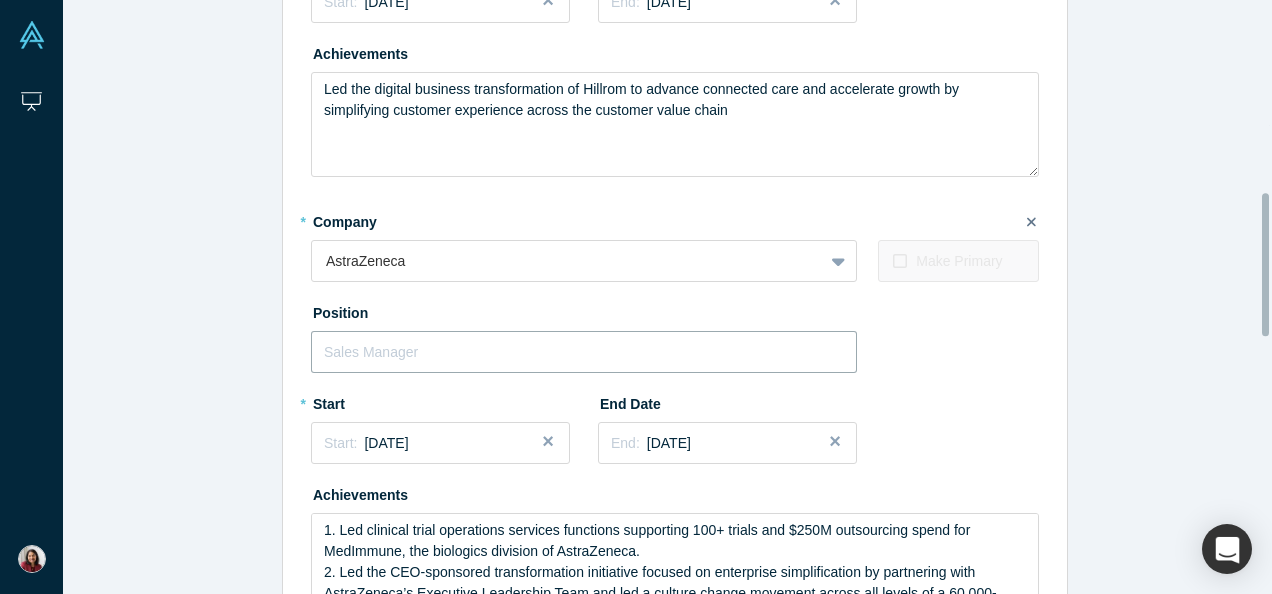 click at bounding box center [584, 352] 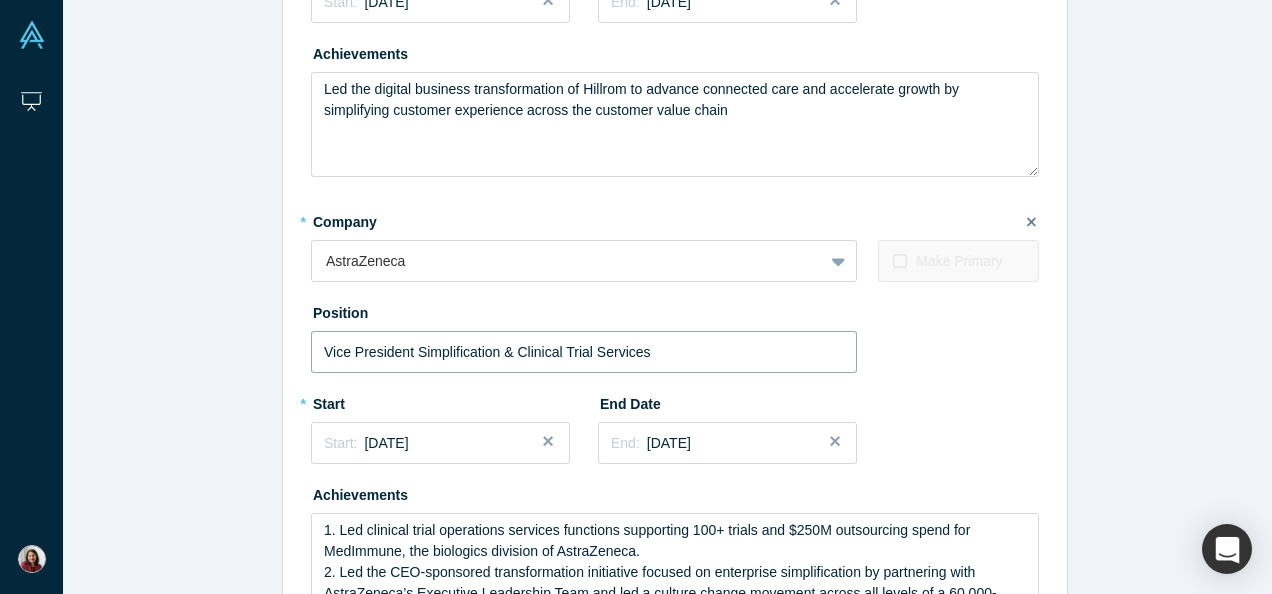 click on "Vice President Simplification & Clinical Trial Services" at bounding box center [584, 352] 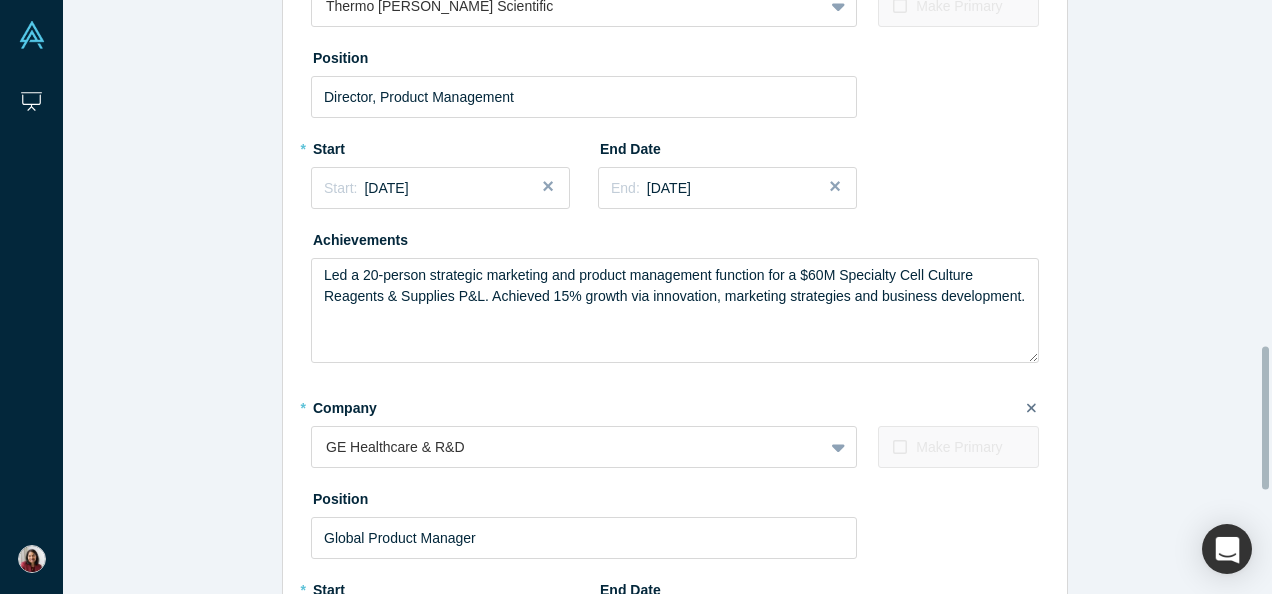 scroll, scrollTop: 1500, scrollLeft: 0, axis: vertical 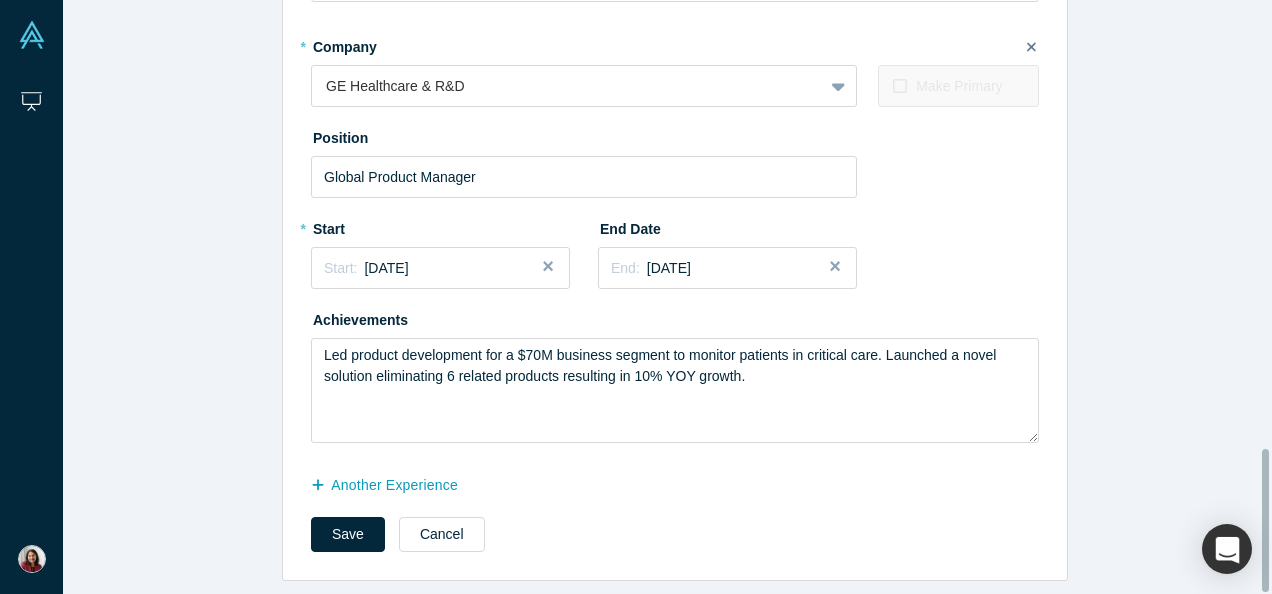 drag, startPoint x: 1267, startPoint y: 424, endPoint x: 602, endPoint y: 520, distance: 671.8936 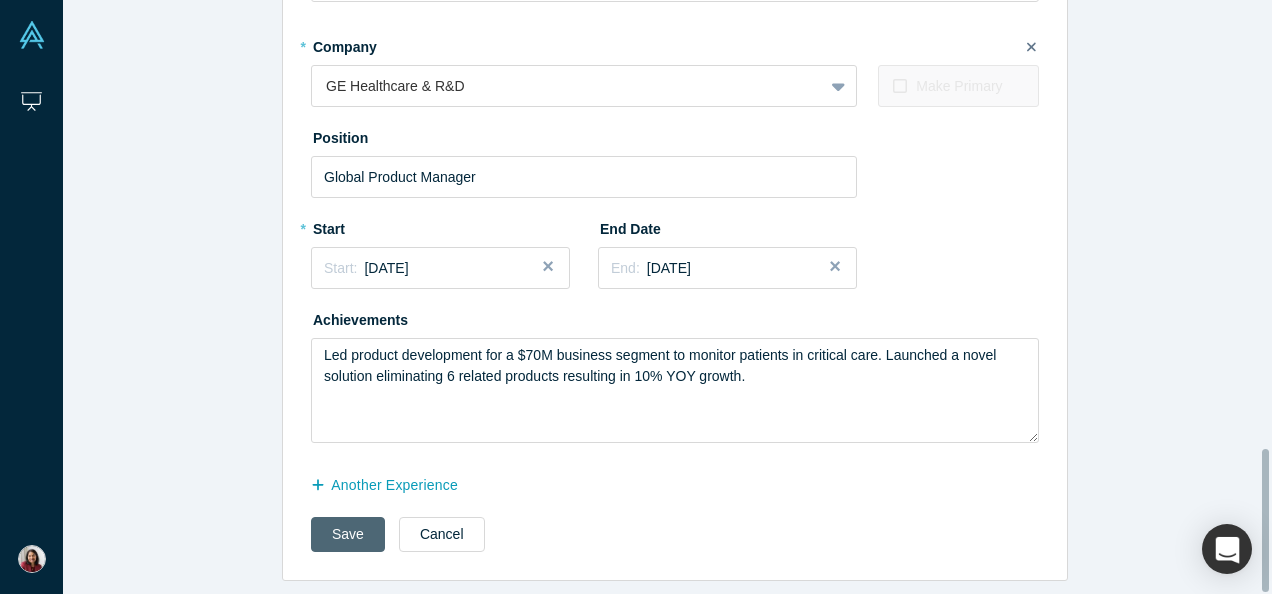 type on "Vice President Simplification & Head of Clinical Trial Services" 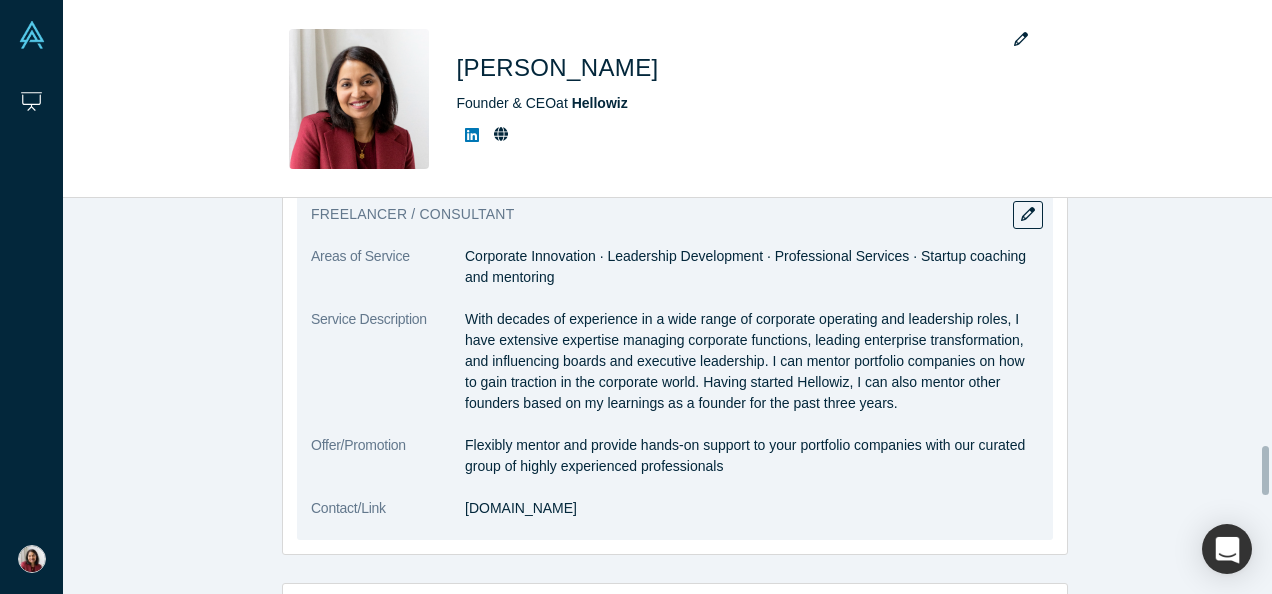 scroll, scrollTop: 2000, scrollLeft: 0, axis: vertical 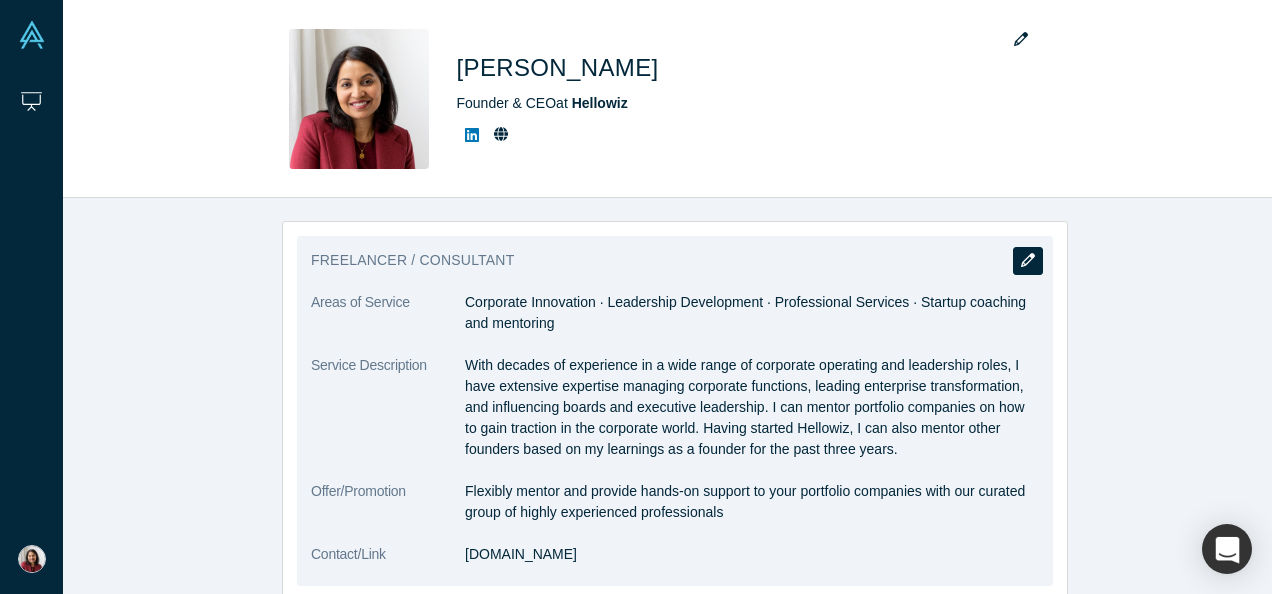 click 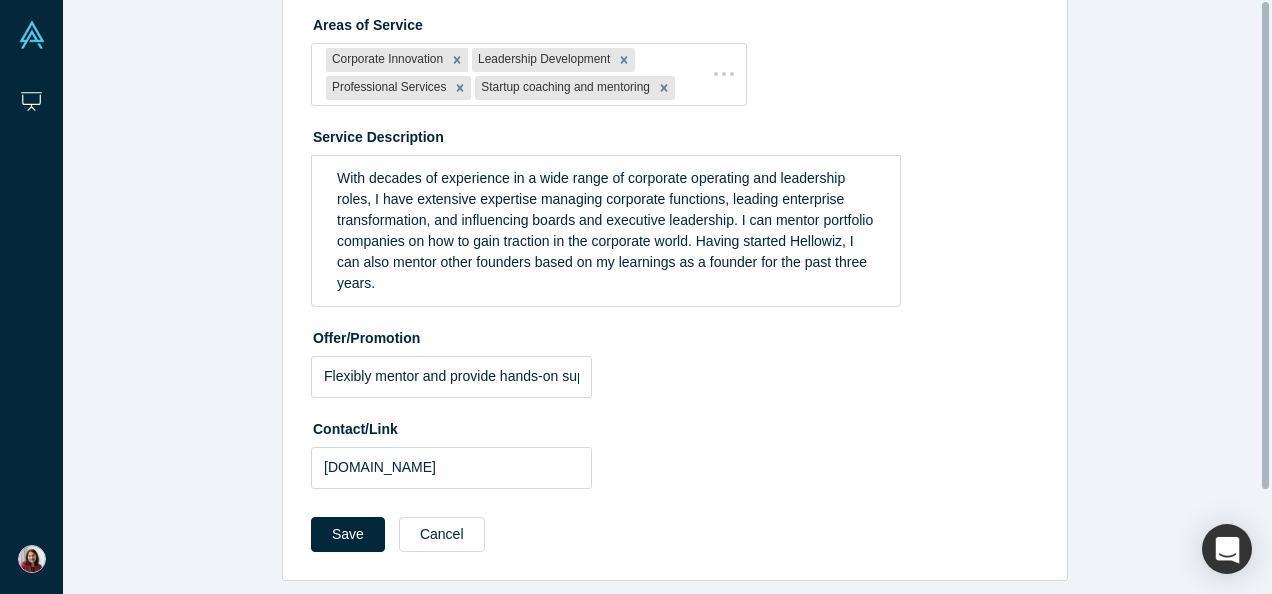 scroll, scrollTop: 0, scrollLeft: 0, axis: both 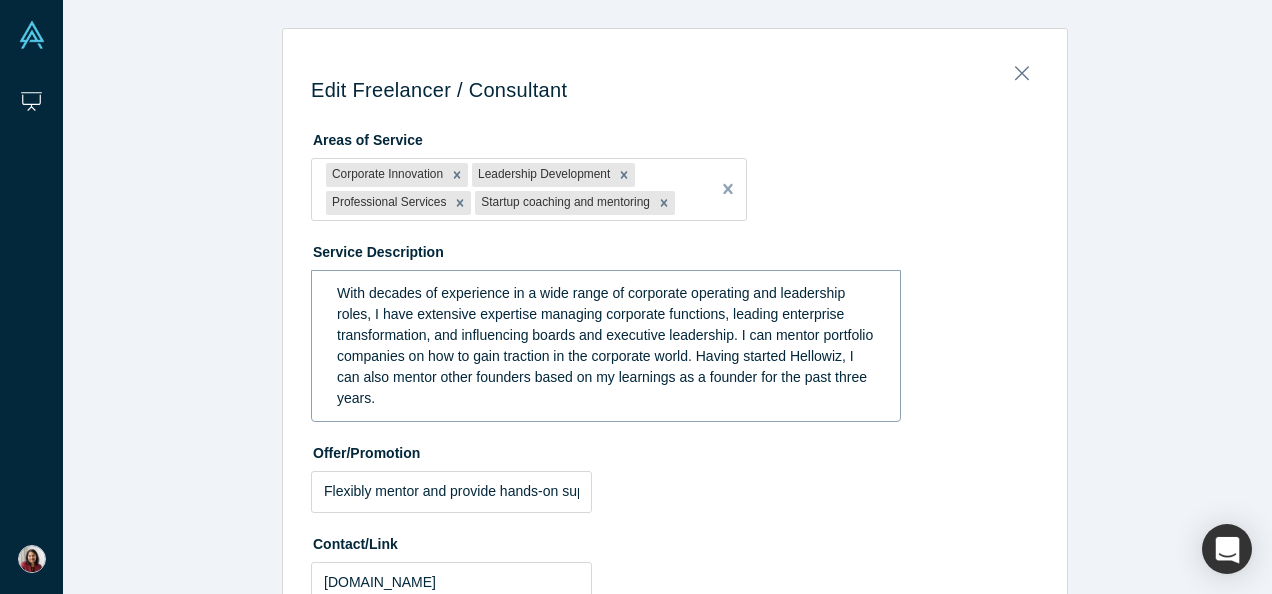 click on "With decades of experience in a wide range of corporate operating and leadership roles, I have extensive expertise managing corporate functions, leading enterprise transformation, and influencing boards and executive leadership. I can mentor portfolio companies on how to gain traction in the corporate world. Having started Hellowiz, I can also mentor other founders based on my learnings as a founder for the past three years." at bounding box center [607, 345] 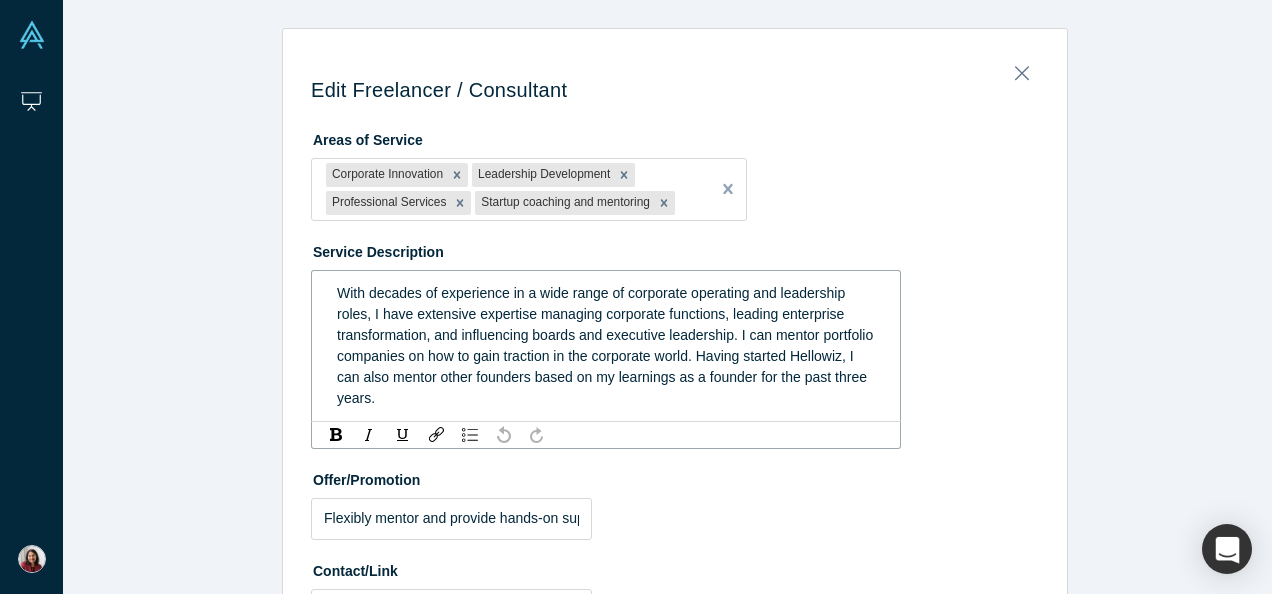 click on "With decades of experience in a wide range of corporate operating and leadership roles, I have extensive expertise managing corporate functions, leading enterprise transformation, and influencing boards and executive leadership. I can mentor portfolio companies on how to gain traction in the corporate world. Having started Hellowiz, I can also mentor other founders based on my learnings as a founder for the past three years." at bounding box center [607, 345] 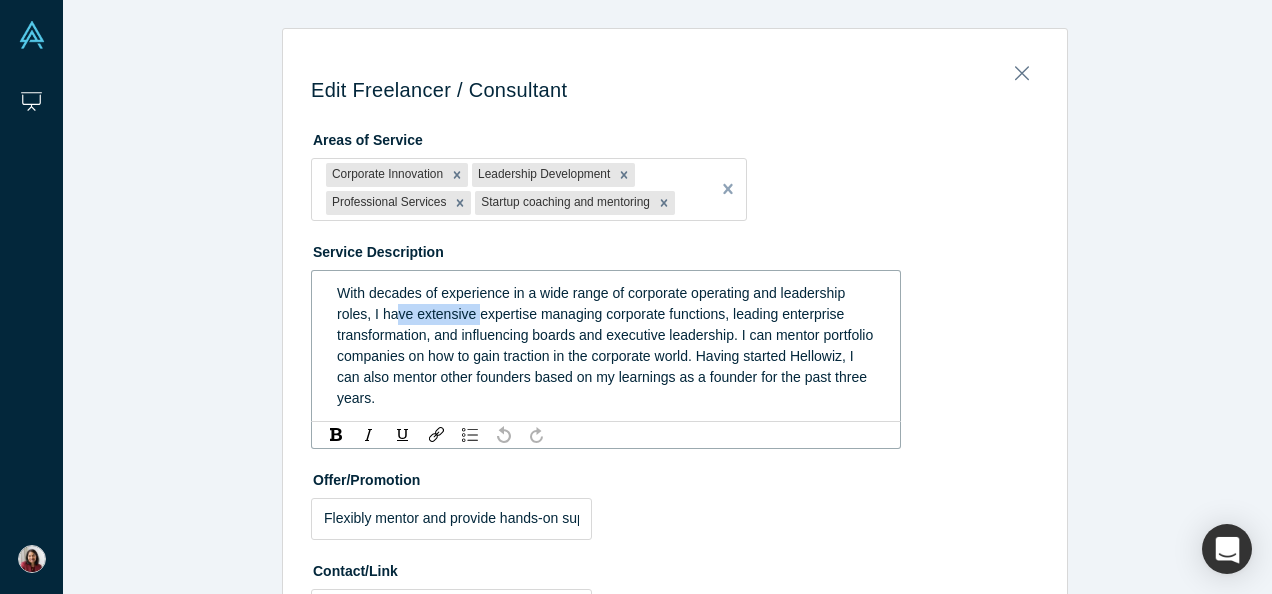 drag, startPoint x: 466, startPoint y: 312, endPoint x: 386, endPoint y: 316, distance: 80.09994 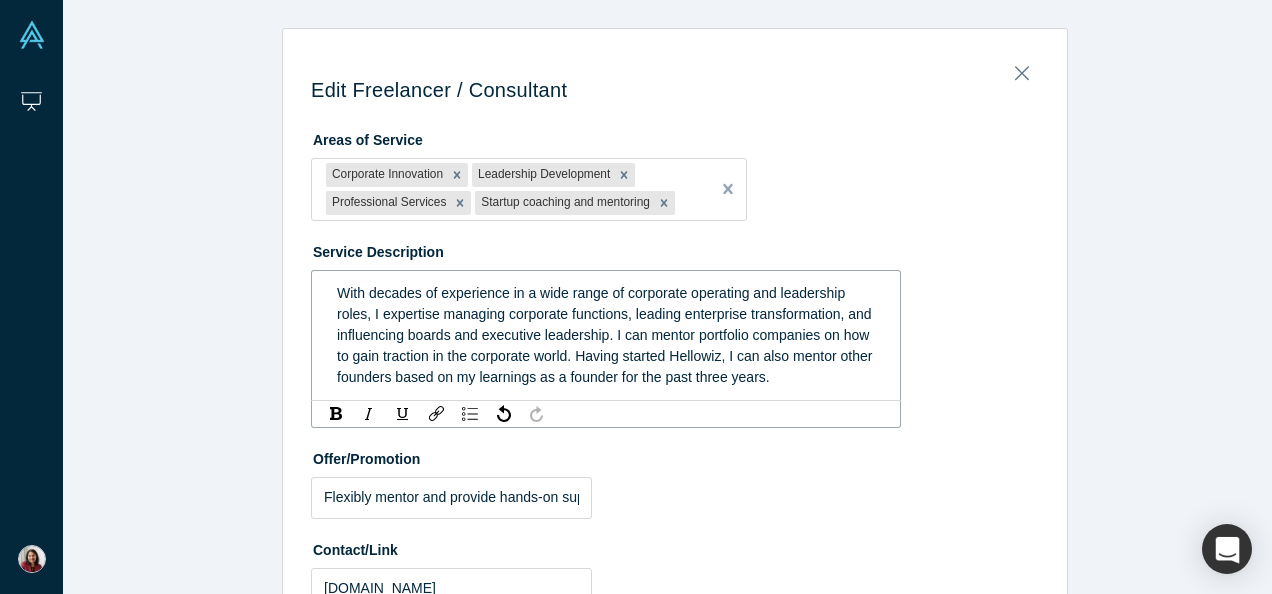 type 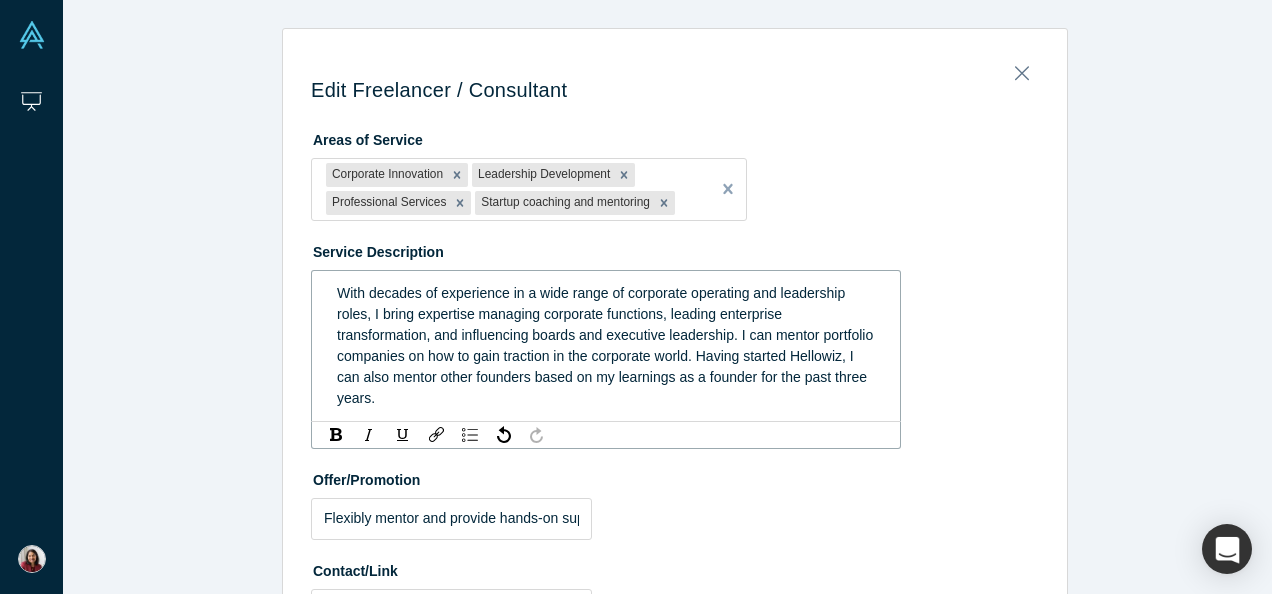click on "With decades of experience in a wide range of corporate operating and leadership roles, I bring expertise managing corporate functions, leading enterprise transformation, and influencing boards and executive leadership. I can mentor portfolio companies on how to gain traction in the corporate world. Having started Hellowiz, I can also mentor other founders based on my learnings as a founder for the past three years." at bounding box center [607, 345] 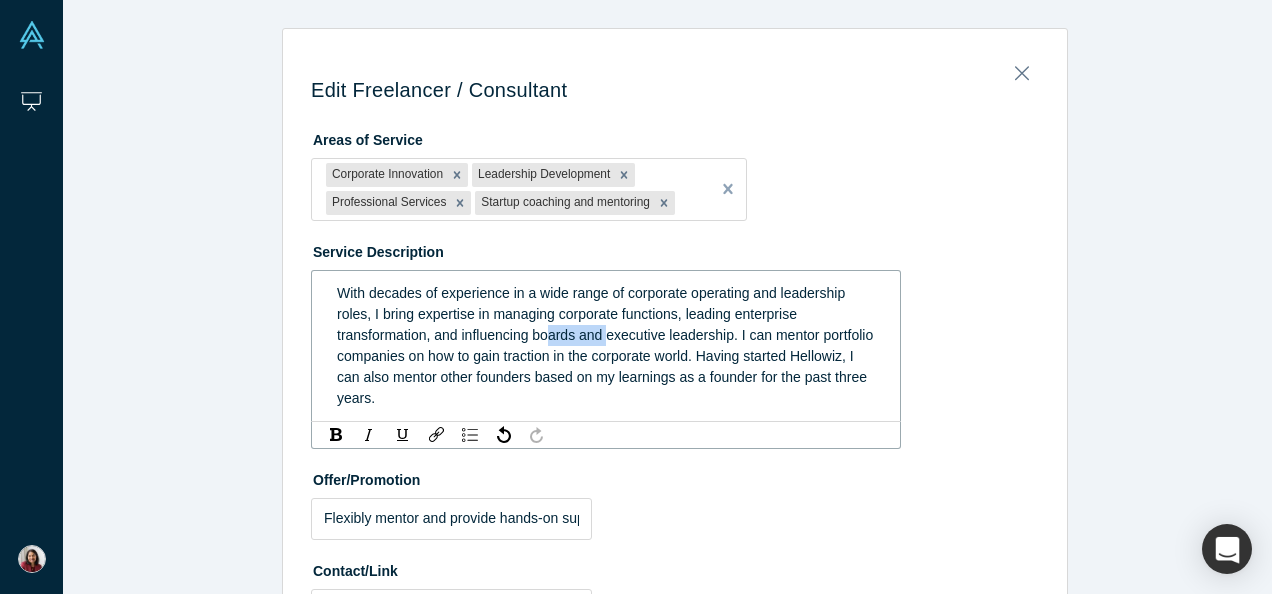 drag, startPoint x: 598, startPoint y: 334, endPoint x: 545, endPoint y: 334, distance: 53 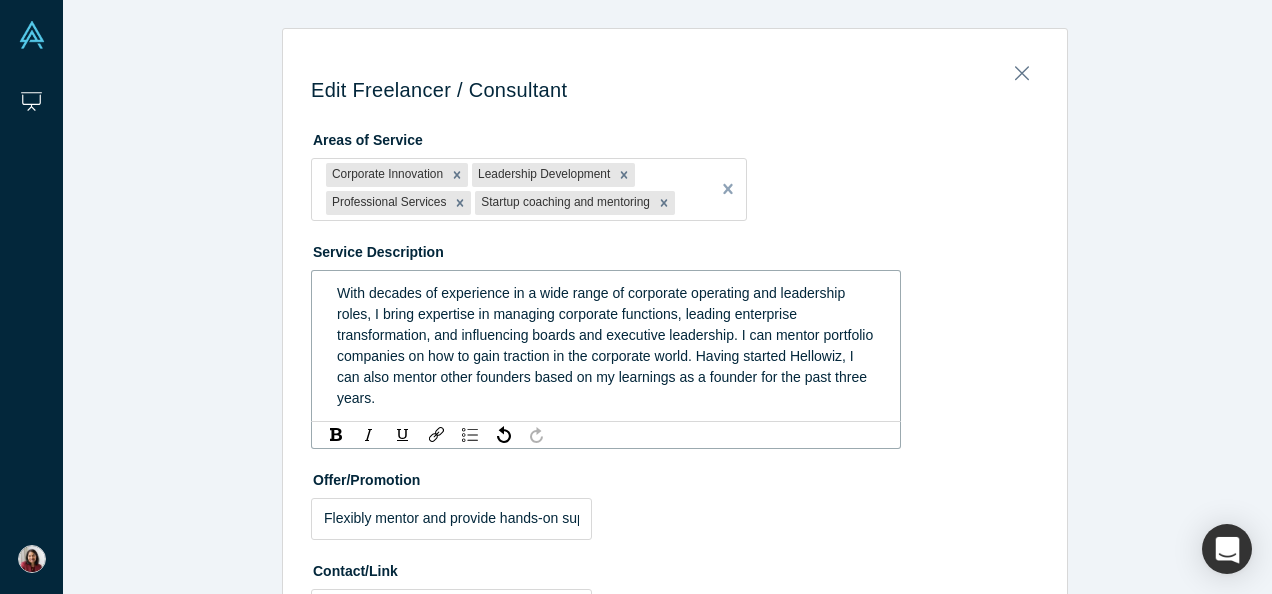 click on "With decades of experience in a wide range of corporate operating and leadership roles, I bring expertise in managing corporate functions, leading enterprise transformation, and influencing boards and executive leadership. I can mentor portfolio companies on how to gain traction in the corporate world. Having started Hellowiz, I can also mentor other founders based on my learnings as a founder for the past three years." at bounding box center (607, 345) 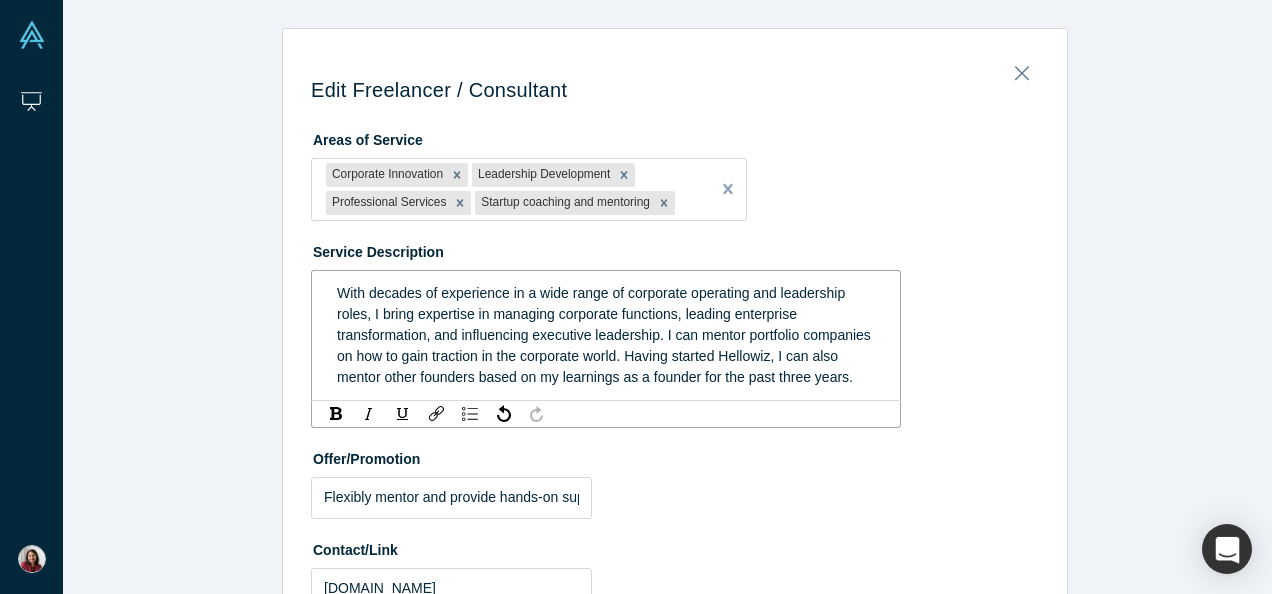 click on "With decades of experience in a wide range of corporate operating and leadership roles, I bring expertise in managing corporate functions, leading enterprise transformation, and influencing executive leadership. I can mentor portfolio companies on how to gain traction in the corporate world. Having started Hellowiz, I can also mentor other founders based on my learnings as a founder for the past three years." at bounding box center (606, 335) 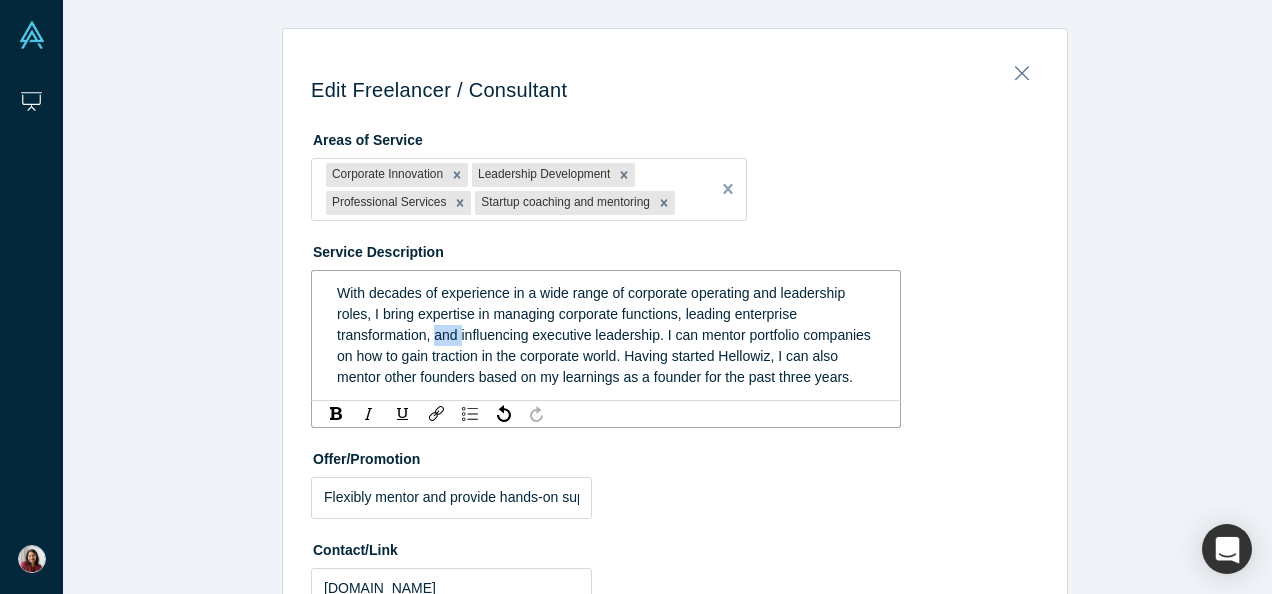 click on "With decades of experience in a wide range of corporate operating and leadership roles, I bring expertise in managing corporate functions, leading enterprise transformation, and influencing executive leadership. I can mentor portfolio companies on how to gain traction in the corporate world. Having started Hellowiz, I can also mentor other founders based on my learnings as a founder for the past three years." at bounding box center (606, 335) 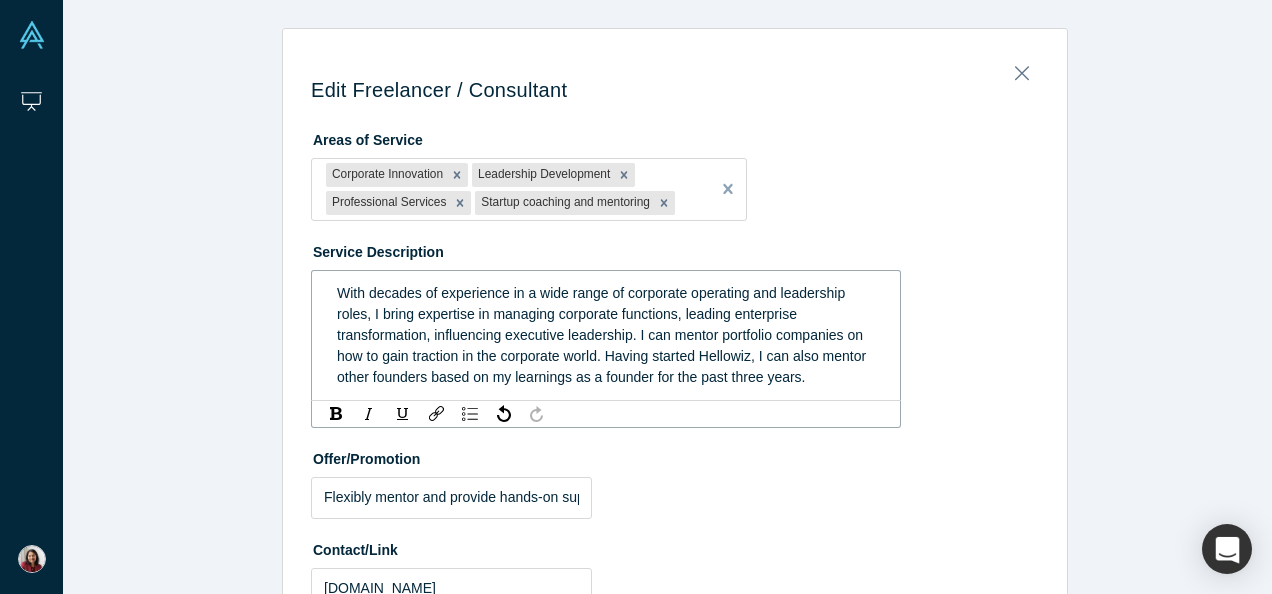 click on "With decades of experience in a wide range of corporate operating and leadership roles, I bring expertise in managing corporate functions, leading enterprise transformation, influencing executive leadership. I can mentor portfolio companies on how to gain traction in the corporate world. Having started Hellowiz, I can also mentor other founders based on my learnings as a founder for the past three years." at bounding box center (603, 335) 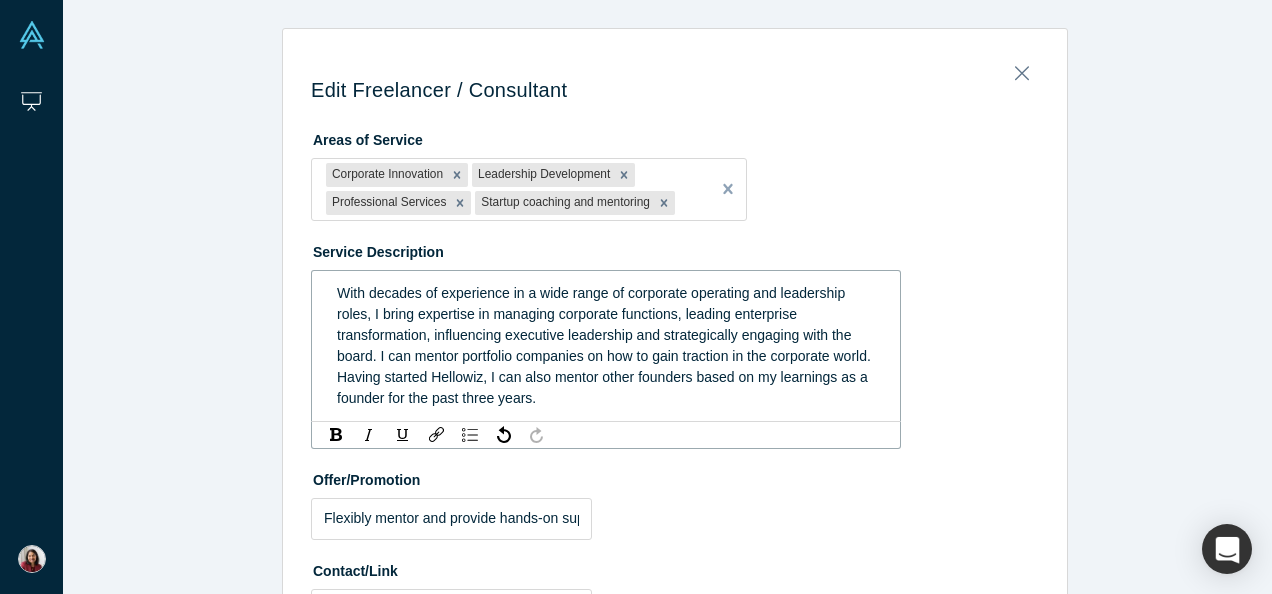 click on "With decades of experience in a wide range of corporate operating and leadership roles, I bring expertise in managing corporate functions, leading enterprise transformation, influencing executive leadership and strategically engaging with the board. I can mentor portfolio companies on how to gain traction in the corporate world. Having started Hellowiz, I can also mentor other founders based on my learnings as a founder for the past three years." at bounding box center (606, 345) 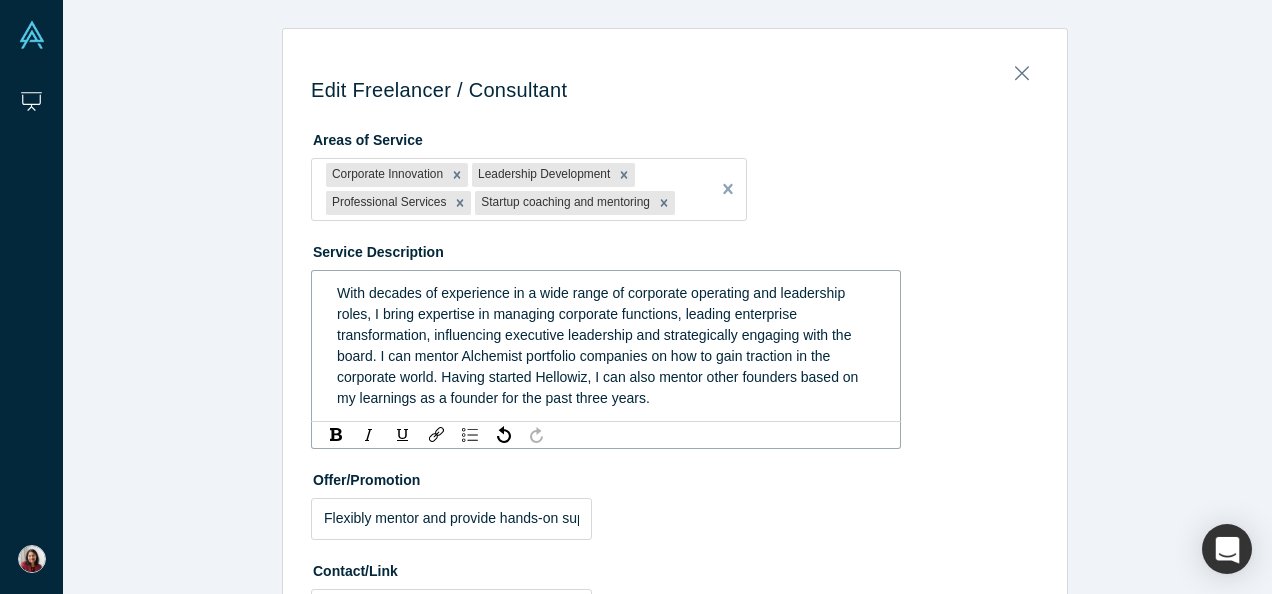 click on "With decades of experience in a wide range of corporate operating and leadership roles, I bring expertise in managing corporate functions, leading enterprise transformation, influencing executive leadership and strategically engaging with the board. I can mentor Alchemist portfolio companies on how to gain traction in the corporate world. Having started Hellowiz, I can also mentor other founders based on my learnings as a founder for the past three years." at bounding box center (599, 345) 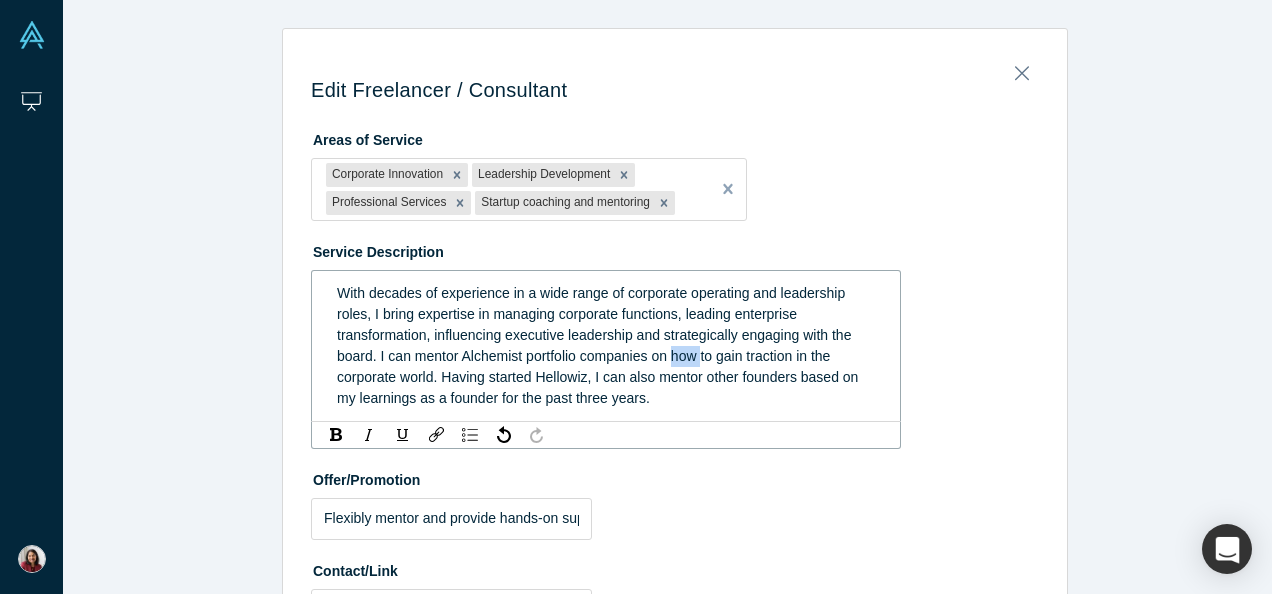 click on "With decades of experience in a wide range of corporate operating and leadership roles, I bring expertise in managing corporate functions, leading enterprise transformation, influencing executive leadership and strategically engaging with the board. I can mentor Alchemist portfolio companies on how to gain traction in the corporate world. Having started Hellowiz, I can also mentor other founders based on my learnings as a founder for the past three years." at bounding box center (599, 345) 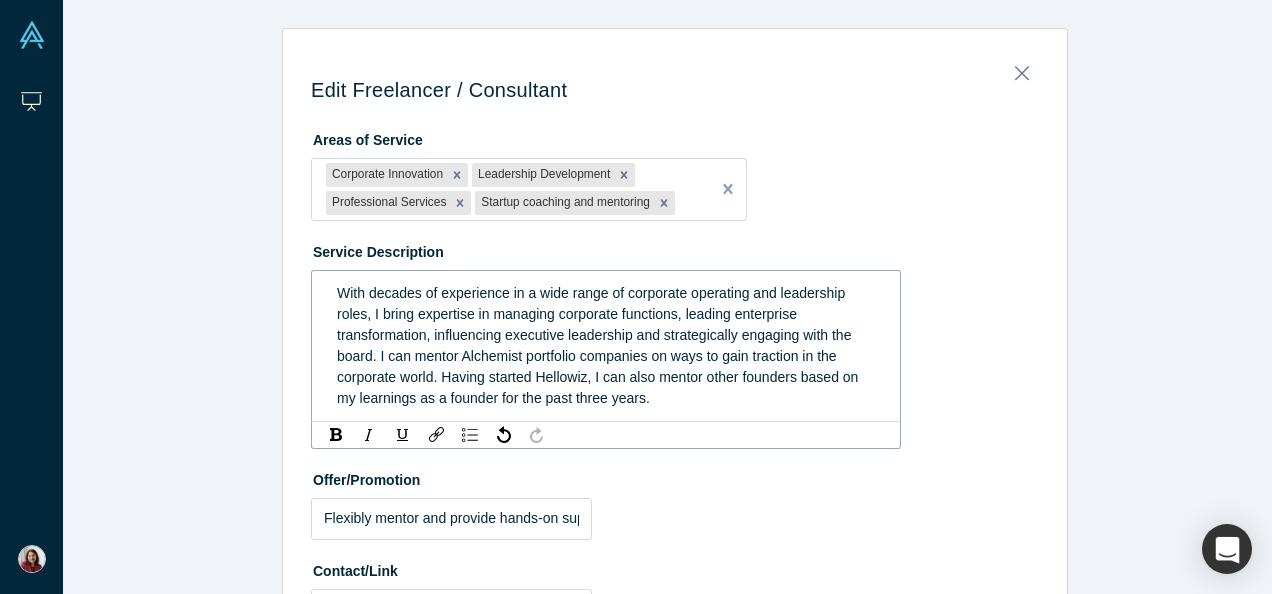 click on "With decades of experience in a wide range of corporate operating and leadership roles, I bring expertise in managing corporate functions, leading enterprise transformation, influencing executive leadership and strategically engaging with the board. I can mentor Alchemist portfolio companies on ways to gain traction in the corporate world. Having started Hellowiz, I can also mentor other founders based on my learnings as a founder for the past three years." at bounding box center [599, 345] 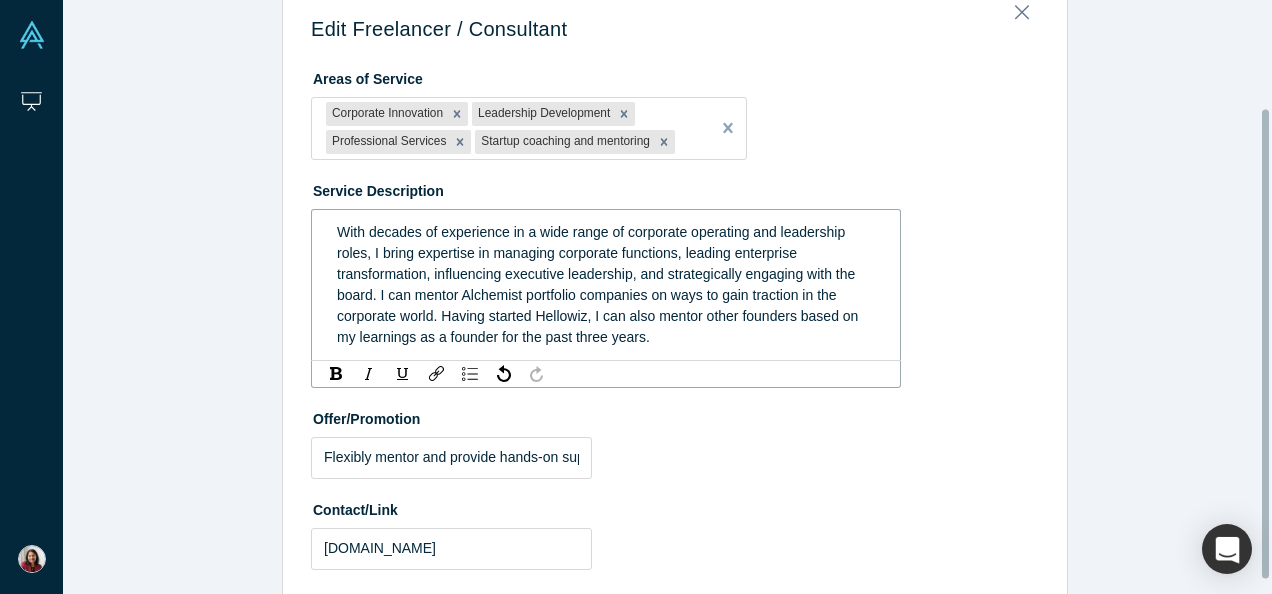 scroll, scrollTop: 154, scrollLeft: 0, axis: vertical 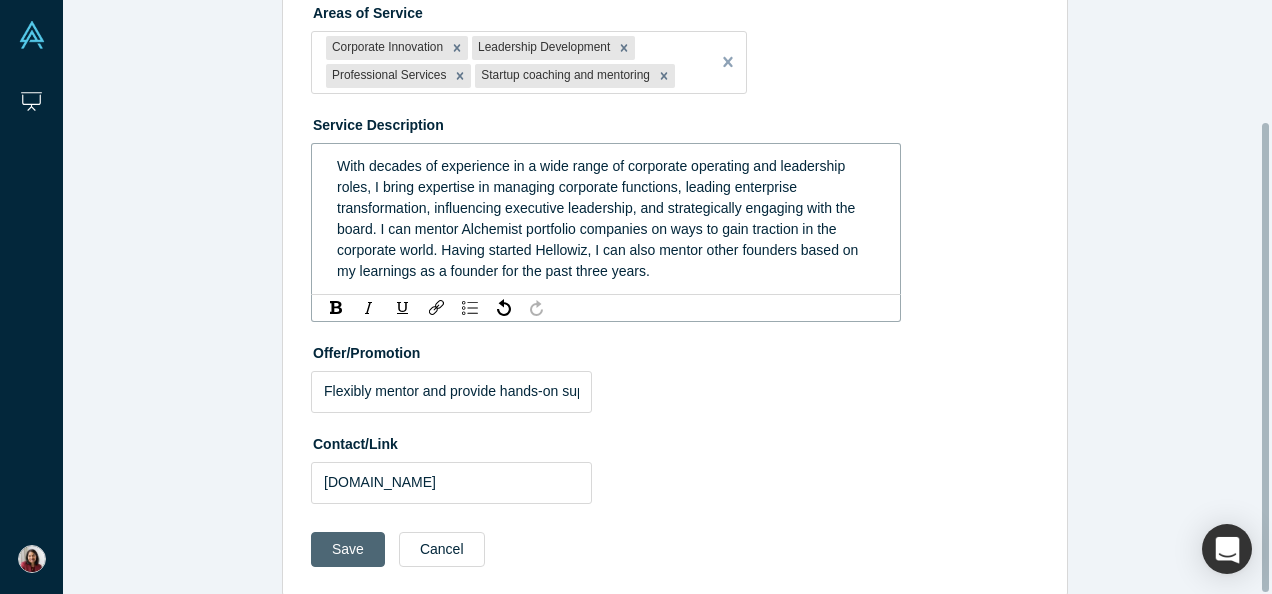 click on "Save" at bounding box center (348, 549) 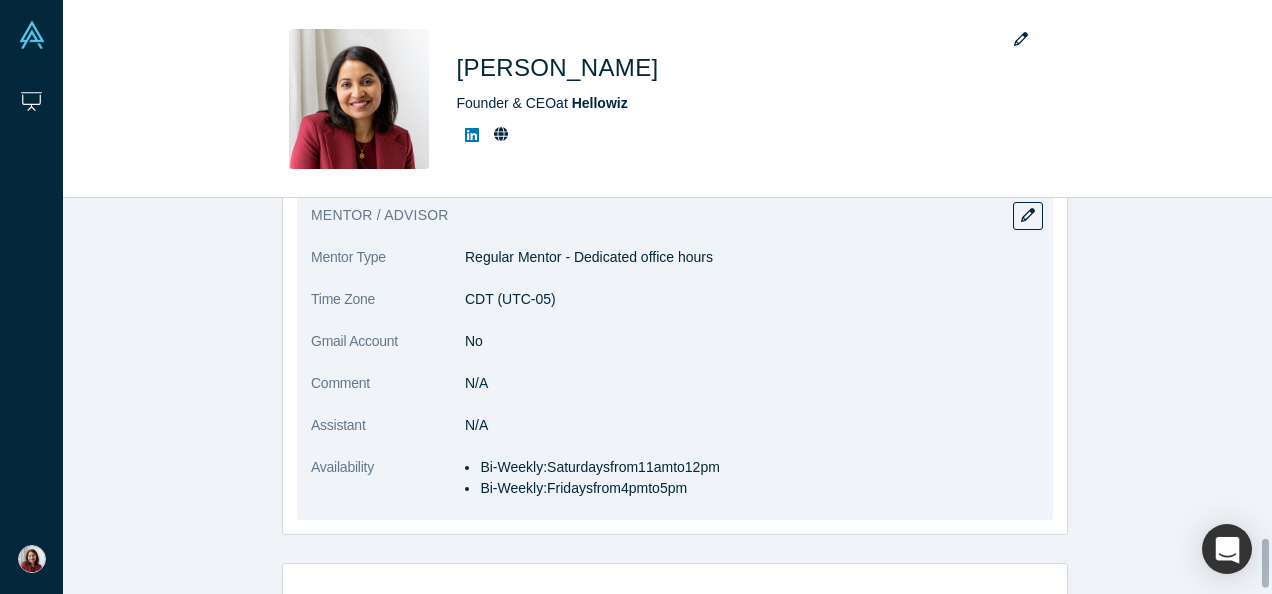 scroll, scrollTop: 2824, scrollLeft: 0, axis: vertical 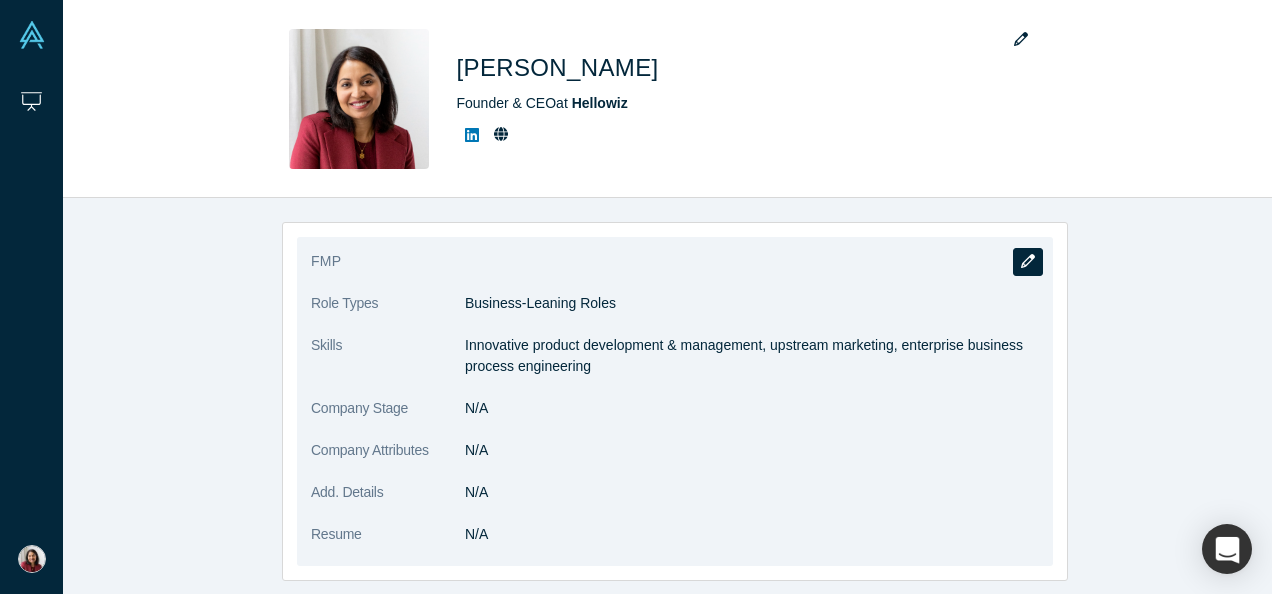 click 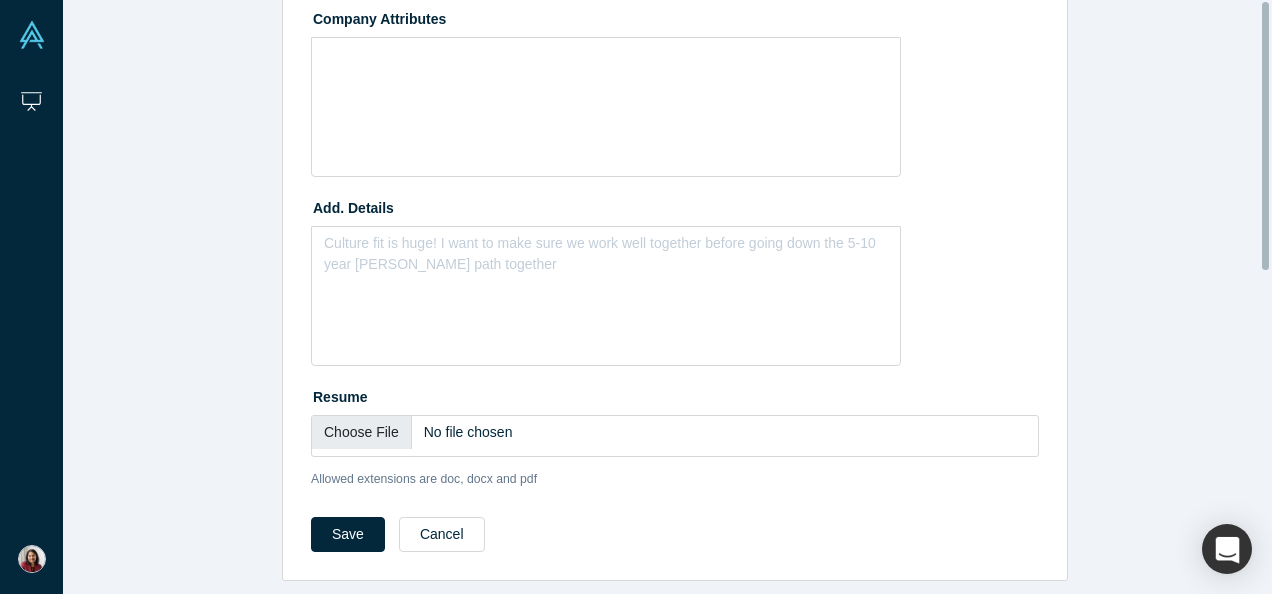 scroll, scrollTop: 0, scrollLeft: 0, axis: both 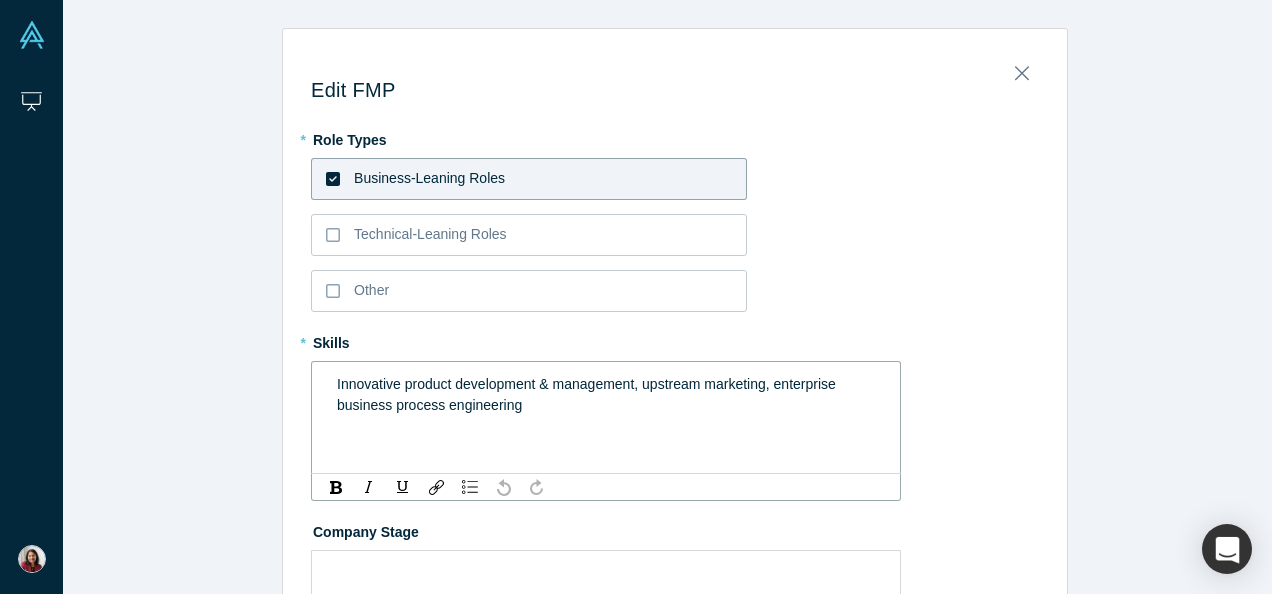 click on "Innovative product development & management, upstream marketing, enterprise business process engineering" at bounding box center [606, 395] 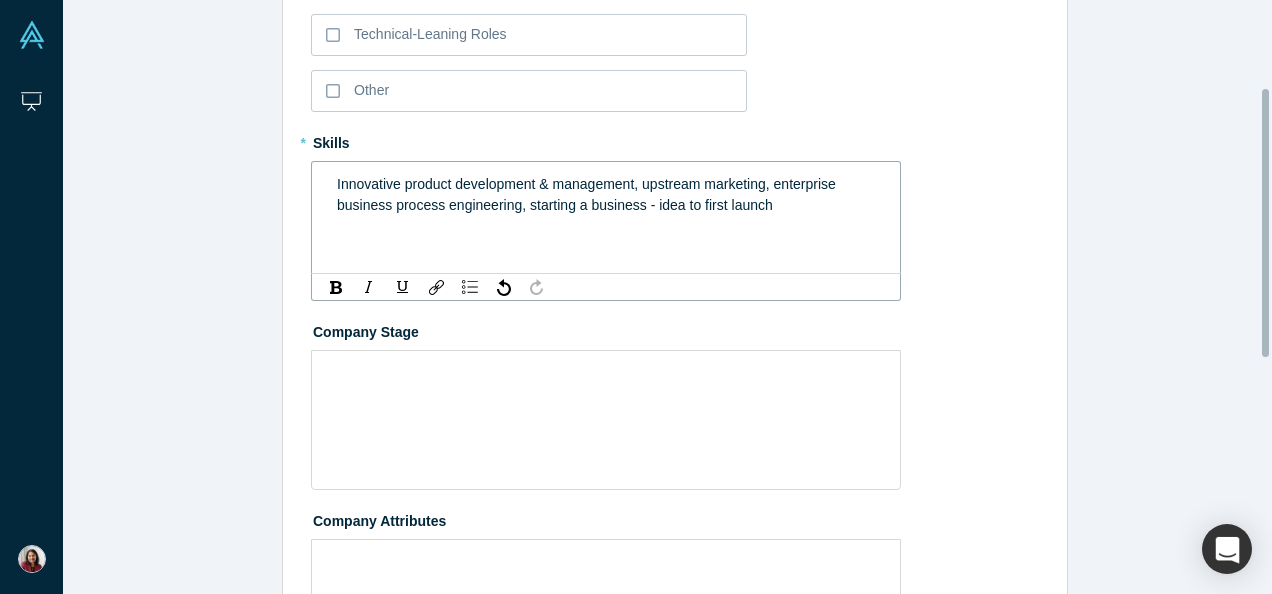 scroll, scrollTop: 0, scrollLeft: 0, axis: both 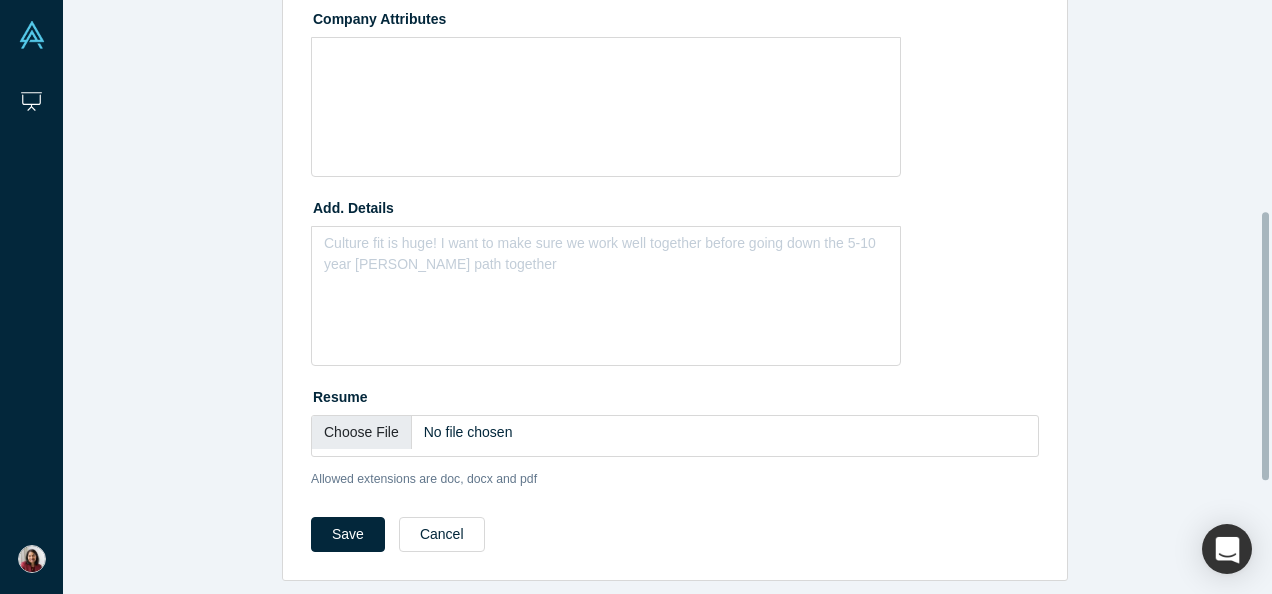 drag, startPoint x: 1272, startPoint y: 436, endPoint x: 1271, endPoint y: 556, distance: 120.004166 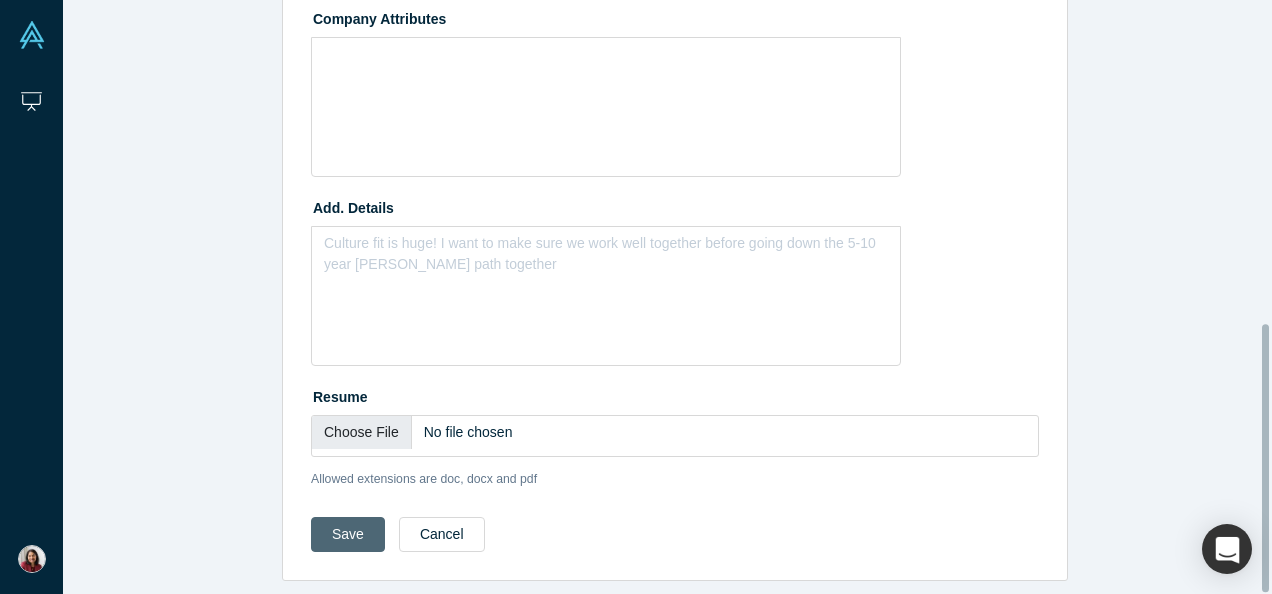 click on "Save" at bounding box center [348, 534] 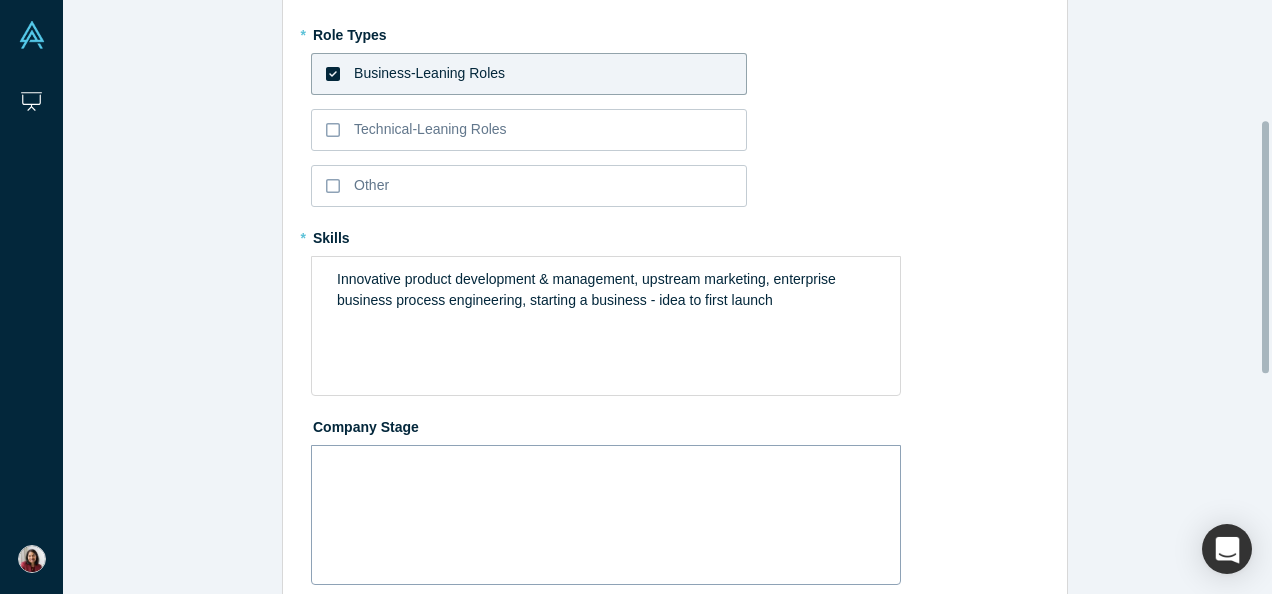 scroll, scrollTop: 300, scrollLeft: 0, axis: vertical 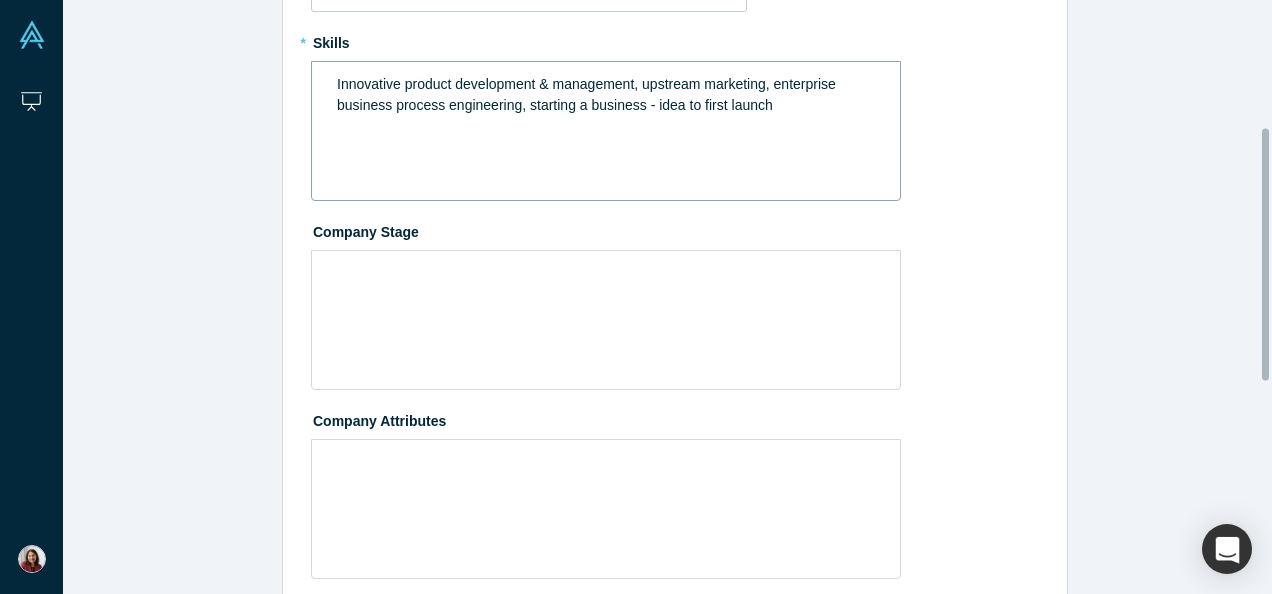 click on "Innovative product development & management, upstream marketing, enterprise business process engineering, starting a business - idea to first launch" at bounding box center (588, 94) 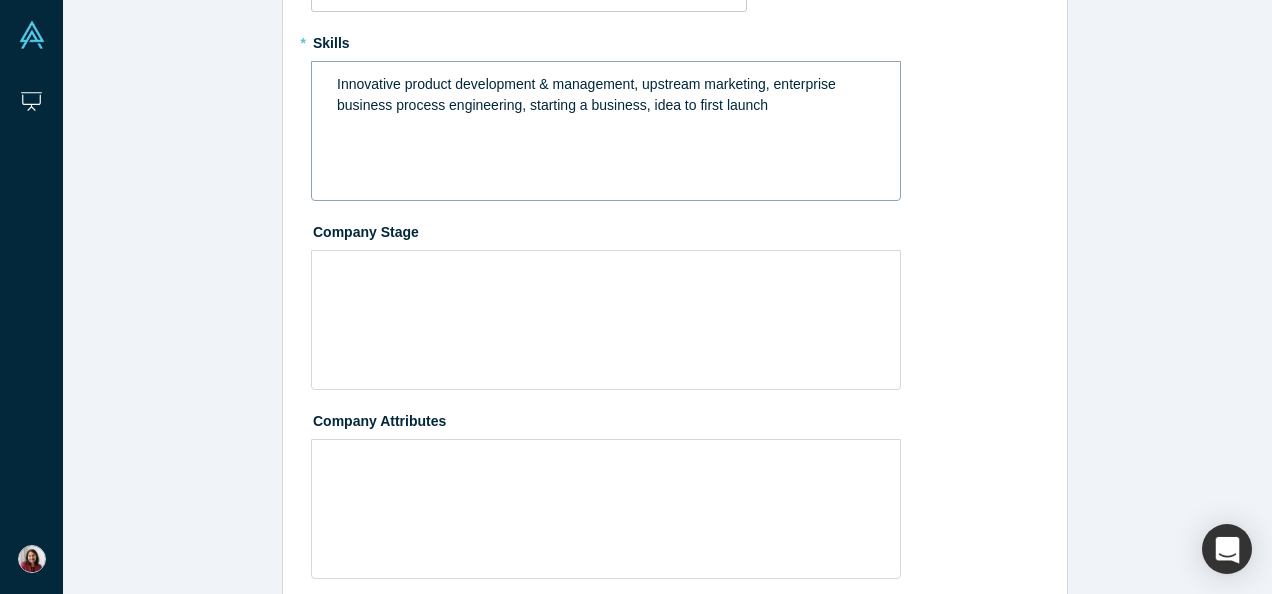 click on "Edit FMP * Role Types Business-Leaning Roles Technical-Leaning Roles Other * Skills Innovative product development & management, upstream marketing, enterprise business process engineering, starting a business, idea to first launch Company Stage Company Attributes Add. Details Culture fit is huge! I want to make sure we work well together before going down the 5-10 year foudner path together Resume Allowed extensions are doc, docx and pdf Save Cancel" at bounding box center (675, 362) 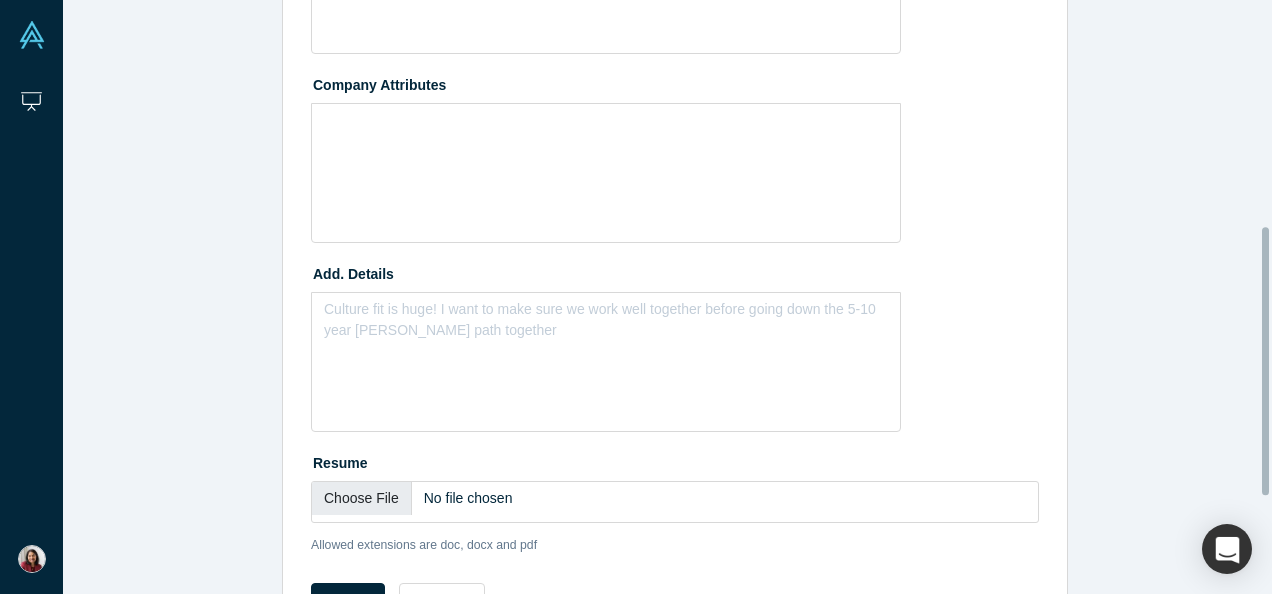 scroll, scrollTop: 715, scrollLeft: 0, axis: vertical 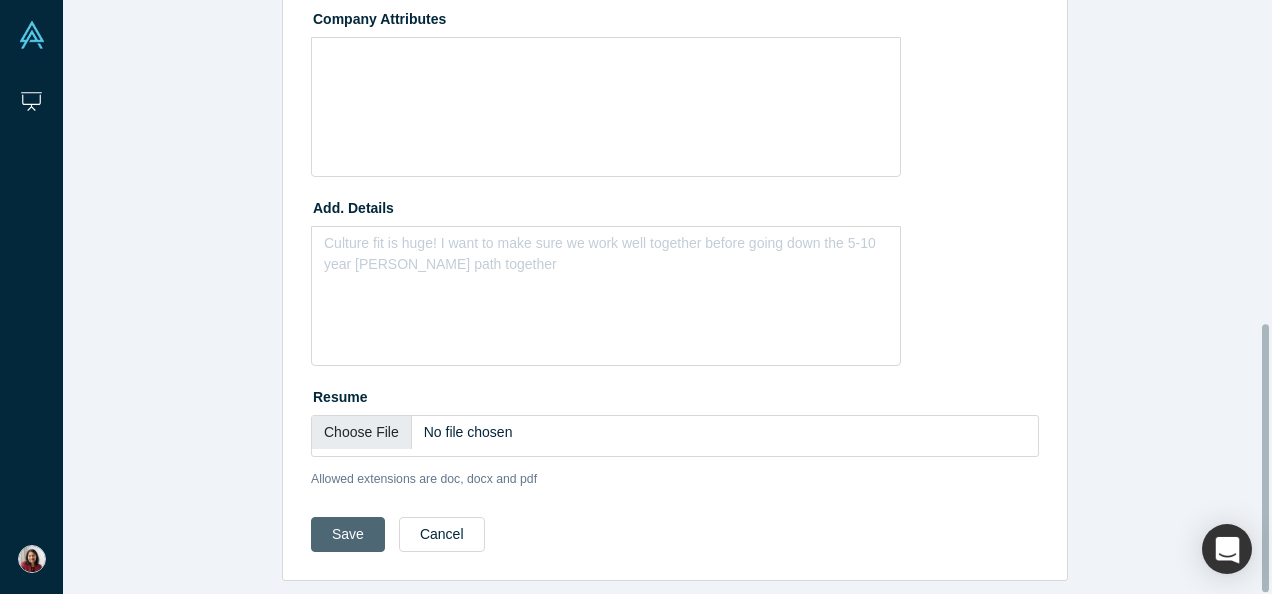 click on "Save" at bounding box center [348, 534] 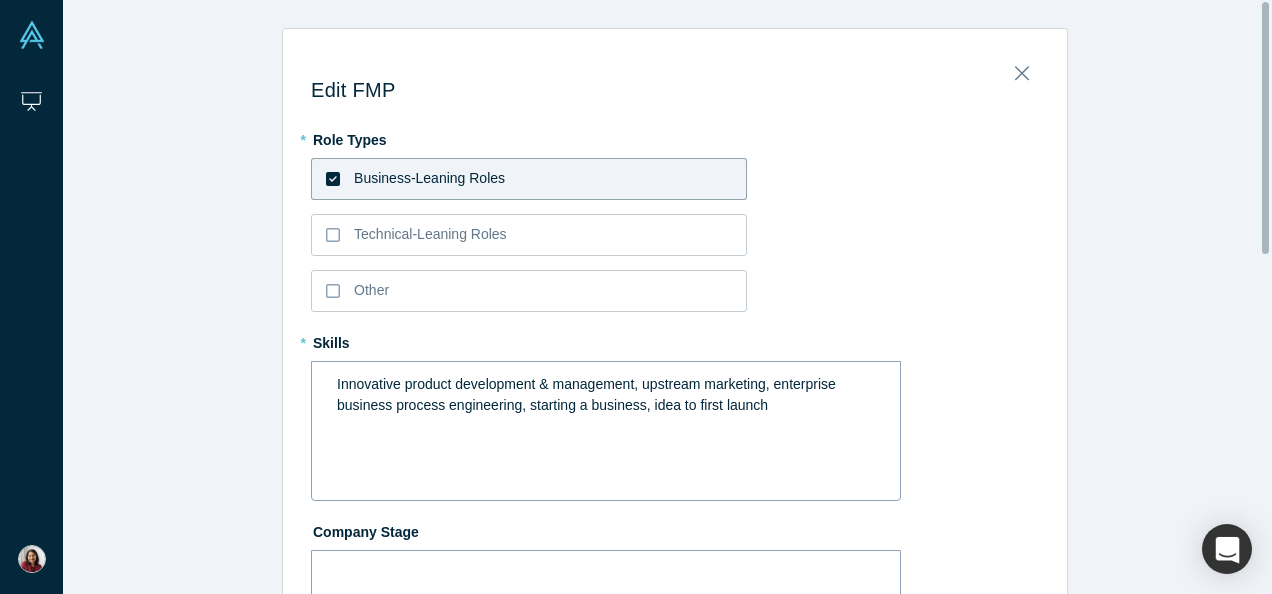 scroll, scrollTop: 0, scrollLeft: 0, axis: both 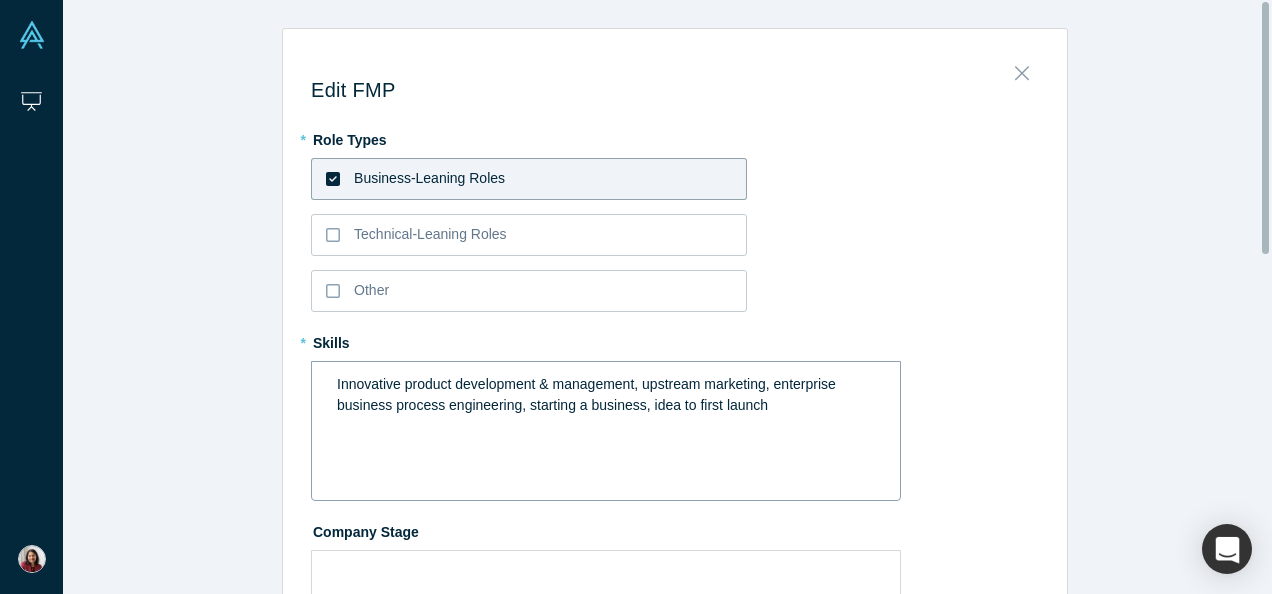 click 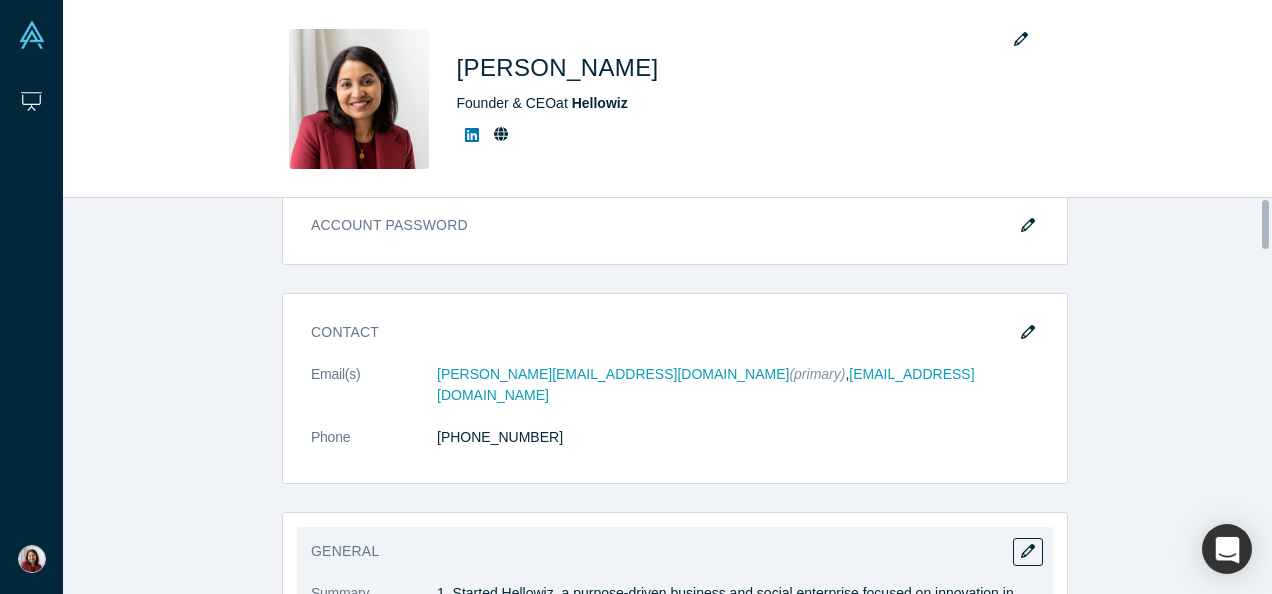 scroll, scrollTop: 0, scrollLeft: 0, axis: both 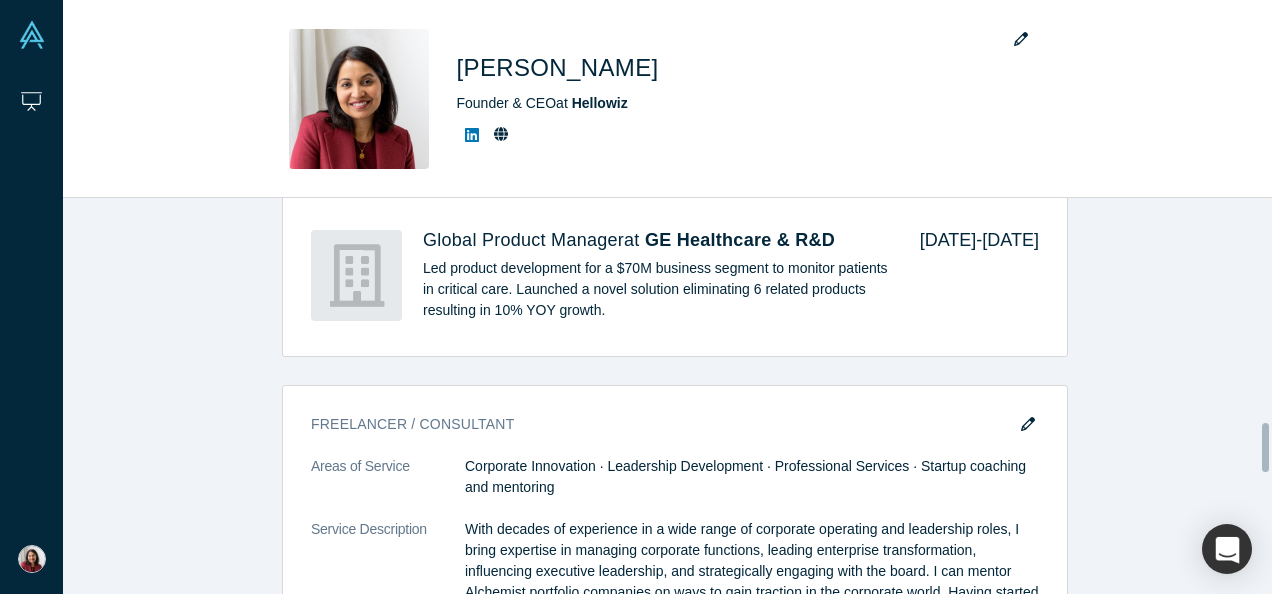 drag, startPoint x: 1269, startPoint y: 246, endPoint x: 1037, endPoint y: 402, distance: 279.5711 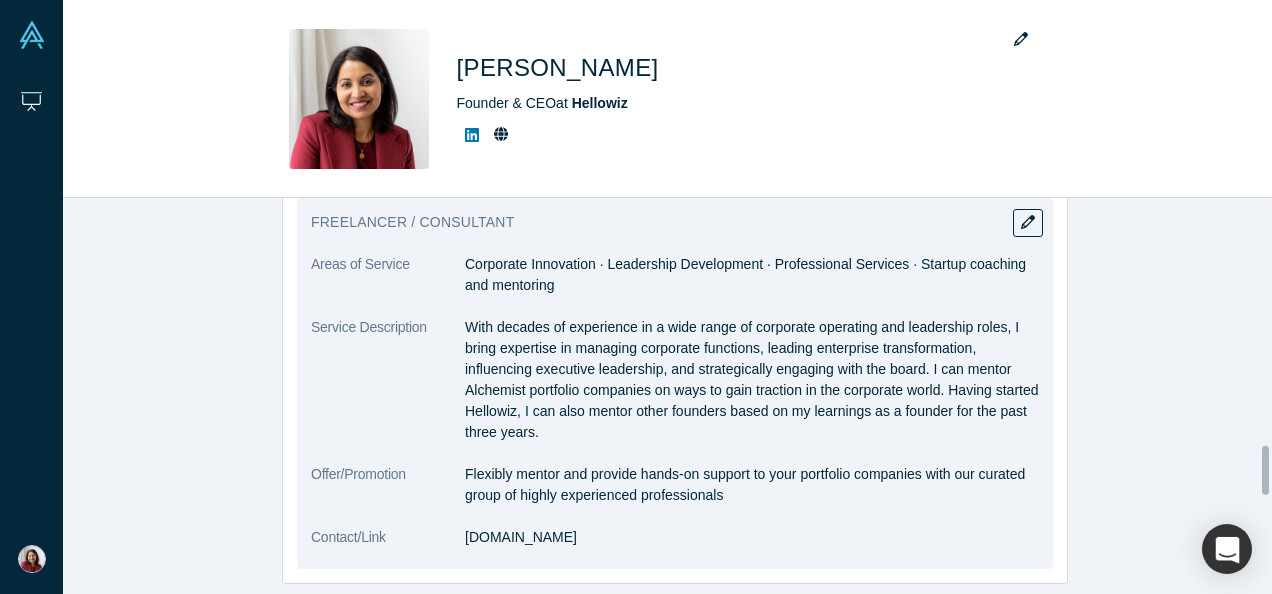 scroll, scrollTop: 2024, scrollLeft: 0, axis: vertical 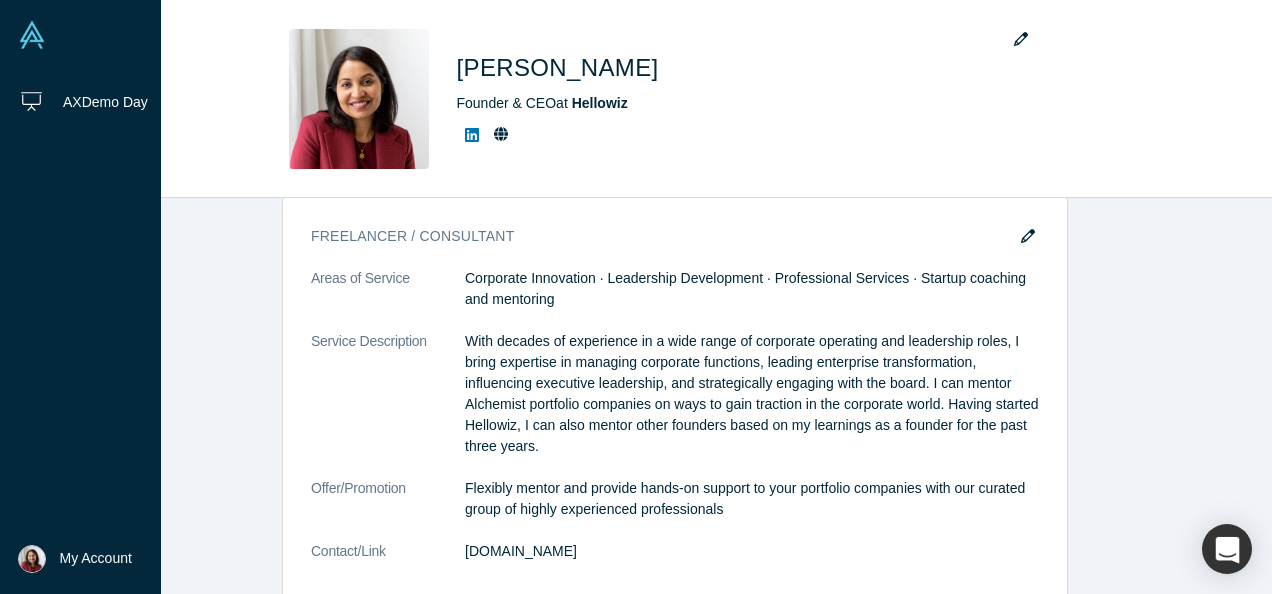 click on "My Account" at bounding box center [96, 558] 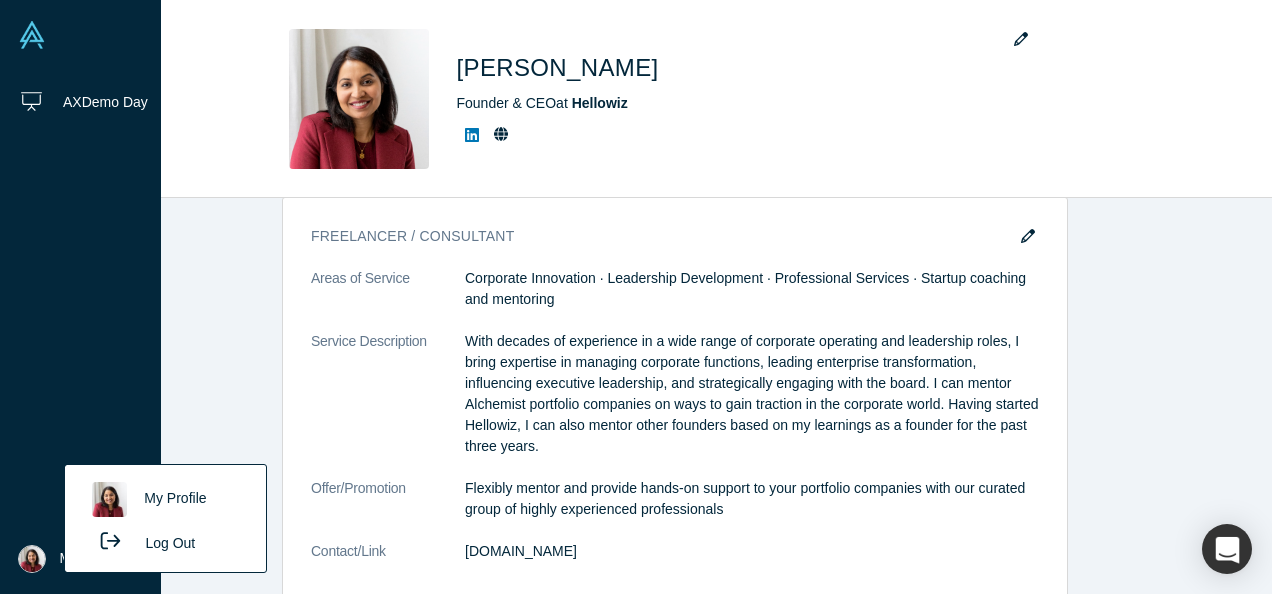 click on "My Profile" at bounding box center [165, 499] 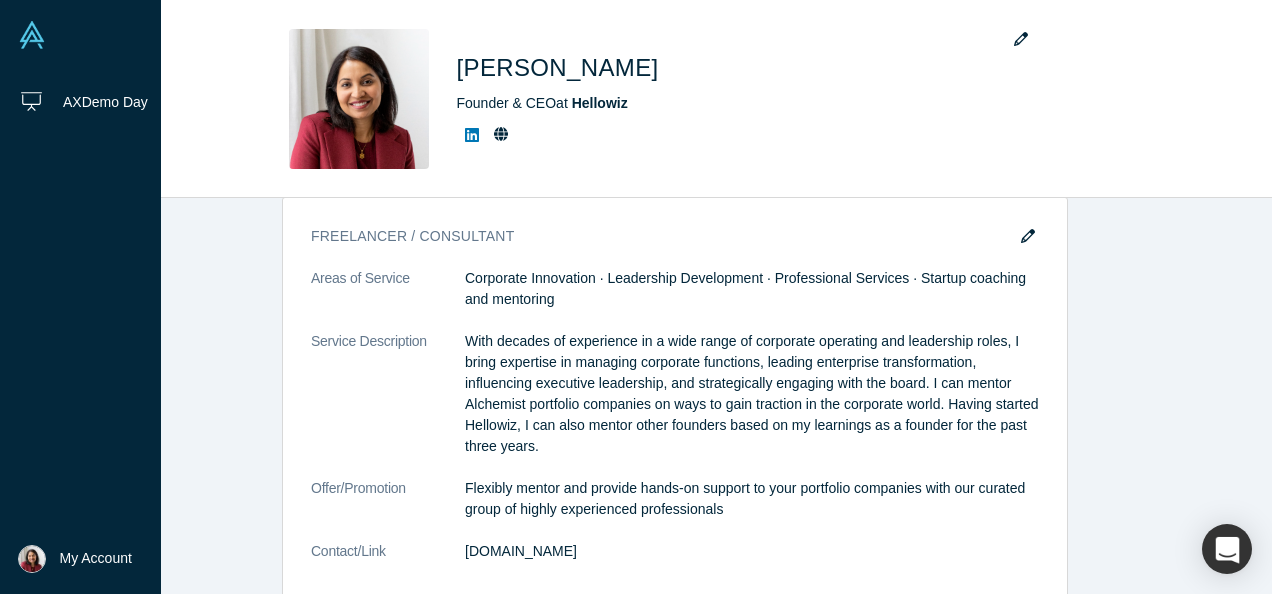 click on "My Account" at bounding box center (75, 559) 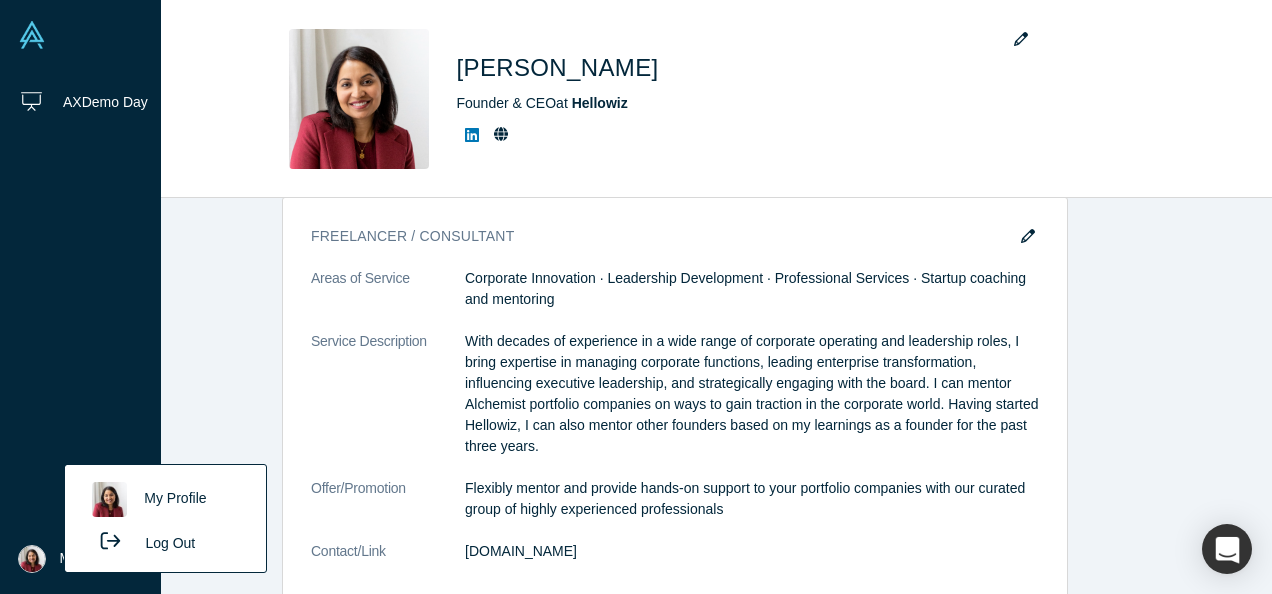 click on "My Profile" at bounding box center [165, 499] 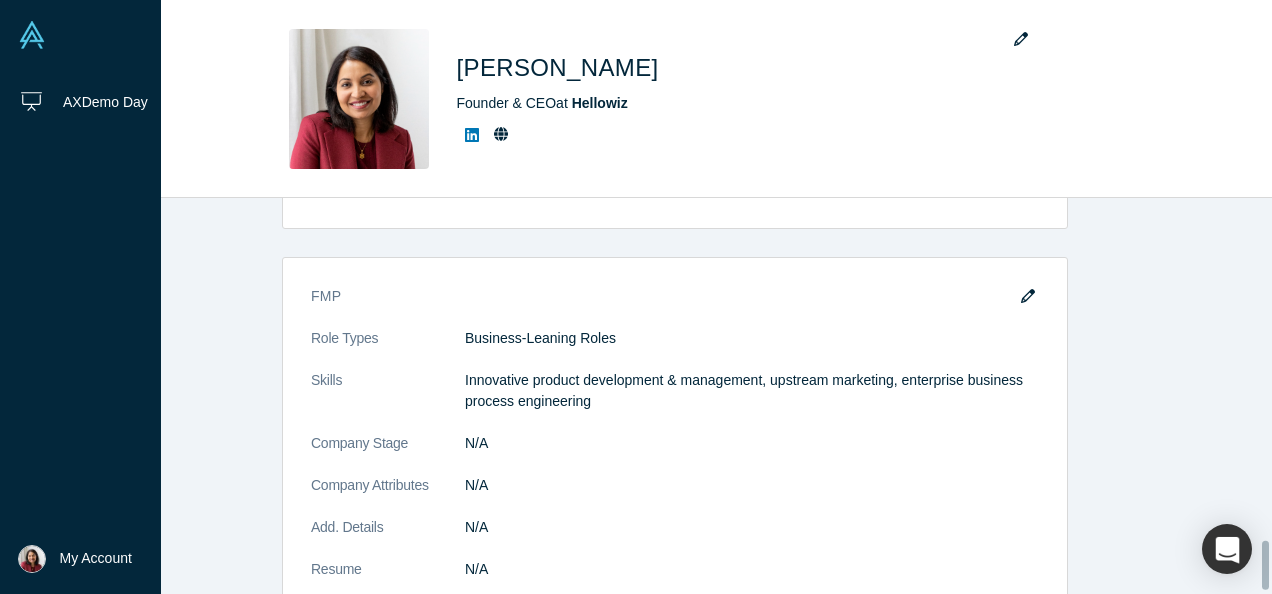 scroll, scrollTop: 2824, scrollLeft: 0, axis: vertical 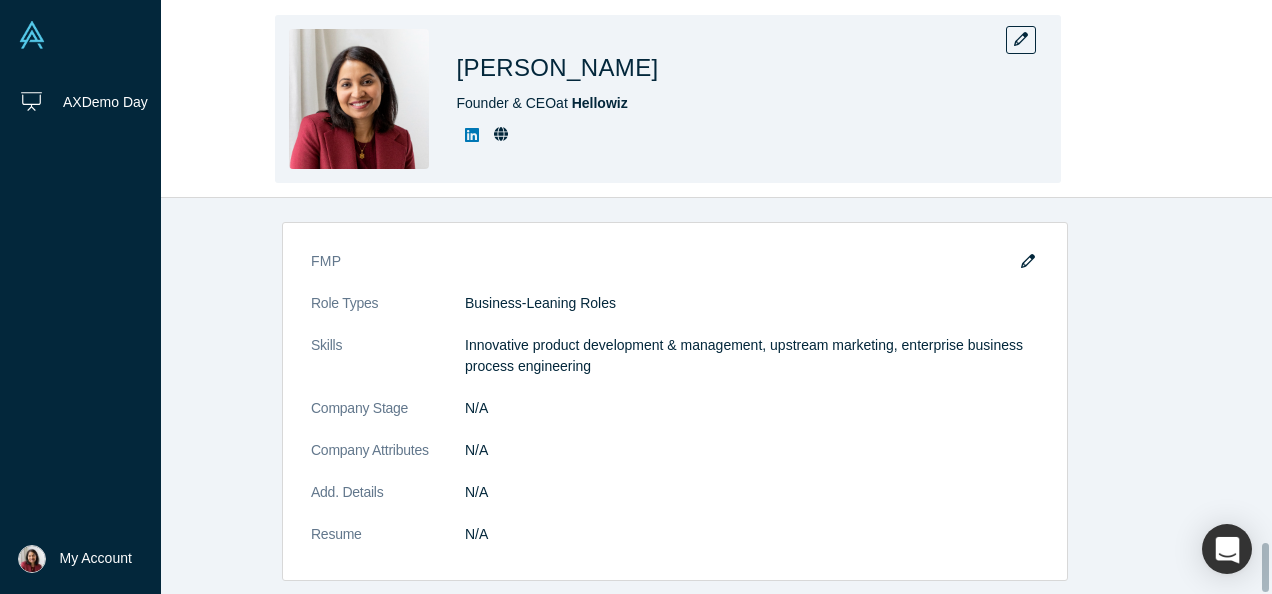 click 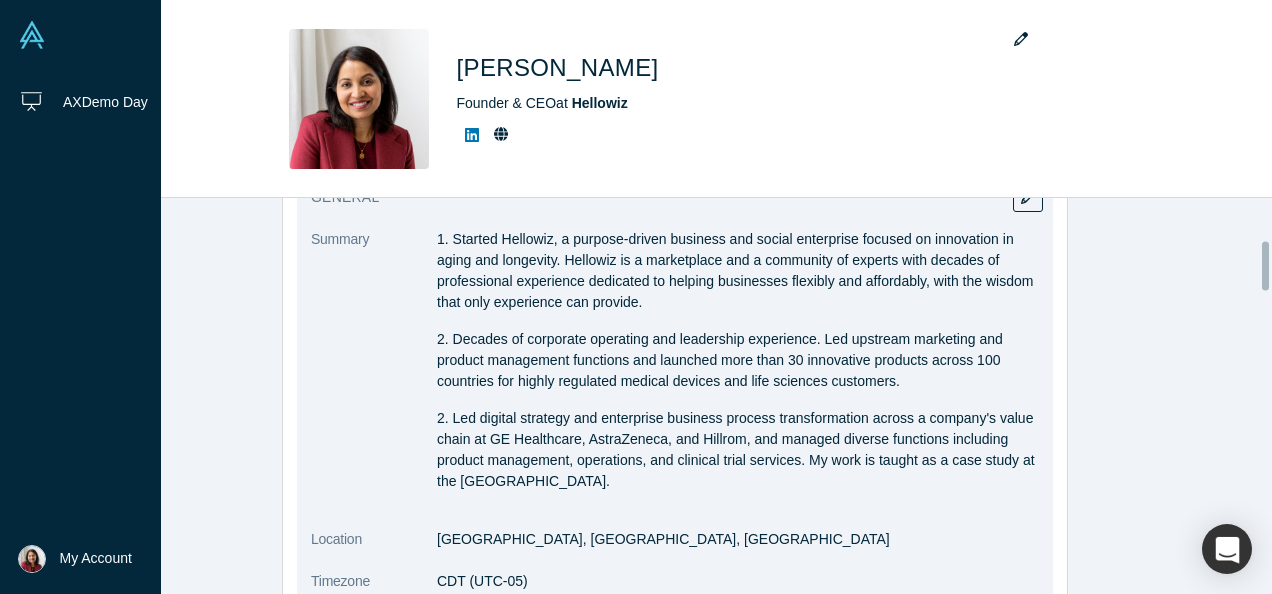 scroll, scrollTop: 324, scrollLeft: 0, axis: vertical 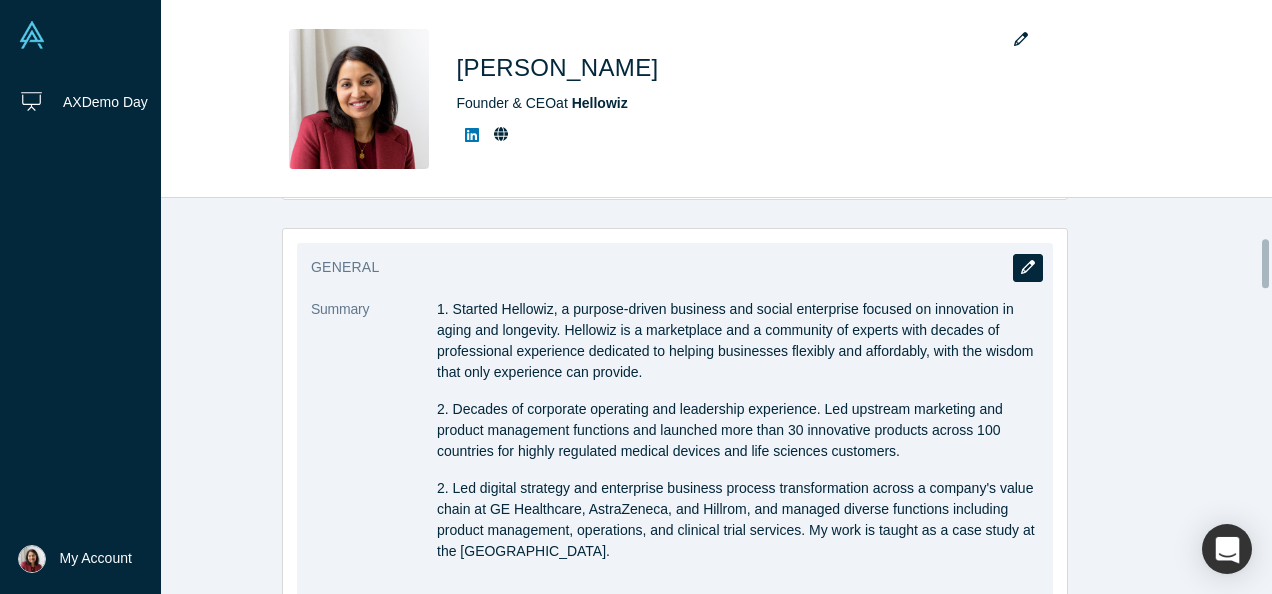 click 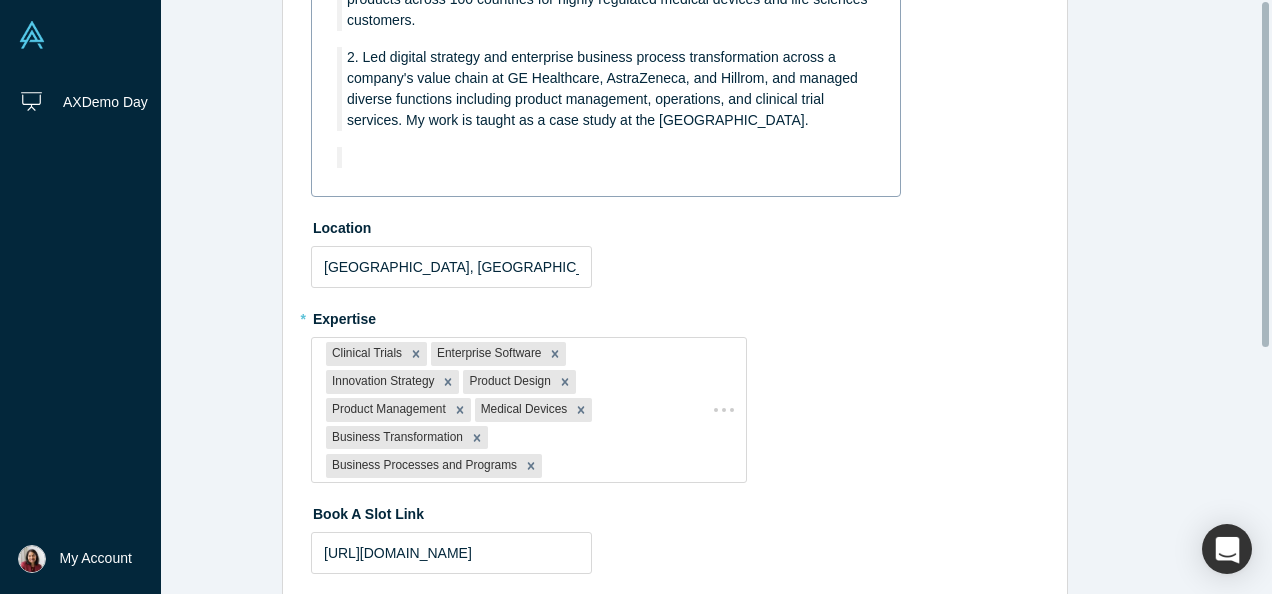 scroll, scrollTop: 0, scrollLeft: 0, axis: both 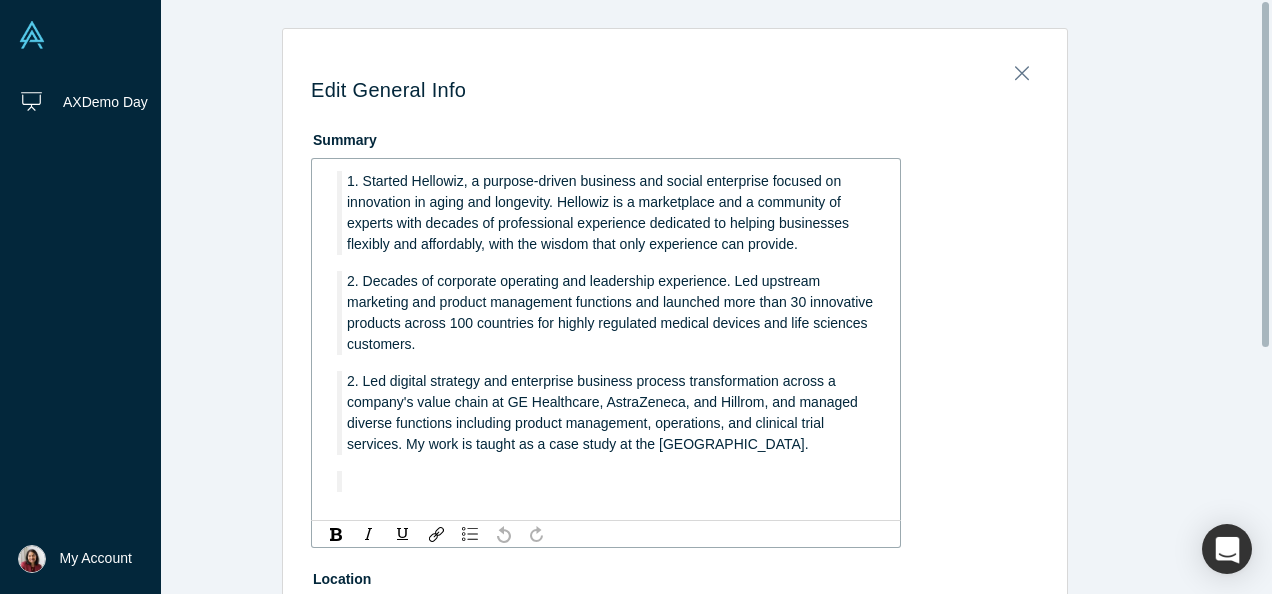 click on "2. Led digital strategy and enterprise business process transformation across a company's value chain at GE Healthcare, AstraZeneca, and Hillrom, and managed diverse functions including product management, operations, and clinical trial services. My work is taught as a case study at the [GEOGRAPHIC_DATA]." at bounding box center (604, 412) 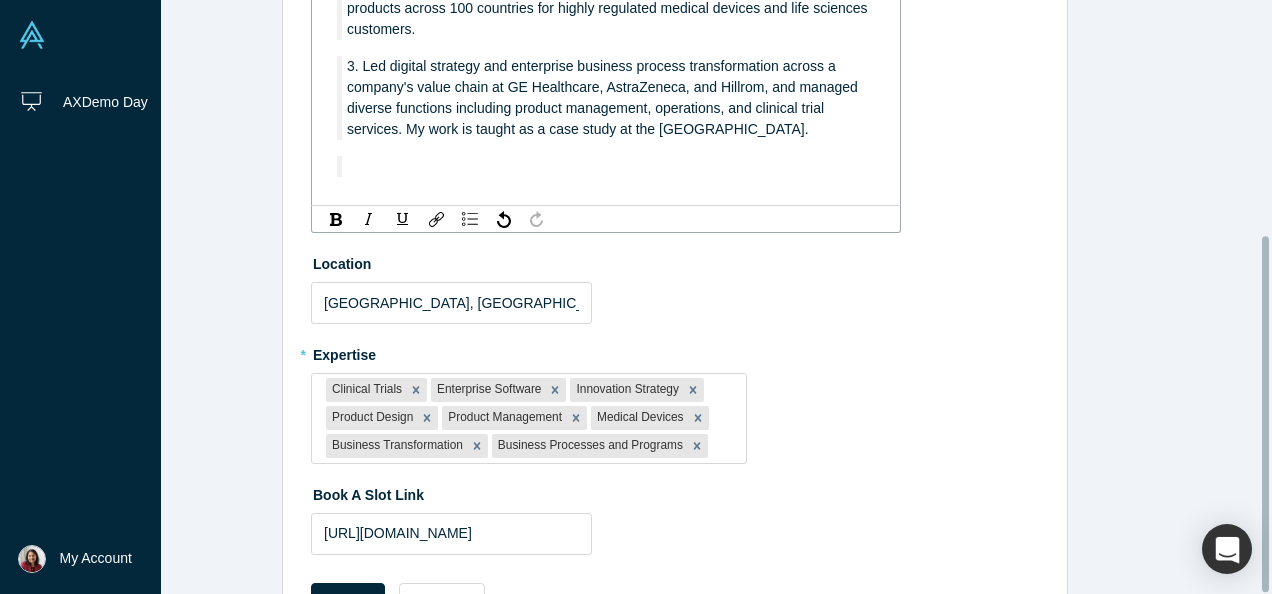 scroll, scrollTop: 393, scrollLeft: 0, axis: vertical 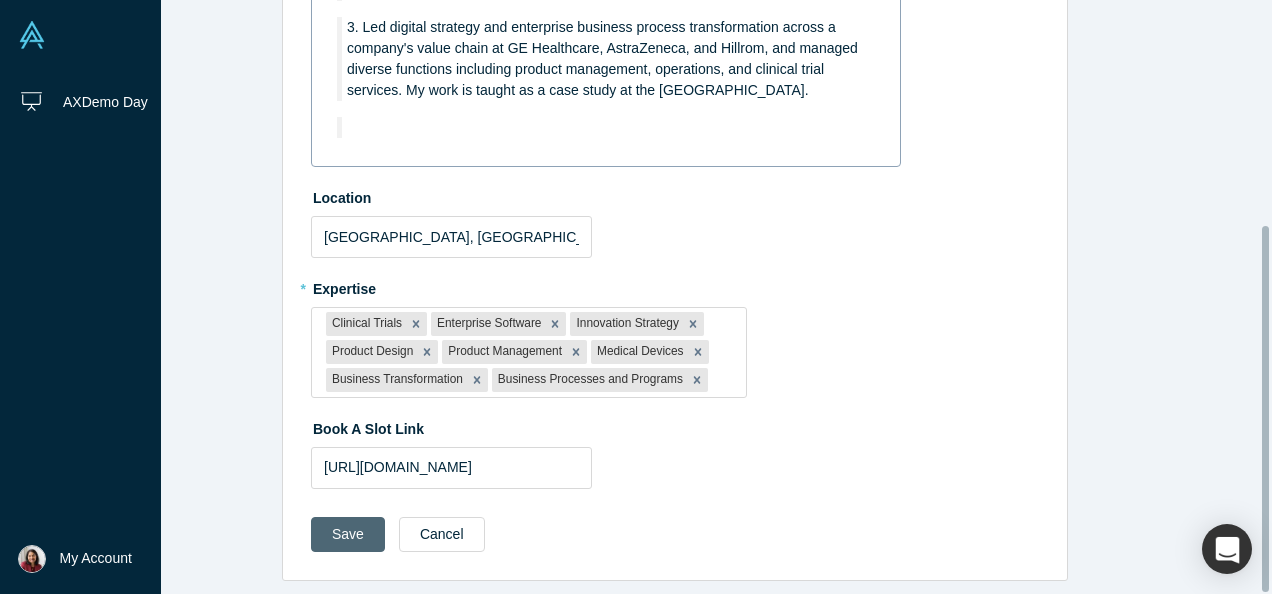 click on "Save" at bounding box center [348, 534] 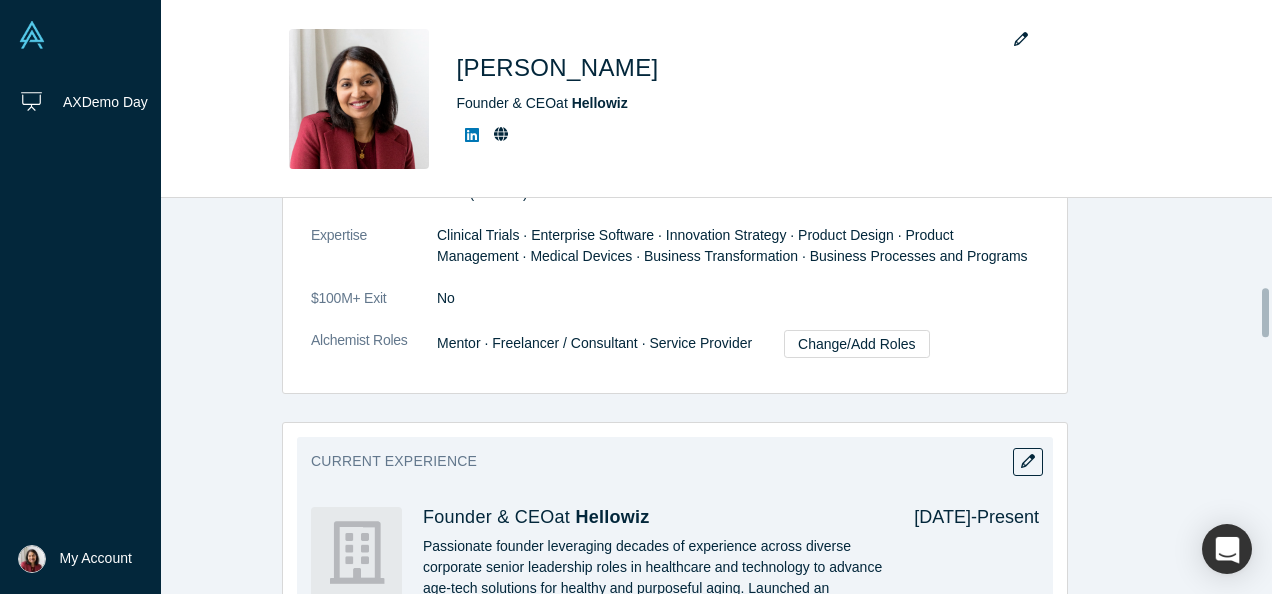 scroll, scrollTop: 724, scrollLeft: 0, axis: vertical 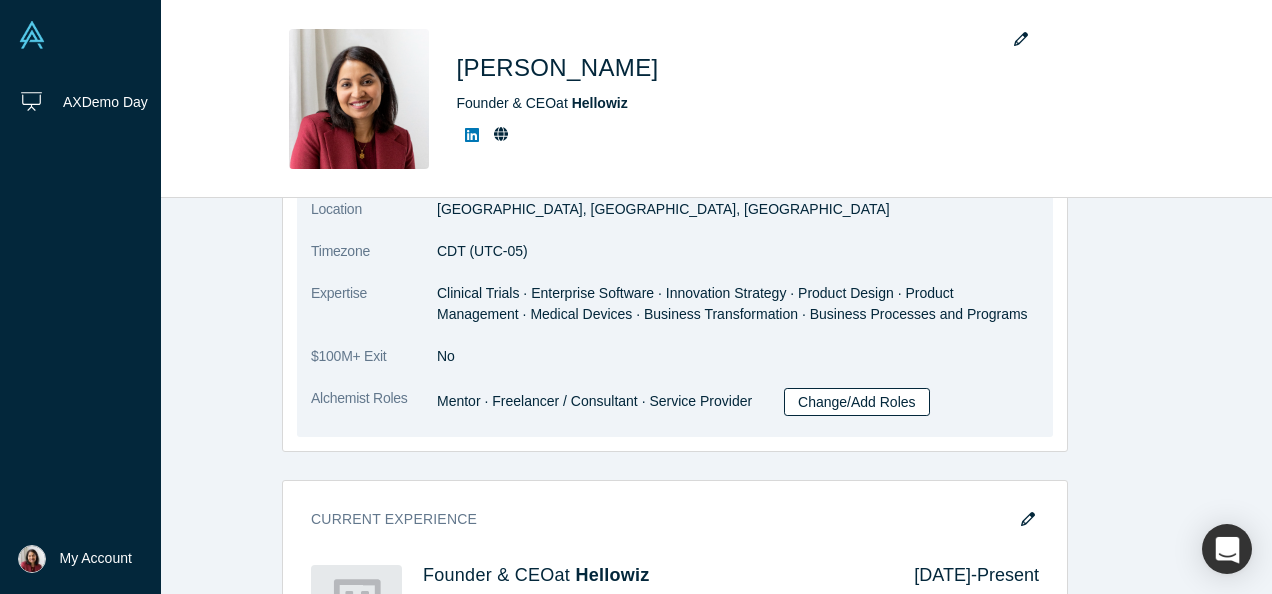 click on "Change/Add Roles" at bounding box center [857, 402] 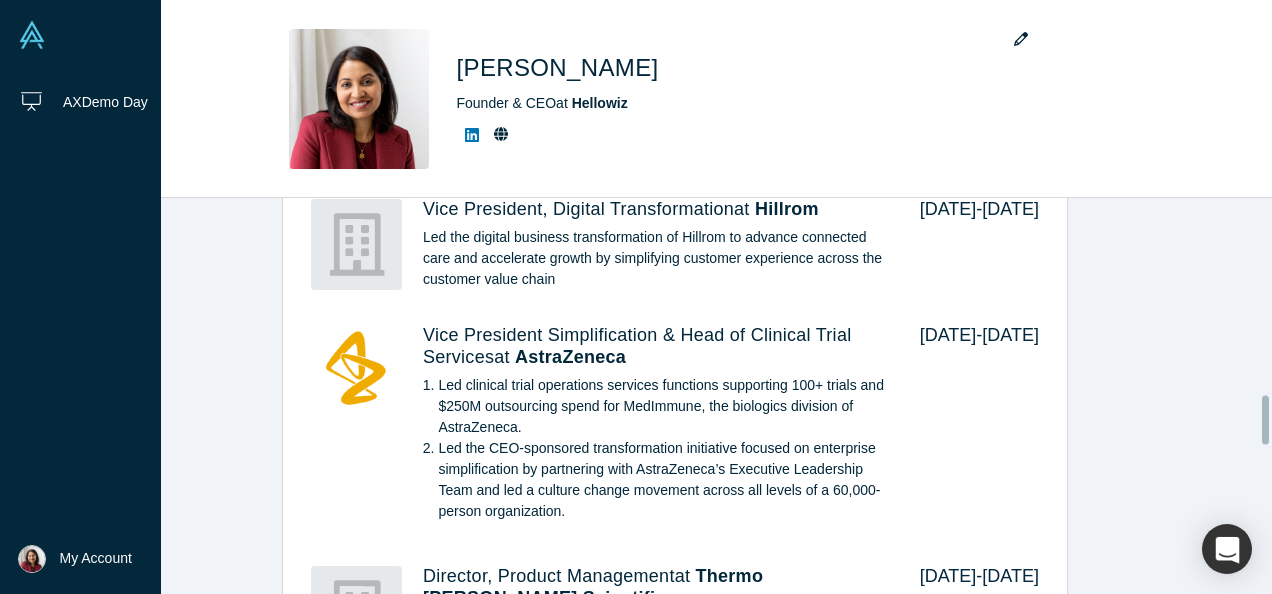scroll, scrollTop: 1624, scrollLeft: 0, axis: vertical 